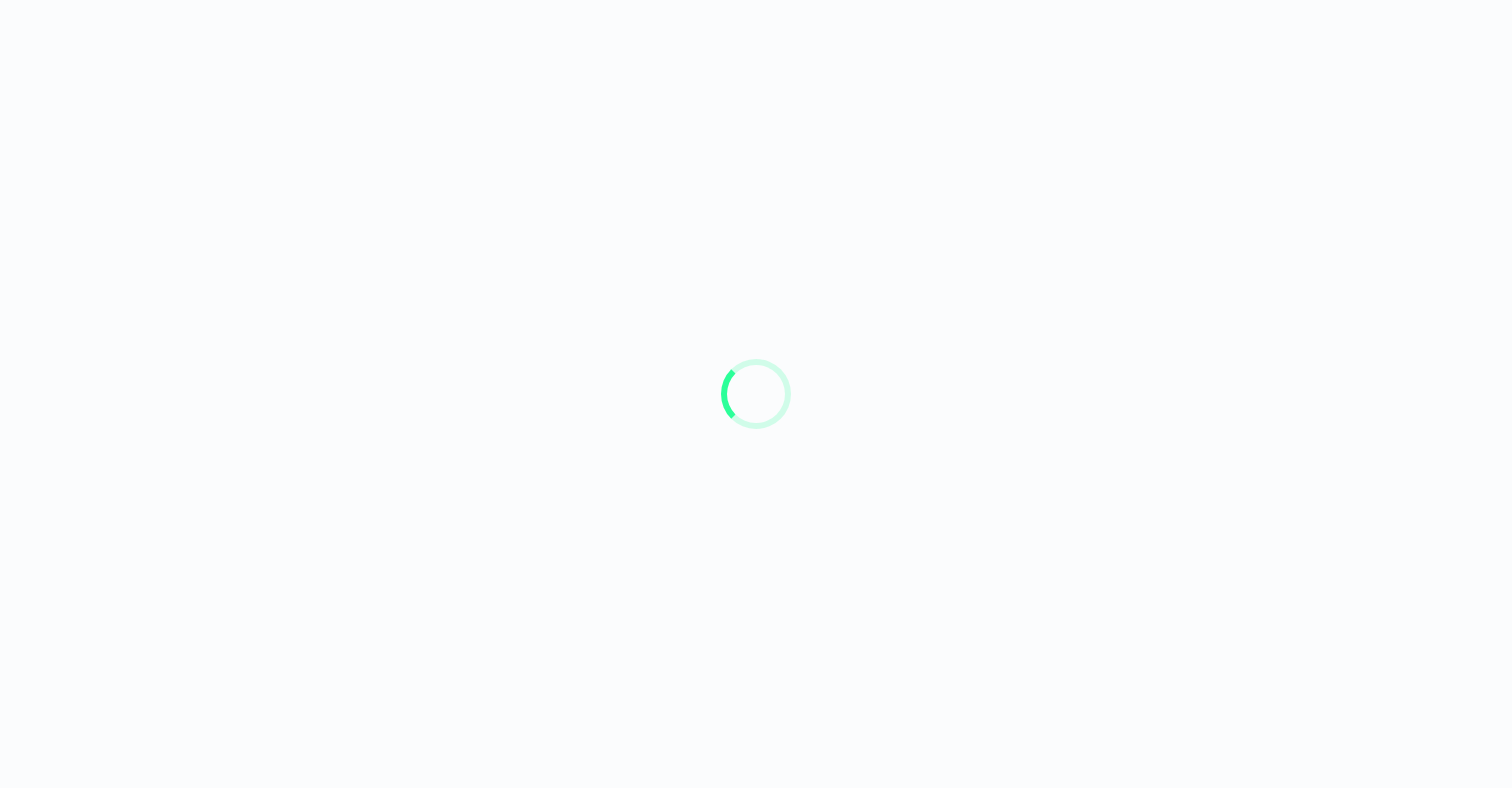 scroll, scrollTop: 0, scrollLeft: 0, axis: both 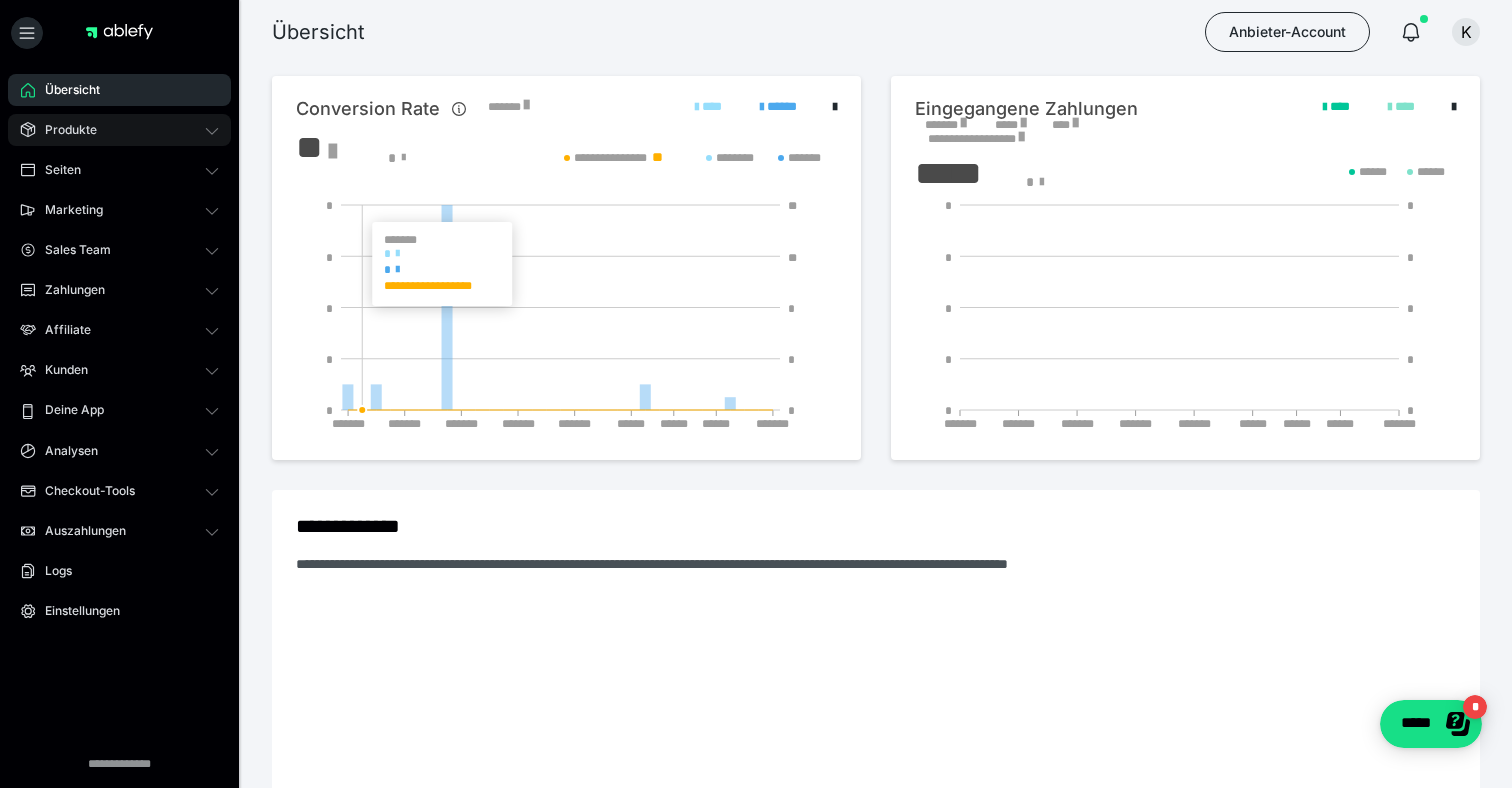 click on "Produkte" at bounding box center (119, 130) 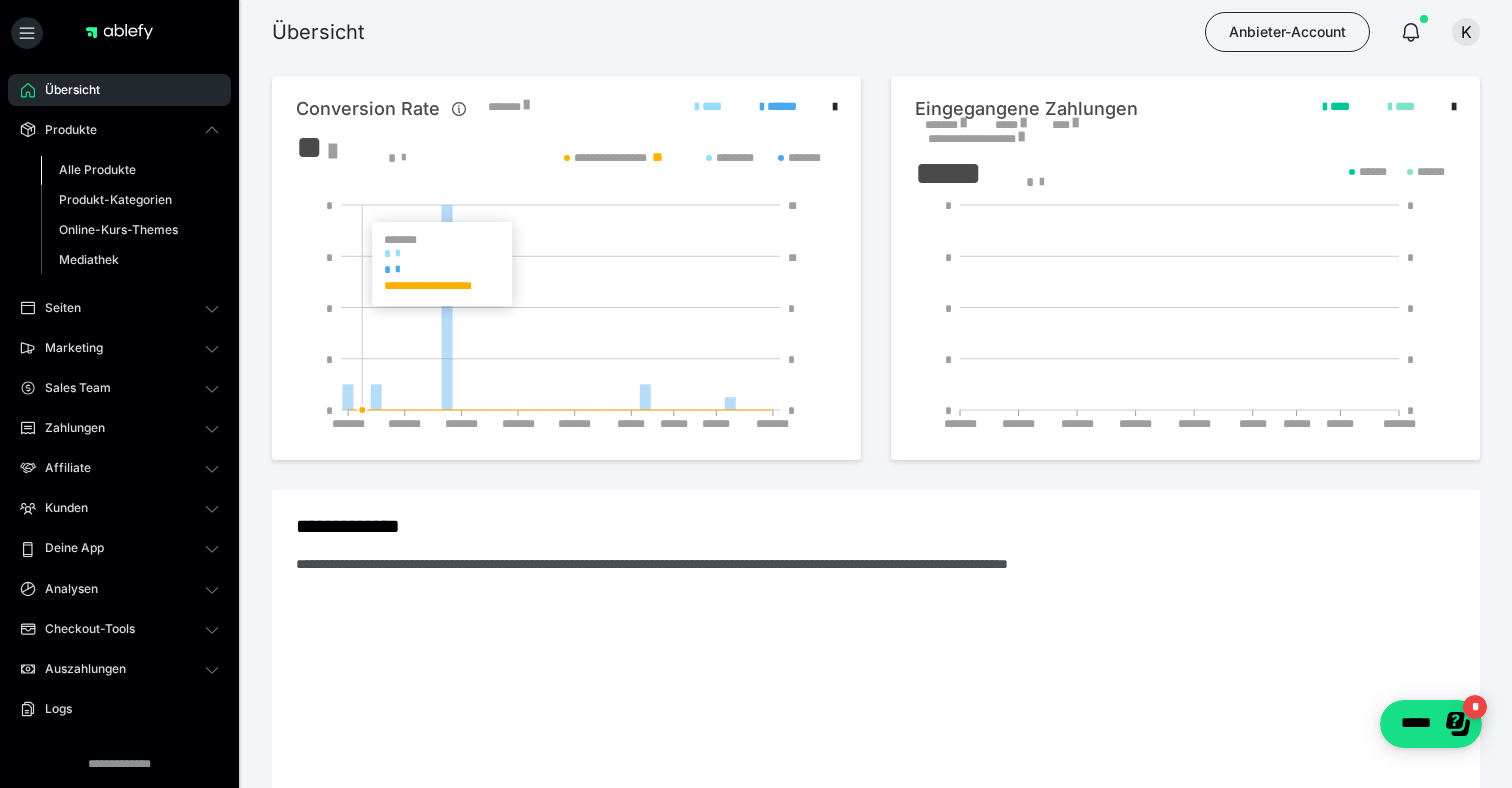 click on "Alle Produkte" at bounding box center [130, 170] 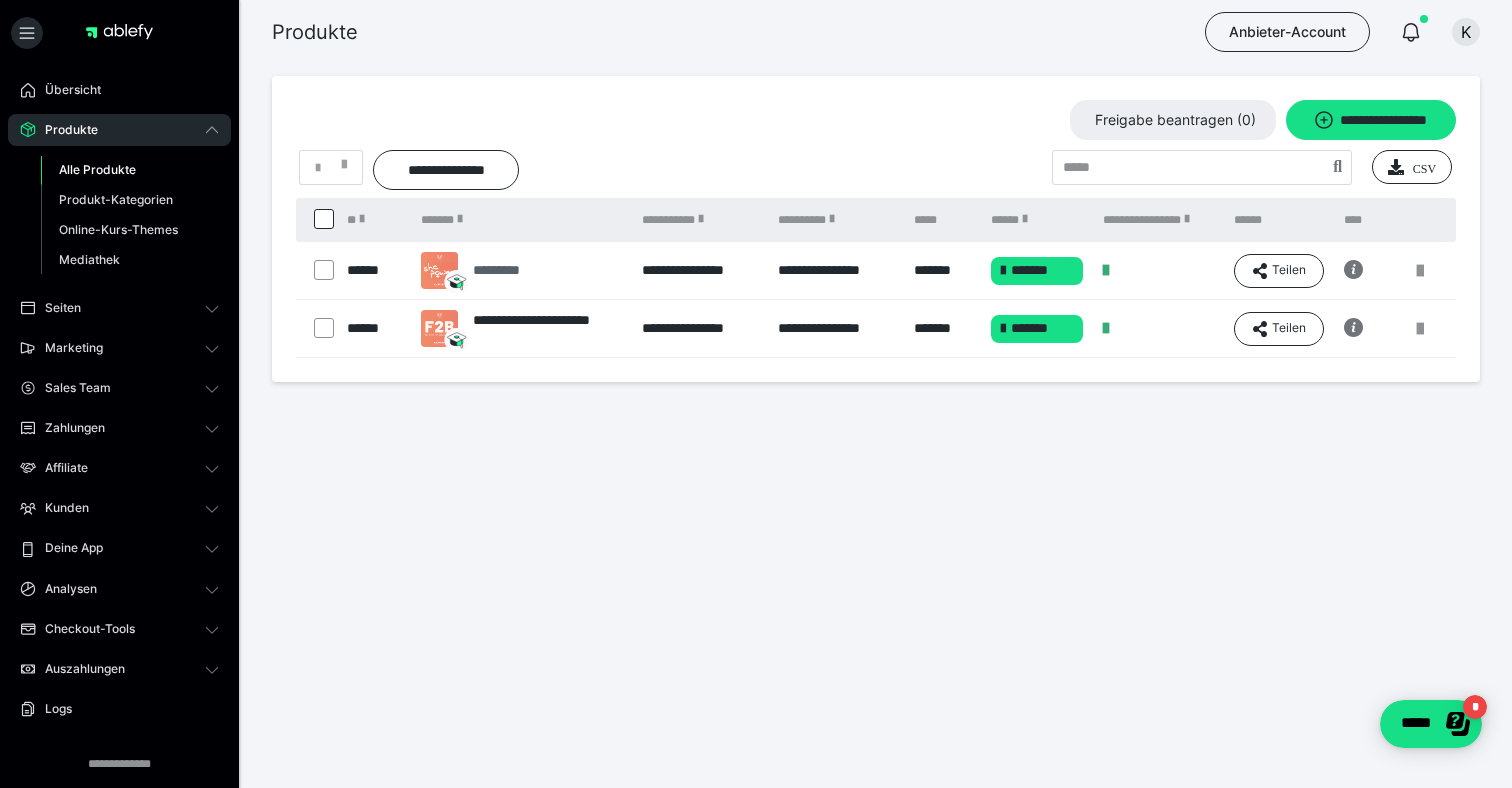click on "*********" at bounding box center (508, 270) 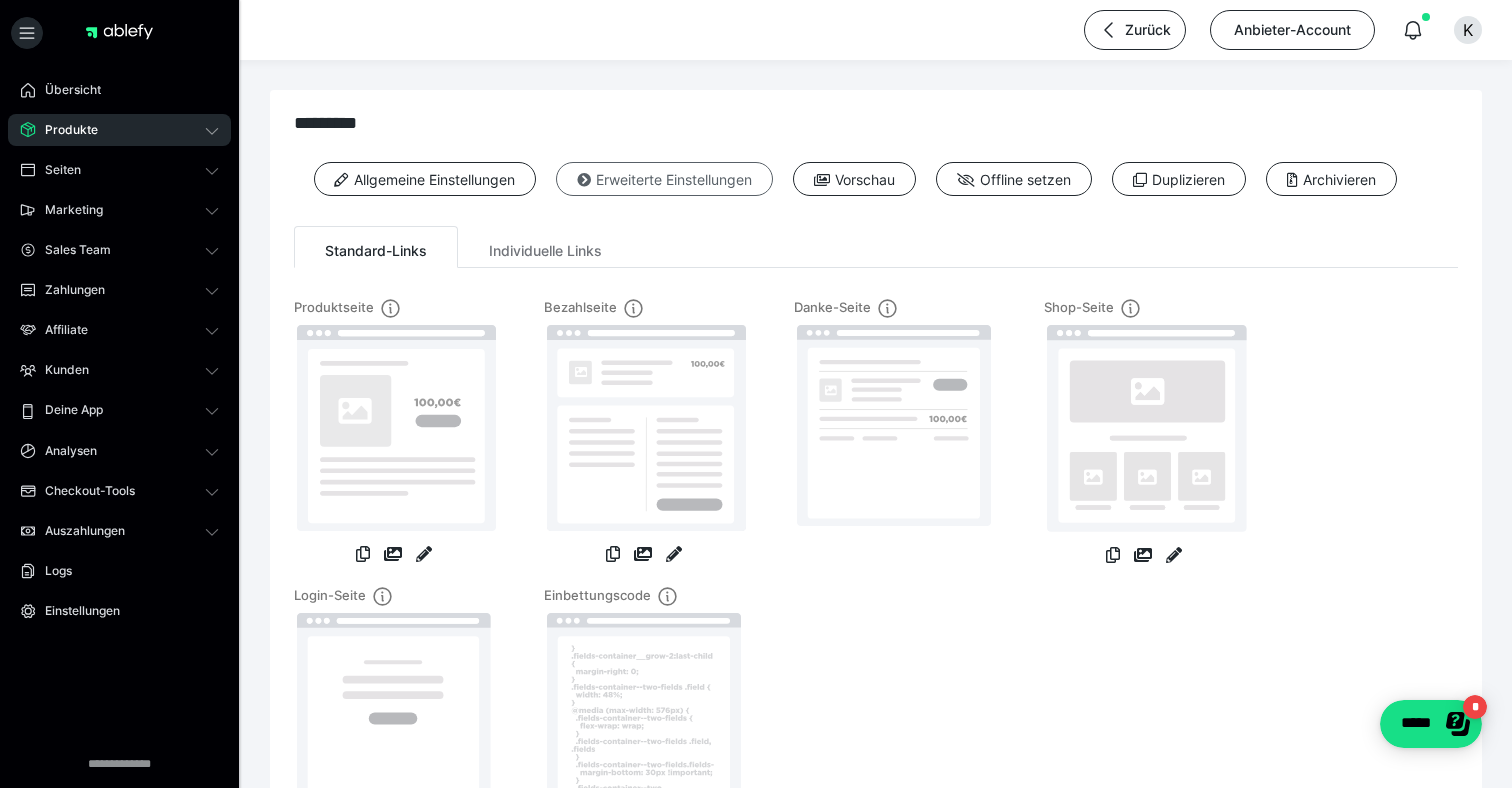 click on "Erweiterte Einstellungen" at bounding box center (664, 179) 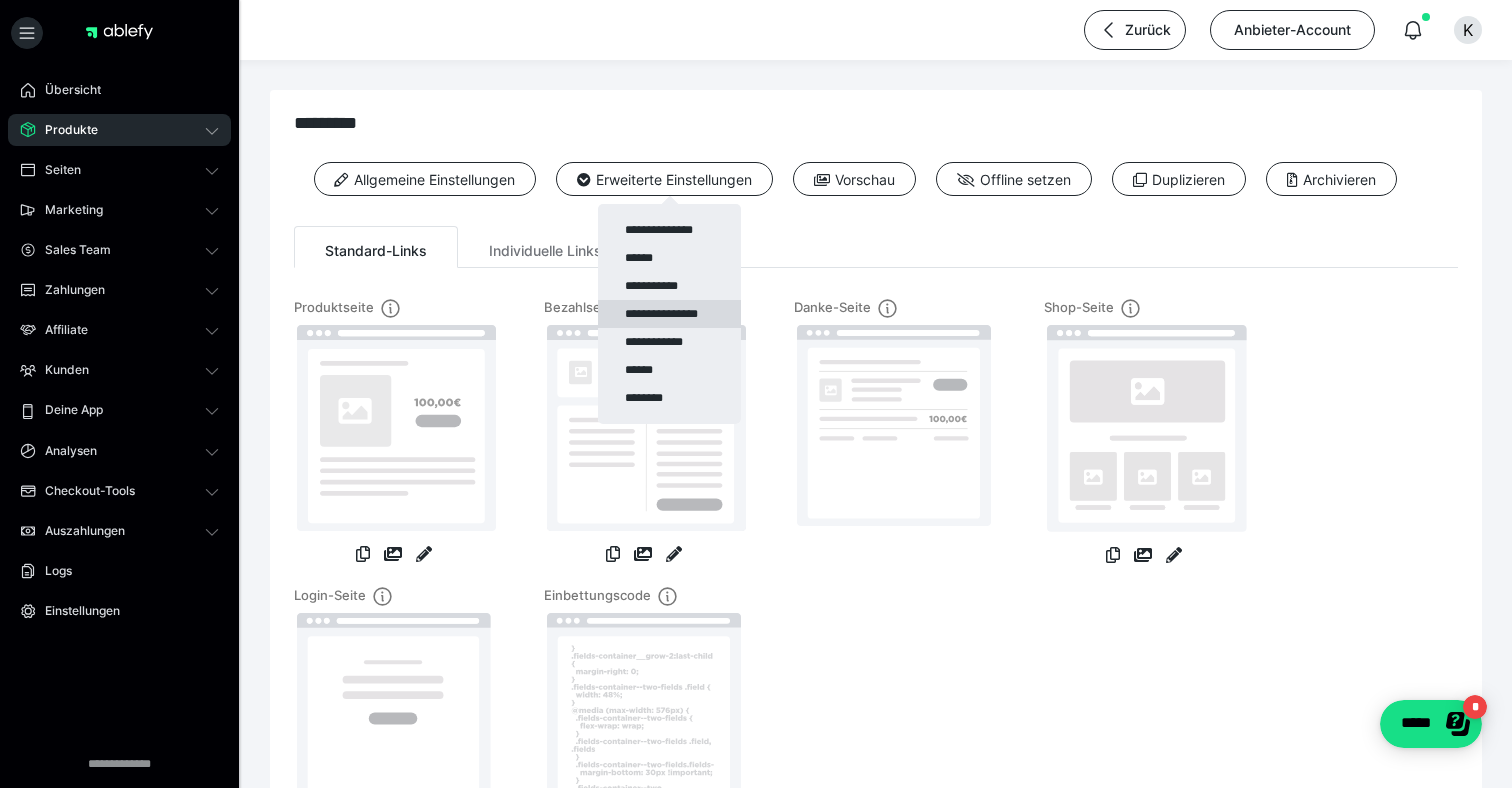 click on "**********" at bounding box center [669, 314] 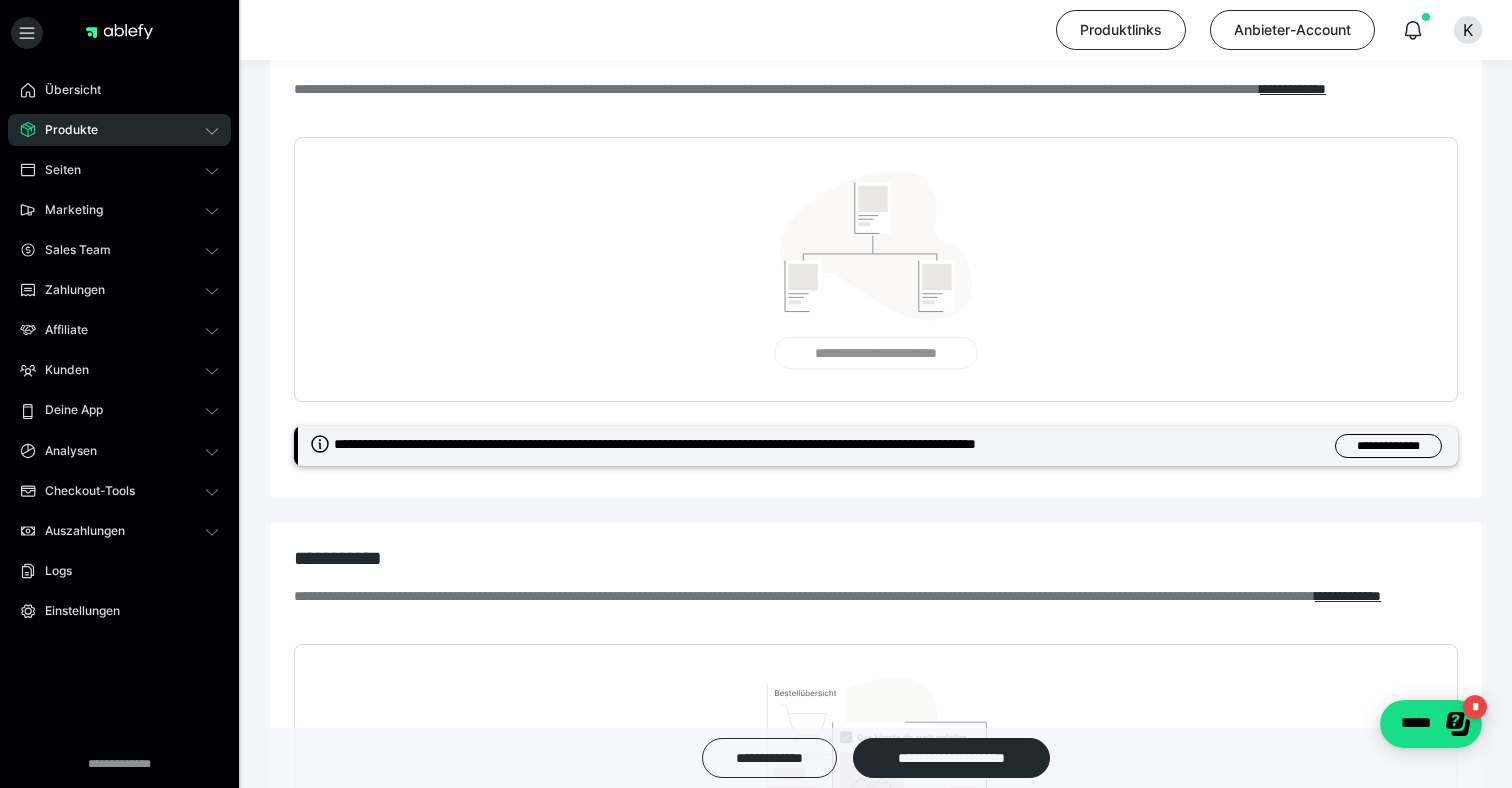 scroll, scrollTop: 210, scrollLeft: 0, axis: vertical 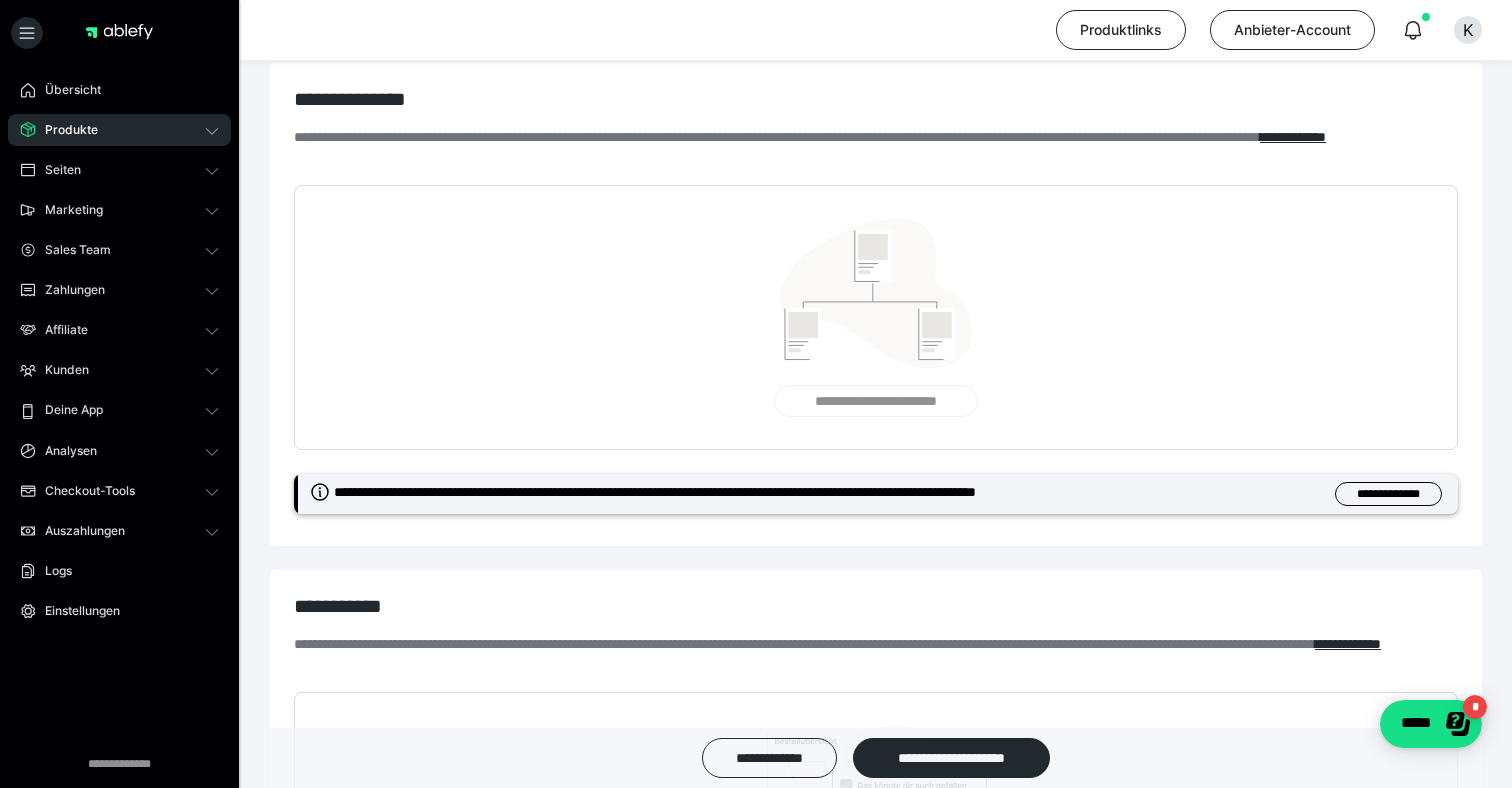 click at bounding box center [876, 293] 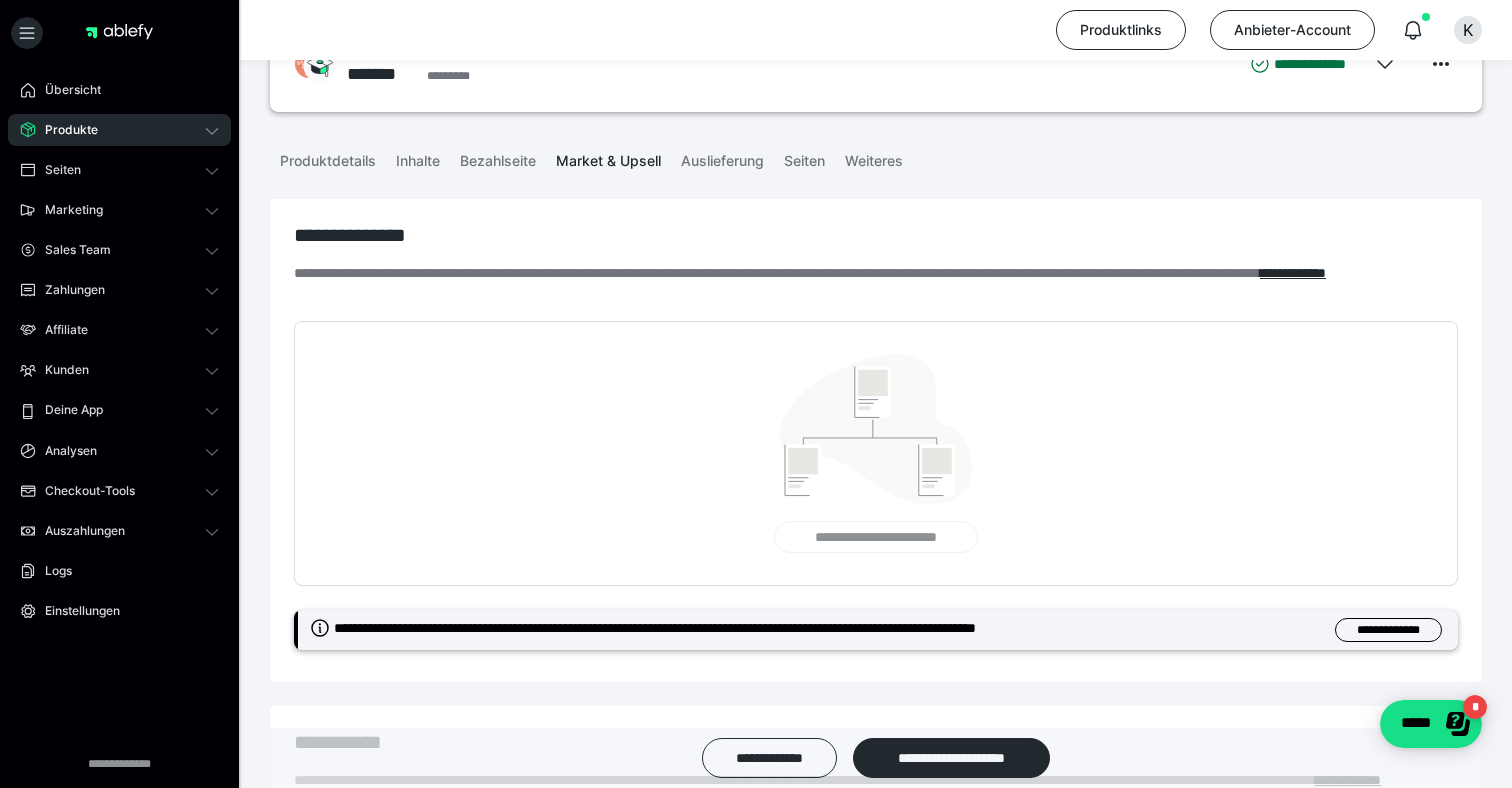 scroll, scrollTop: 50, scrollLeft: 0, axis: vertical 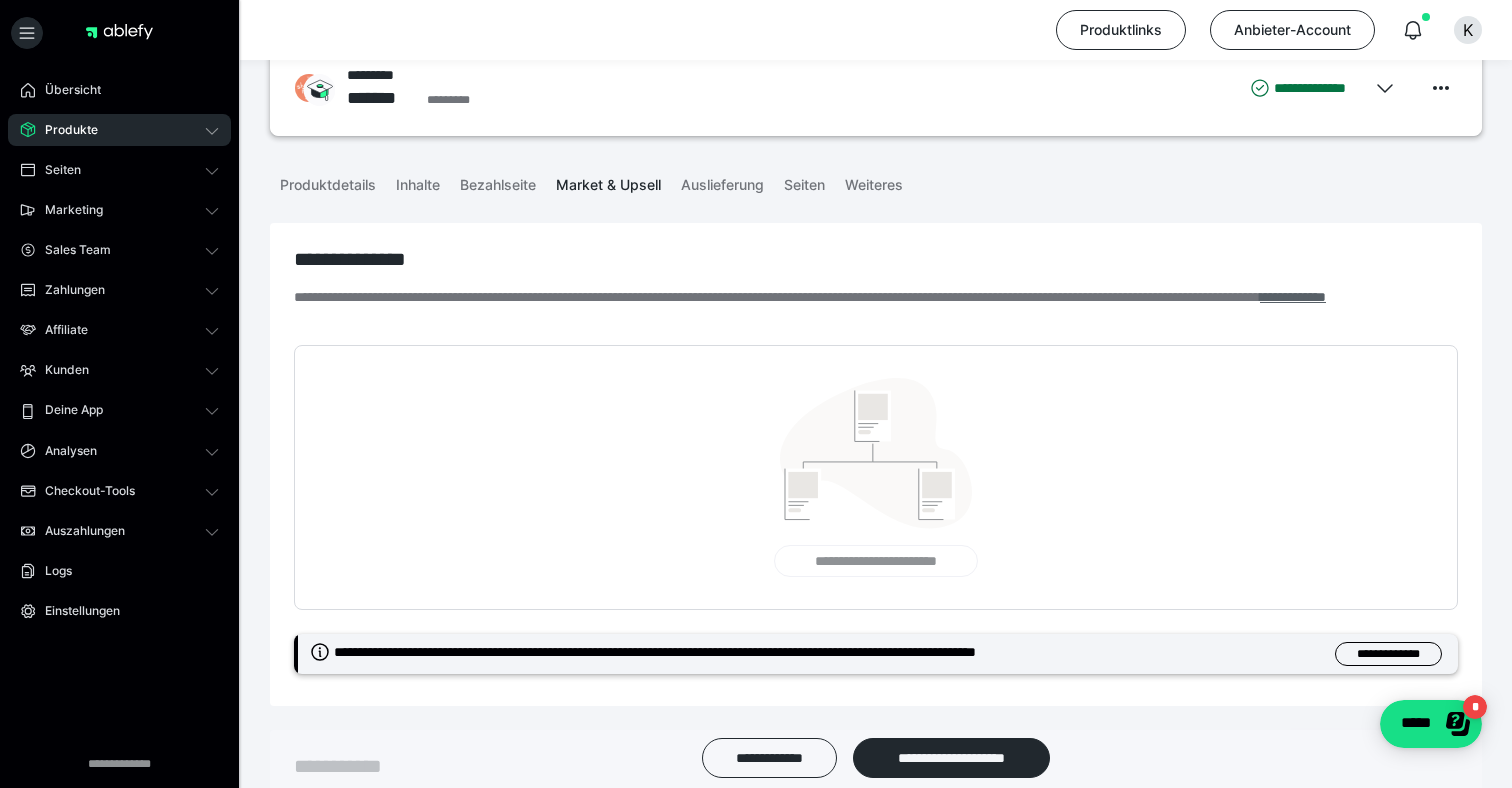 type 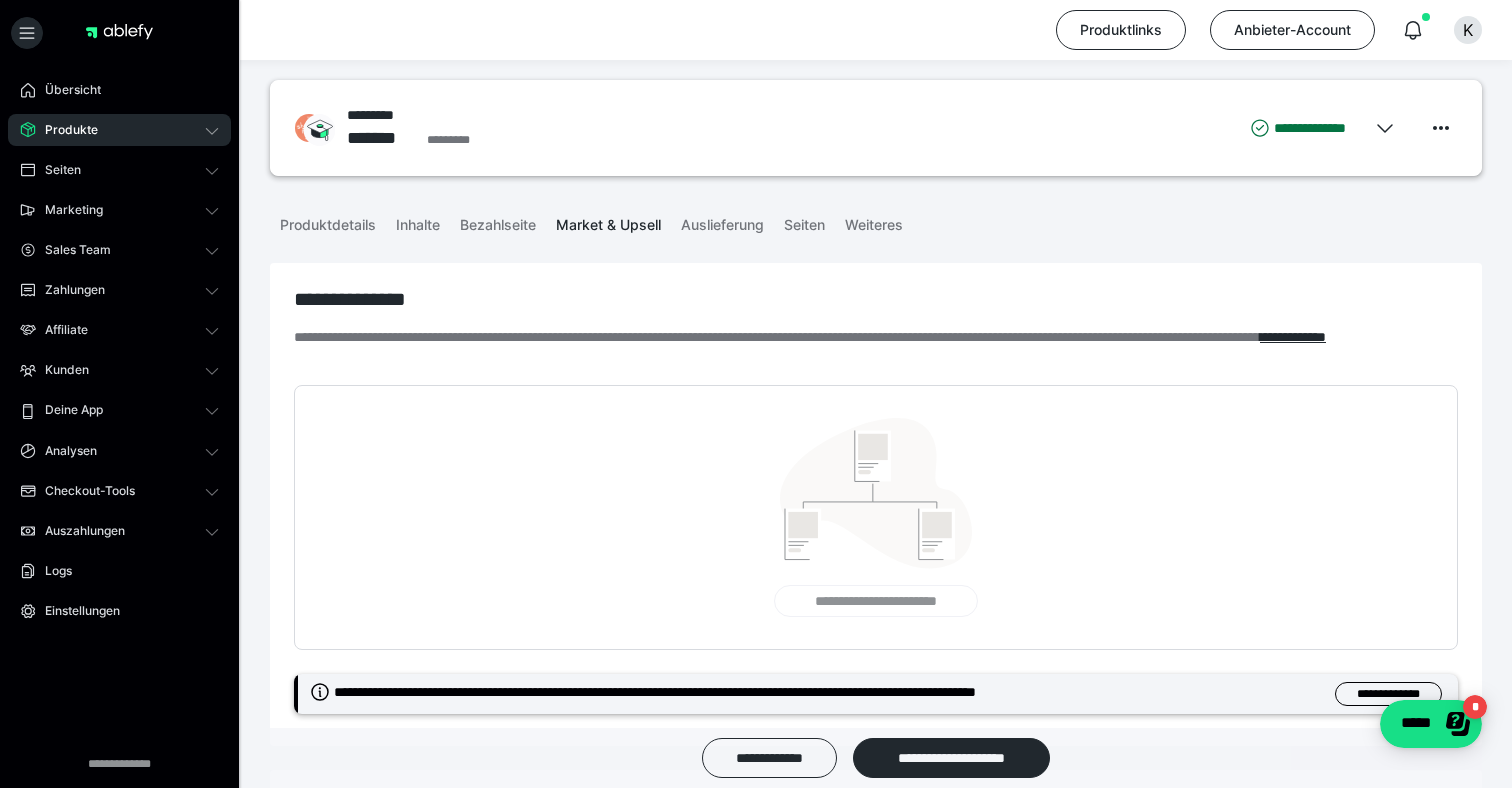 scroll, scrollTop: 0, scrollLeft: 0, axis: both 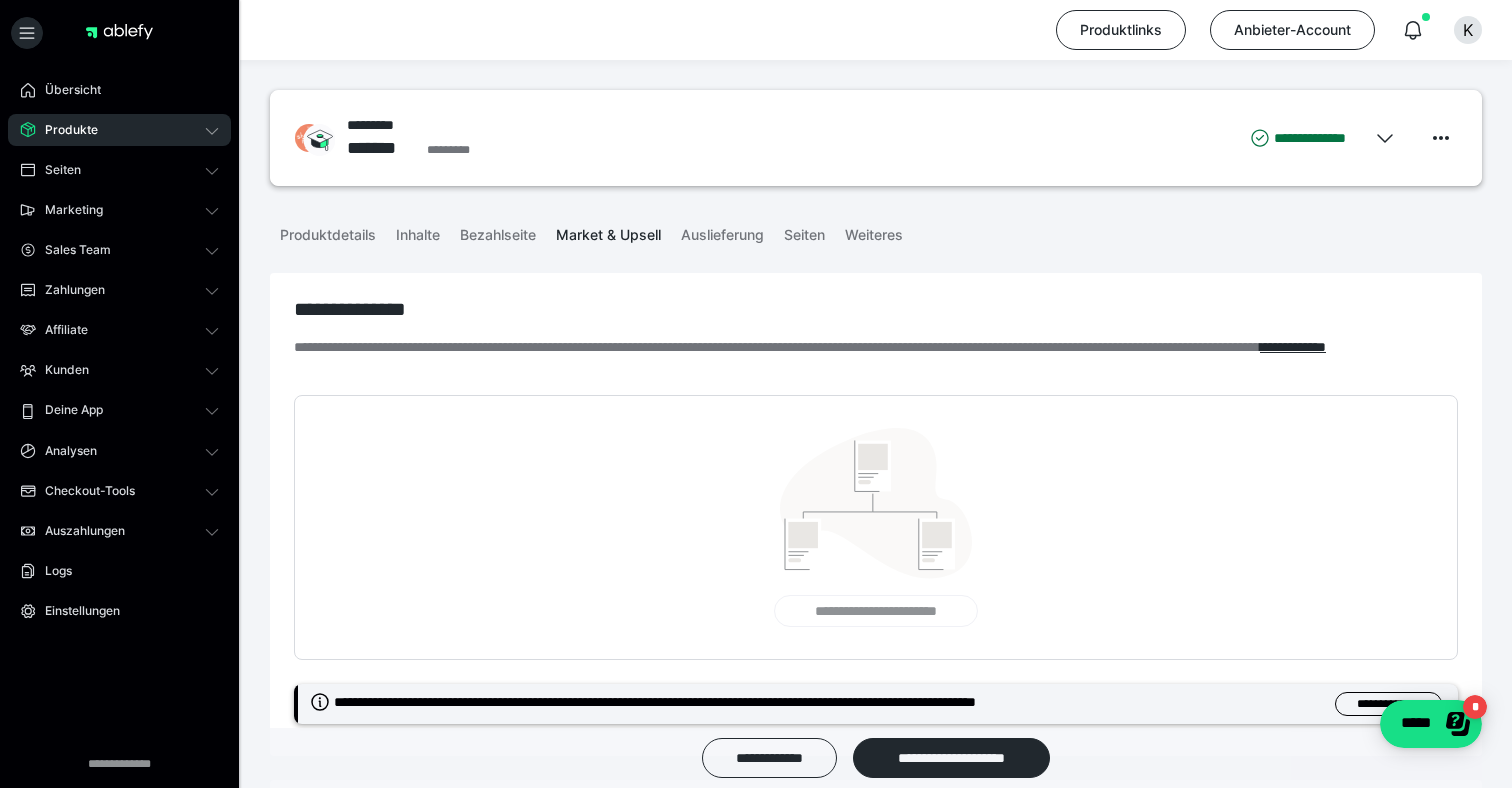 click on "**********" at bounding box center [875, 611] 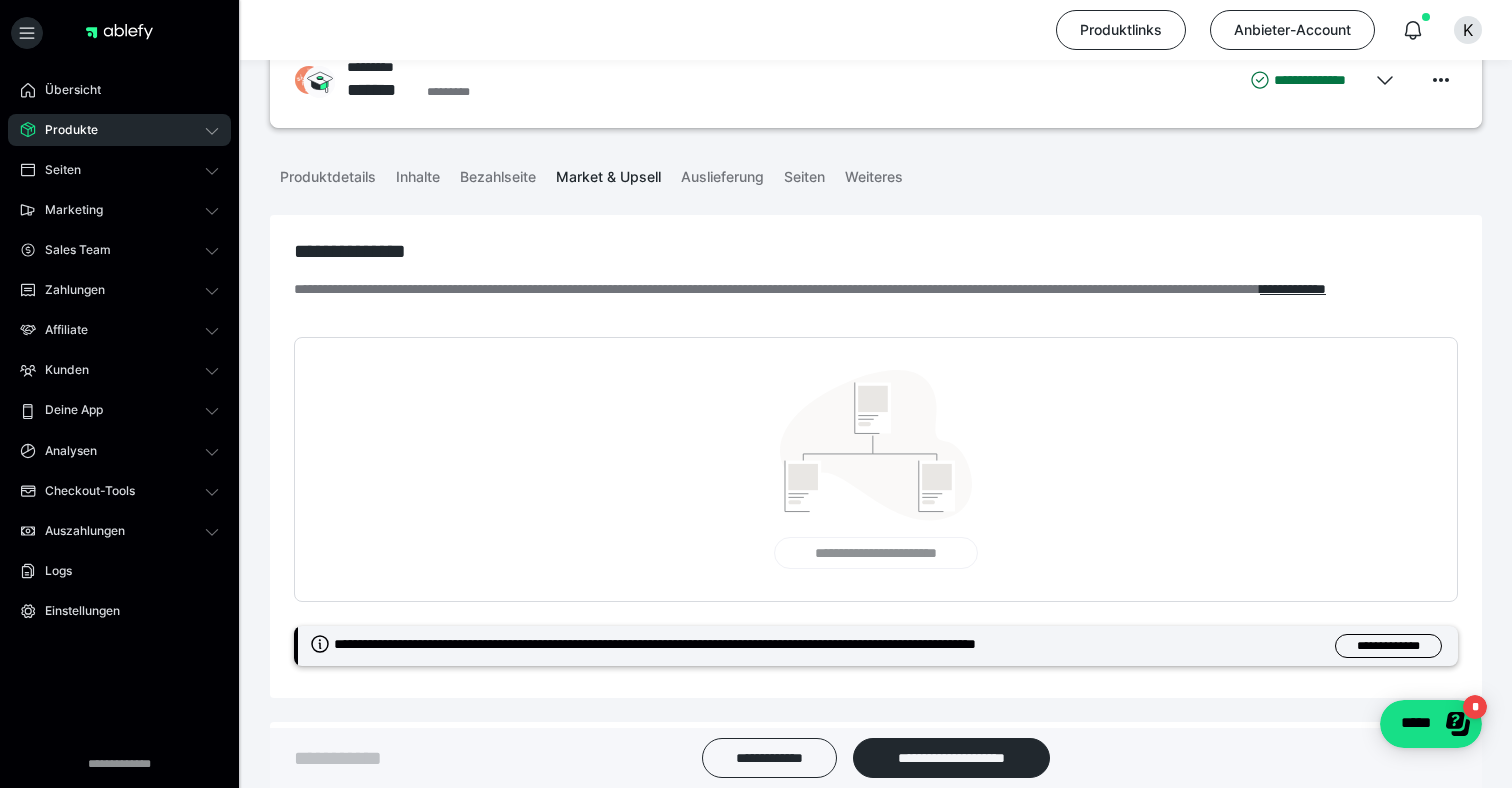 scroll, scrollTop: 107, scrollLeft: 0, axis: vertical 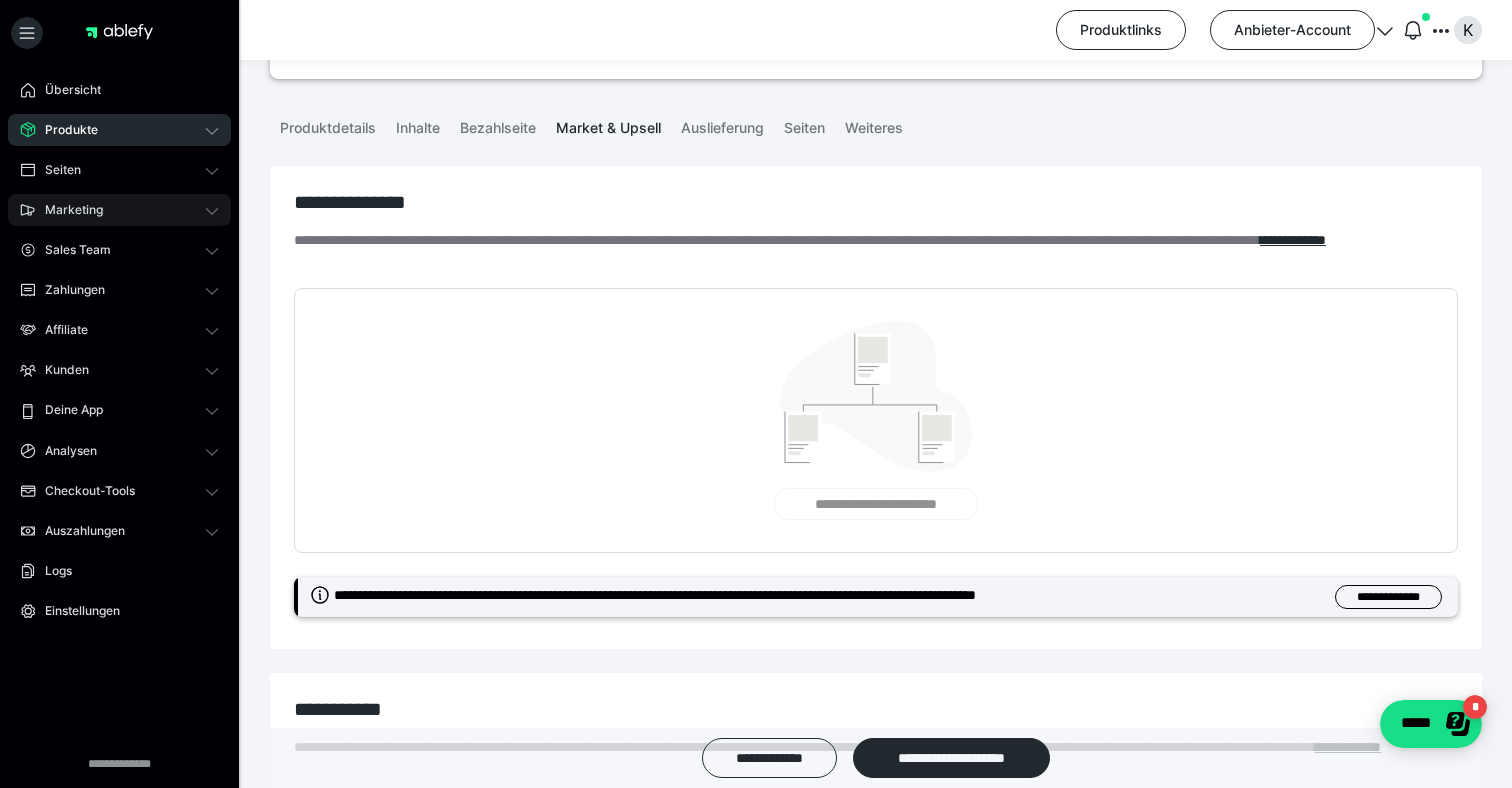 click on "Marketing" at bounding box center (119, 210) 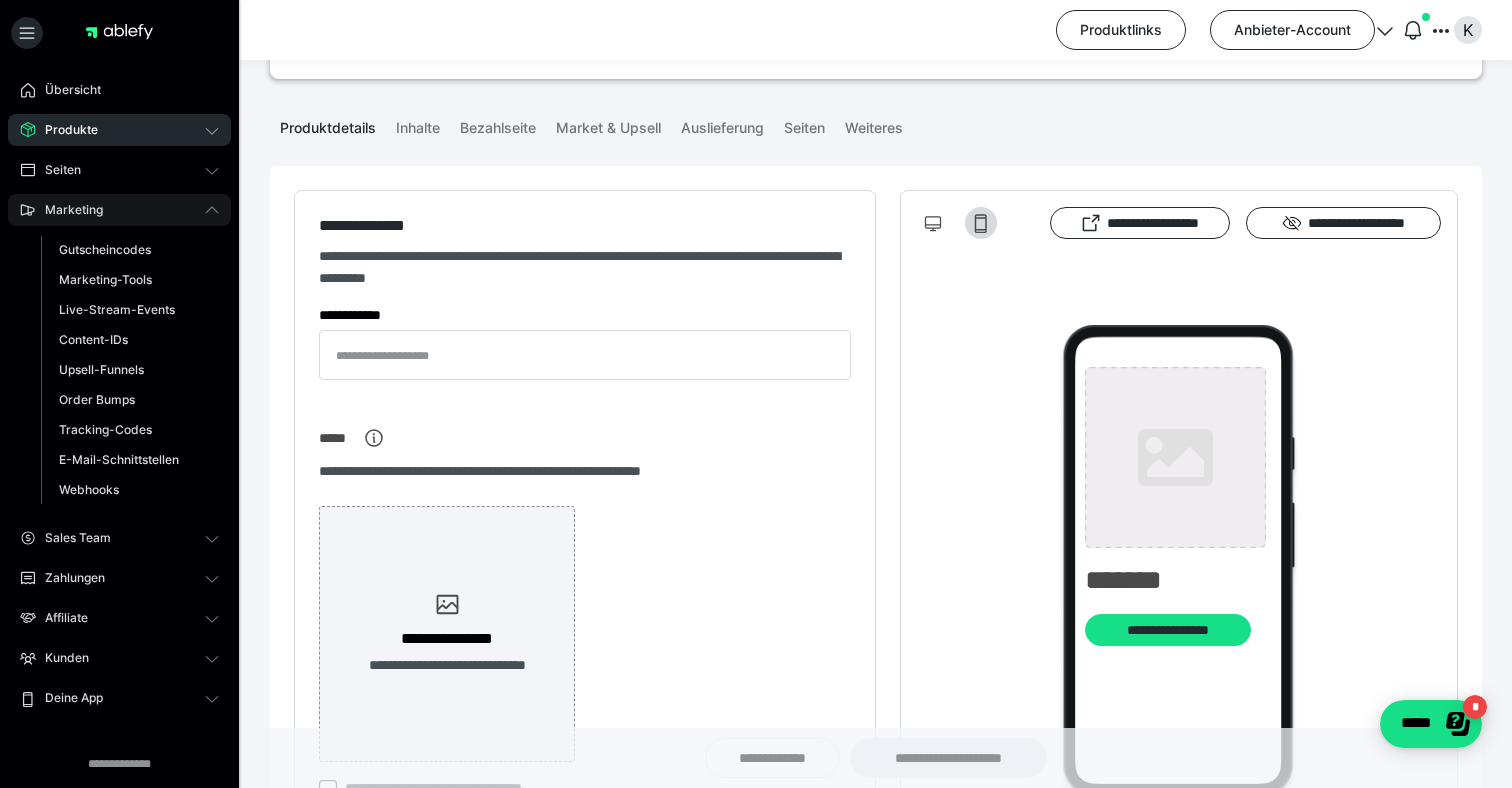 type on "*********" 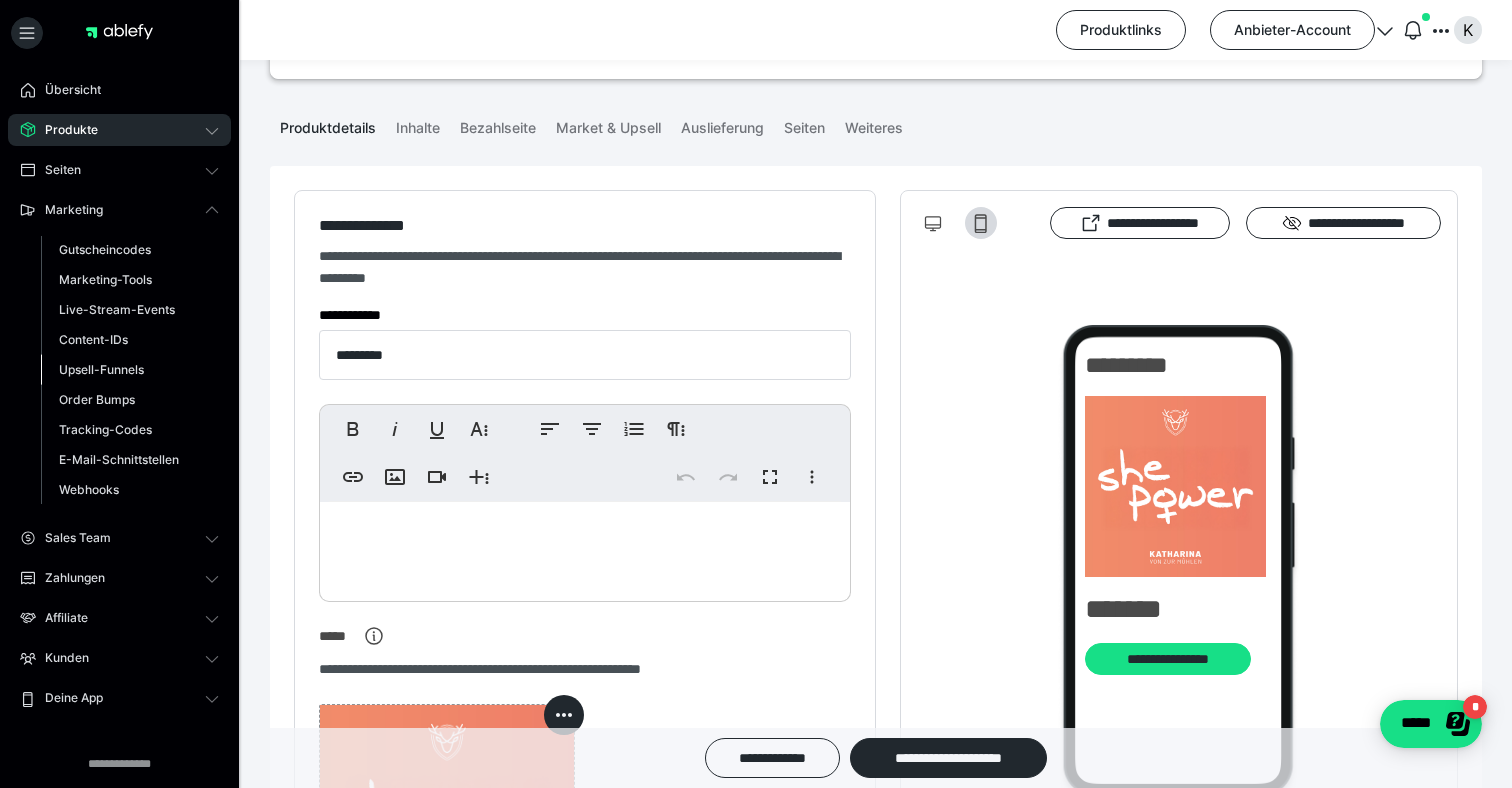click on "Upsell-Funnels" at bounding box center (101, 369) 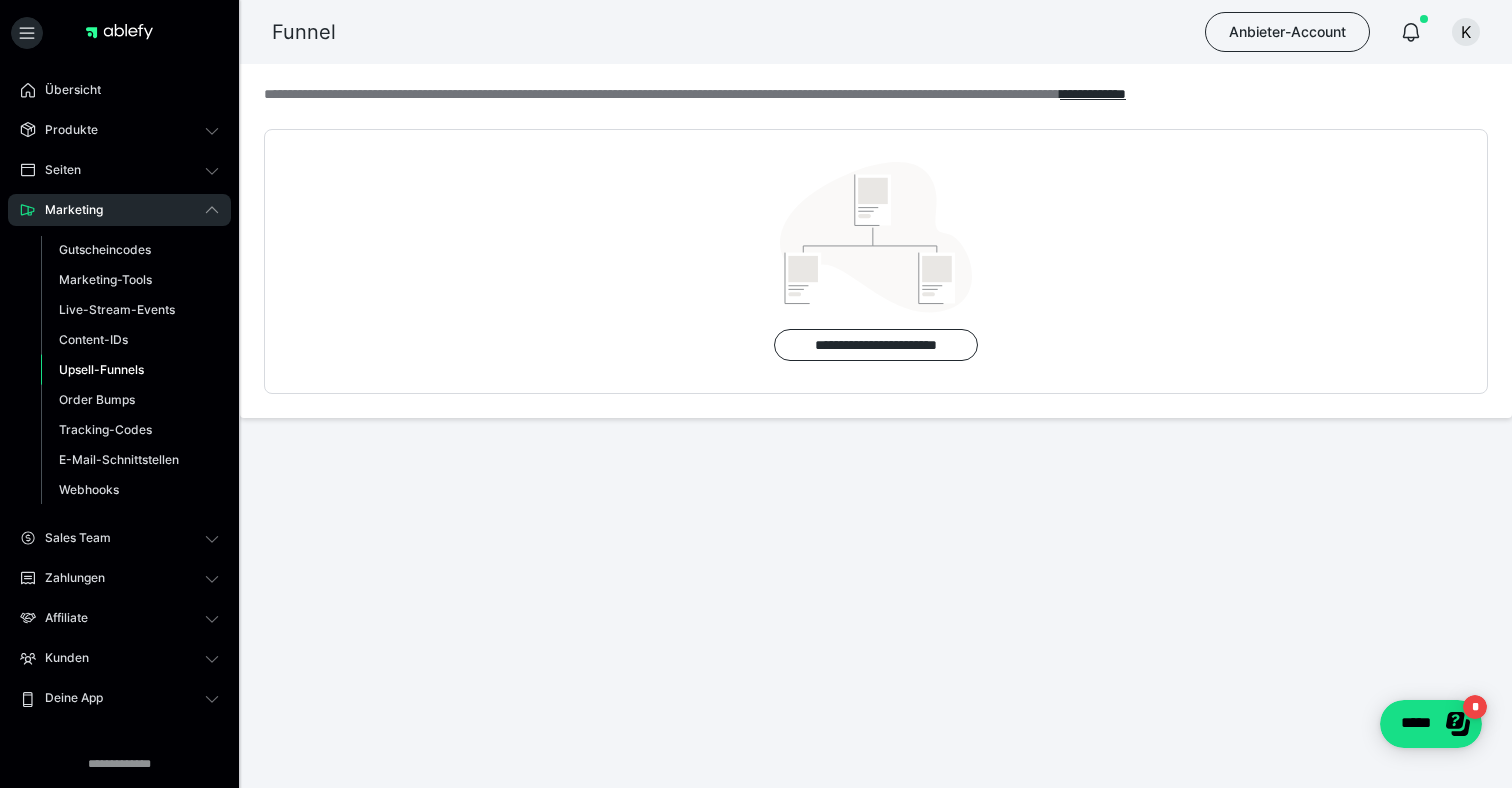 scroll, scrollTop: 0, scrollLeft: 0, axis: both 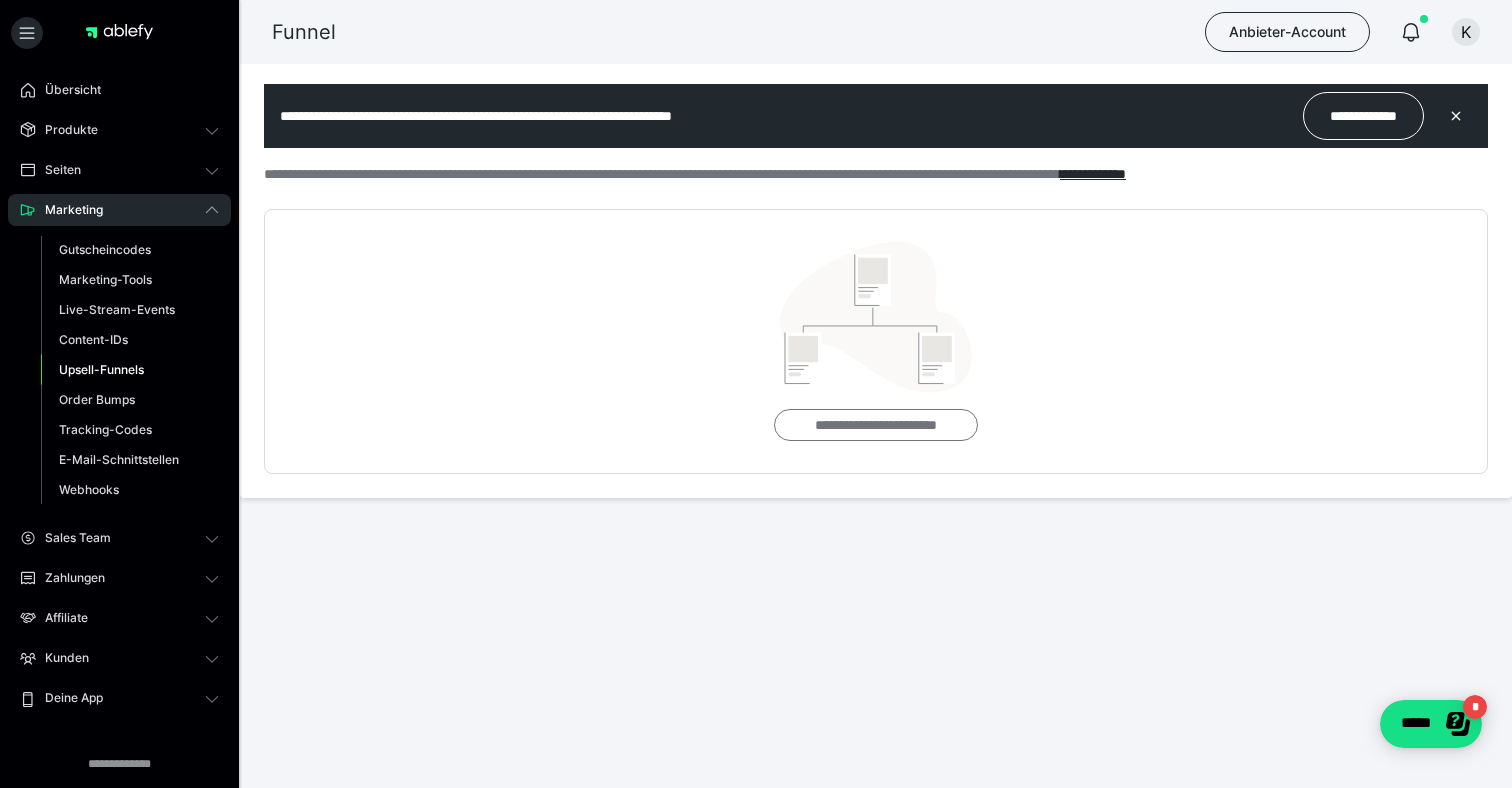 click on "**********" at bounding box center (875, 425) 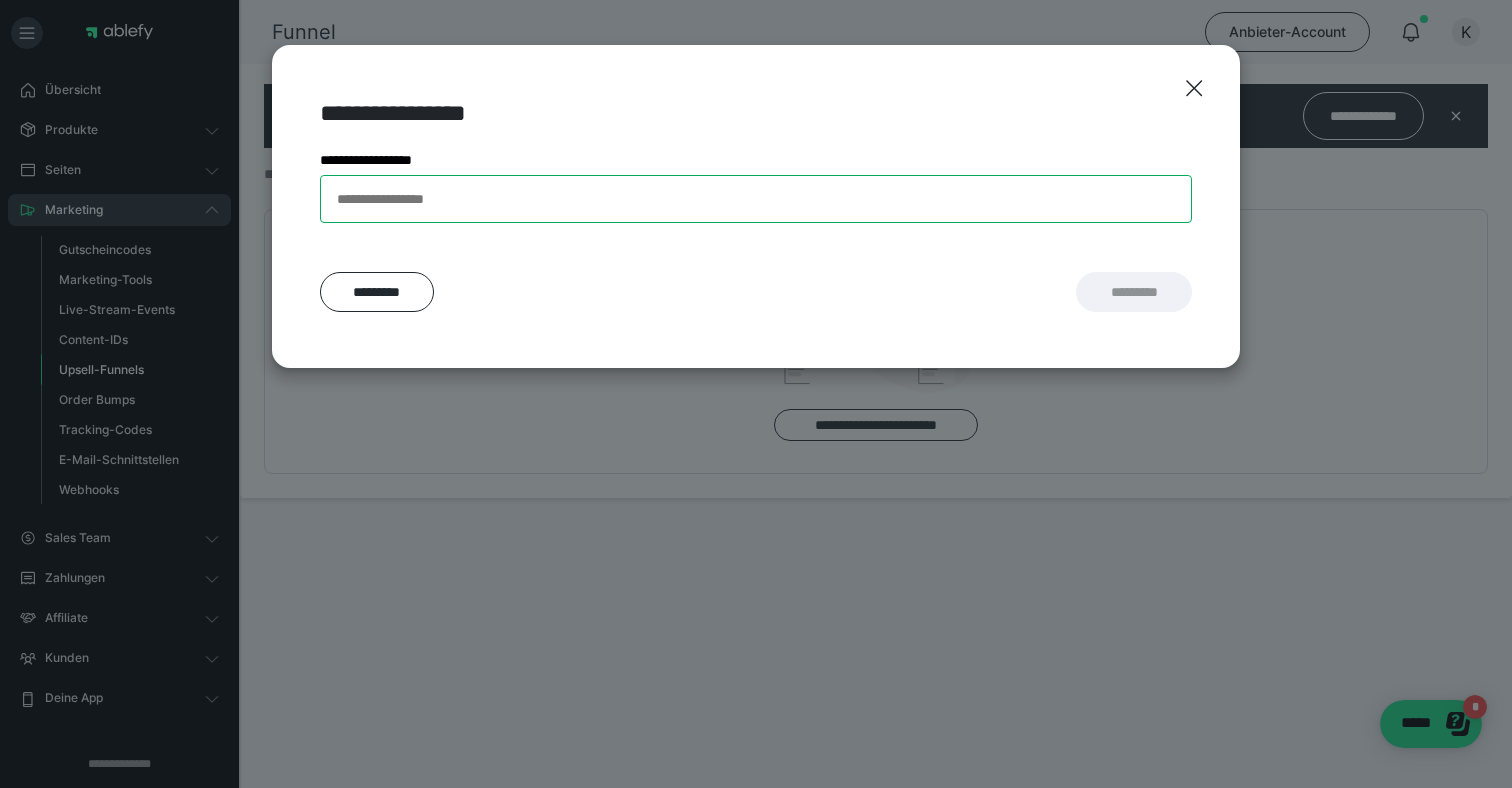 click on "**********" at bounding box center (756, 199) 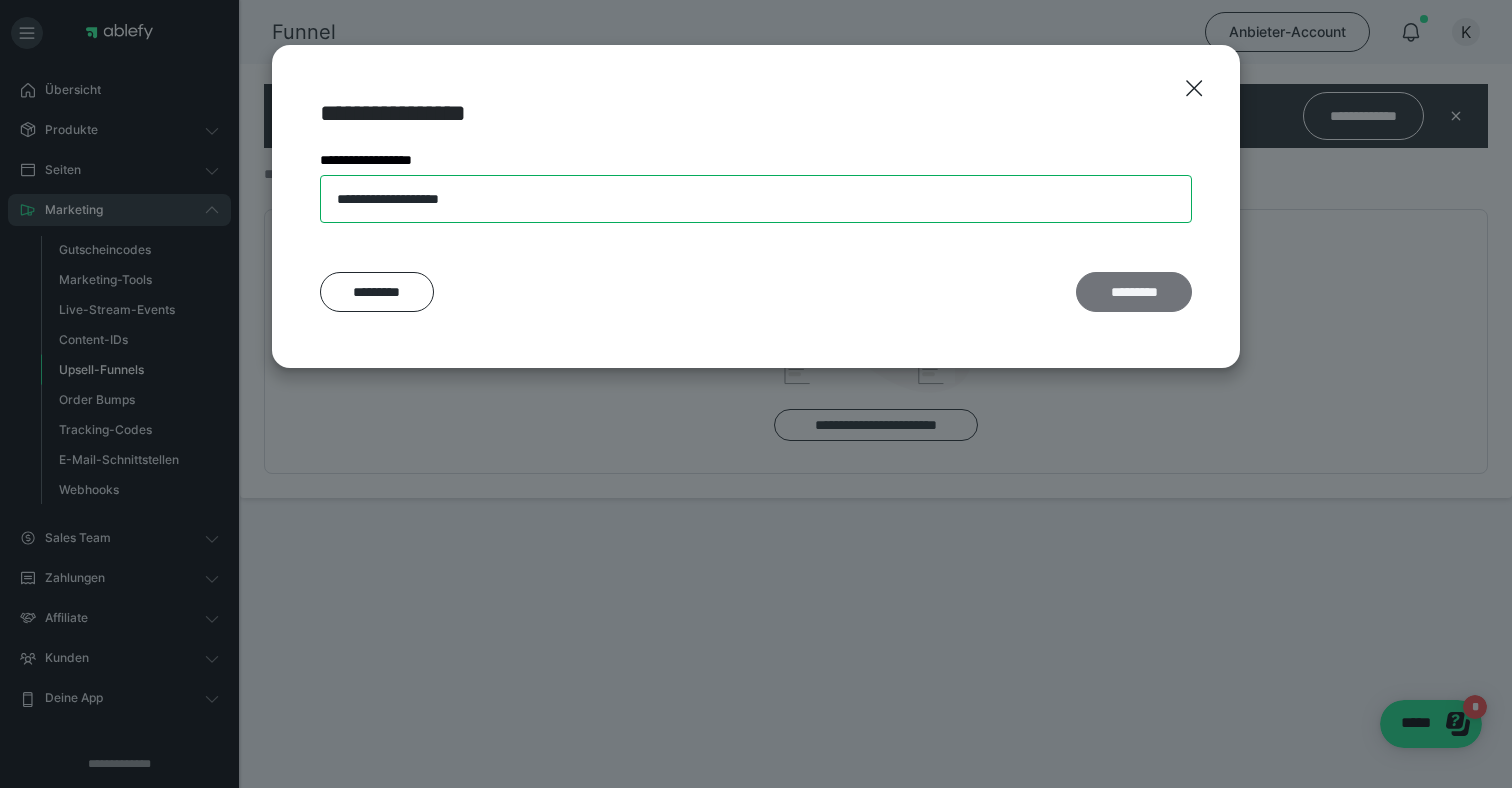 type on "**********" 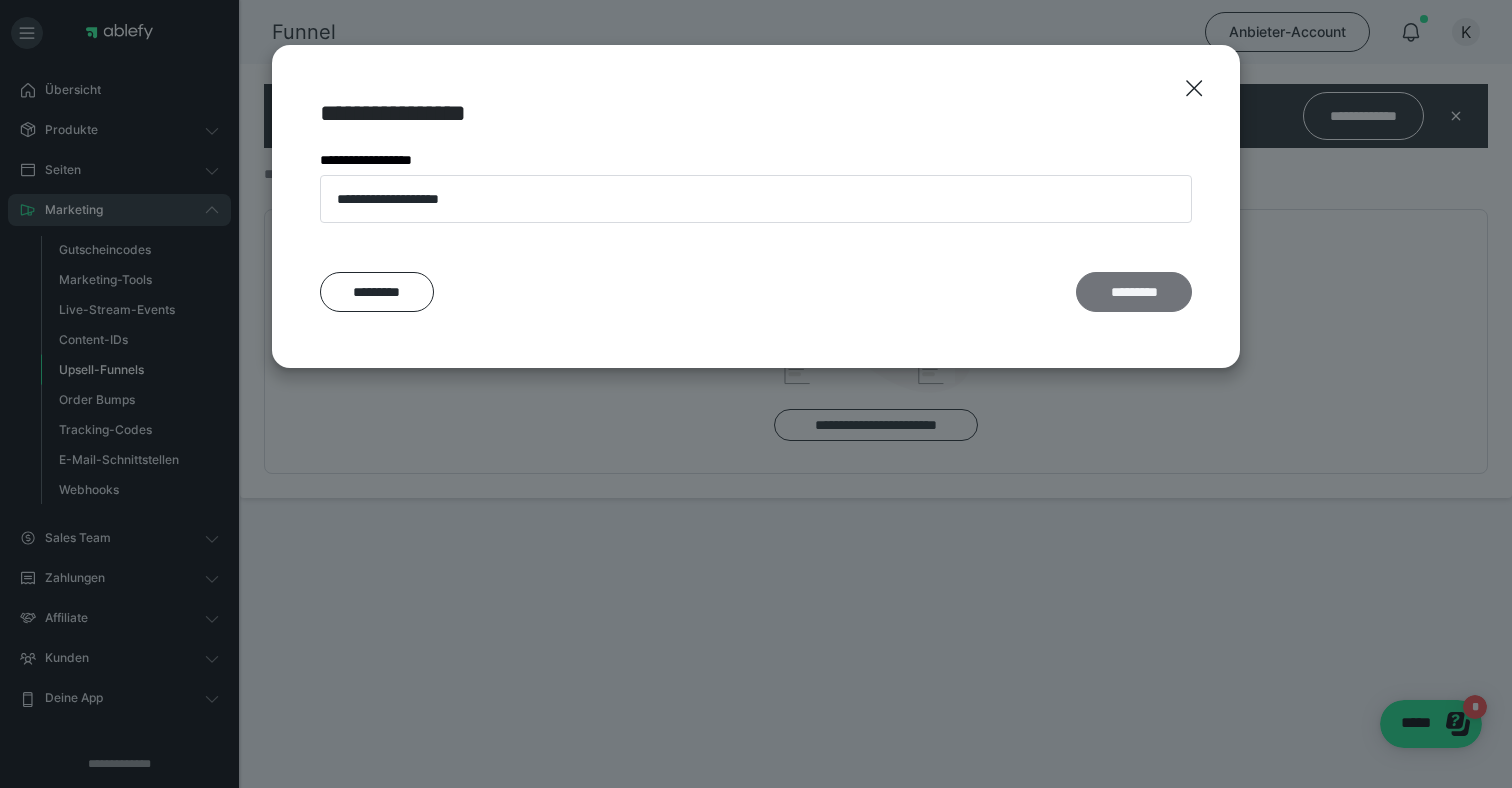 click on "*********" at bounding box center (1134, 292) 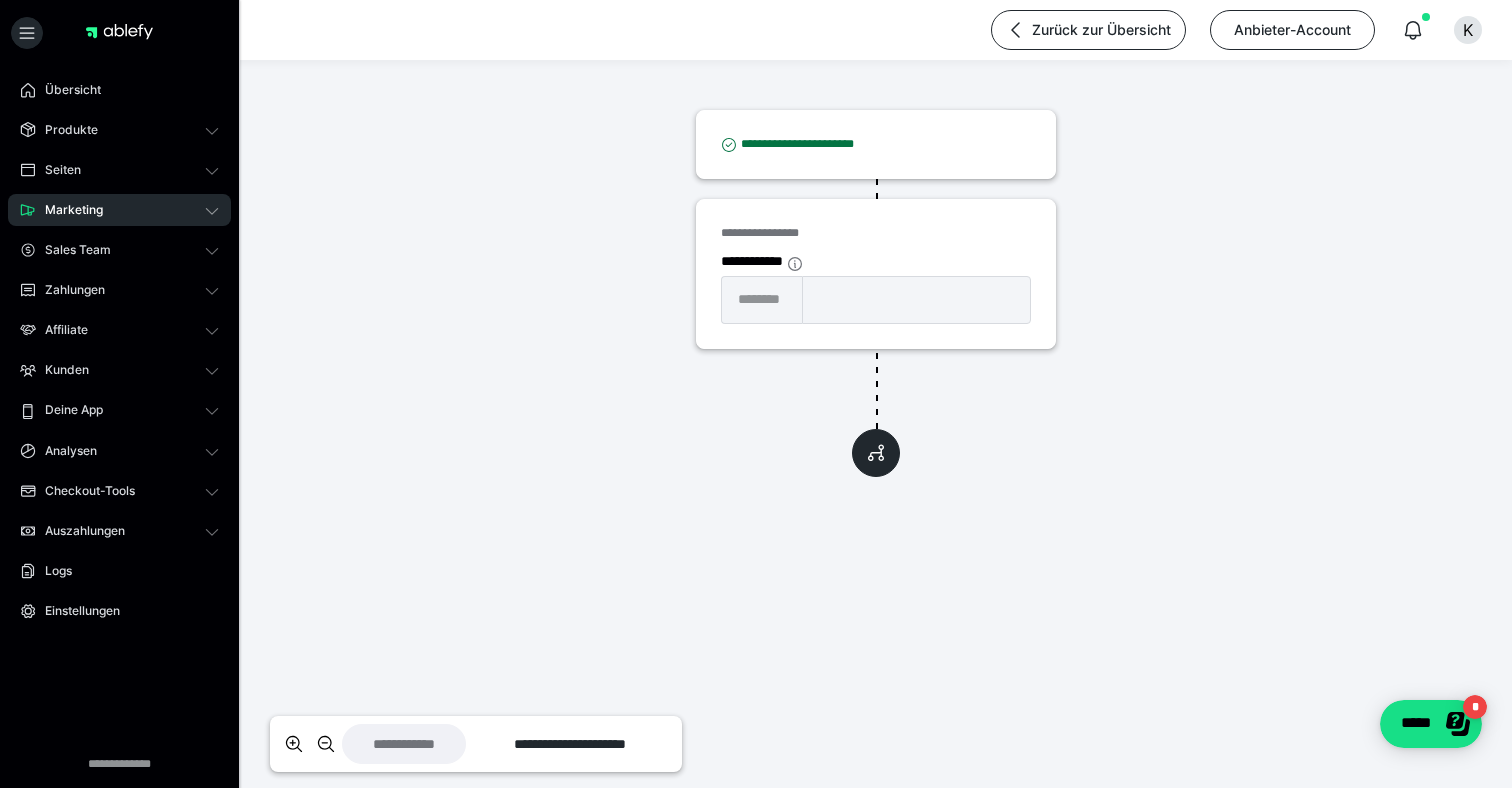 click on "**********" at bounding box center (404, 744) 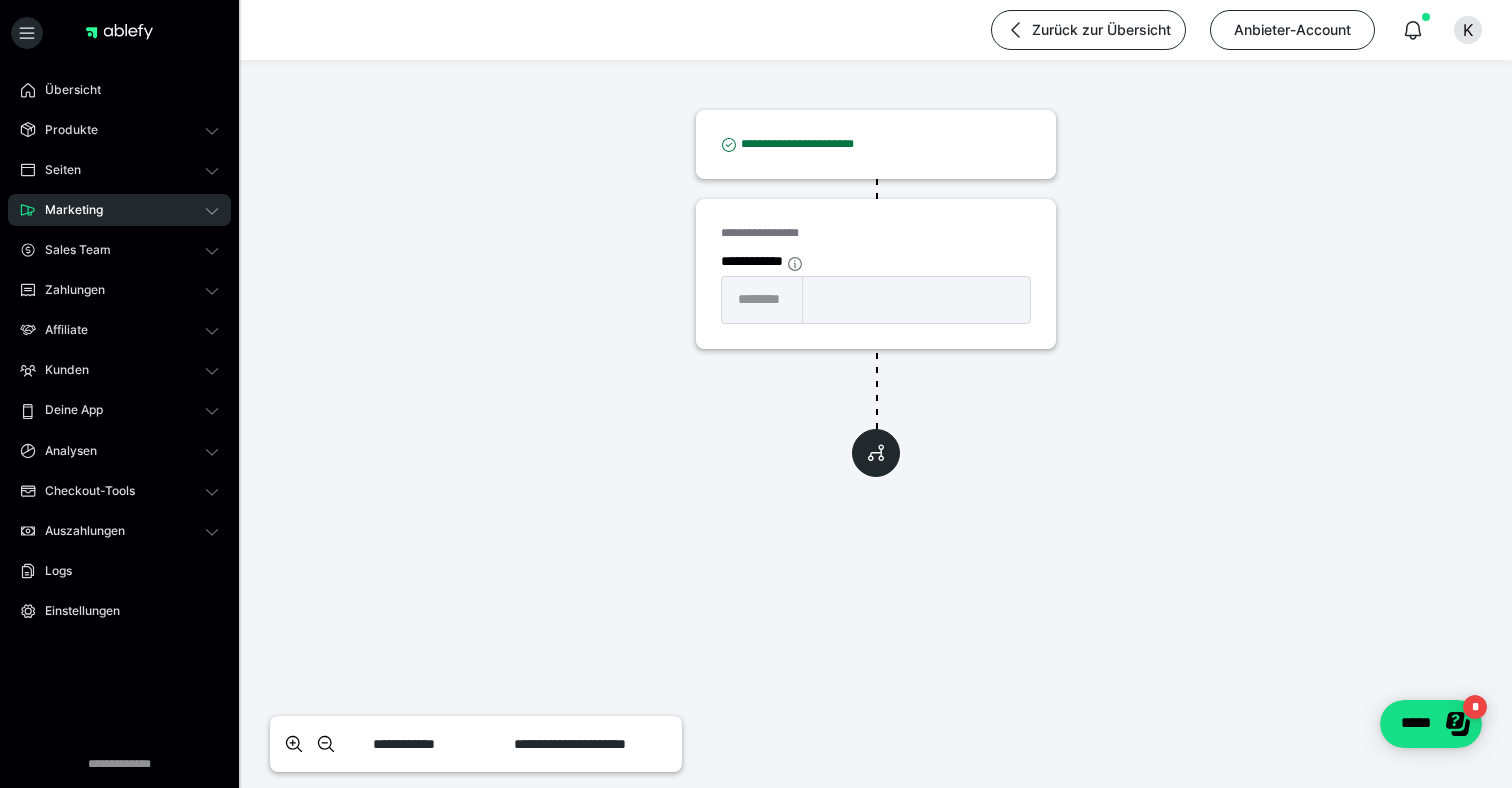 click on "Marketing" at bounding box center [119, 210] 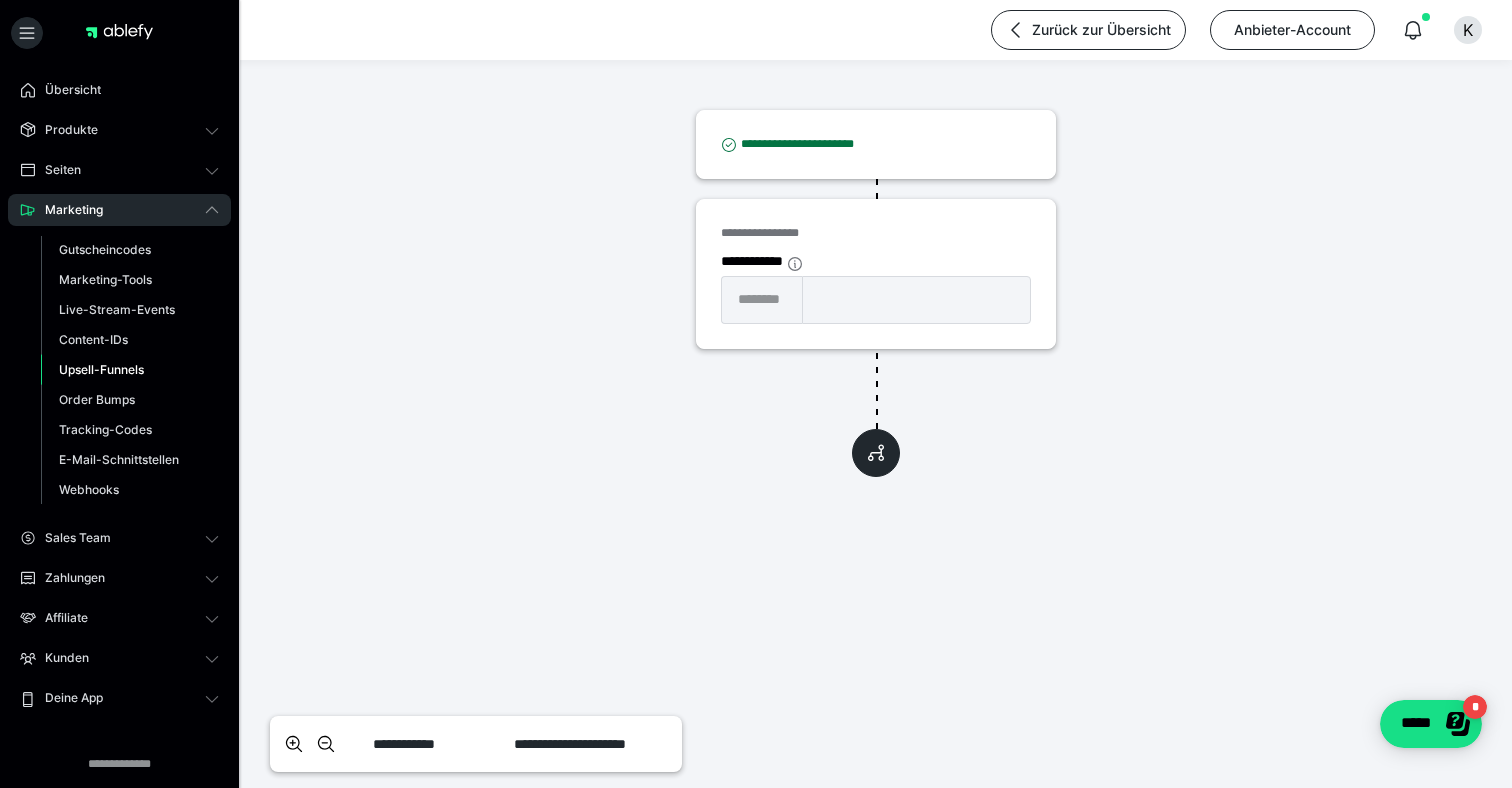 click on "Upsell-Funnels" at bounding box center (101, 369) 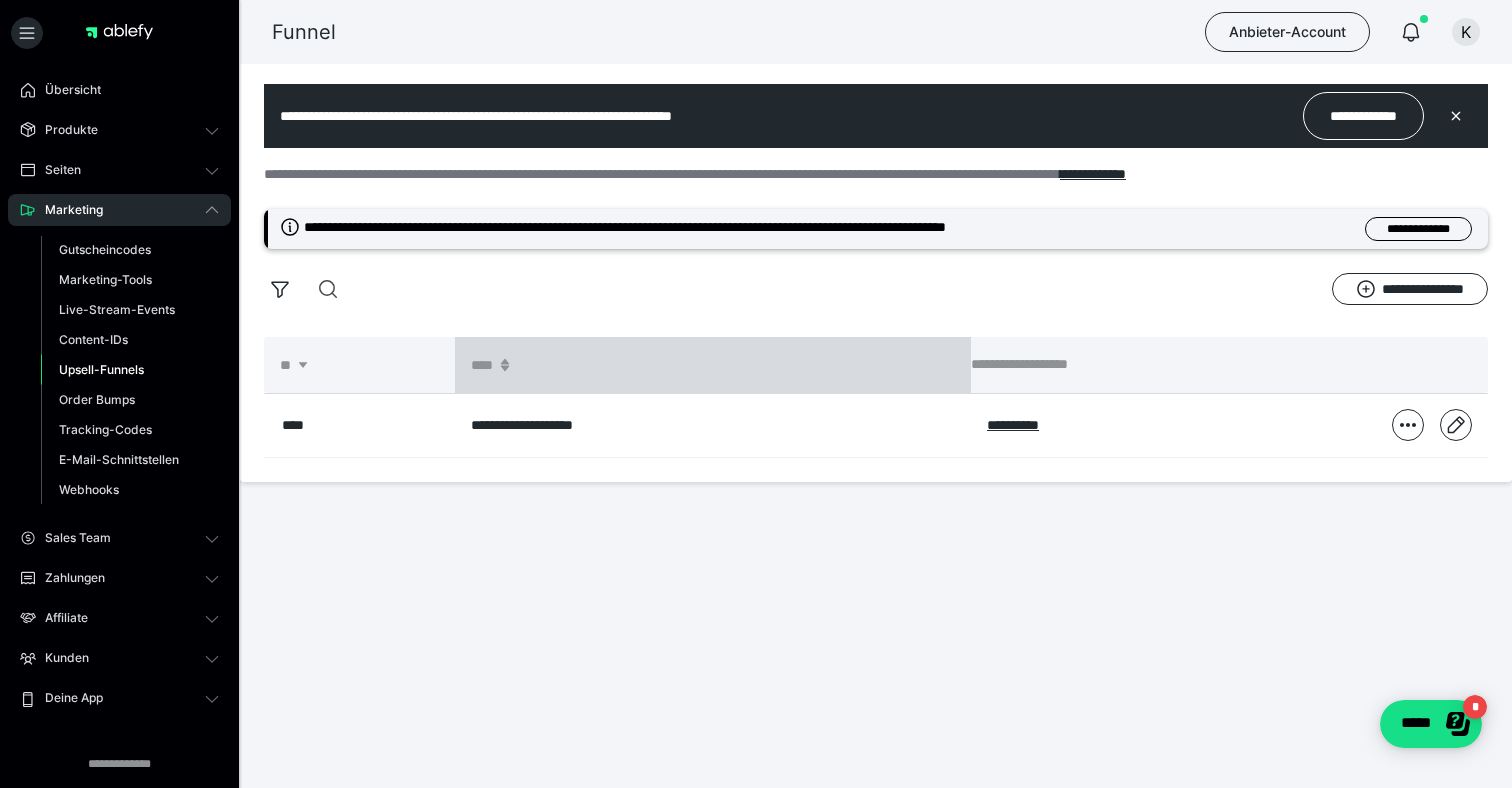 scroll, scrollTop: 0, scrollLeft: 0, axis: both 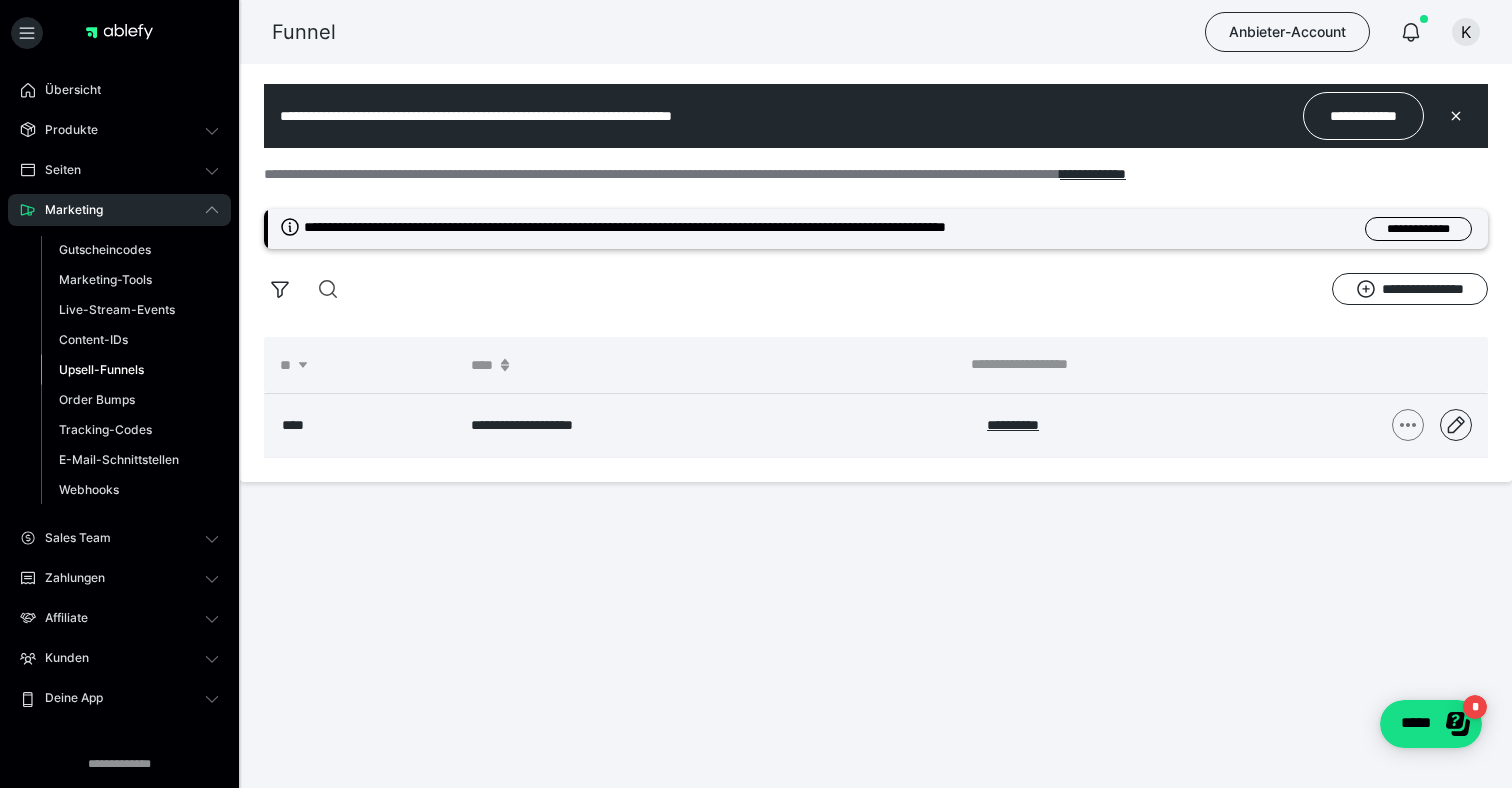 click 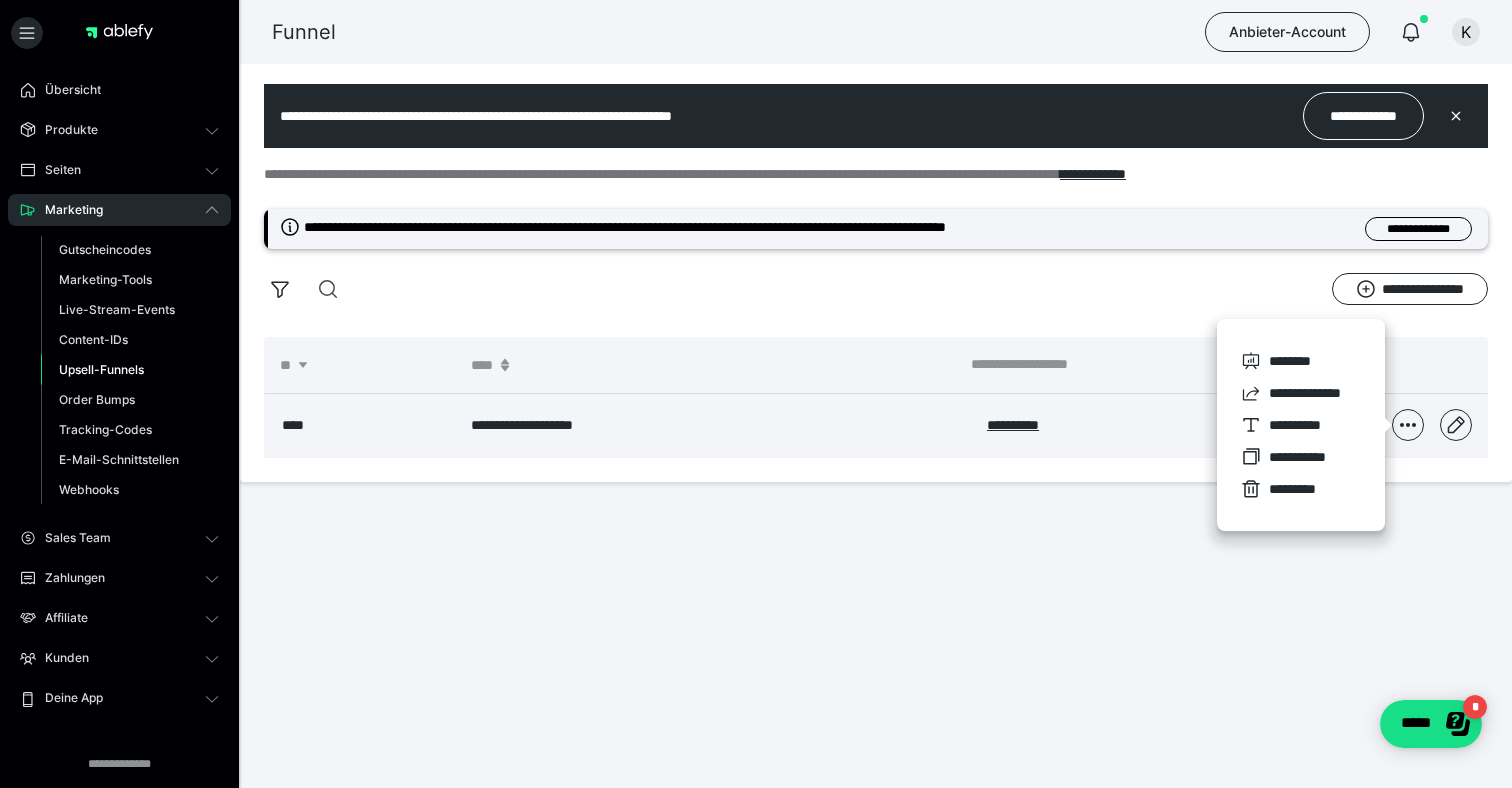 click on "*********" at bounding box center [1301, 489] 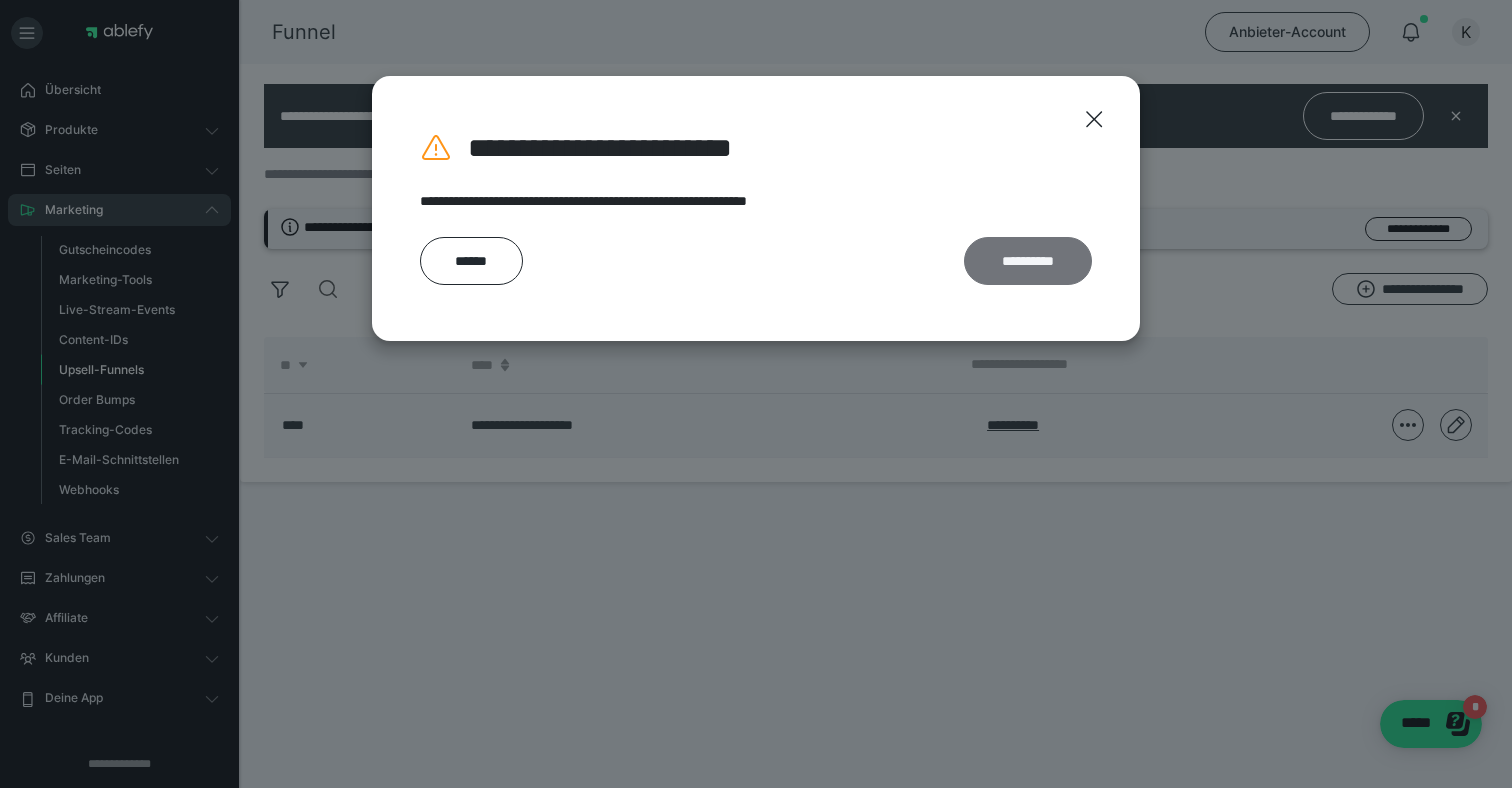 click on "**********" at bounding box center [1028, 261] 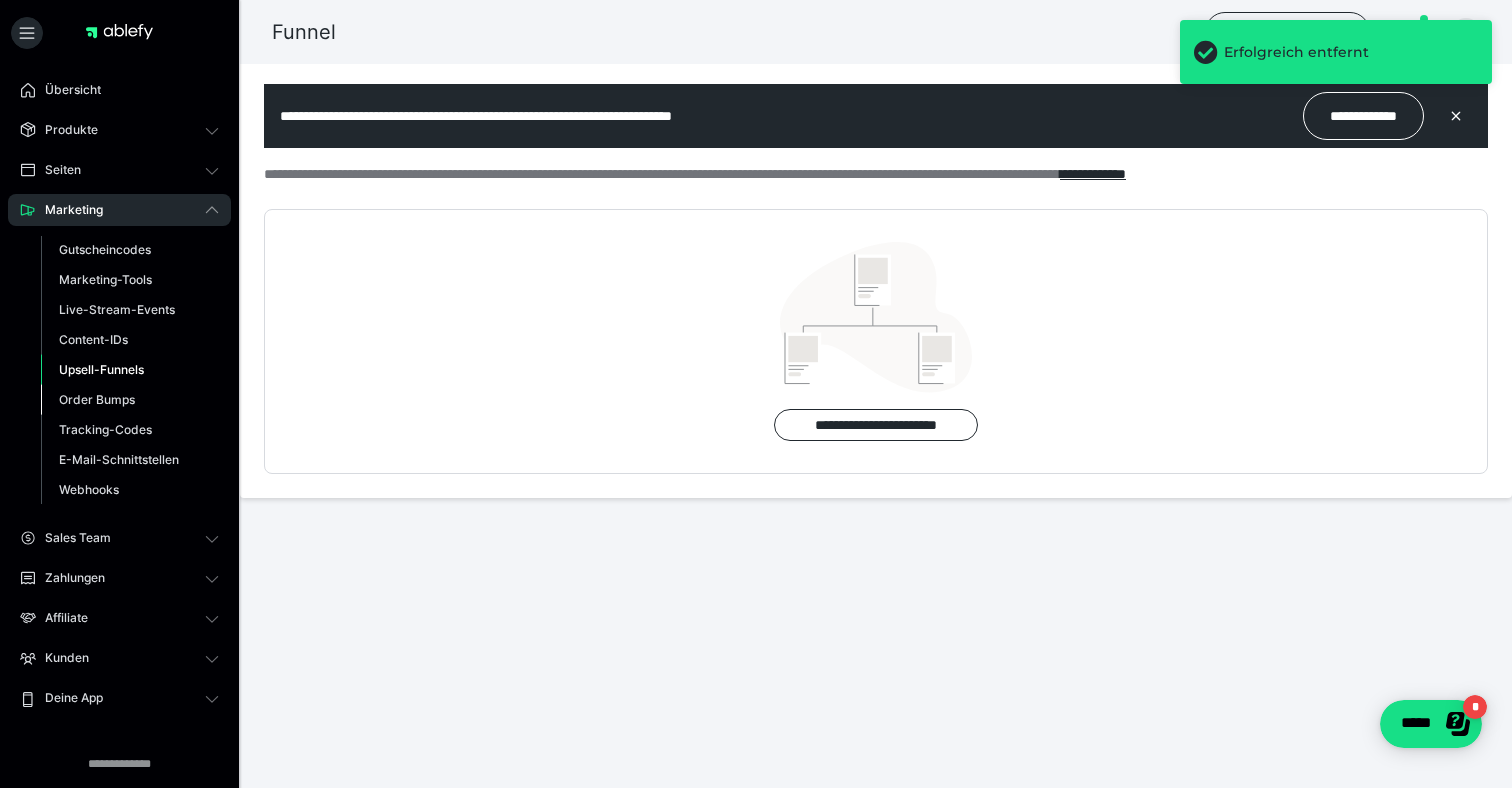 click on "Order Bumps" at bounding box center [97, 399] 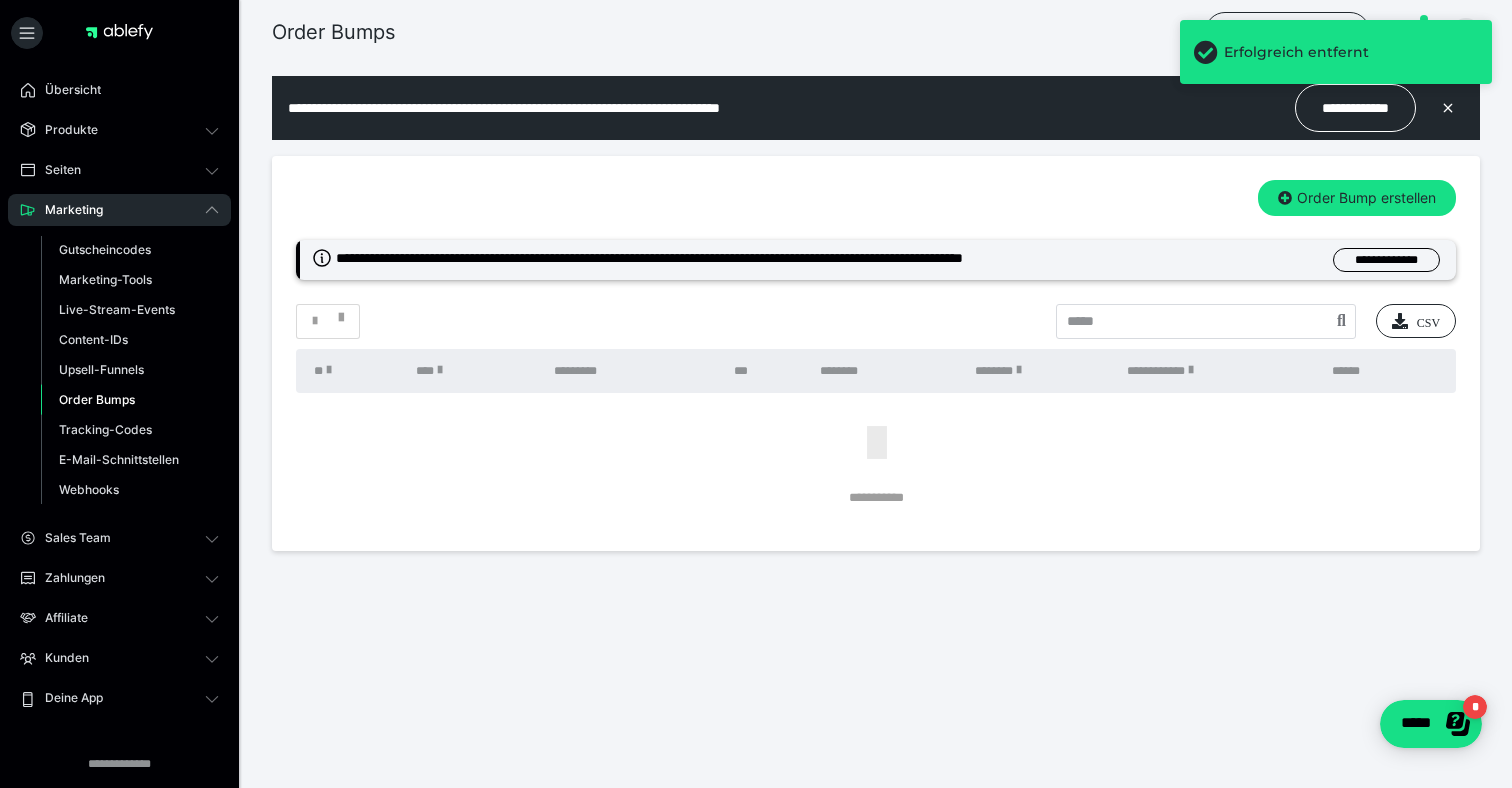 scroll, scrollTop: 0, scrollLeft: 0, axis: both 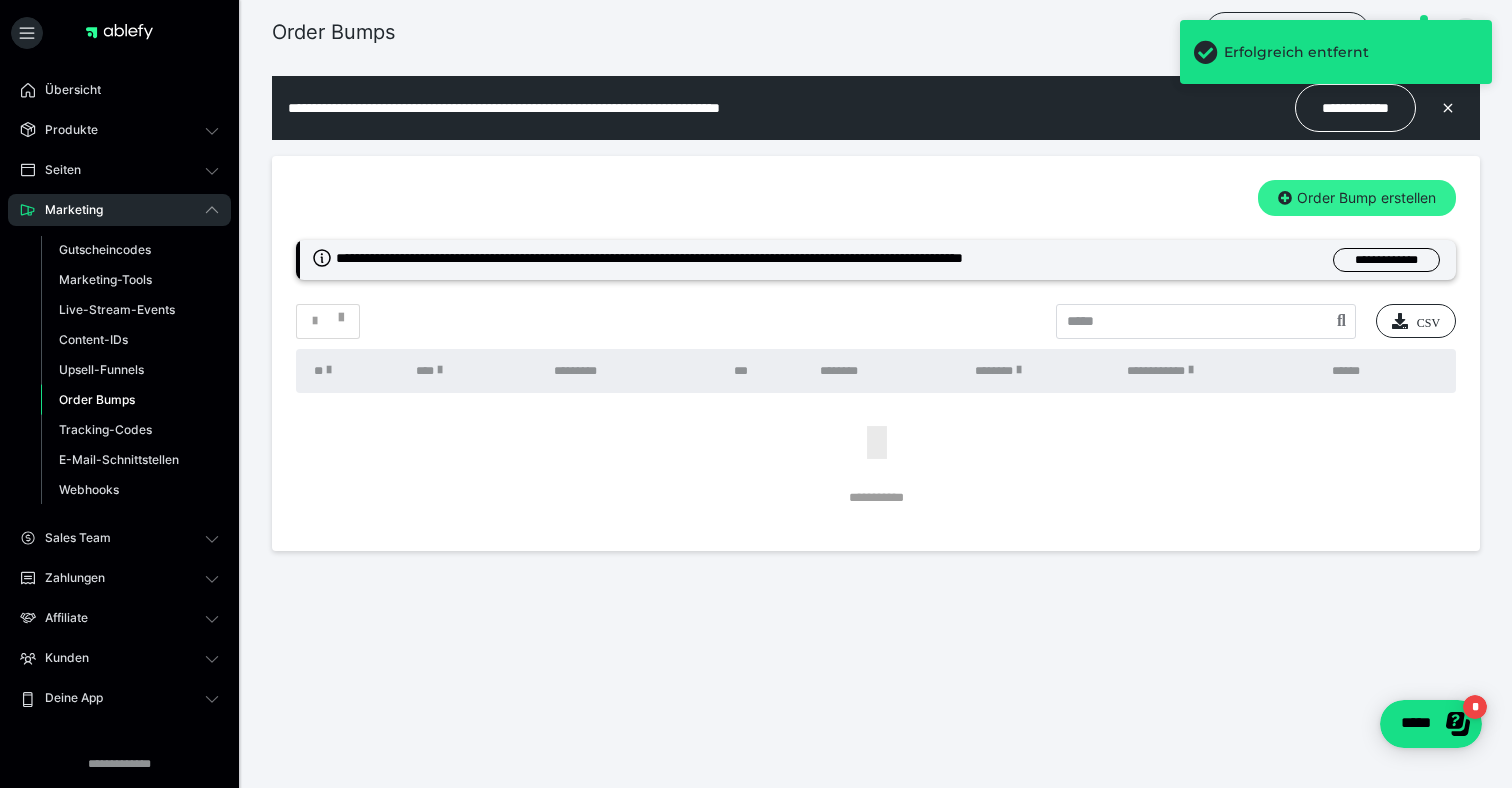 click on "Order Bump erstellen" at bounding box center (1357, 198) 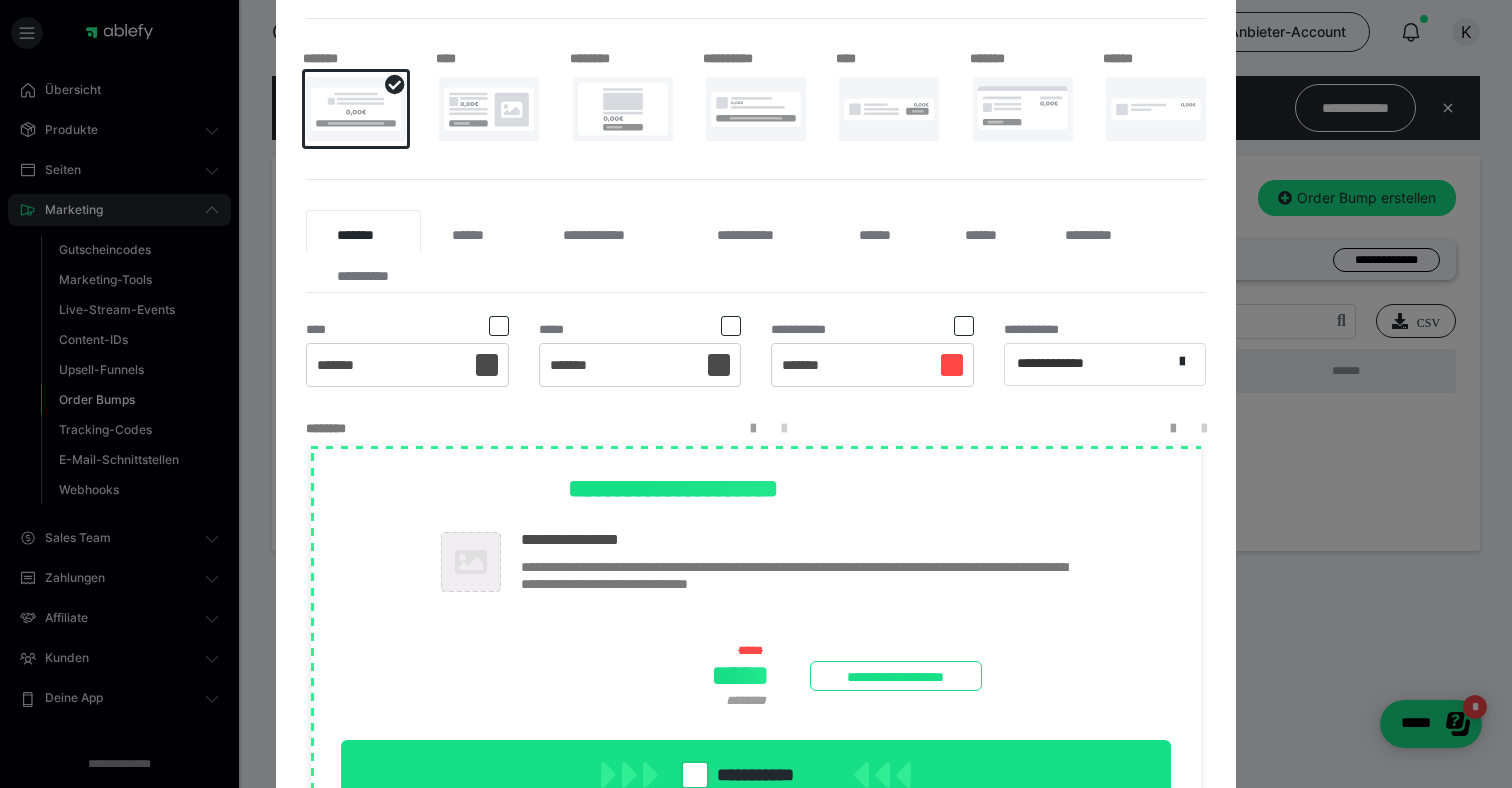 scroll, scrollTop: 260, scrollLeft: 0, axis: vertical 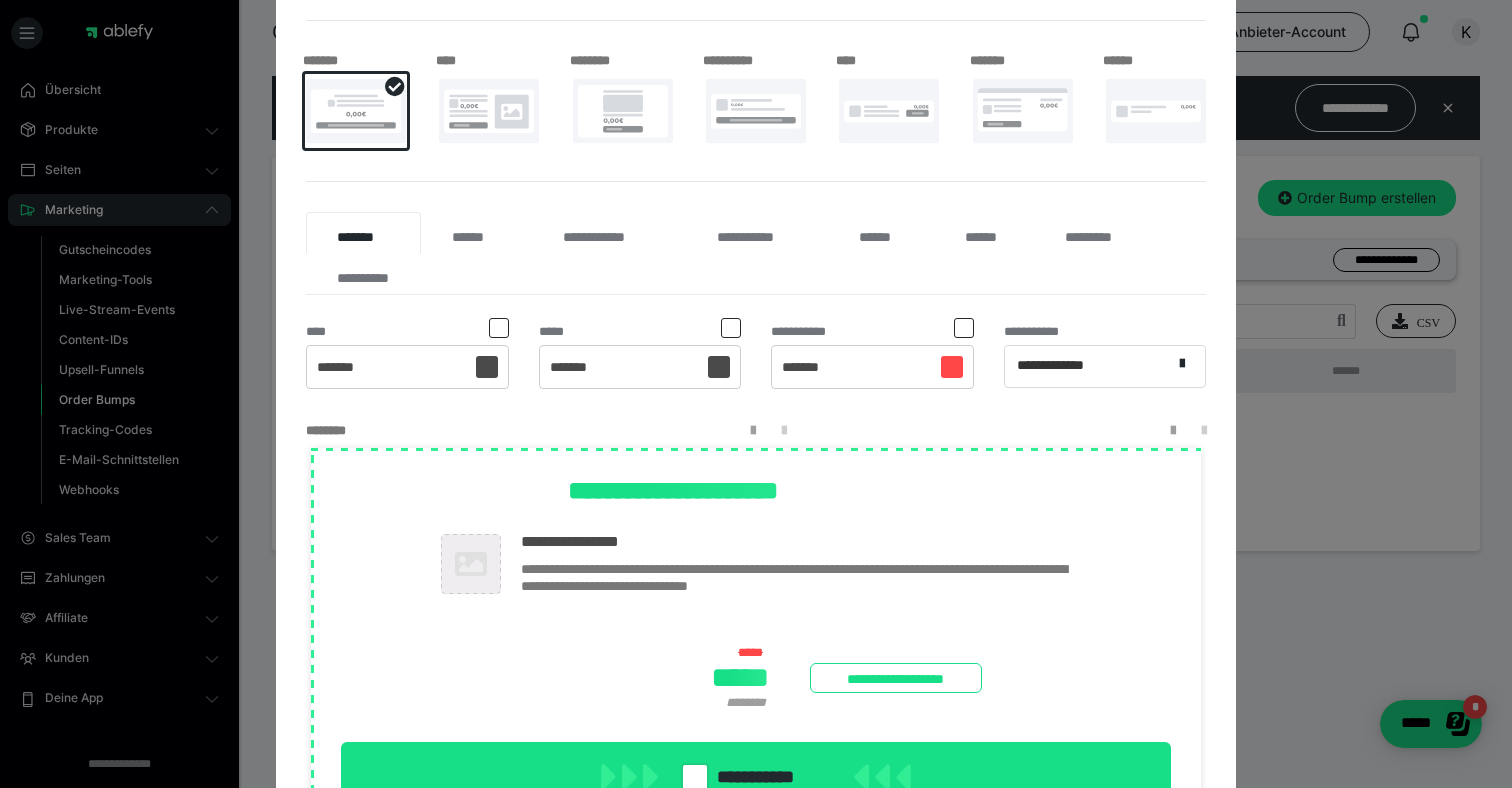 click at bounding box center [489, 111] 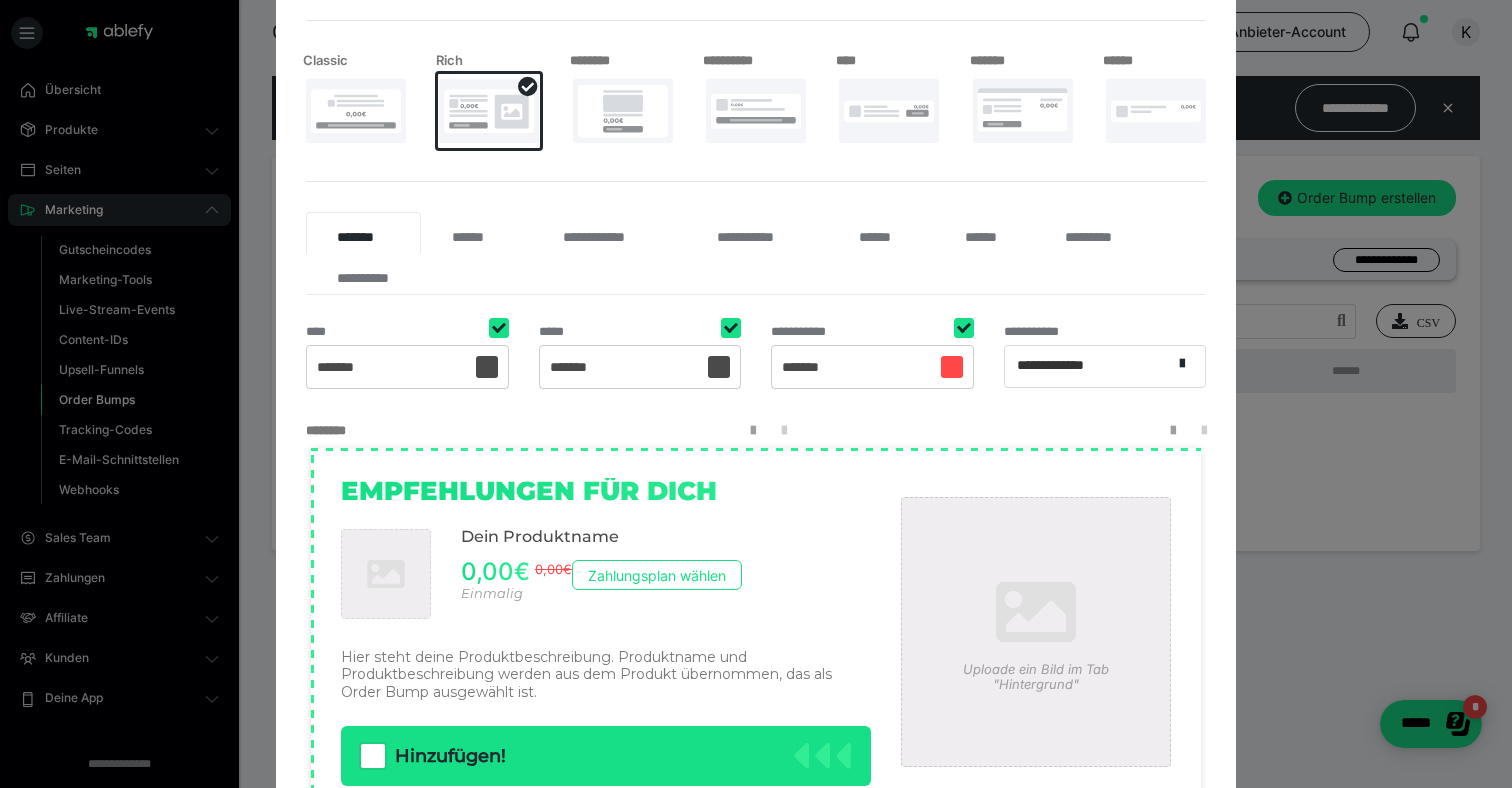 click at bounding box center (623, 111) 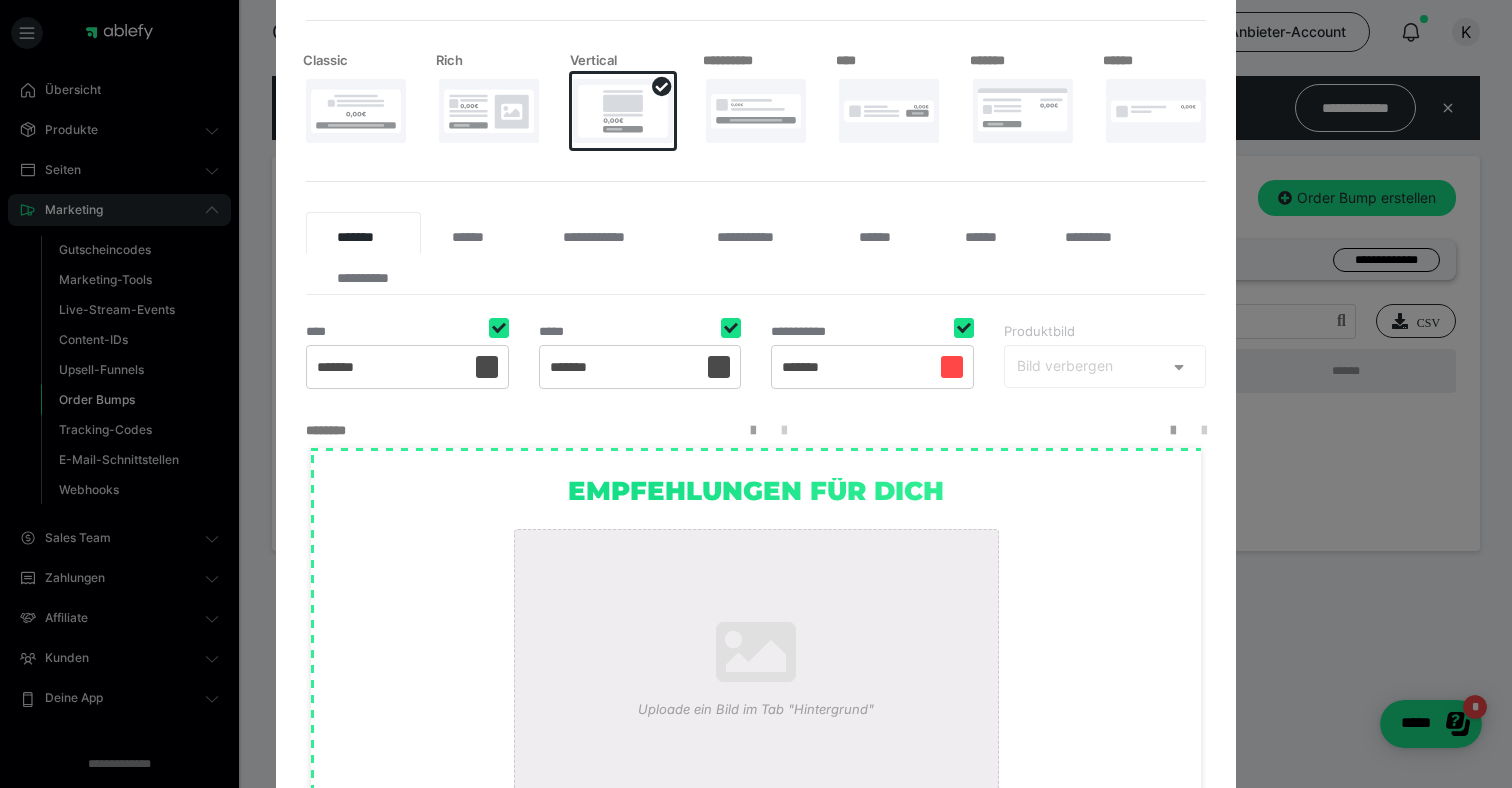 click at bounding box center (756, 111) 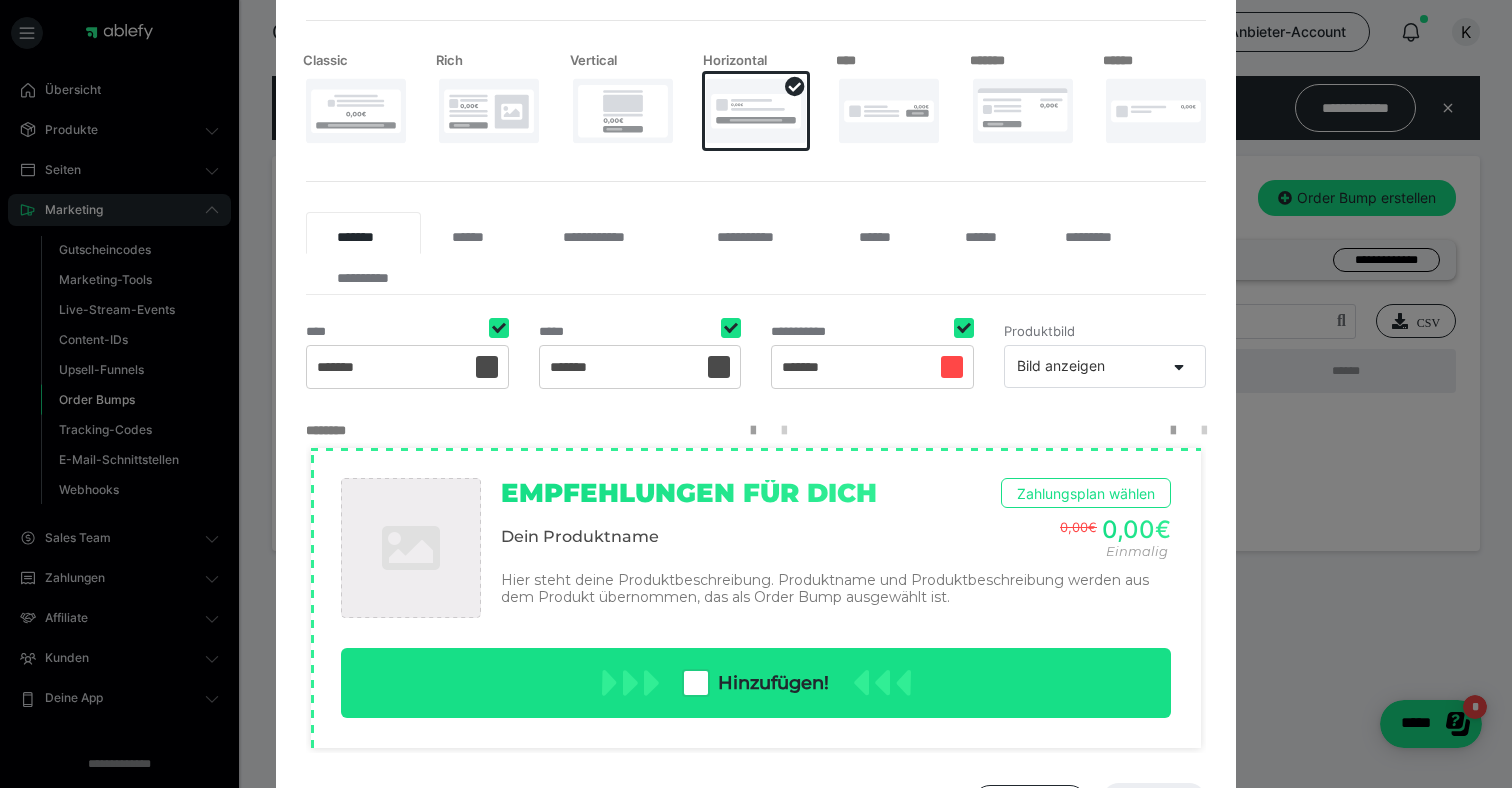 click at bounding box center [889, 111] 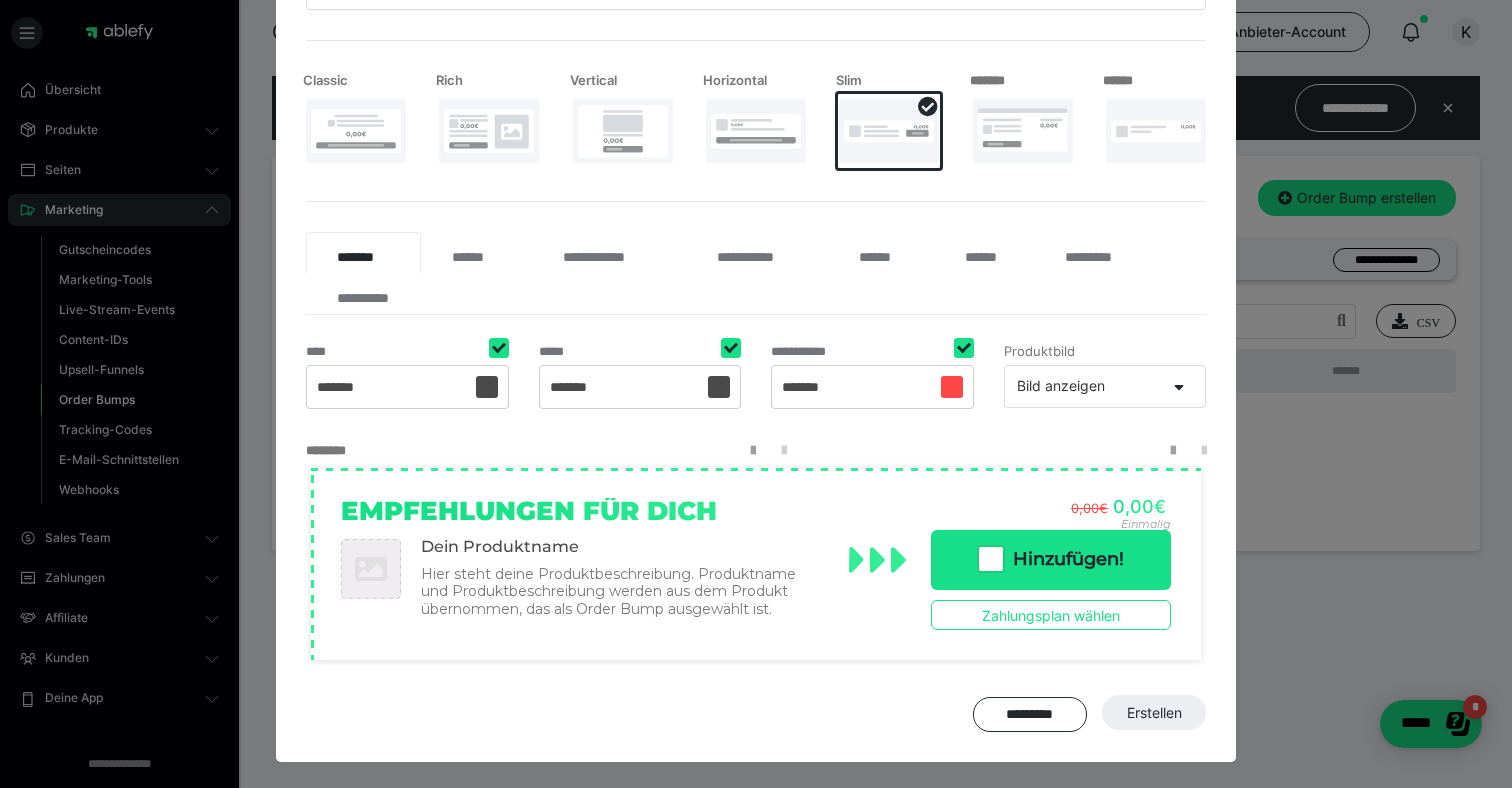 click at bounding box center [1023, 131] 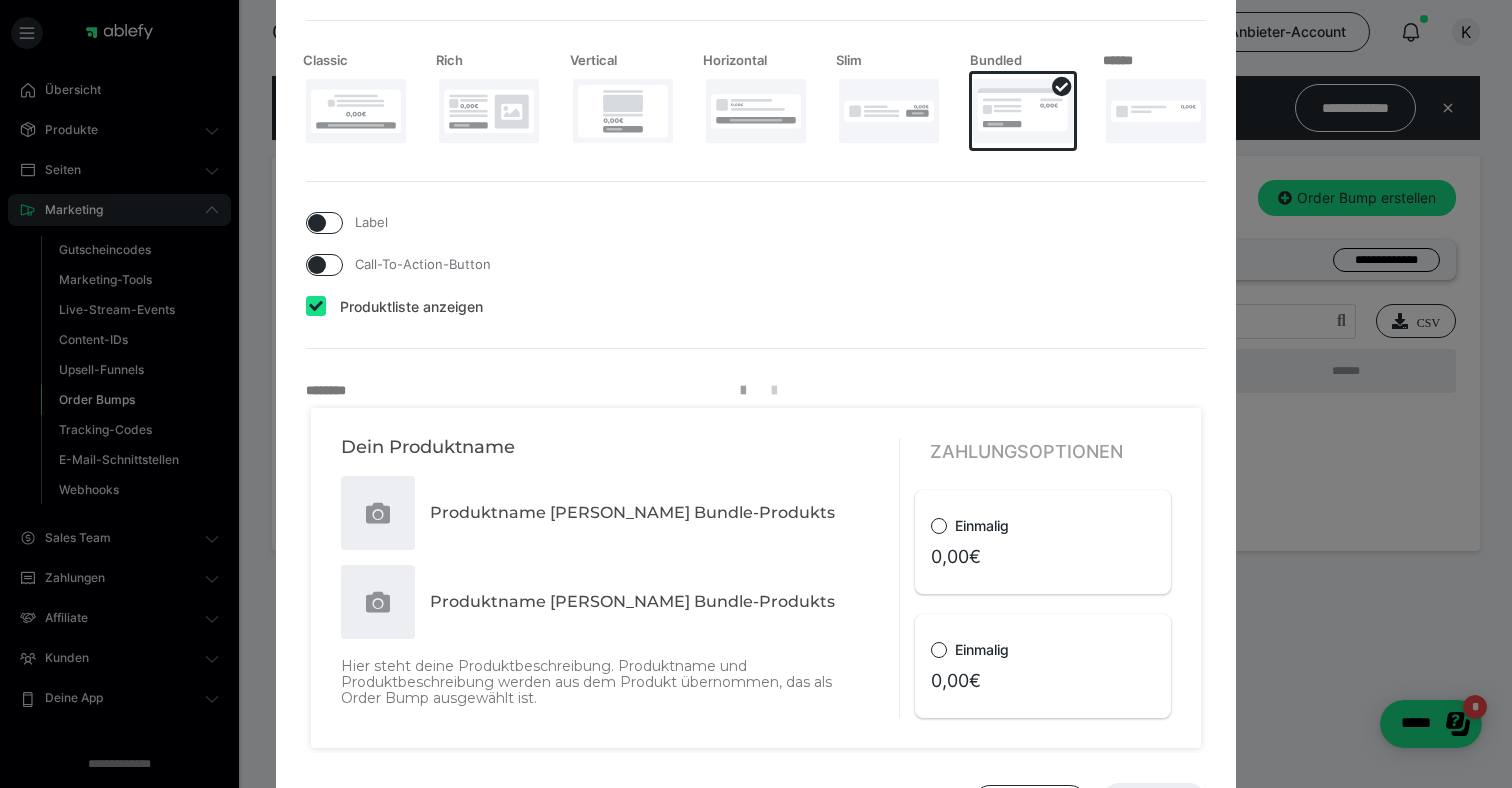 click at bounding box center (1156, 111) 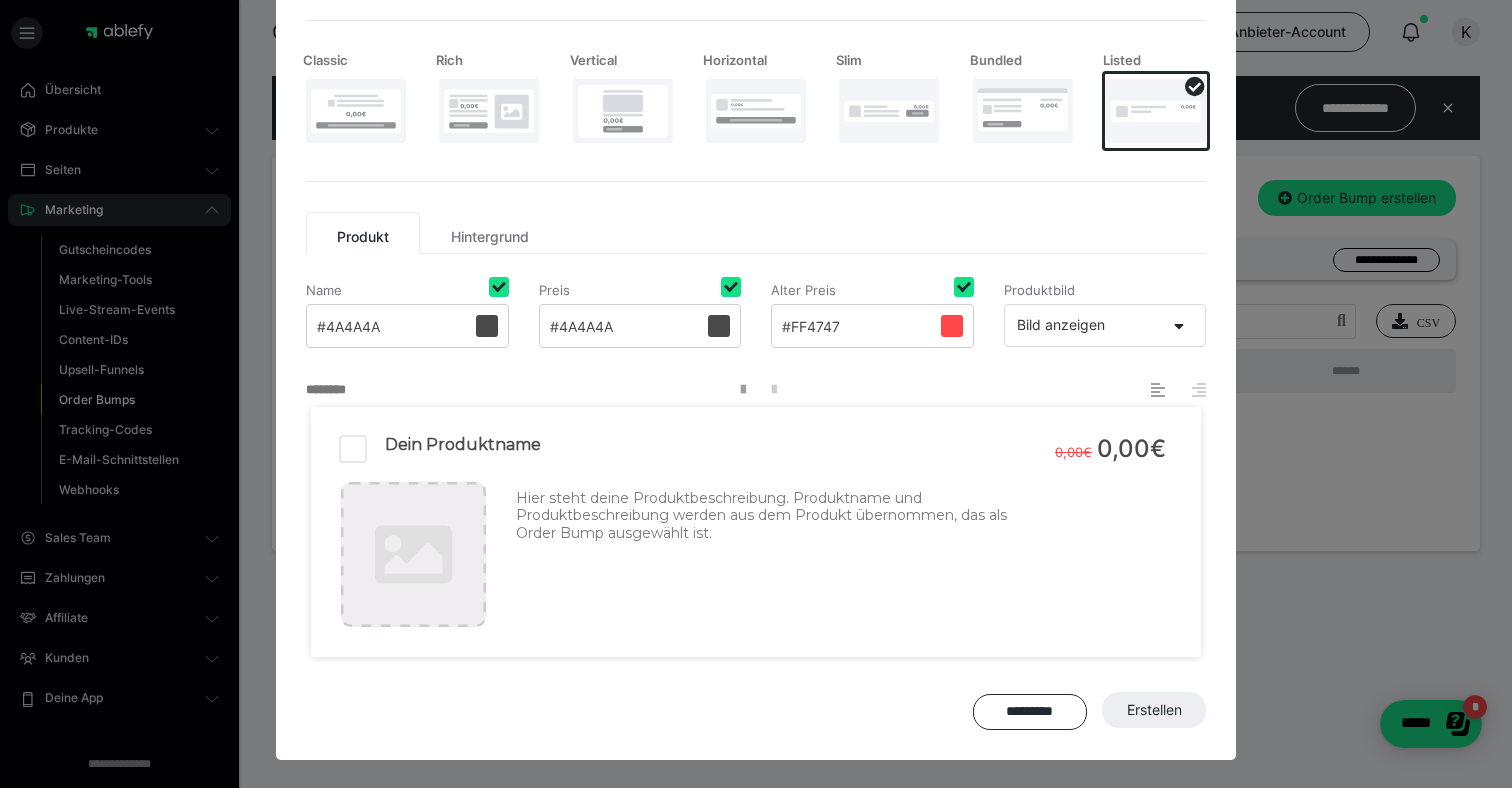 scroll, scrollTop: 257, scrollLeft: 0, axis: vertical 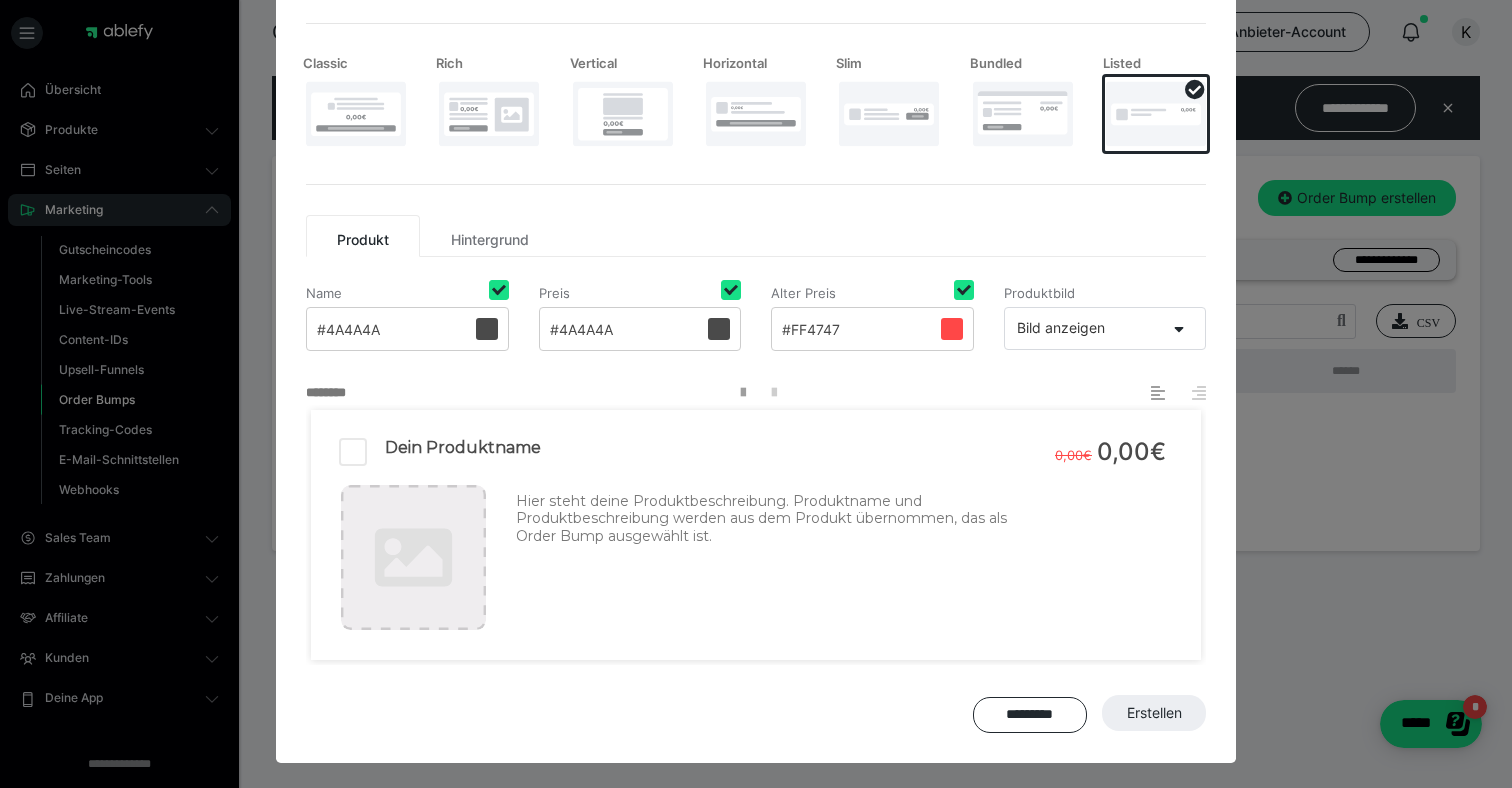 click at bounding box center [356, 114] 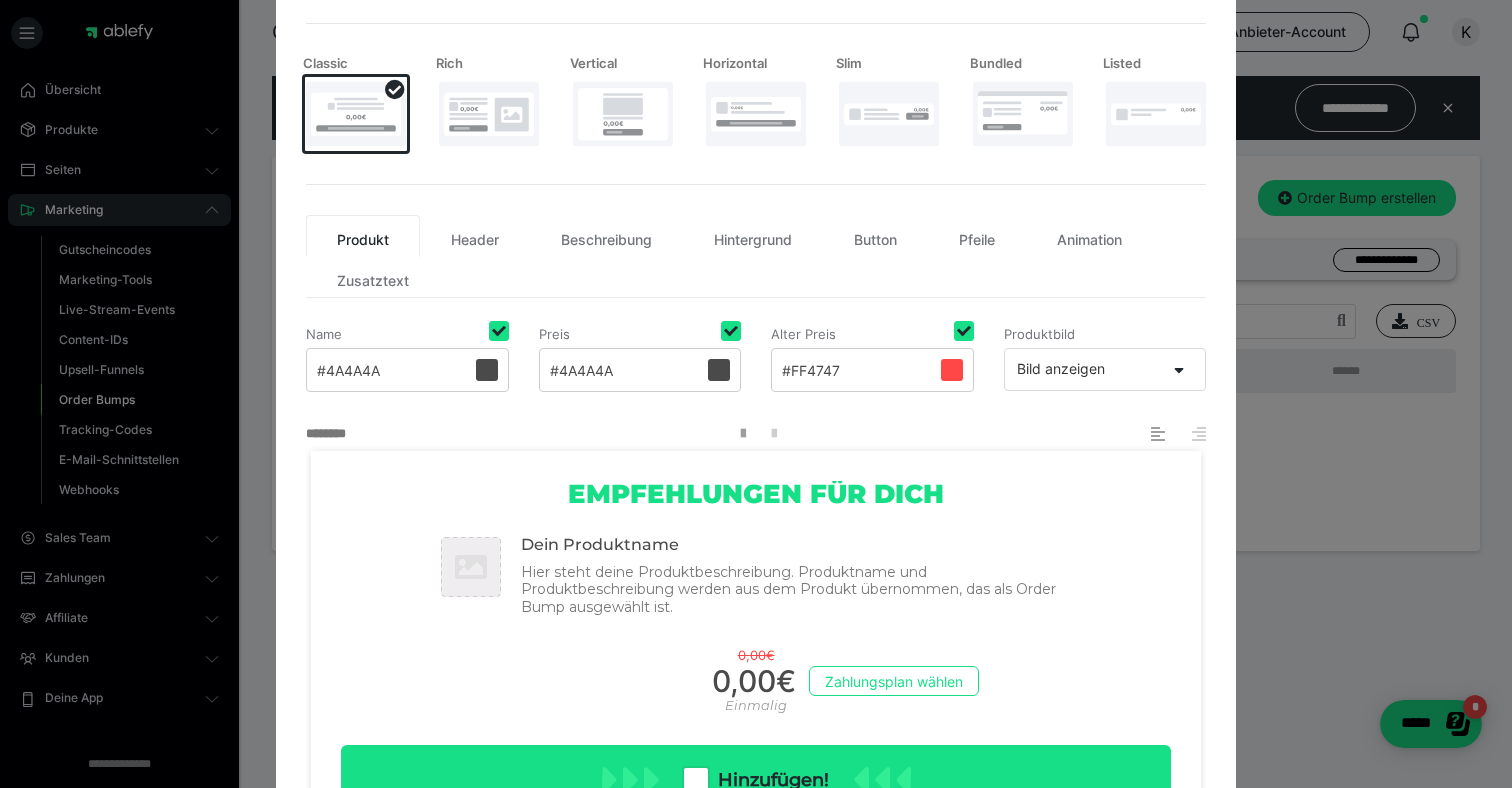 scroll, scrollTop: 260, scrollLeft: 0, axis: vertical 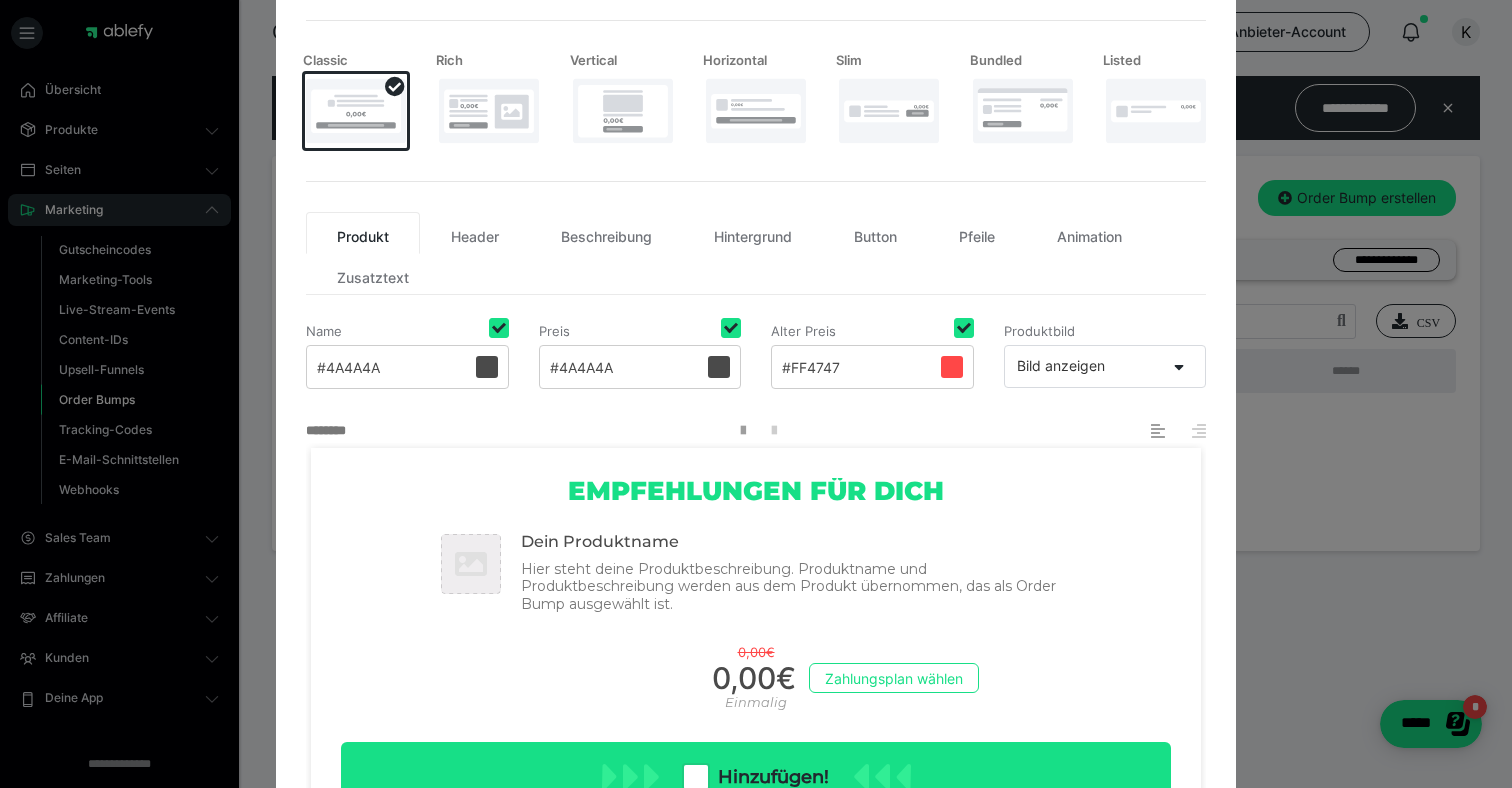 click at bounding box center (489, 111) 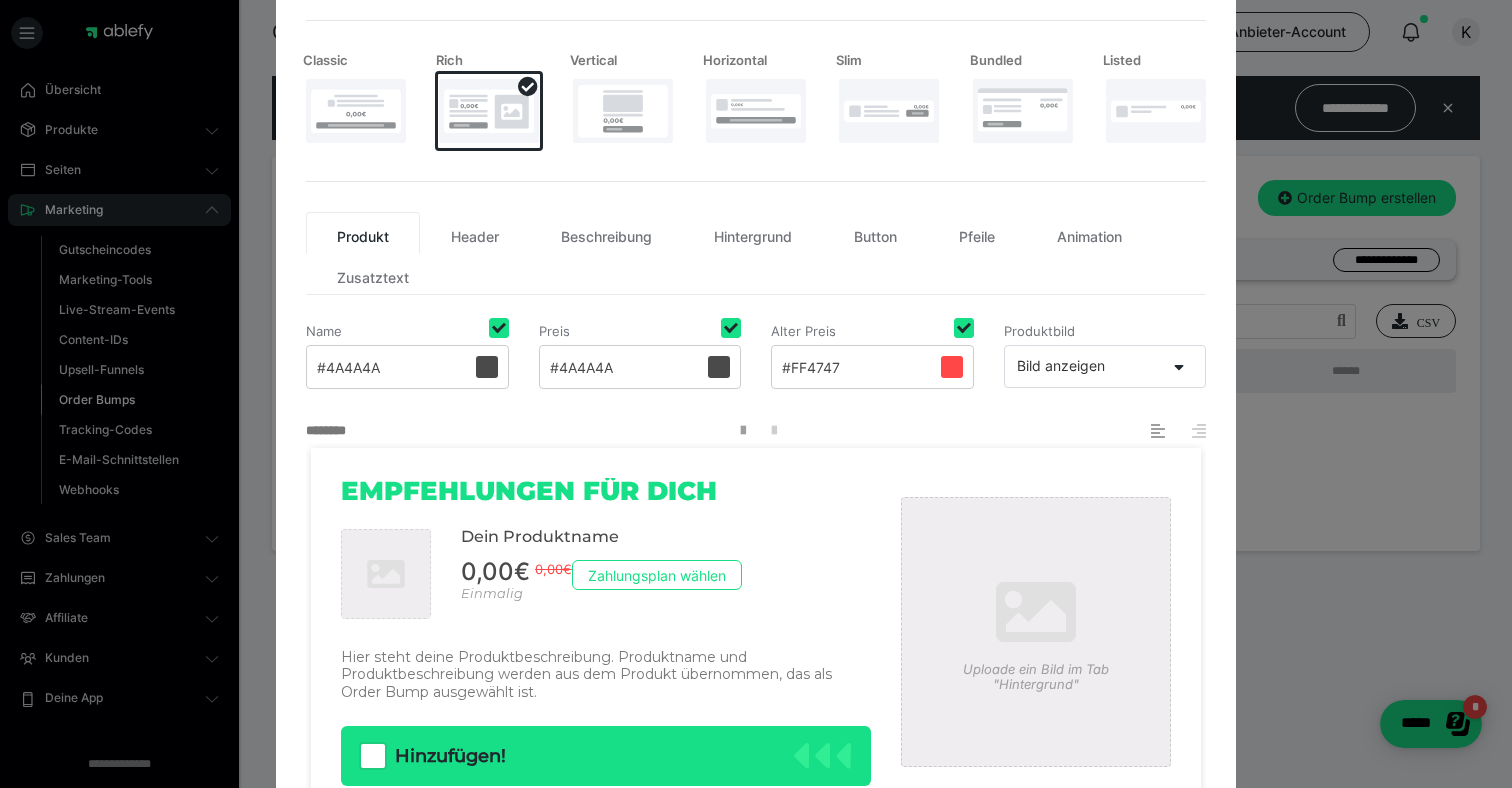 click at bounding box center [356, 111] 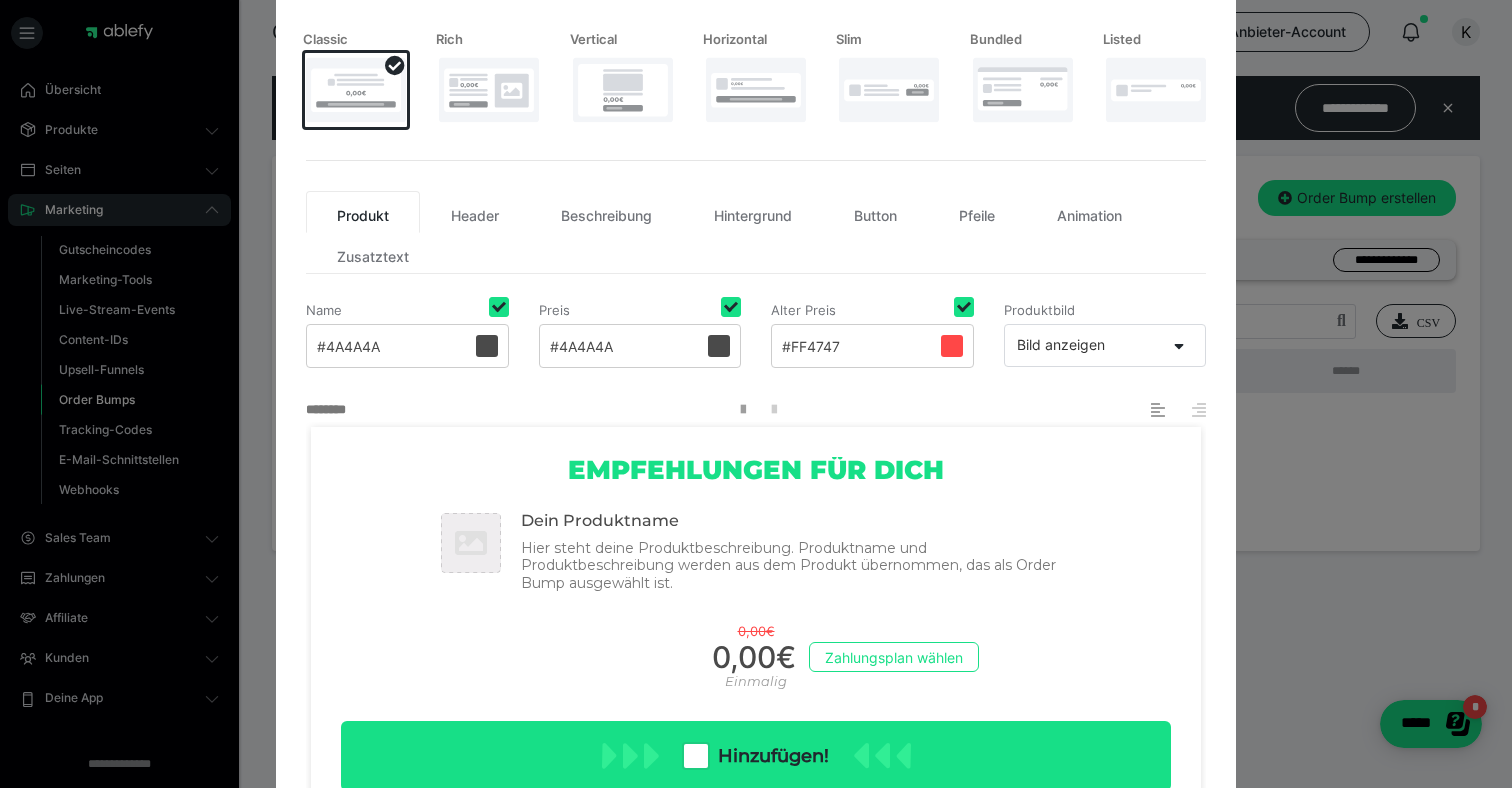 scroll, scrollTop: 248, scrollLeft: 0, axis: vertical 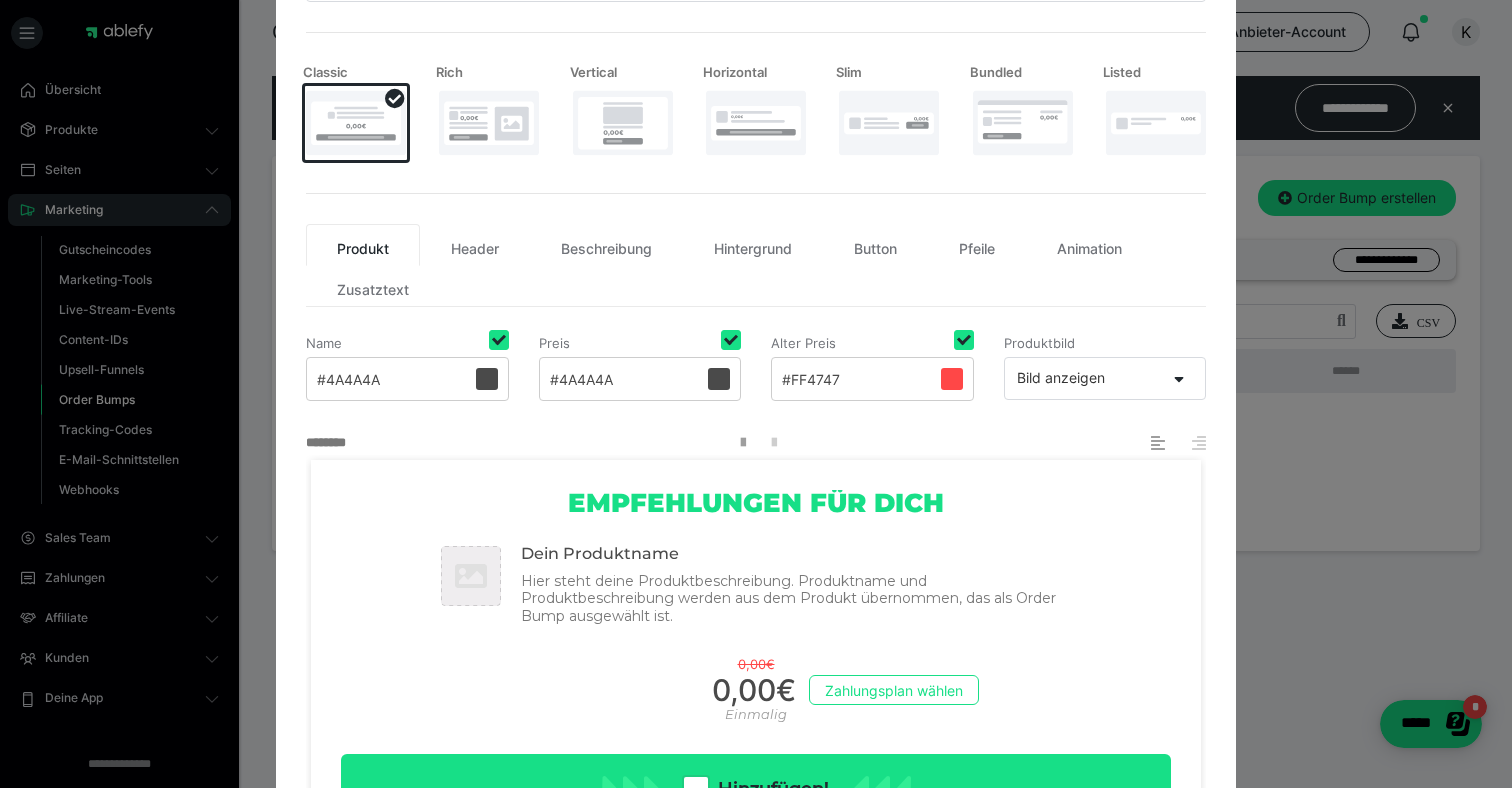 click at bounding box center [489, 123] 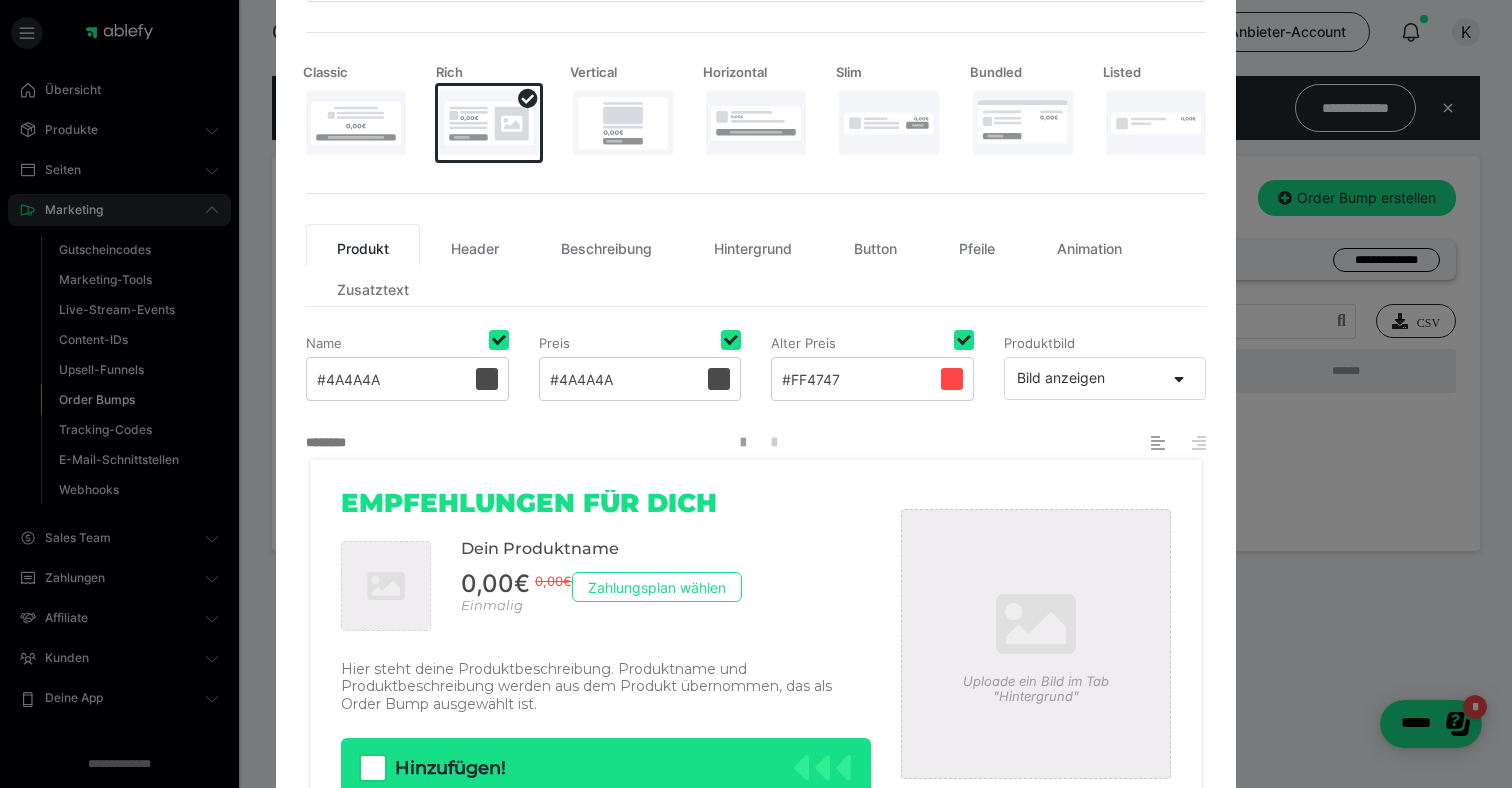 click at bounding box center [623, 123] 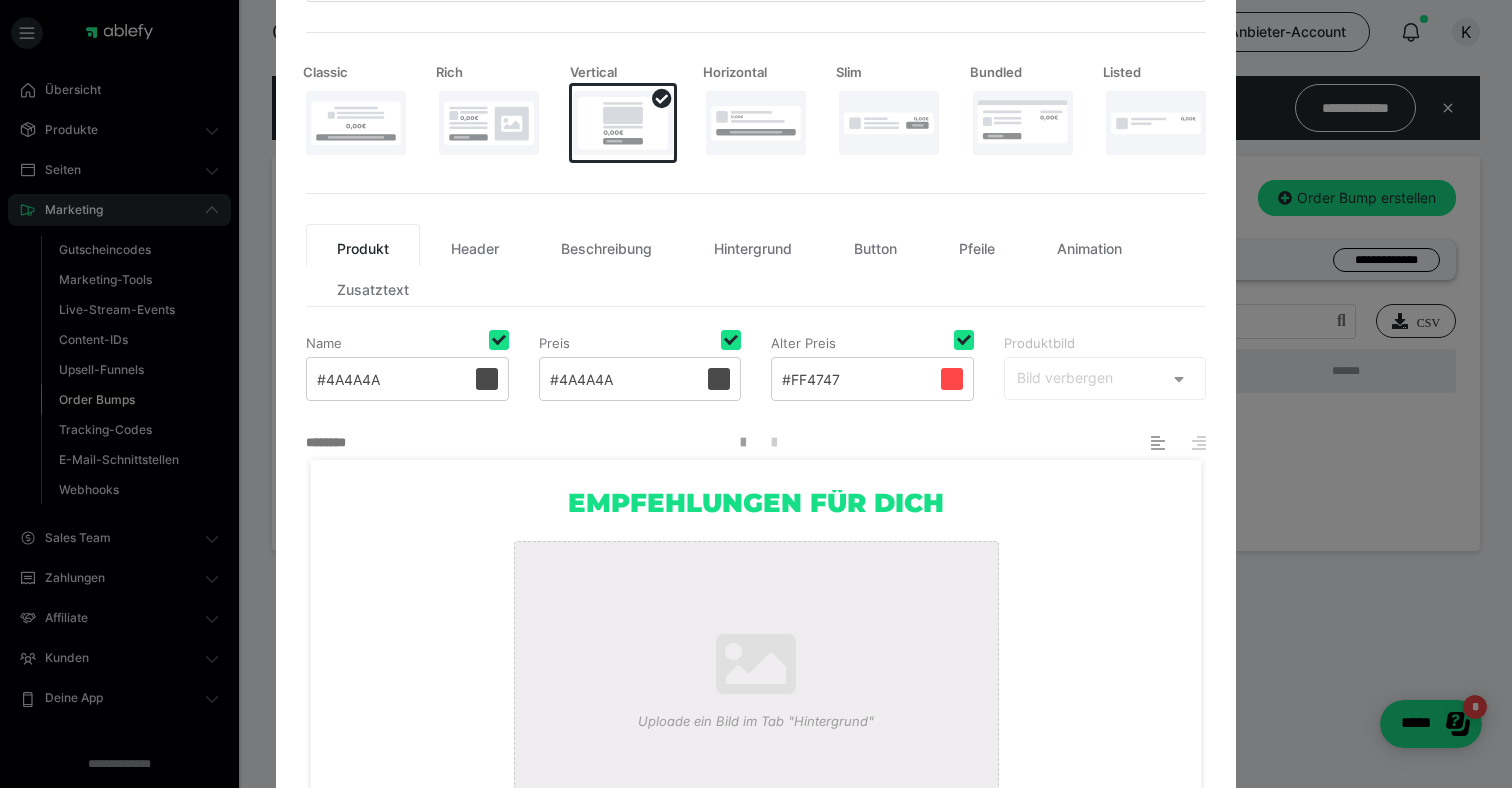 click at bounding box center [756, 123] 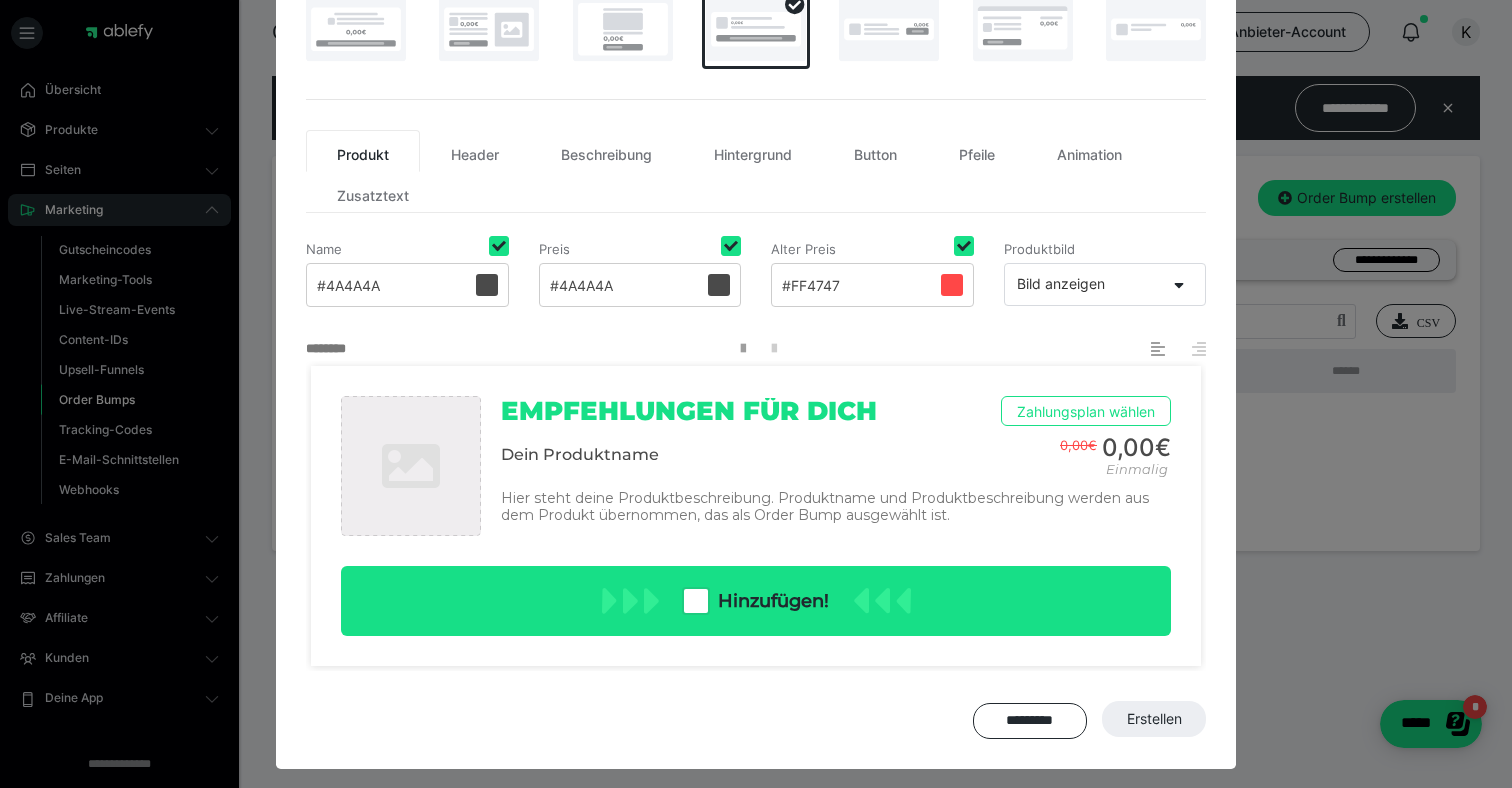 scroll, scrollTop: 348, scrollLeft: 0, axis: vertical 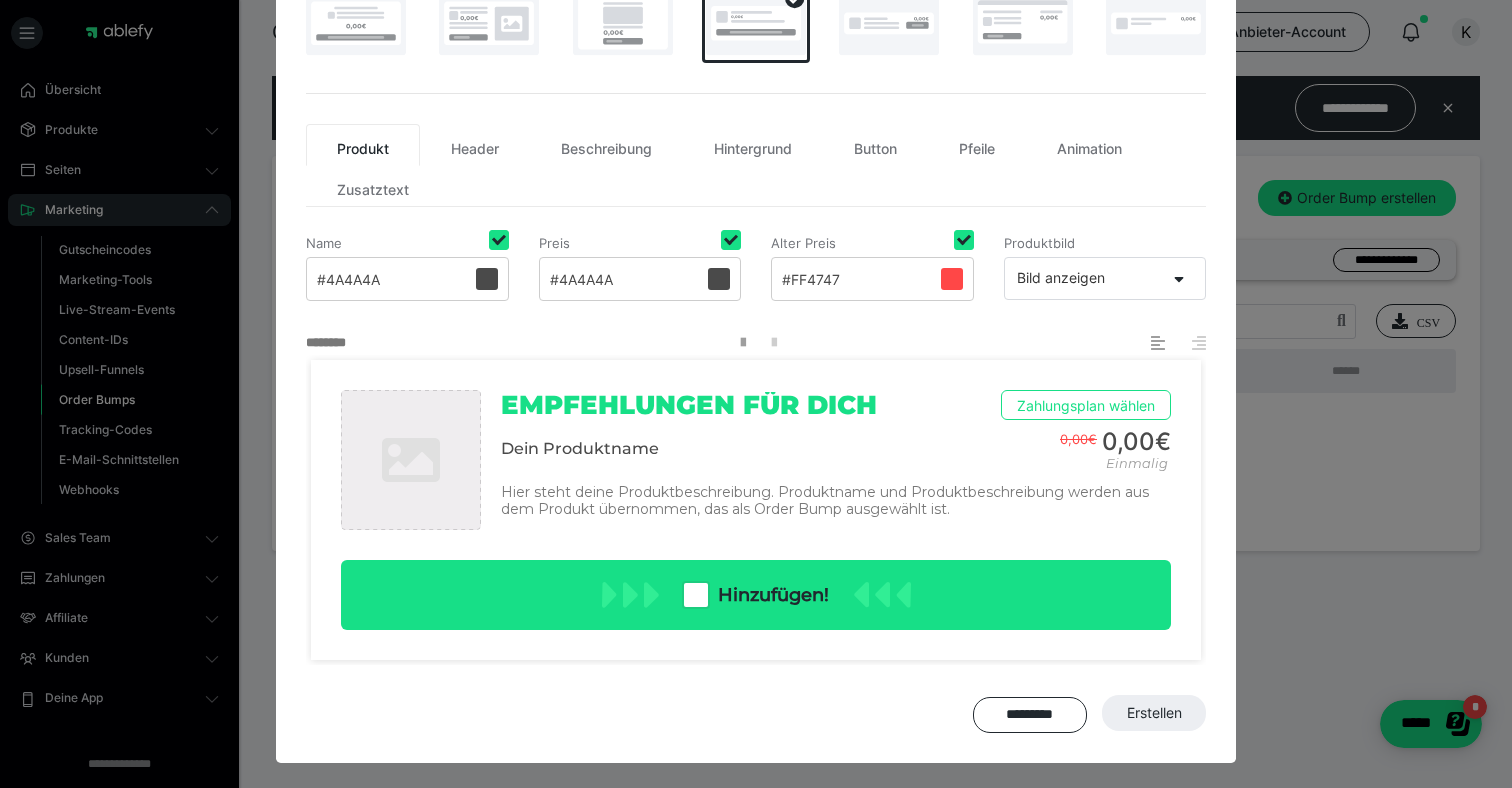 click on "Bild anzeigen" at bounding box center (1086, 278) 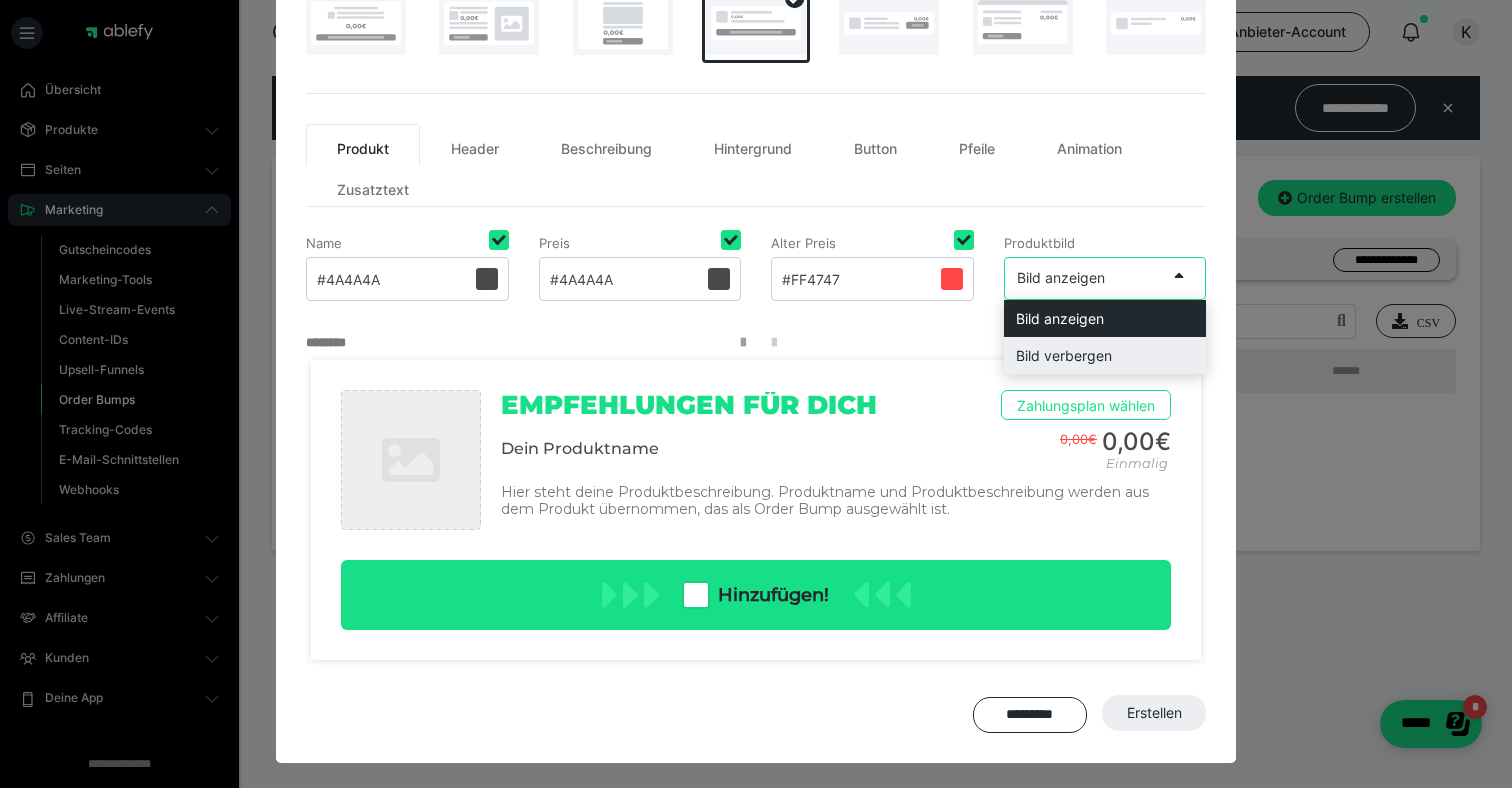 click on "Bild verbergen" at bounding box center (1105, 355) 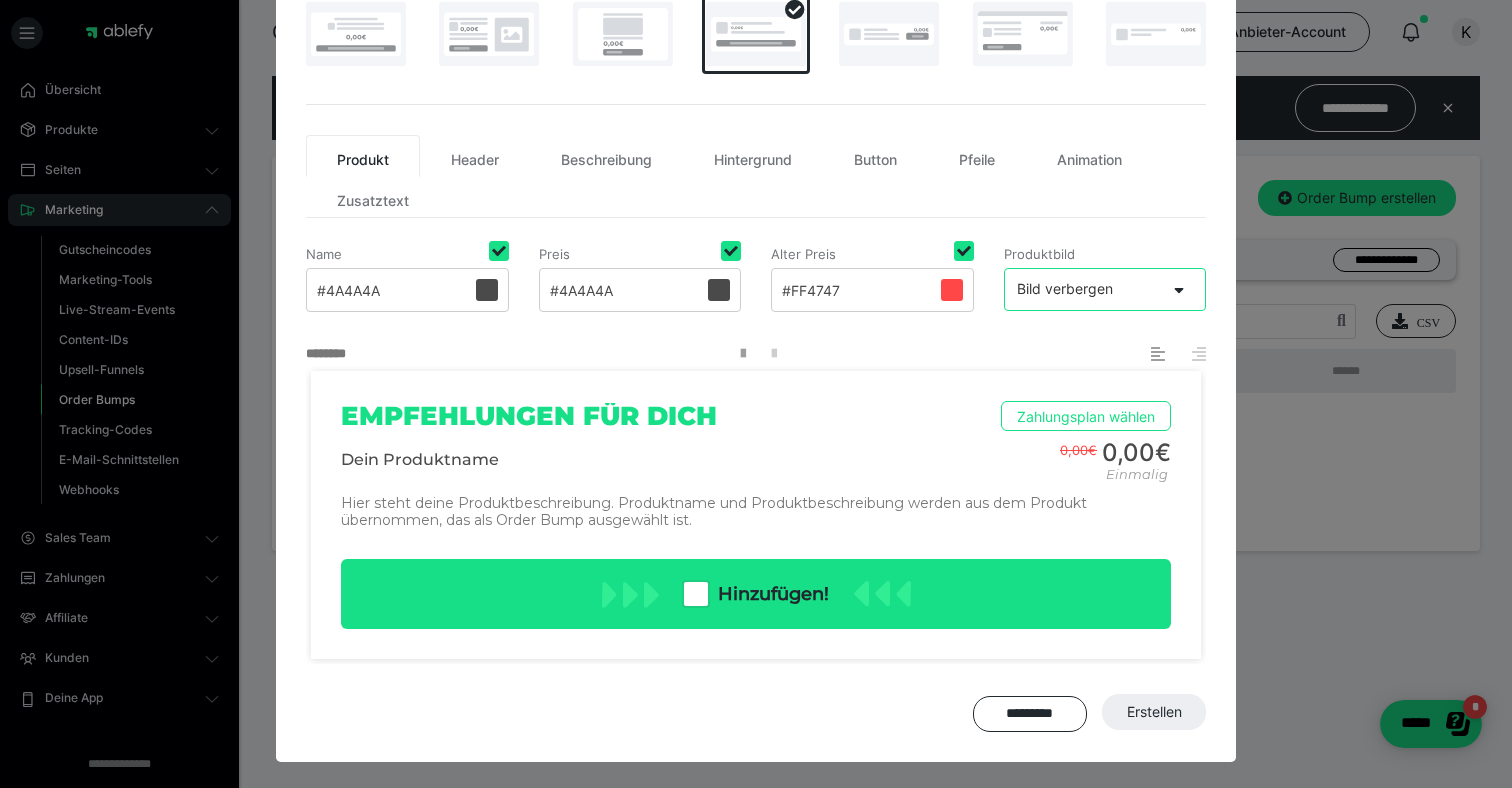 scroll, scrollTop: 329, scrollLeft: 0, axis: vertical 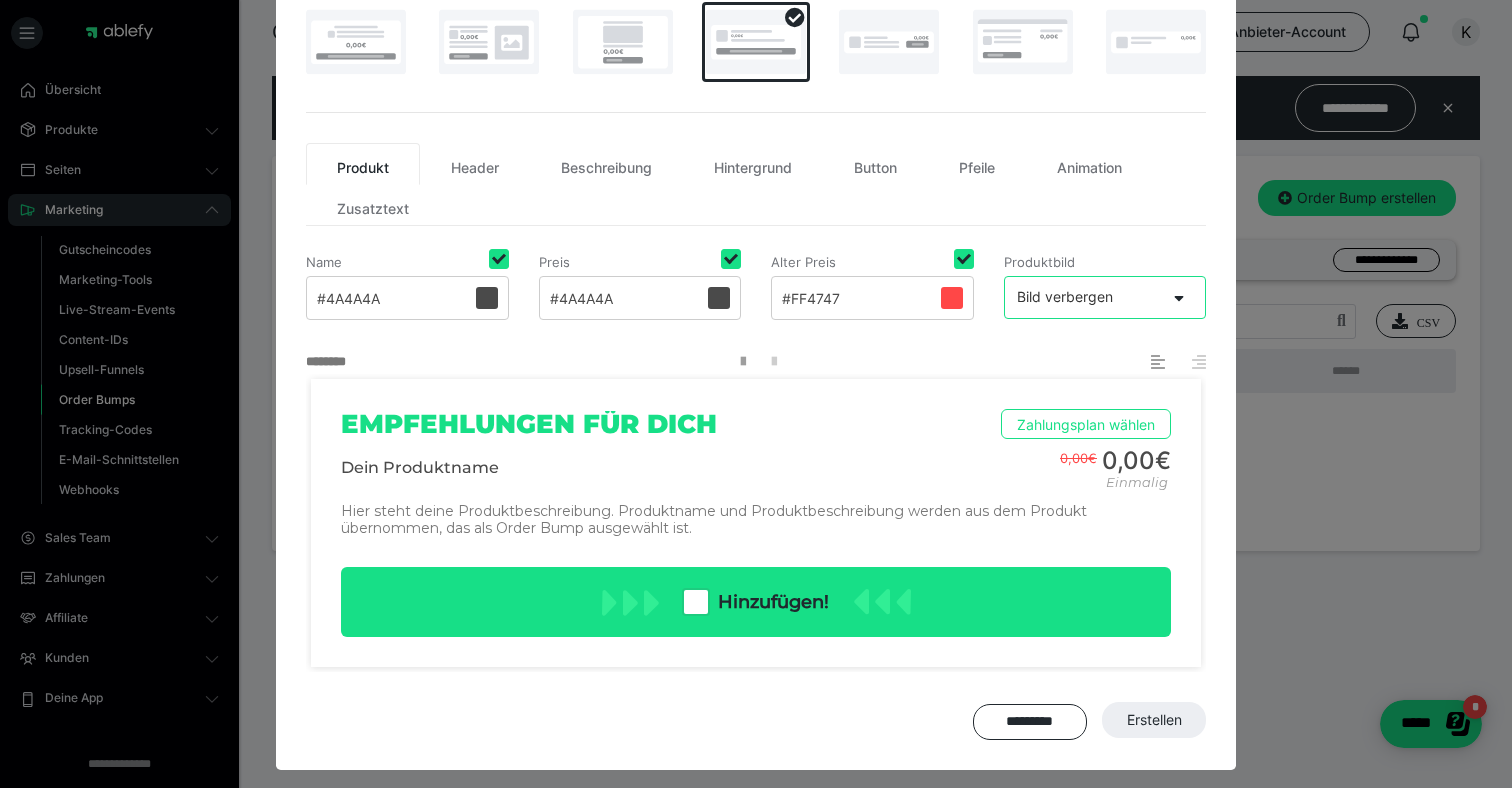 click on "Produkt Header Beschreibung Hintergrund Button Pfeile Animation Zusatztext" at bounding box center (756, 184) 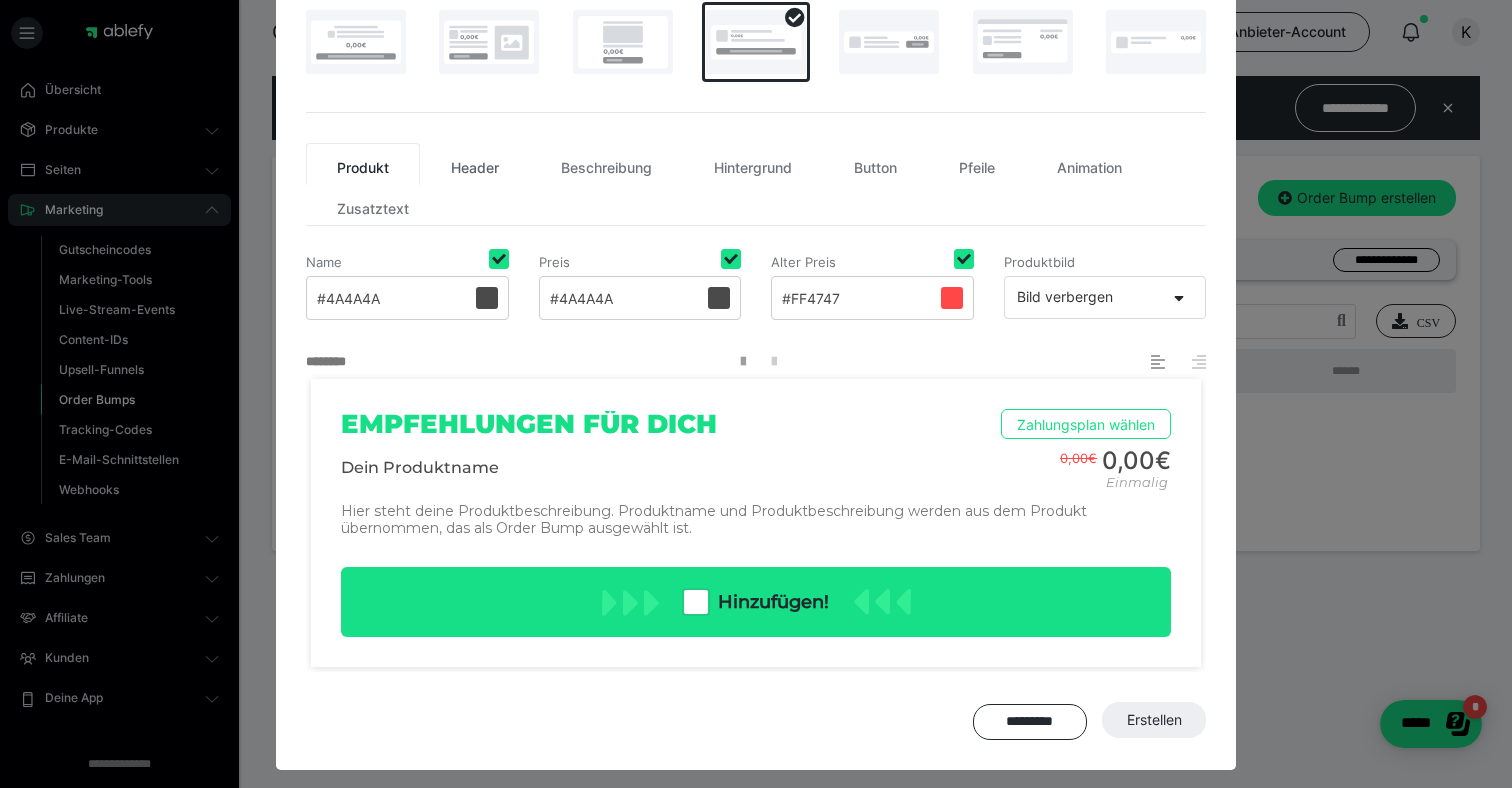 click on "Header" at bounding box center [475, 164] 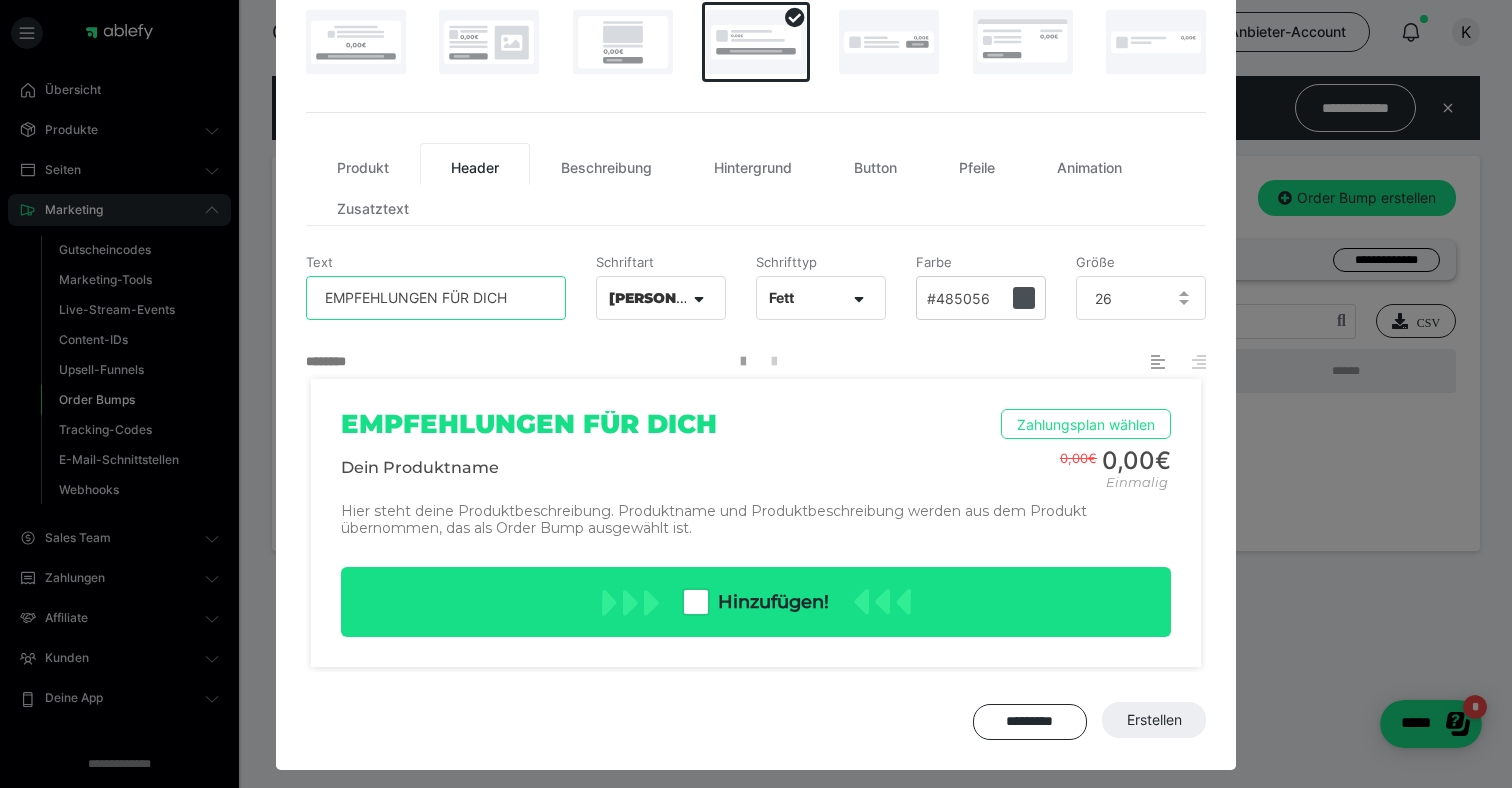 click on "EMPFEHLUNGEN FÜR DICH" at bounding box center (436, 298) 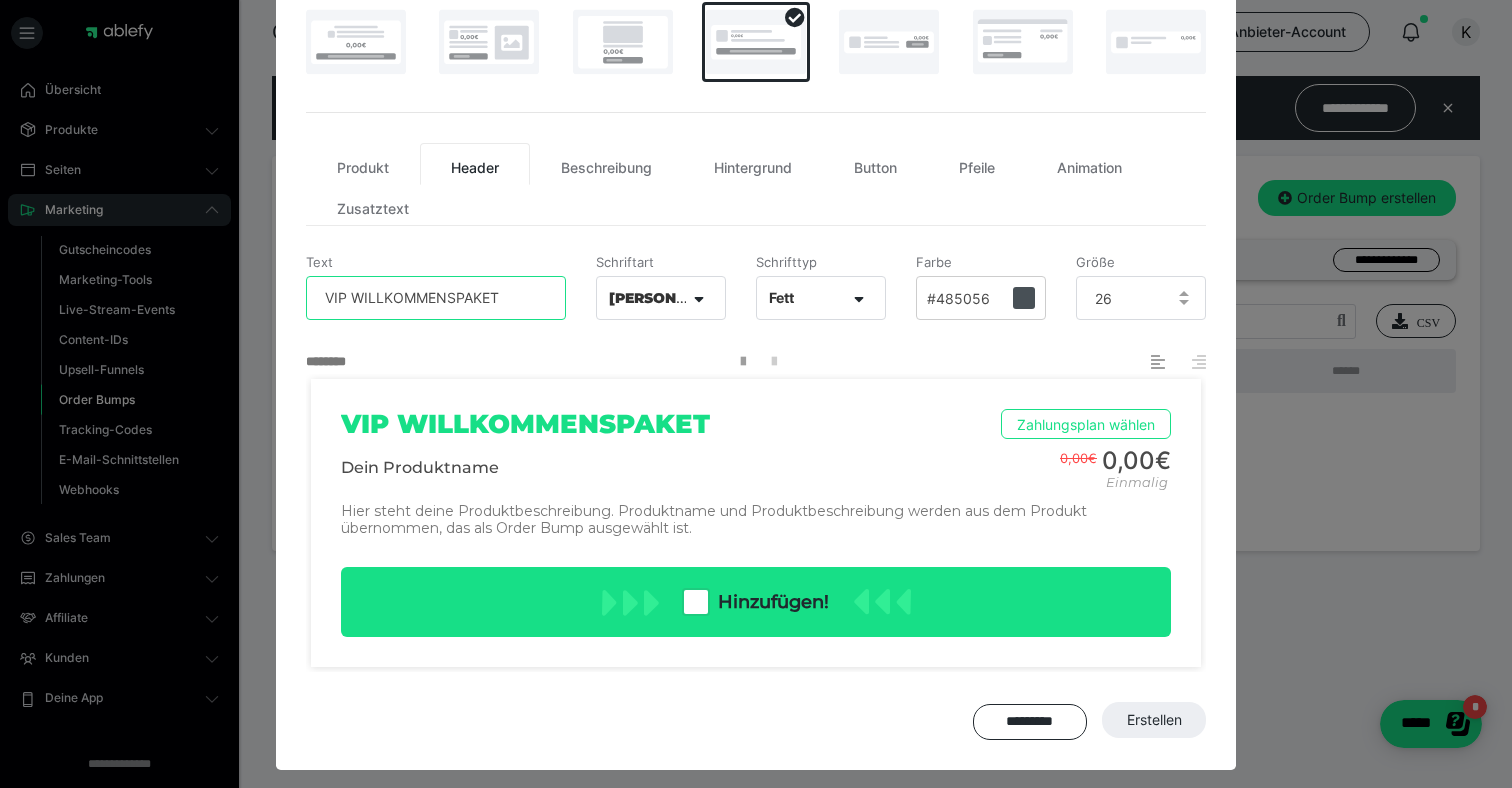 type on "VIP WILLKOMMENSPAKET" 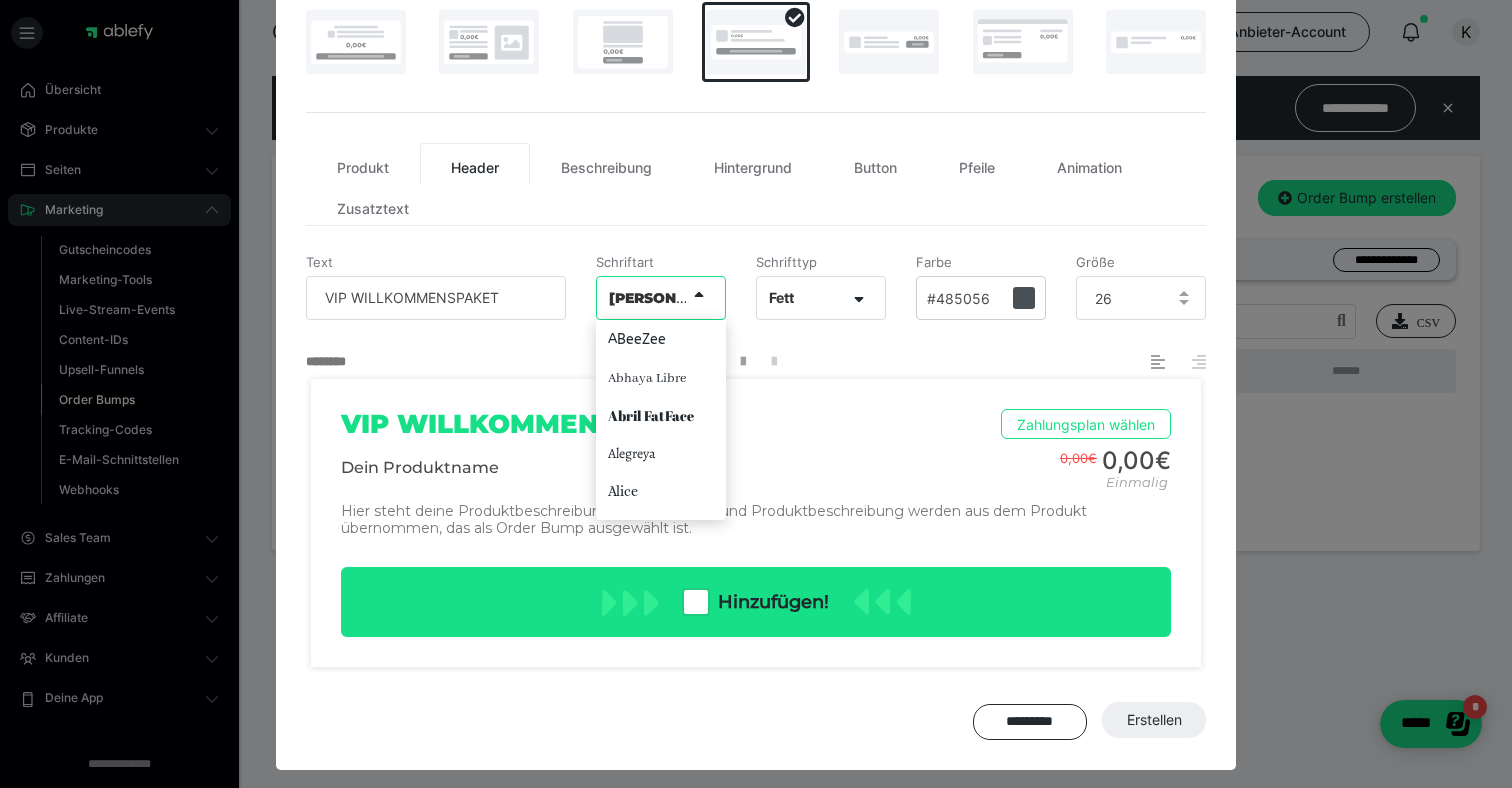 click on "Montserrat Black" at bounding box center [641, 297] 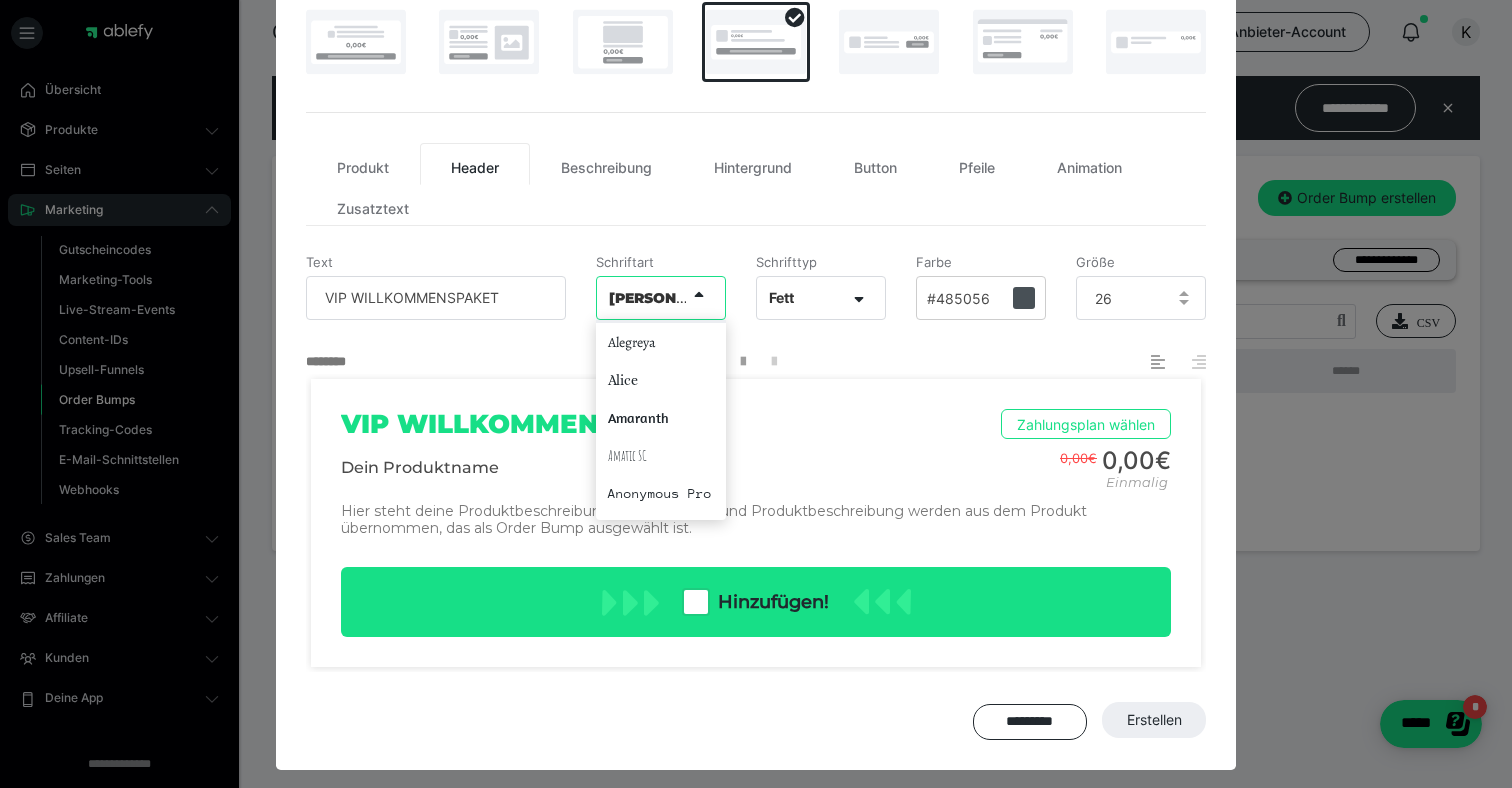 scroll, scrollTop: 0, scrollLeft: 0, axis: both 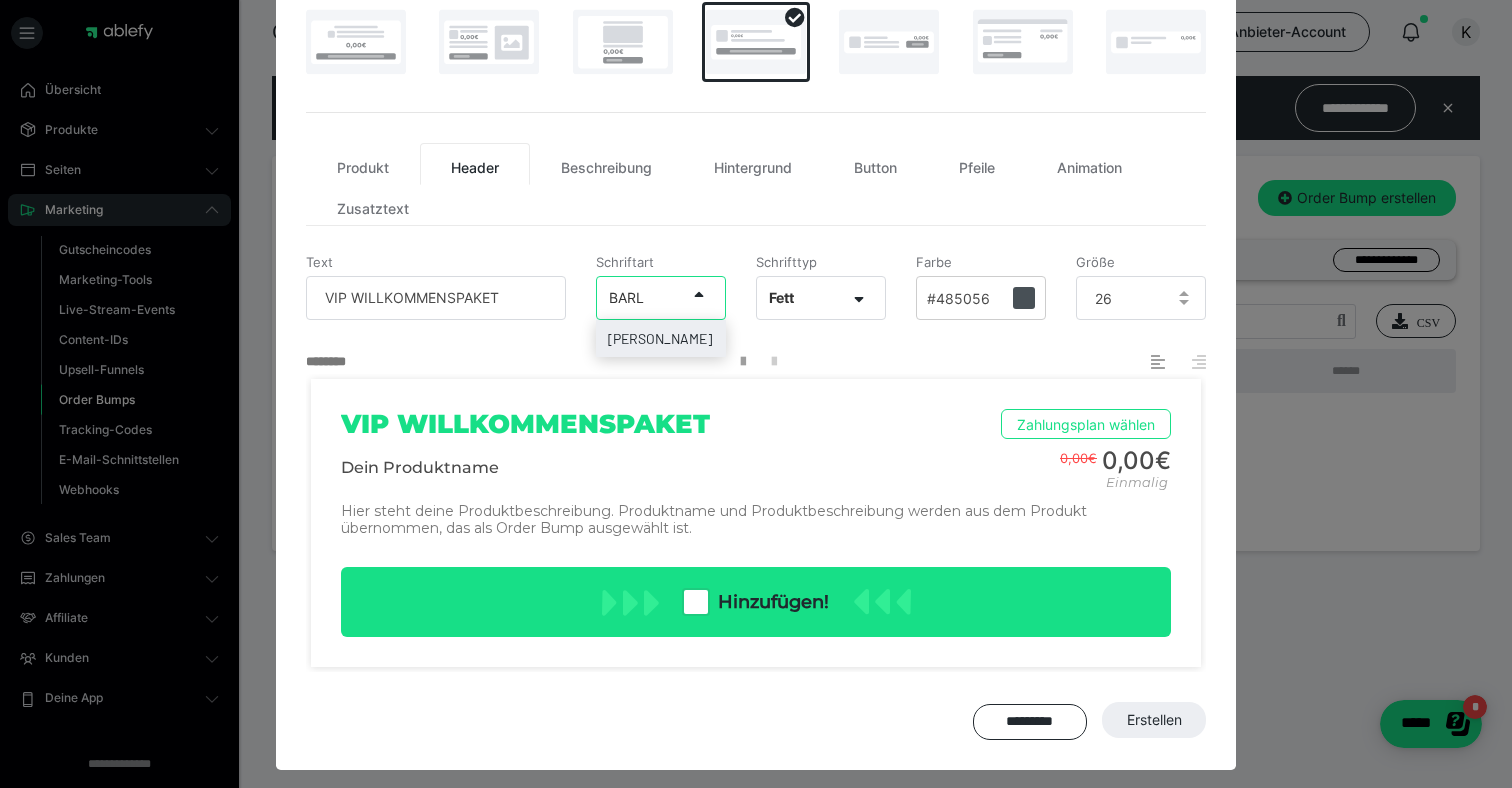 type on "BARLO" 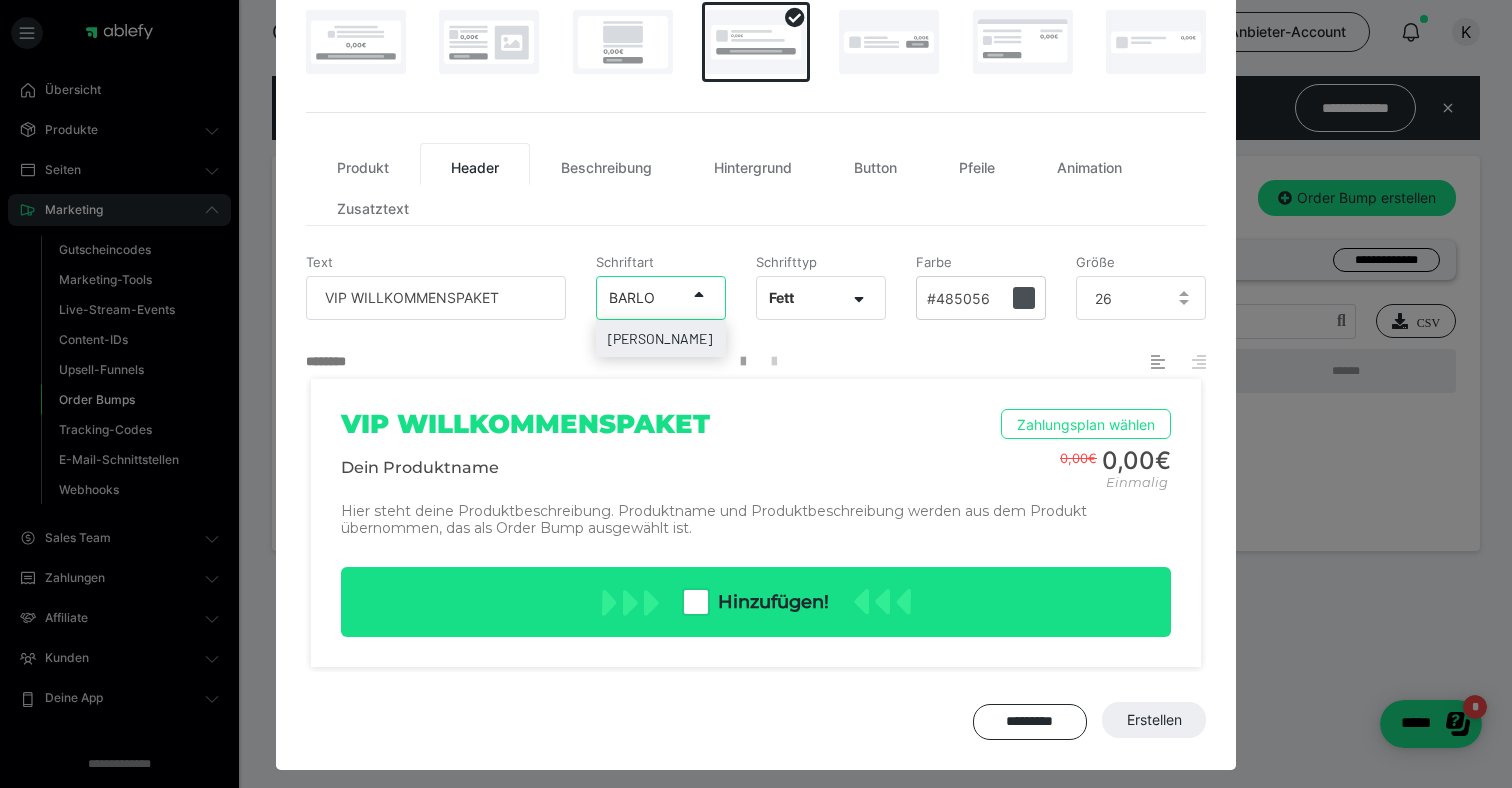 click on "Barlow" at bounding box center [660, 338] 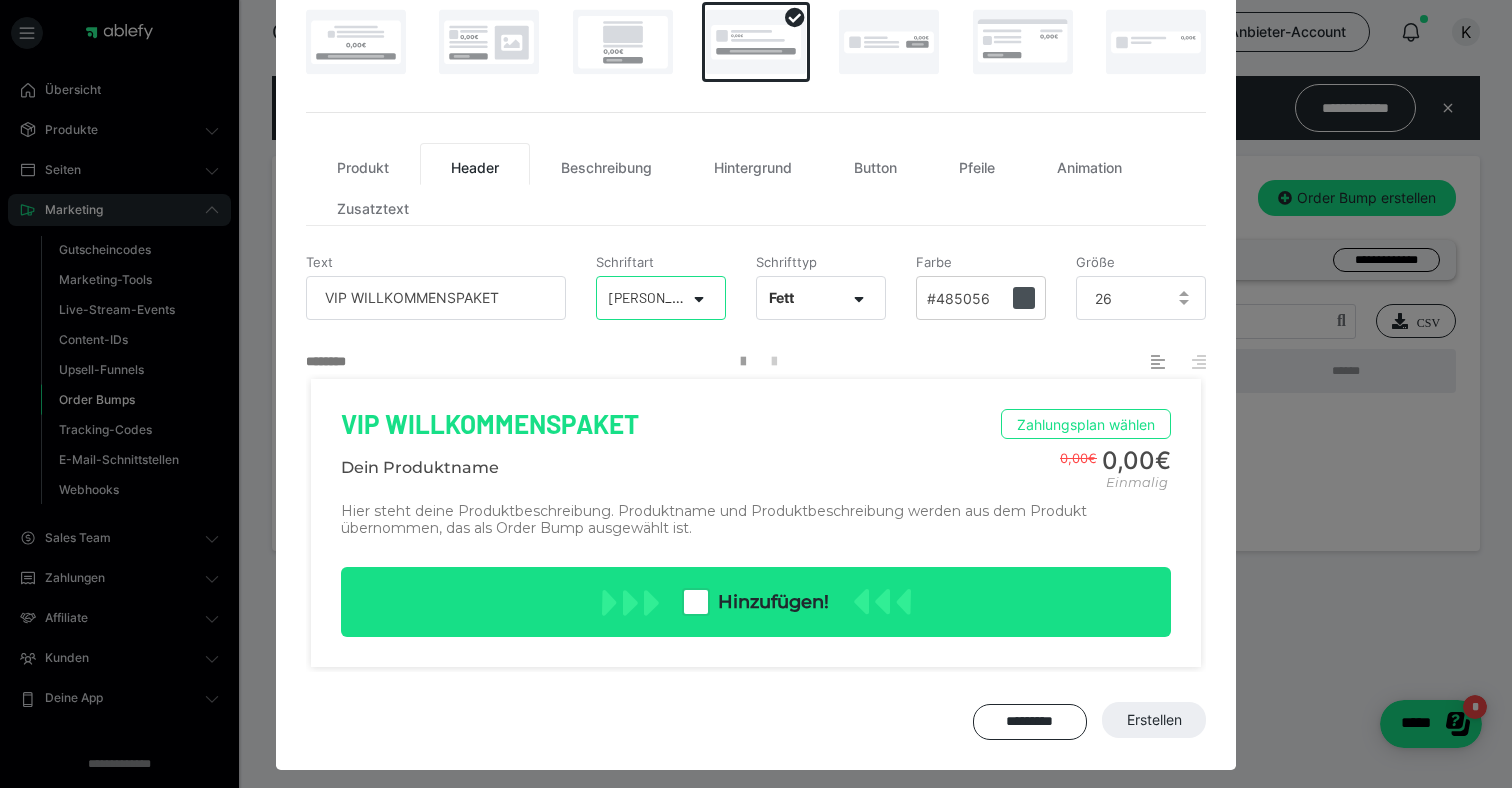 click on "#485056" at bounding box center [958, 299] 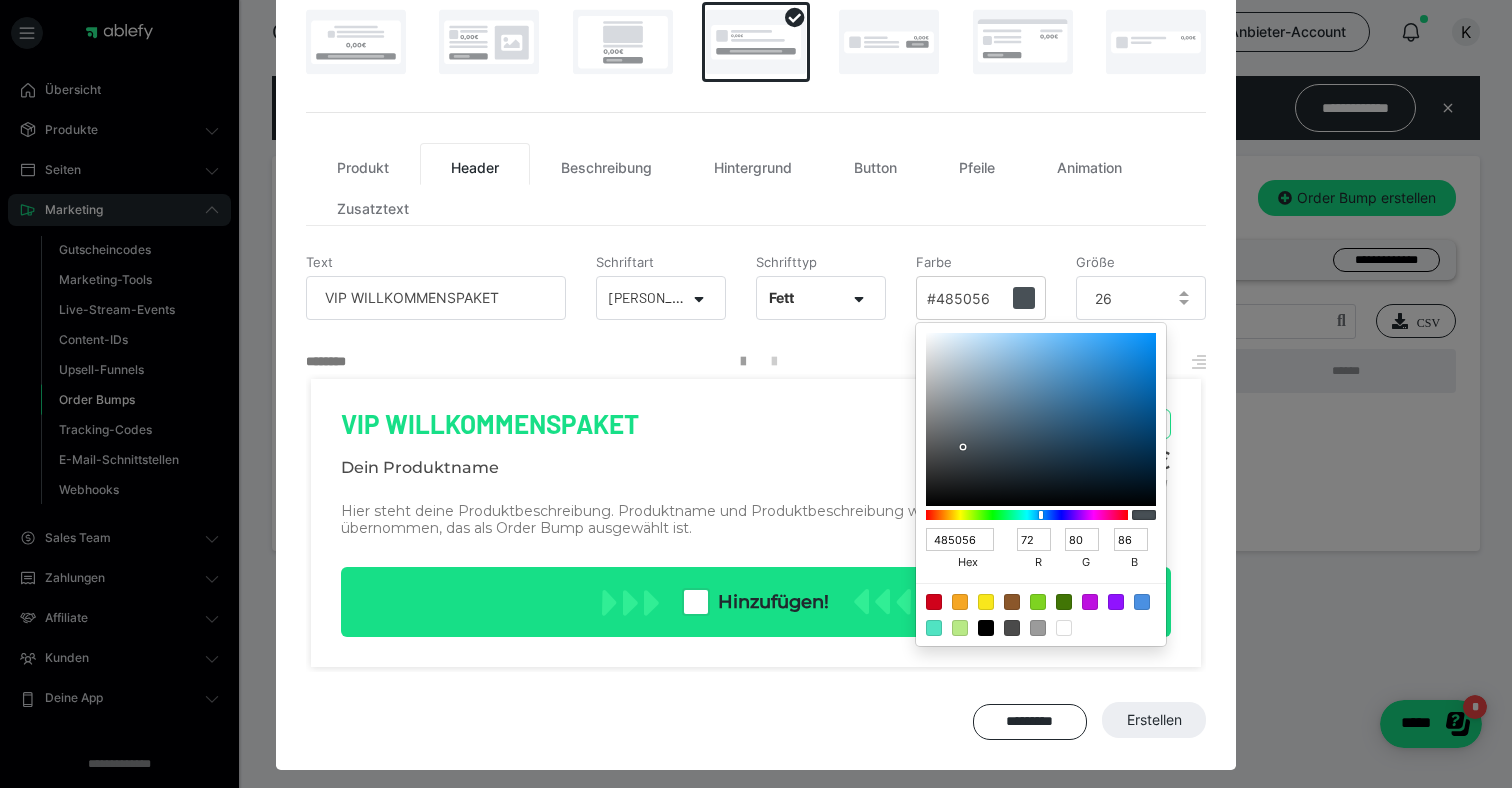 type on "343B40" 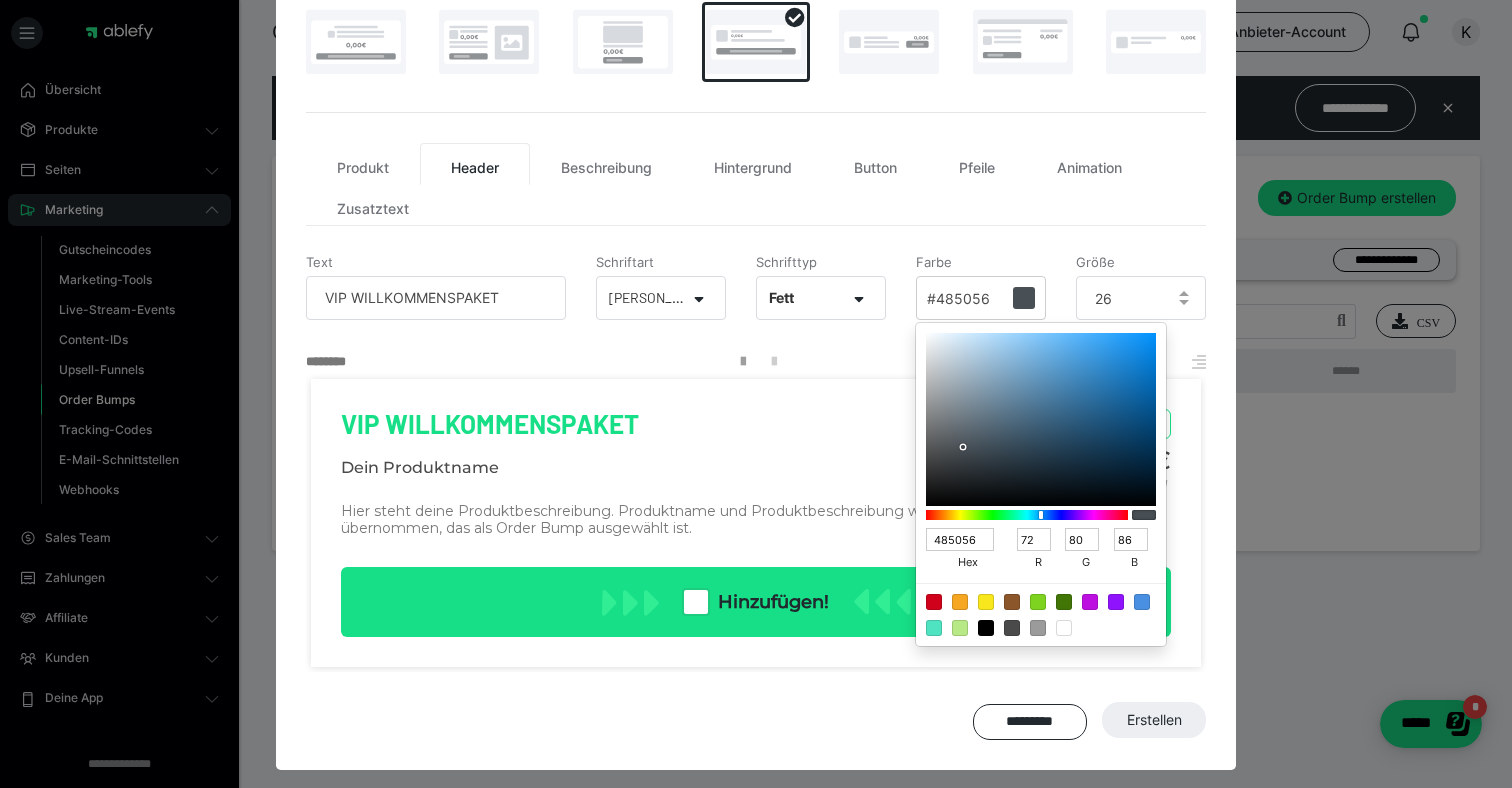 type on "52" 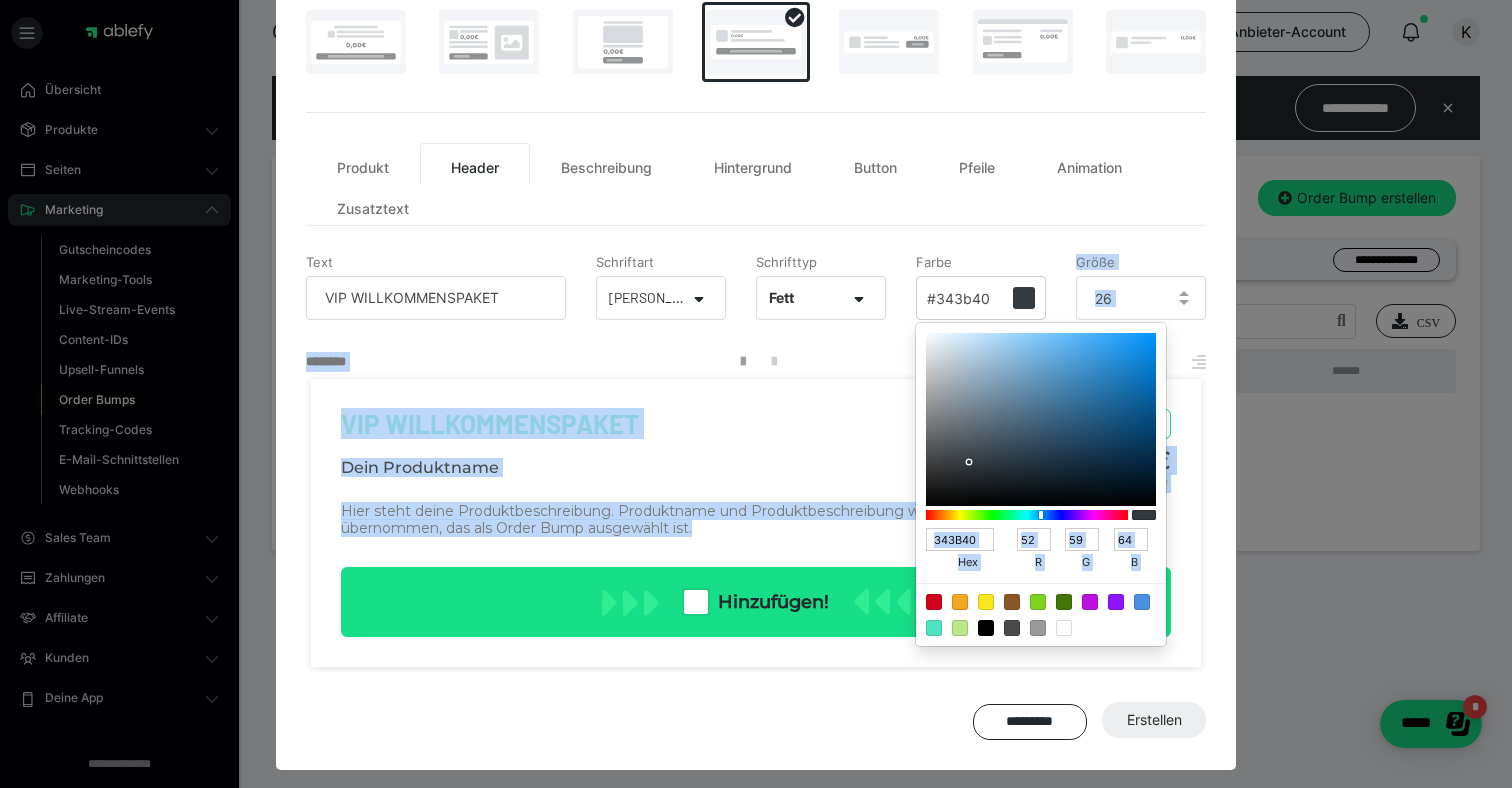drag, startPoint x: 970, startPoint y: 462, endPoint x: 897, endPoint y: 531, distance: 100.44899 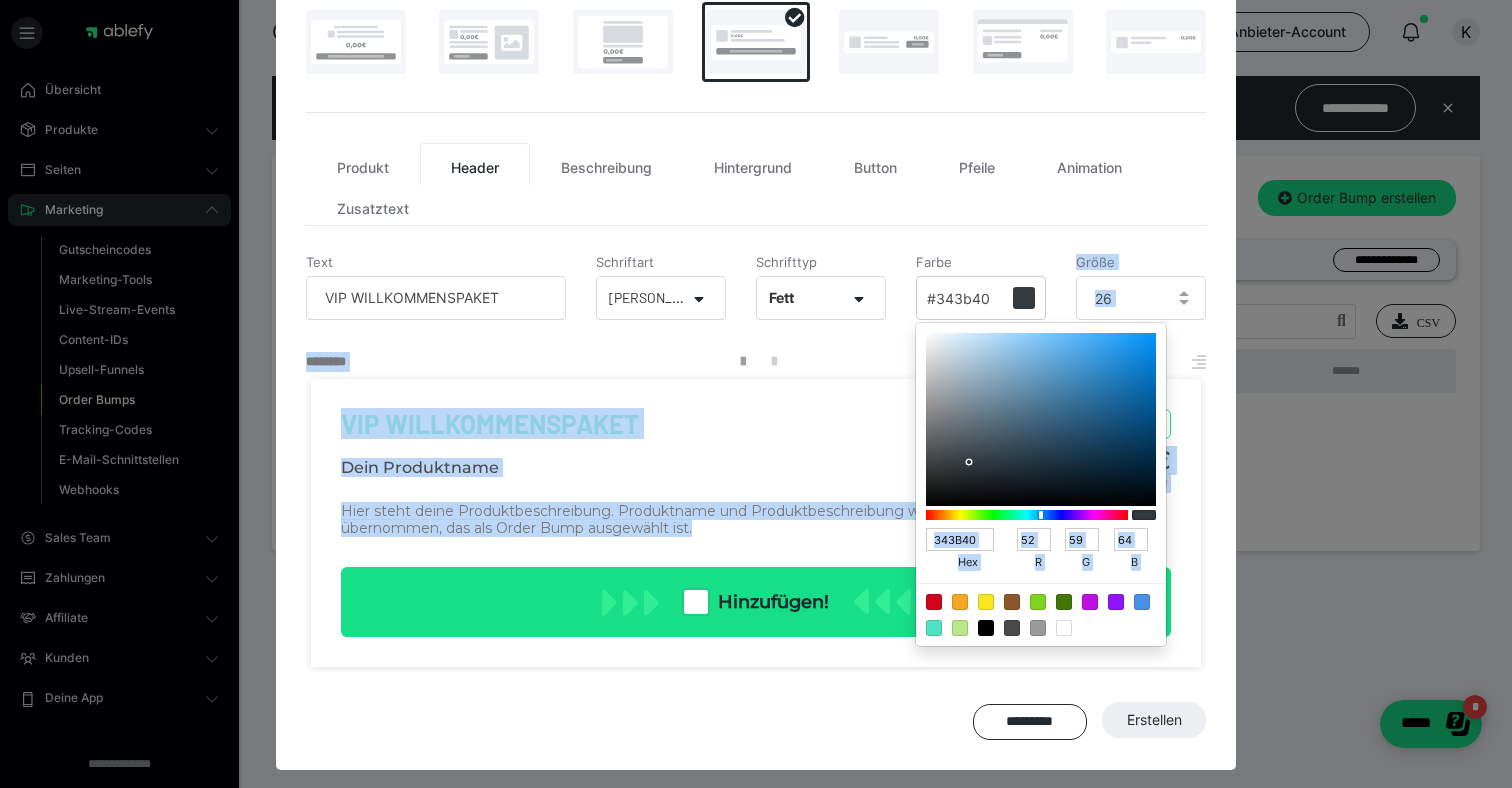 click on "**********" at bounding box center [756, 231] 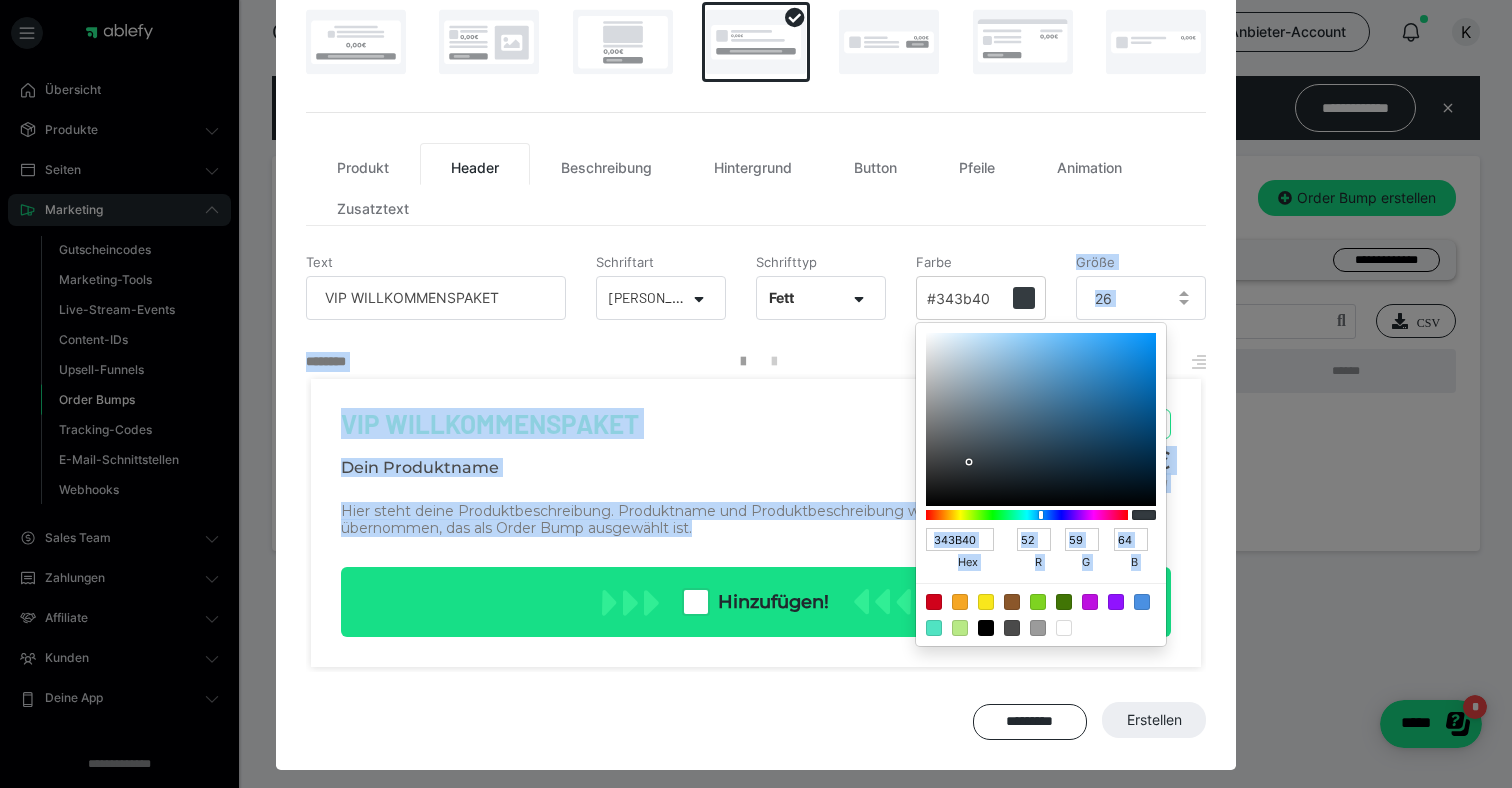 type on "000000" 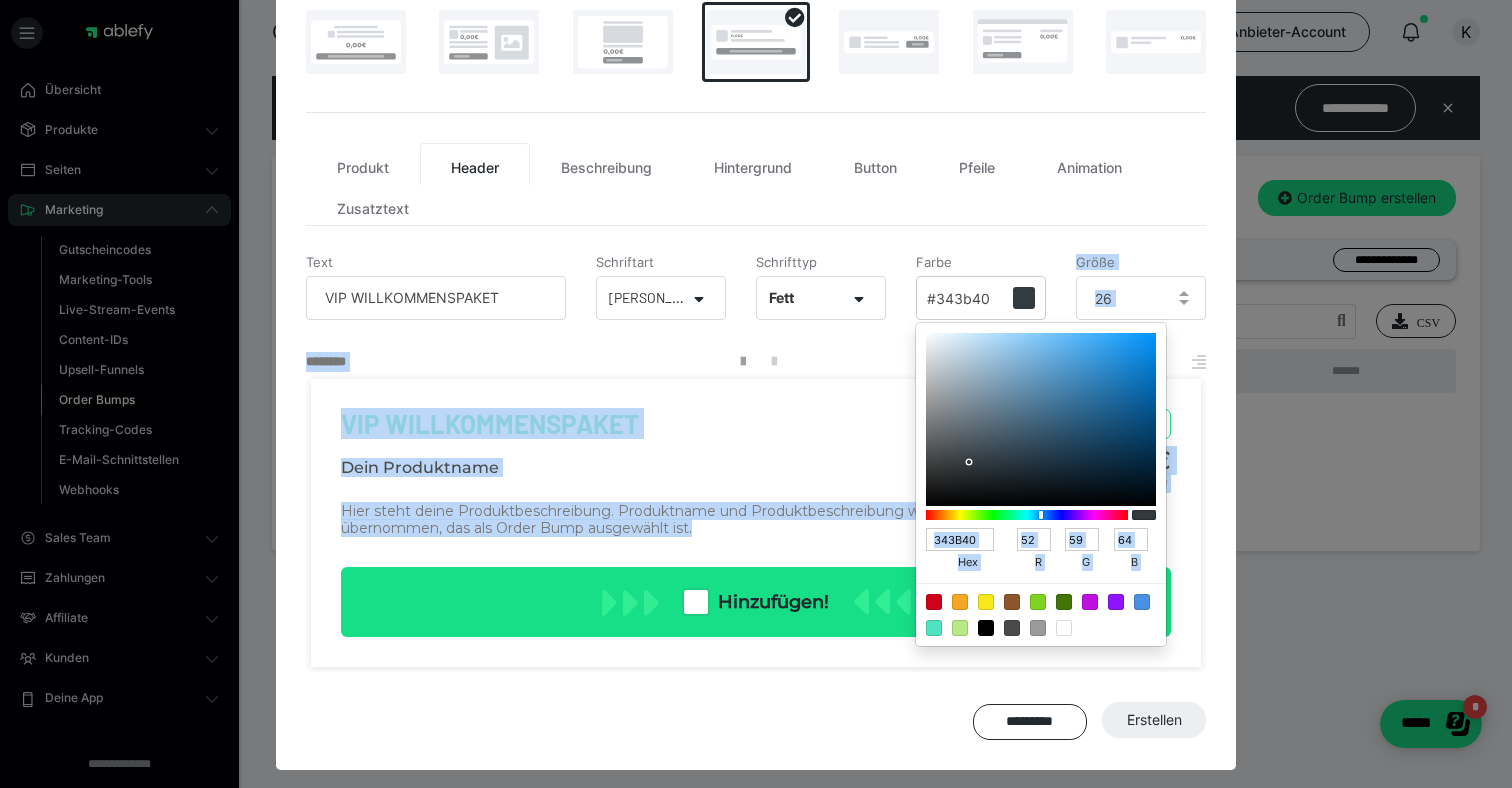type on "0" 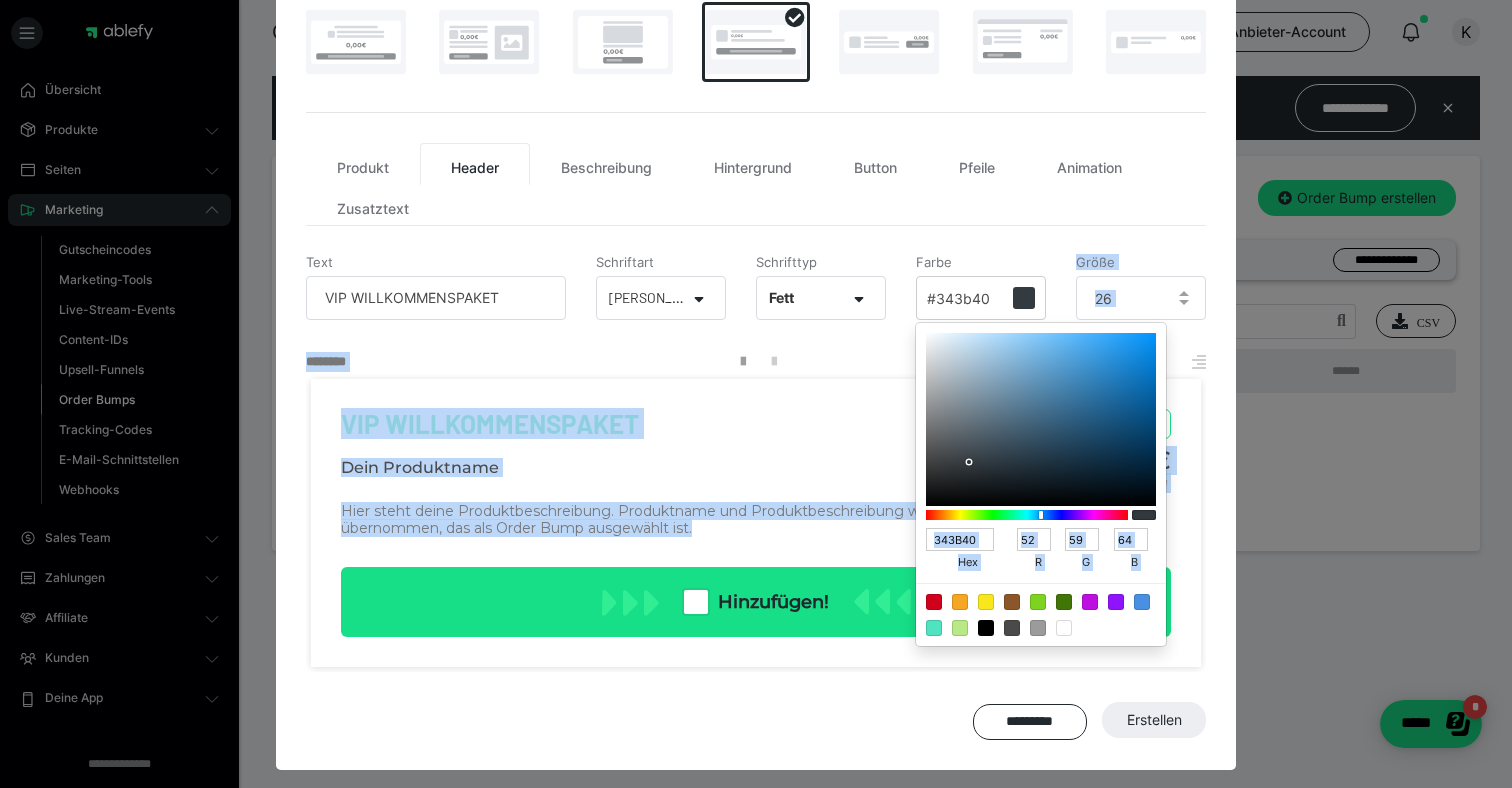 type on "0" 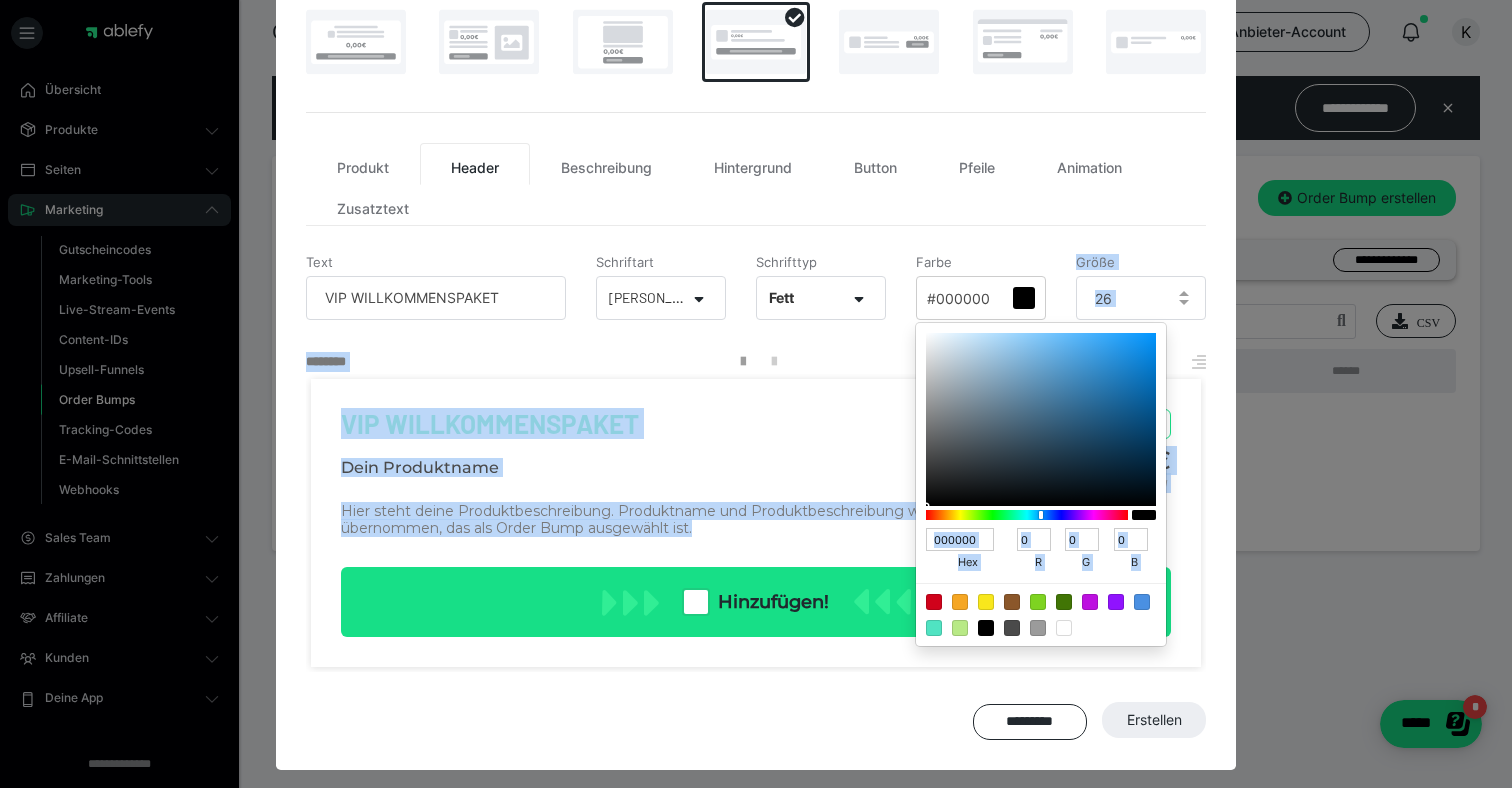 click on "VIP WILLKOMMENSPAKET Zahlungsplan wählen" at bounding box center [756, 424] 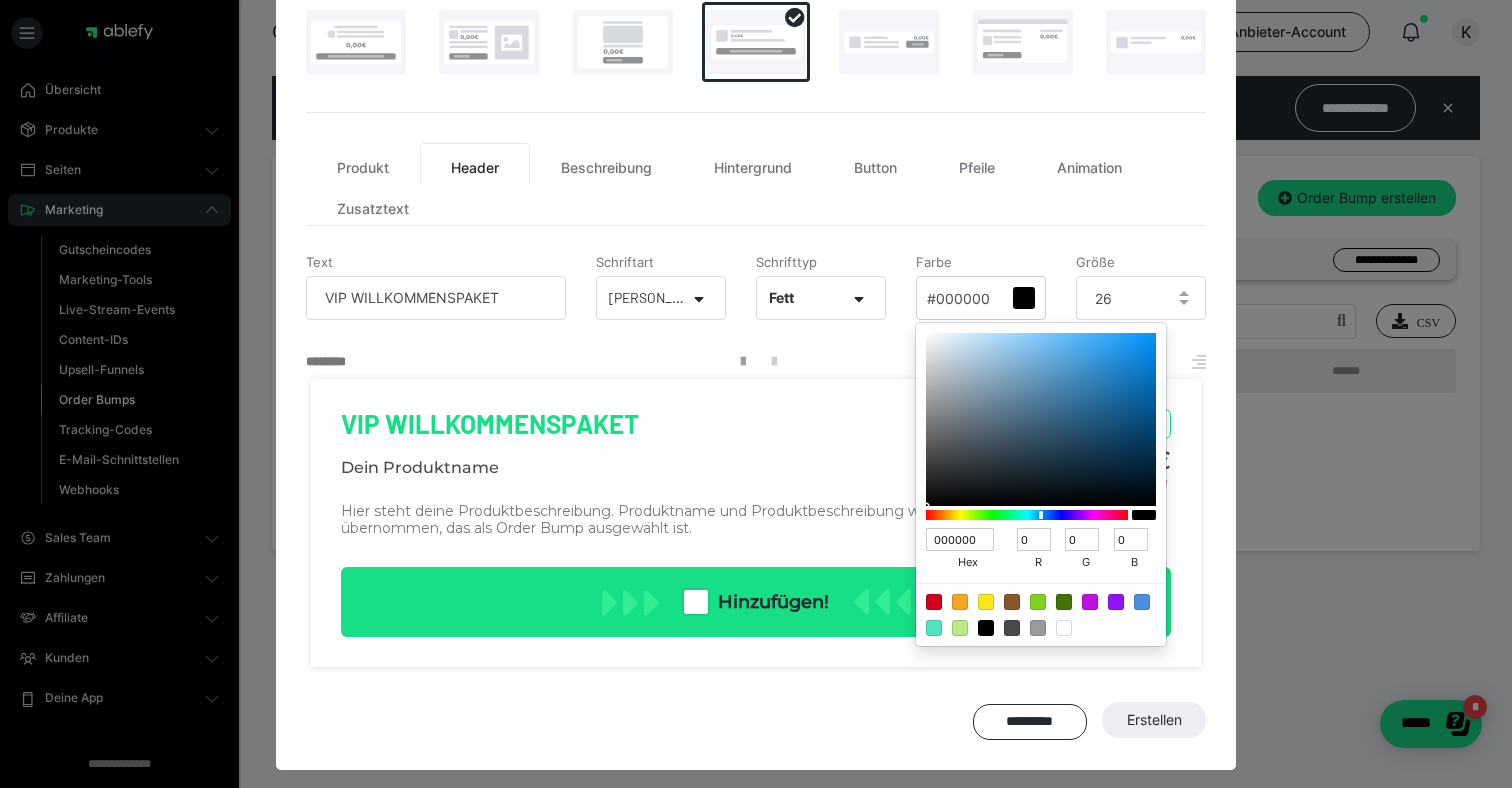 click at bounding box center (756, 394) 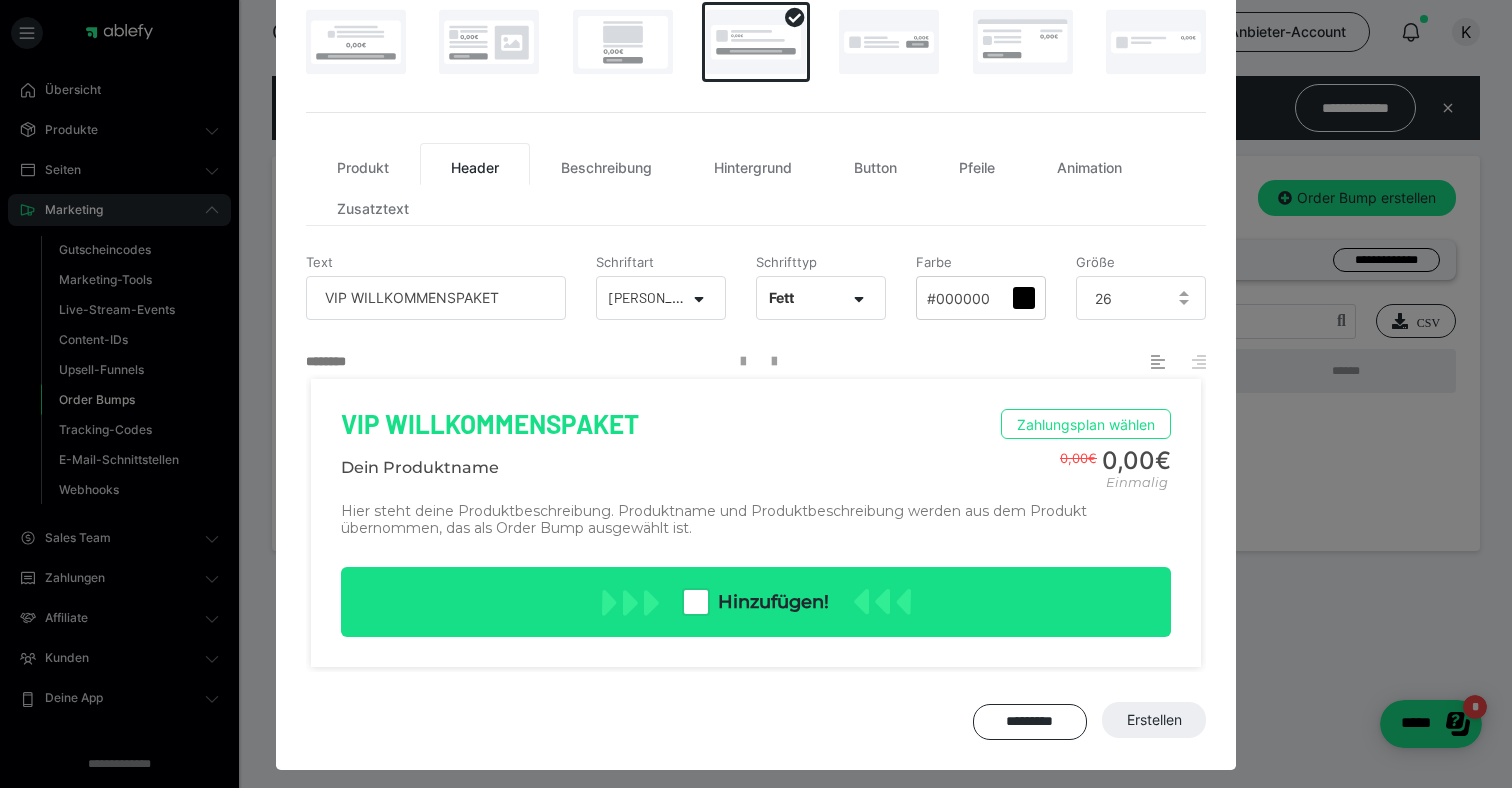 click at bounding box center [774, 362] 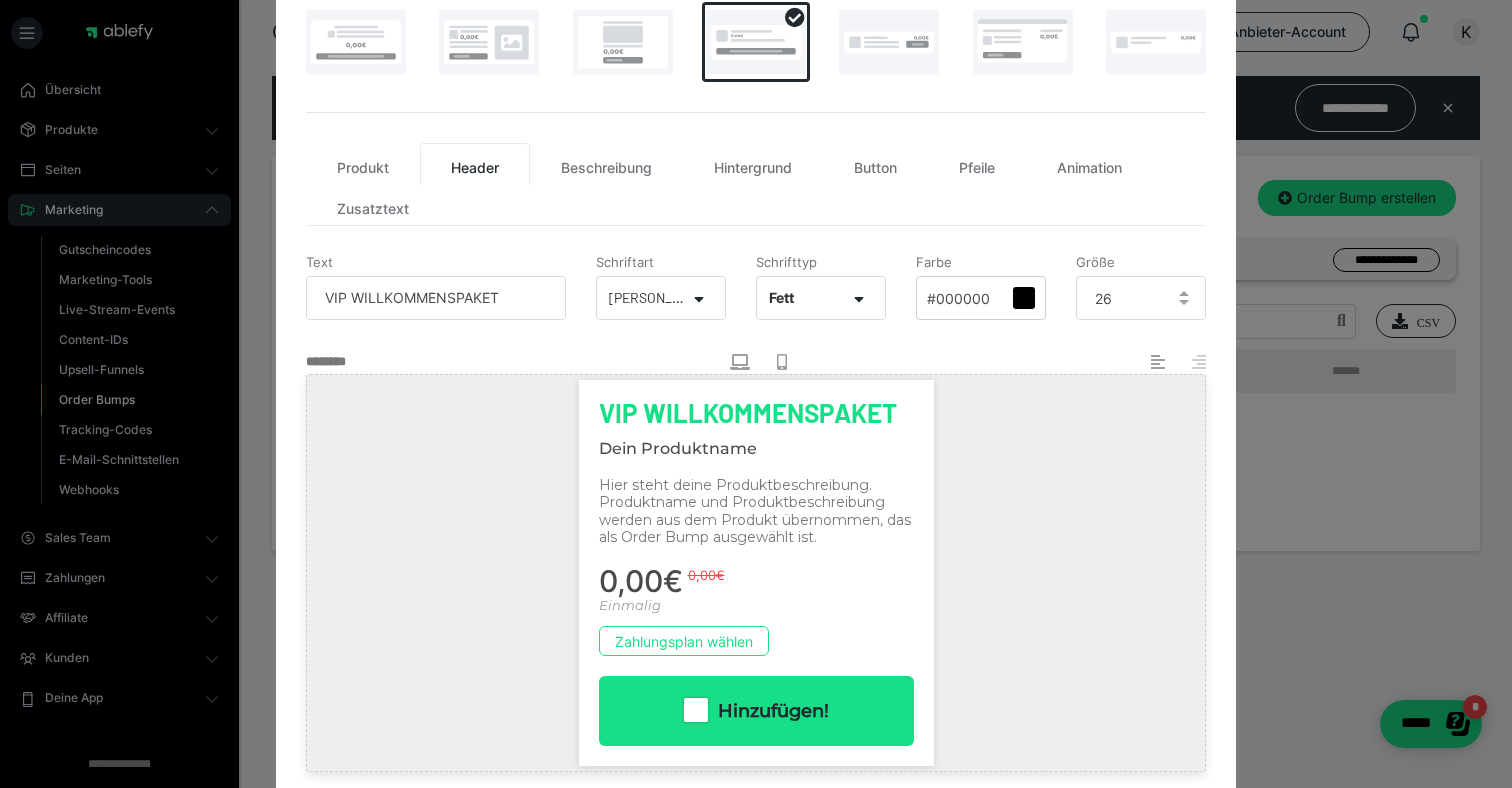 click at bounding box center (740, 362) 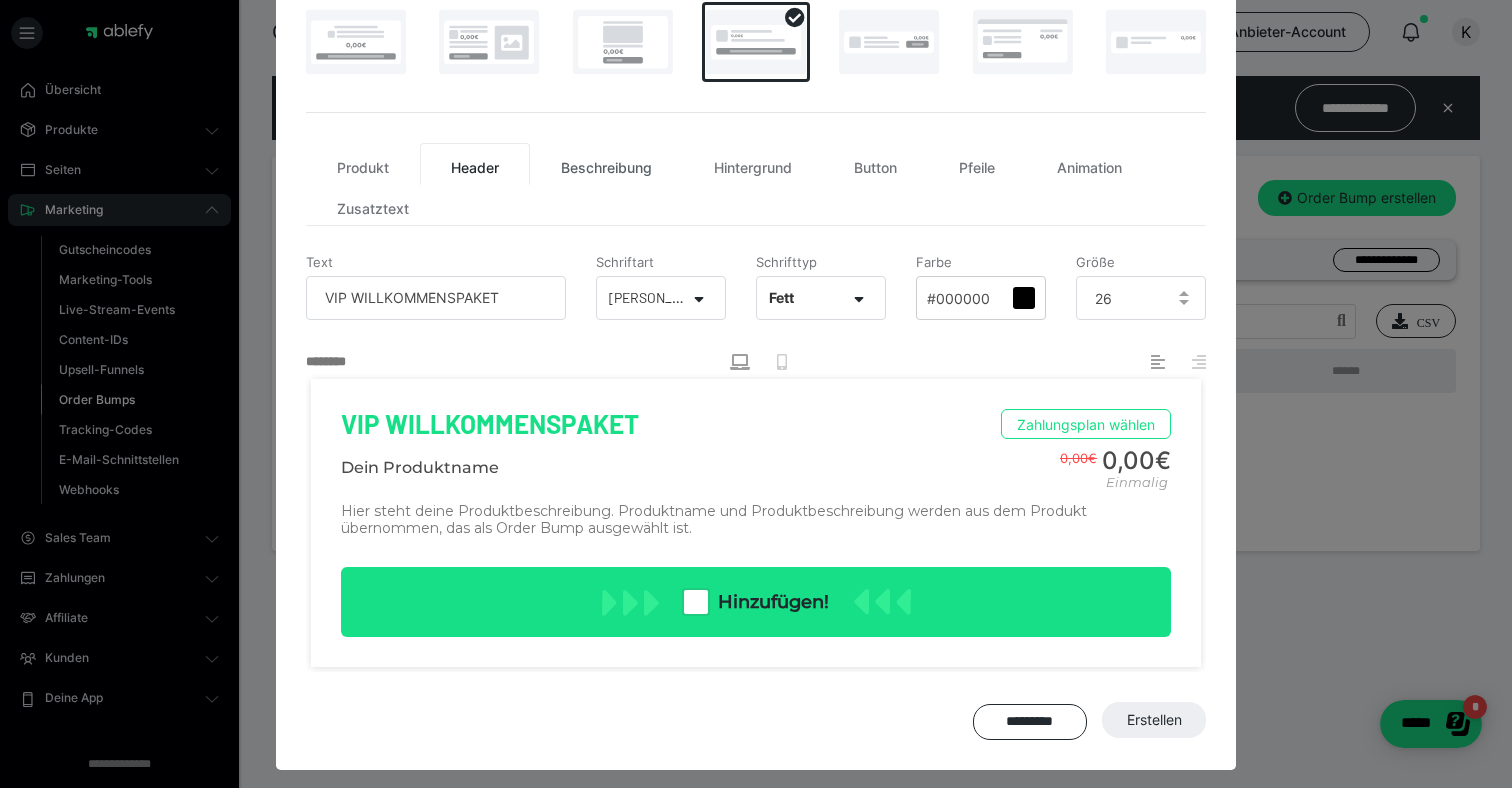 click on "Beschreibung" at bounding box center (606, 164) 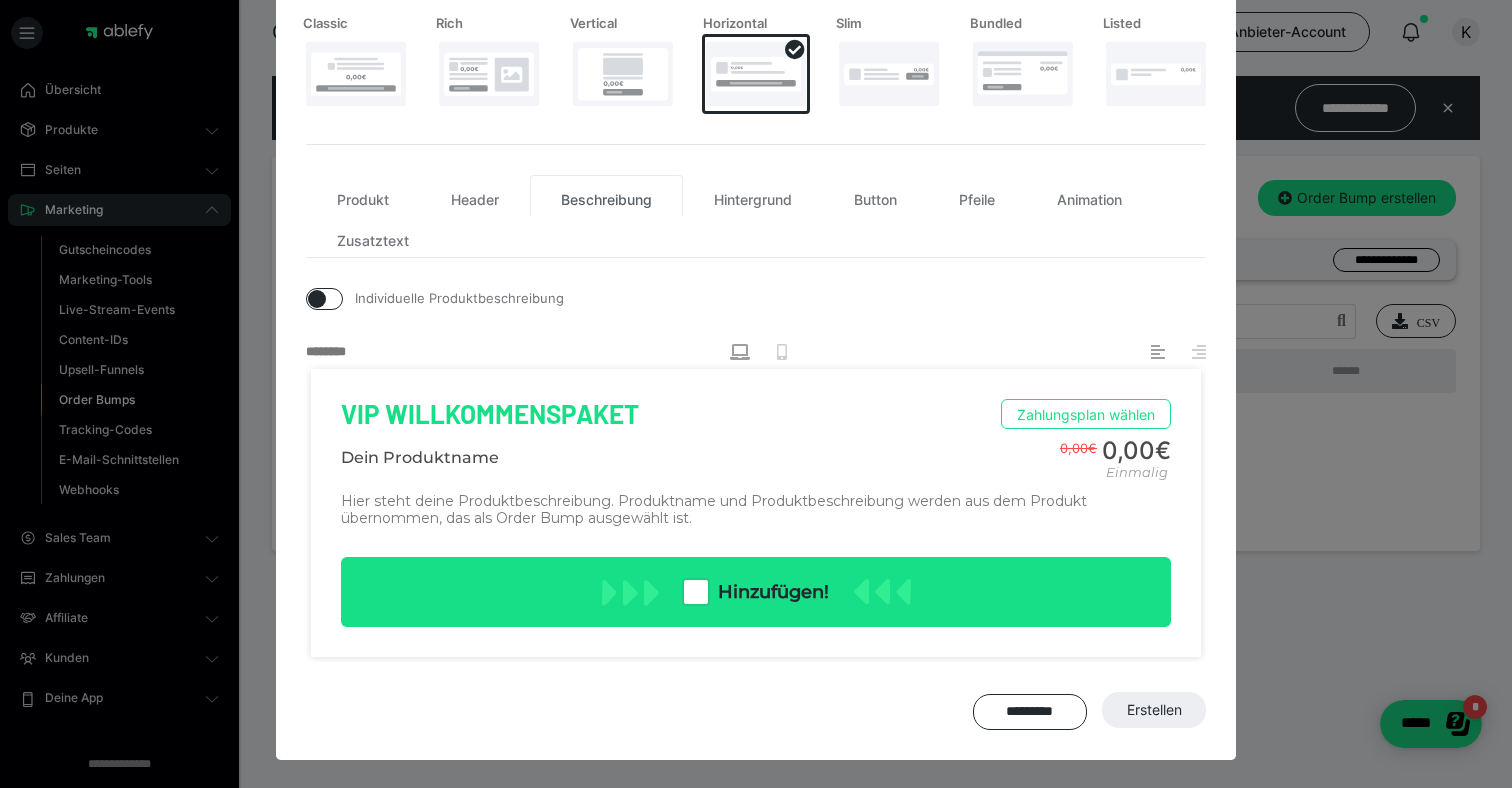scroll, scrollTop: 295, scrollLeft: 0, axis: vertical 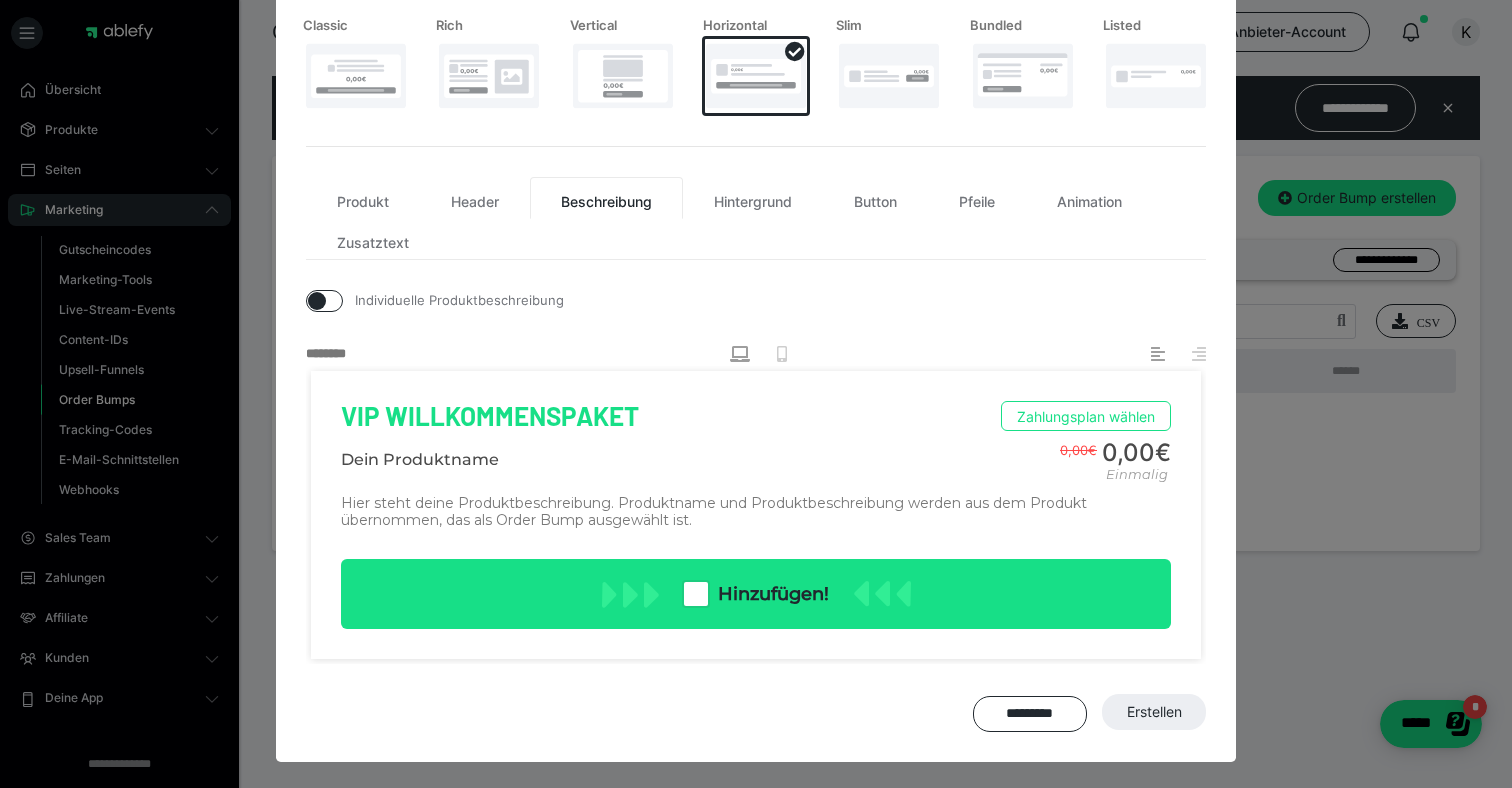 click at bounding box center (317, 301) 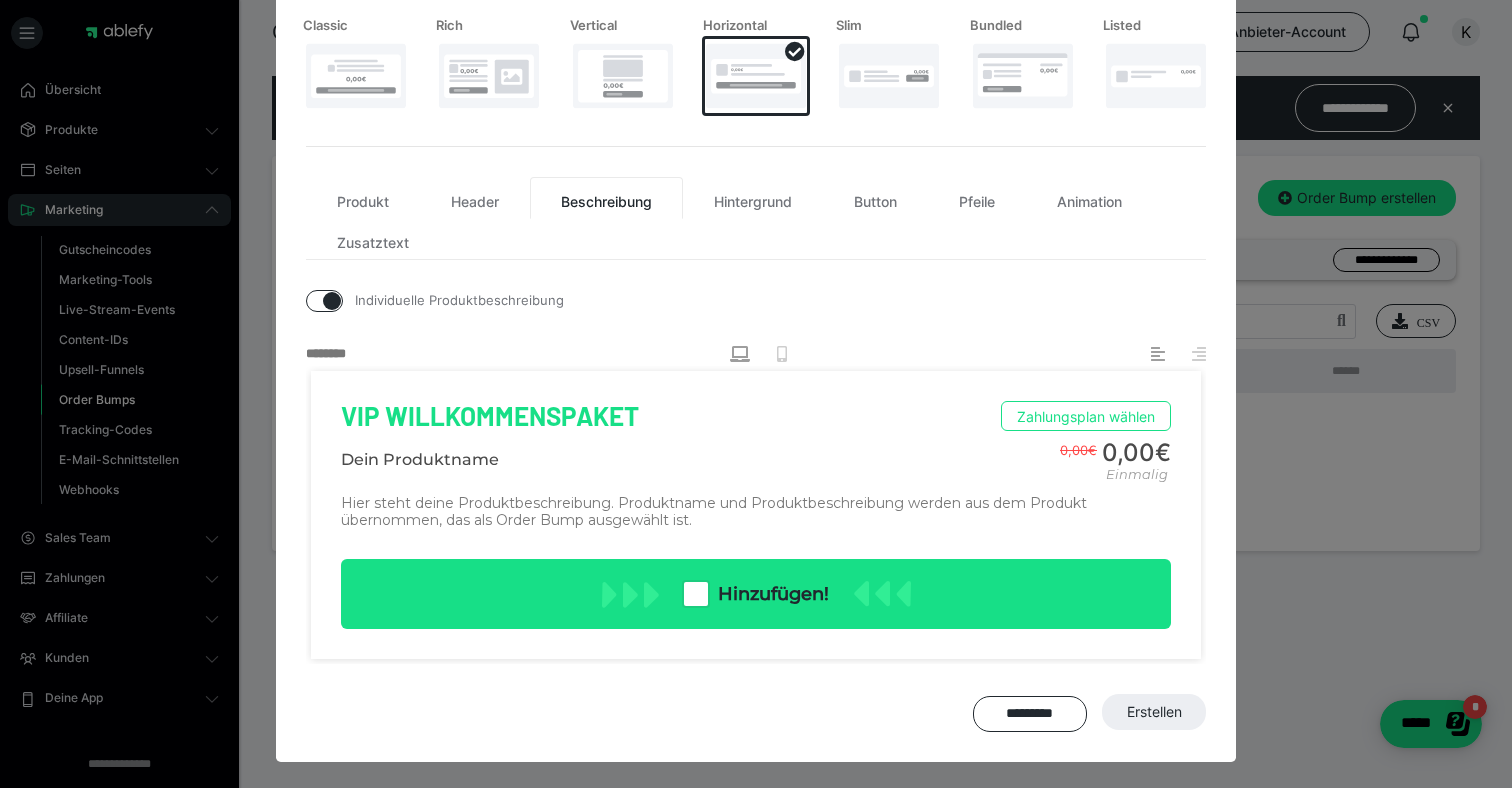 checkbox on "true" 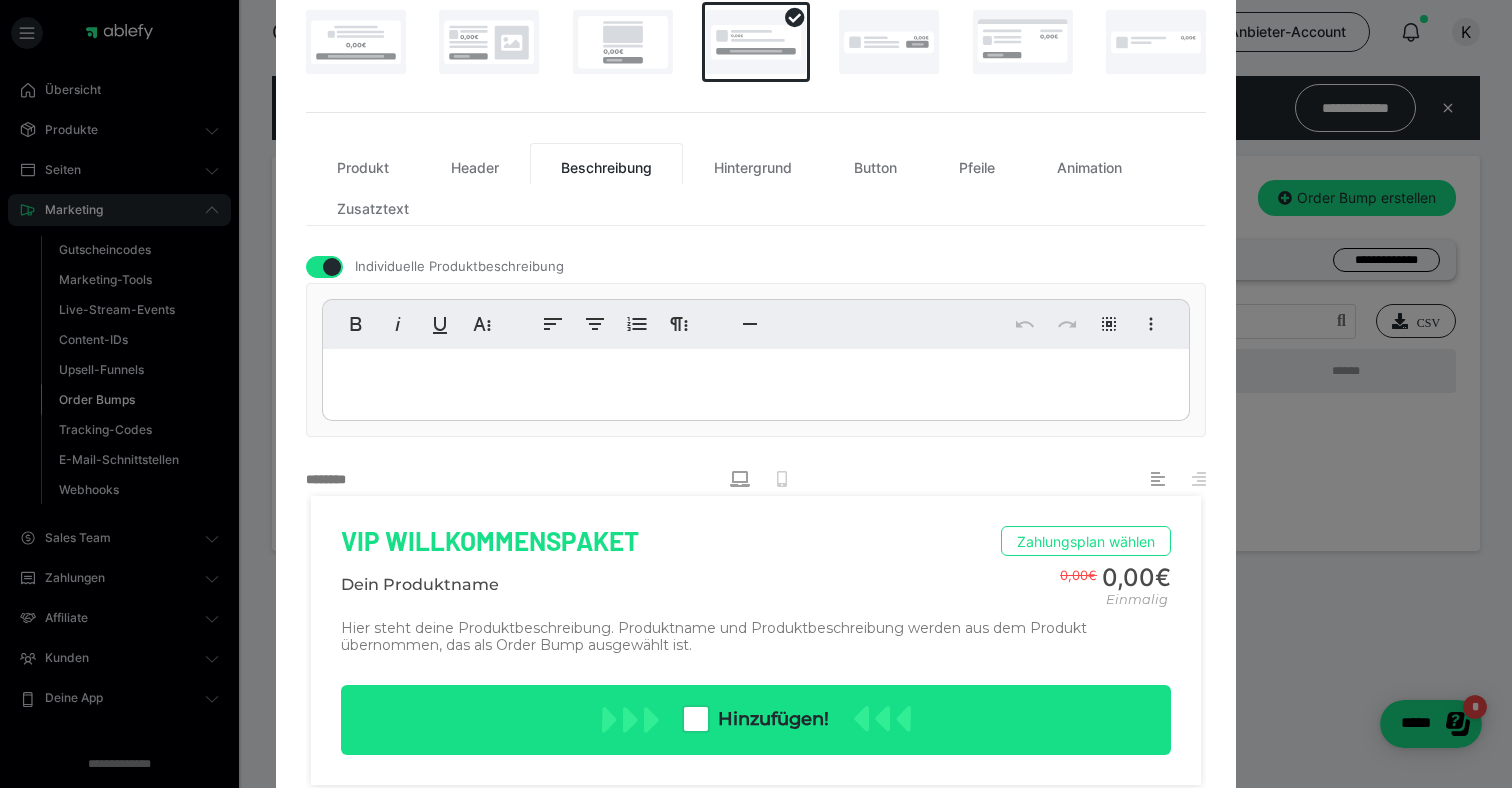 click at bounding box center [756, 380] 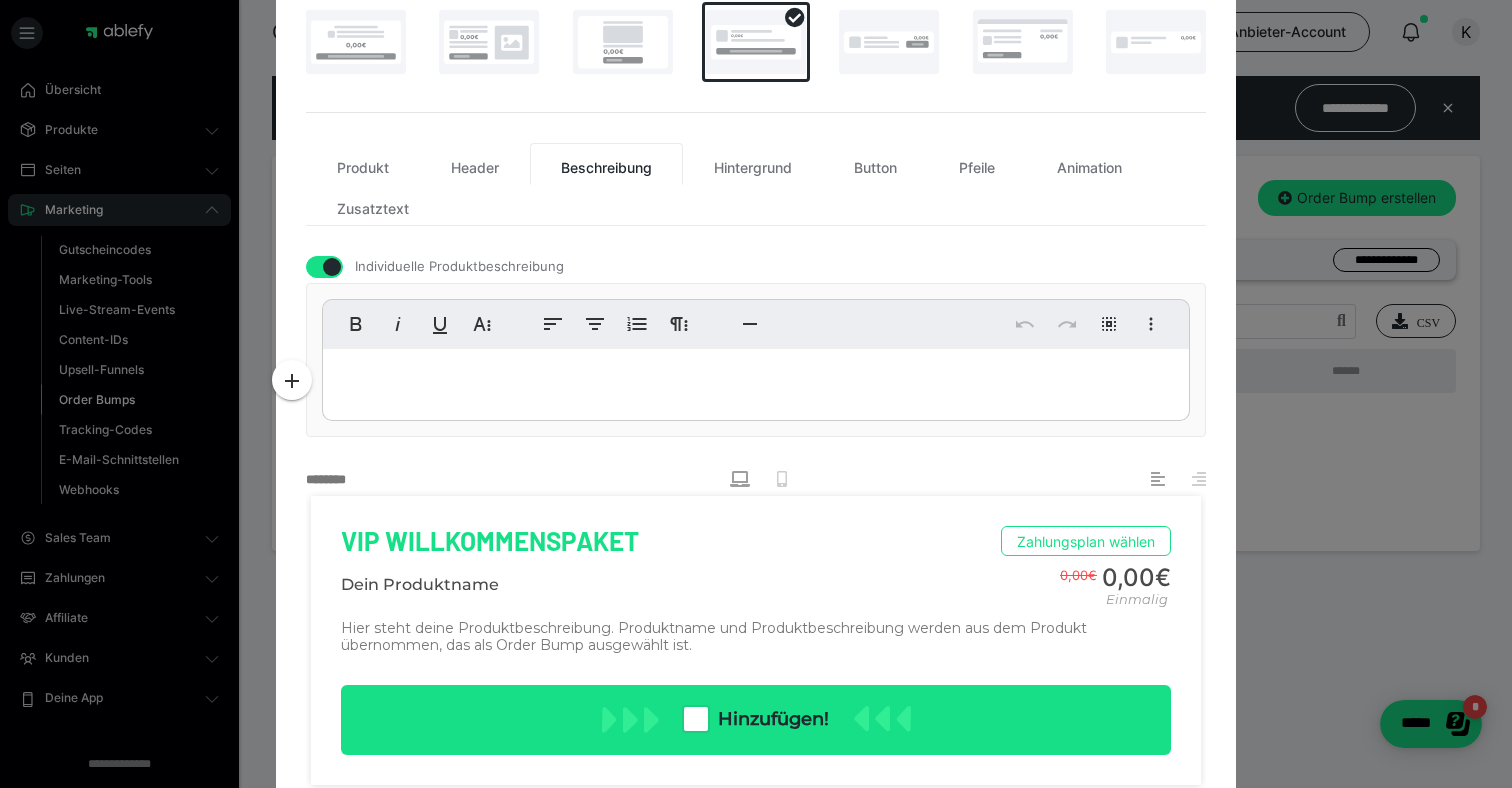 click at bounding box center [756, 380] 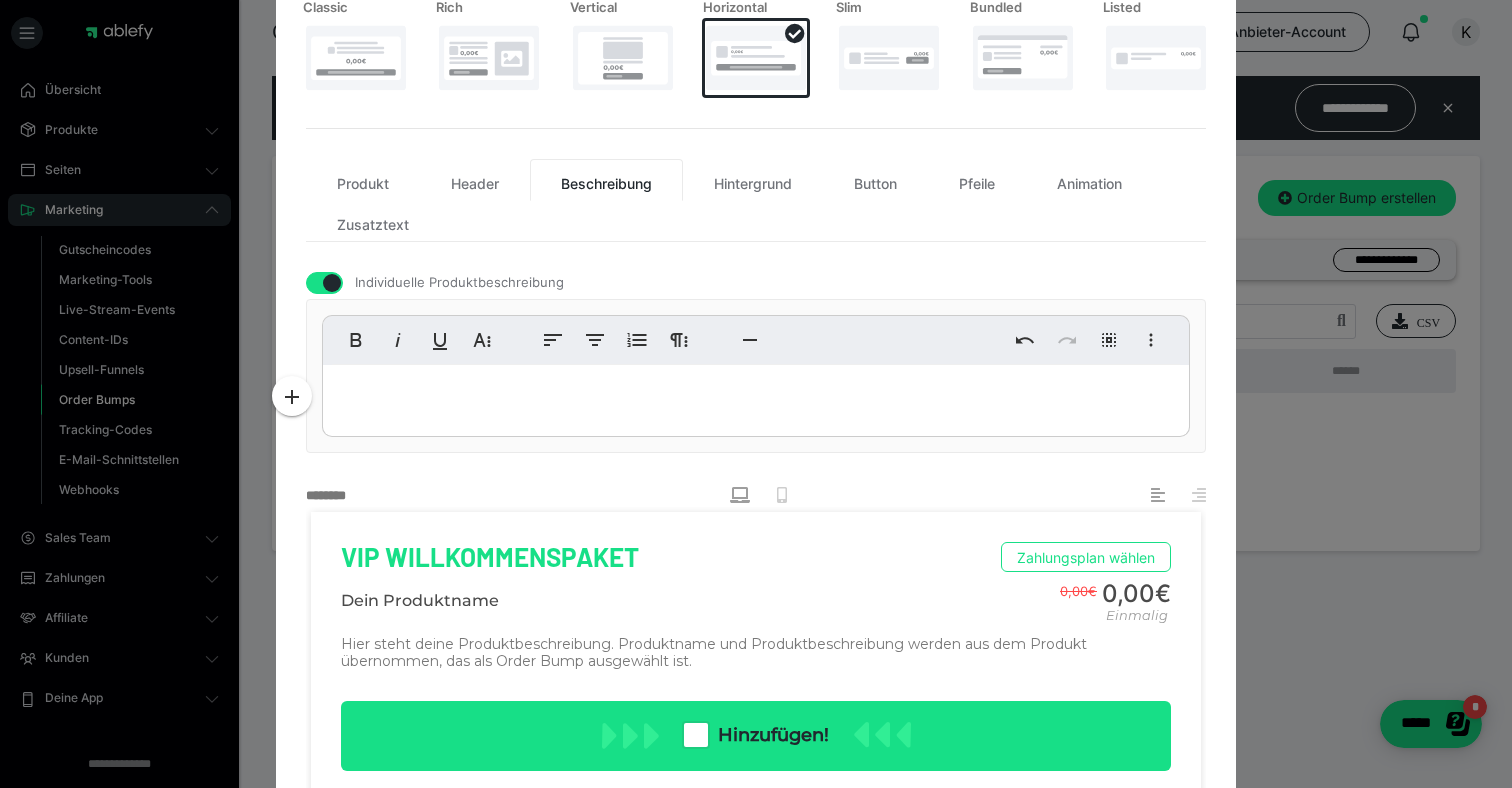 scroll, scrollTop: 346, scrollLeft: 0, axis: vertical 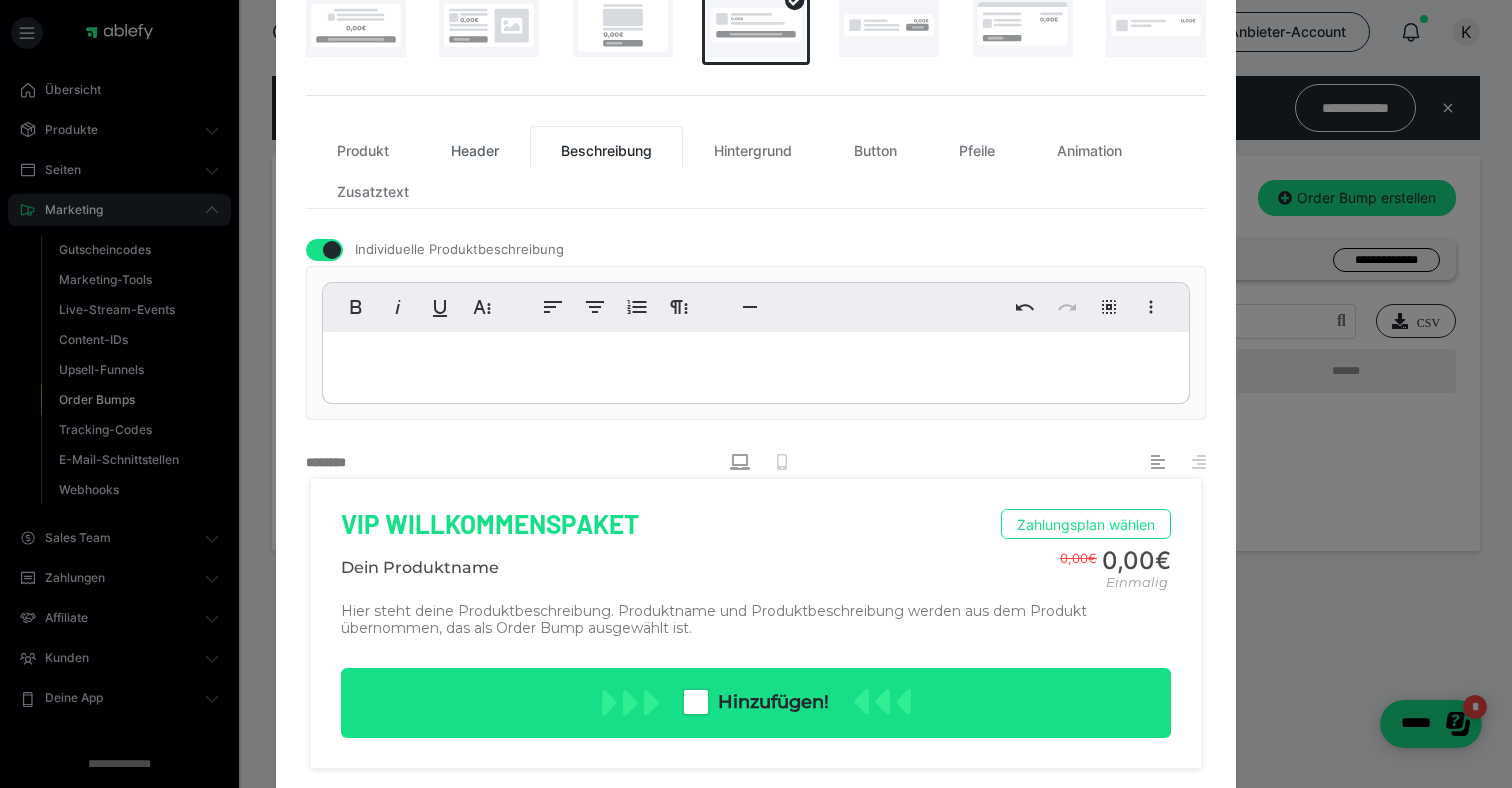click on "Header" at bounding box center [475, 147] 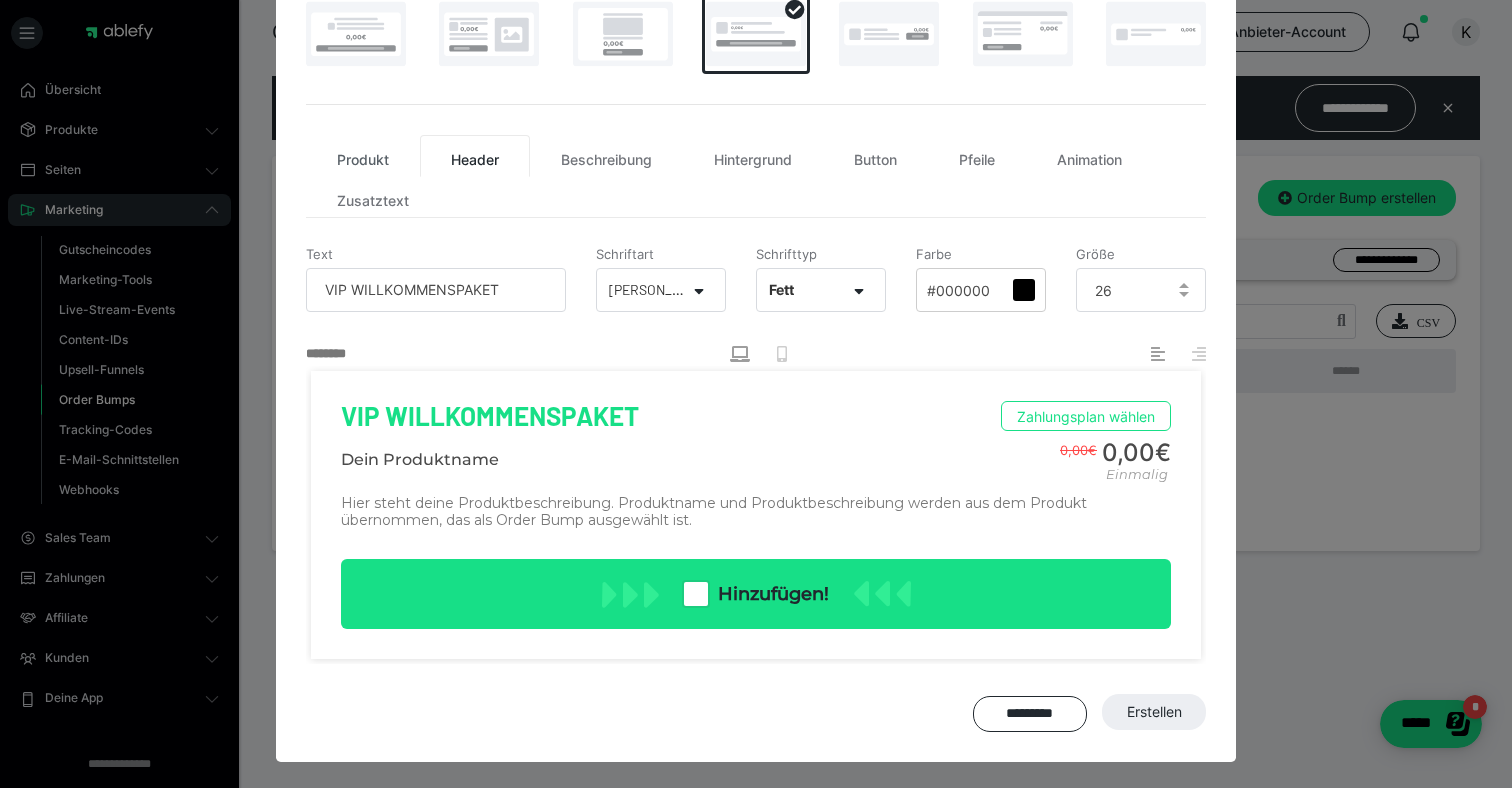 click on "Produkt" at bounding box center (363, 156) 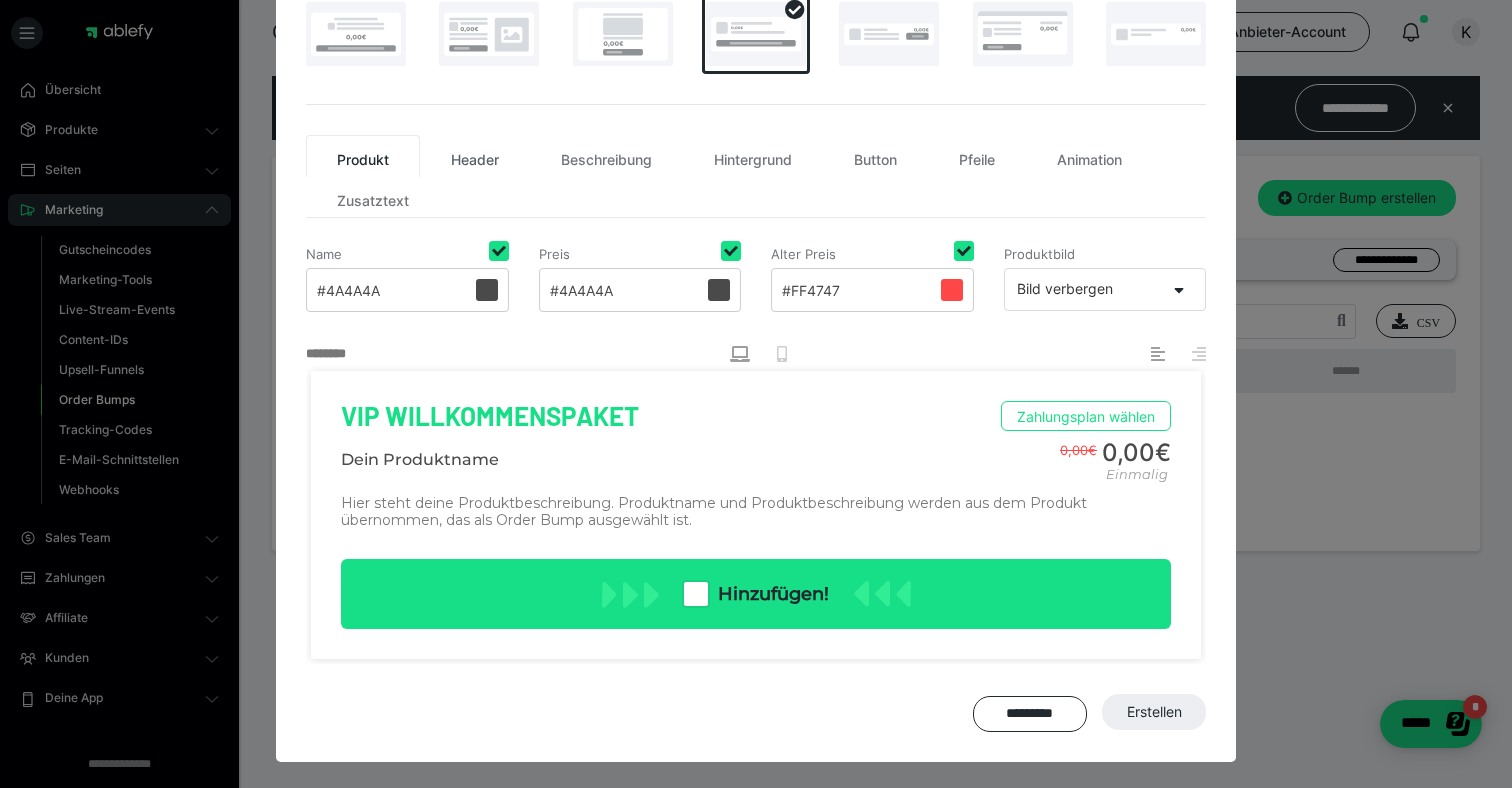 click on "Header" at bounding box center [475, 156] 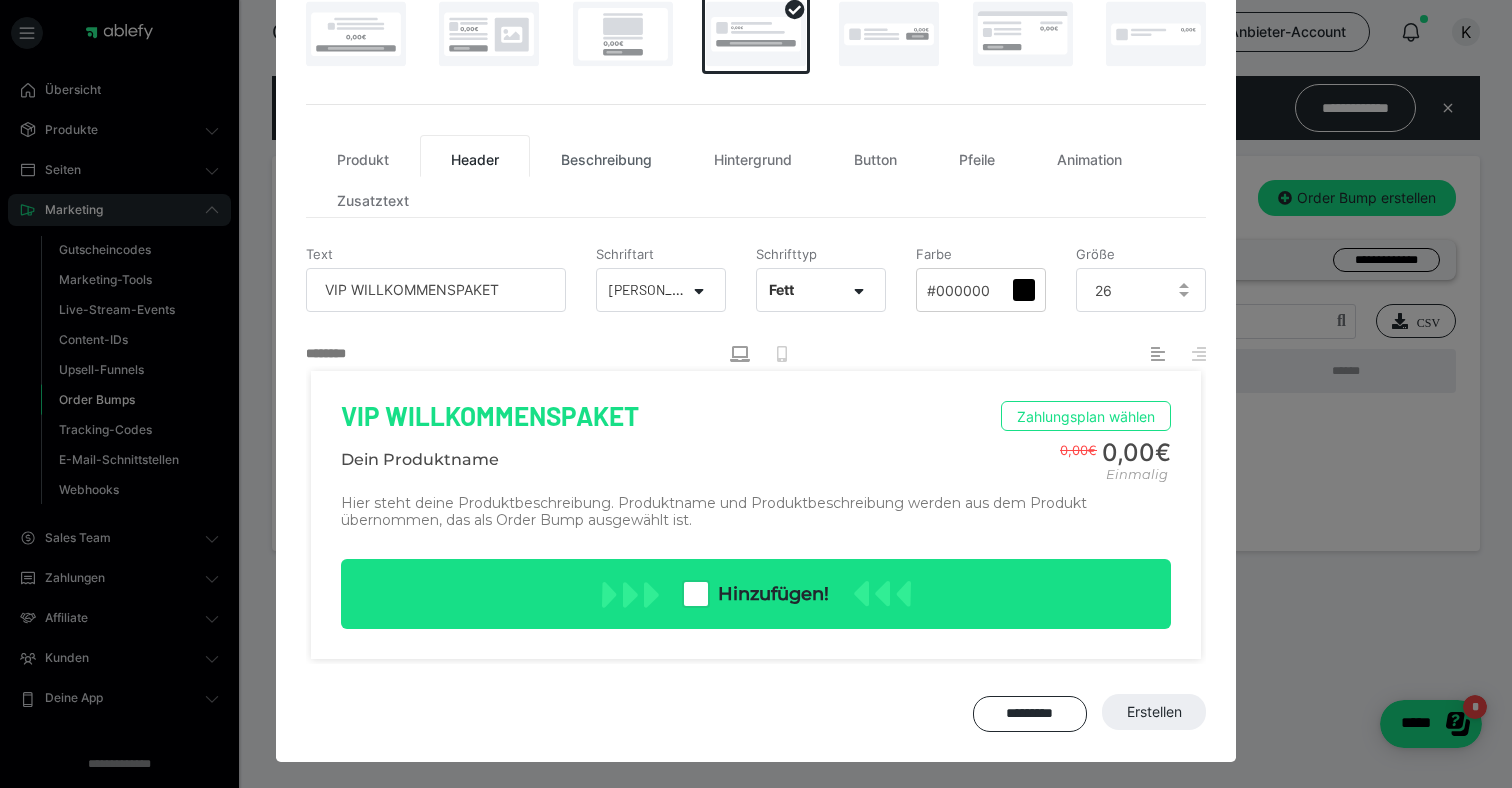 click on "Beschreibung" at bounding box center (606, 156) 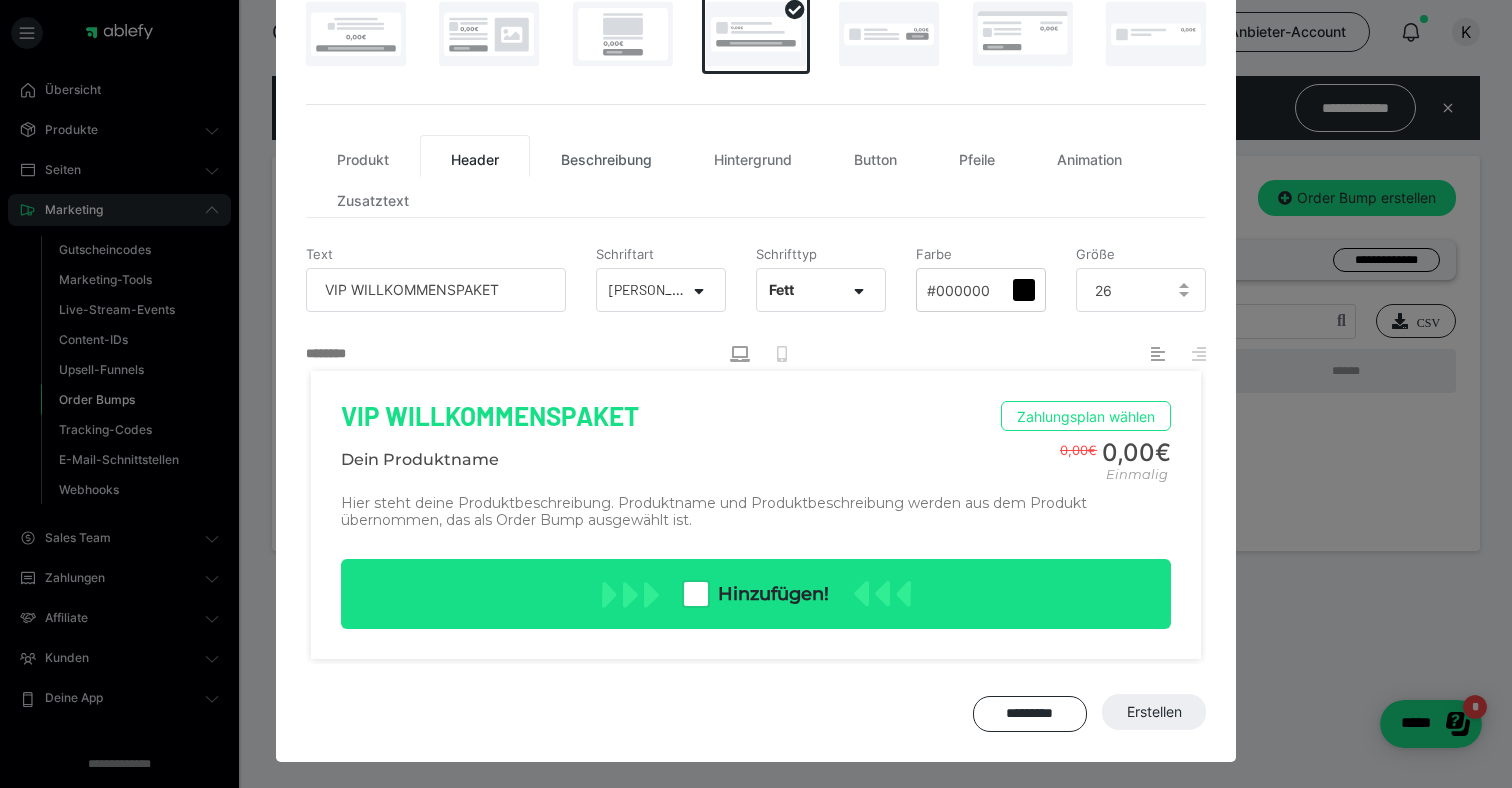 scroll, scrollTop: 346, scrollLeft: 0, axis: vertical 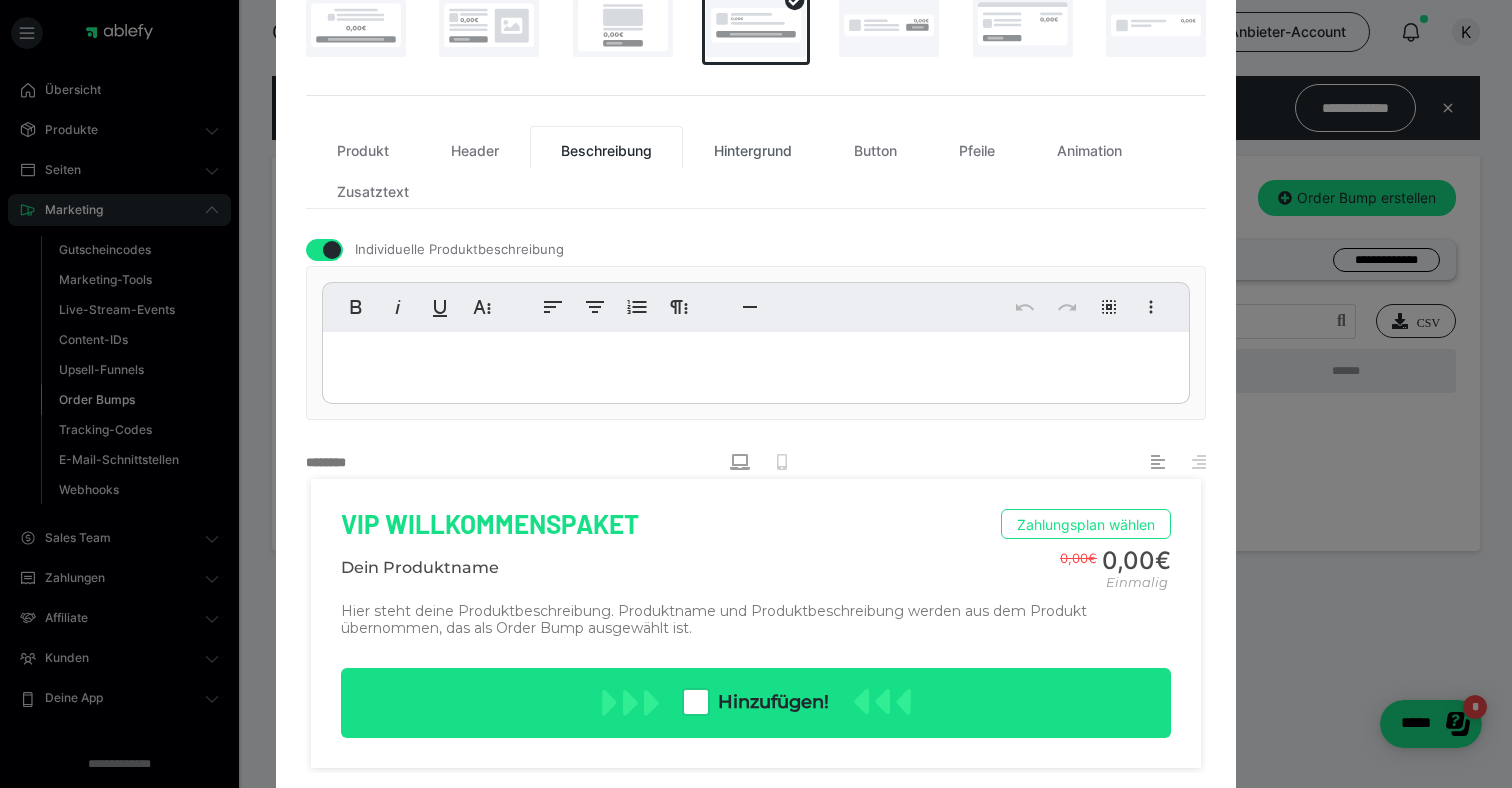 click on "Hintergrund" at bounding box center [753, 147] 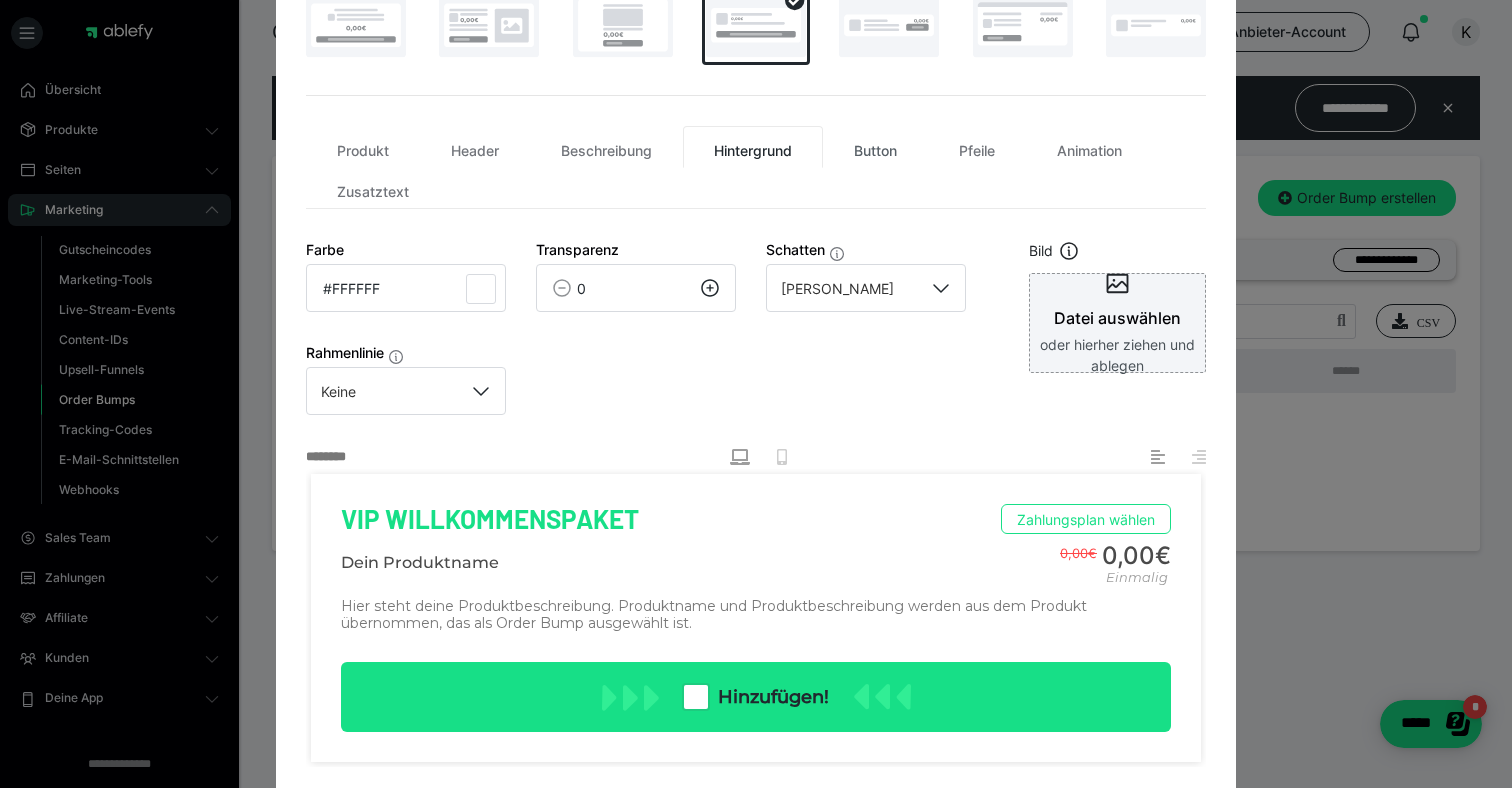 click on "Button" at bounding box center [875, 147] 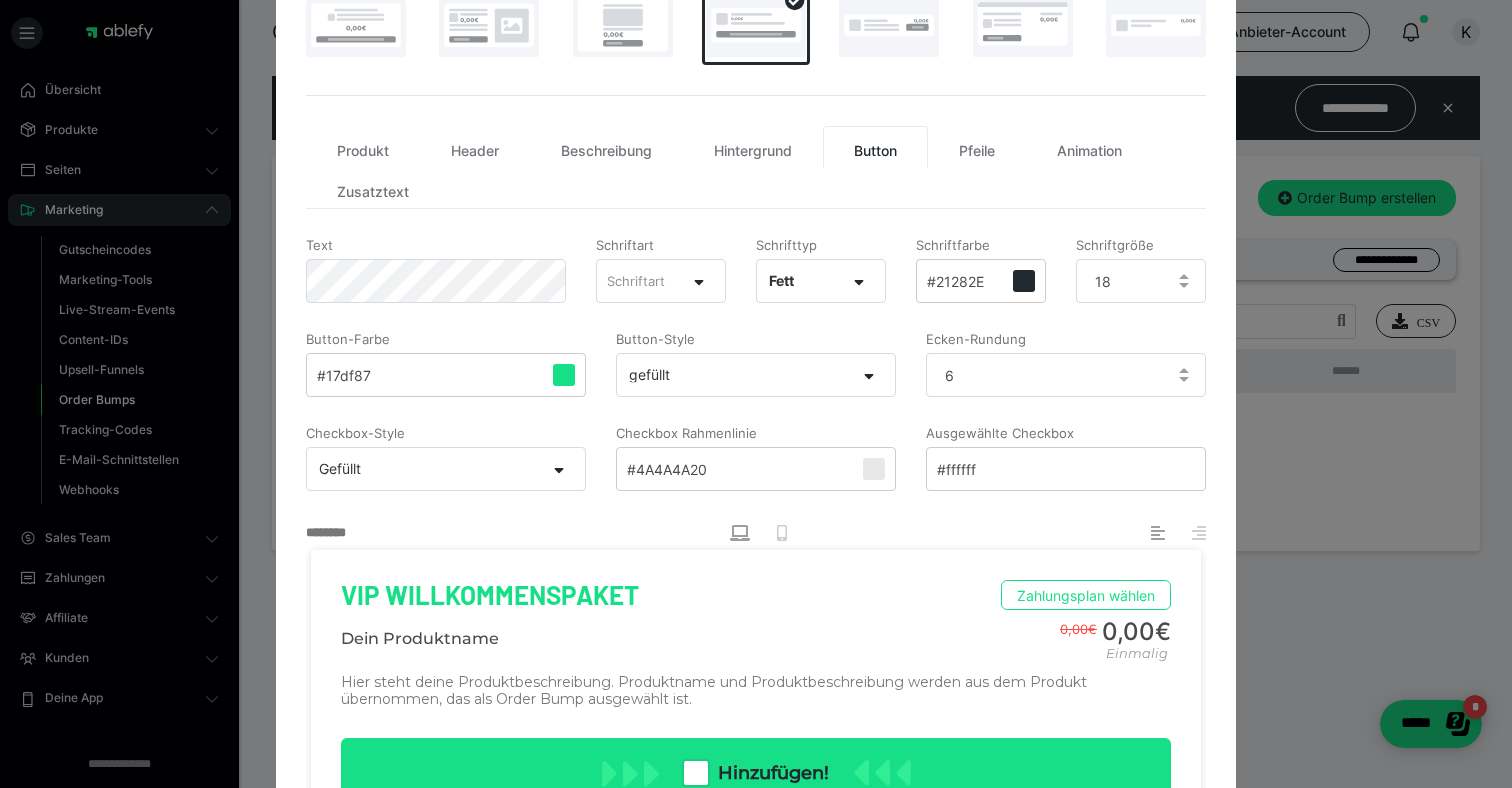 click on "#17df87" at bounding box center (446, 375) 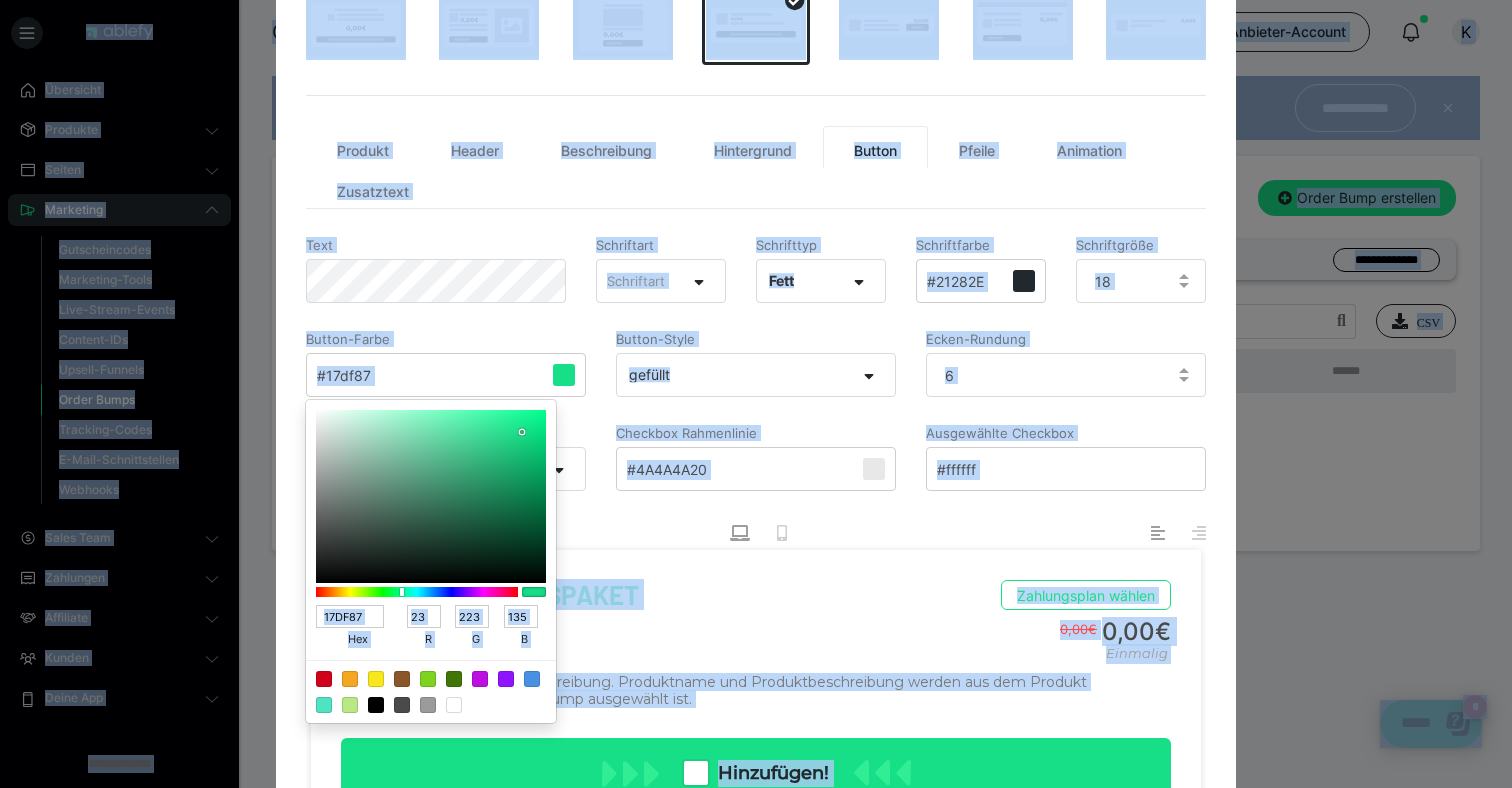 click at bounding box center (756, 394) 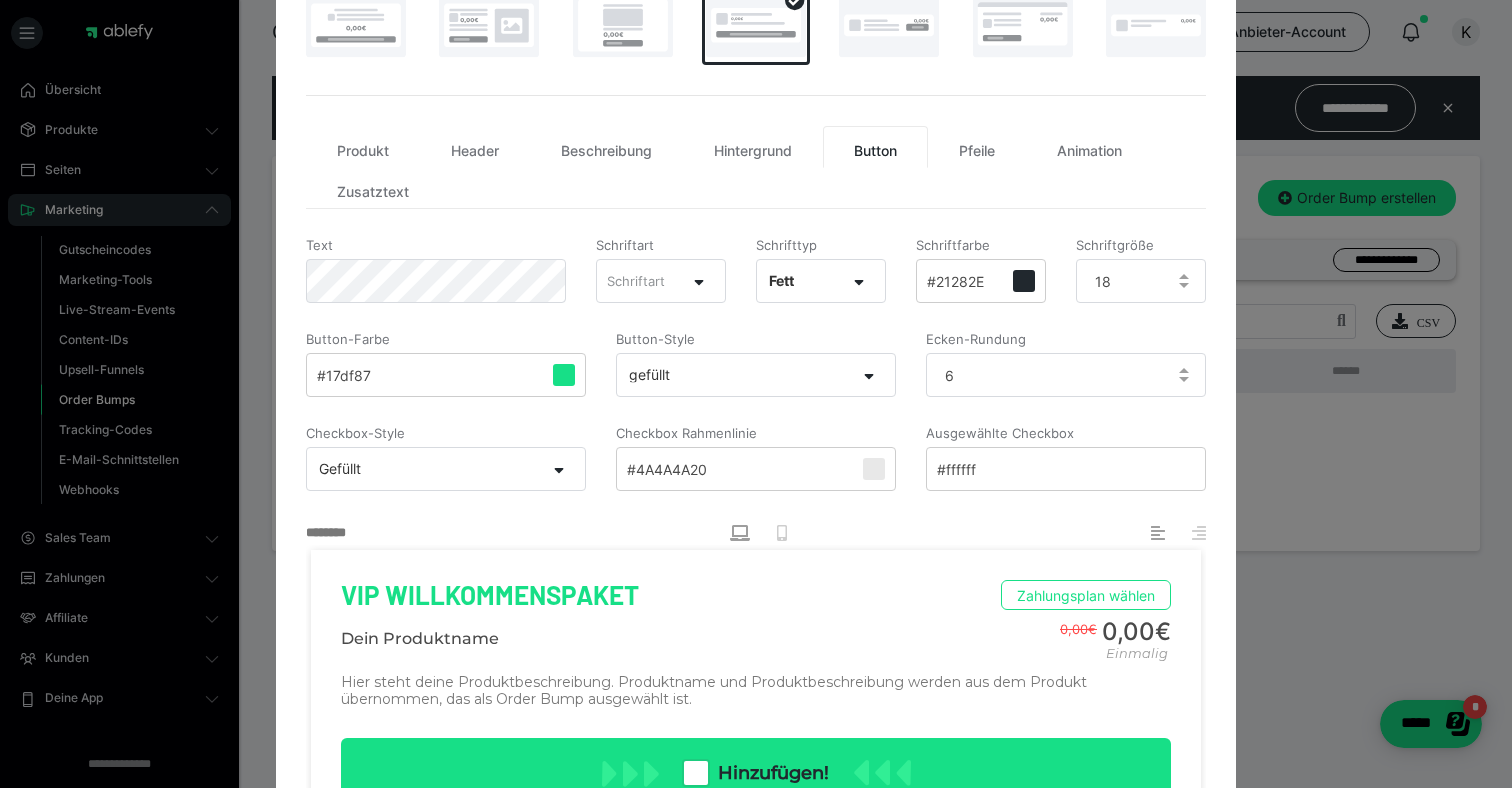 click on "#17df87" at bounding box center (344, 376) 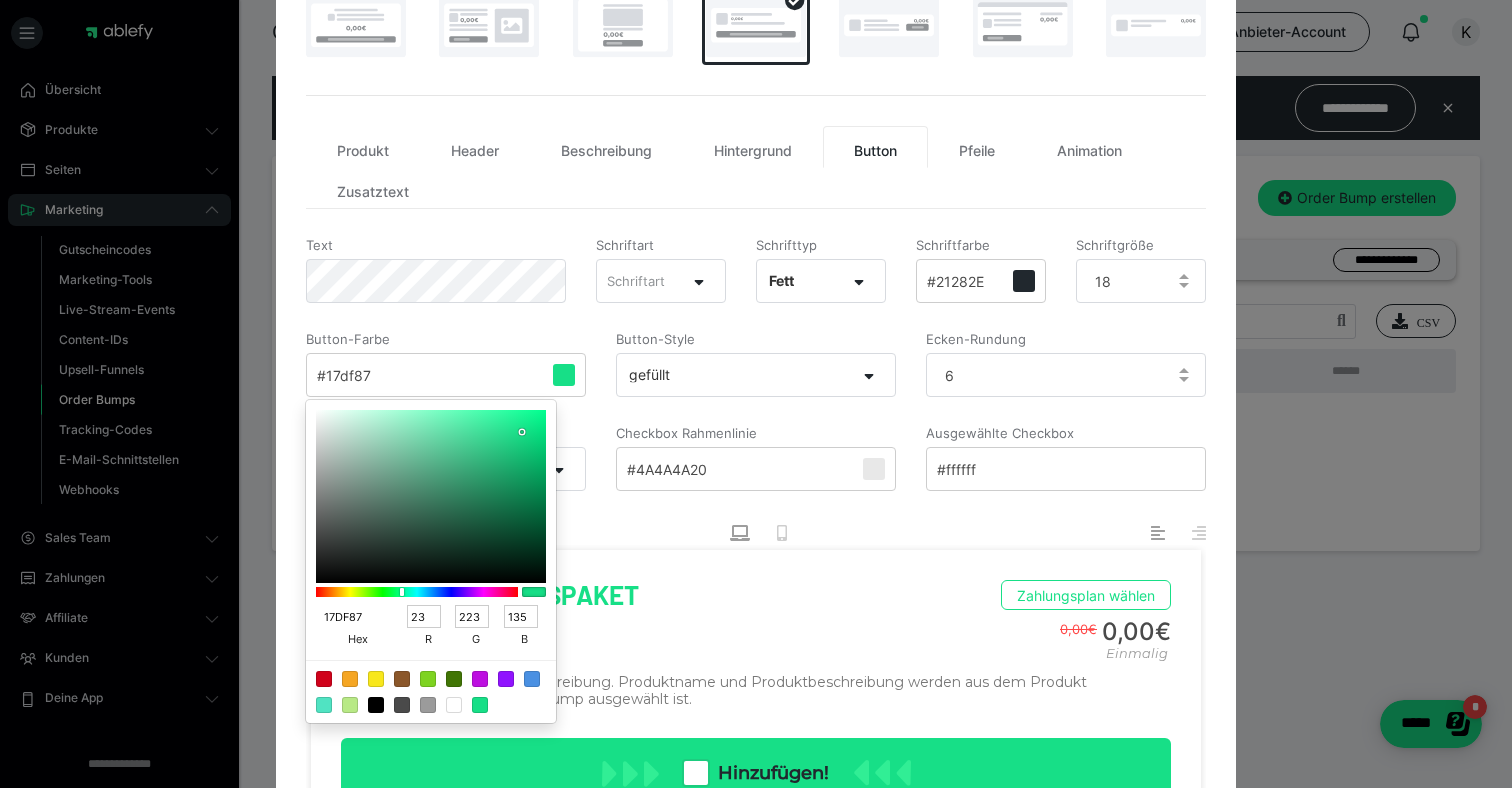 click on "17DF87" at bounding box center (350, 617) 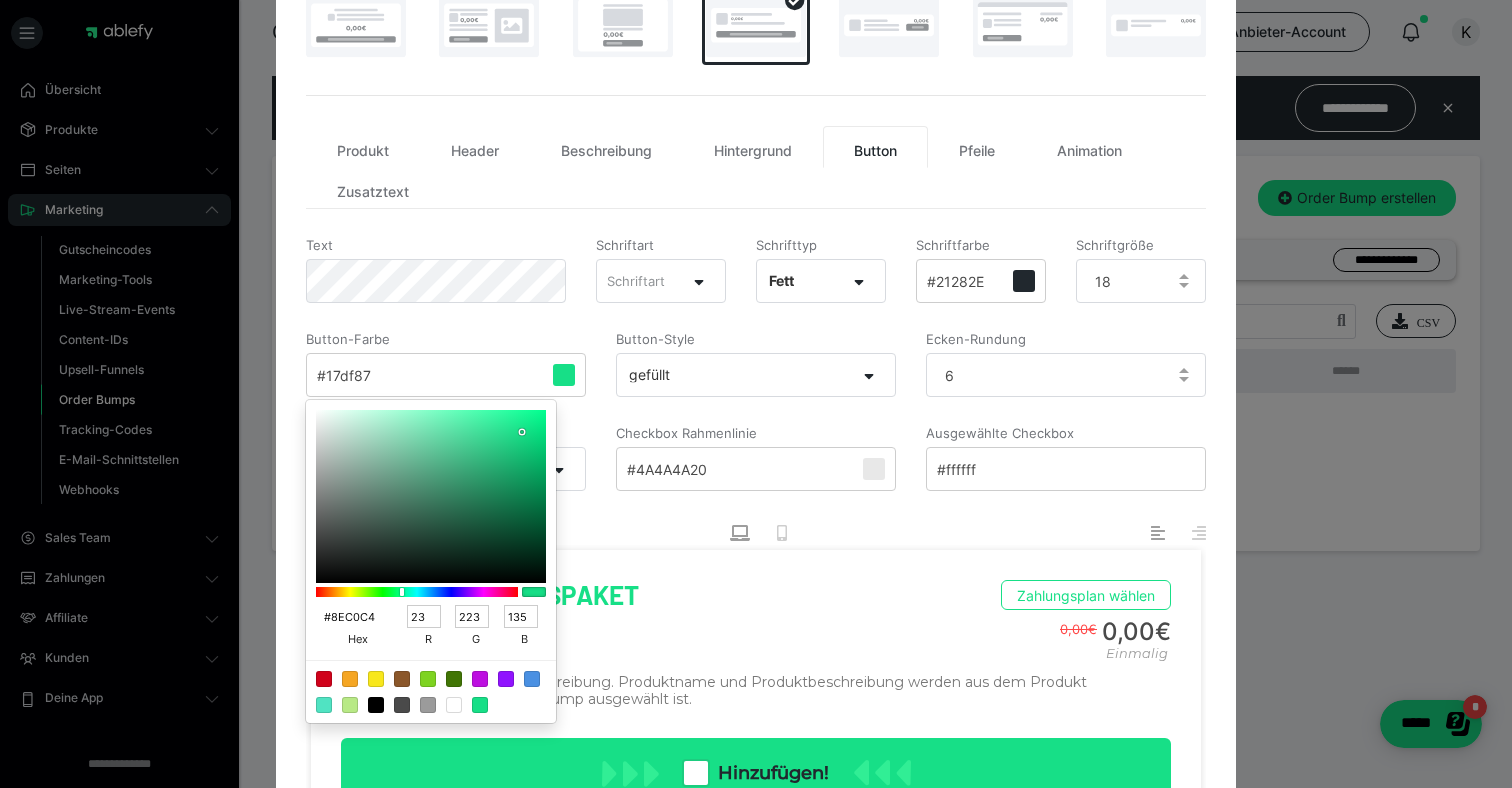 type on "142" 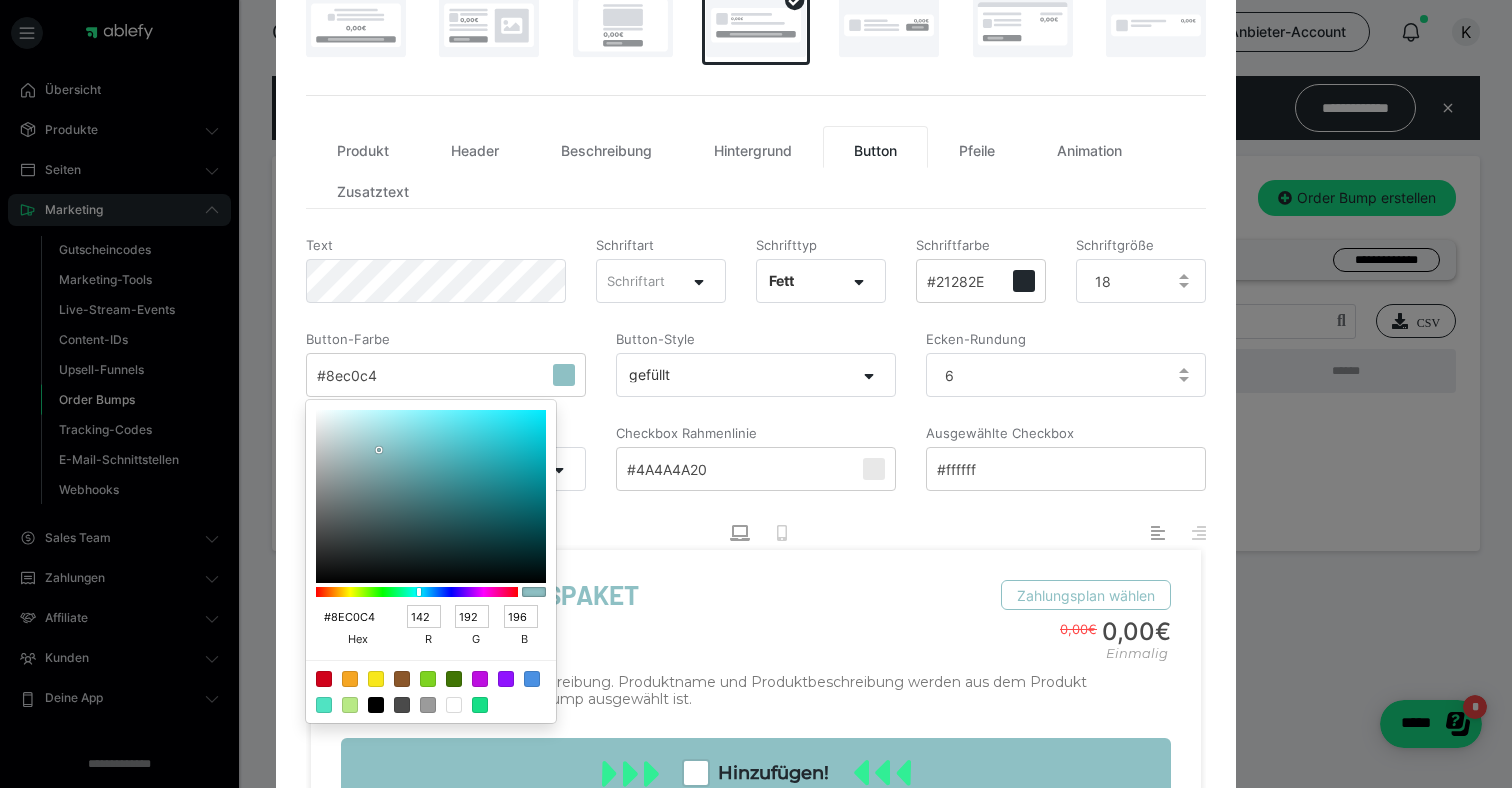 click on "#8EC0C4" at bounding box center (350, 617) 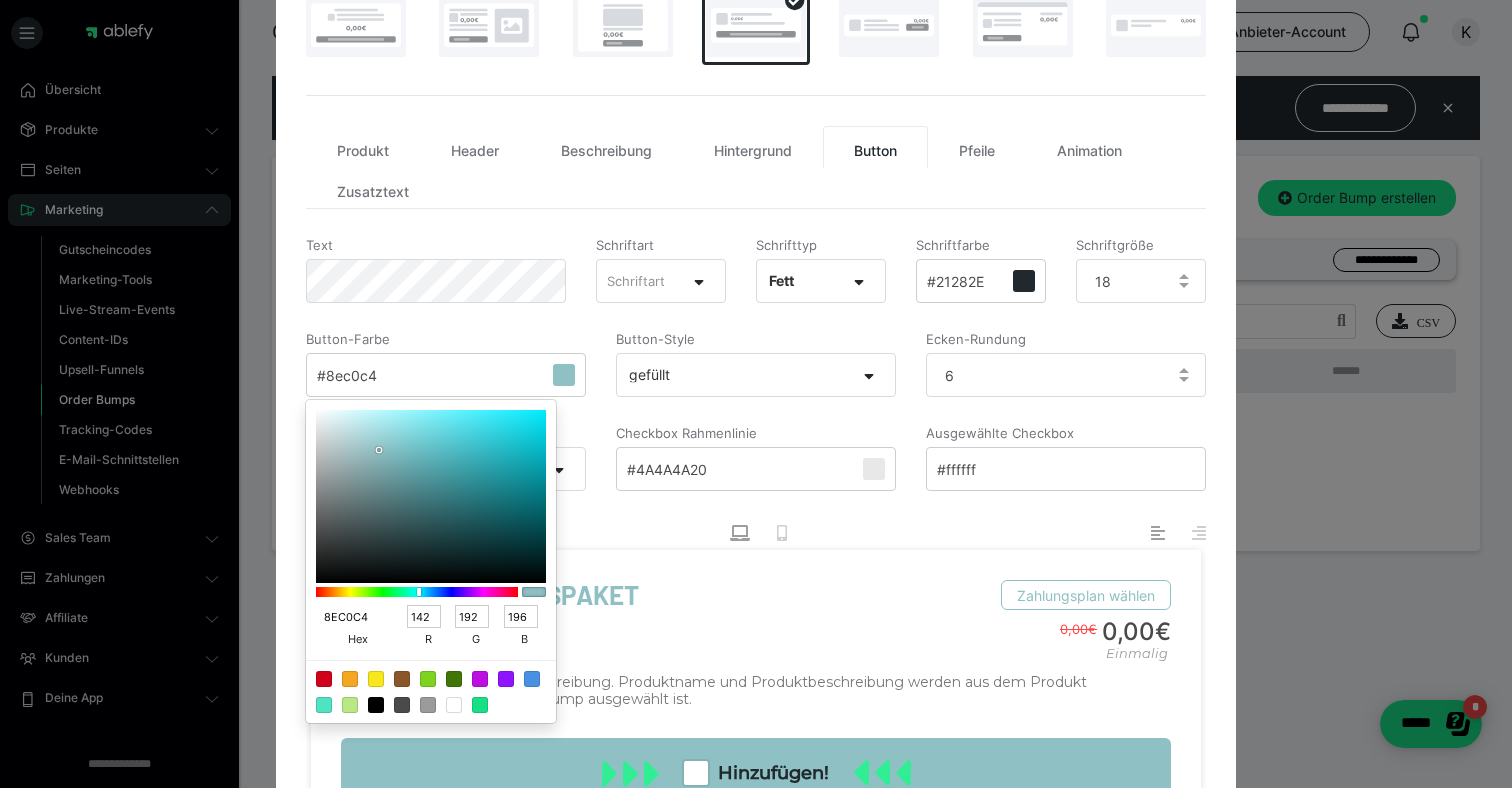 type on "8EC0C4" 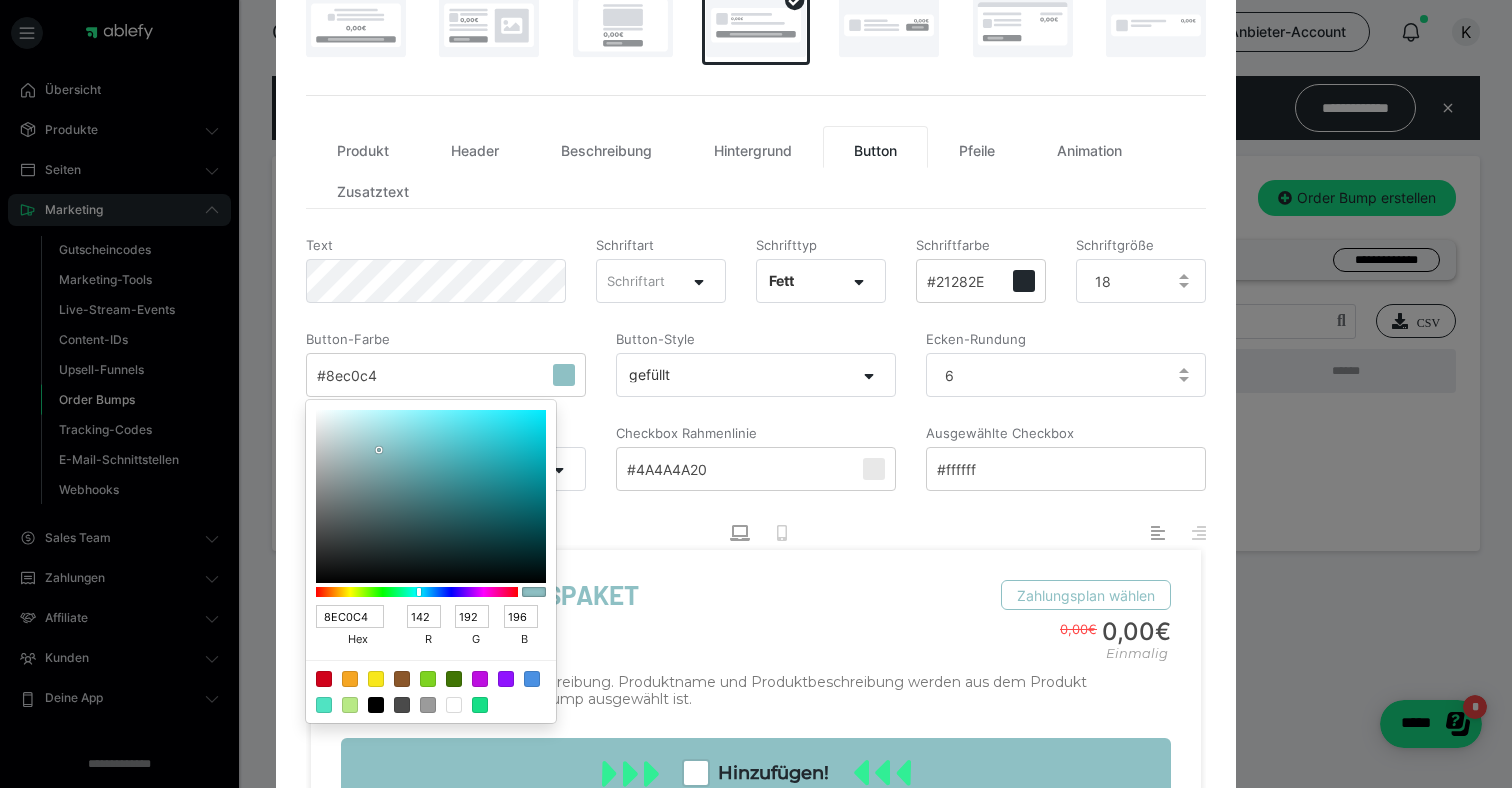 click at bounding box center (756, 394) 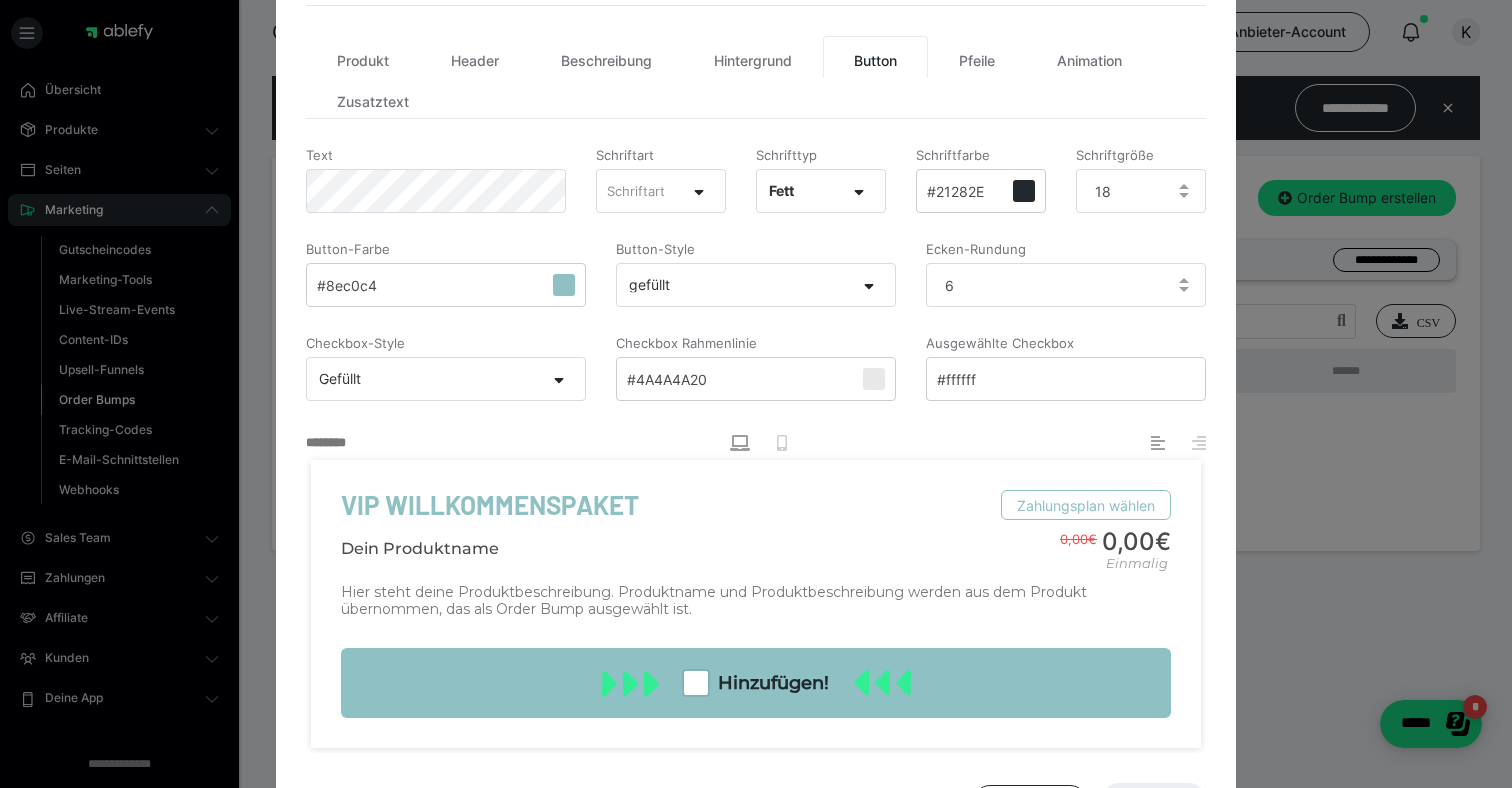 scroll, scrollTop: 420, scrollLeft: 0, axis: vertical 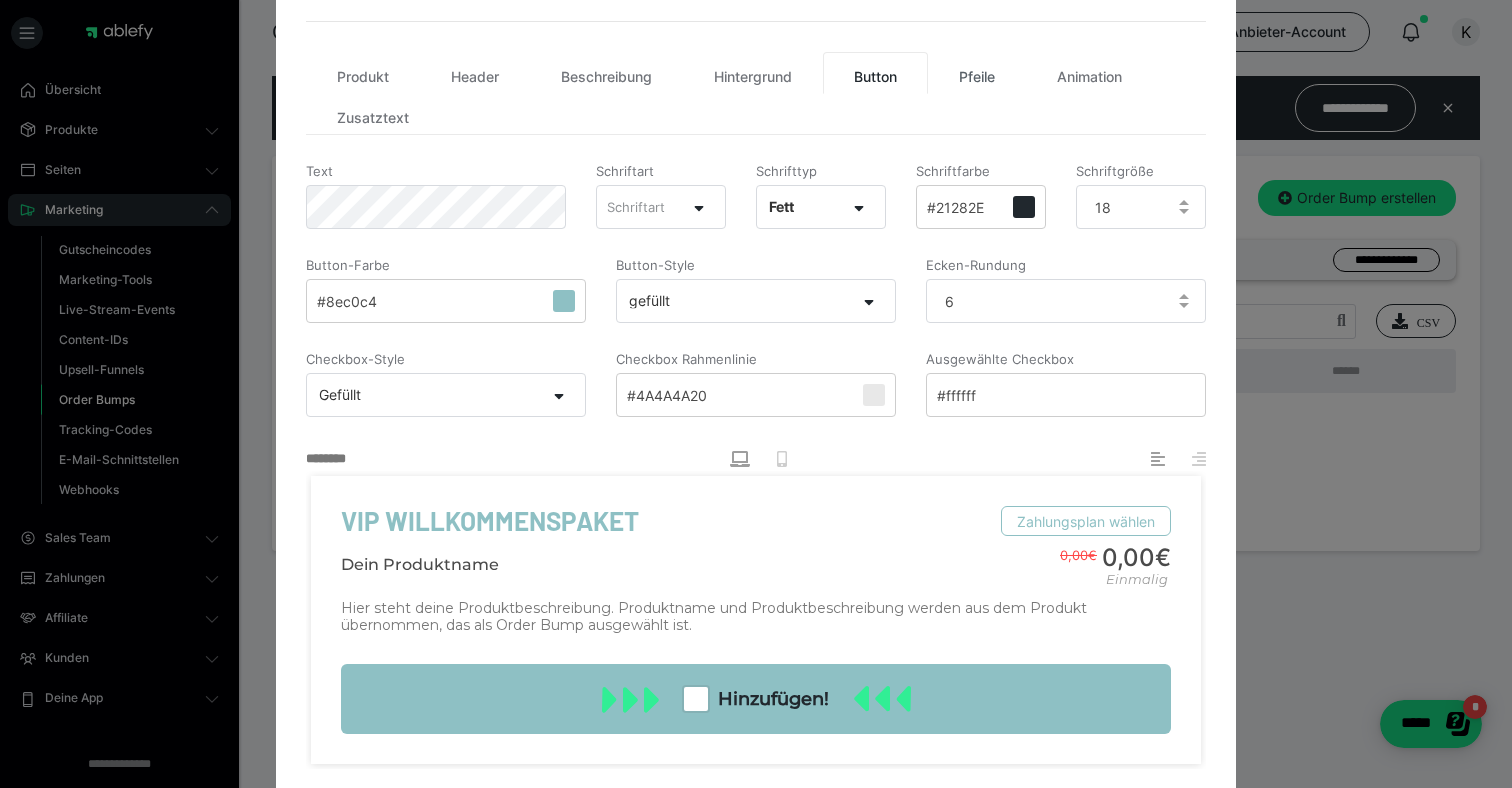 click on "Pfeile" at bounding box center (977, 73) 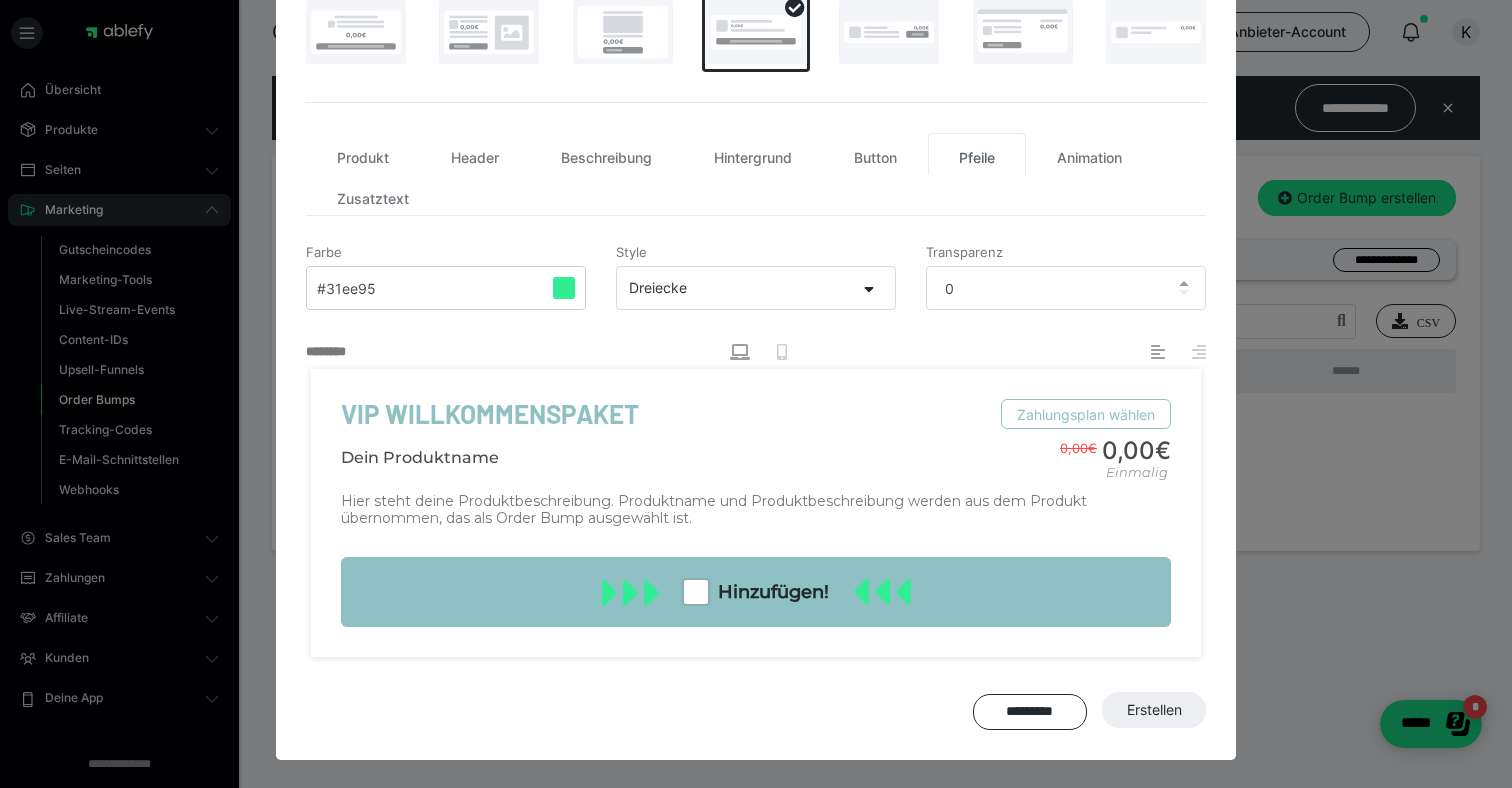 scroll, scrollTop: 337, scrollLeft: 0, axis: vertical 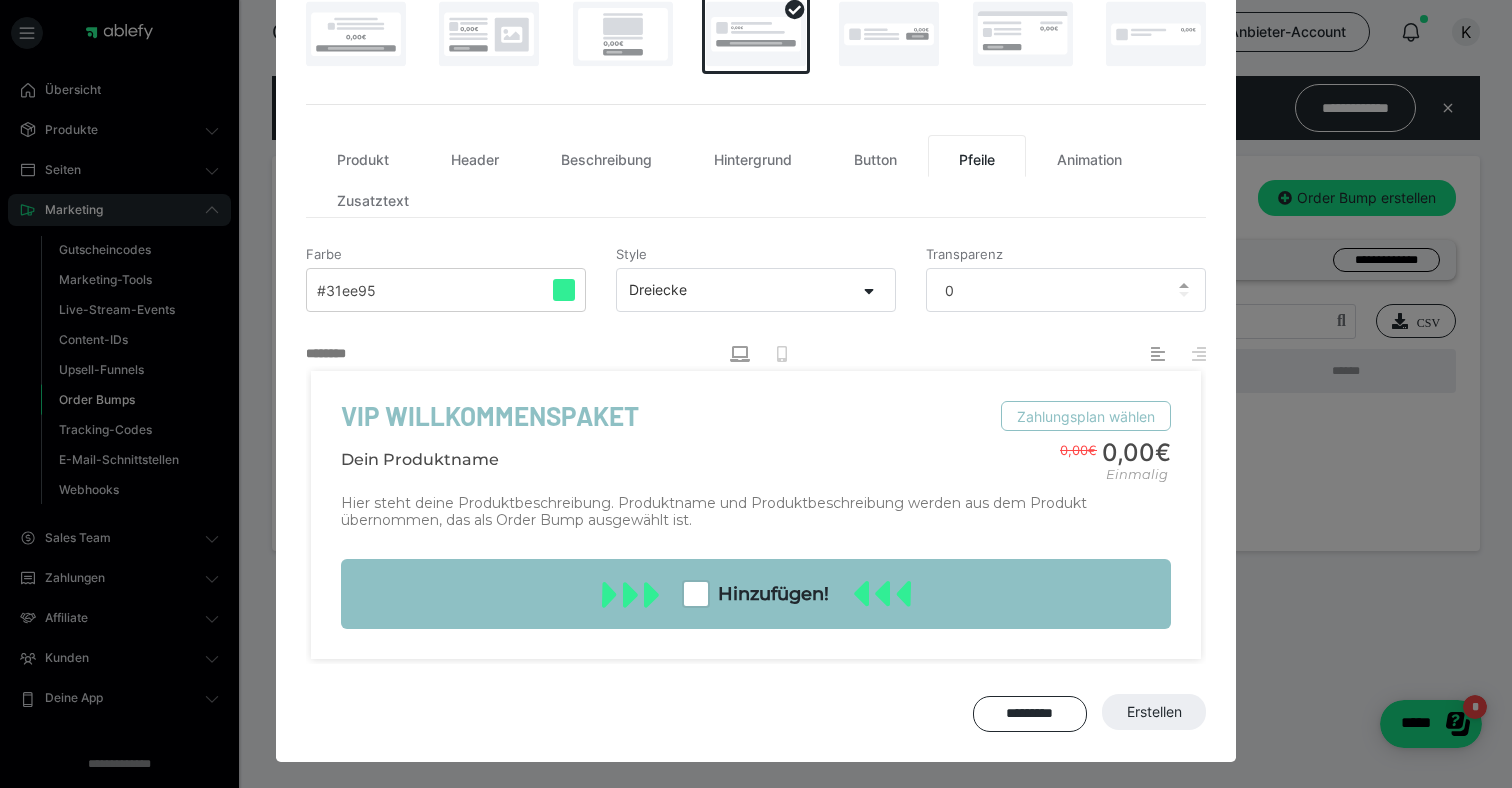 click on "#31ee95" at bounding box center (446, 290) 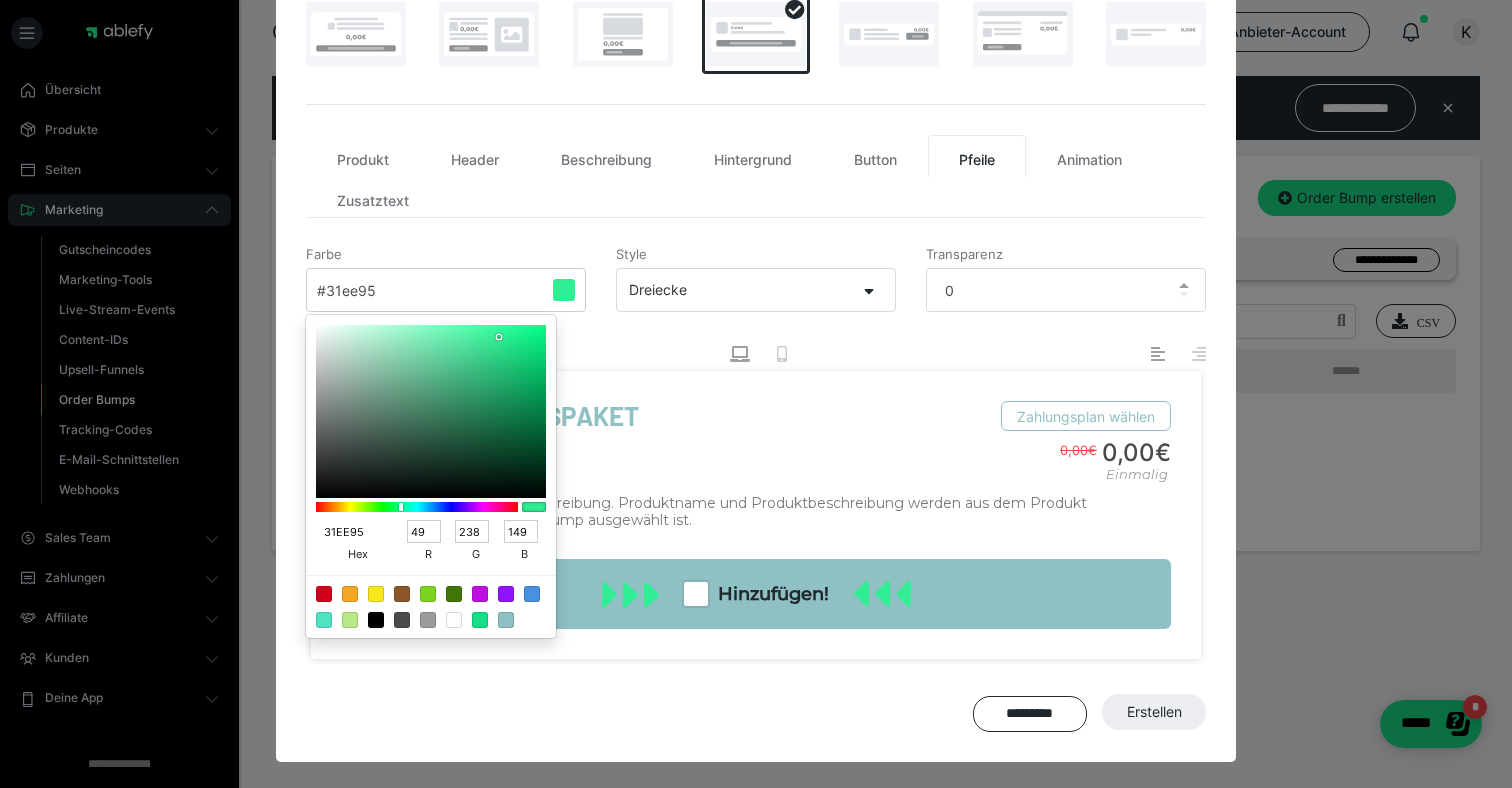 click on "31EE95" at bounding box center [350, 532] 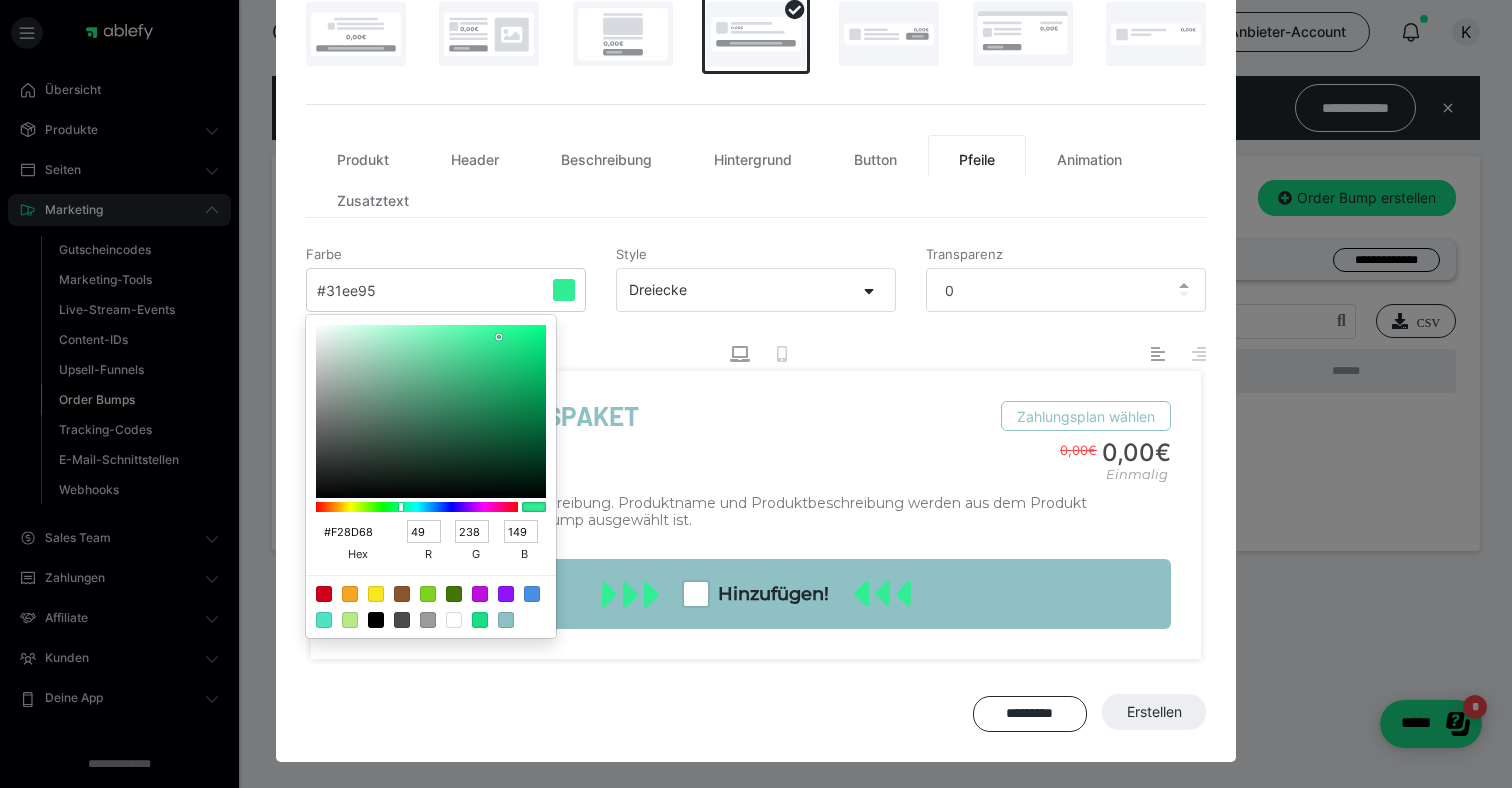 type on "242" 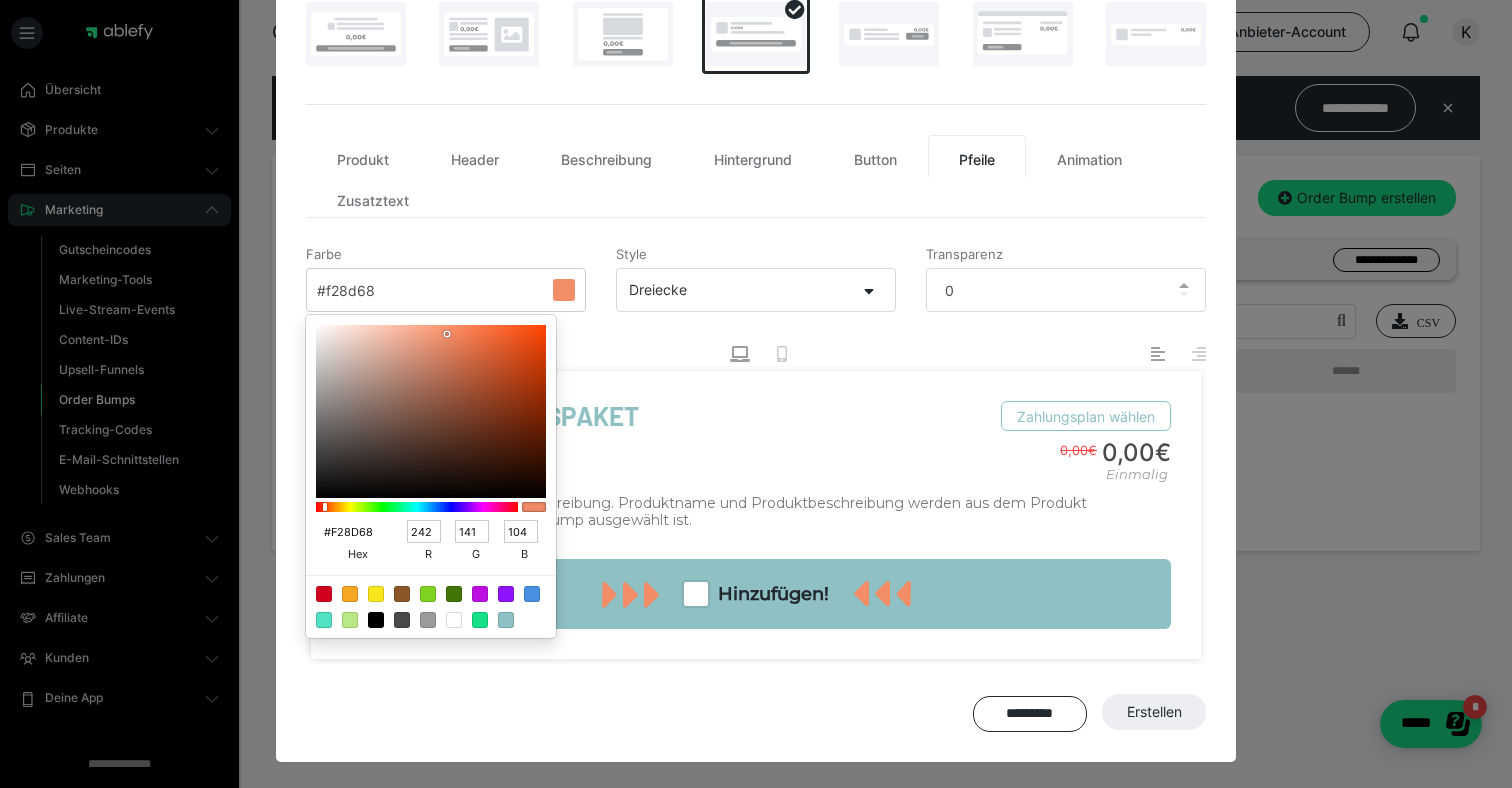 click on "#F28D68" at bounding box center [350, 532] 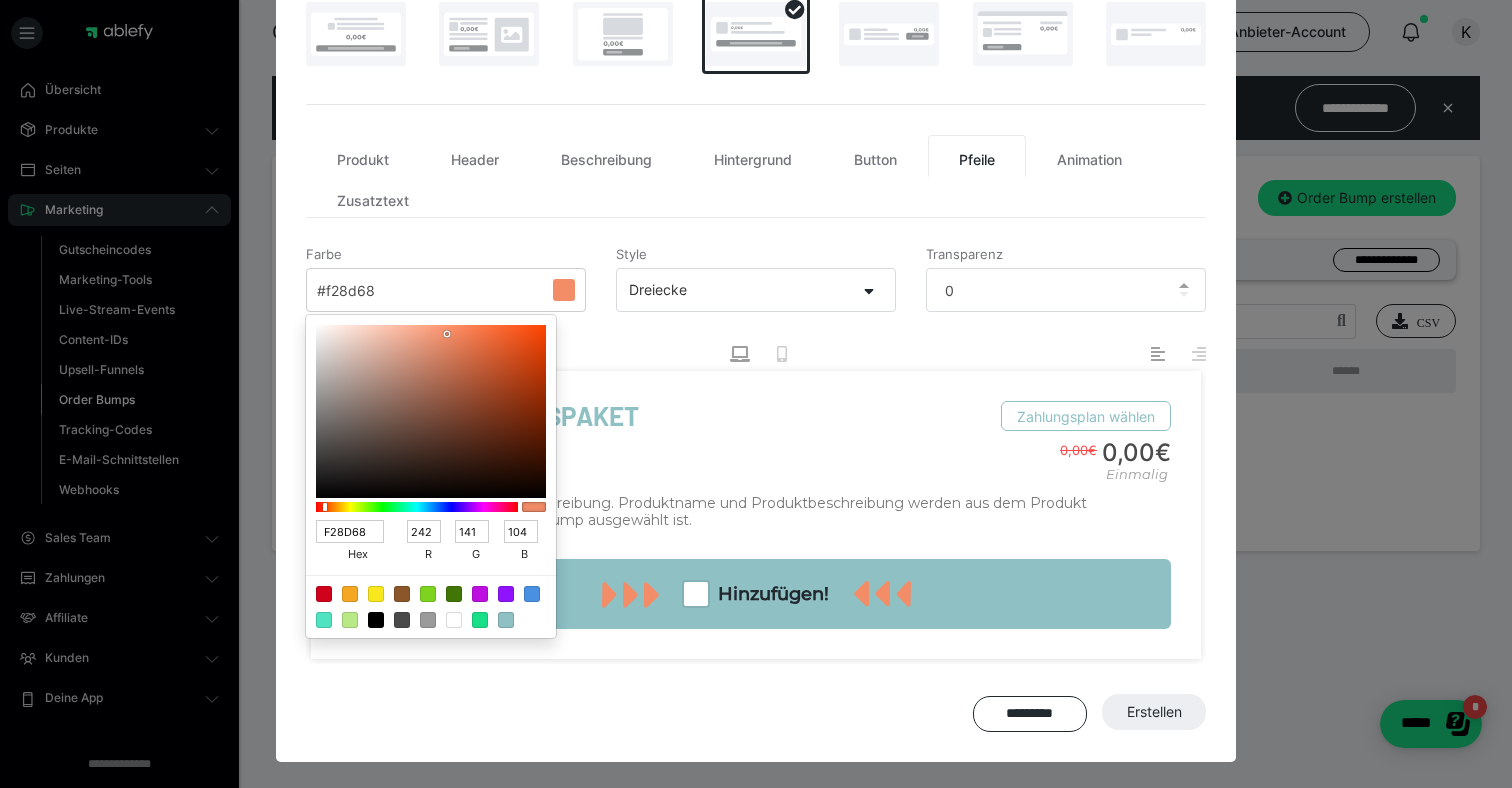 click at bounding box center (454, 620) 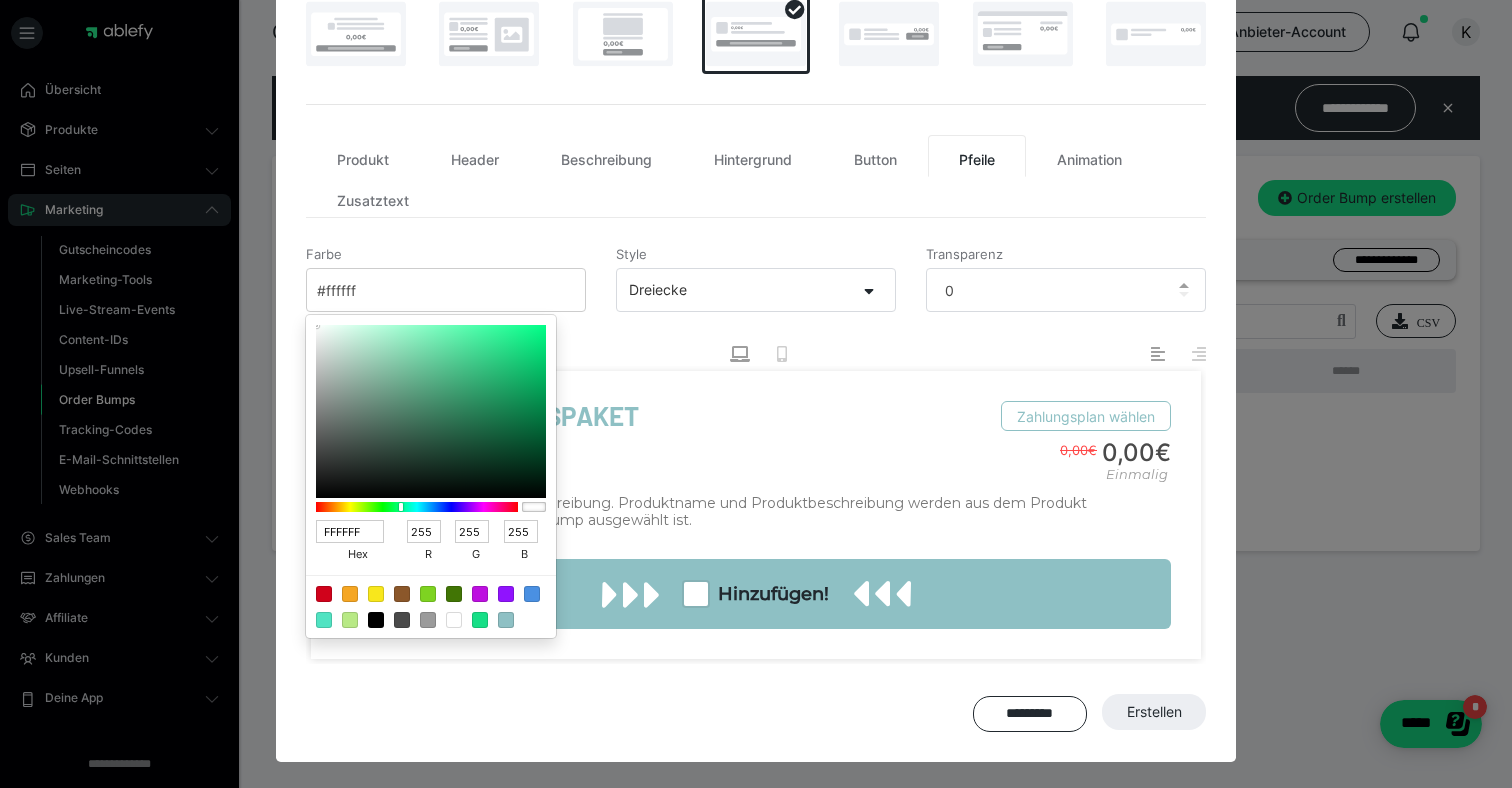 click at bounding box center (756, 394) 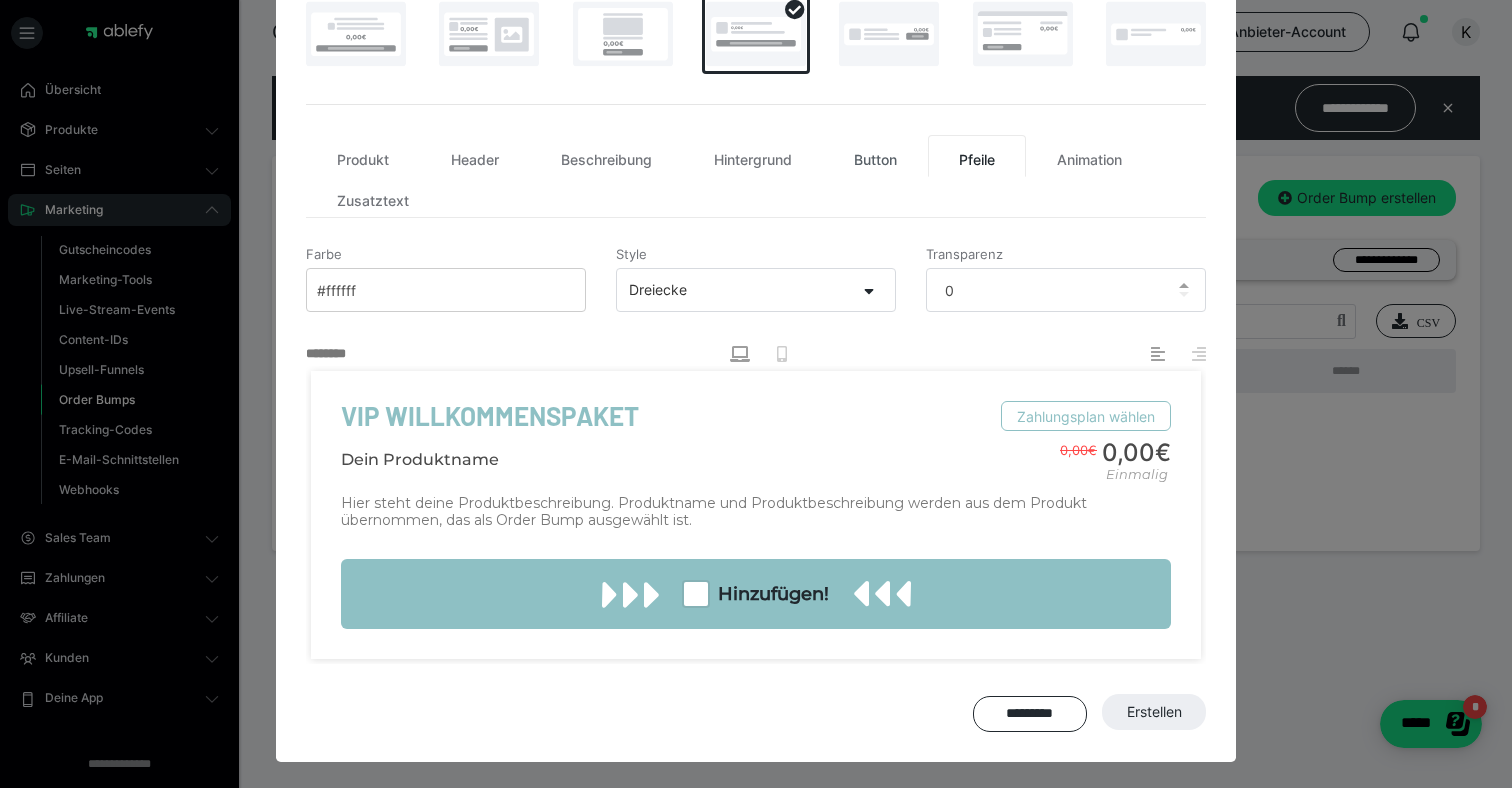 click on "Button" at bounding box center [875, 156] 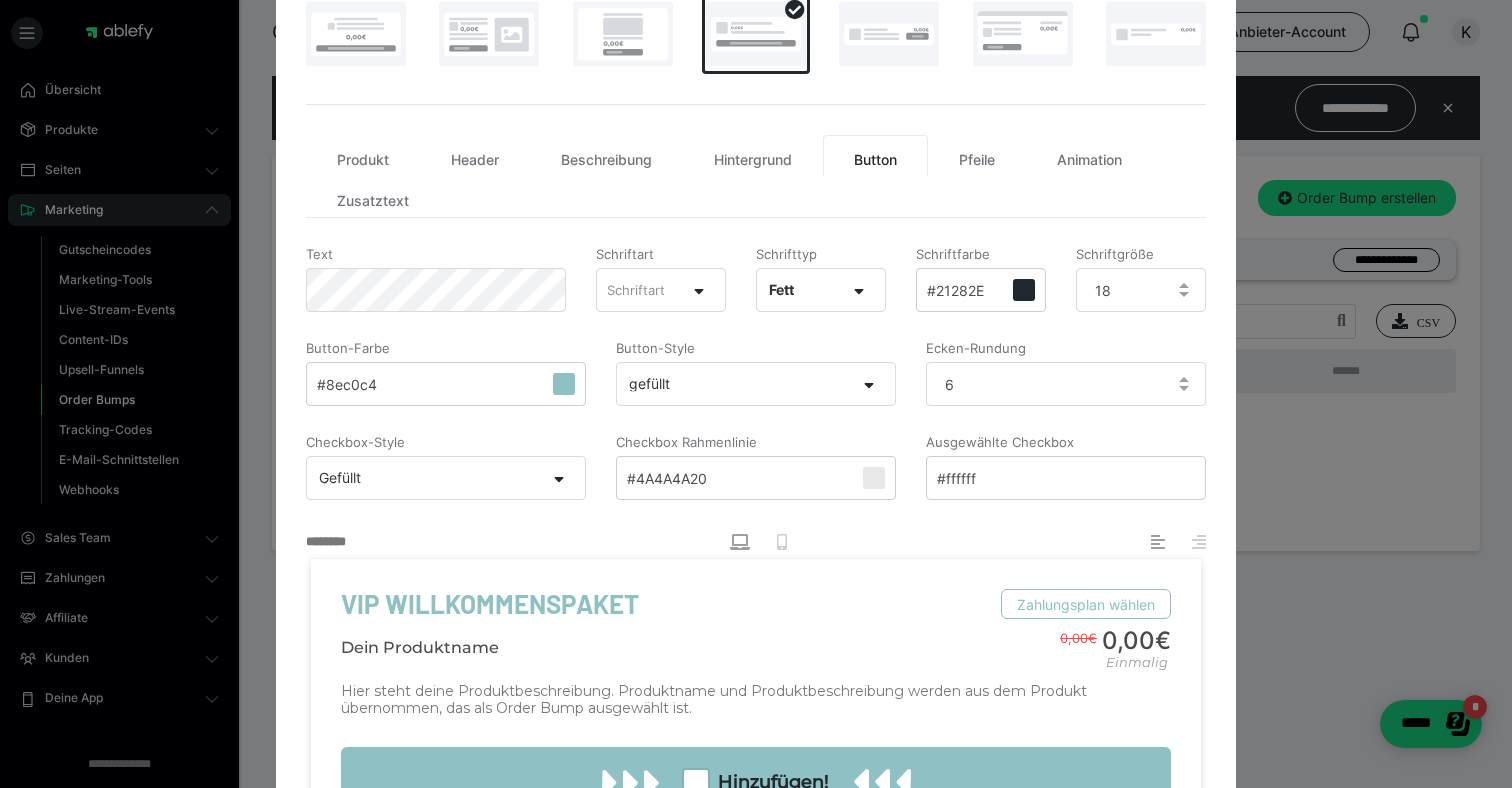 click on "#8ec0c4" at bounding box center (446, 384) 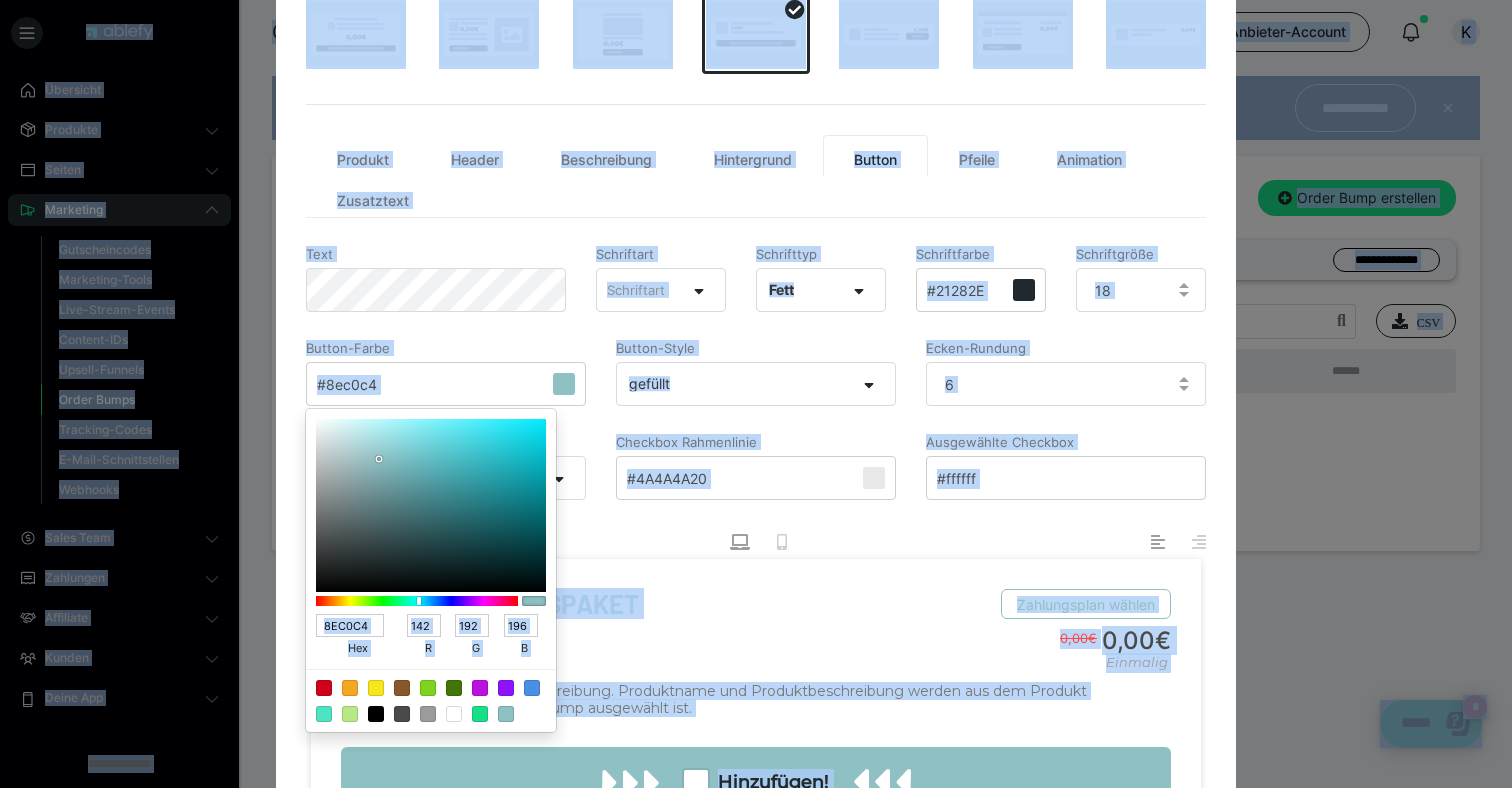 click at bounding box center [756, 394] 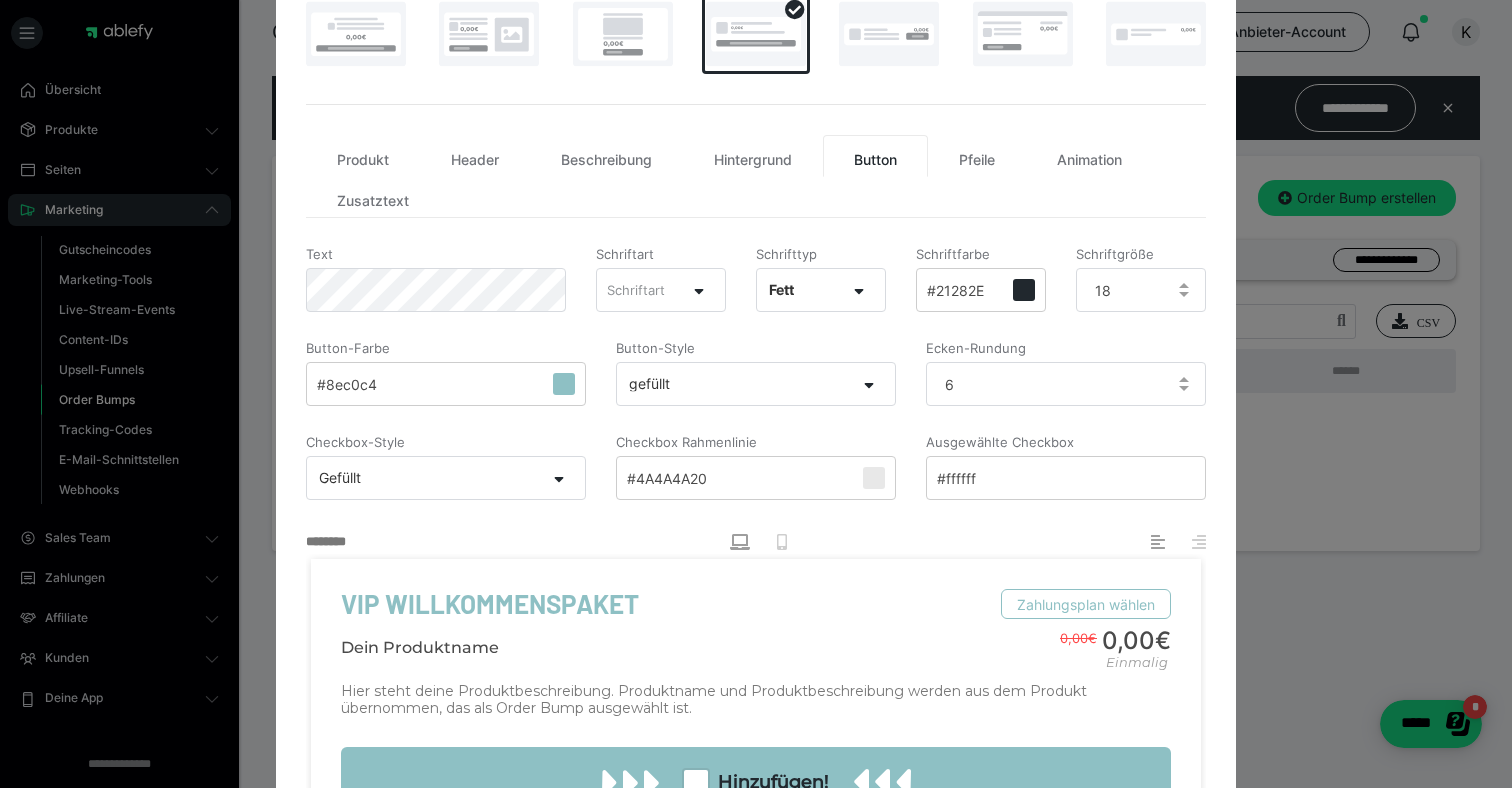 click on "#8ec0c4" at bounding box center [446, 384] 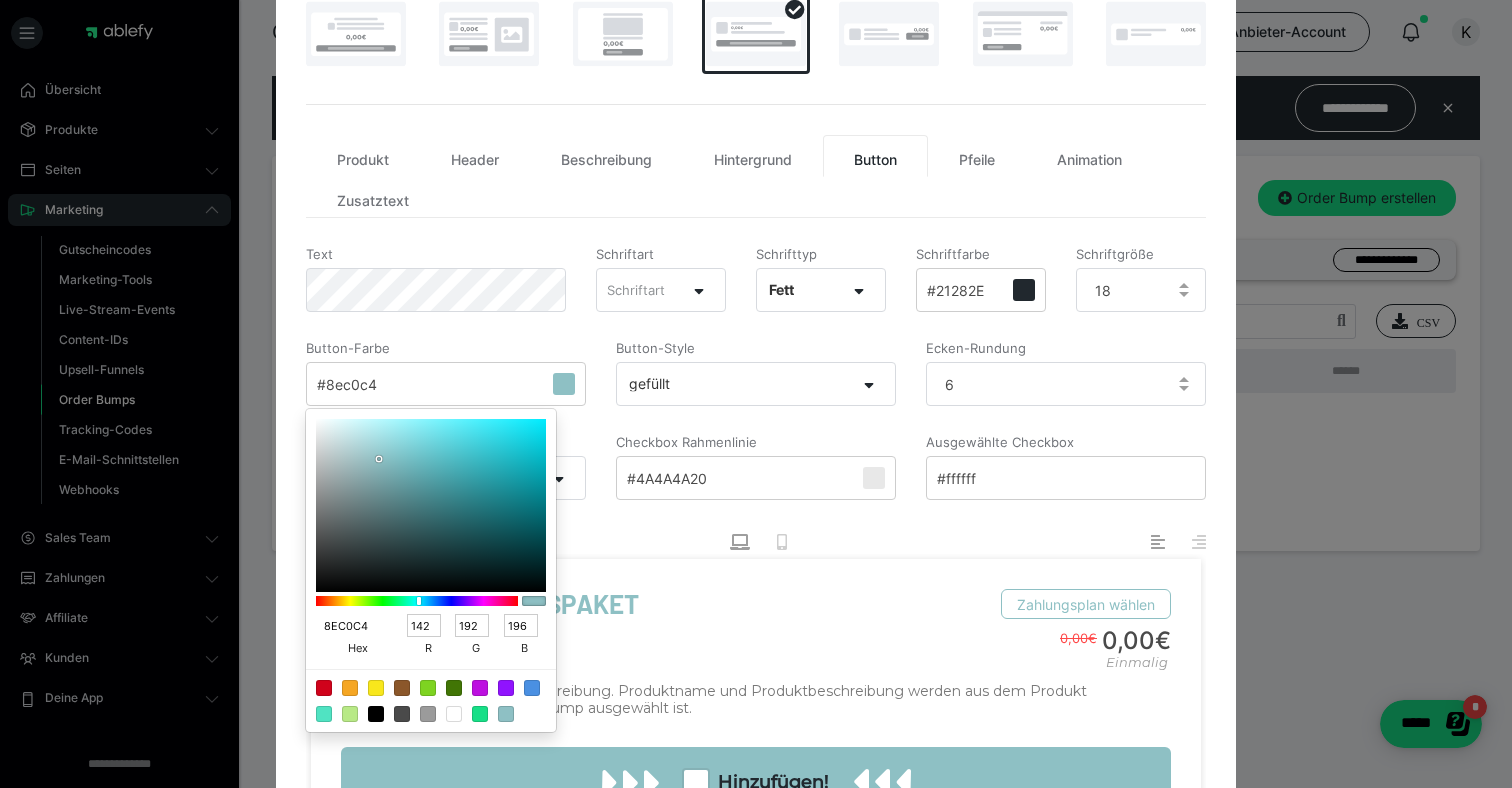 click on "8EC0C4" at bounding box center [350, 626] 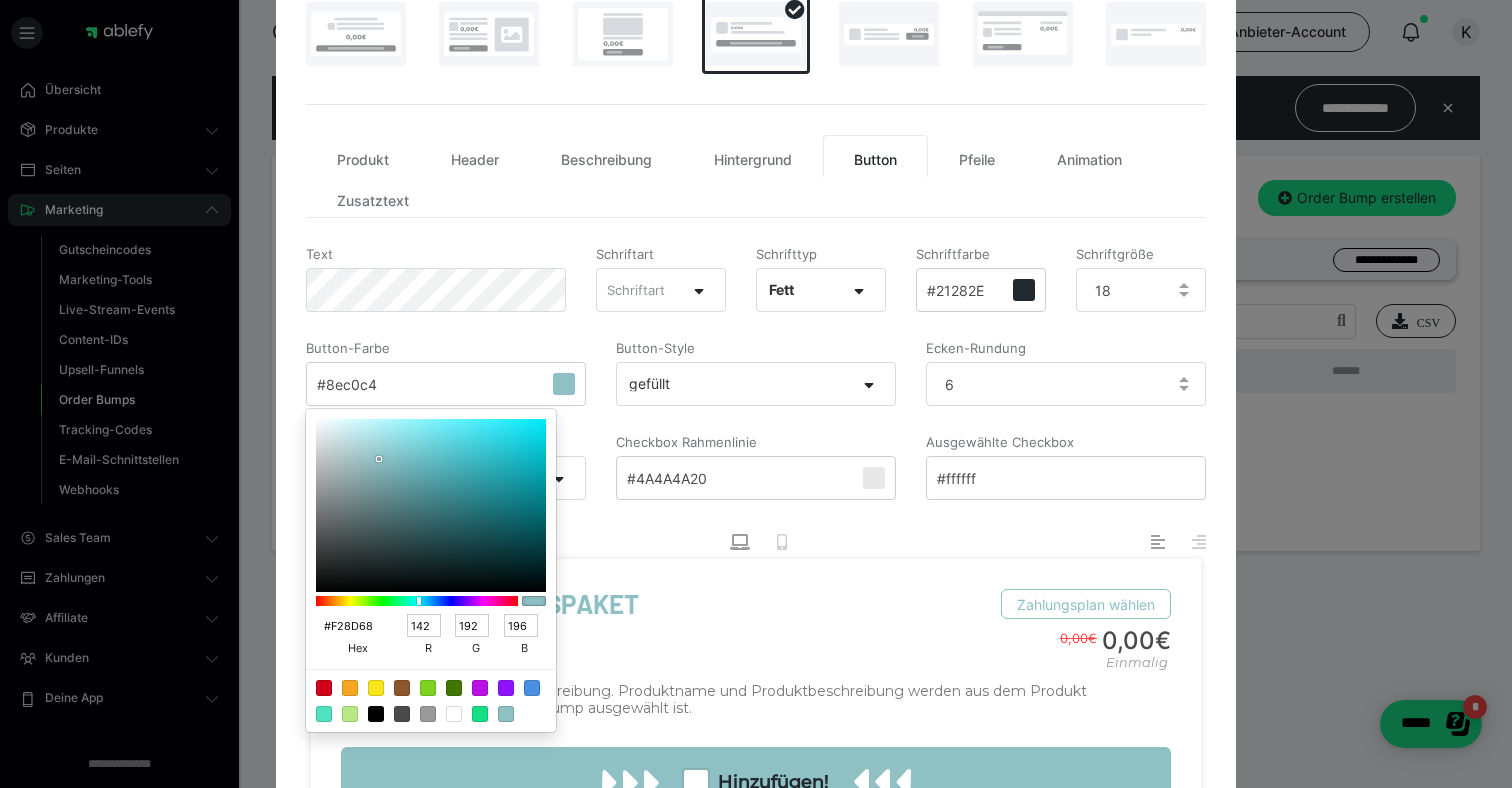 type on "242" 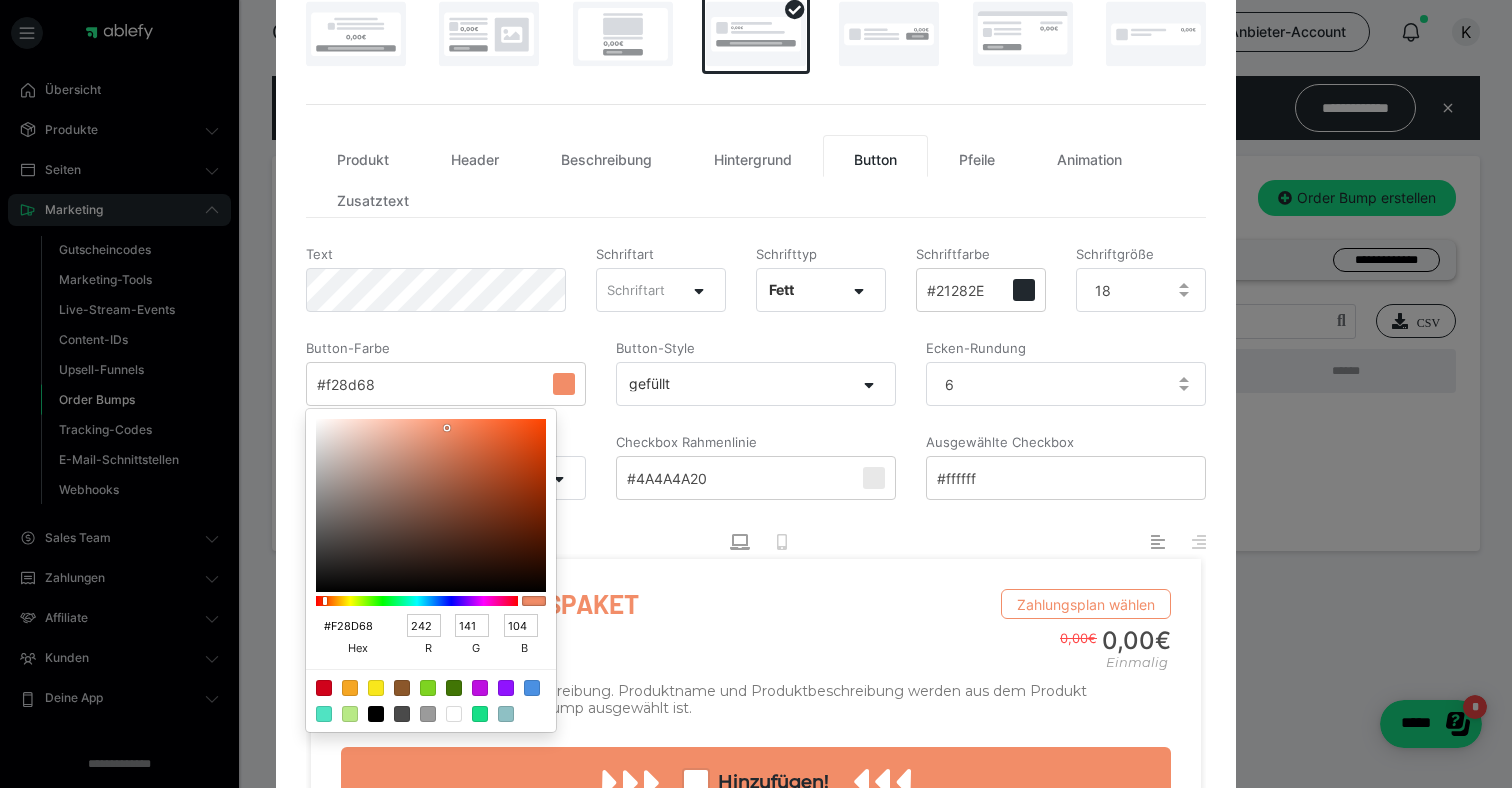 click on "#F28D68" at bounding box center [350, 626] 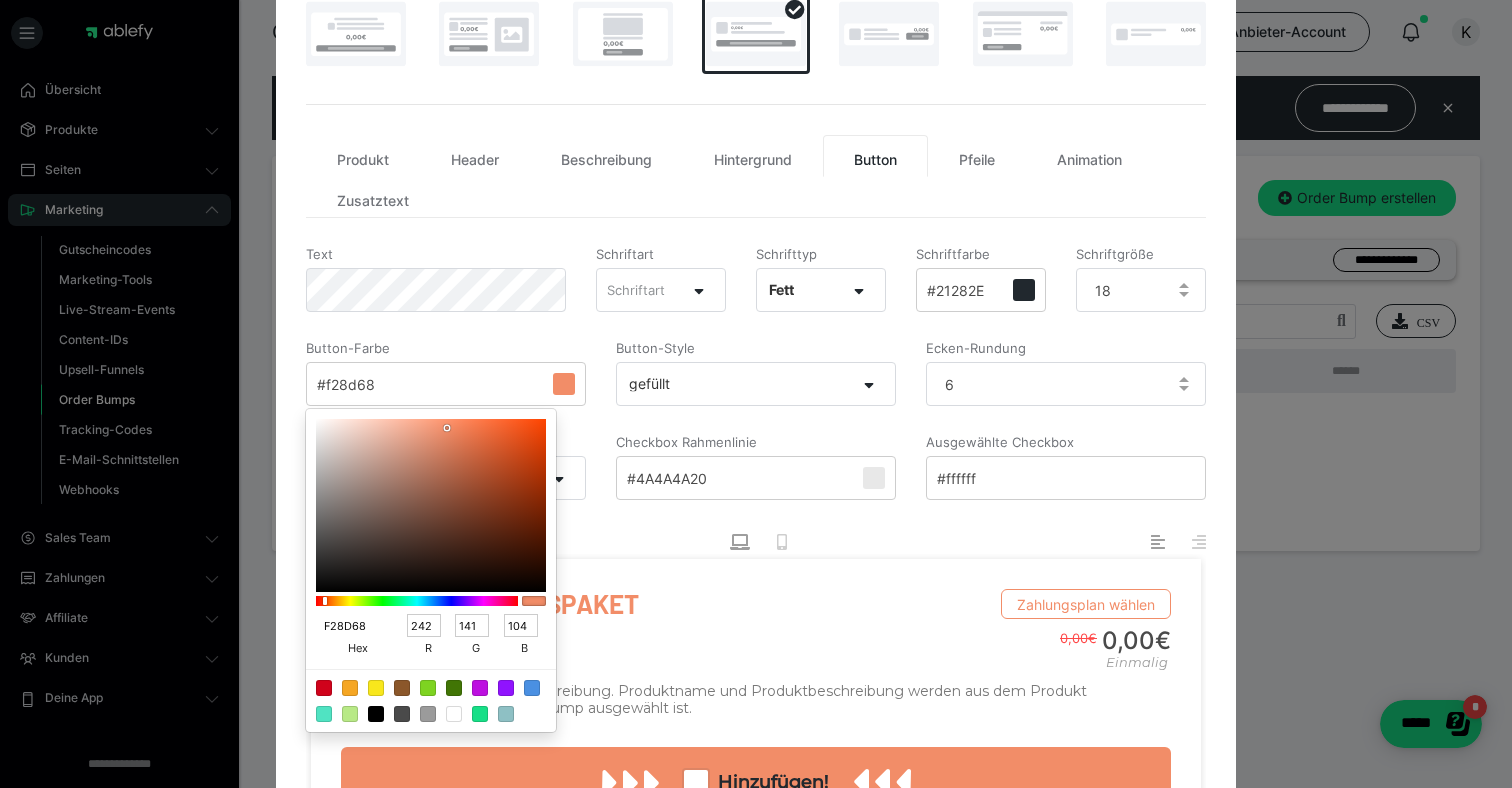 type on "F28D68" 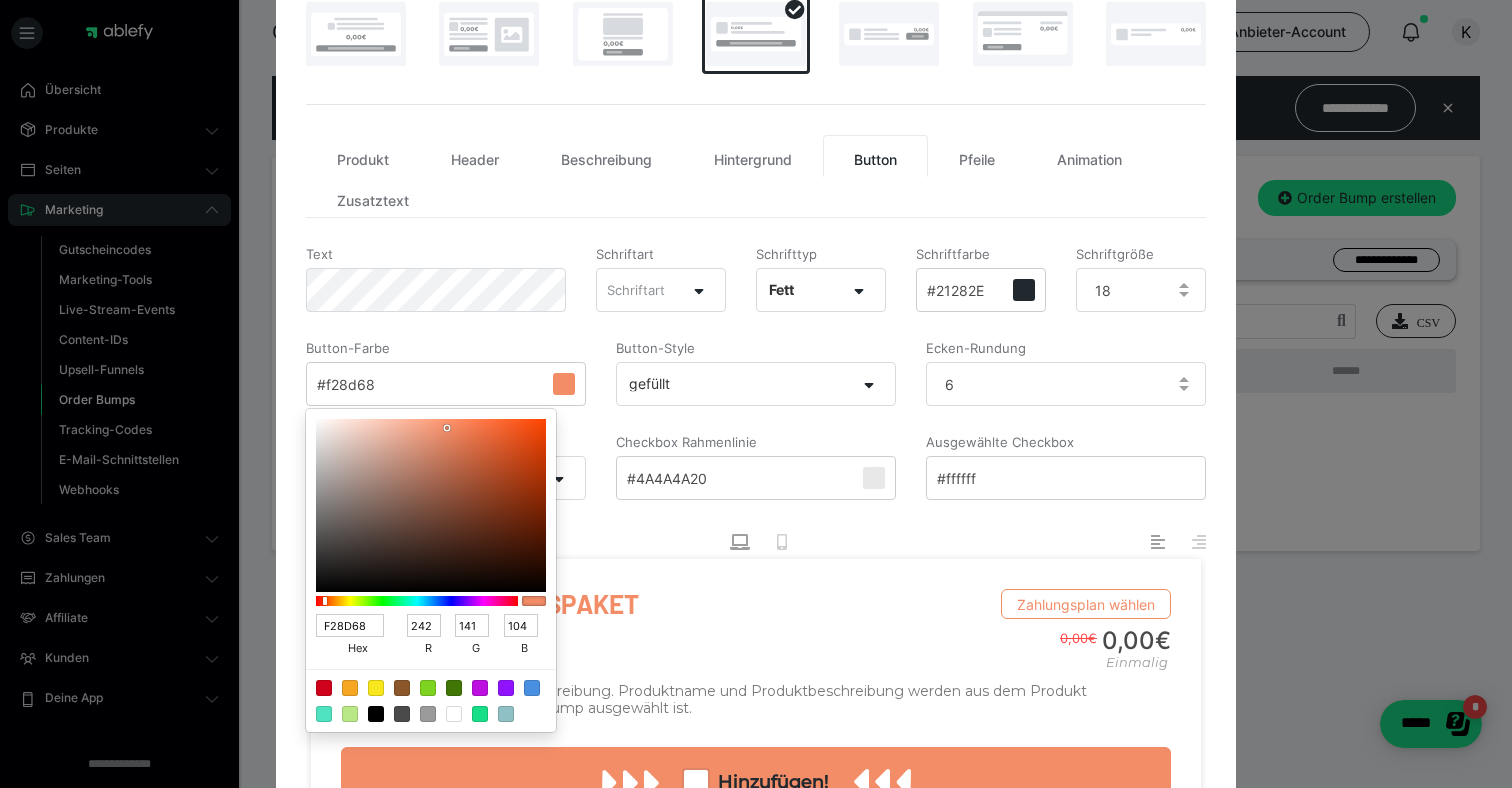 click on "Dein Produktname 0,00€ Einmalig 0,00€ Zahlungsplan wählen Hier steht deine Produktbeschreibung. Produktname und Produktbeschreibung werden aus dem Produkt übernommen, das als Order Bump ausgewählt ist. 0,00€ Einmalig 0,00€ Zahlungsplan wählen" at bounding box center (756, 668) 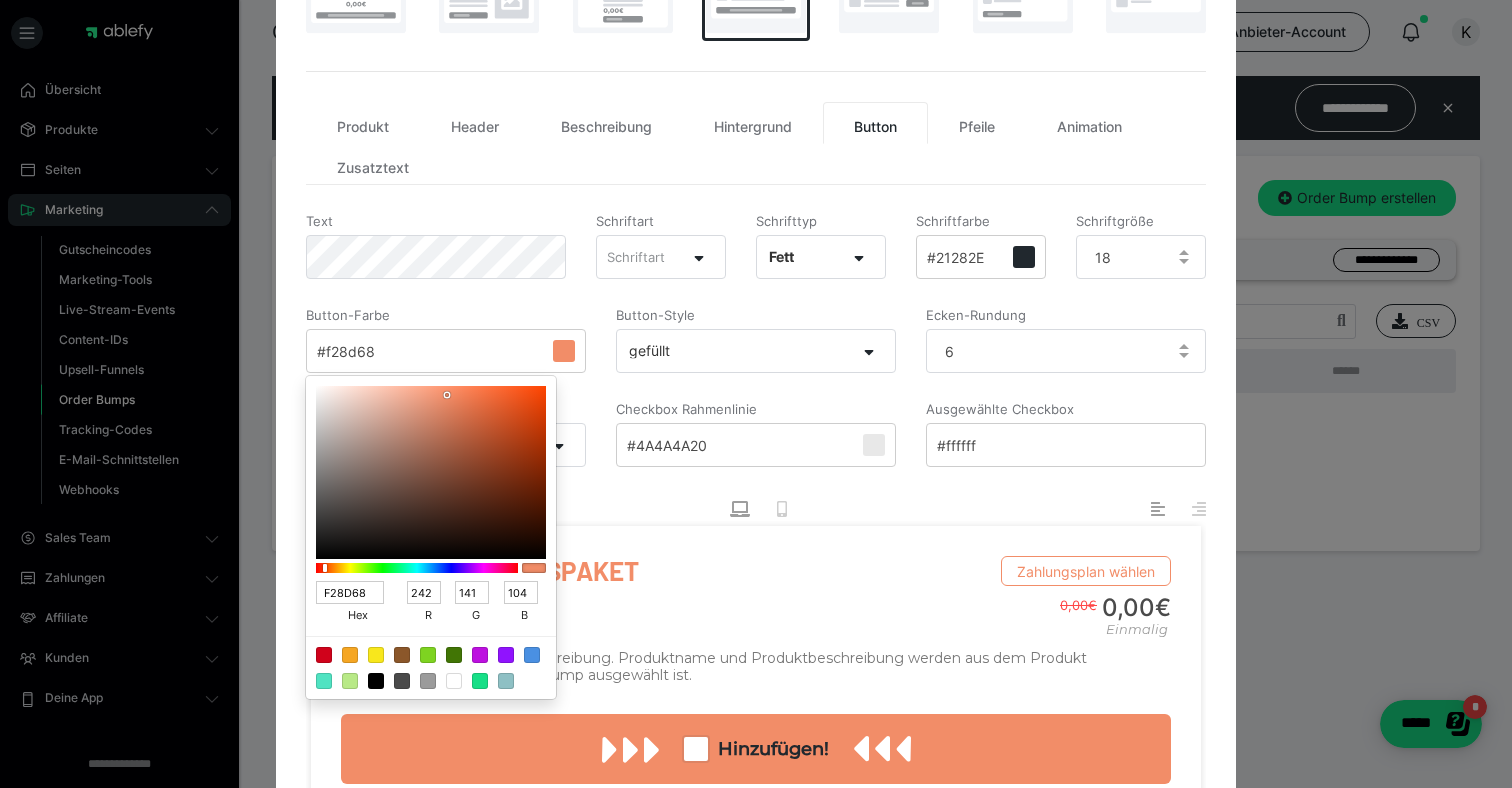 scroll, scrollTop: 390, scrollLeft: 0, axis: vertical 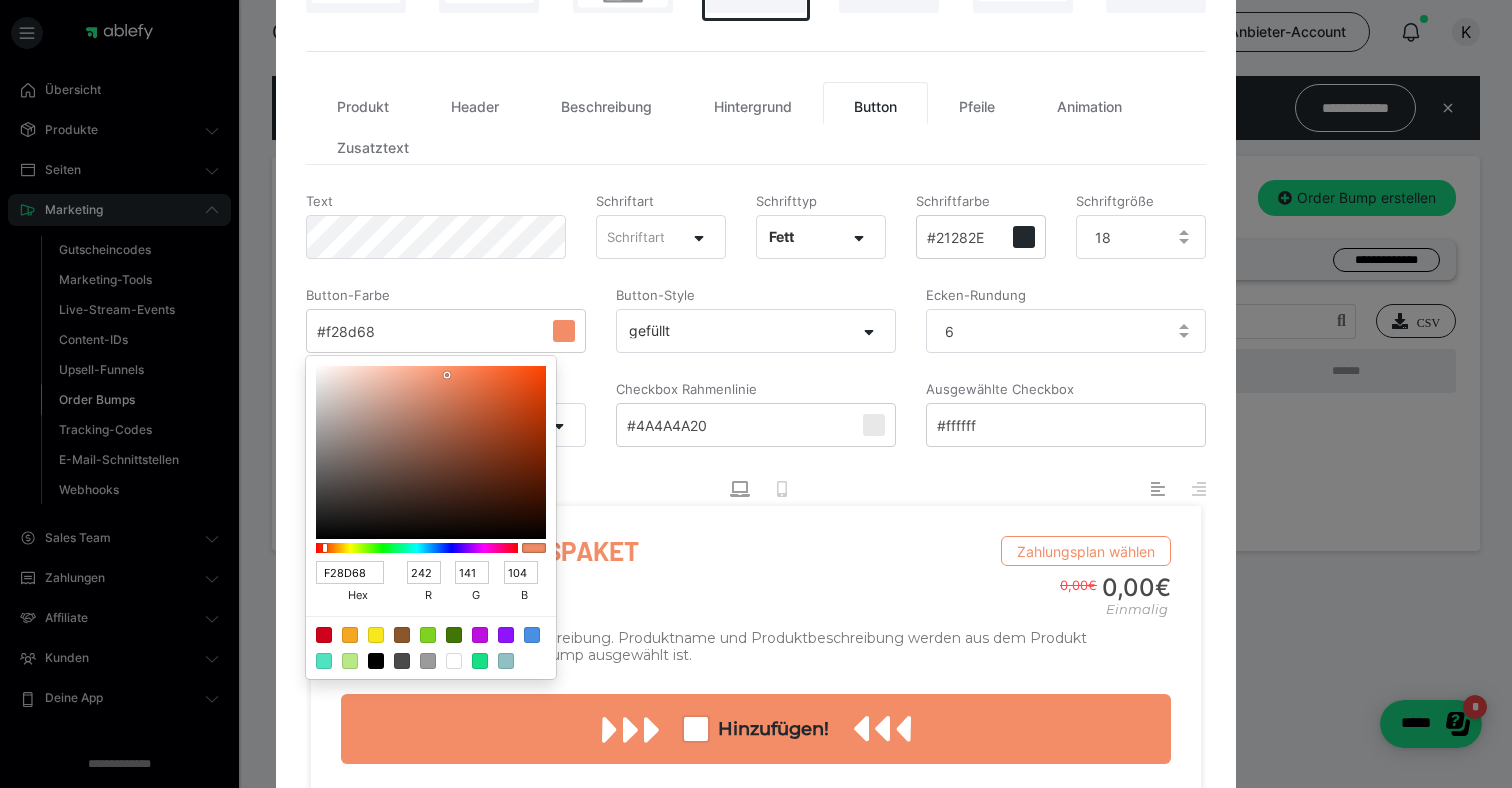 click at bounding box center [756, 650] 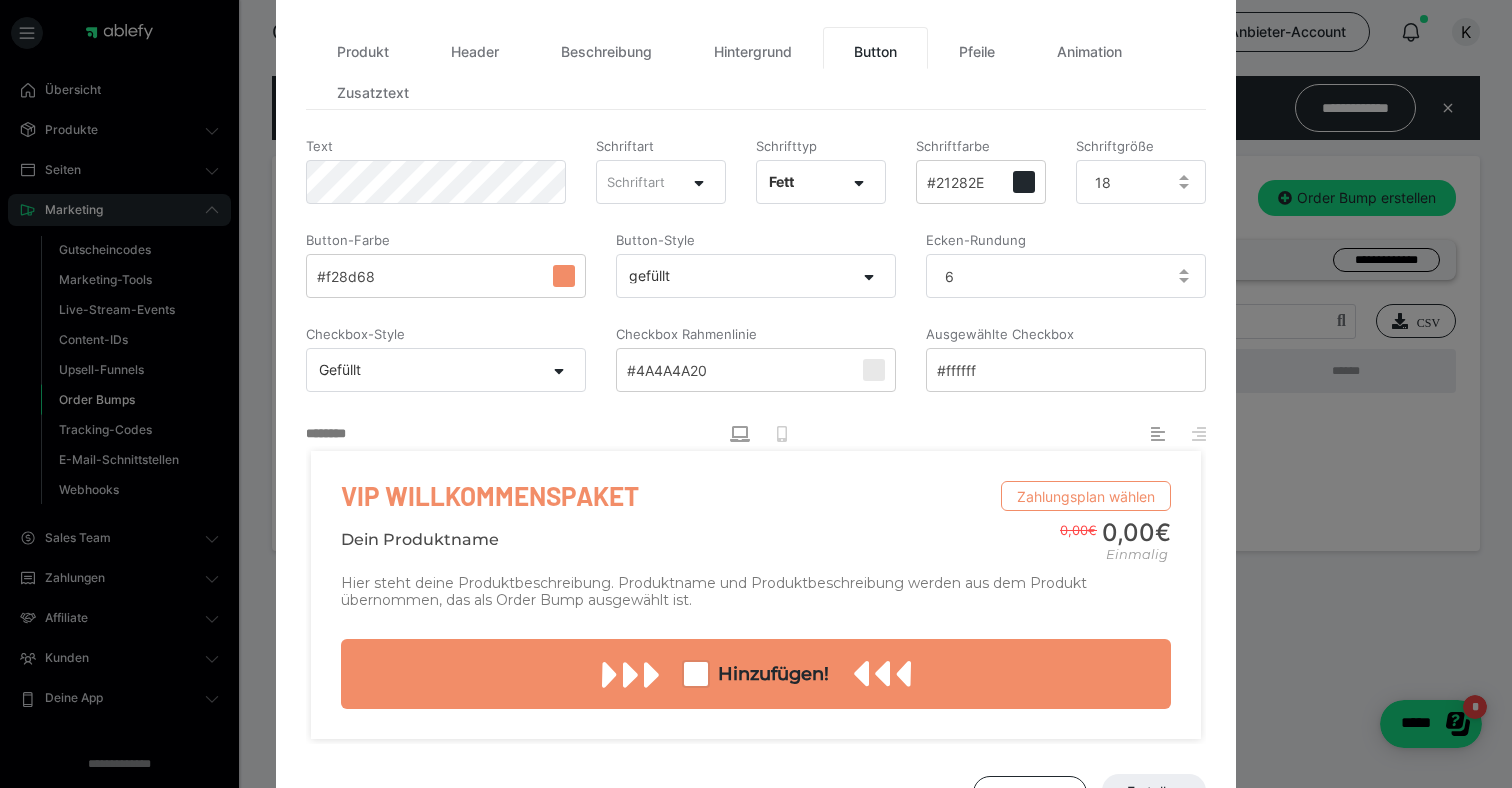 scroll, scrollTop: 439, scrollLeft: 0, axis: vertical 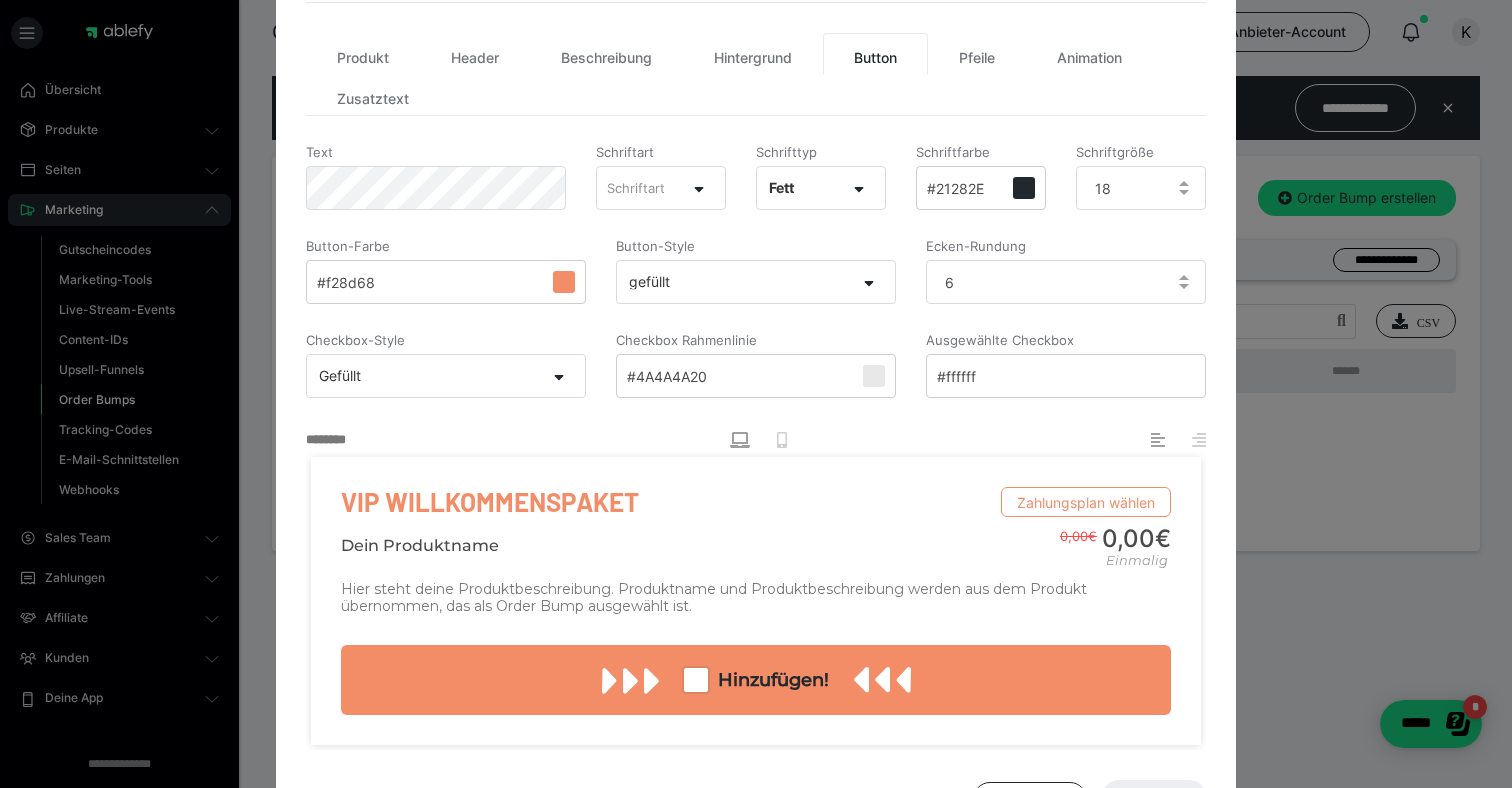 click on "Gefüllt" at bounding box center (426, 375) 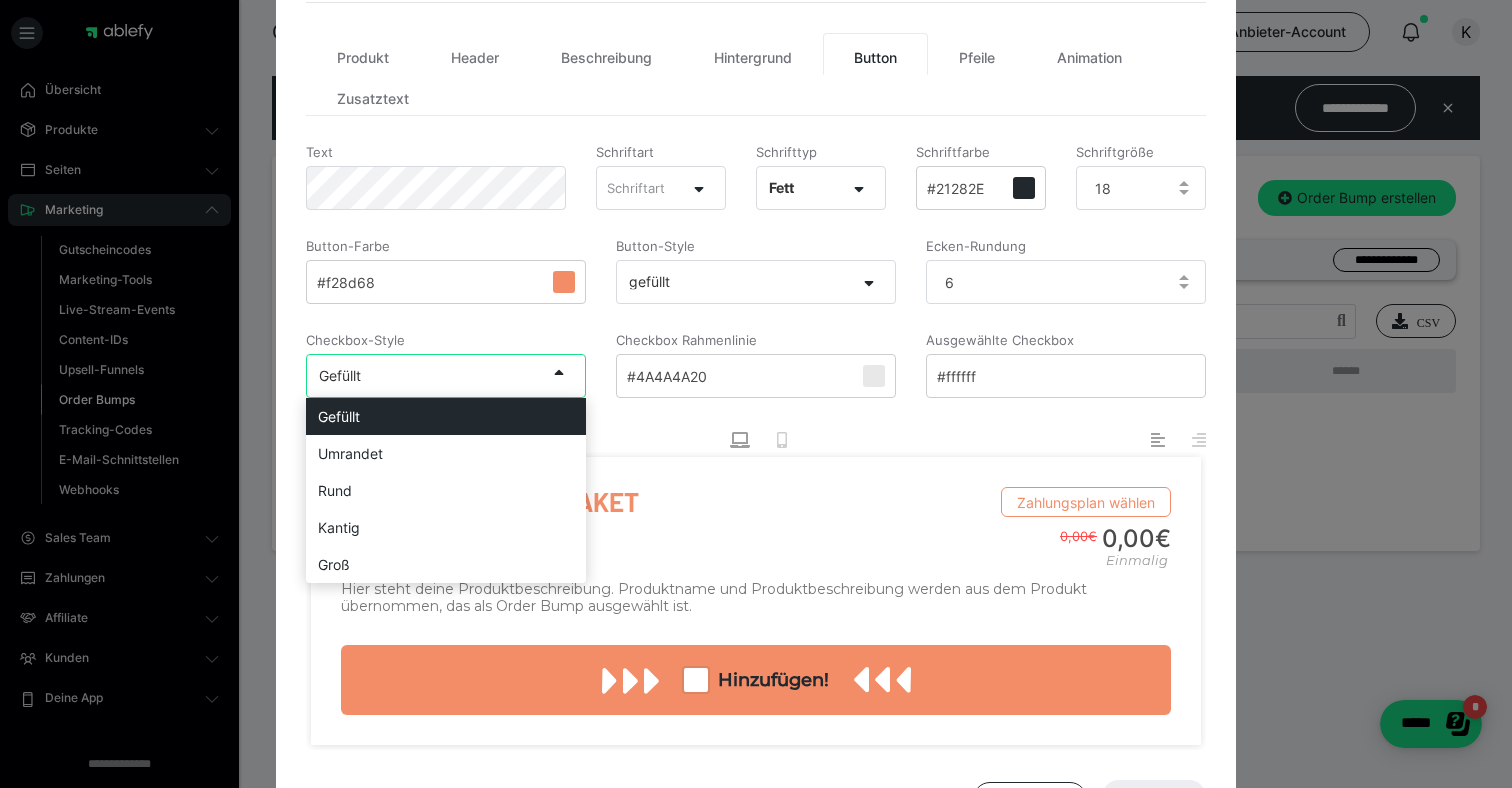 click on "Gefüllt" at bounding box center (426, 375) 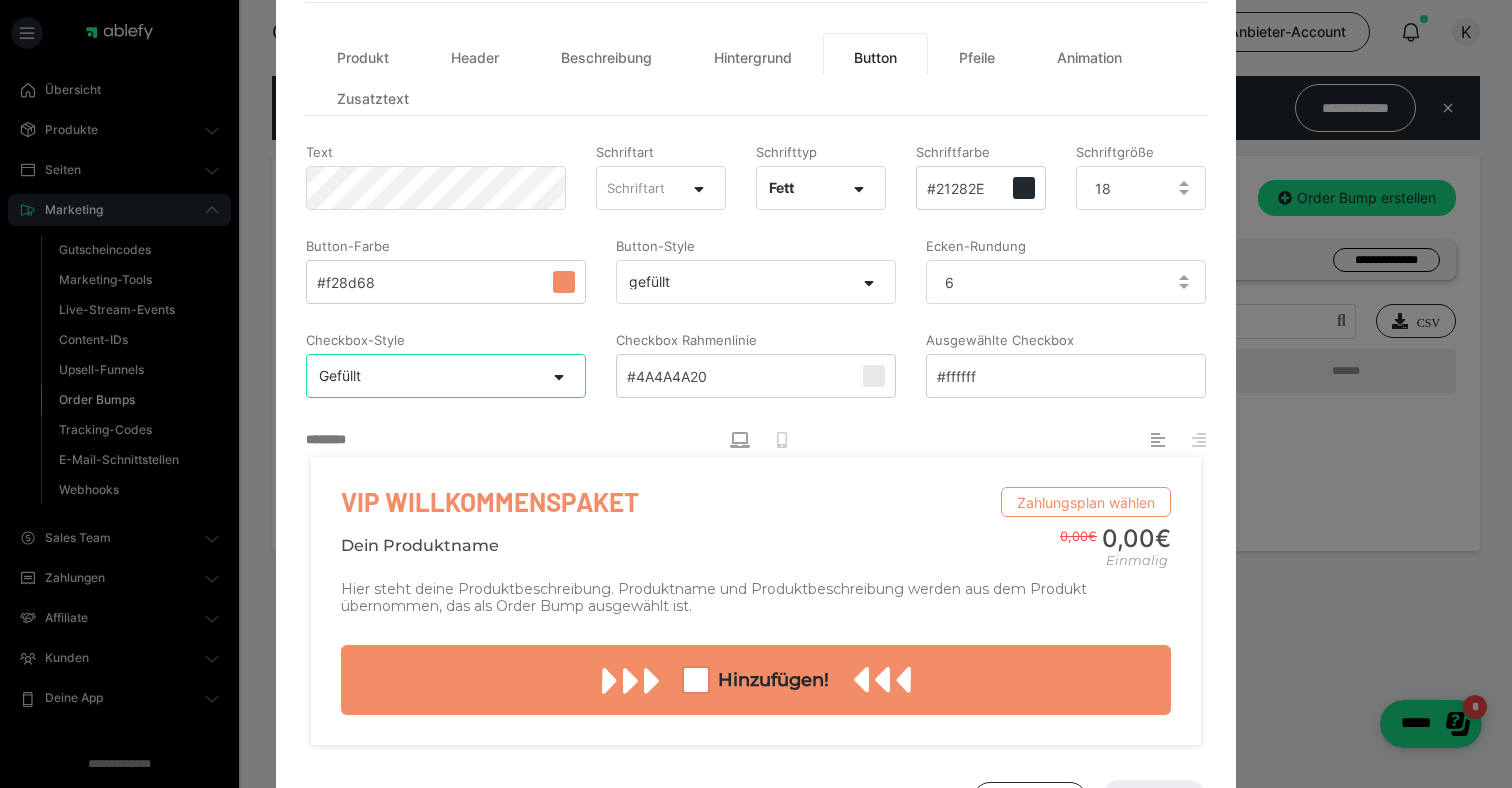 scroll, scrollTop: 398, scrollLeft: 0, axis: vertical 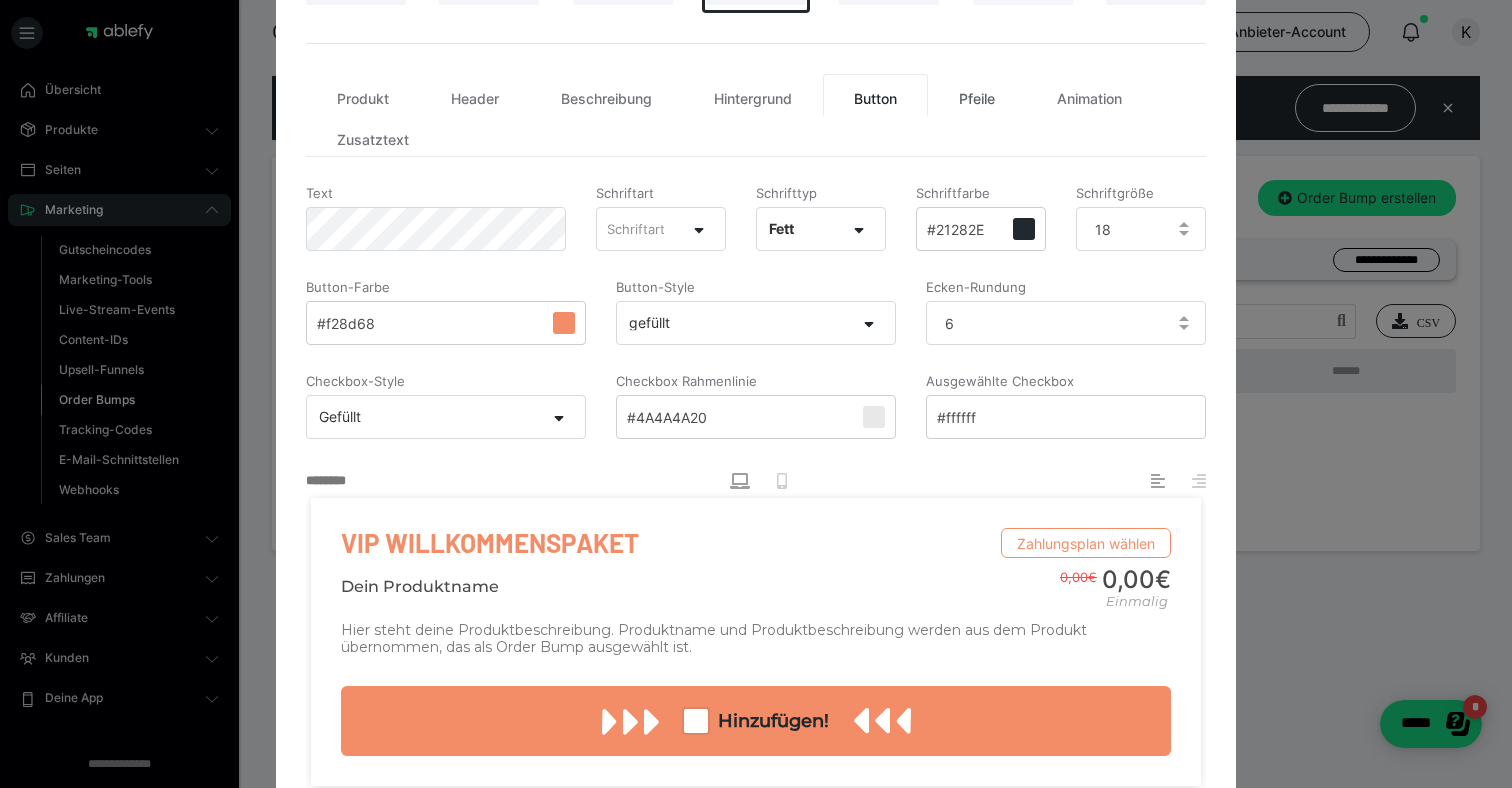 click on "Pfeile" at bounding box center [977, 95] 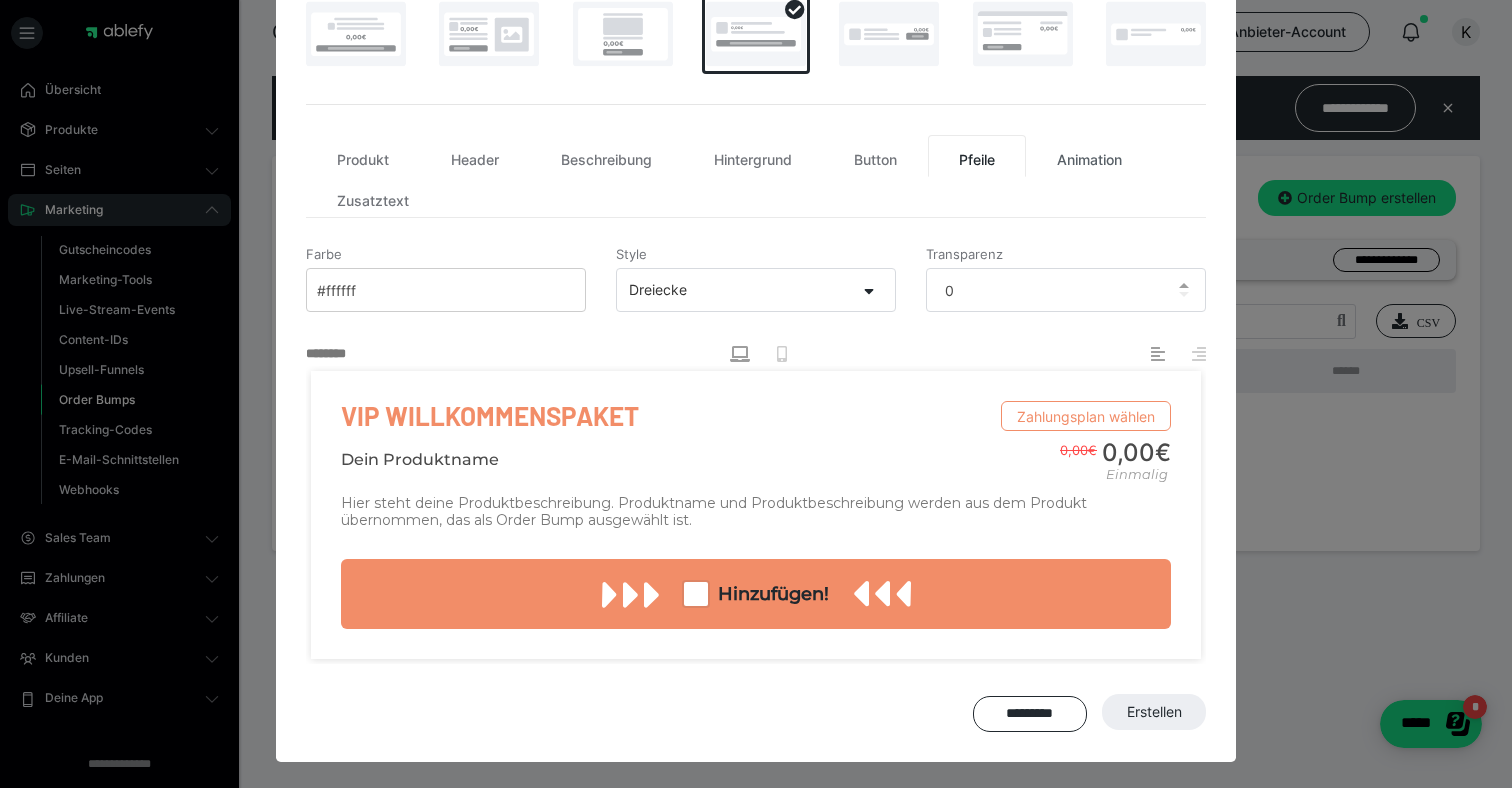 click on "Animation" at bounding box center (1089, 156) 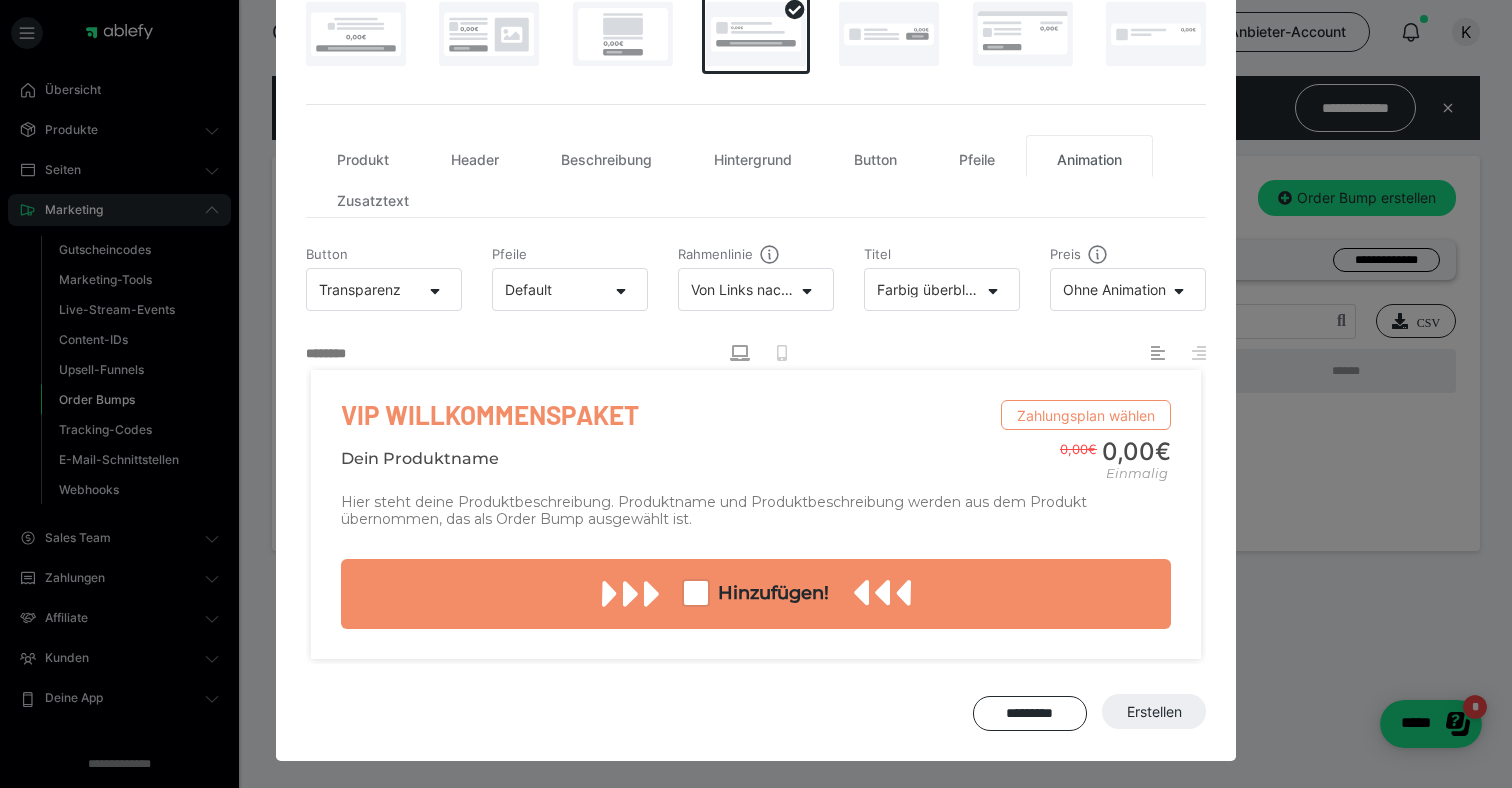 scroll, scrollTop: 336, scrollLeft: 0, axis: vertical 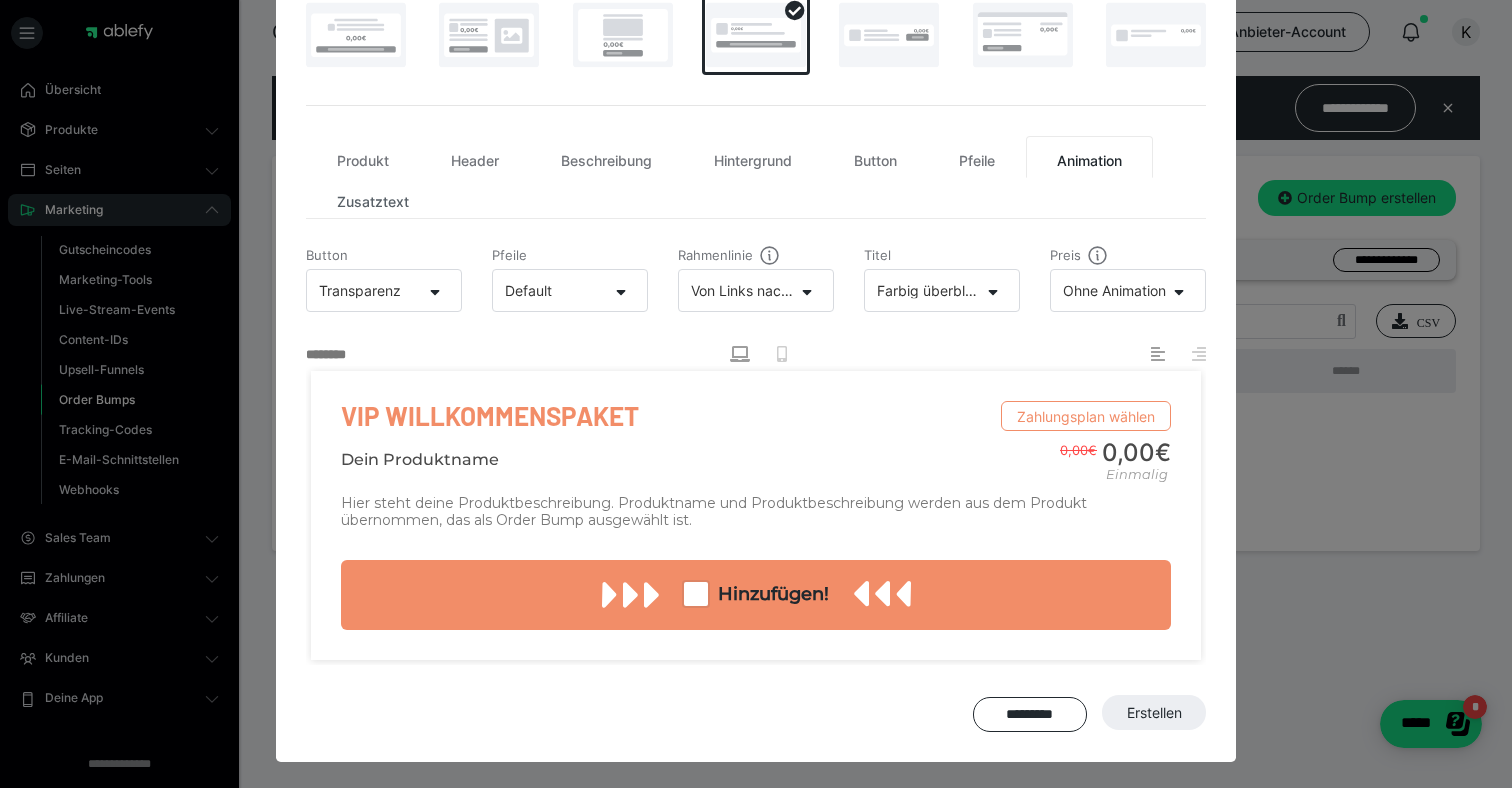 click on "Zusatztext" at bounding box center (373, 198) 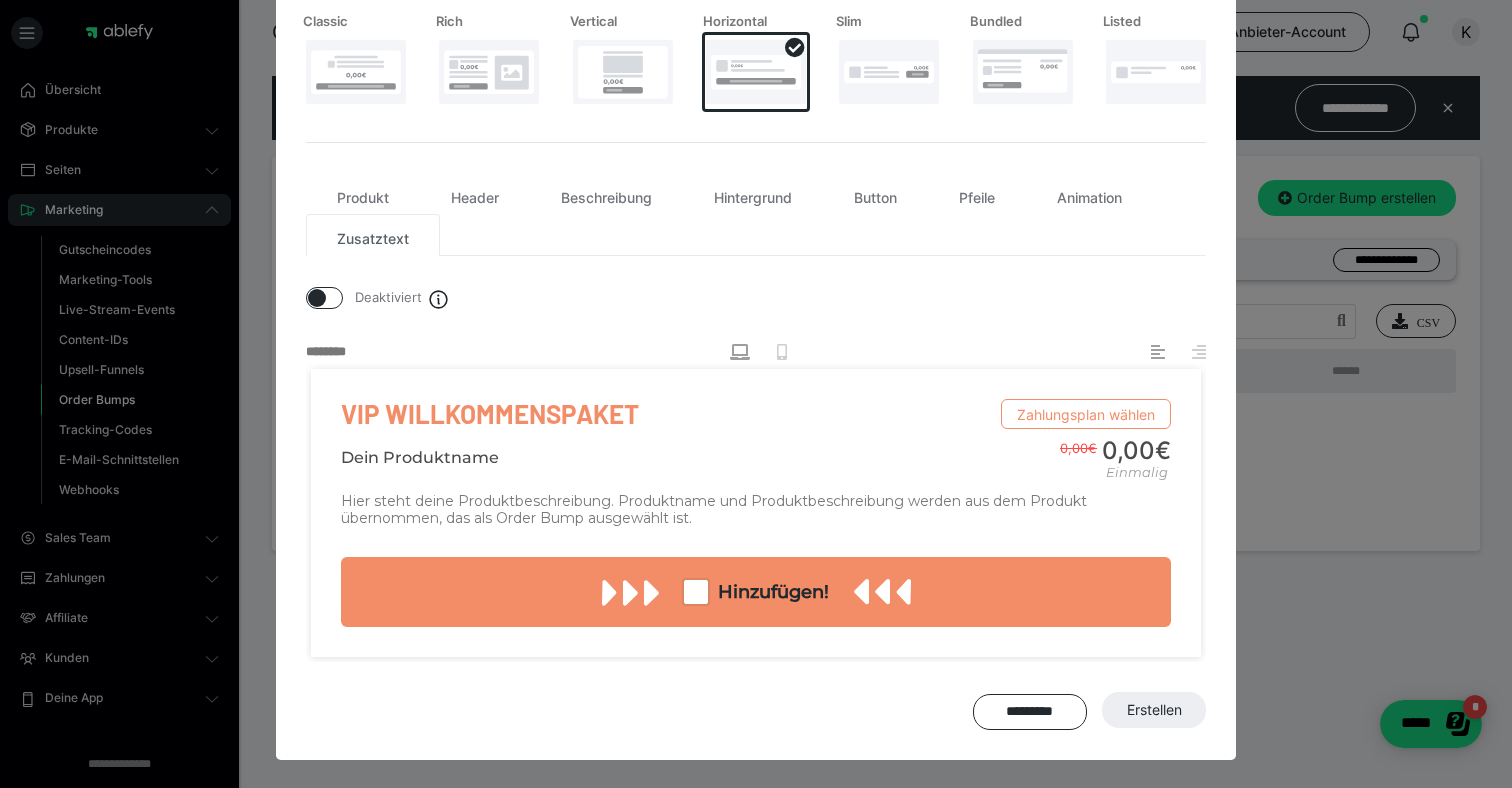 scroll, scrollTop: 297, scrollLeft: 0, axis: vertical 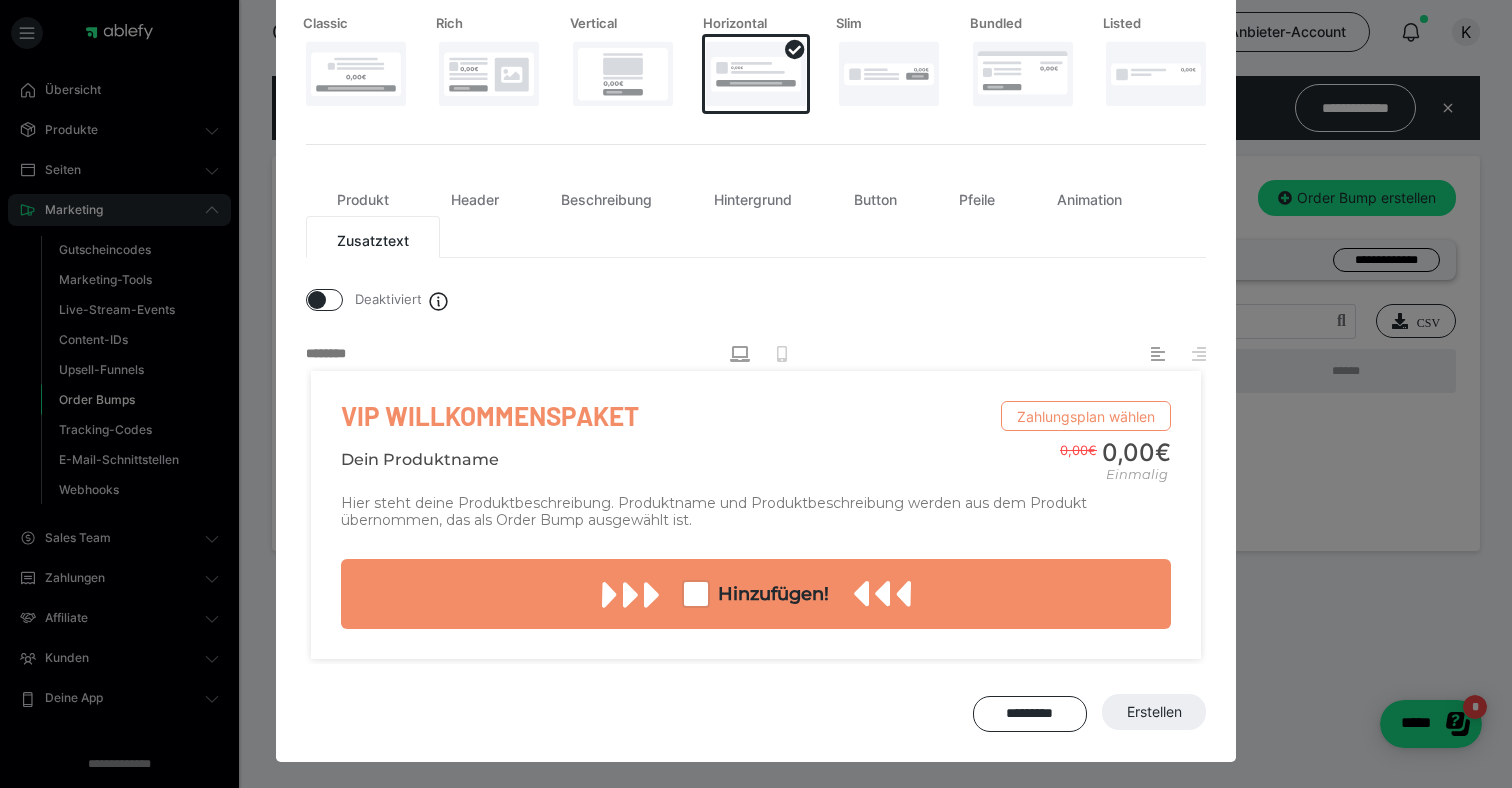 click at bounding box center [317, 300] 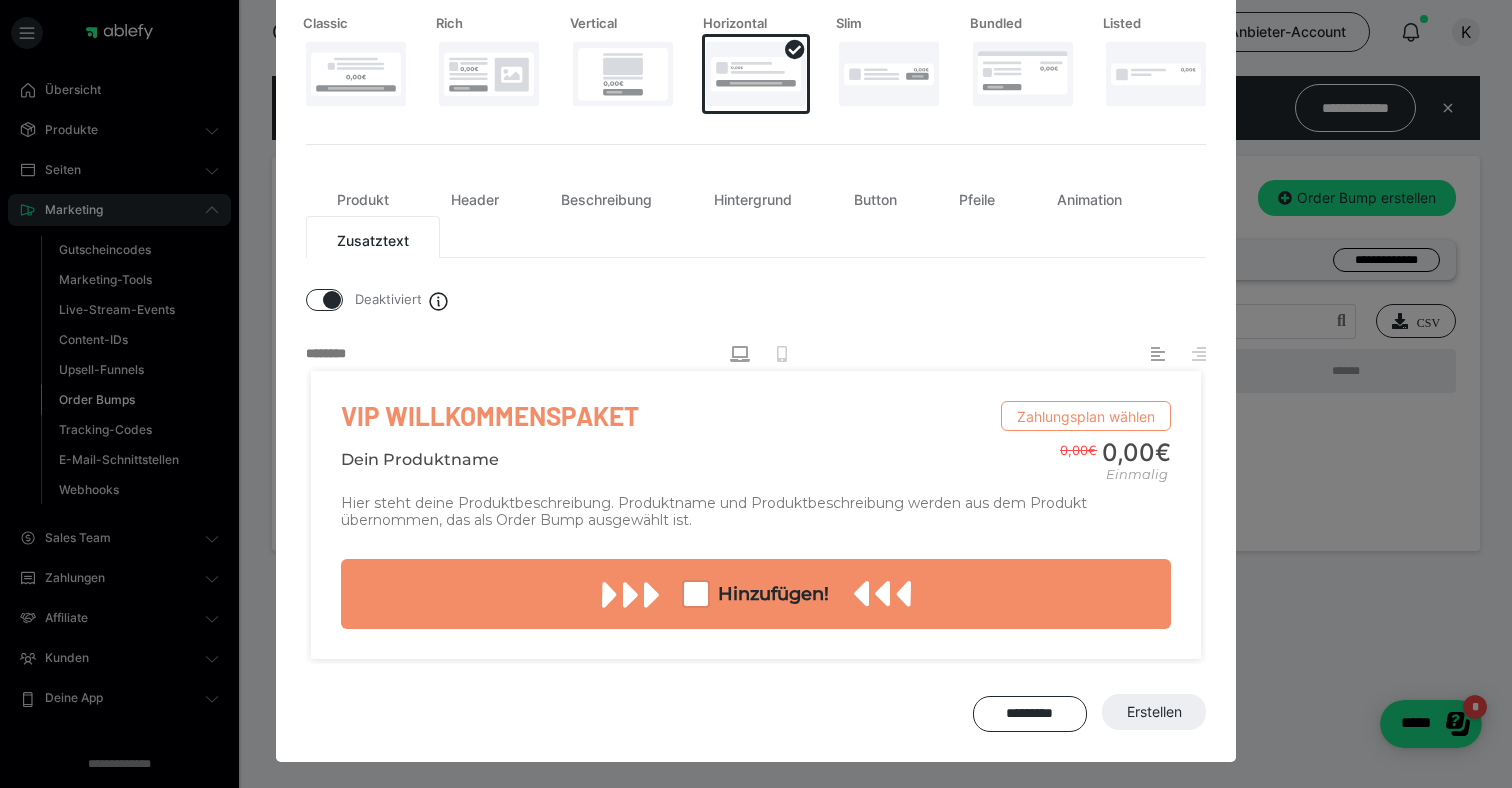 checkbox on "true" 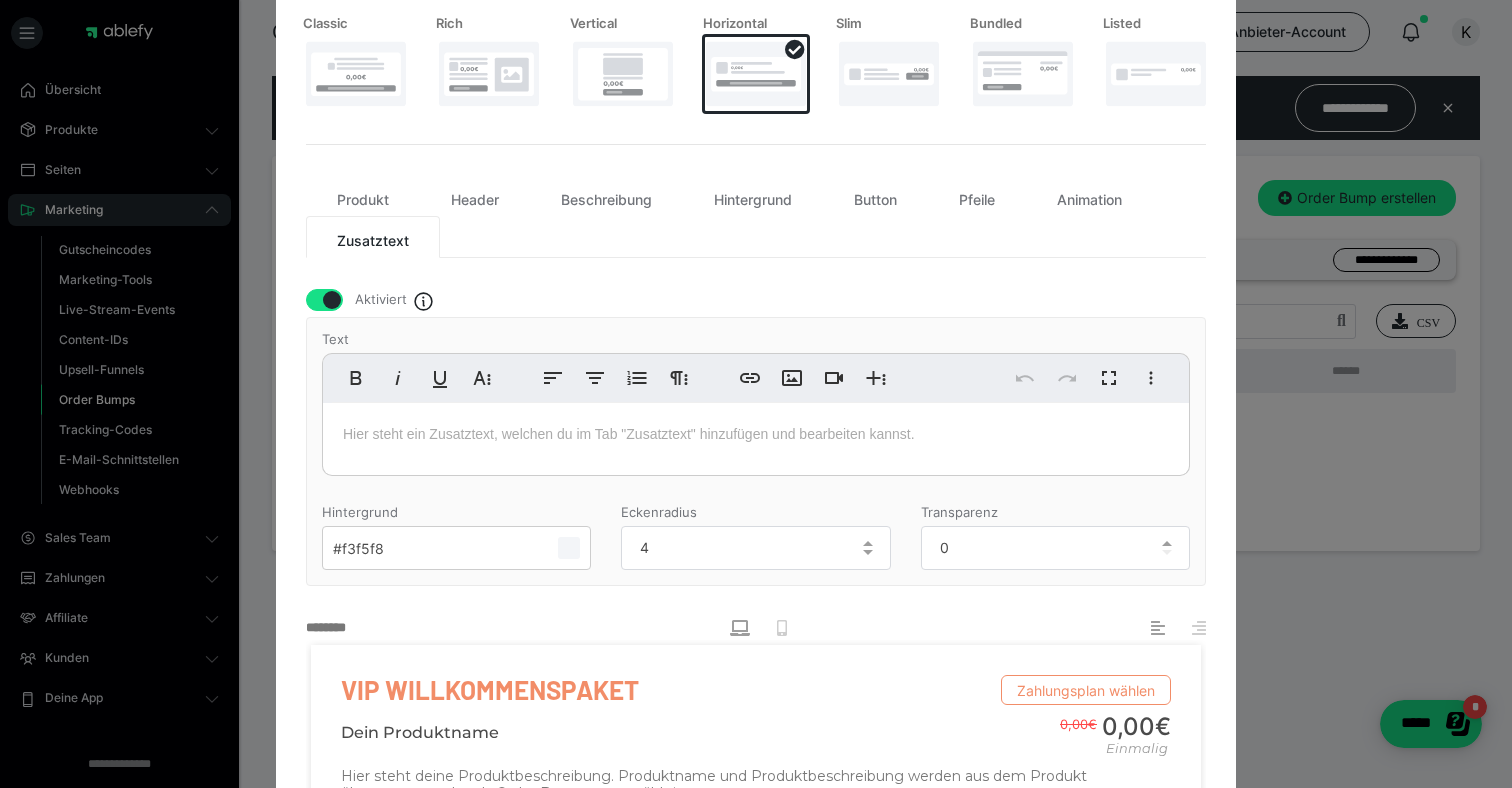 scroll, scrollTop: 398, scrollLeft: 0, axis: vertical 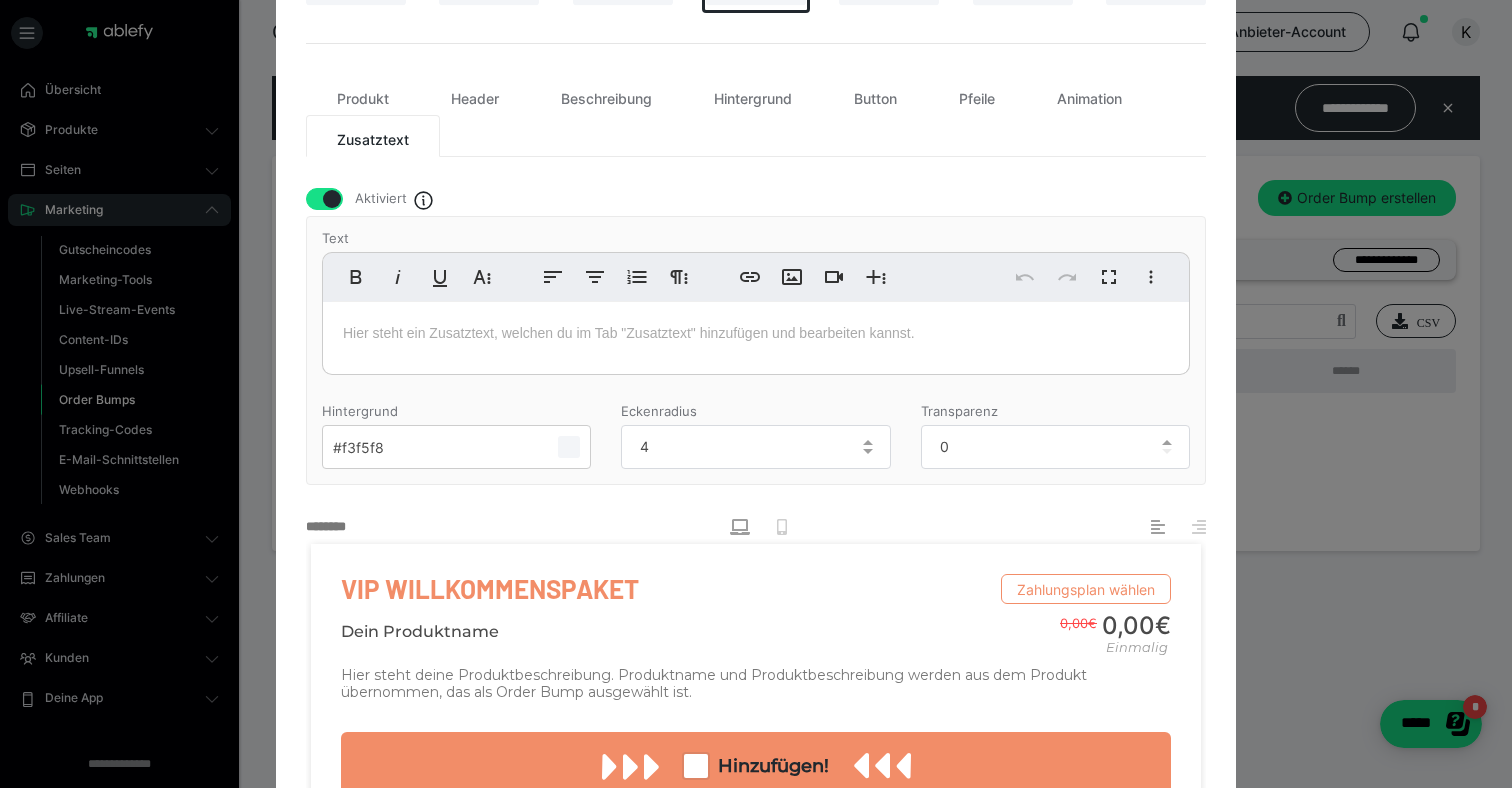 click at bounding box center (756, 333) 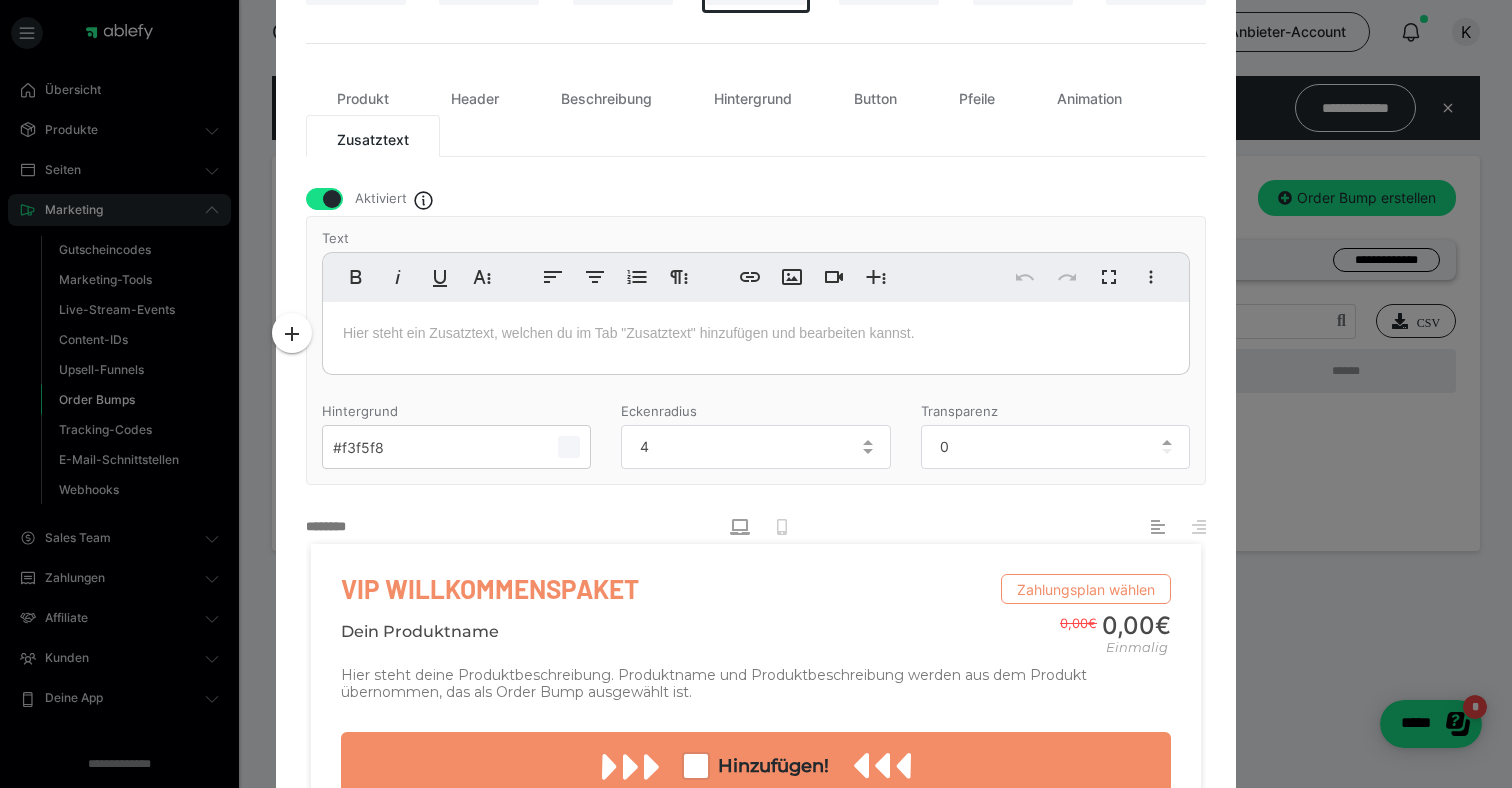 type 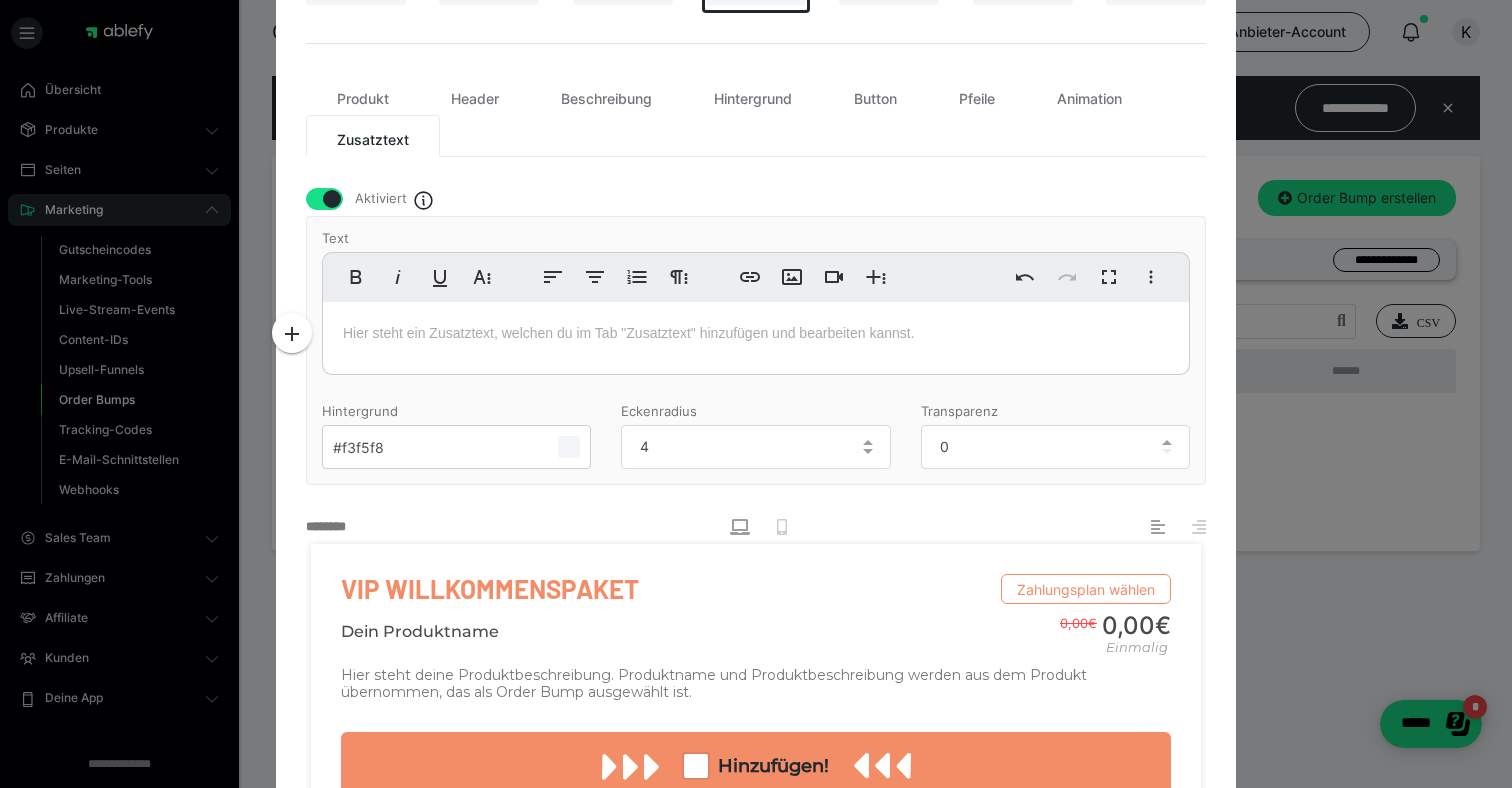 click at bounding box center [332, 199] 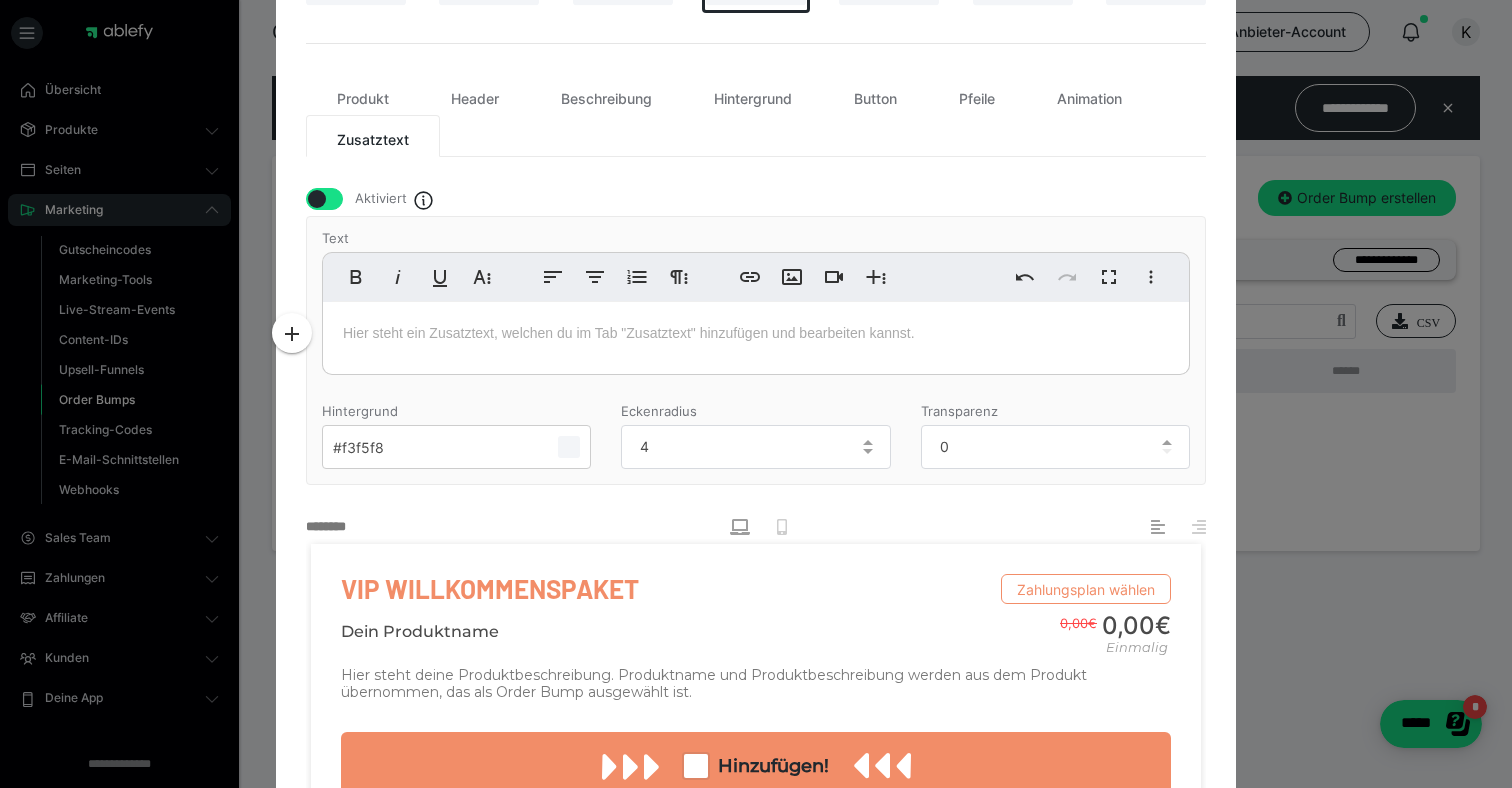 scroll, scrollTop: 297, scrollLeft: 0, axis: vertical 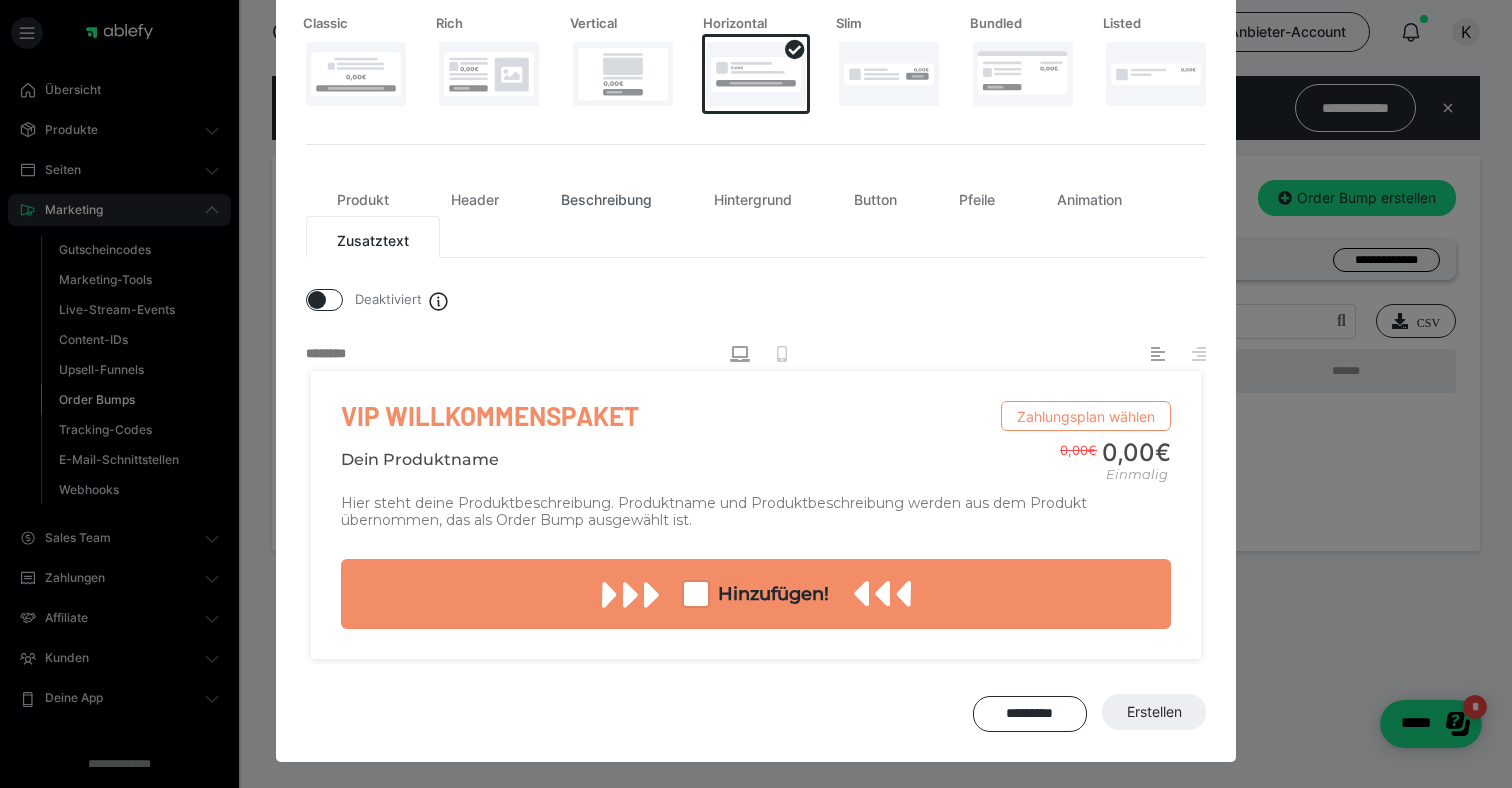 click on "Beschreibung" at bounding box center [606, 196] 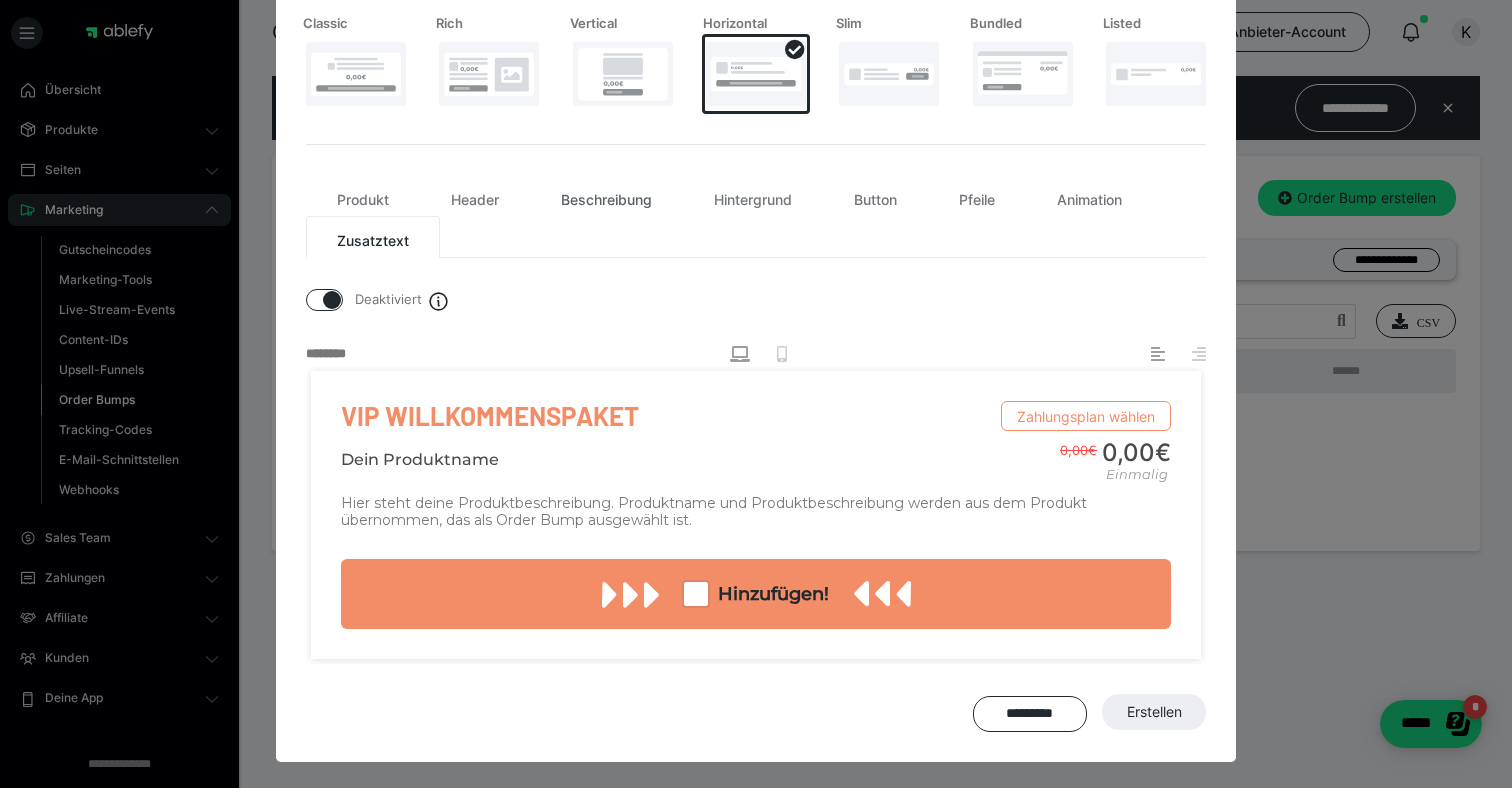 checkbox on "true" 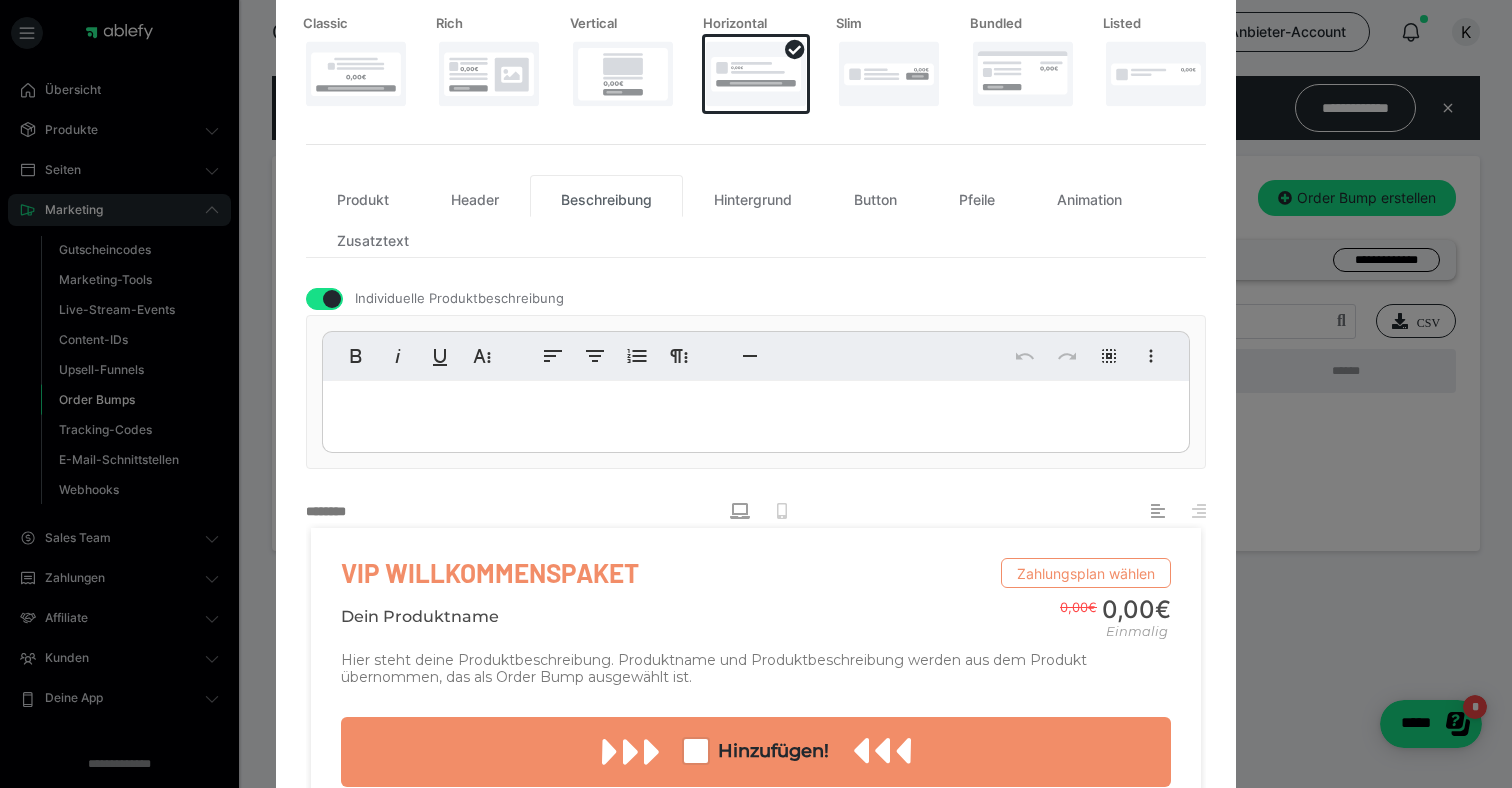 scroll, scrollTop: 398, scrollLeft: 0, axis: vertical 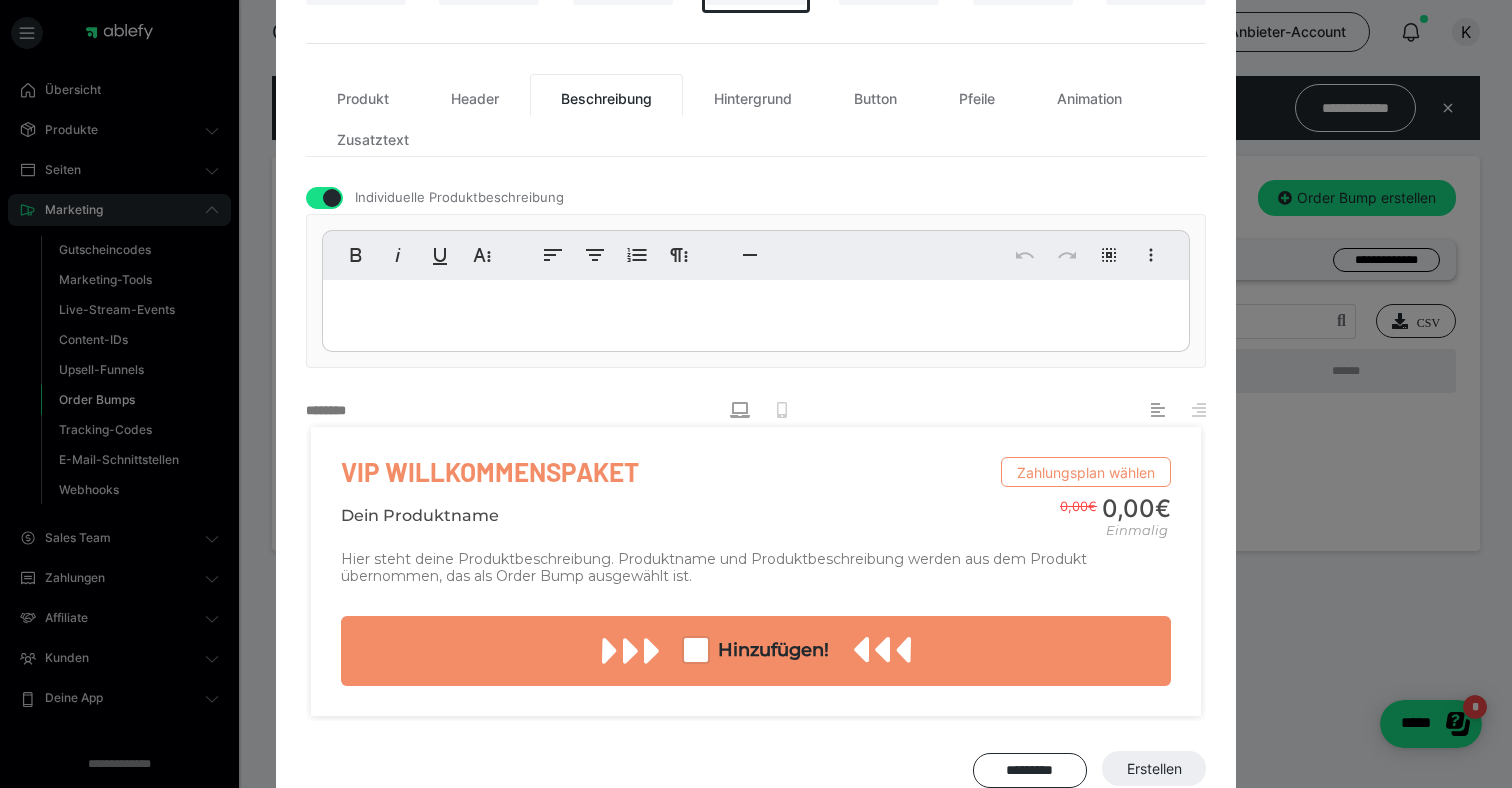 click at bounding box center (756, 311) 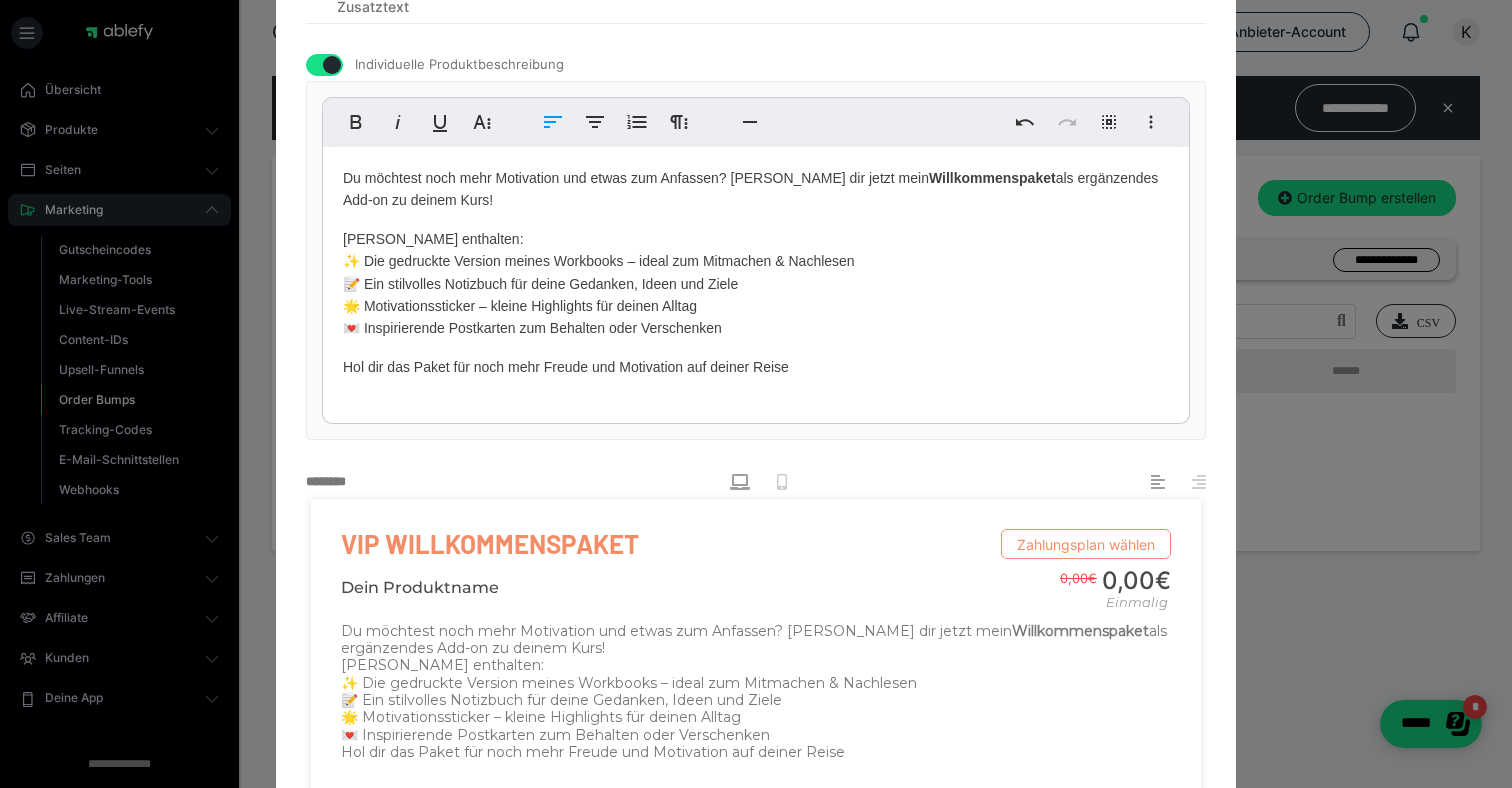 scroll, scrollTop: 511, scrollLeft: 0, axis: vertical 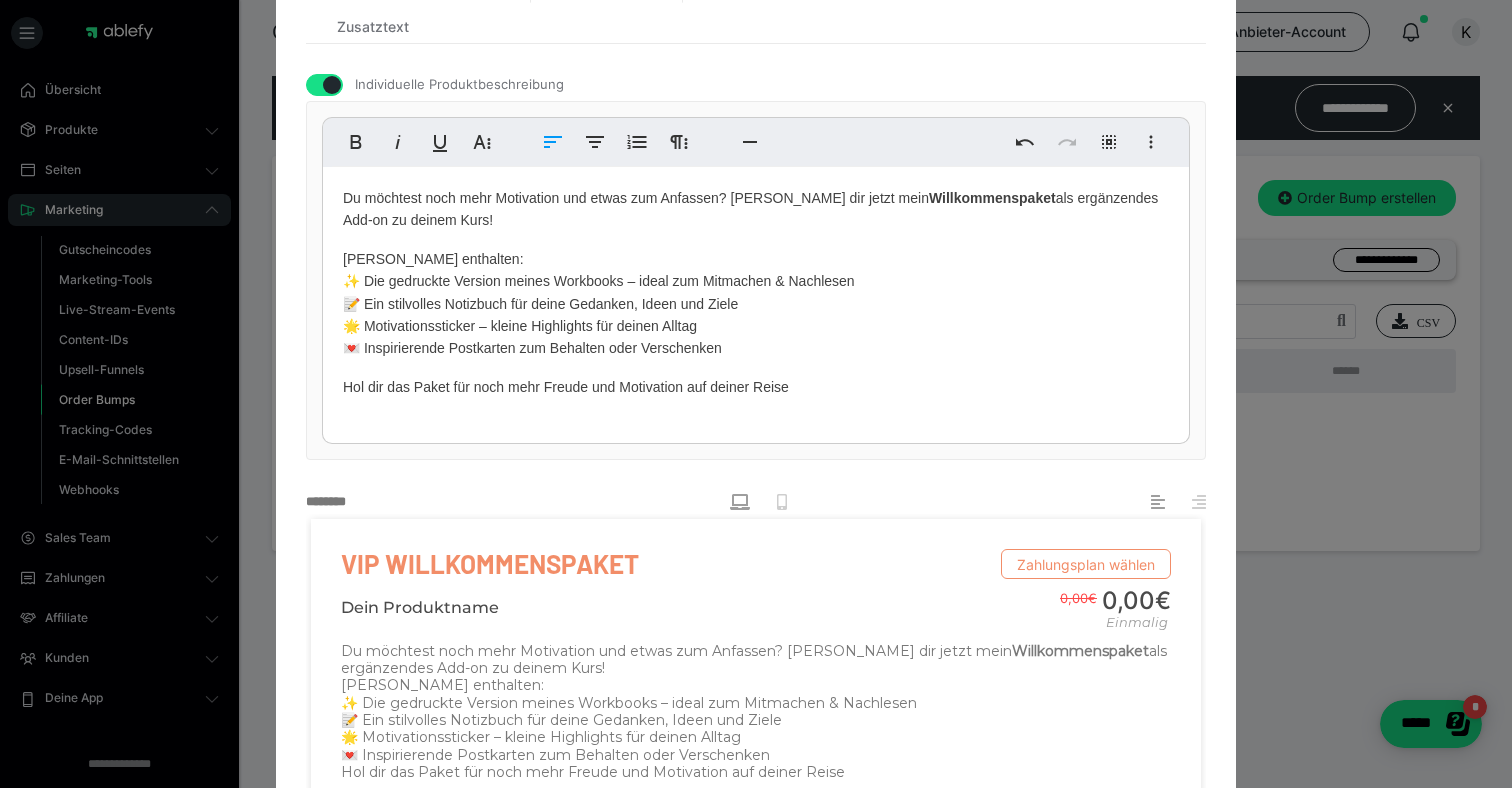 click on "Du möchtest noch mehr Motivation und etwas zum Anfassen? Dann sicher dir jetzt mein  Willkommenspaket  als ergänzendes Add-on zu deinem Kurs! Darin enthalten: ✨ Die gedruckte Version meines Workbooks – ideal zum Mitmachen & Nachlesen 📝 Ein stilvolles Notizbuch für deine Gedanken, Ideen und Ziele 🌟 Motivationssticker – kleine Highlights für deinen Alltag 💌 Inspirierende Postkarten zum Behalten oder Verschenken Hol dir das Paket für noch mehr Freude und Motivation auf deiner Reise" at bounding box center (756, 300) 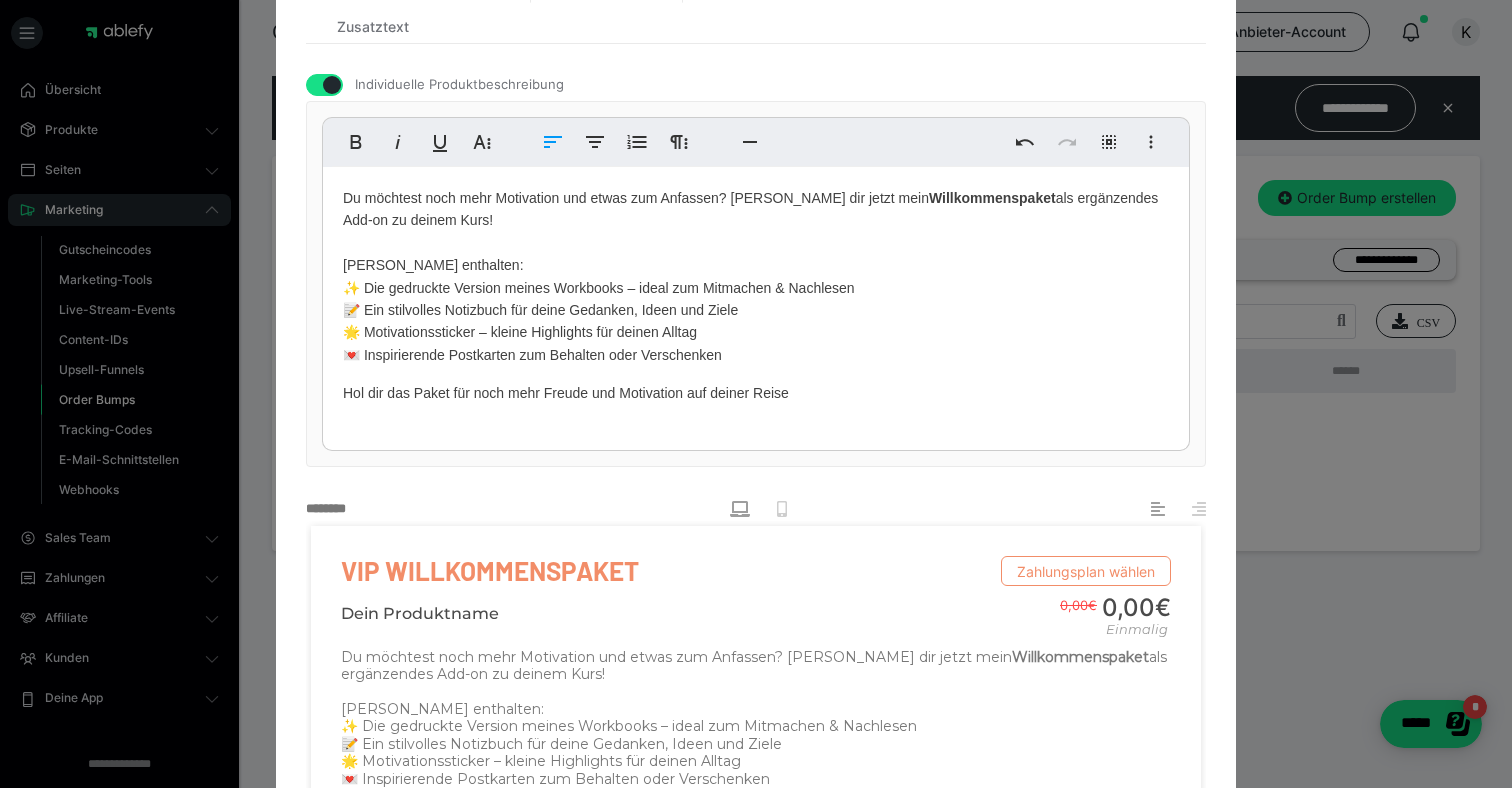 click on "Hol dir das Paket für noch mehr Freude und Motivation auf deiner Reise" at bounding box center (756, 393) 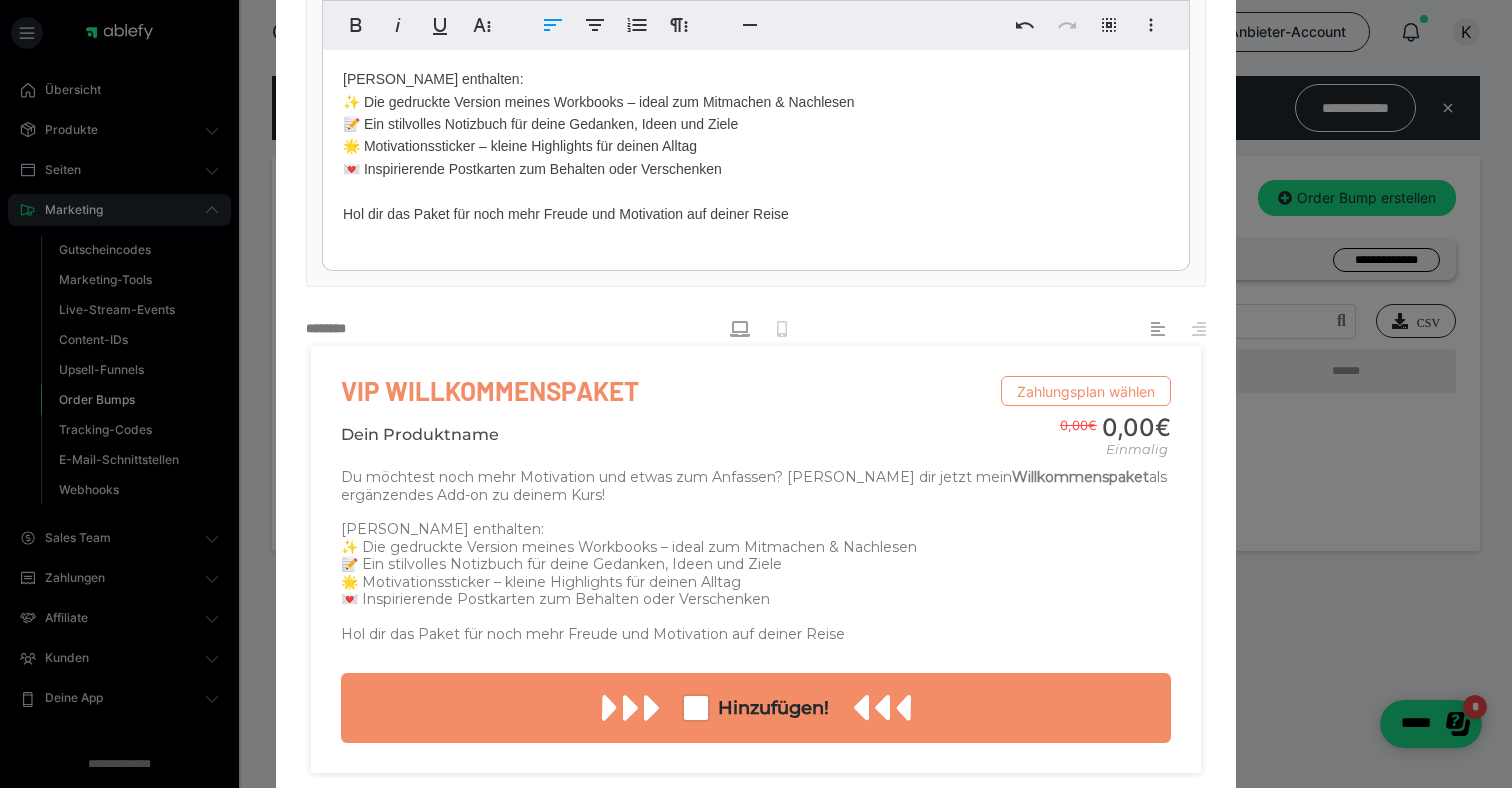 scroll, scrollTop: 748, scrollLeft: 0, axis: vertical 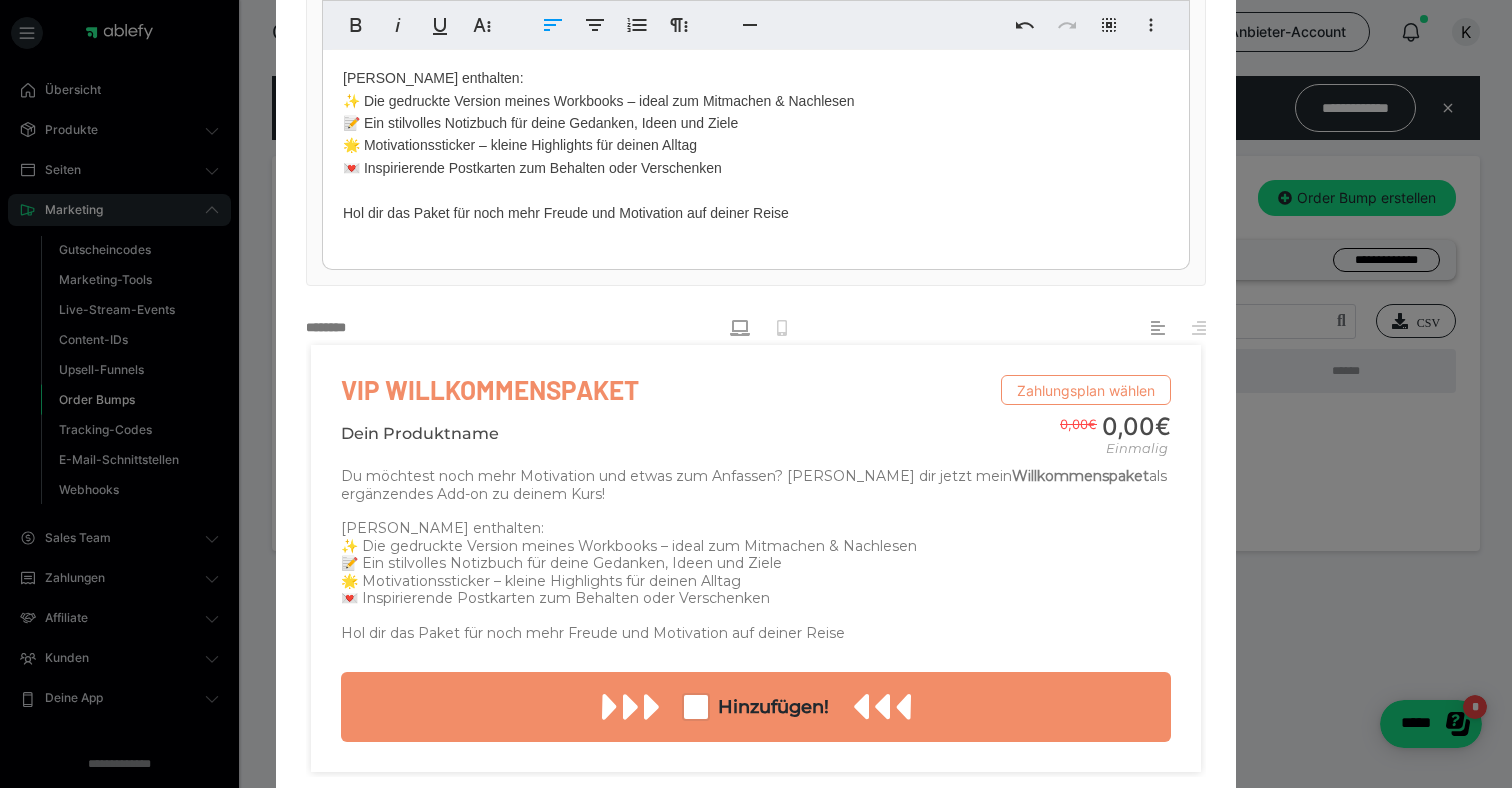 click on "Du möchtest noch mehr Motivation und etwas zum Anfassen? Dann sicher dir jetzt mein  Willkommenspaket  als ergänzendes Add-on zu deinem Kurs! Darin enthalten: ✨ Die gedruckte Version meines Workbooks – ideal zum Mitmachen & Nachlesen 📝 Ein stilvolles Notizbuch für deine Gedanken, Ideen und Ziele 🌟 Motivationssticker – kleine Highlights für deinen Alltag 💌 Inspirierende Postkarten zum Behalten oder Verschenken Hol dir das Paket für noch mehr Freude und Motivation auf deiner Reise" at bounding box center (756, 112) 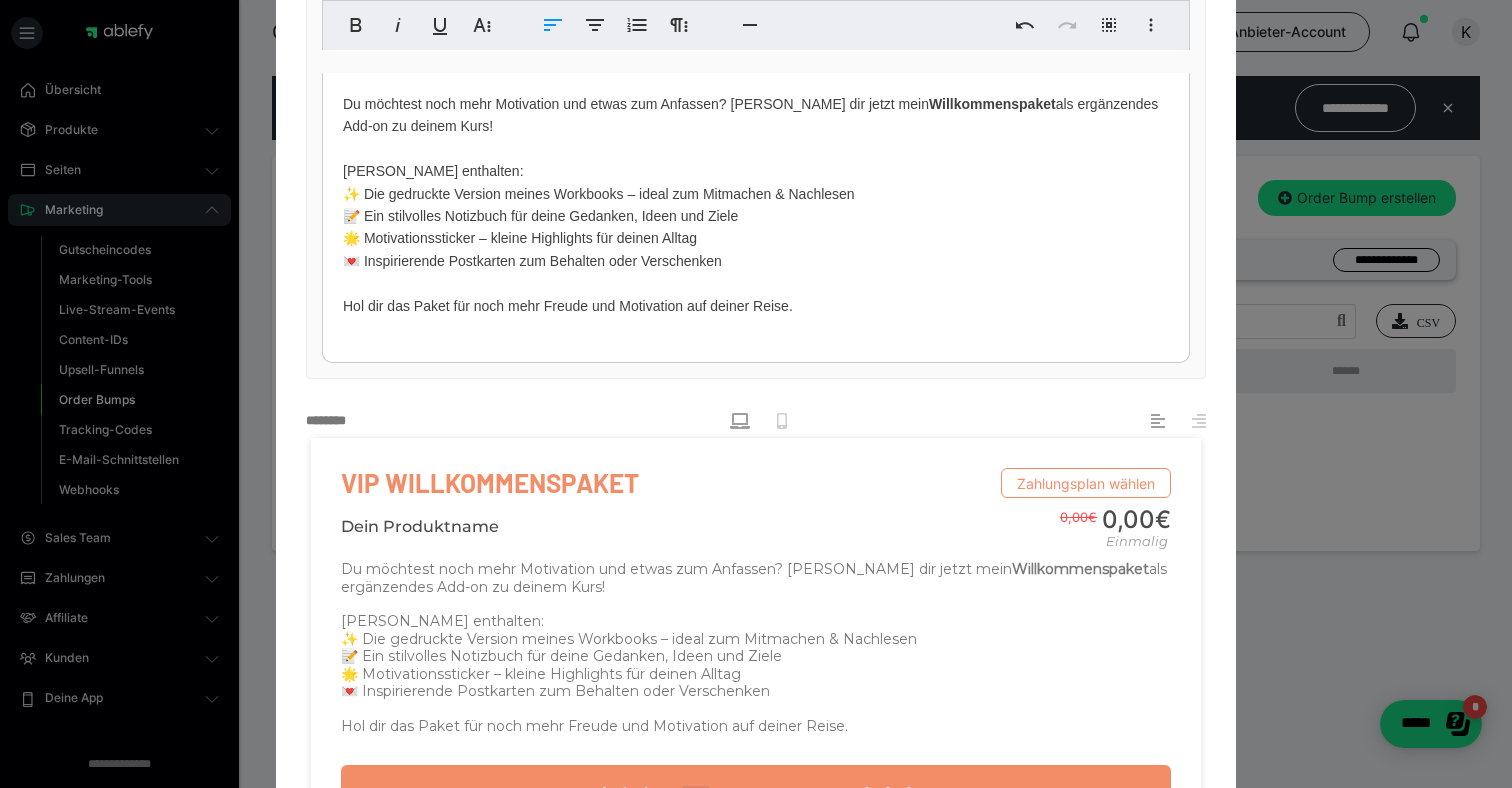 scroll, scrollTop: 649, scrollLeft: 0, axis: vertical 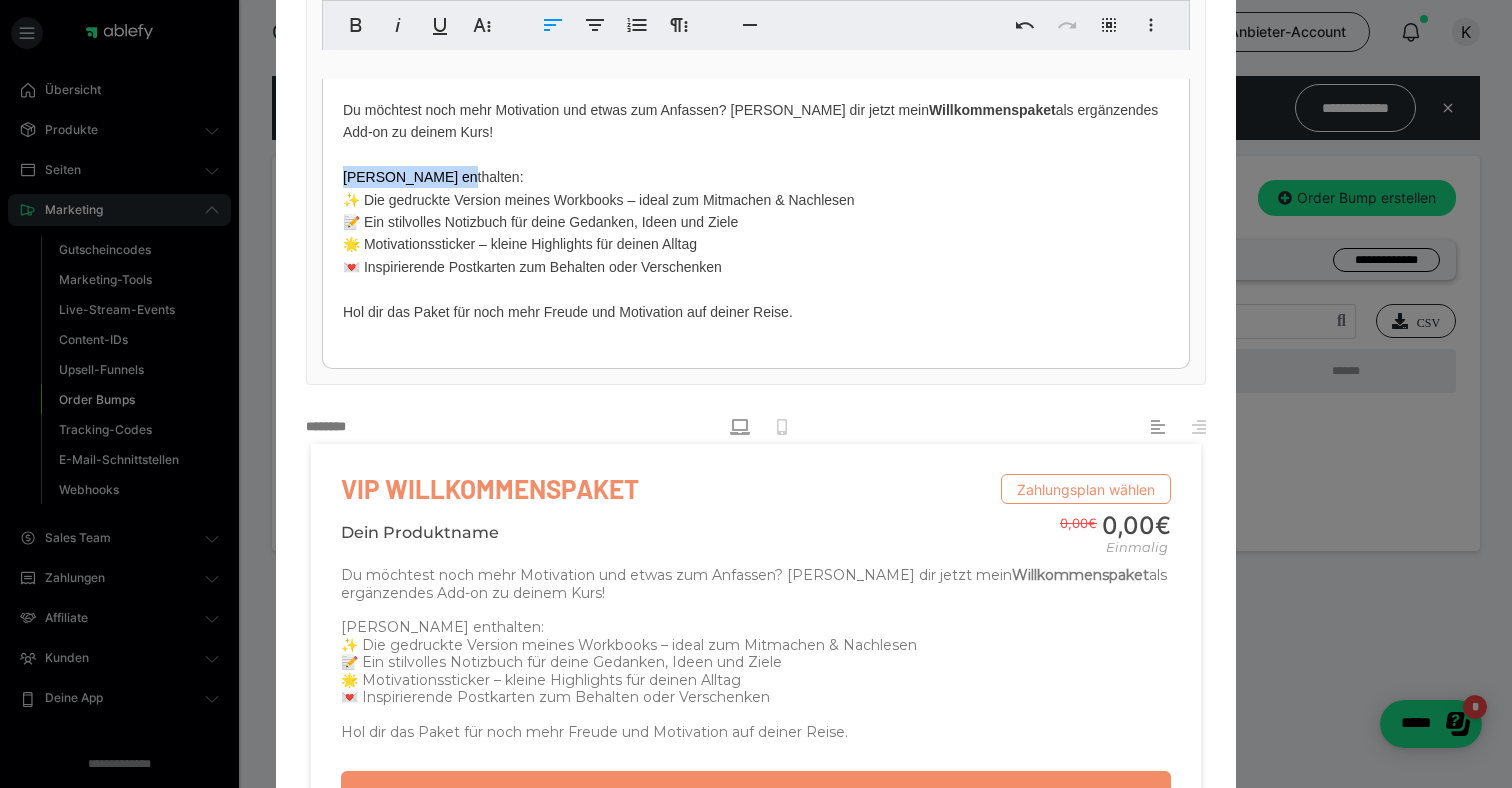 drag, startPoint x: 463, startPoint y: 179, endPoint x: 290, endPoint y: 180, distance: 173.00288 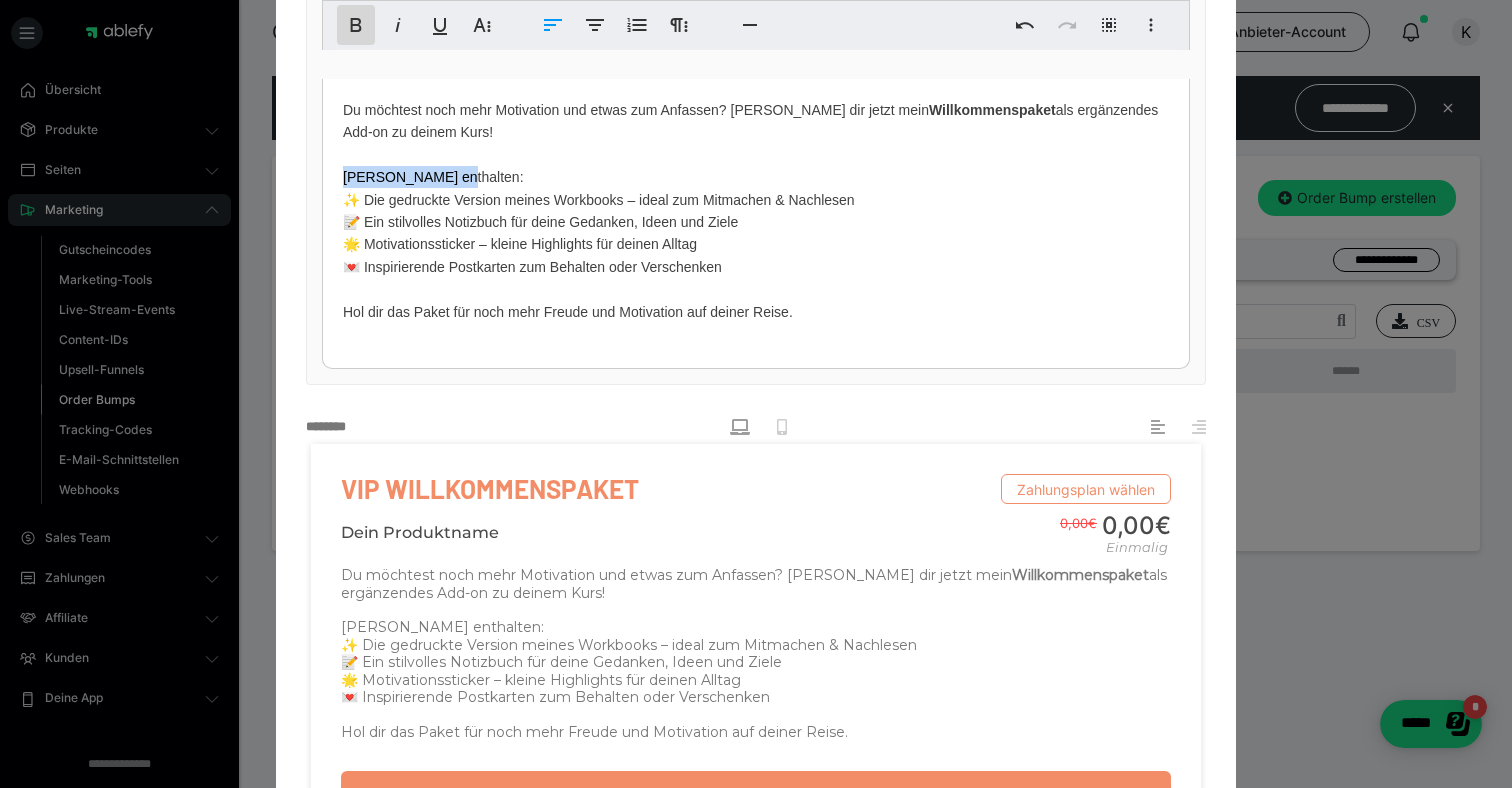 click 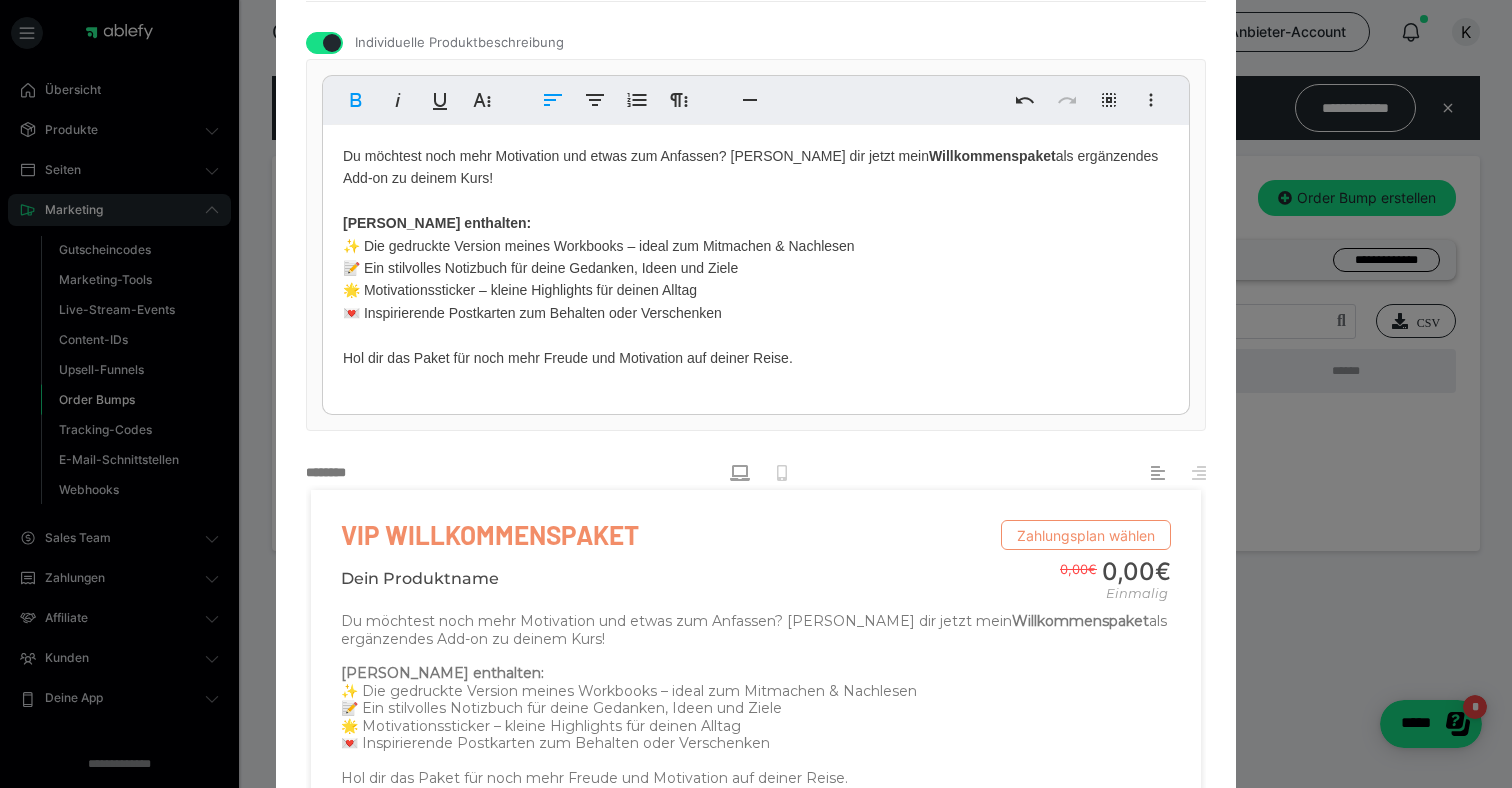 scroll, scrollTop: 551, scrollLeft: 0, axis: vertical 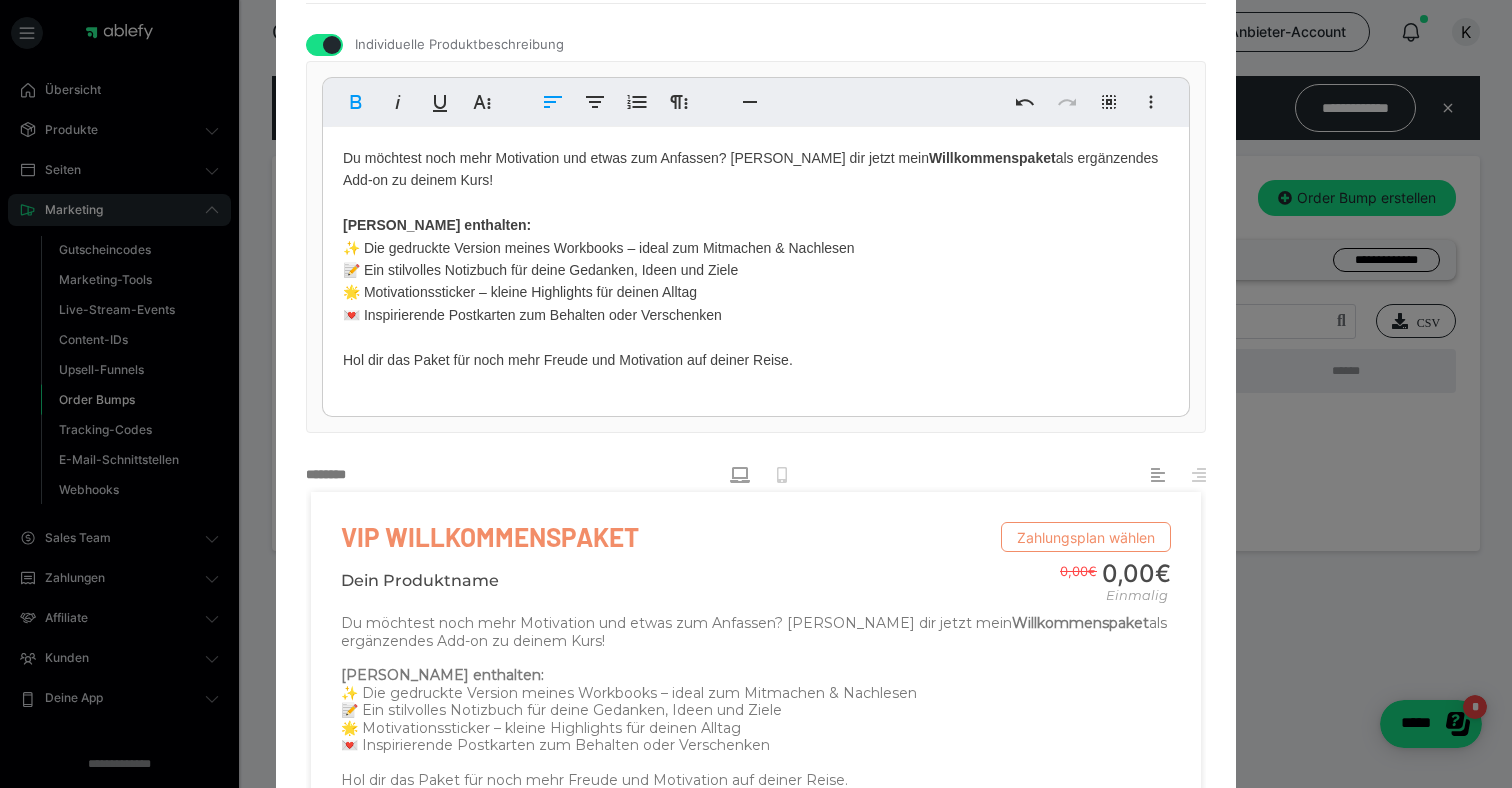 click on "Du möchtest noch mehr Motivation und etwas zum Anfassen? Dann sicher dir jetzt mein  Willkommenspaket  als ergänzendes Add-on zu deinem Kurs! Darin enthalten: ✨ Die gedruckte Version meines Workbooks – ideal zum Mitmachen & Nachlesen 📝 Ein stilvolles Notizbuch für deine Gedanken, Ideen und Ziele 🌟 Motivationssticker – kleine Highlights für deinen Alltag 💌 Inspirierende Postkarten zum Behalten oder Verschenken Hol dir das Paket für noch mehr Freude und Motivation auf deiner Reise." at bounding box center (756, 259) 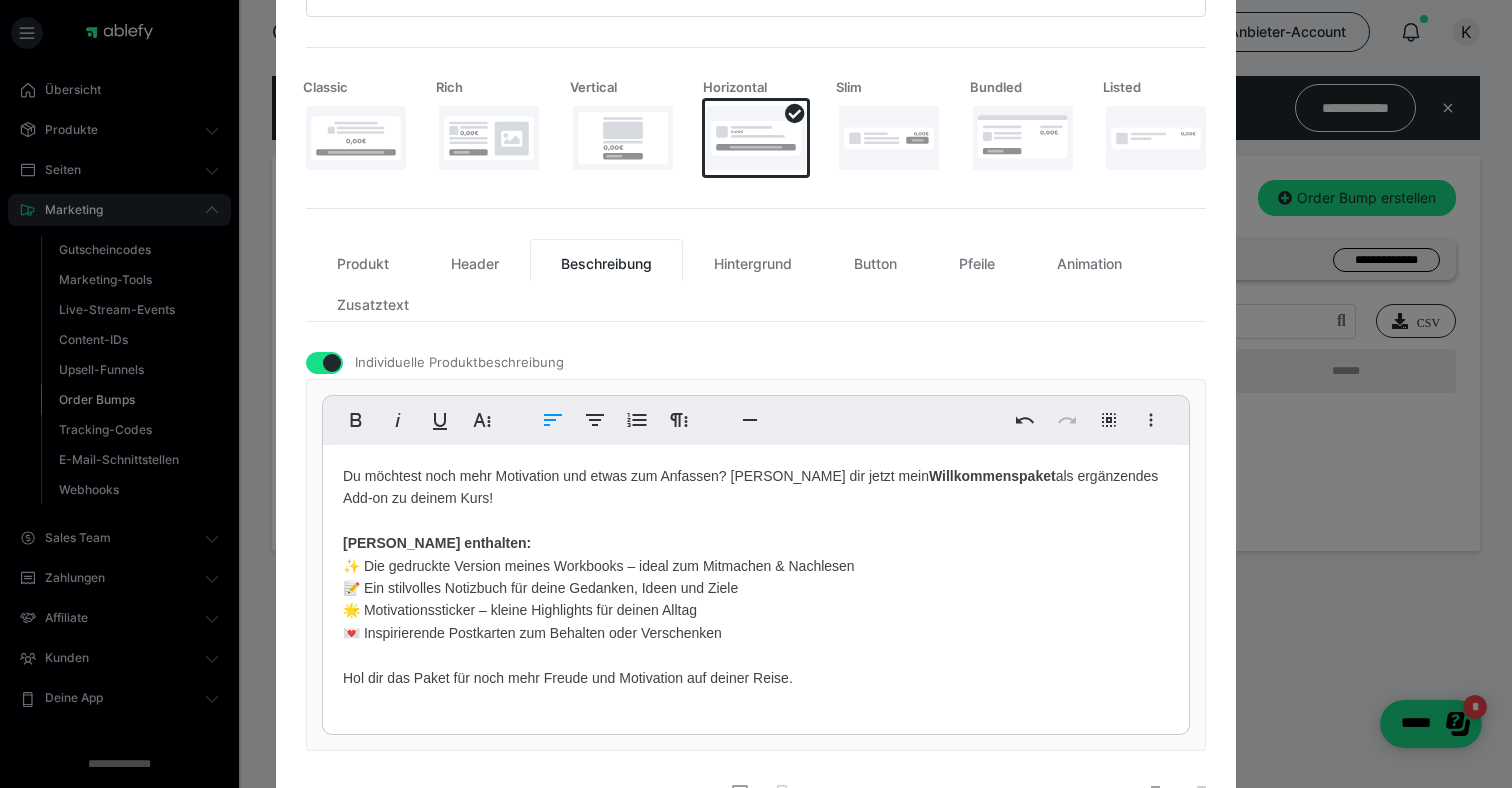 scroll, scrollTop: 229, scrollLeft: 0, axis: vertical 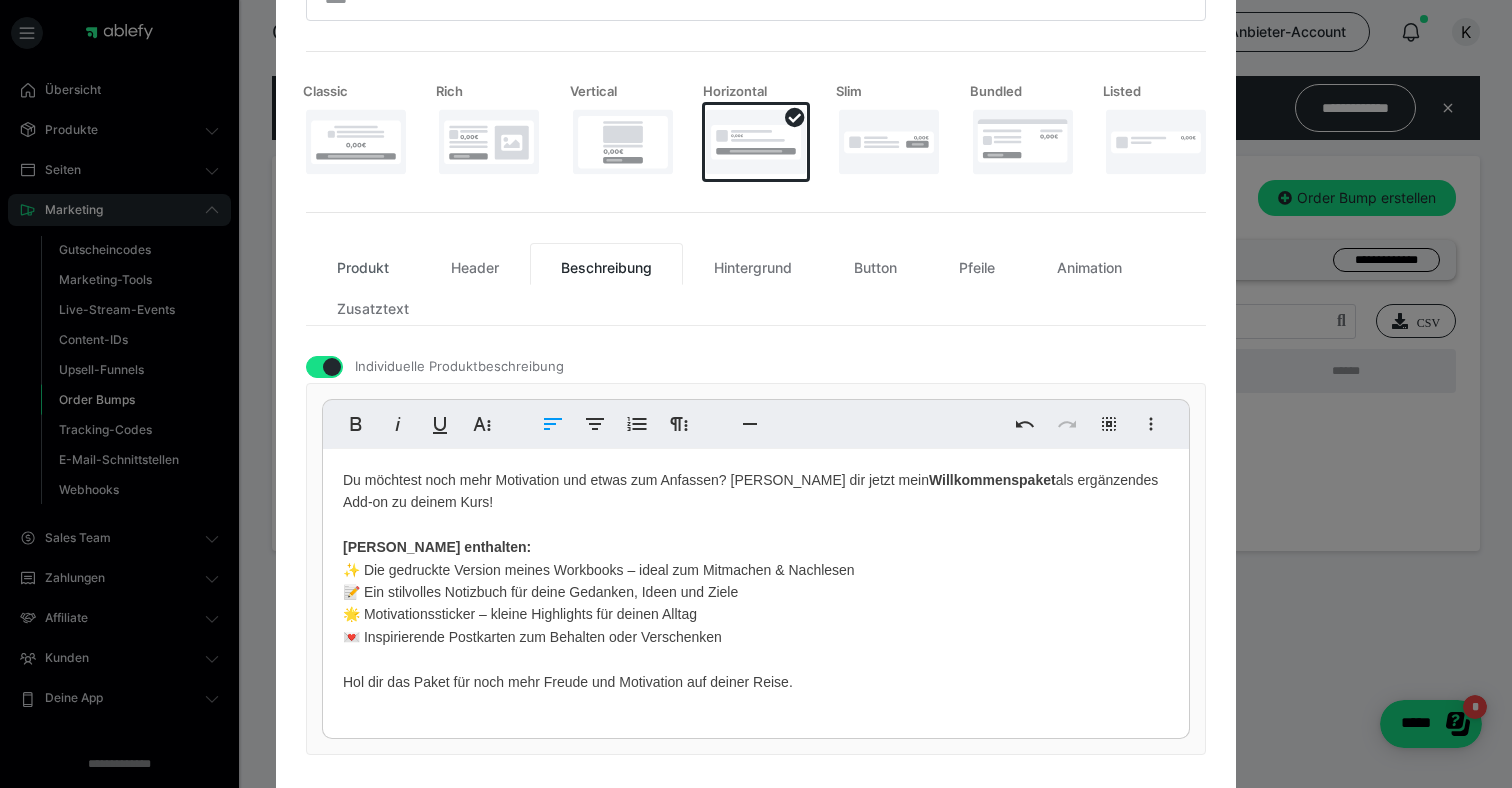 click on "Produkt" at bounding box center [363, 264] 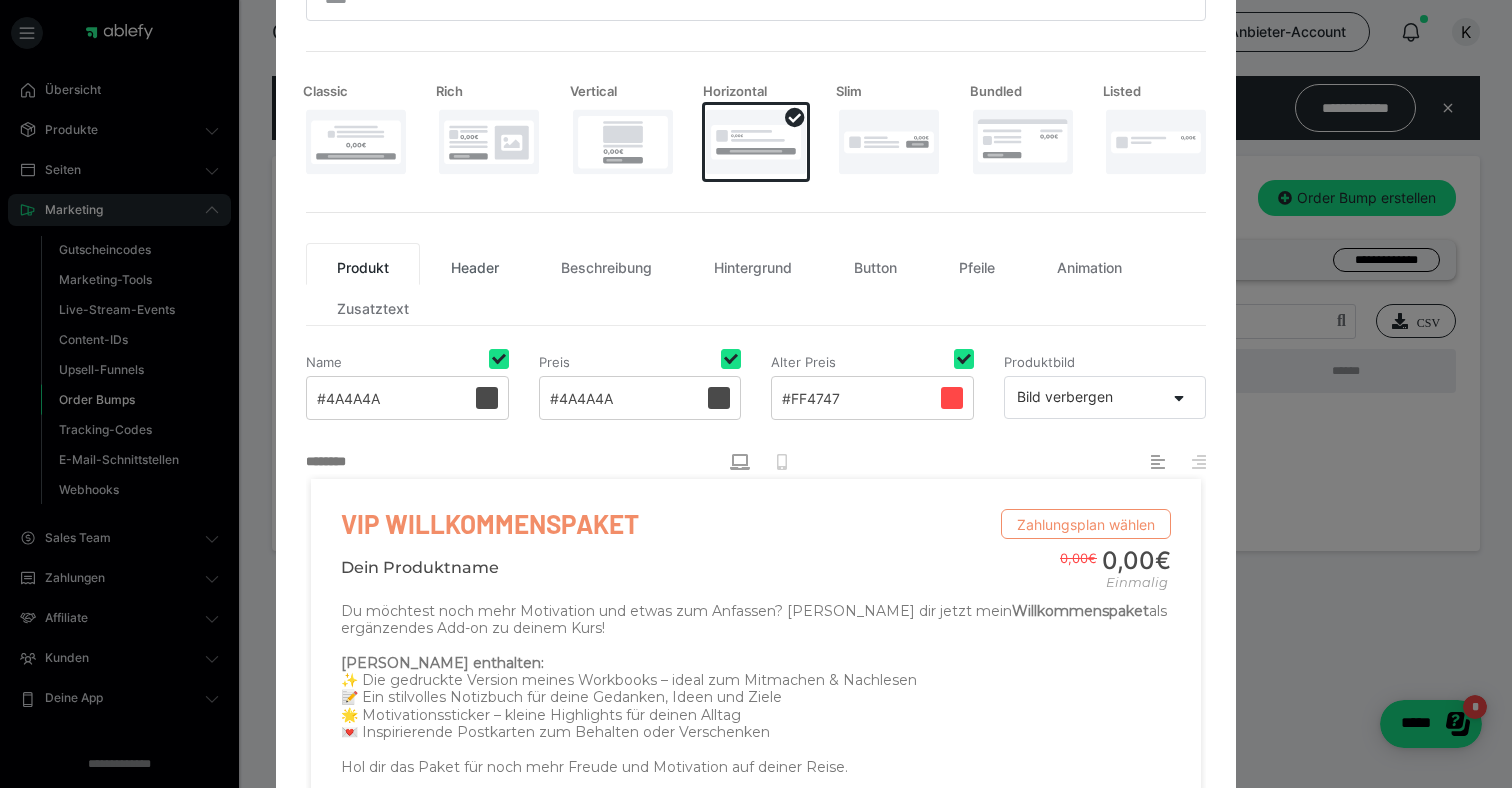 click on "Header" at bounding box center [475, 264] 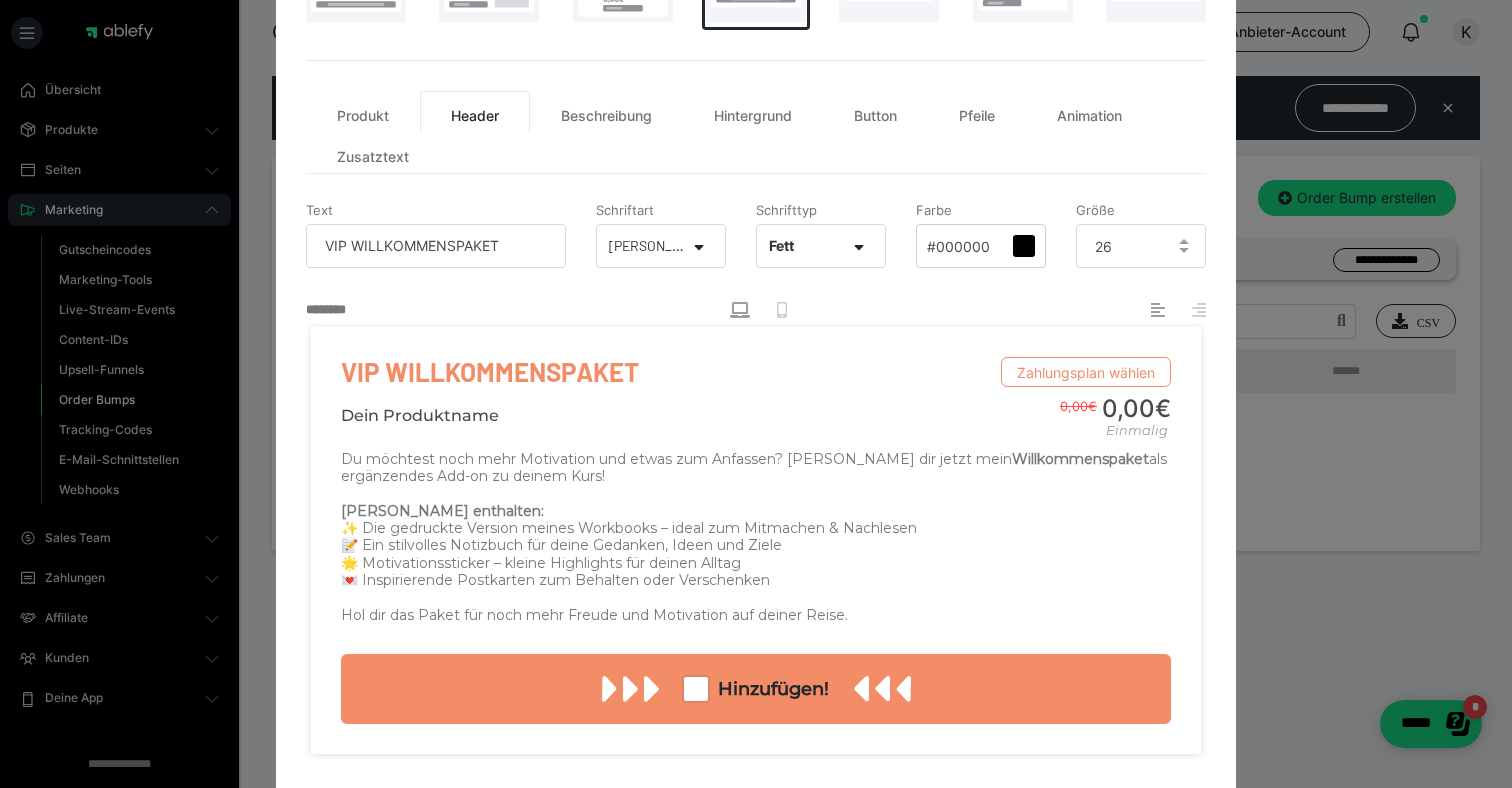 scroll, scrollTop: 475, scrollLeft: 0, axis: vertical 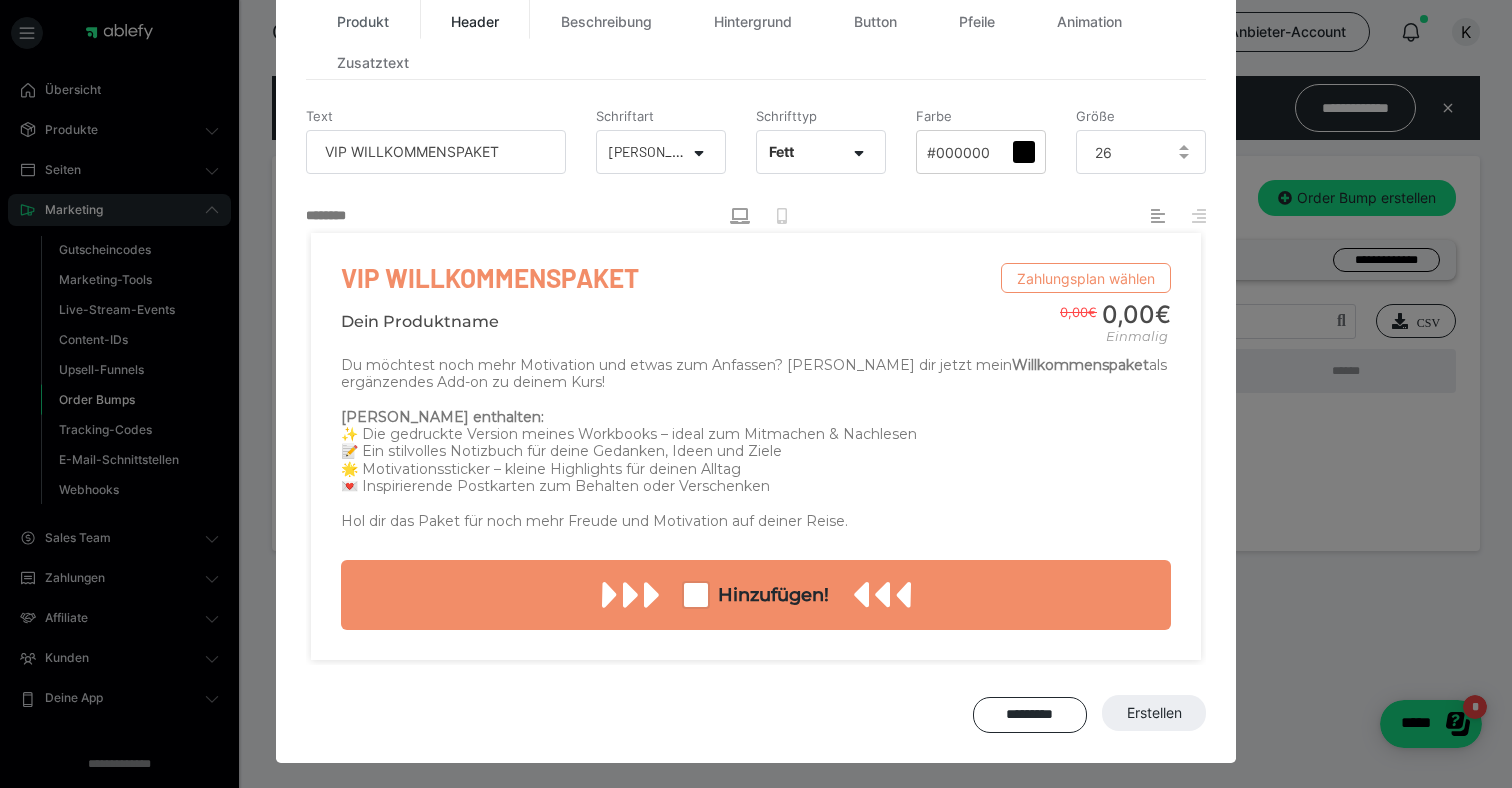 click on "Produkt" at bounding box center (363, 18) 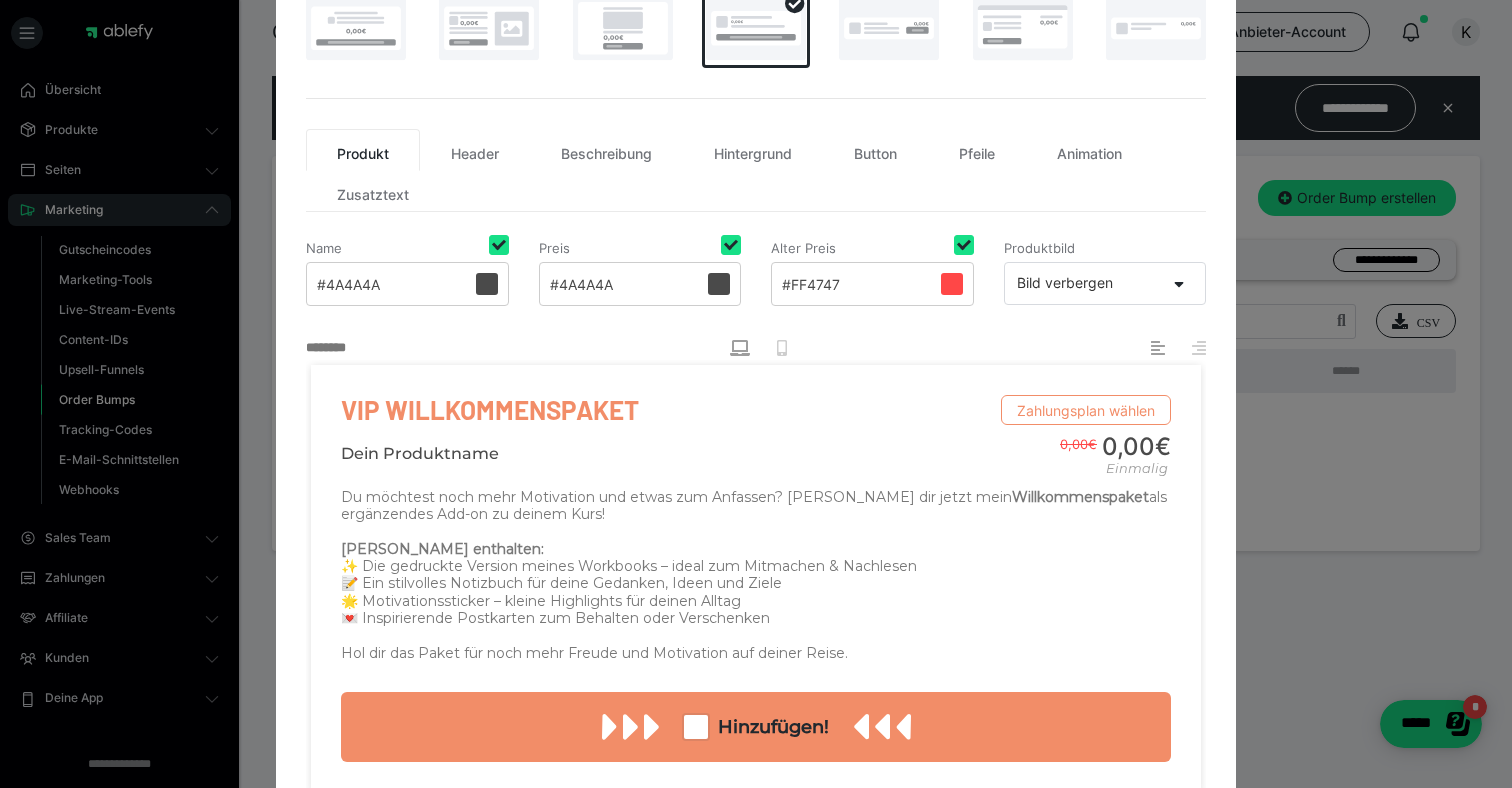 scroll, scrollTop: 337, scrollLeft: 0, axis: vertical 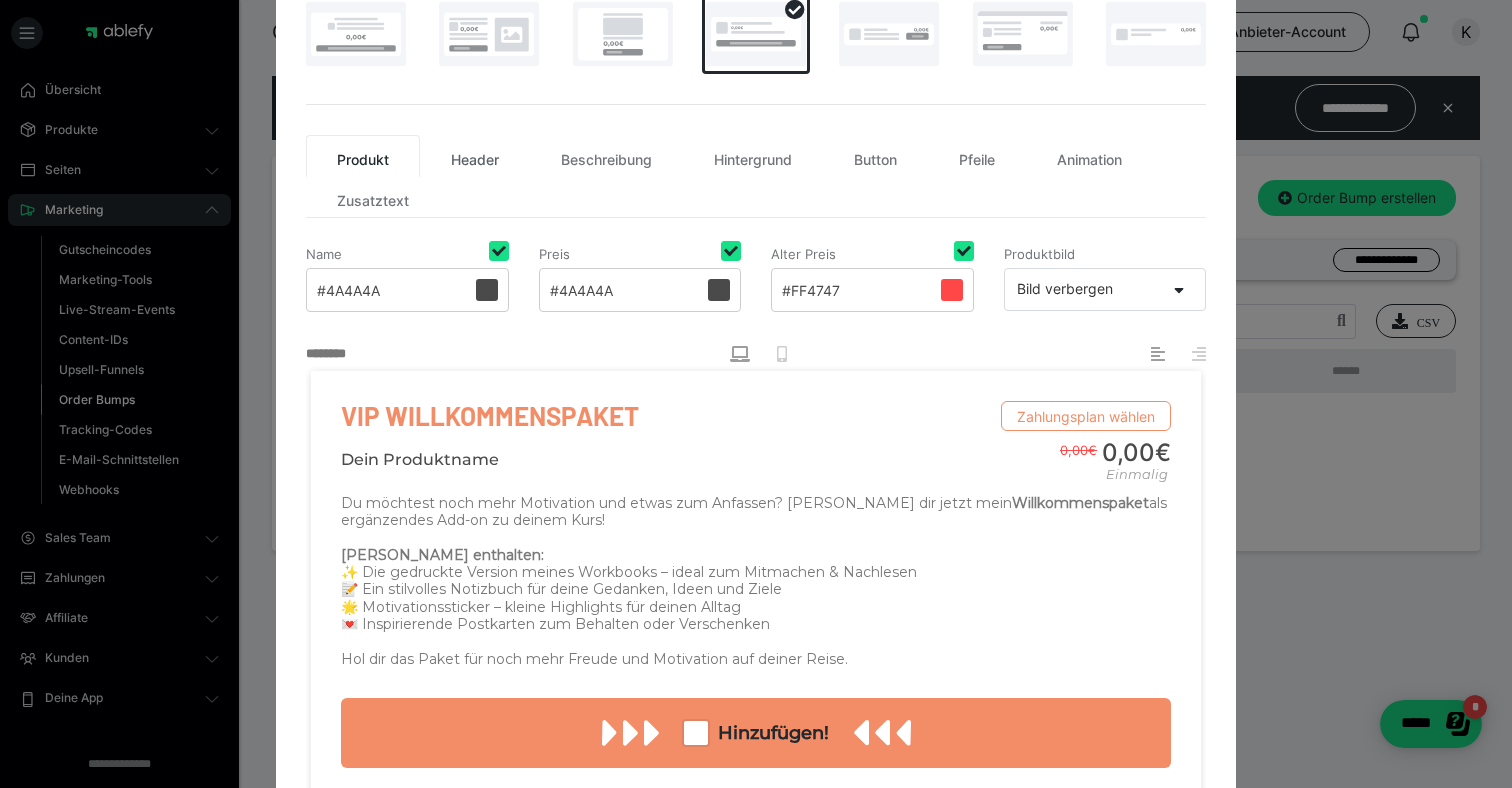 click on "Header" at bounding box center [475, 156] 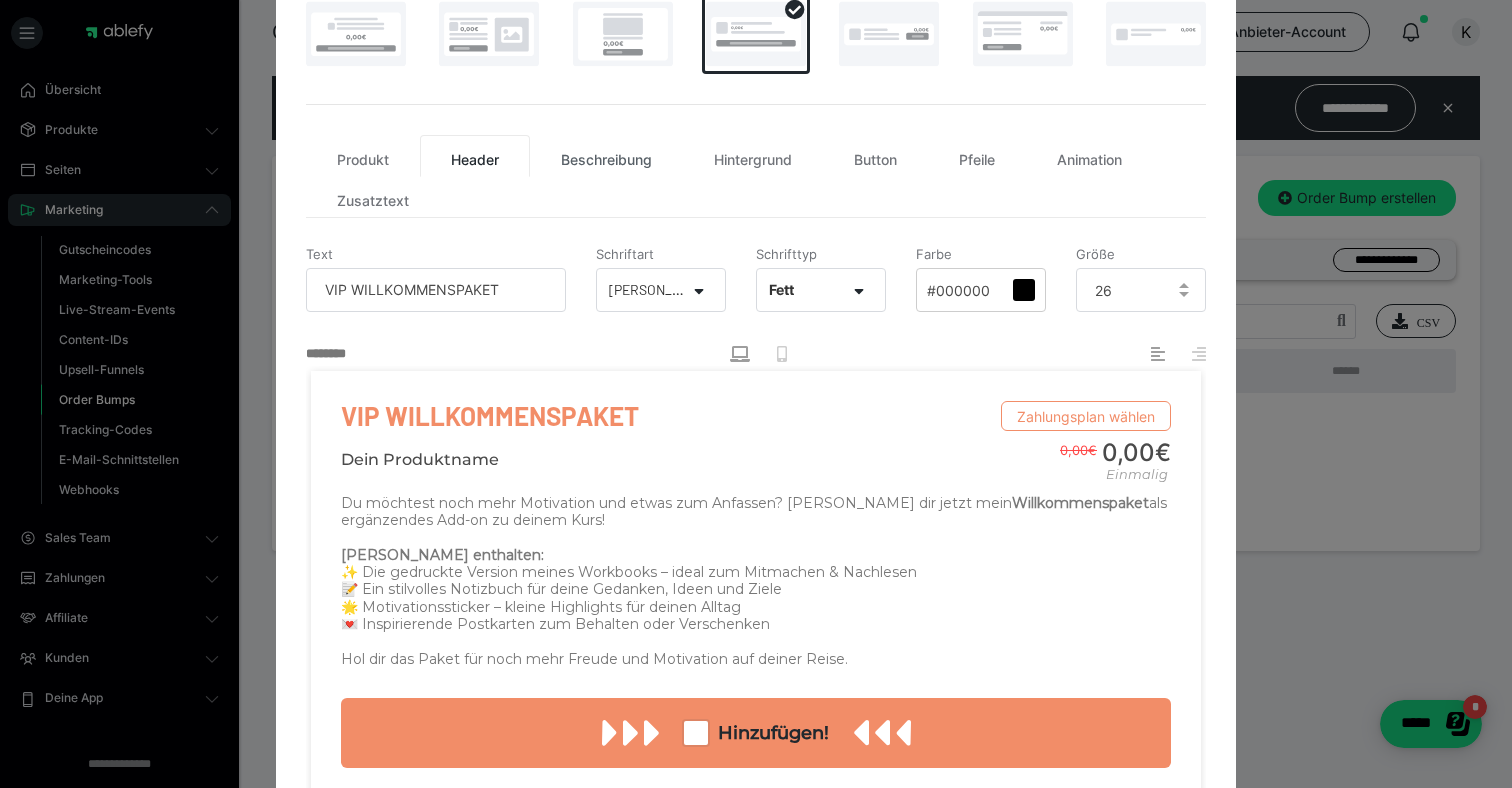 click on "Beschreibung" at bounding box center (606, 156) 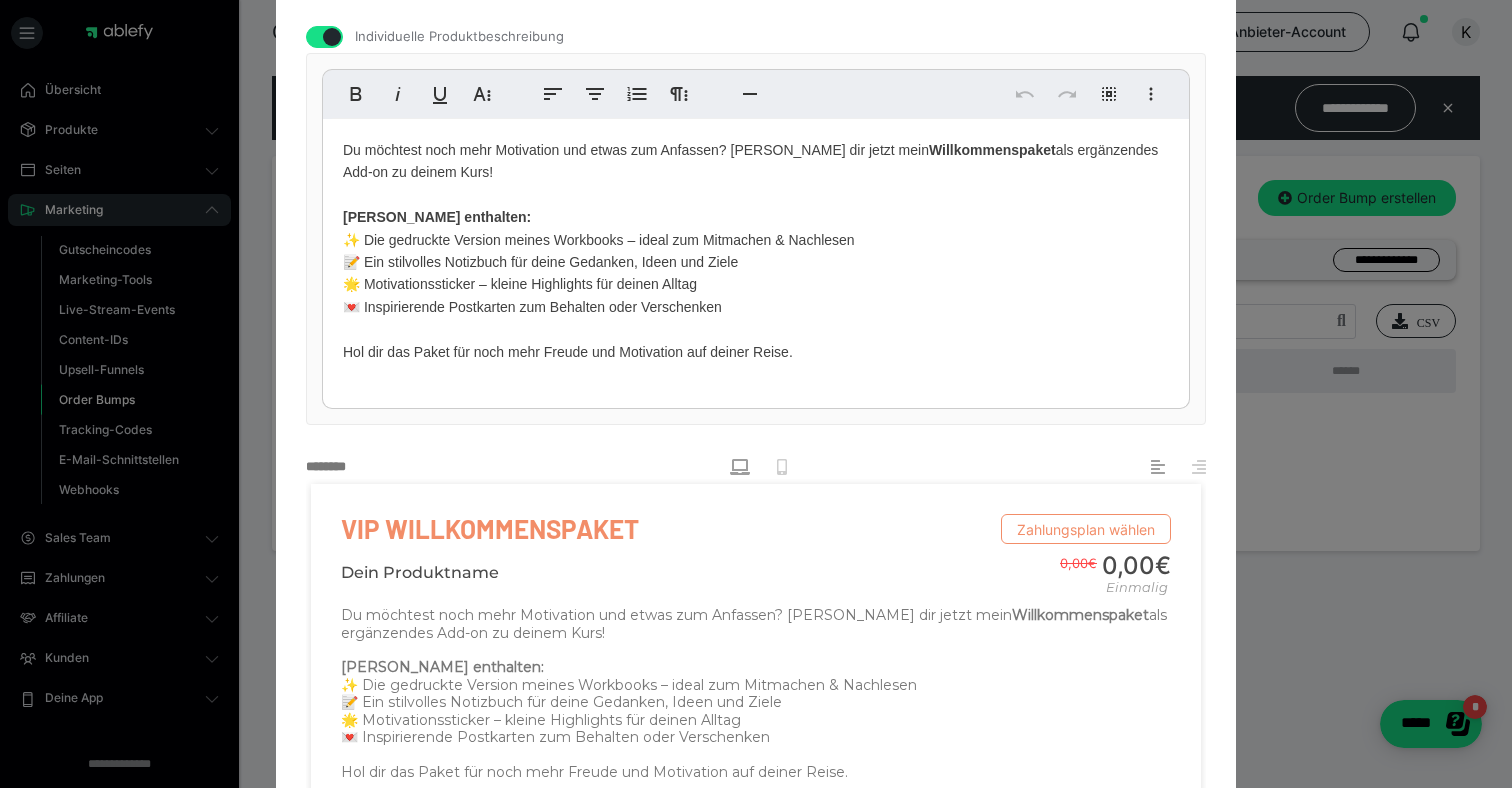 scroll, scrollTop: 394, scrollLeft: 0, axis: vertical 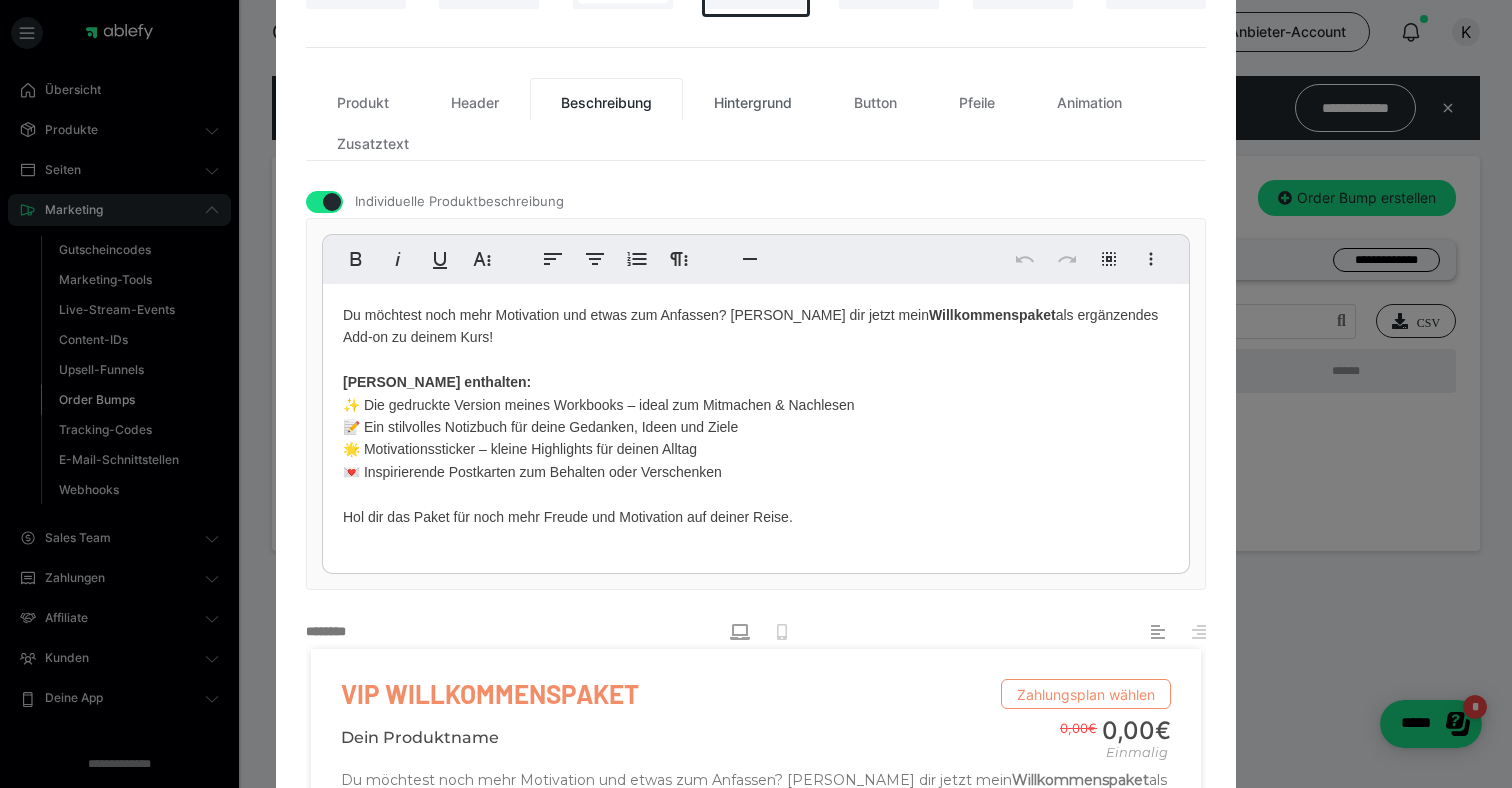 click on "Hintergrund" at bounding box center (753, 99) 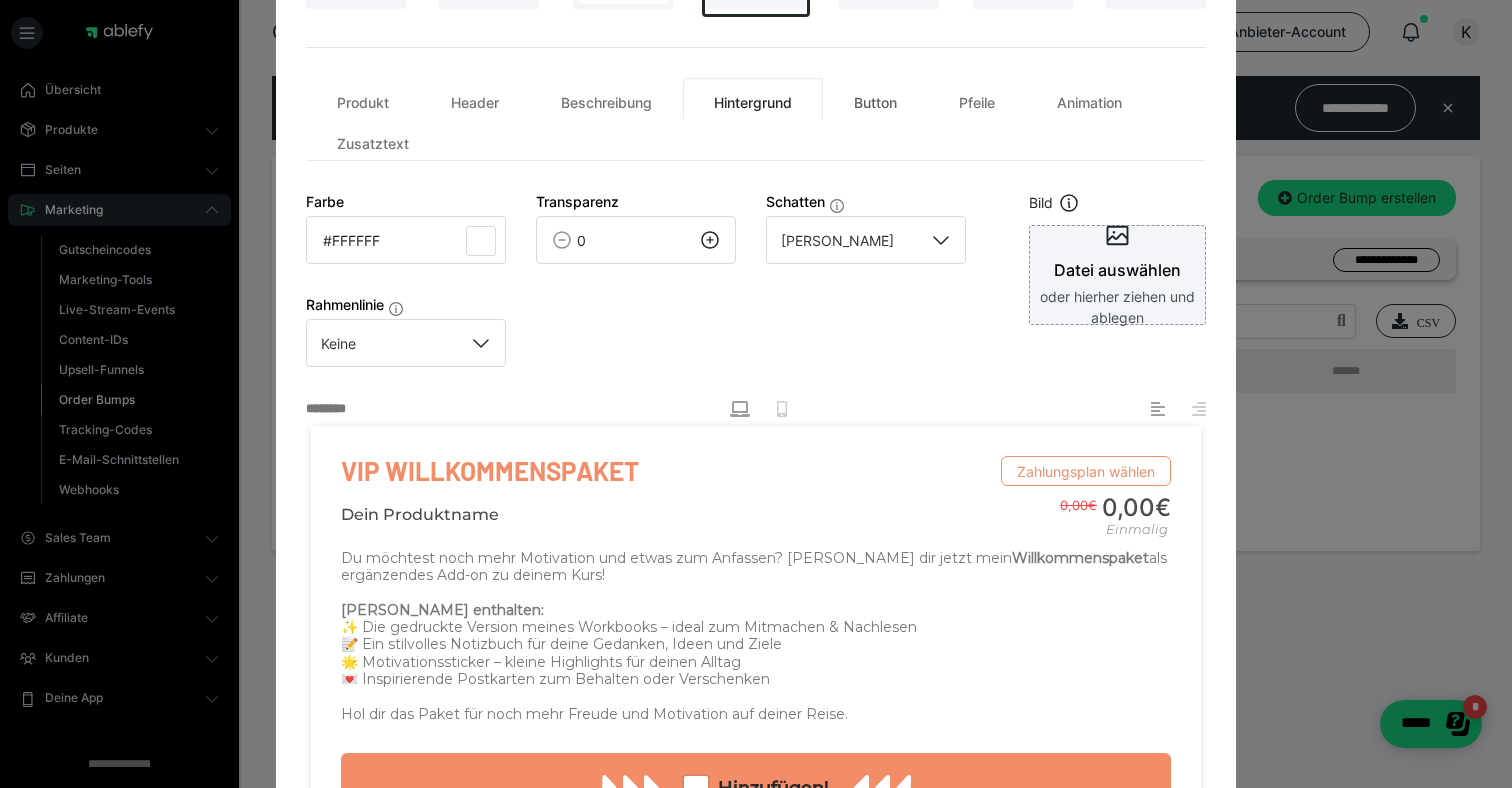 click on "Button" at bounding box center [875, 99] 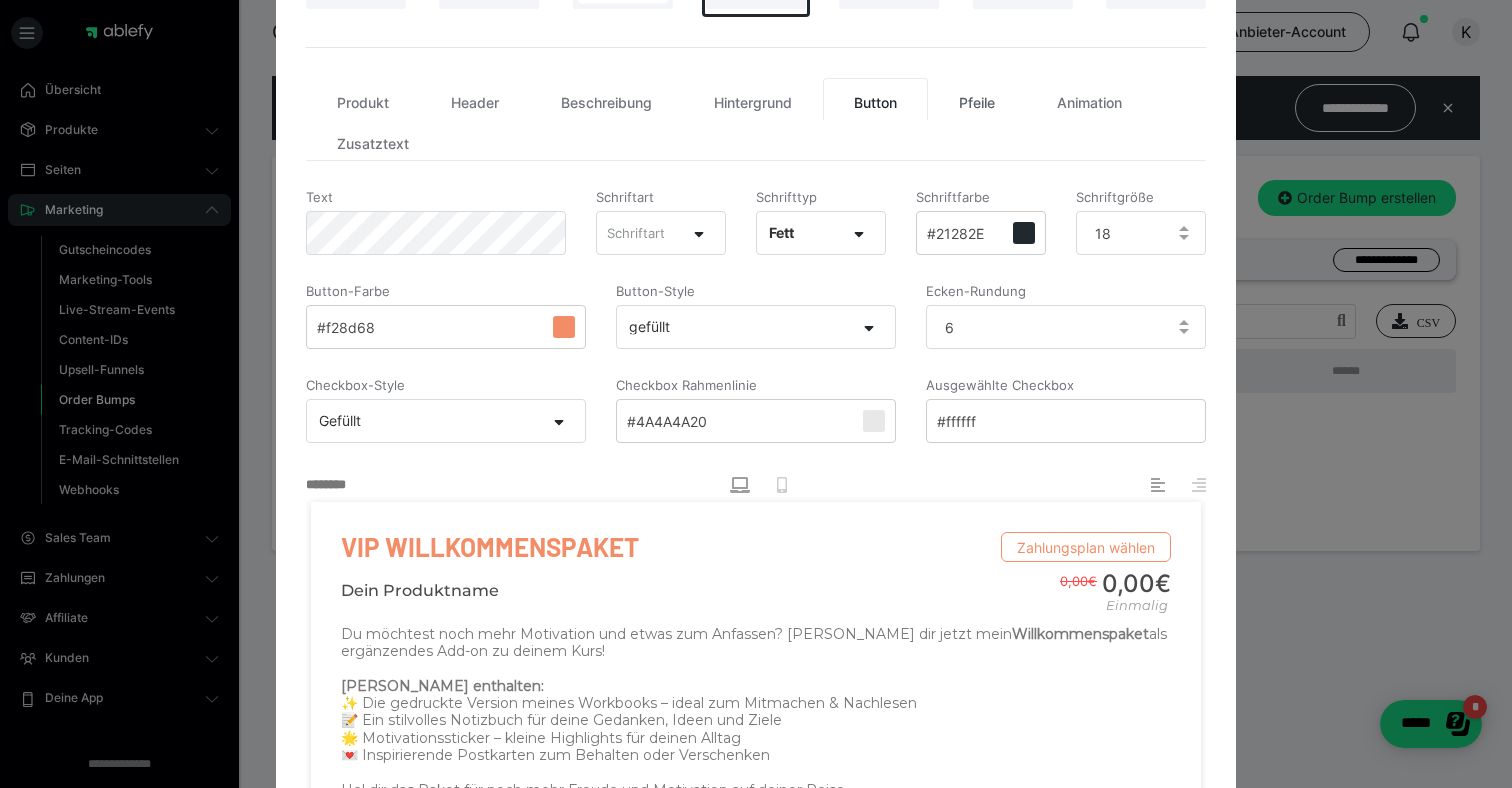 click on "Pfeile" at bounding box center (977, 99) 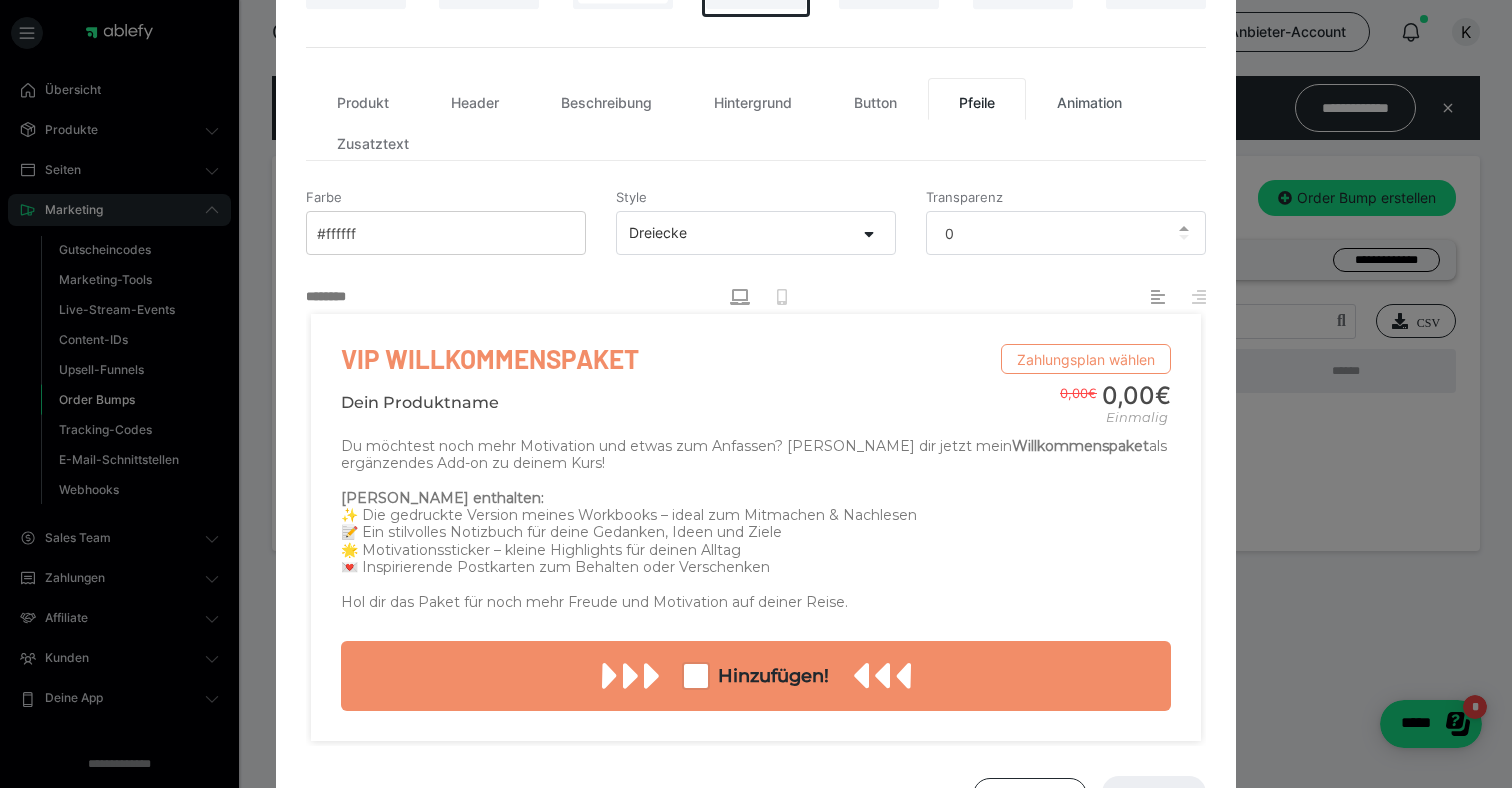 click on "Animation" at bounding box center [1089, 99] 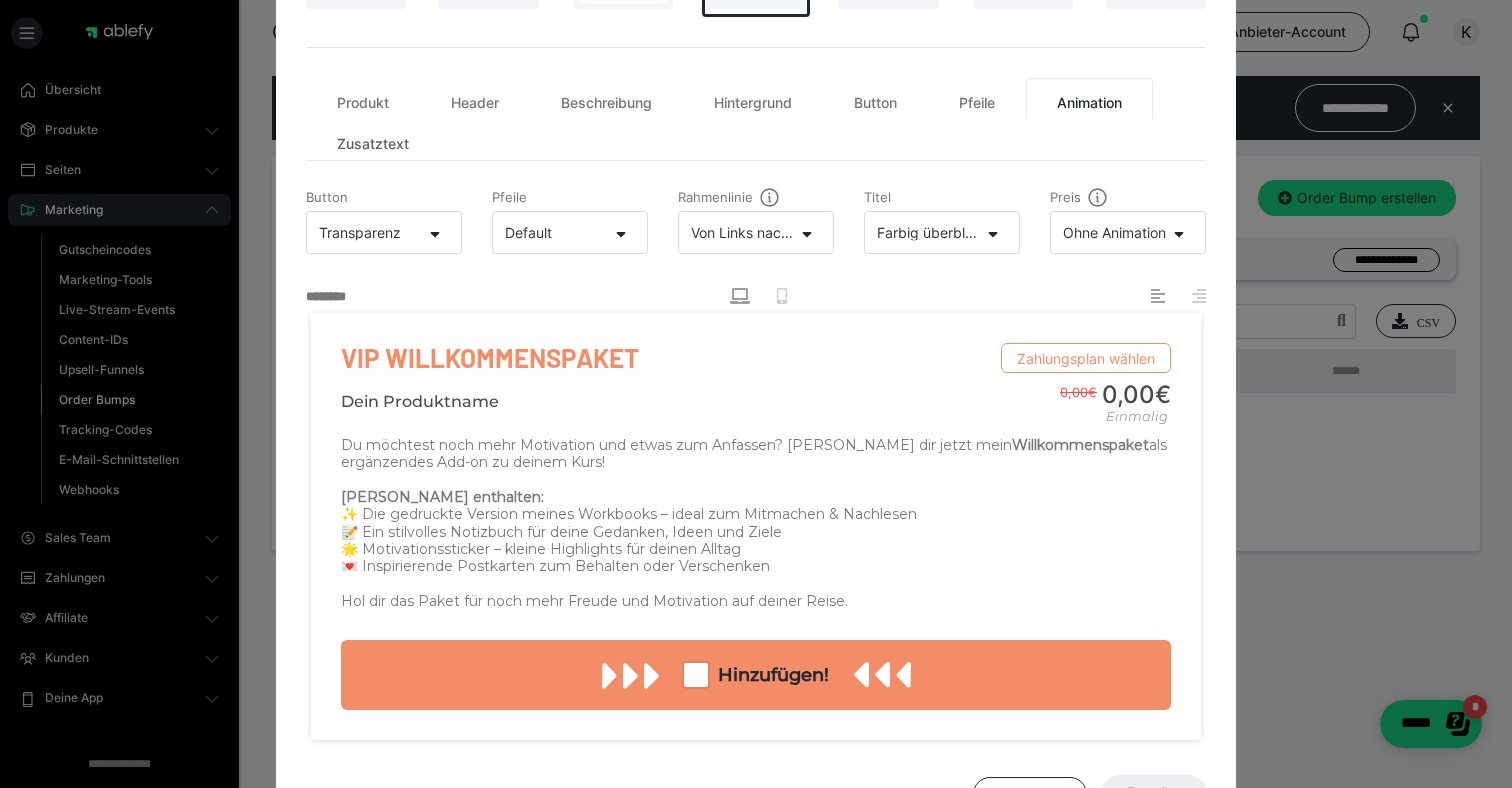 click on "Zusatztext" at bounding box center [373, 140] 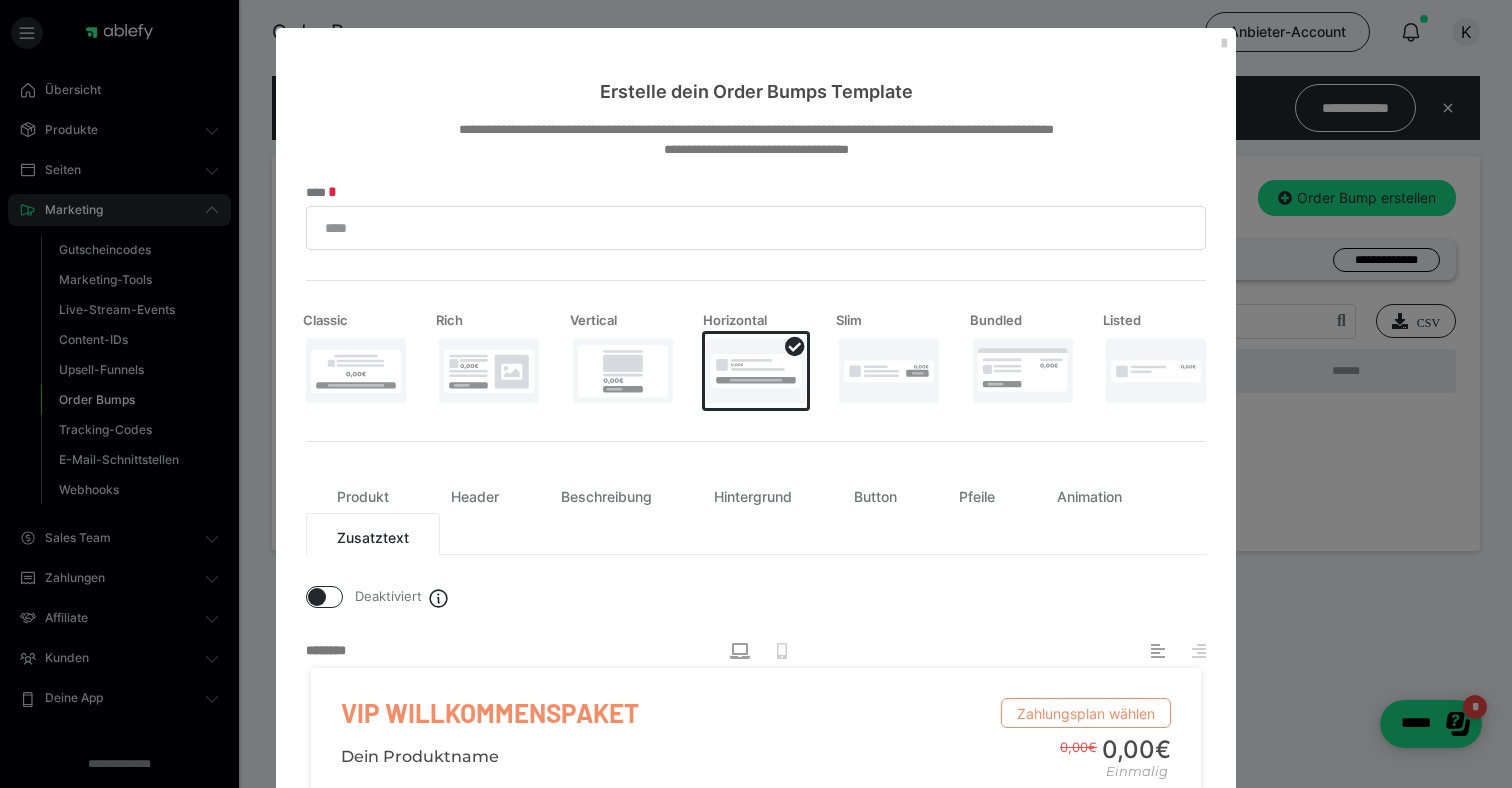 scroll, scrollTop: 18, scrollLeft: 0, axis: vertical 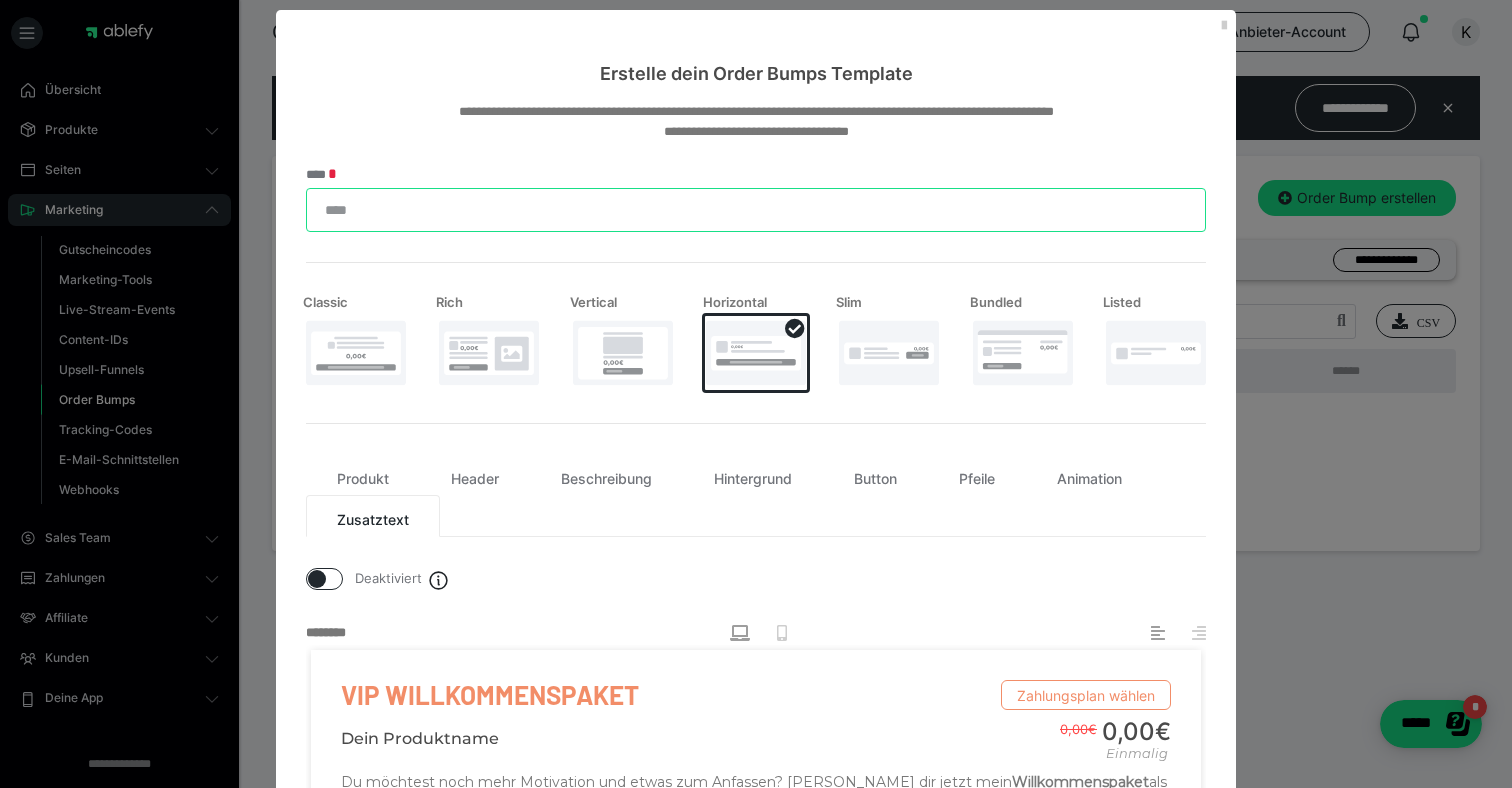 click on "****" at bounding box center (756, 210) 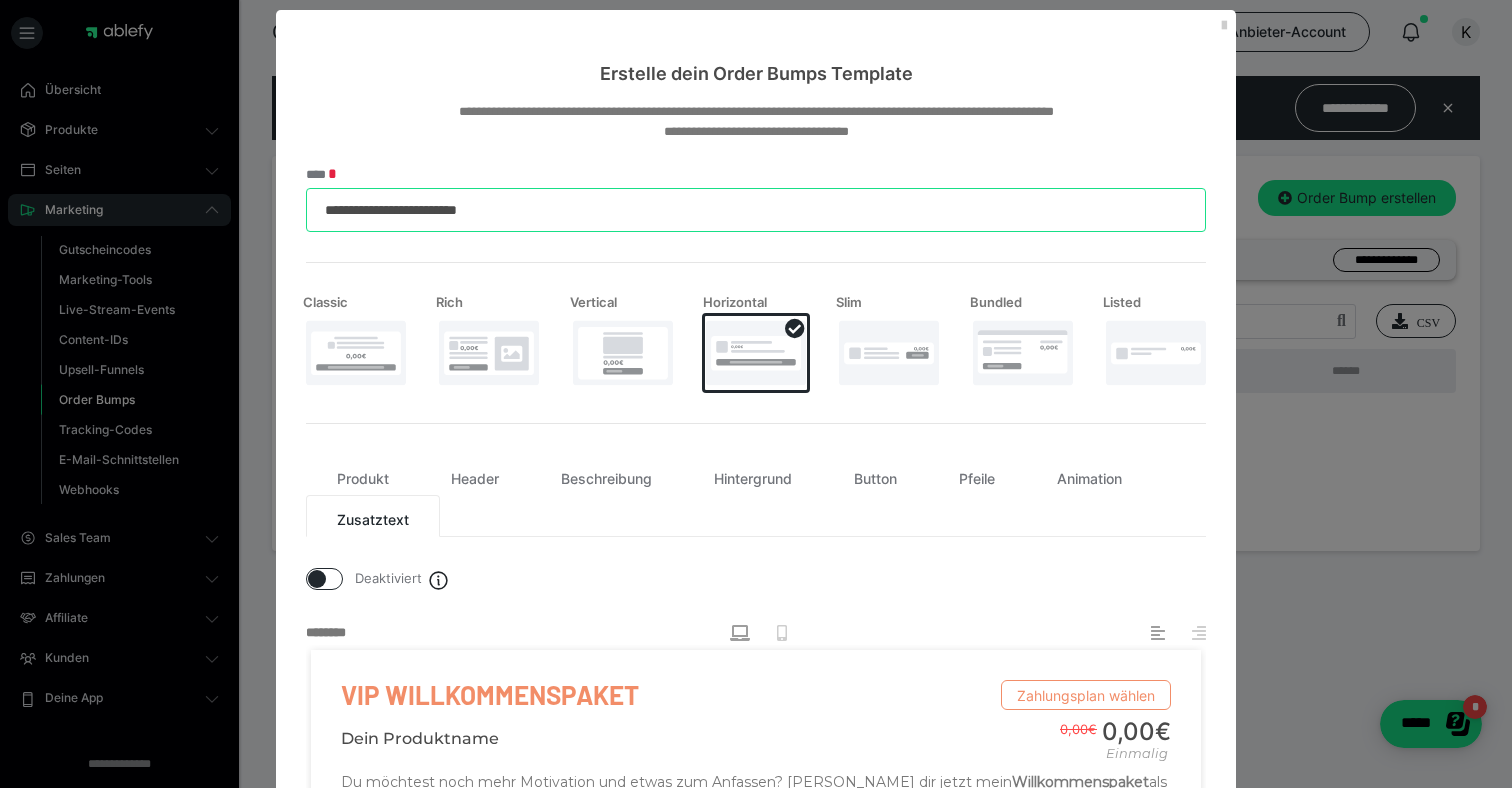 click on "**********" at bounding box center (756, 210) 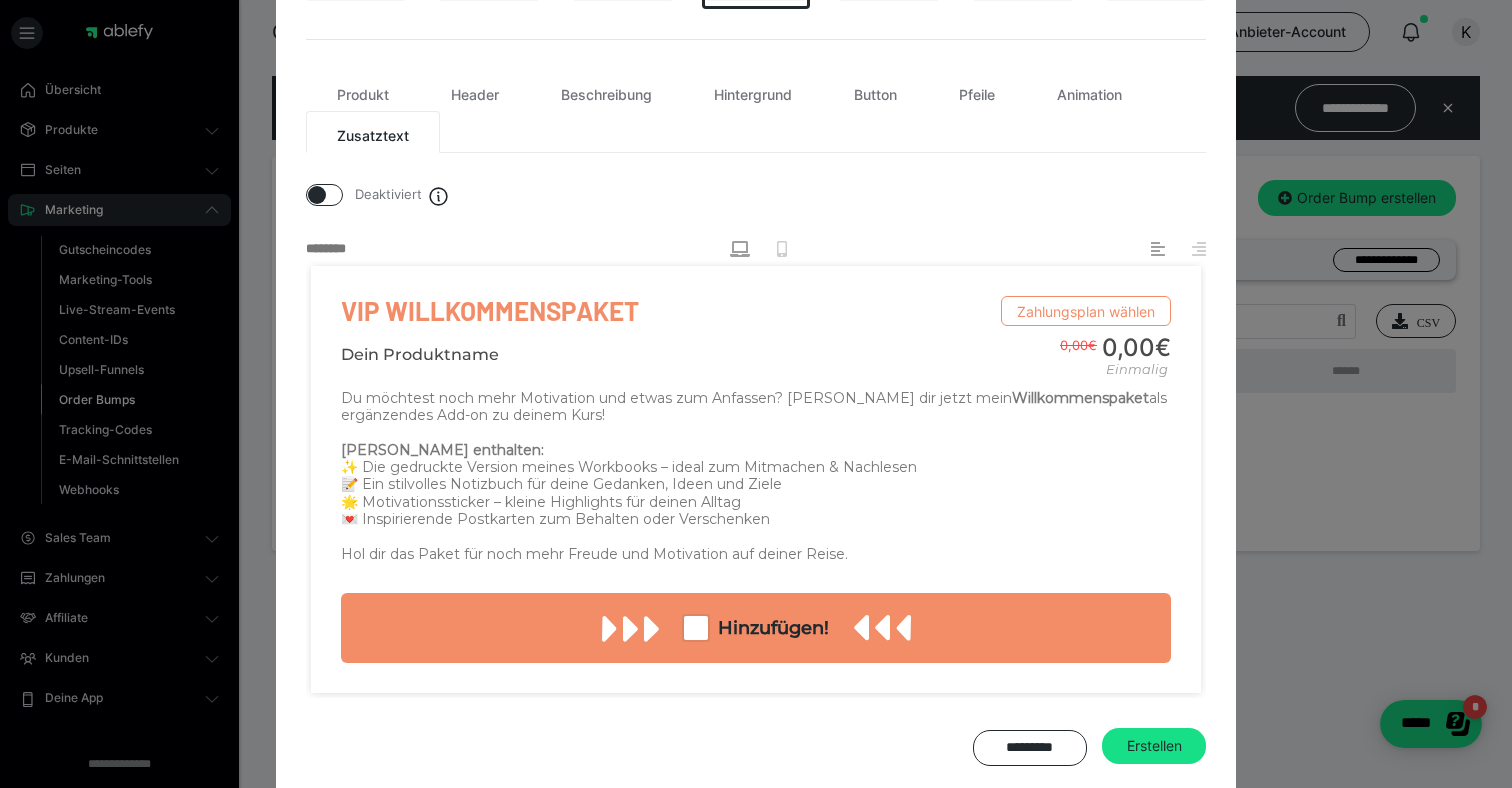 scroll, scrollTop: 435, scrollLeft: 0, axis: vertical 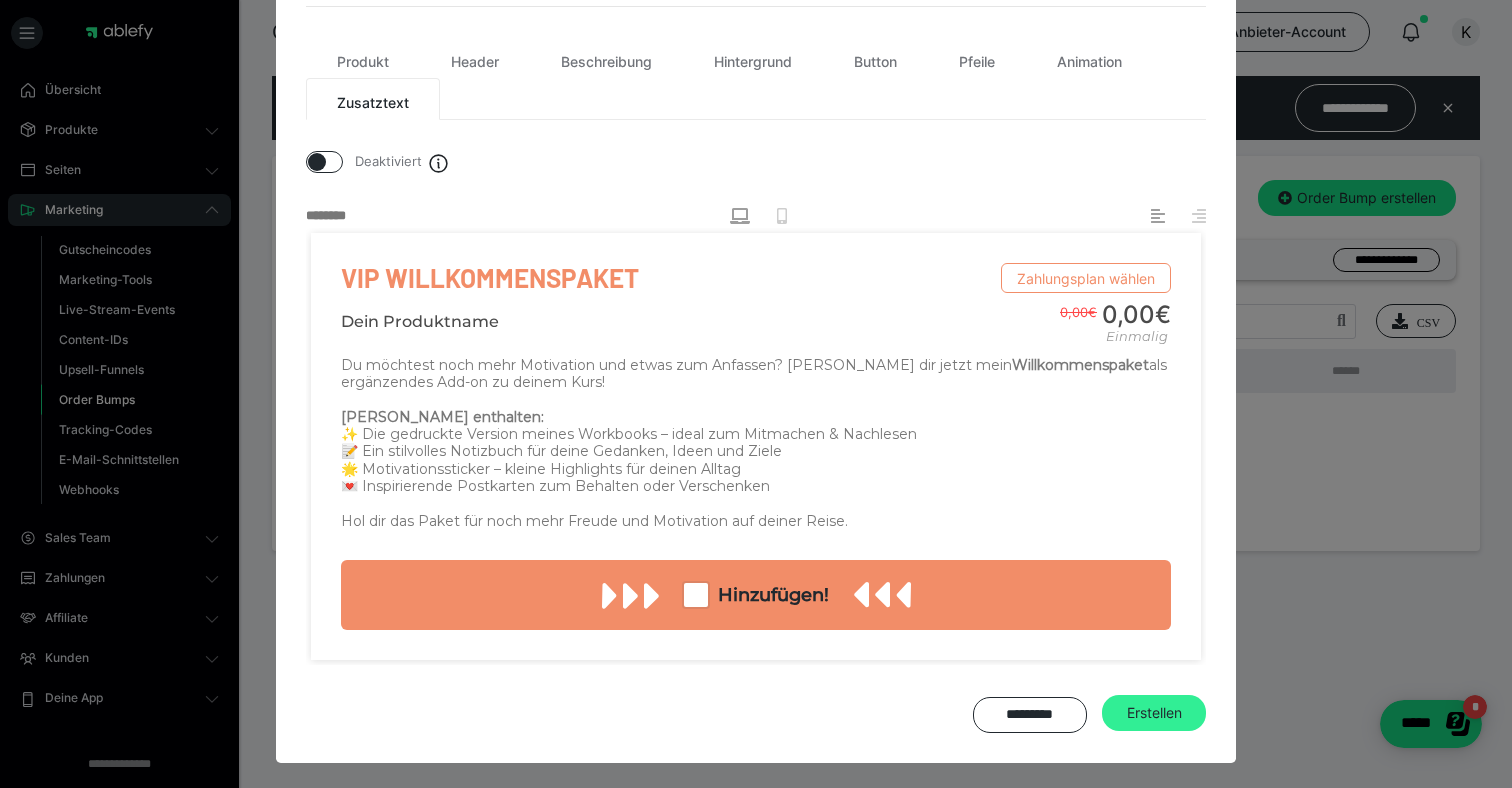 type on "**********" 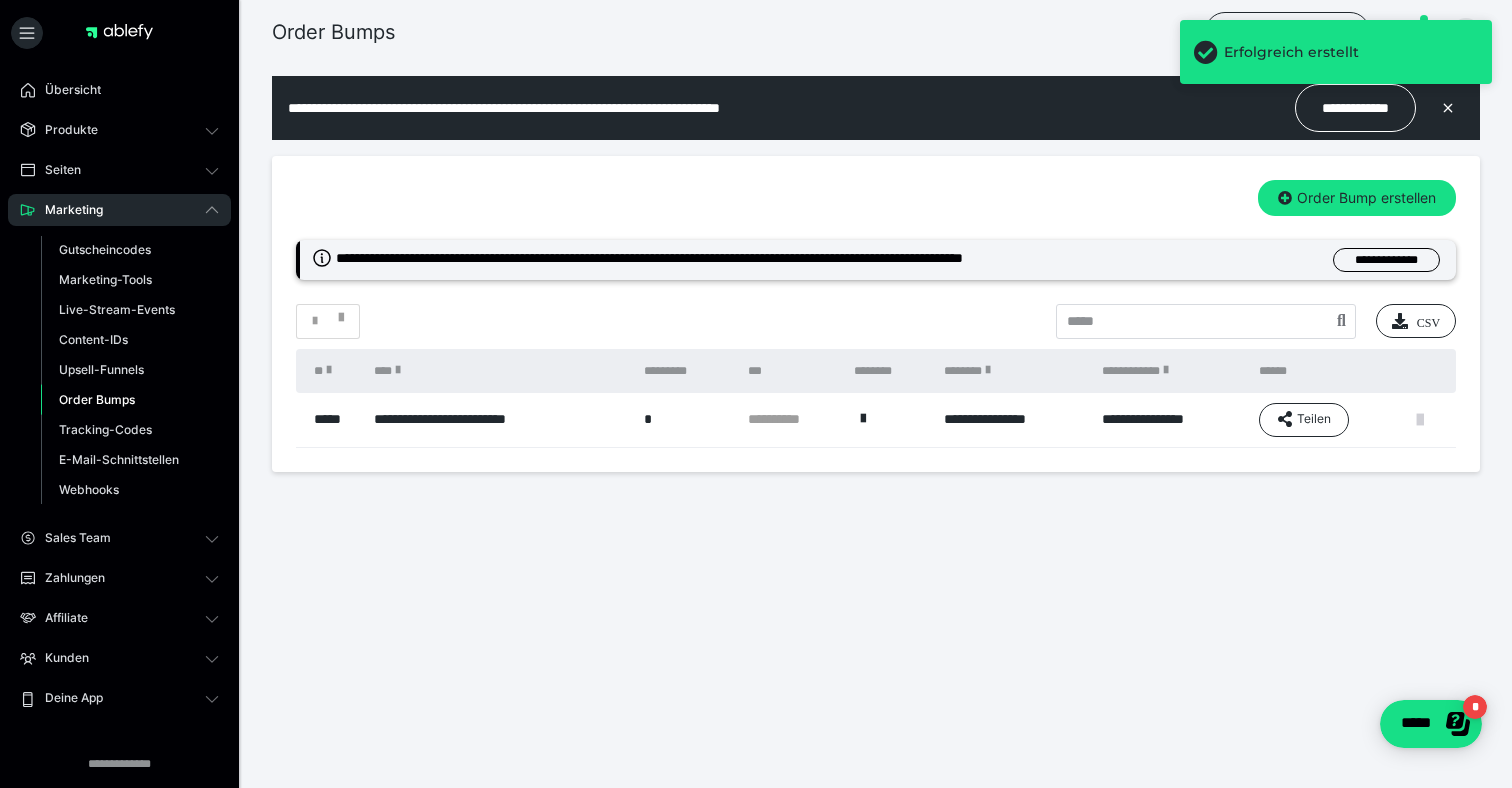 click at bounding box center [1420, 420] 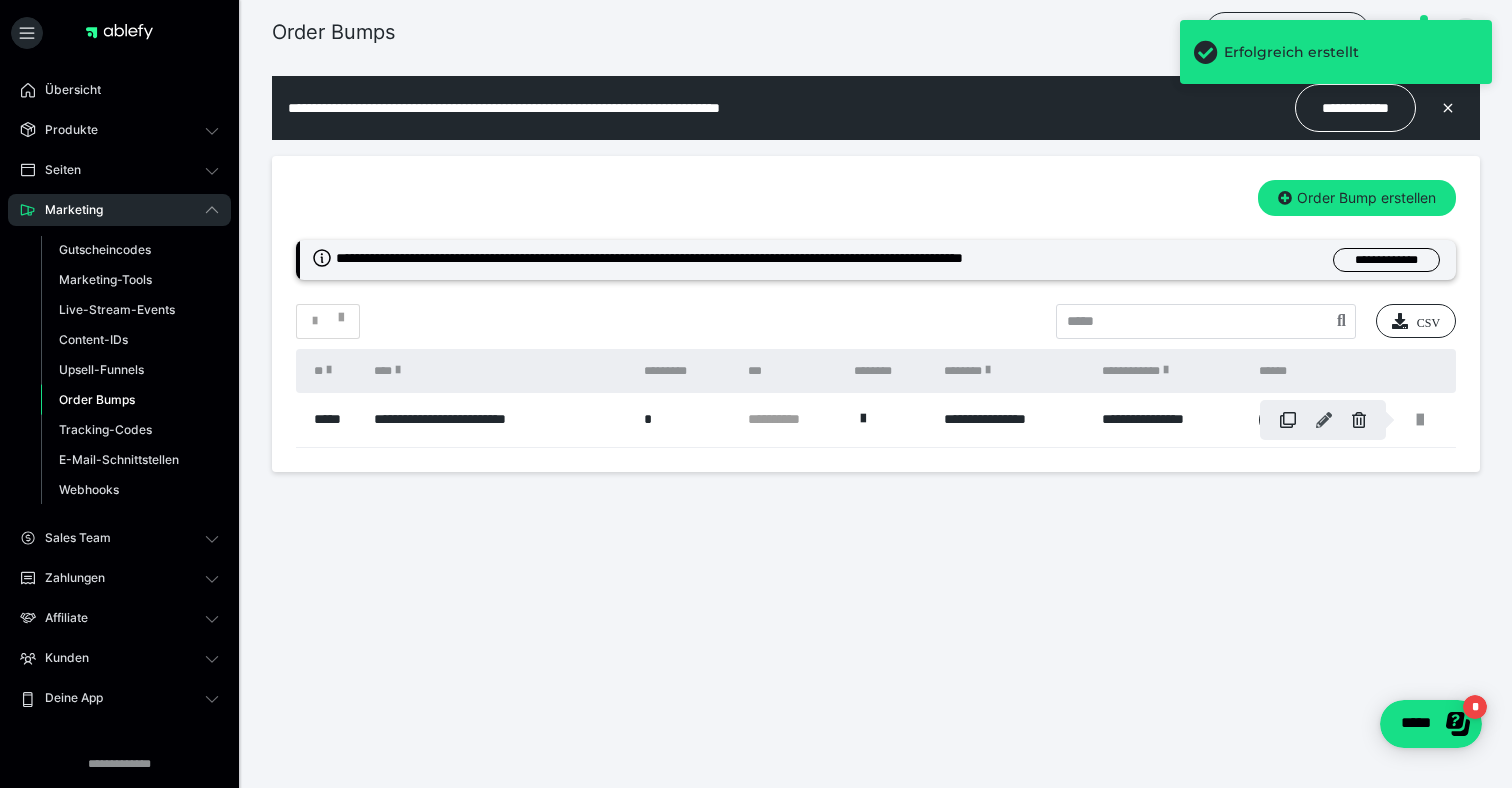 click at bounding box center [1324, 420] 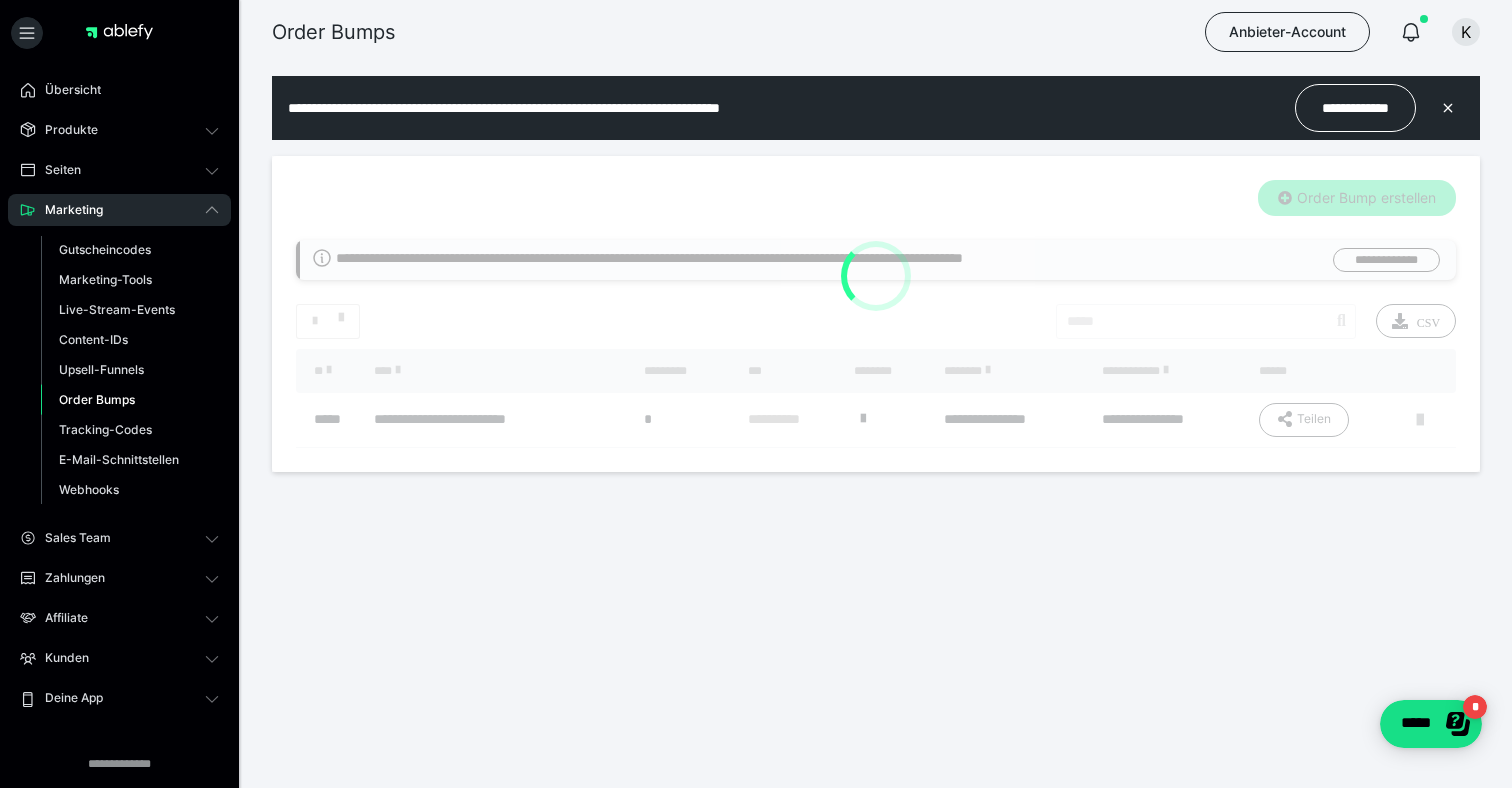 type on "**********" 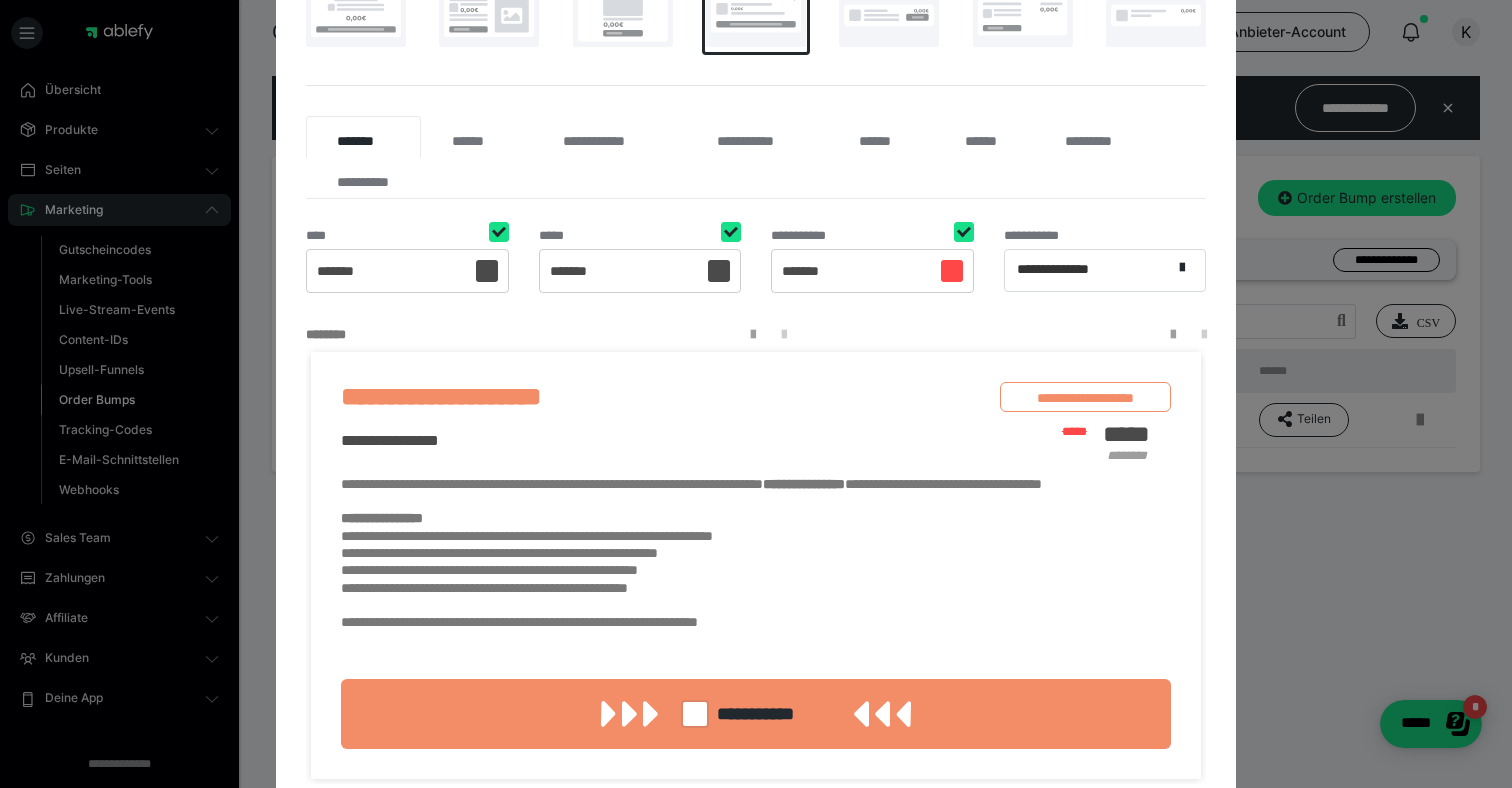 scroll, scrollTop: 475, scrollLeft: 0, axis: vertical 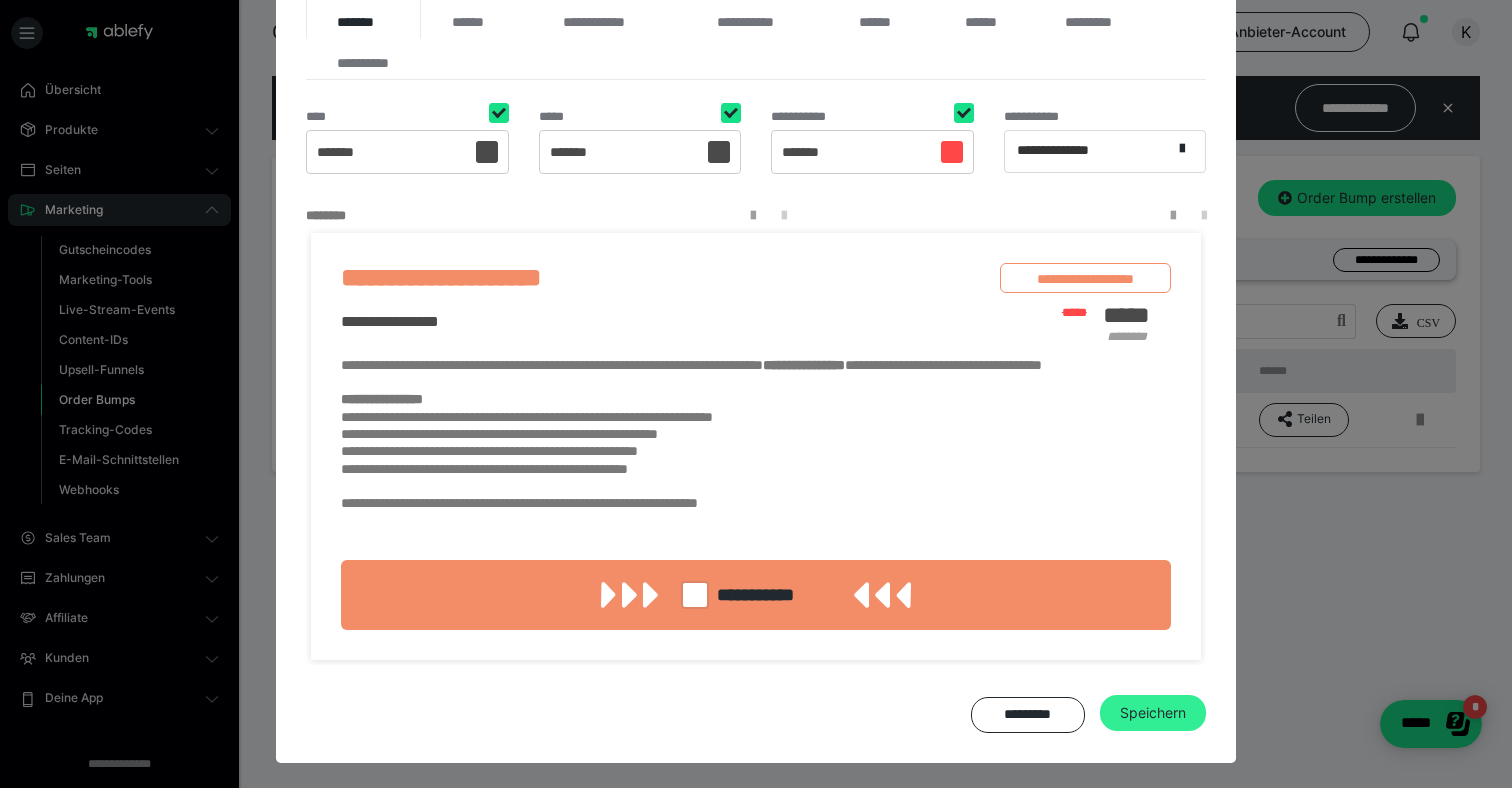 click on "Speichern" at bounding box center (1153, 713) 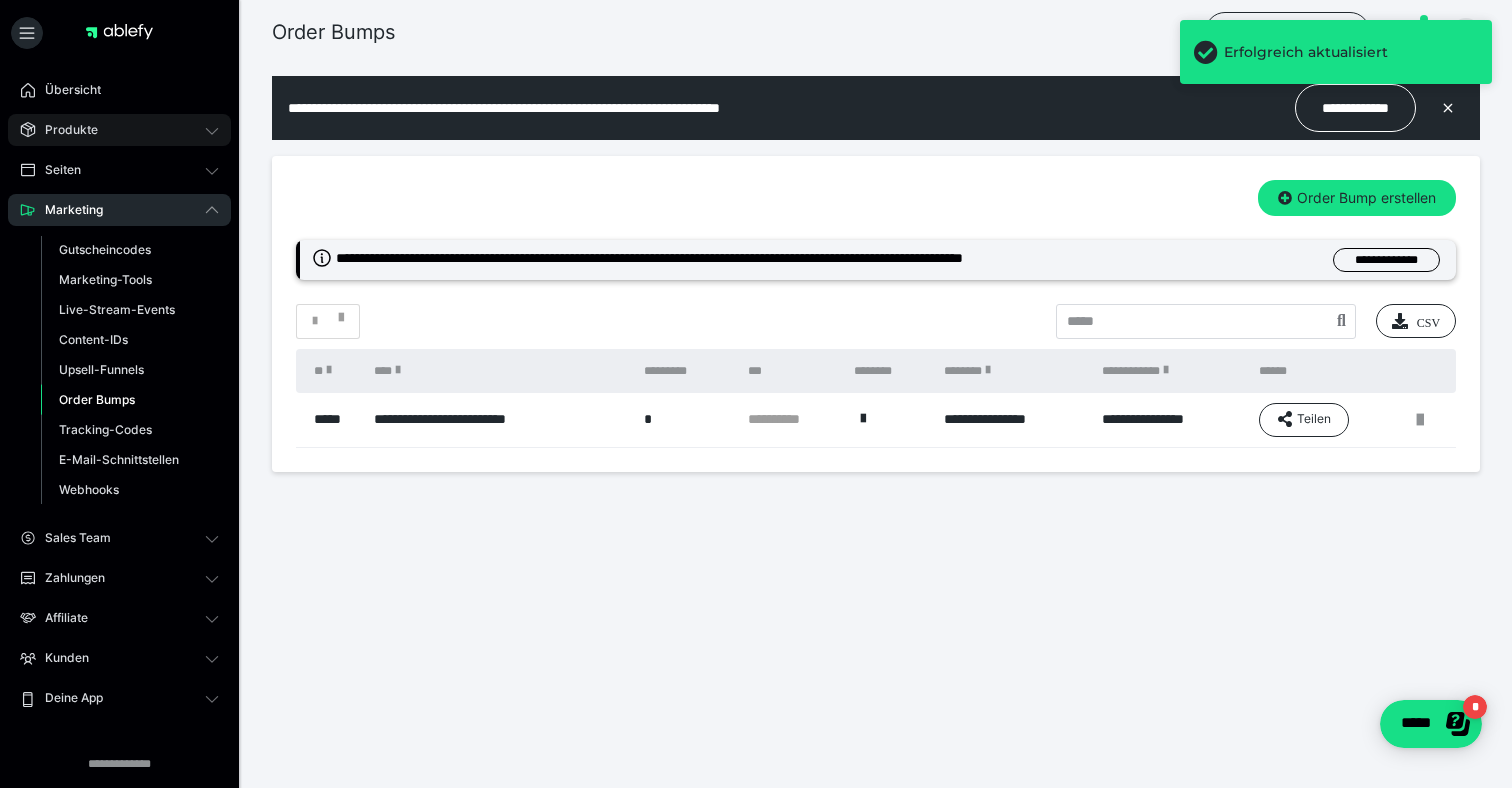 click on "Produkte" at bounding box center [119, 130] 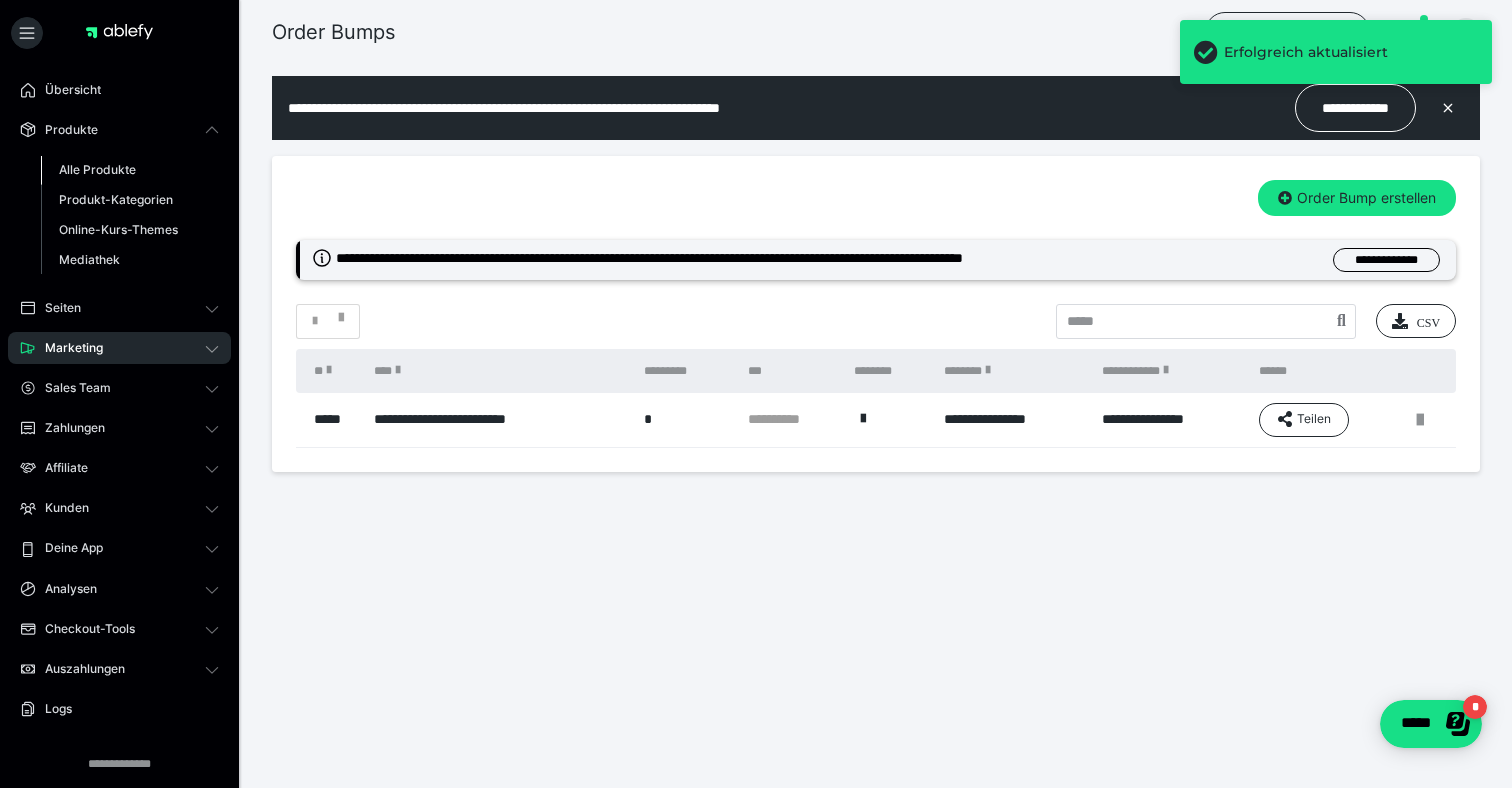 click on "Alle Produkte" at bounding box center (97, 169) 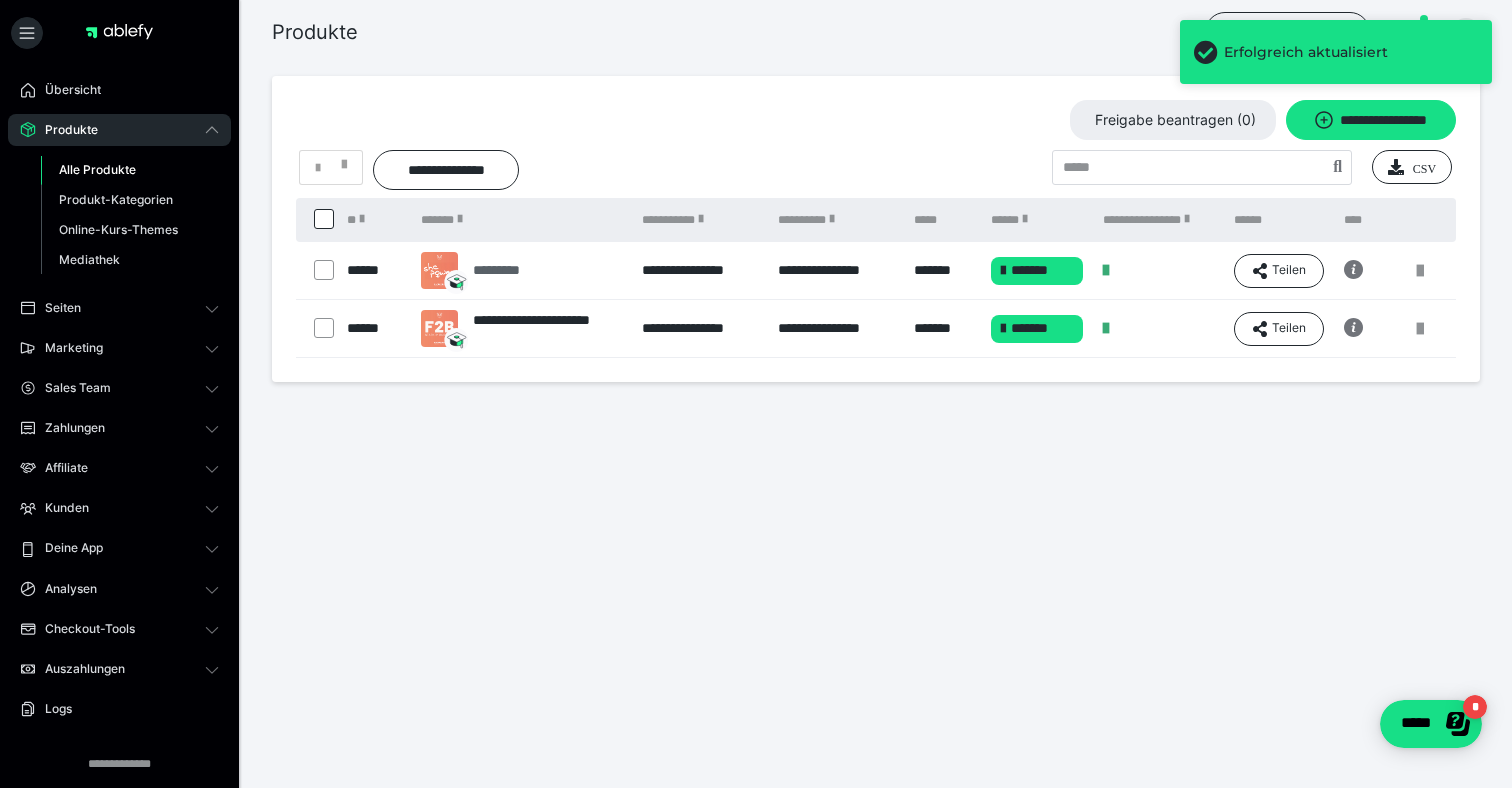 click on "*********" at bounding box center (508, 270) 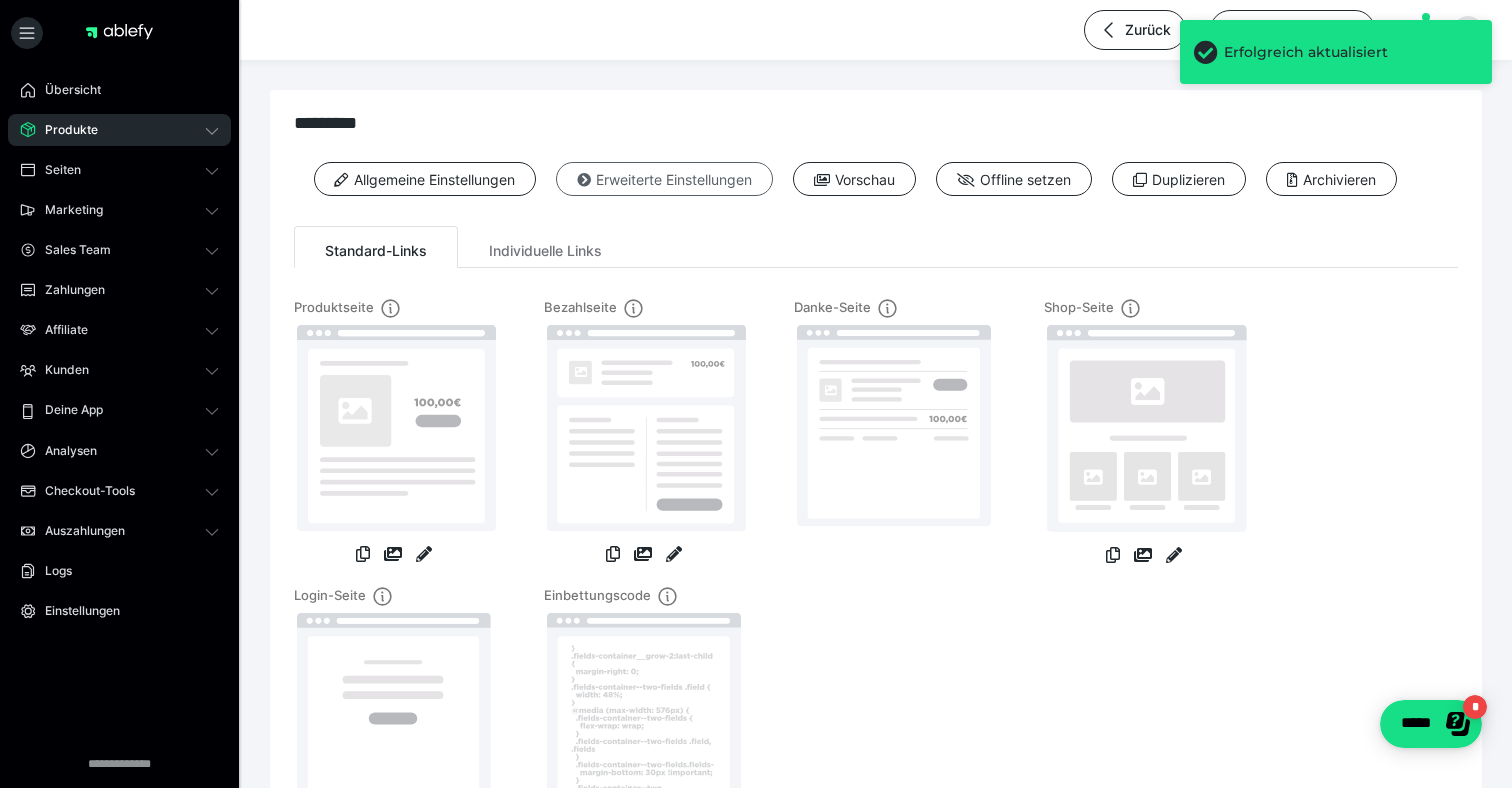 click on "Erweiterte Einstellungen" at bounding box center [664, 179] 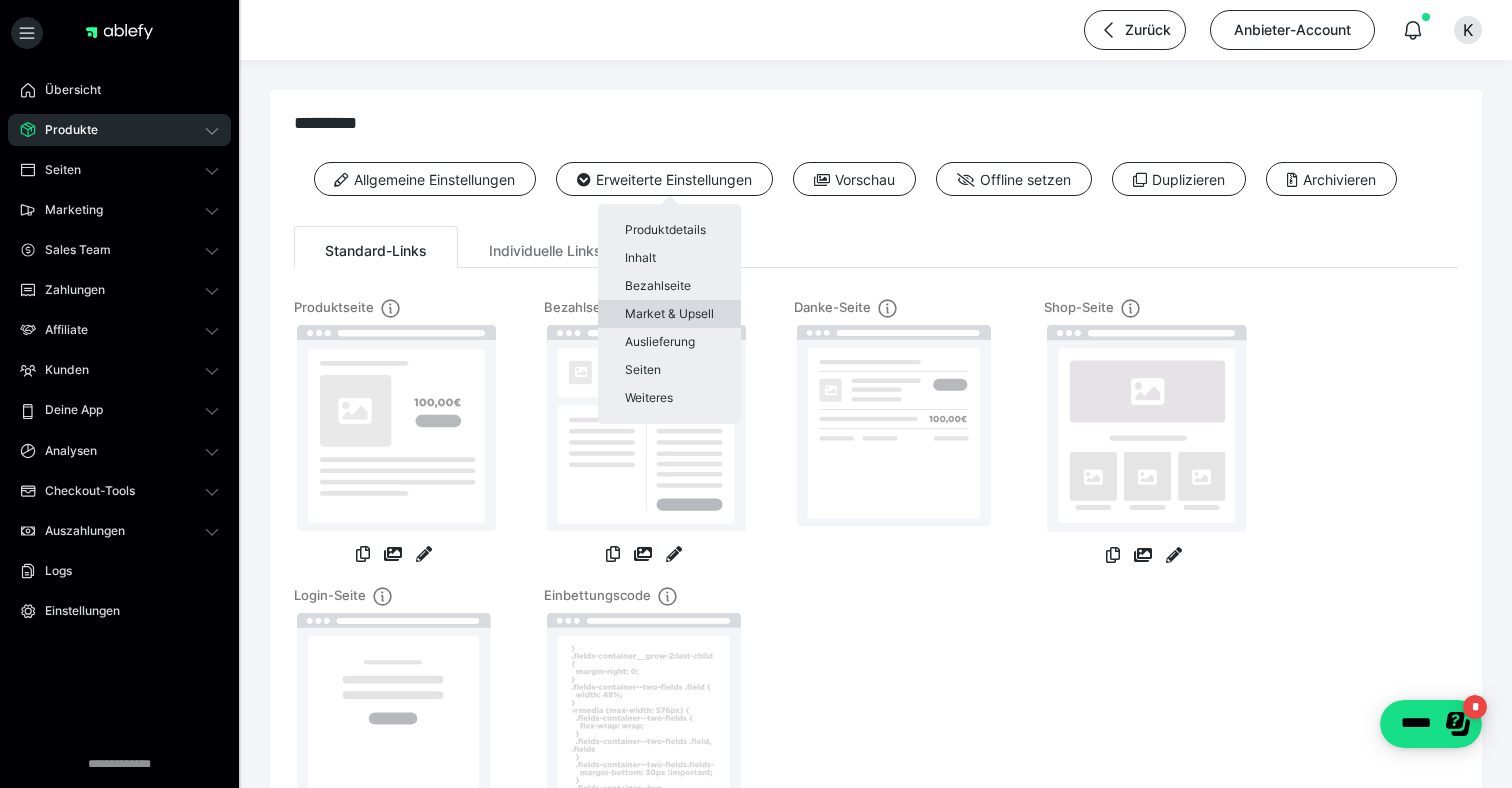 click on "Market & Upsell" at bounding box center [669, 314] 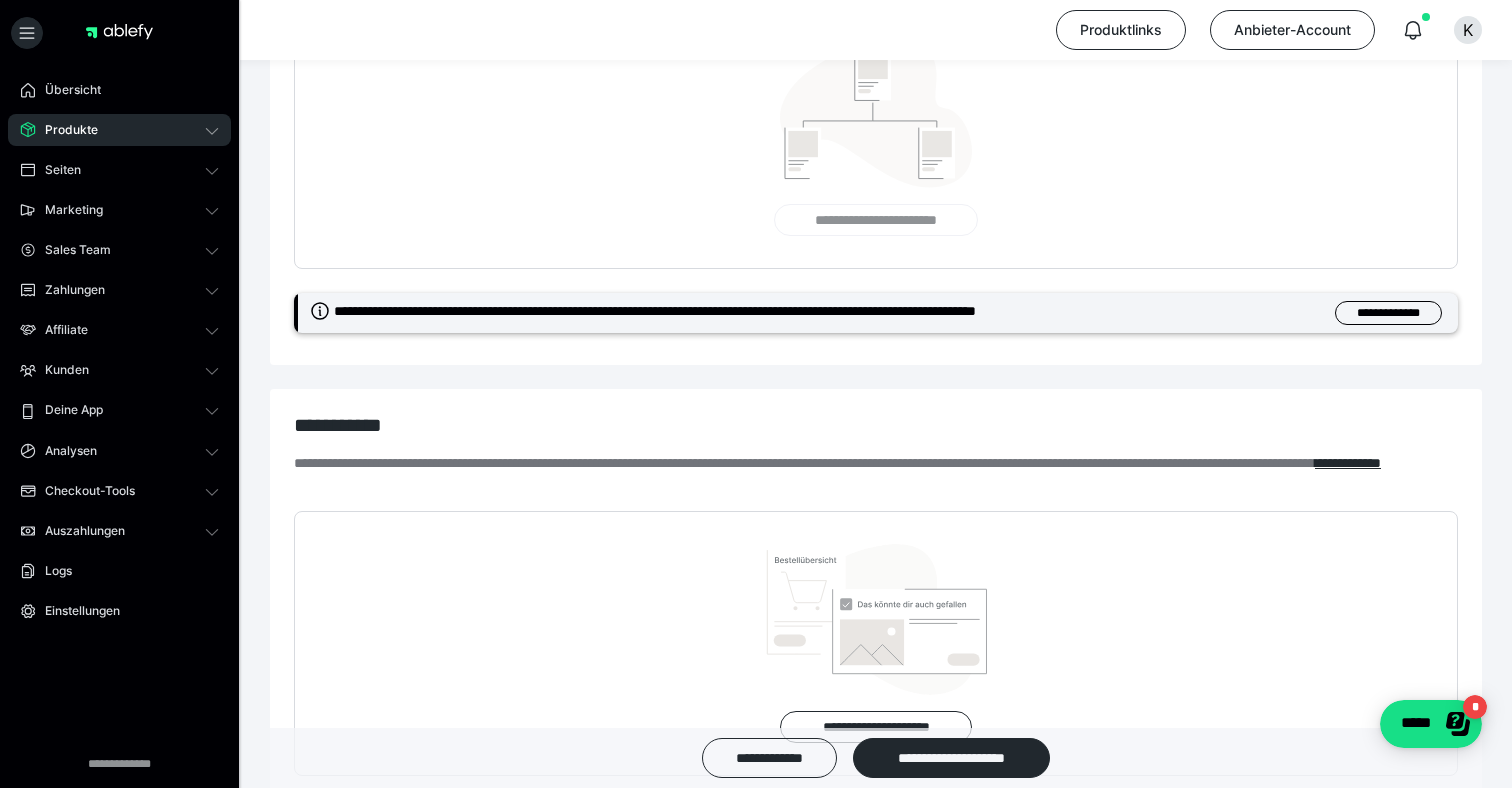 scroll, scrollTop: 587, scrollLeft: 0, axis: vertical 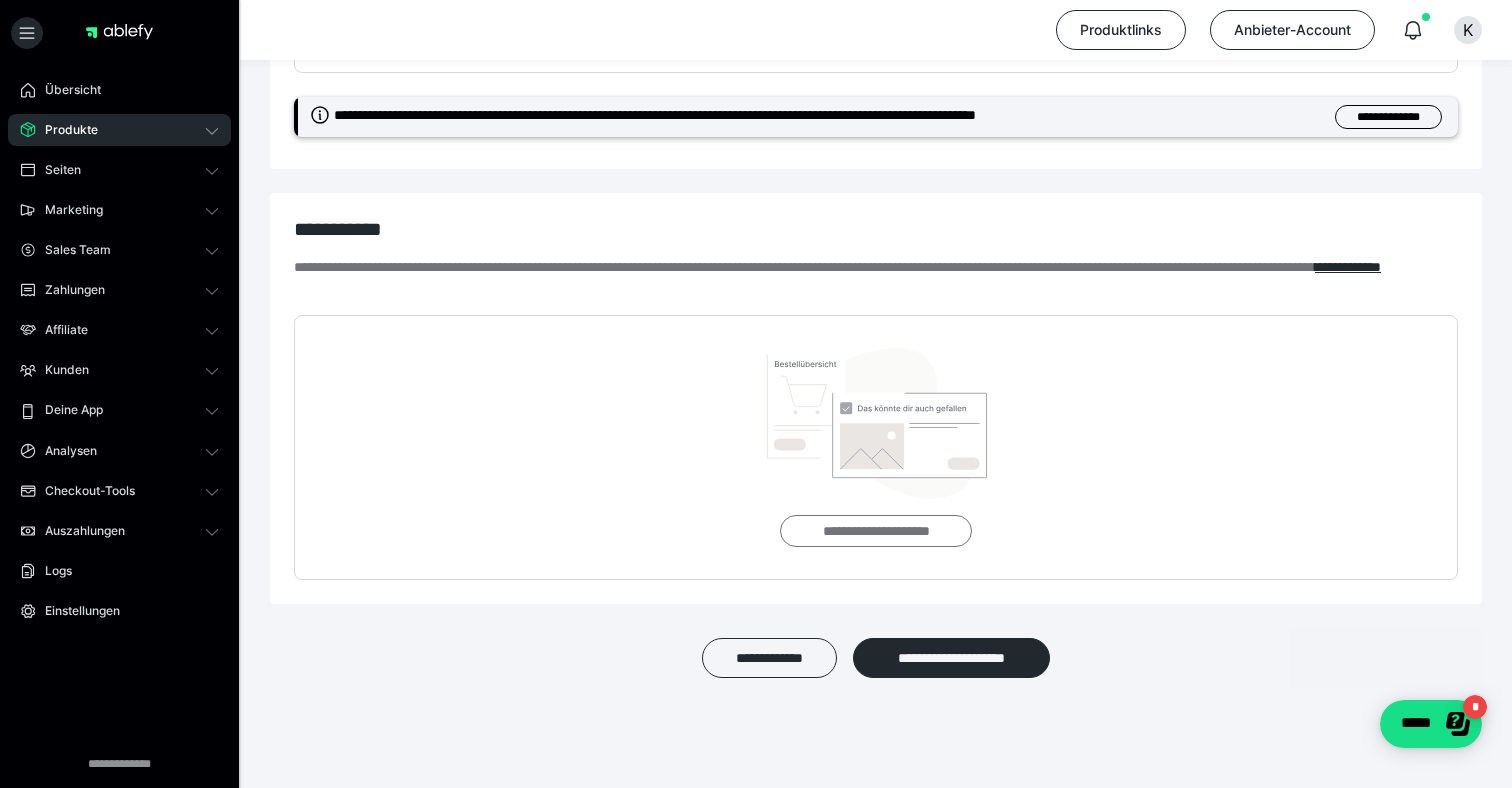 click on "**********" at bounding box center [875, 531] 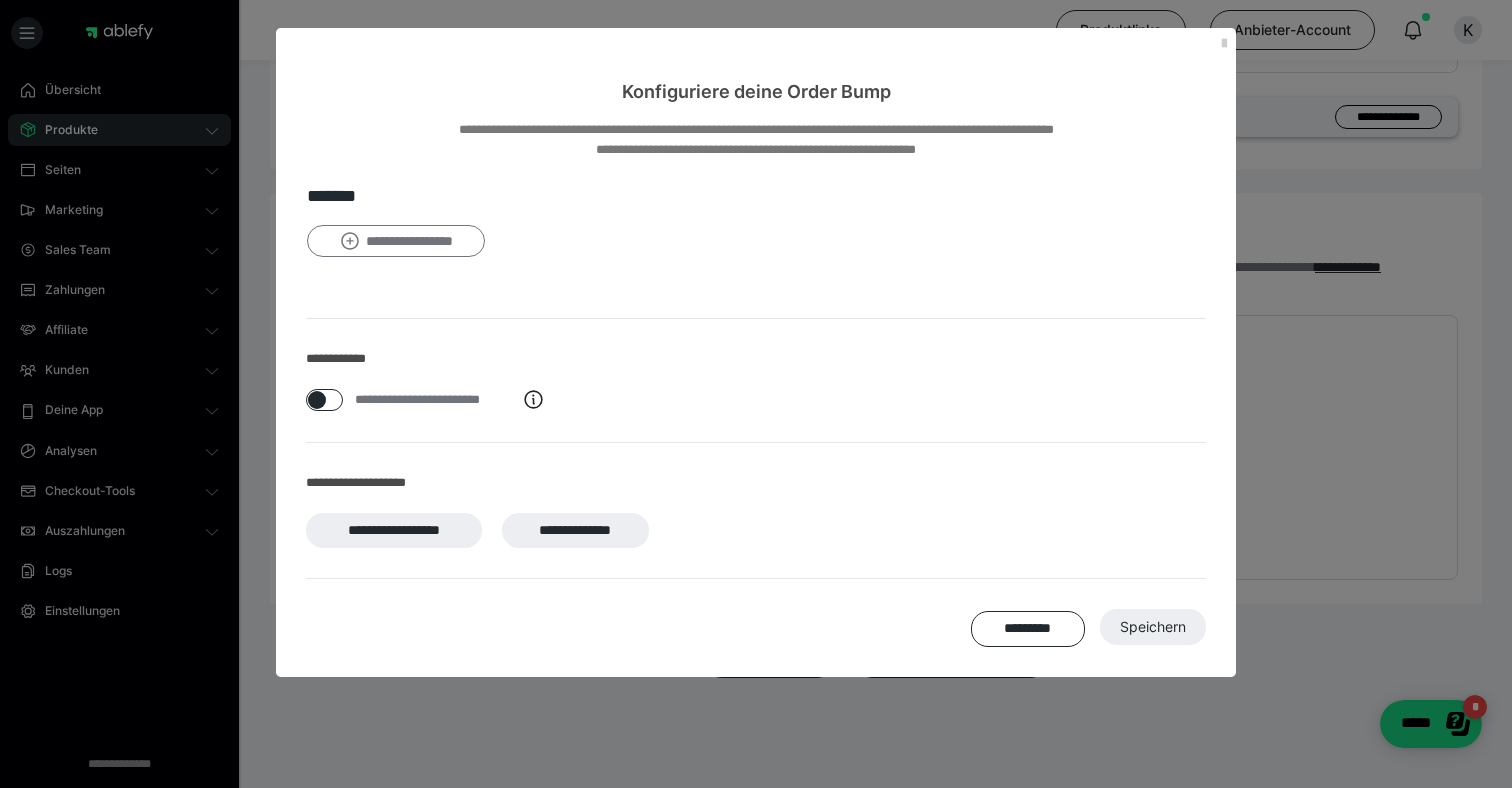 click on "**********" at bounding box center (396, 241) 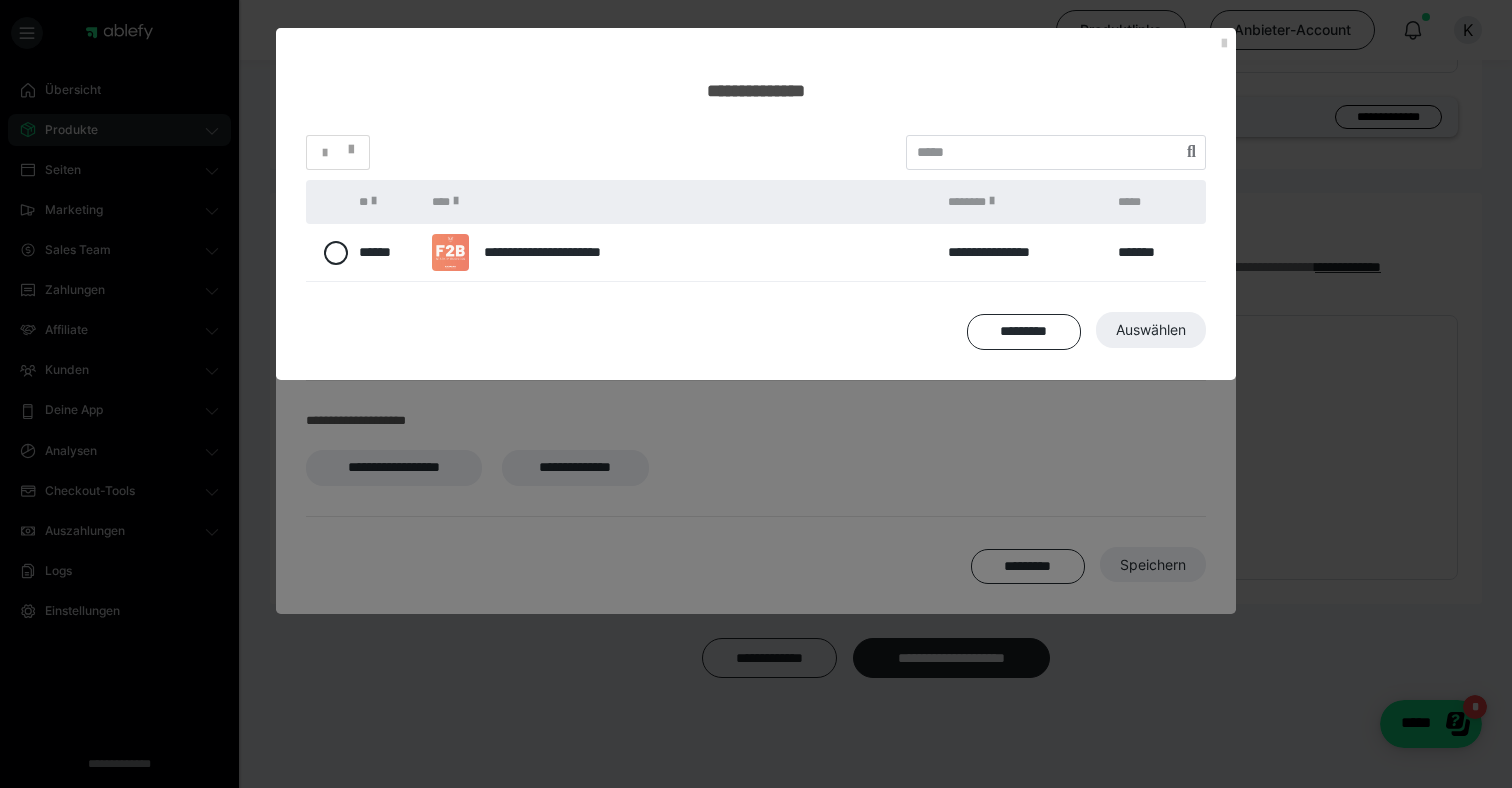 click at bounding box center [332, 253] 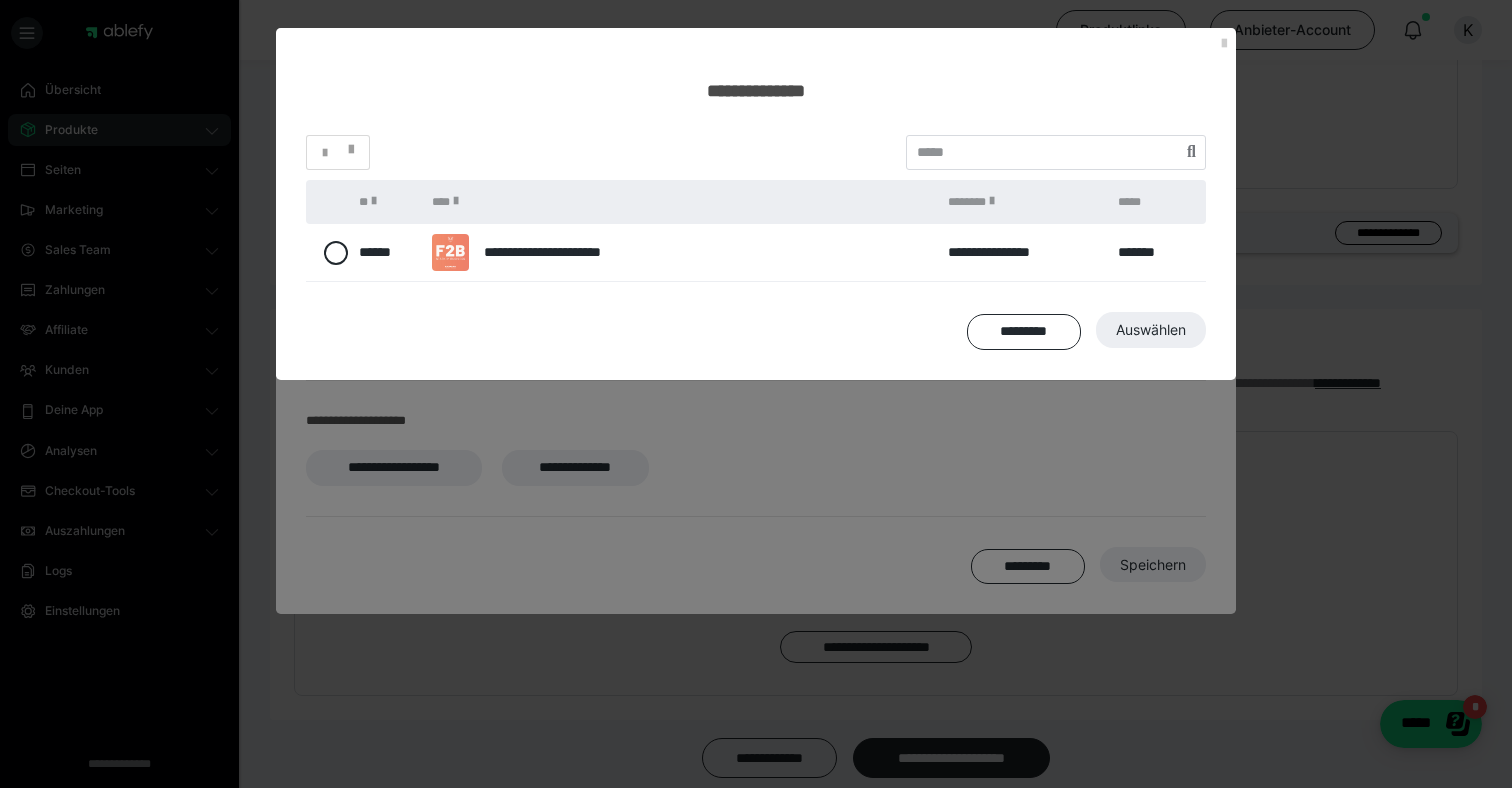 scroll, scrollTop: 441, scrollLeft: 0, axis: vertical 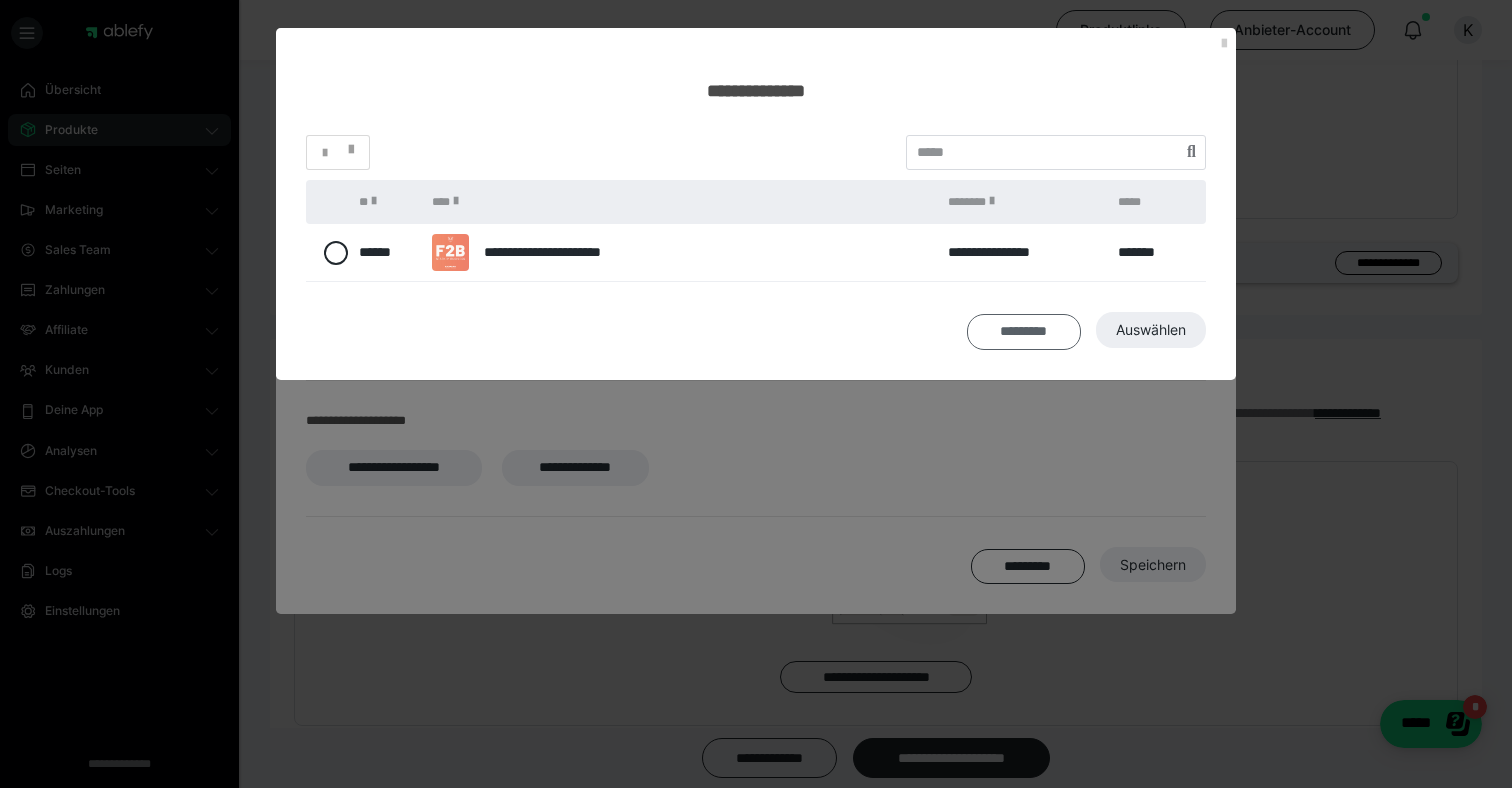 click on "*********" at bounding box center (1024, 332) 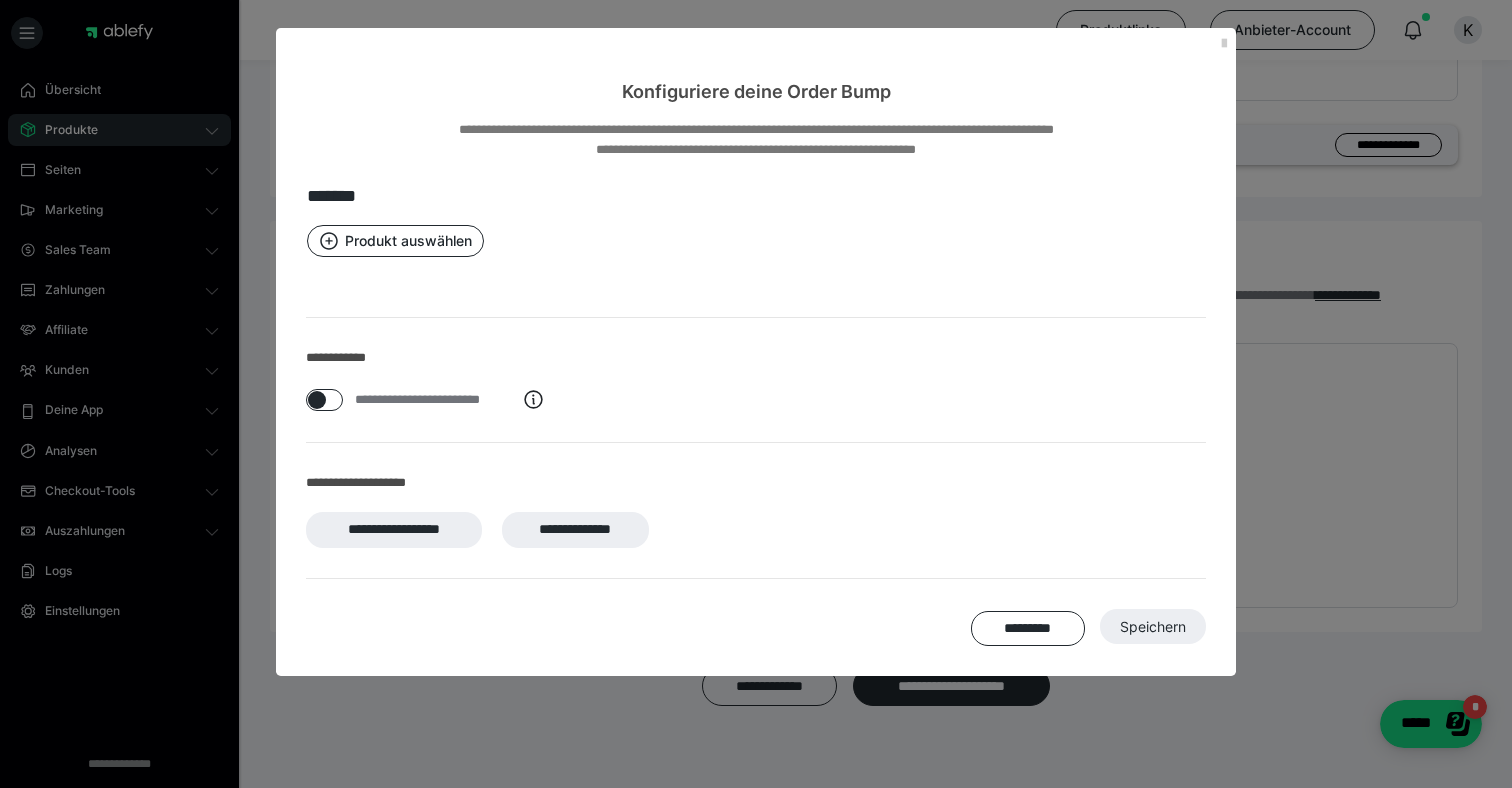 scroll, scrollTop: 587, scrollLeft: 0, axis: vertical 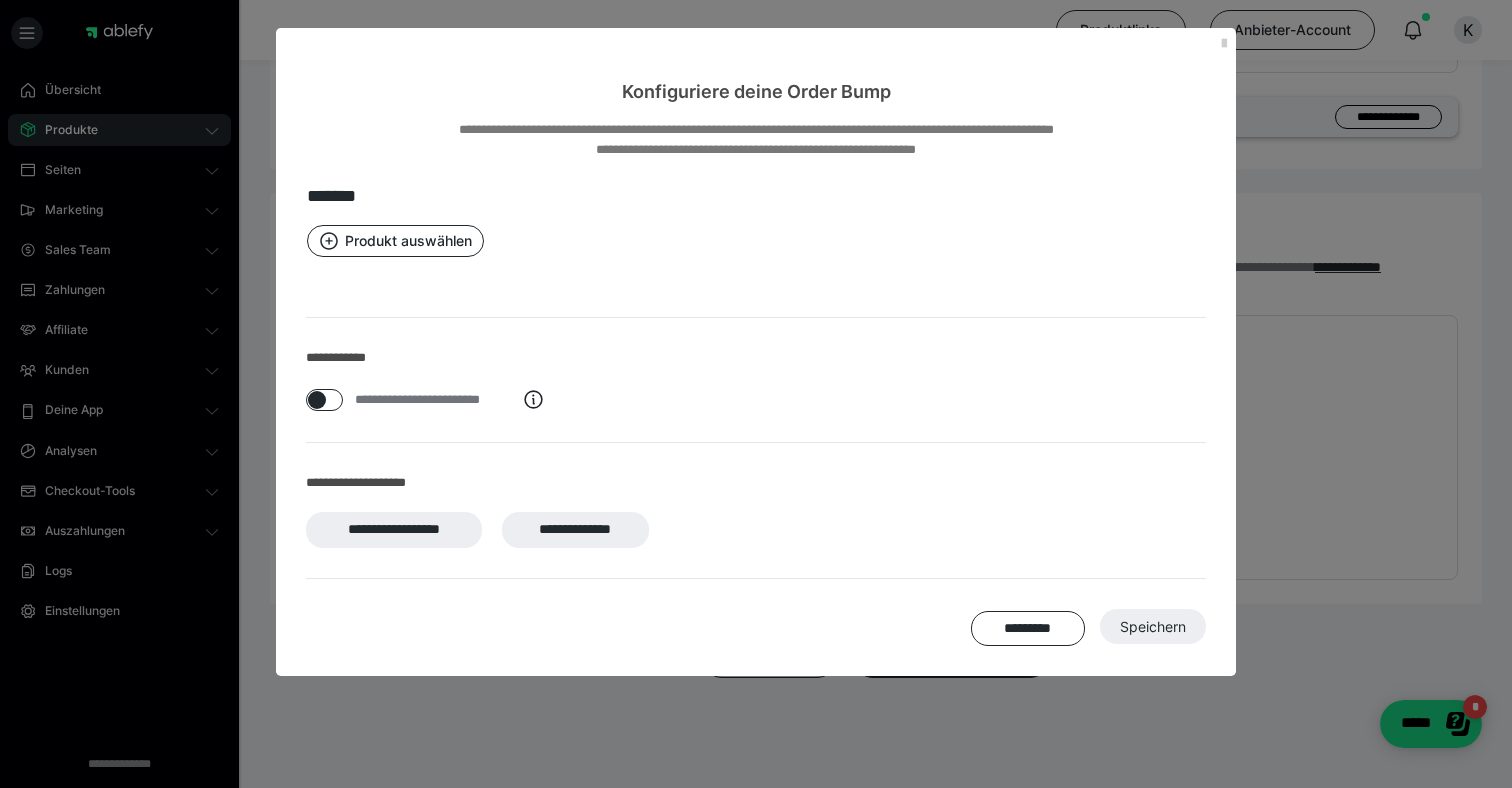 click on "**********" at bounding box center (756, 530) 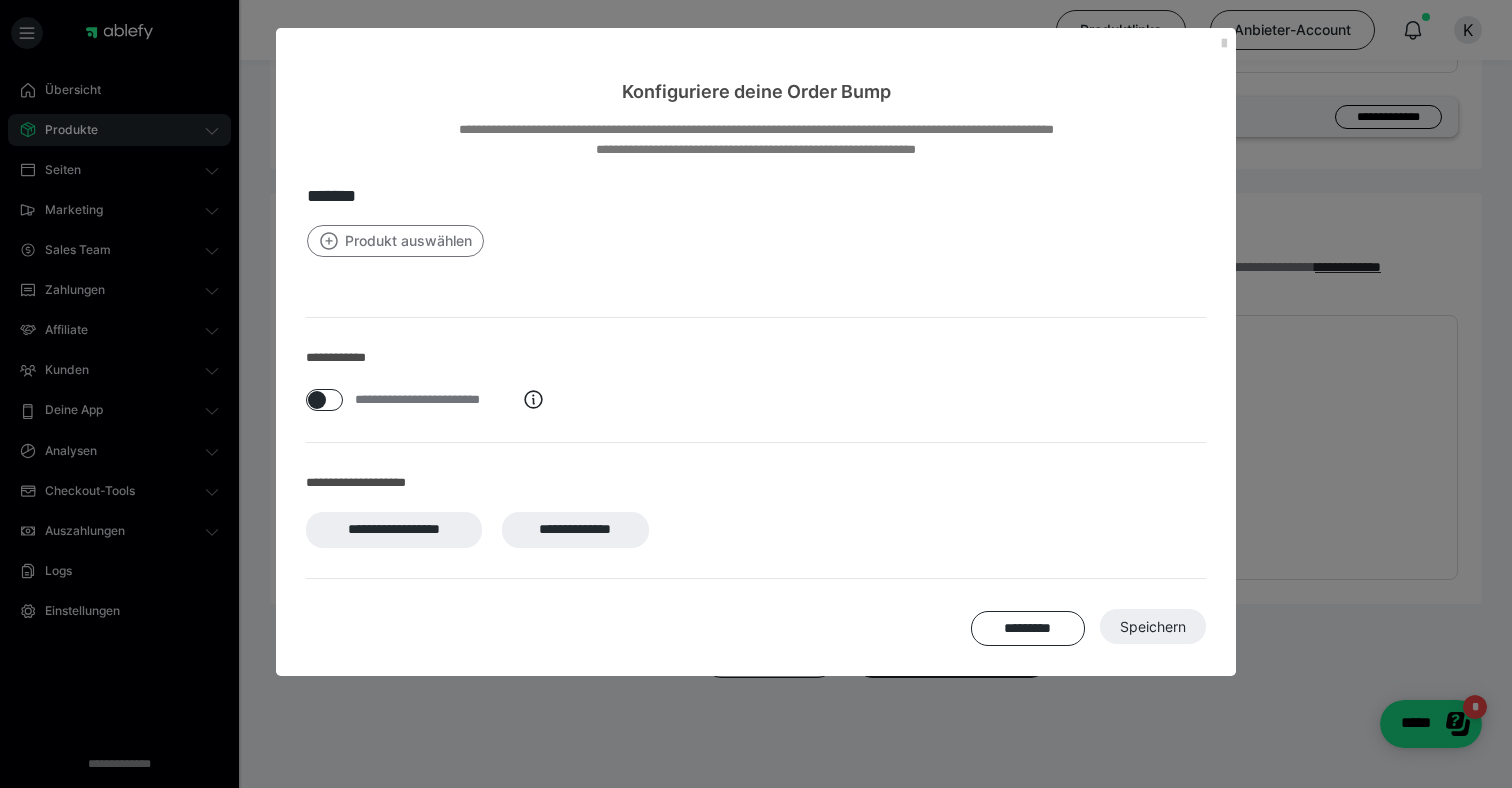 click on "Produkt auswählen" at bounding box center (395, 241) 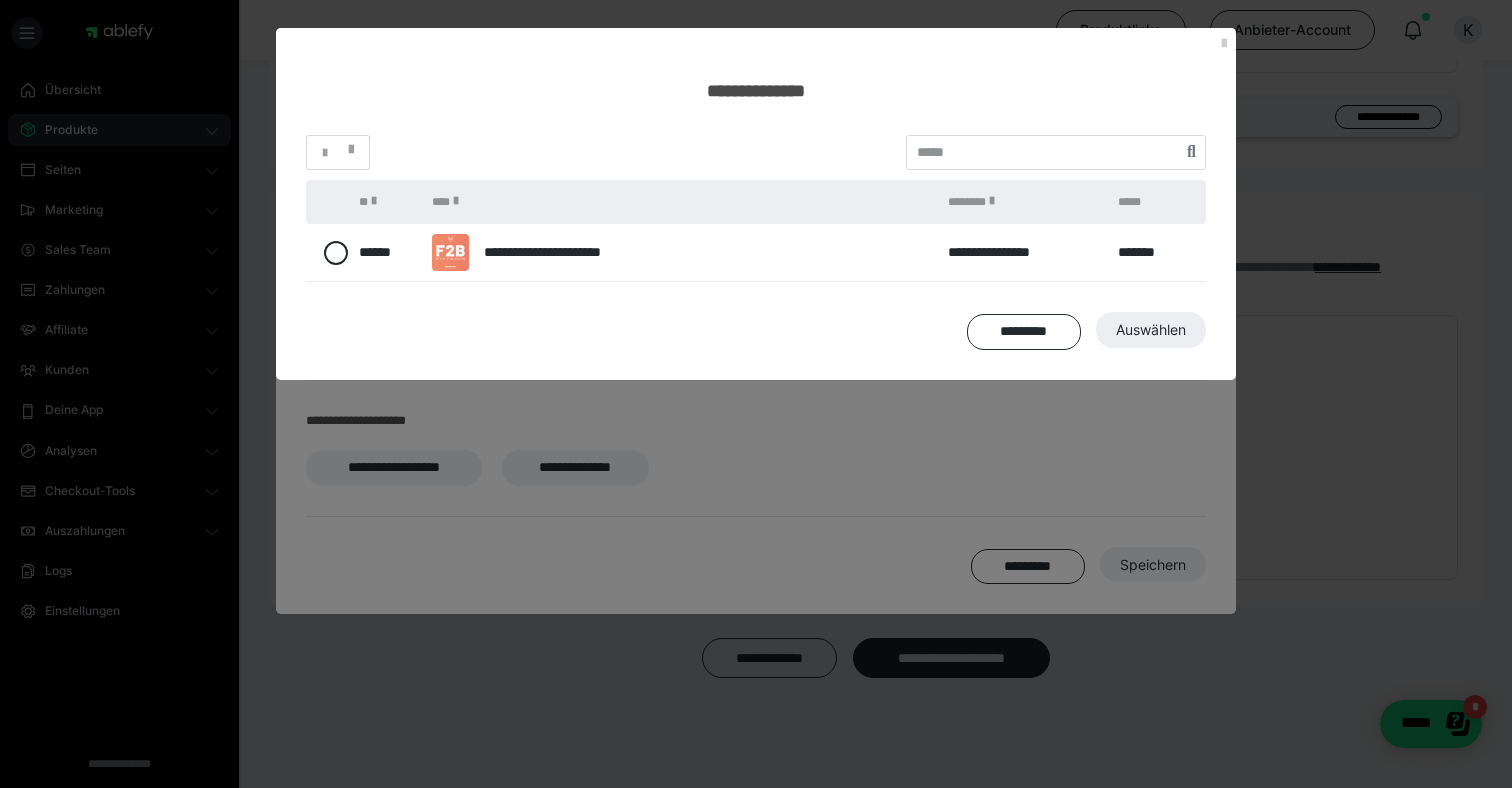 click at bounding box center (332, 253) 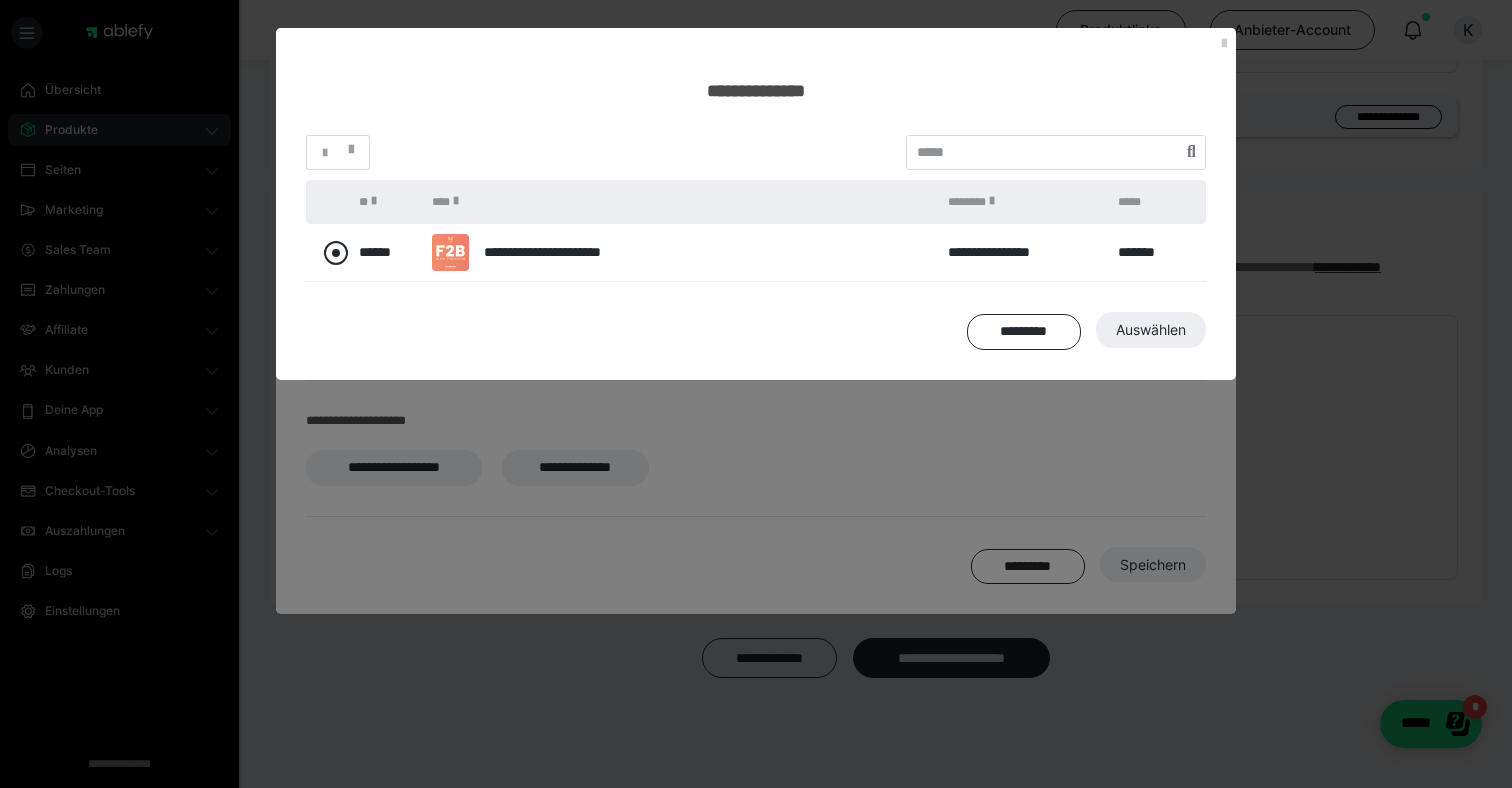 click at bounding box center [336, 253] 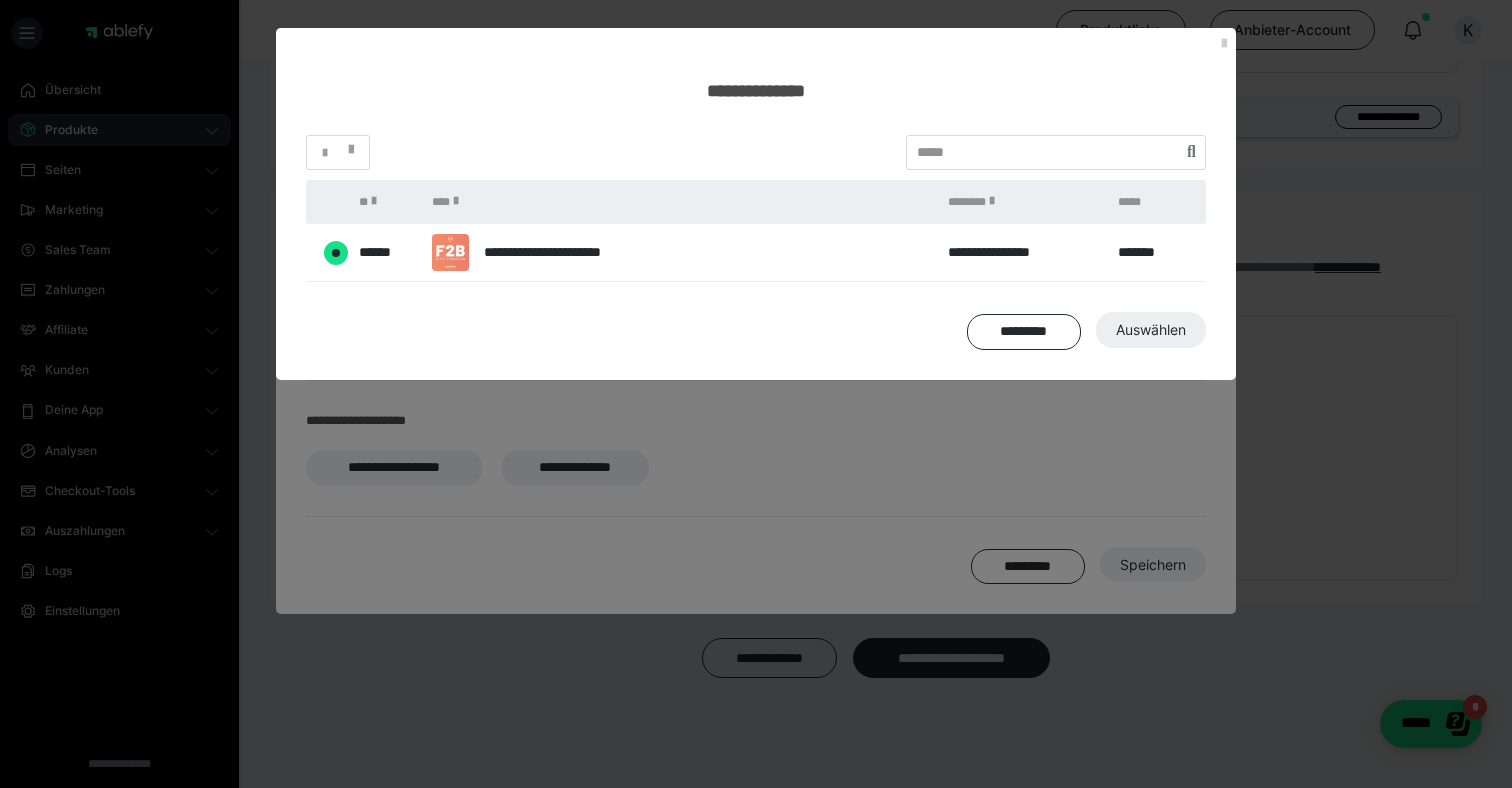 radio on "****" 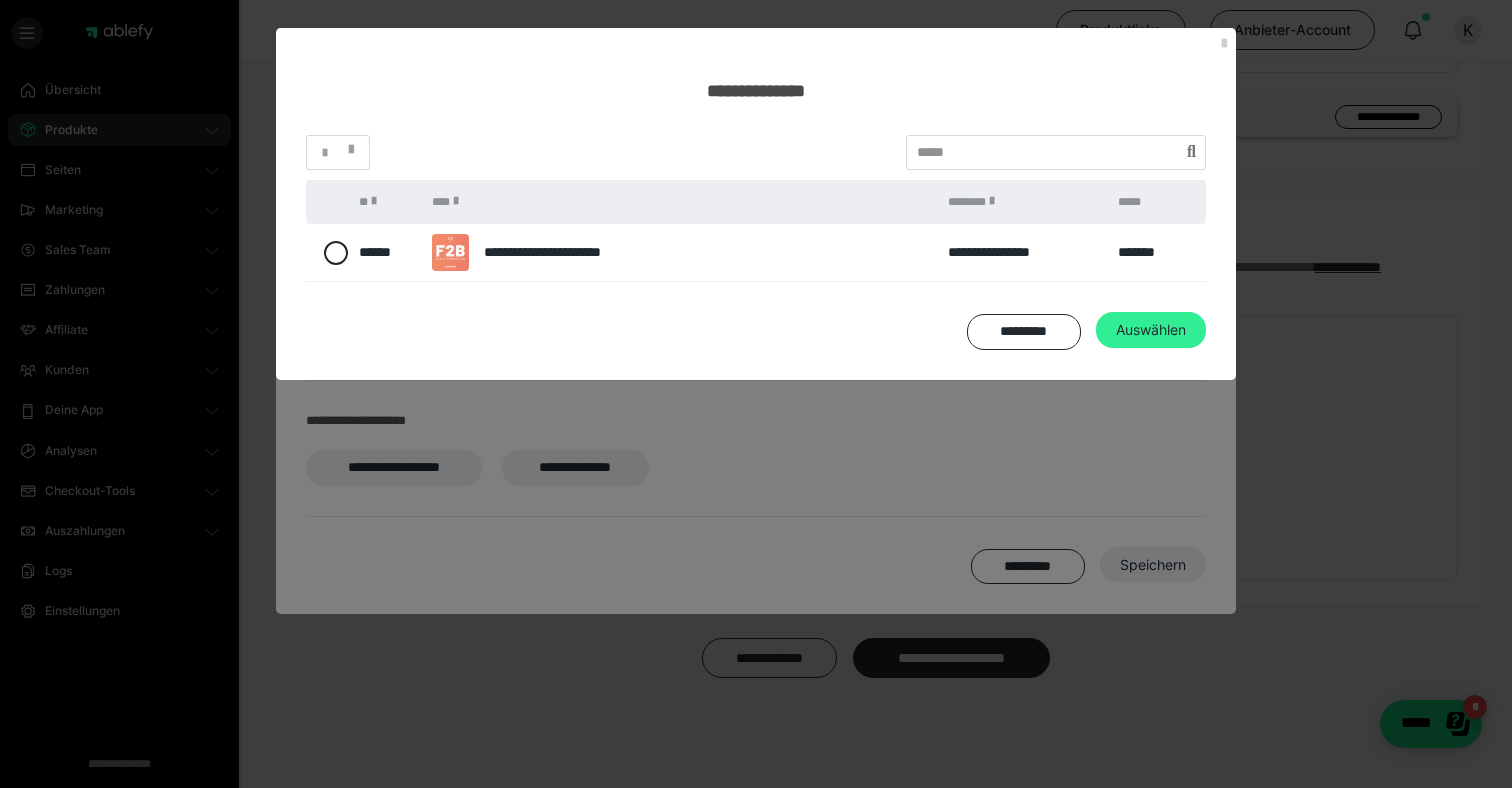 click on "Auswählen" at bounding box center [1151, 330] 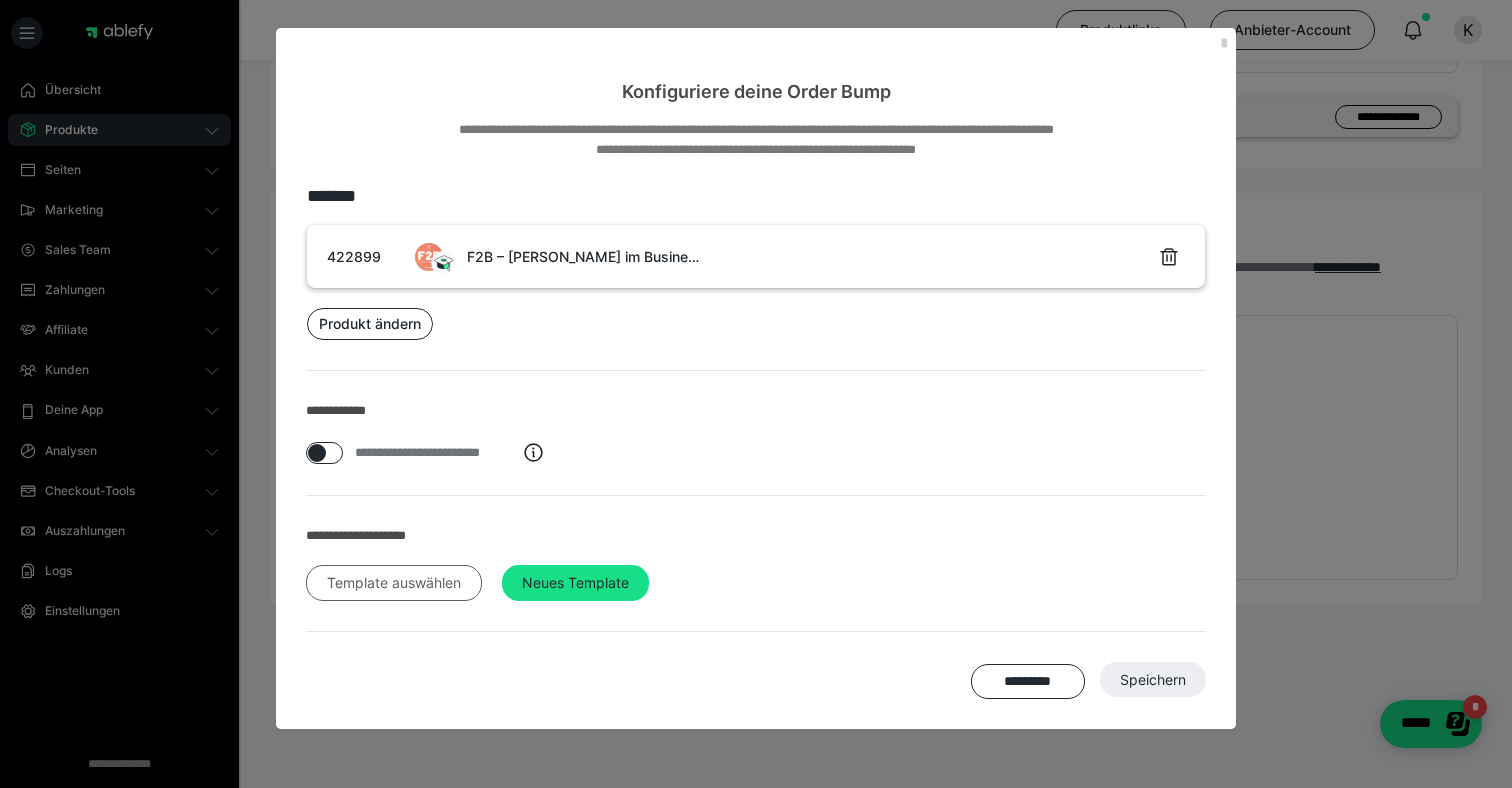 click on "Template auswählen" at bounding box center [394, 583] 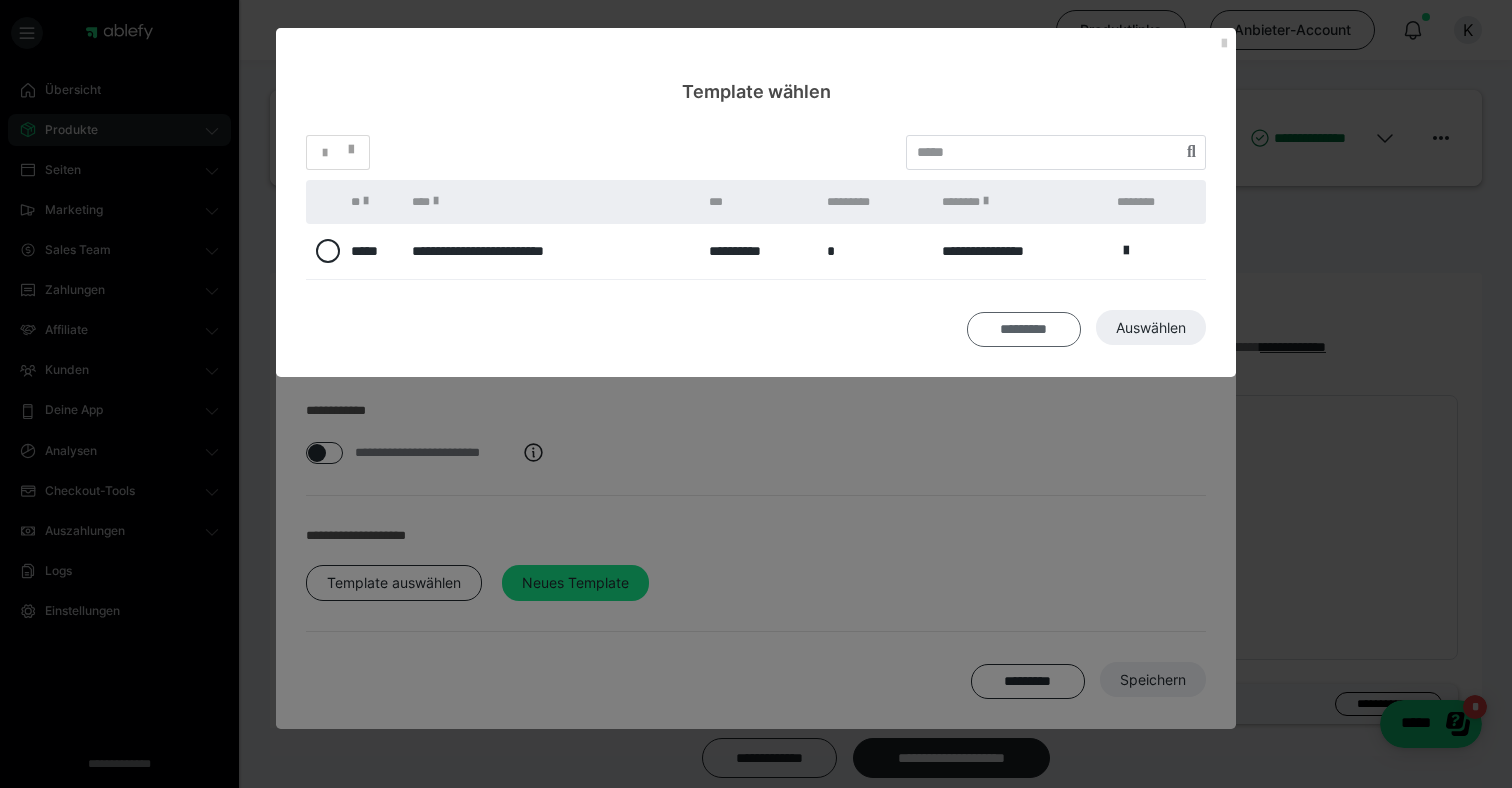 click on "*********" at bounding box center [1028, 682] 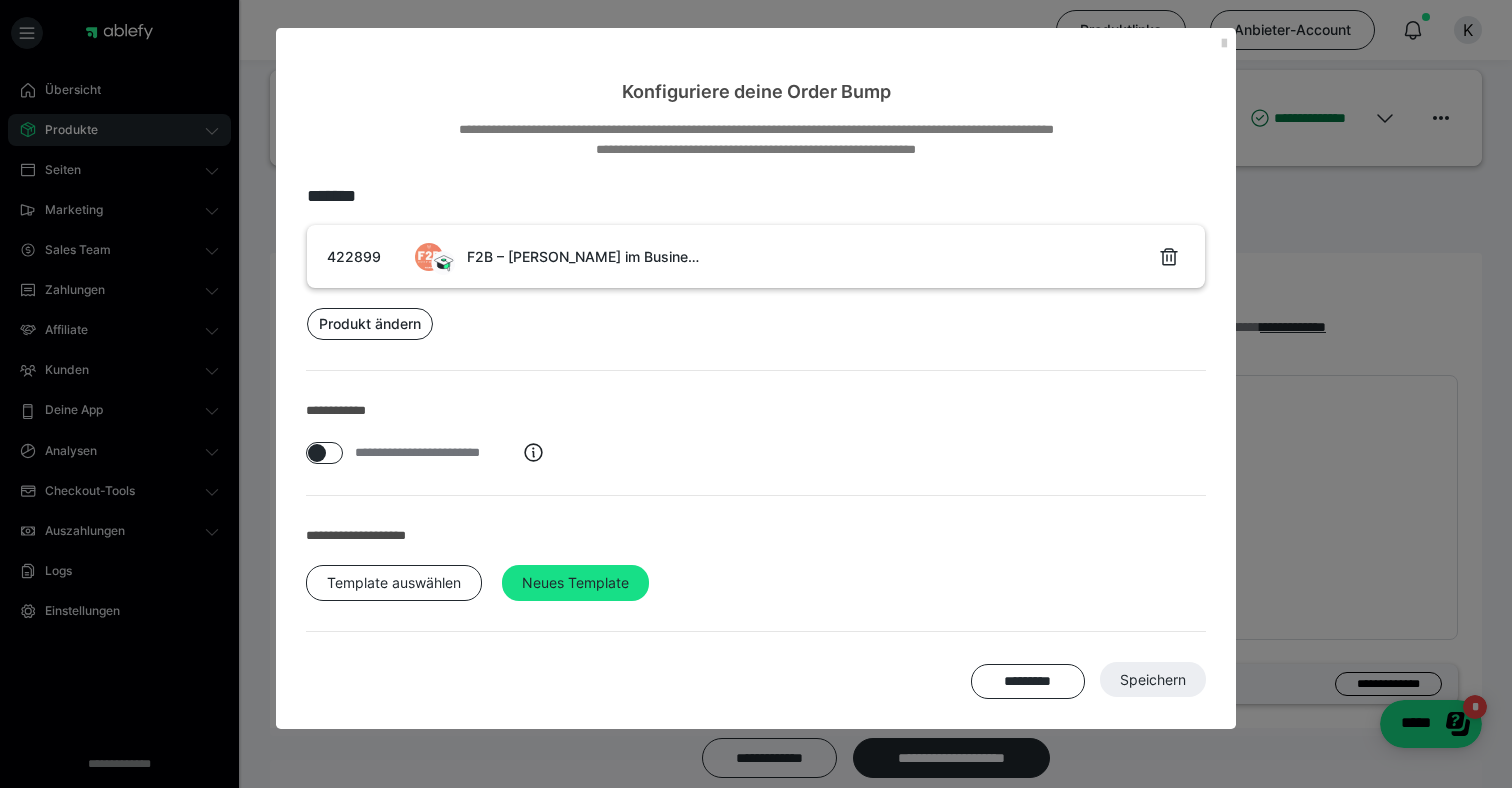 scroll, scrollTop: 0, scrollLeft: 0, axis: both 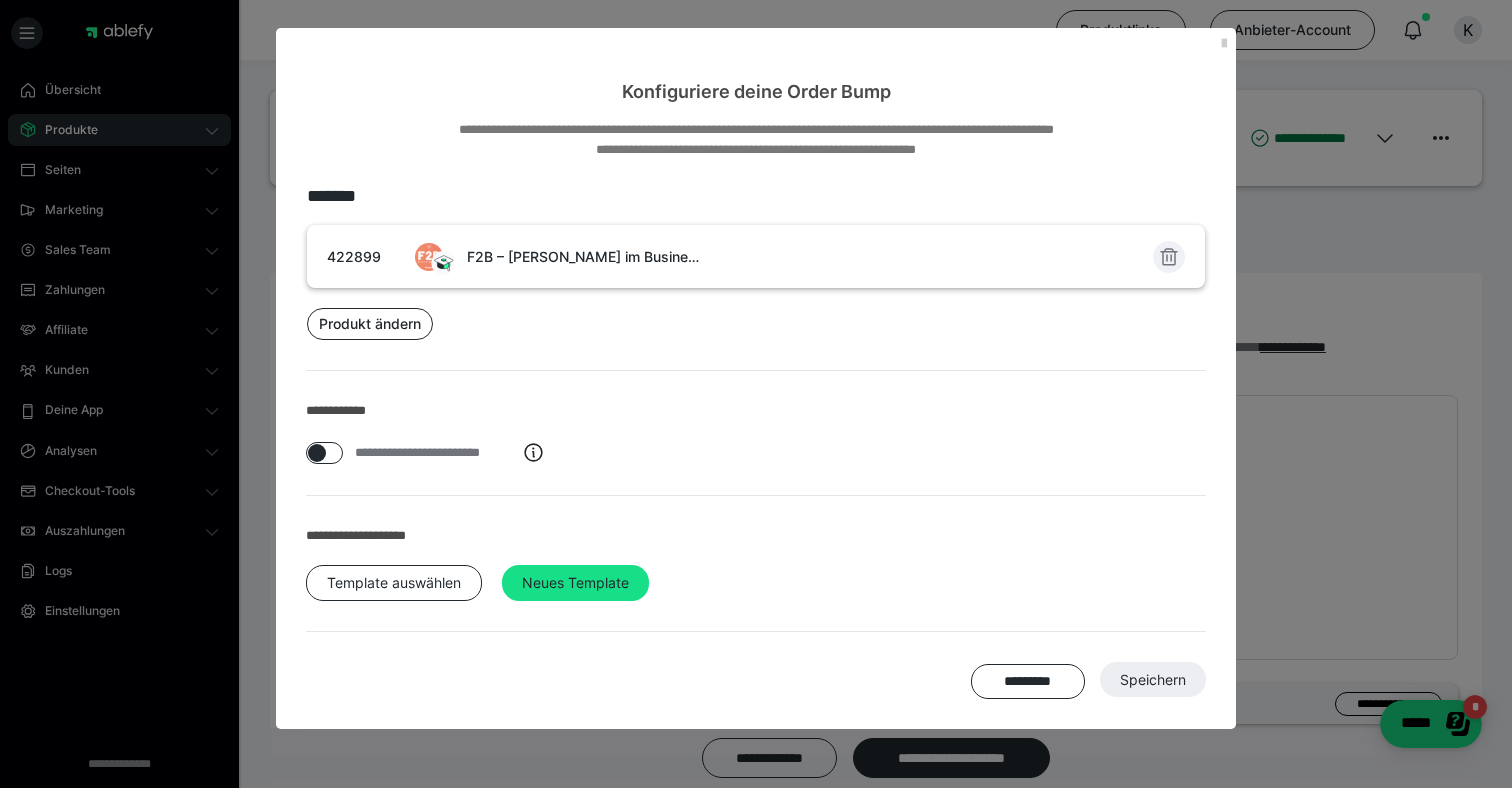 click at bounding box center [1169, 257] 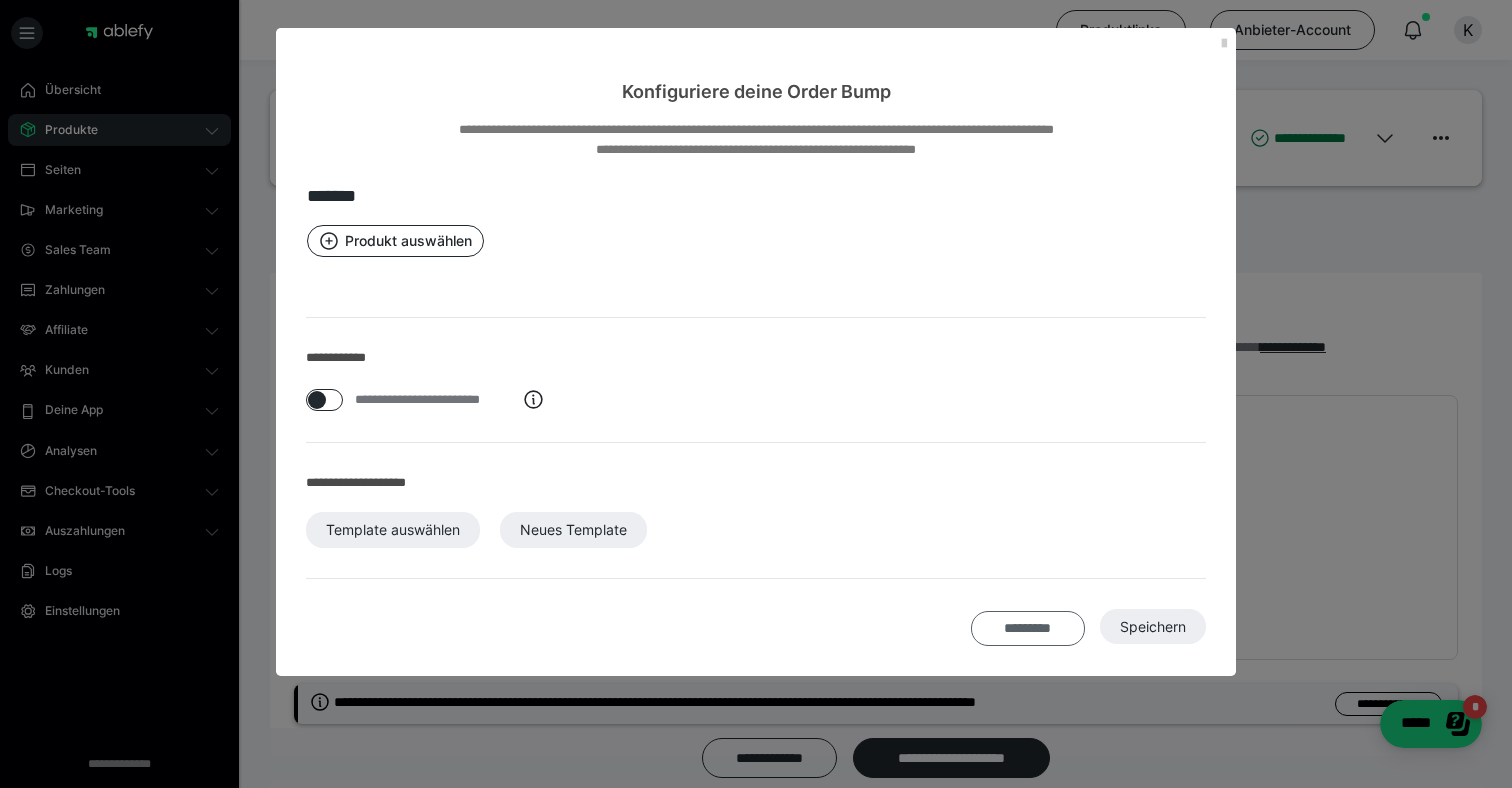 click on "*********" at bounding box center (1028, 629) 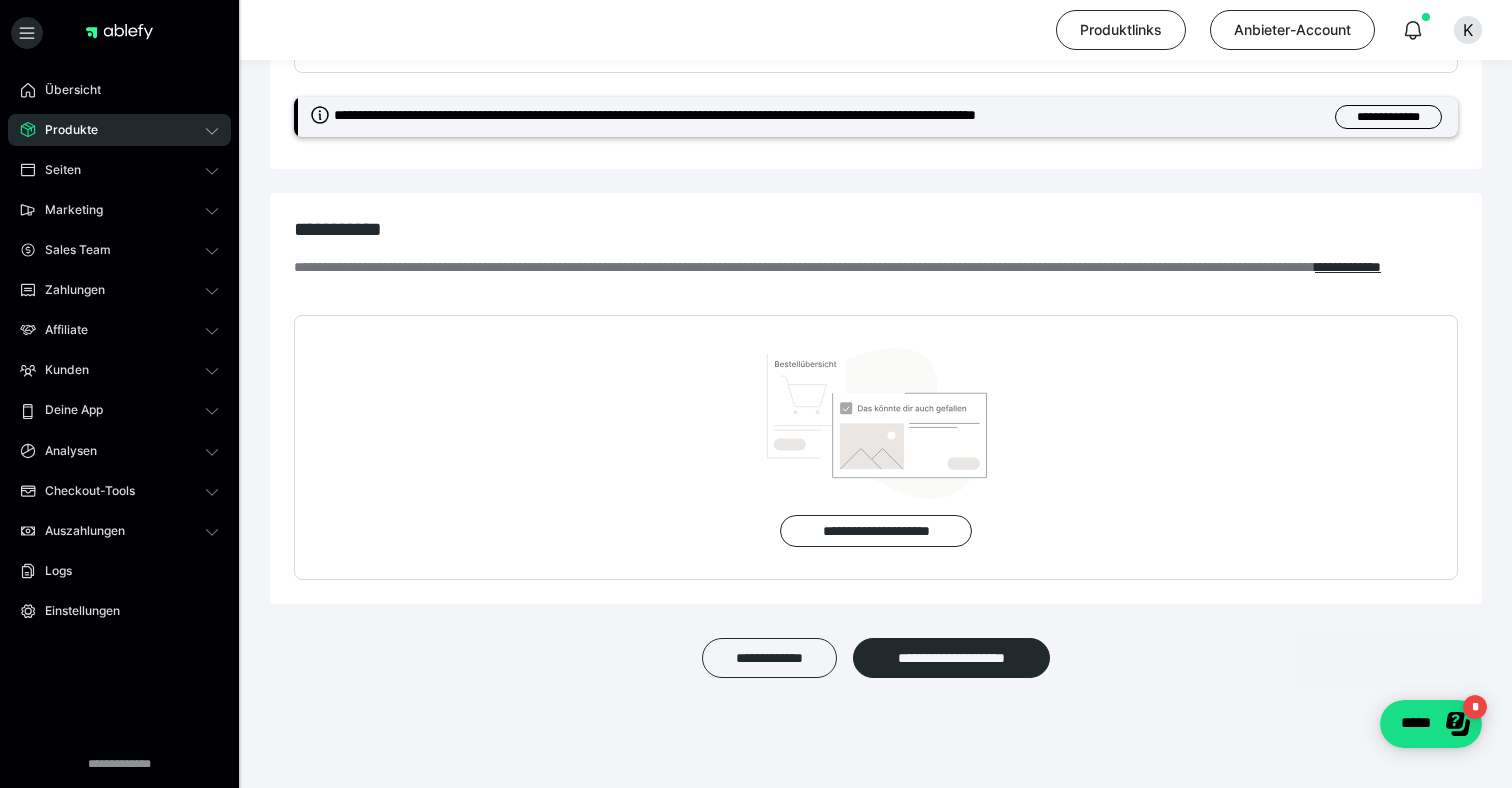 click on "Produkte" at bounding box center (119, 130) 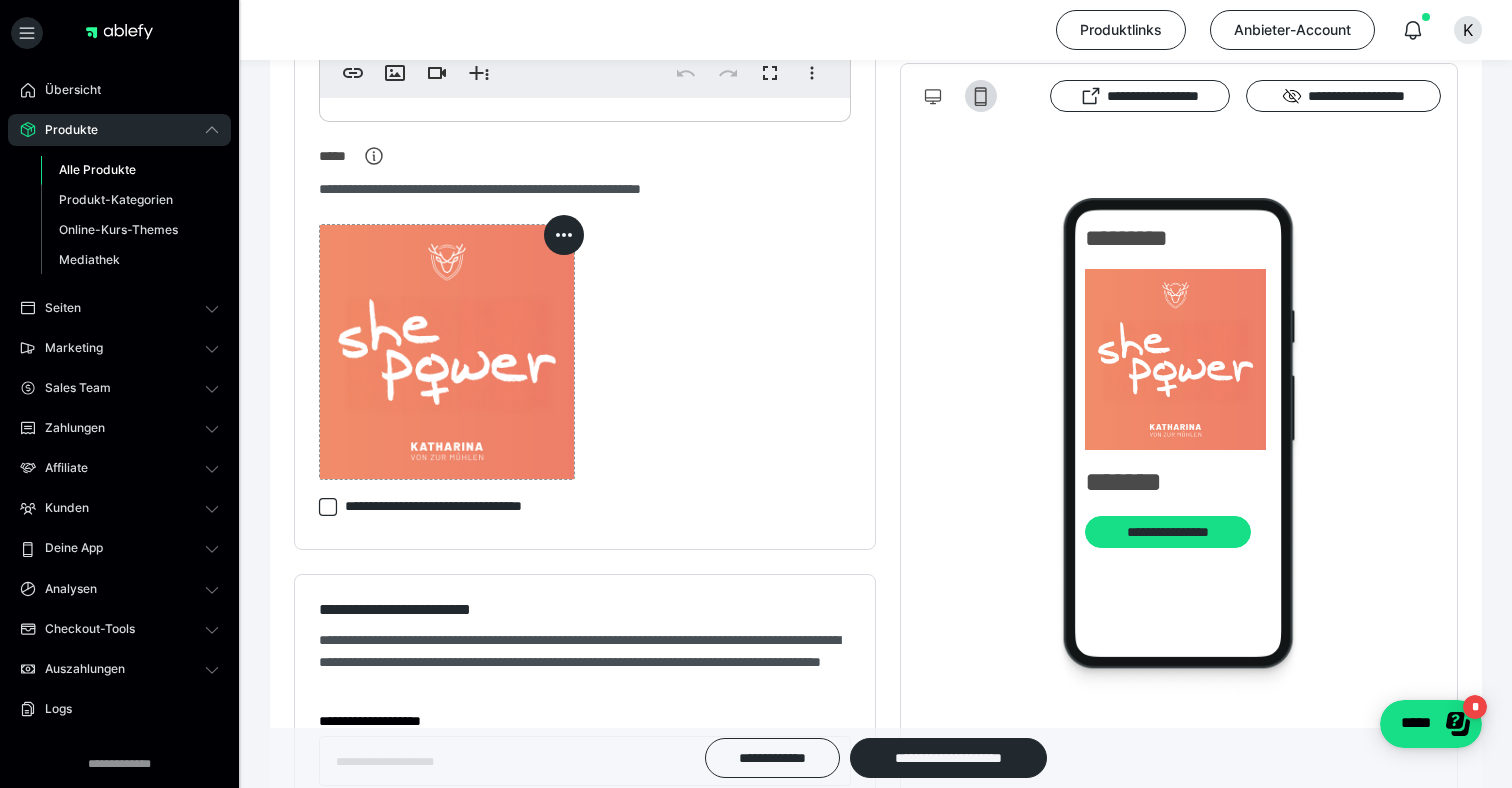 click on "Alle Produkte" at bounding box center [97, 169] 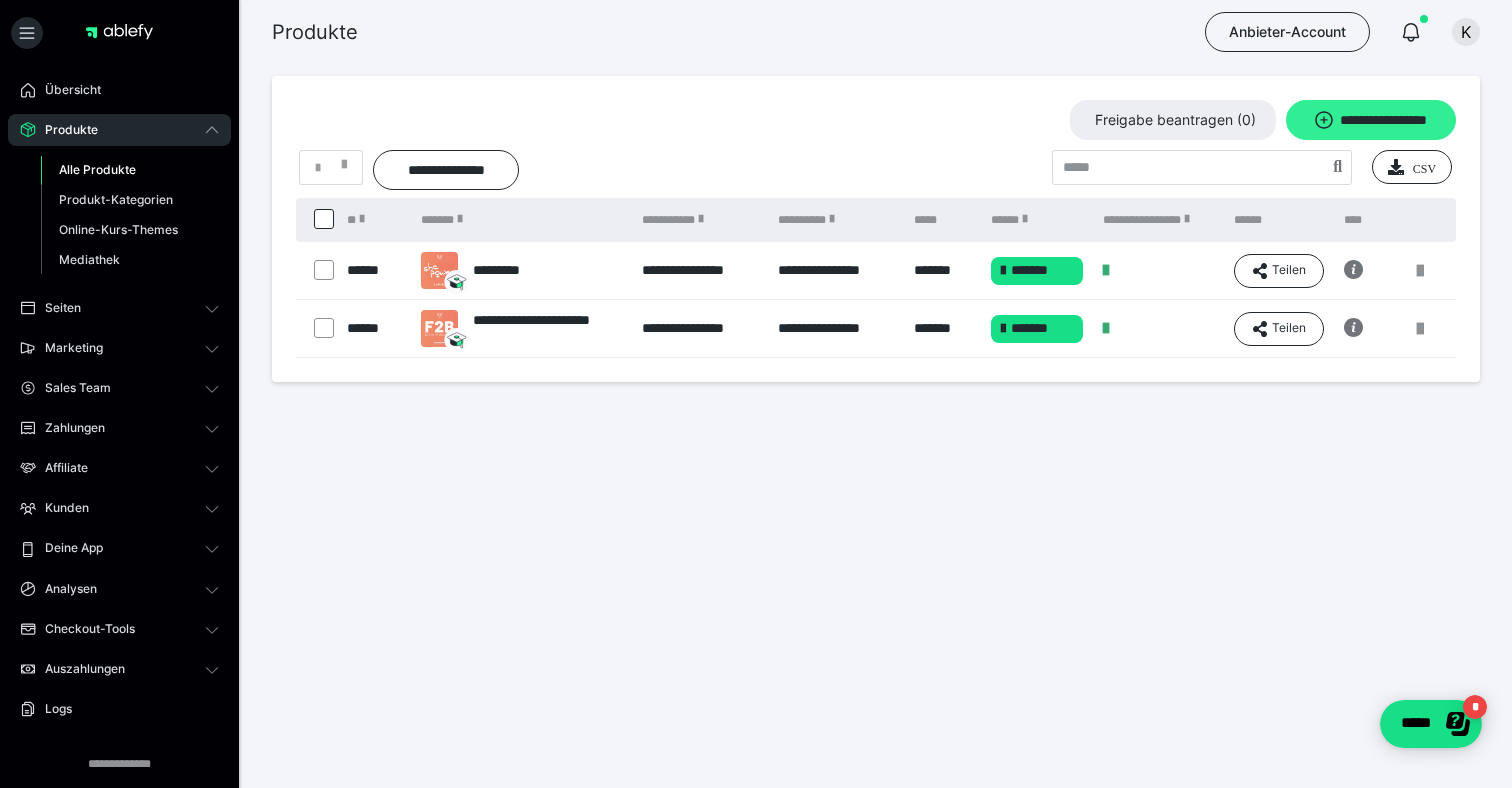 click on "**********" at bounding box center [1371, 120] 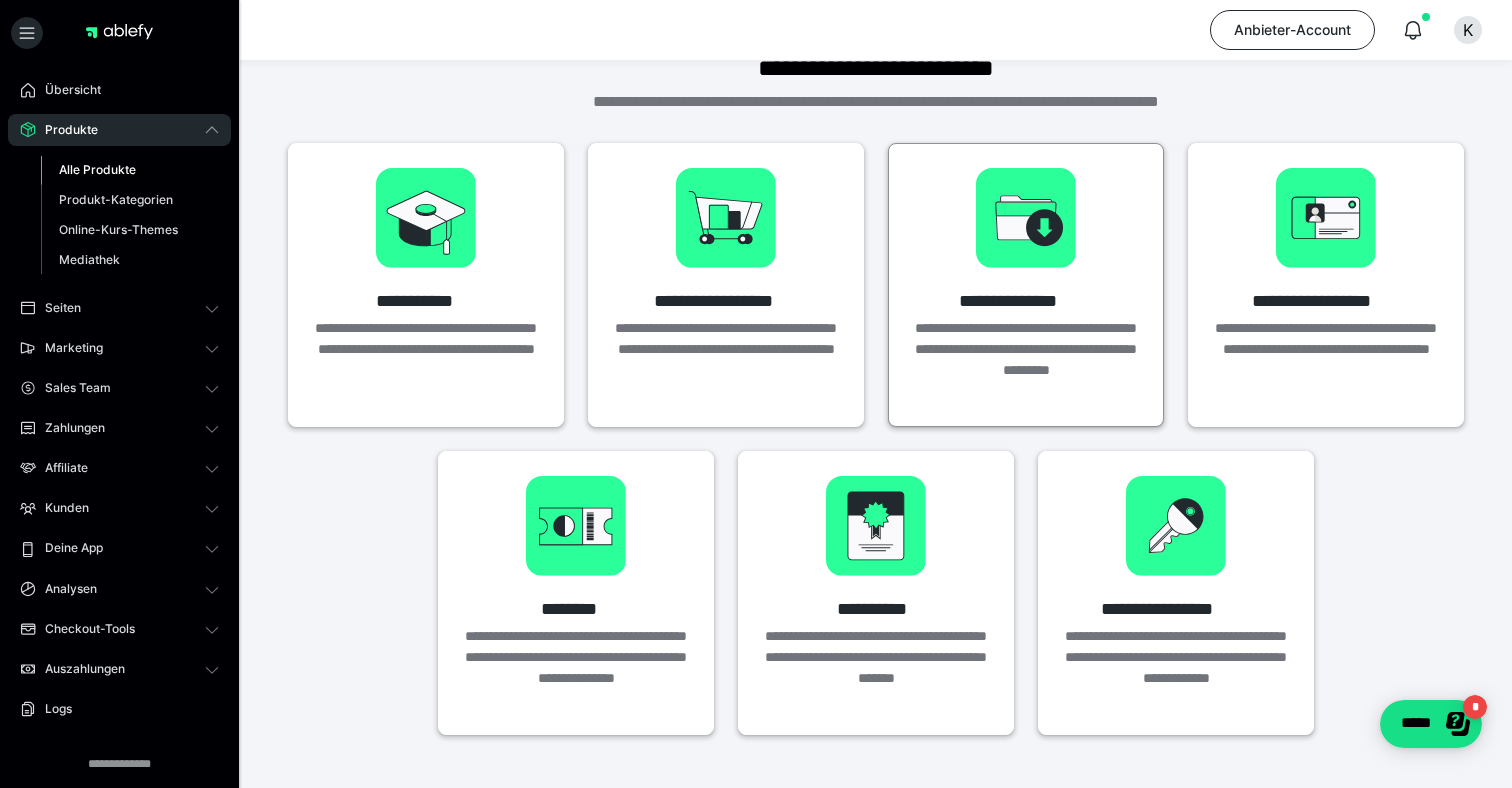 scroll, scrollTop: 0, scrollLeft: 0, axis: both 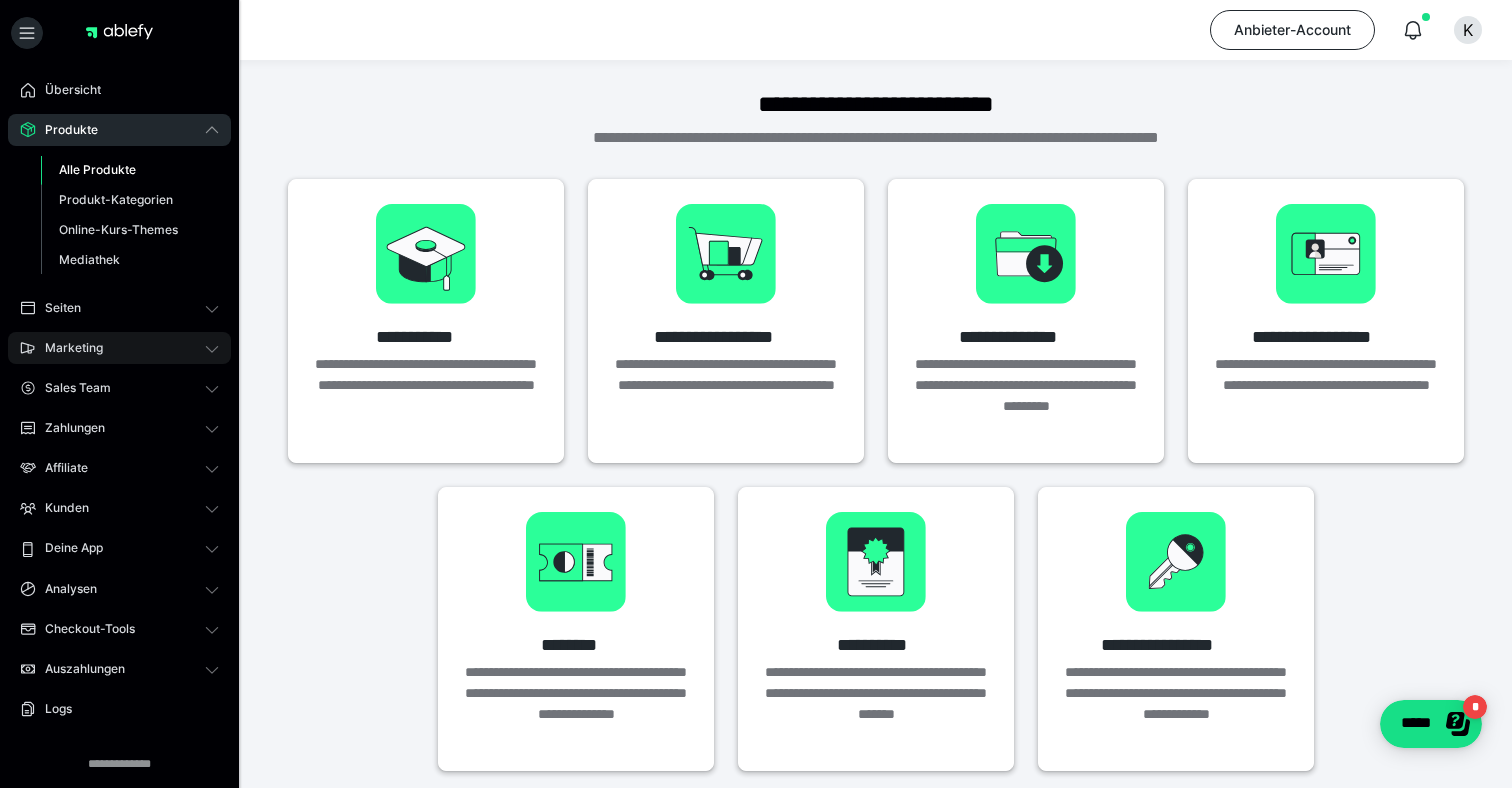 click on "Marketing" at bounding box center [119, 348] 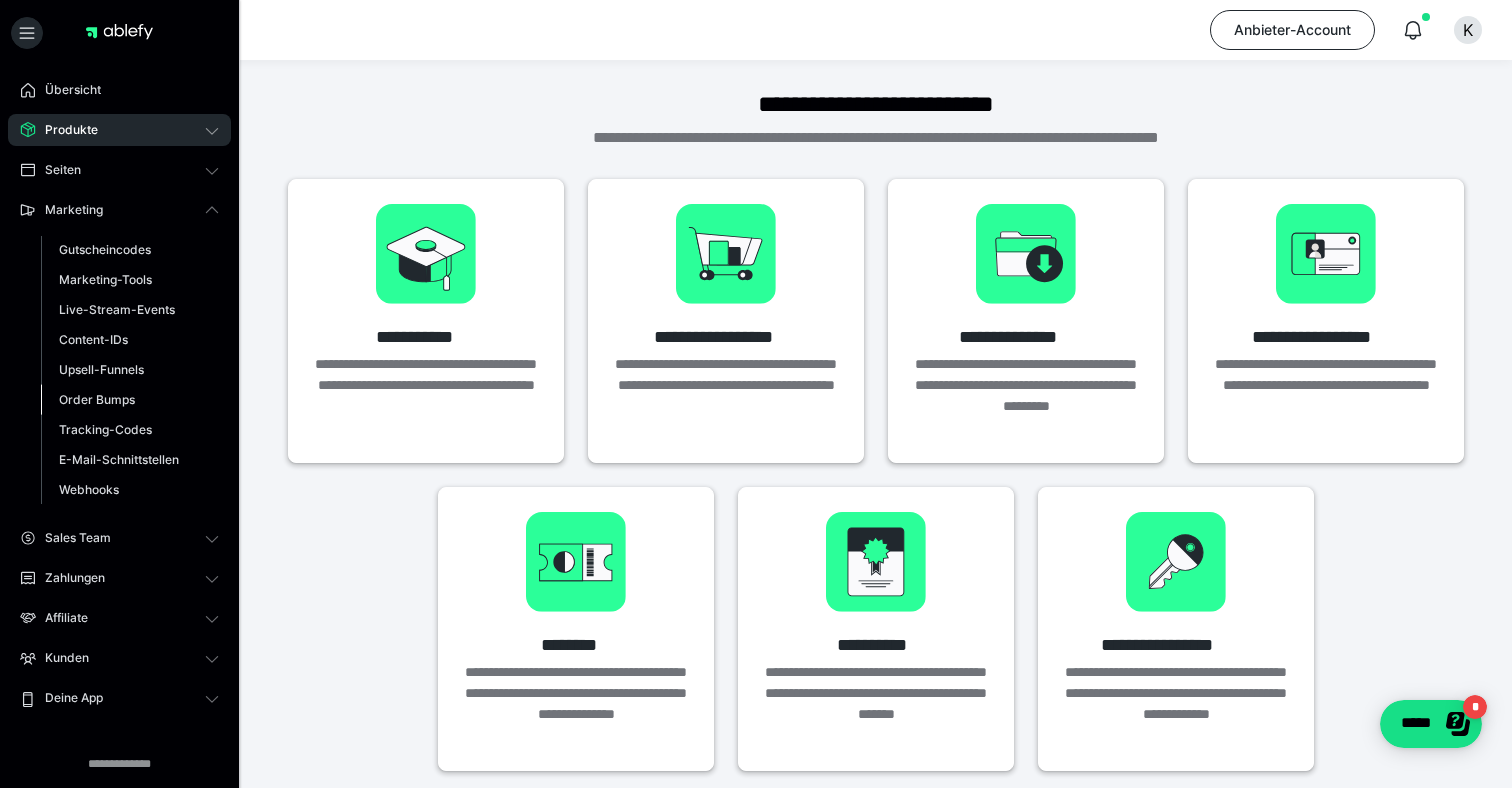 click on "Order Bumps" at bounding box center [97, 399] 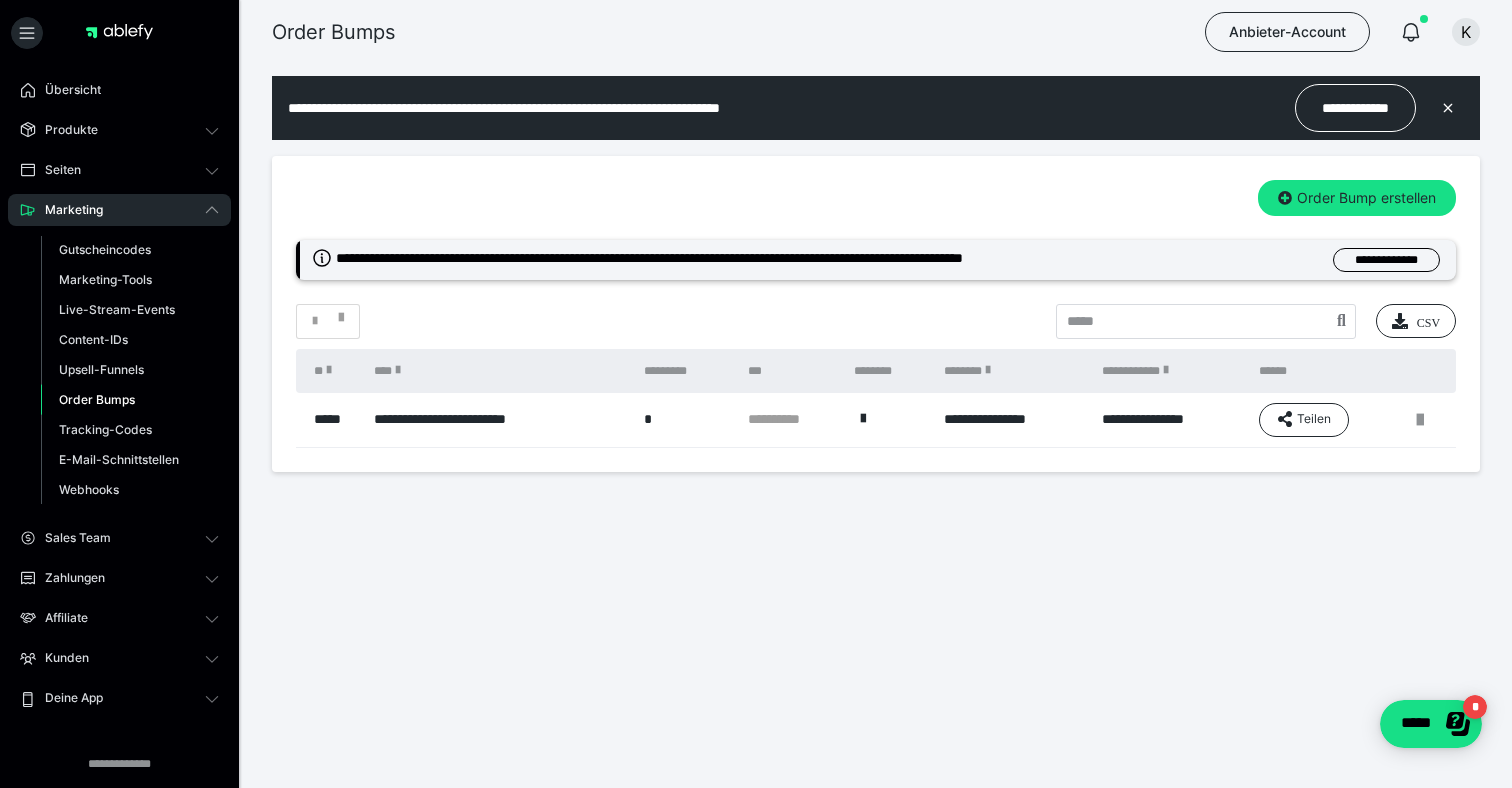 scroll, scrollTop: 0, scrollLeft: 0, axis: both 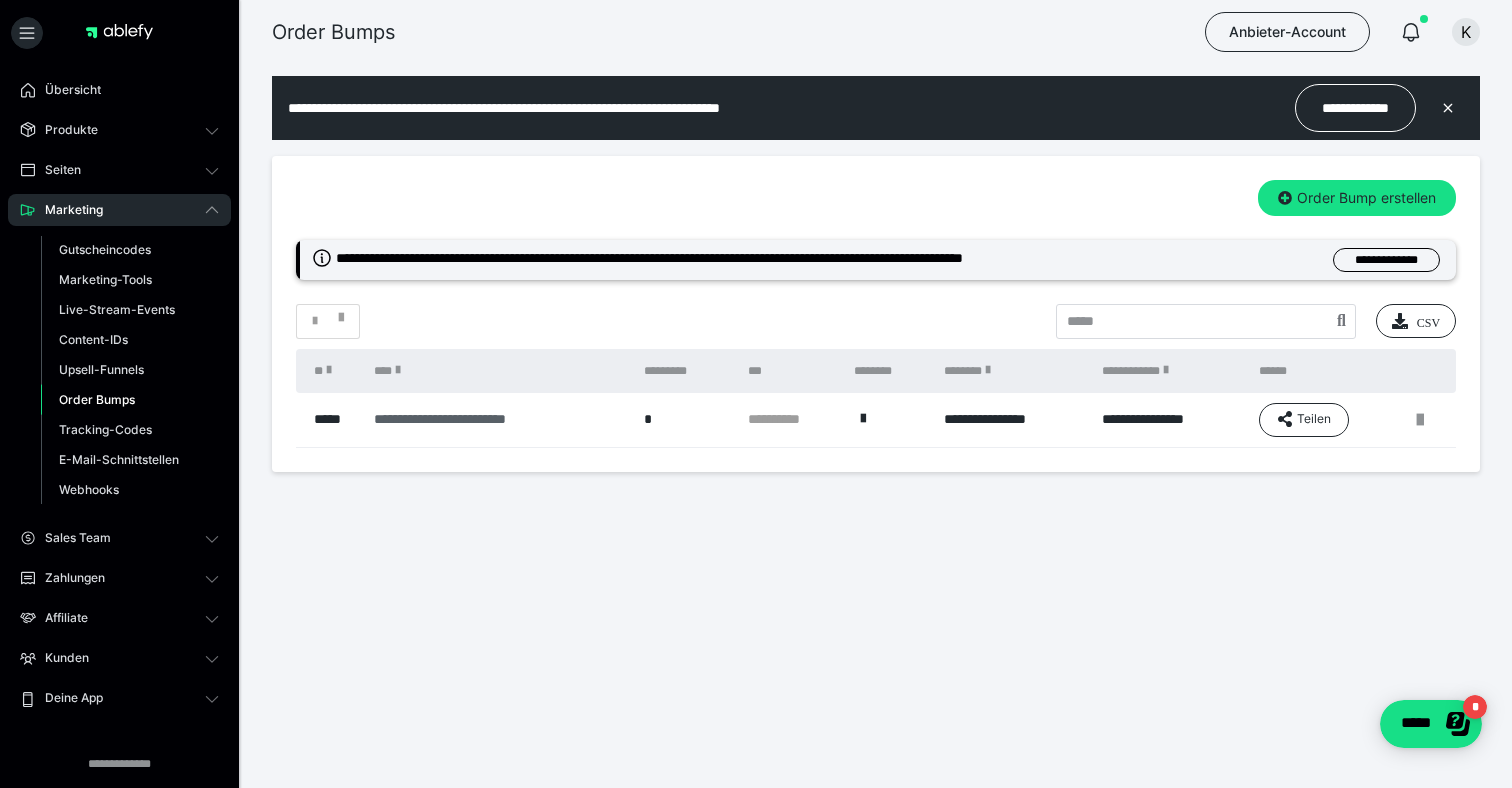 click on "**********" at bounding box center [497, 419] 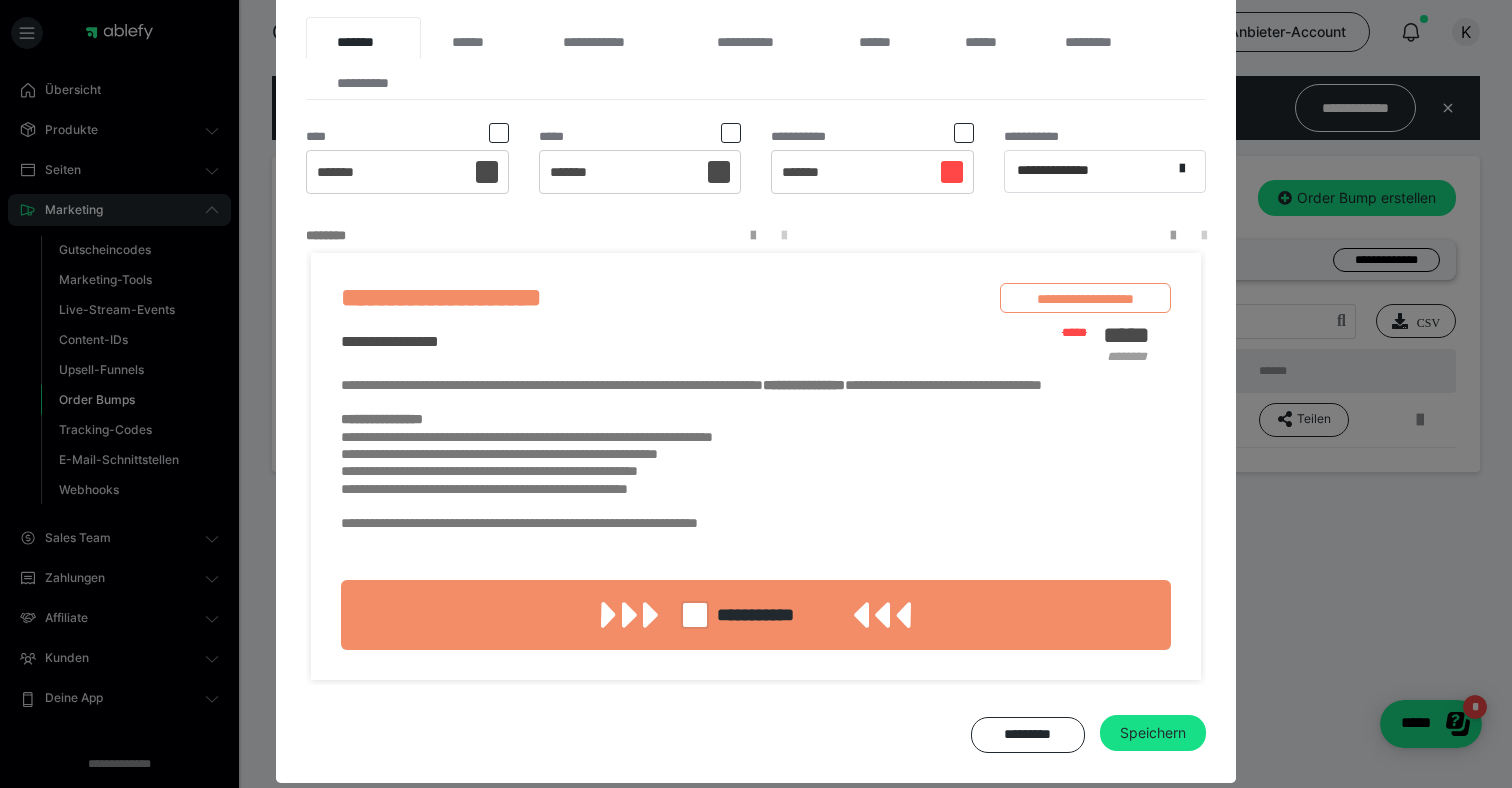 scroll, scrollTop: 468, scrollLeft: 0, axis: vertical 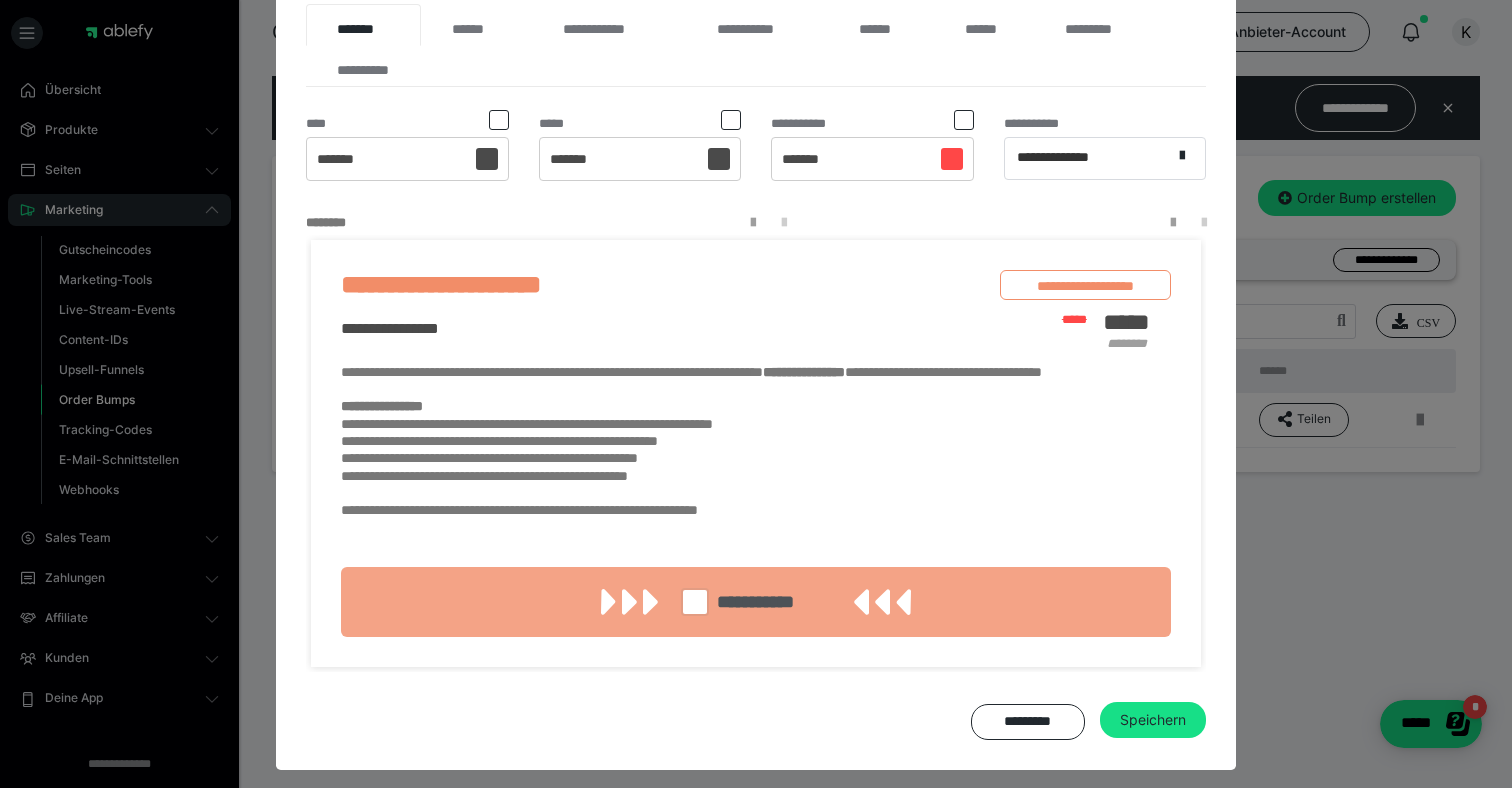 click at bounding box center (695, 602) 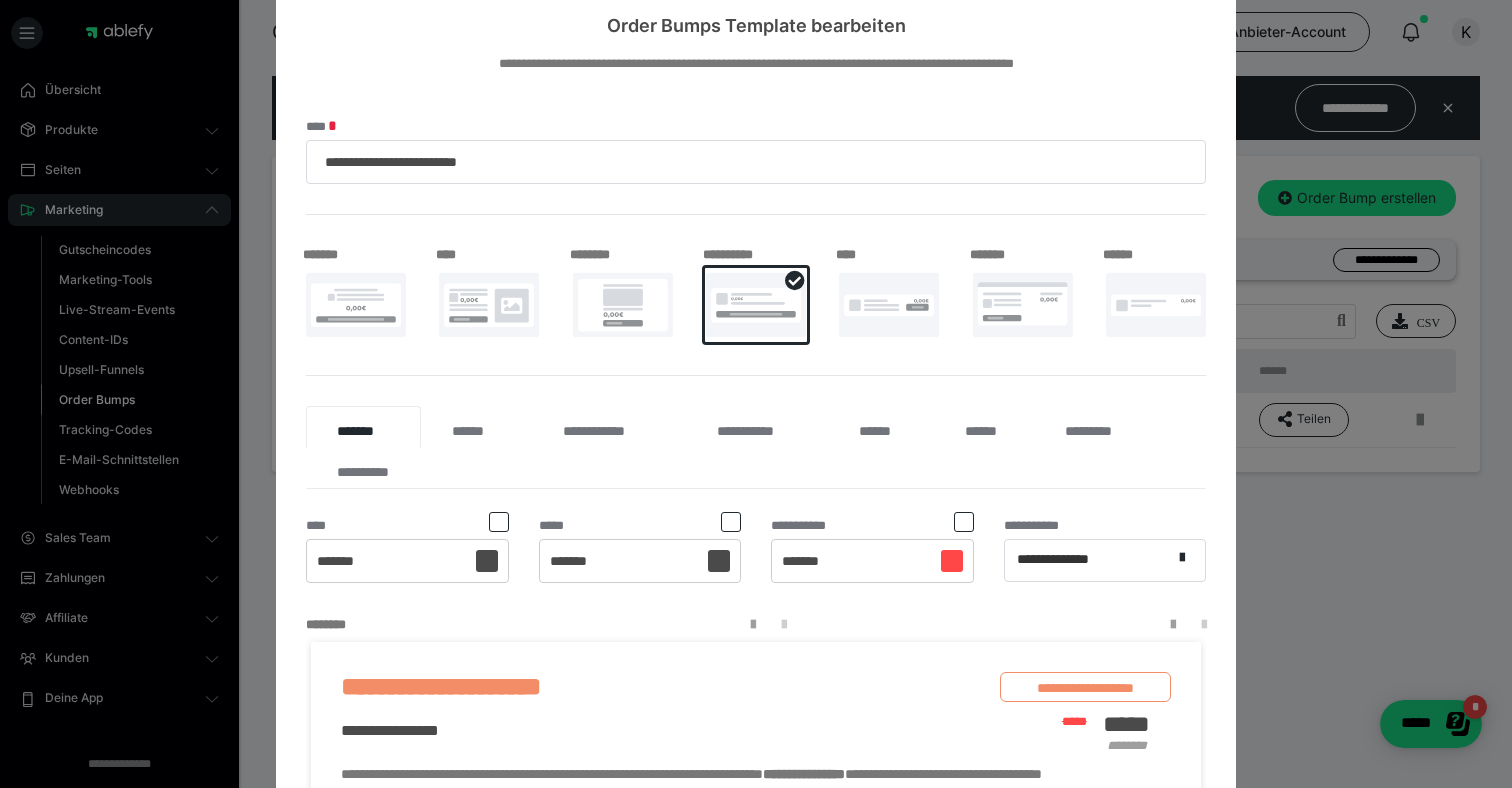 scroll, scrollTop: 108, scrollLeft: 0, axis: vertical 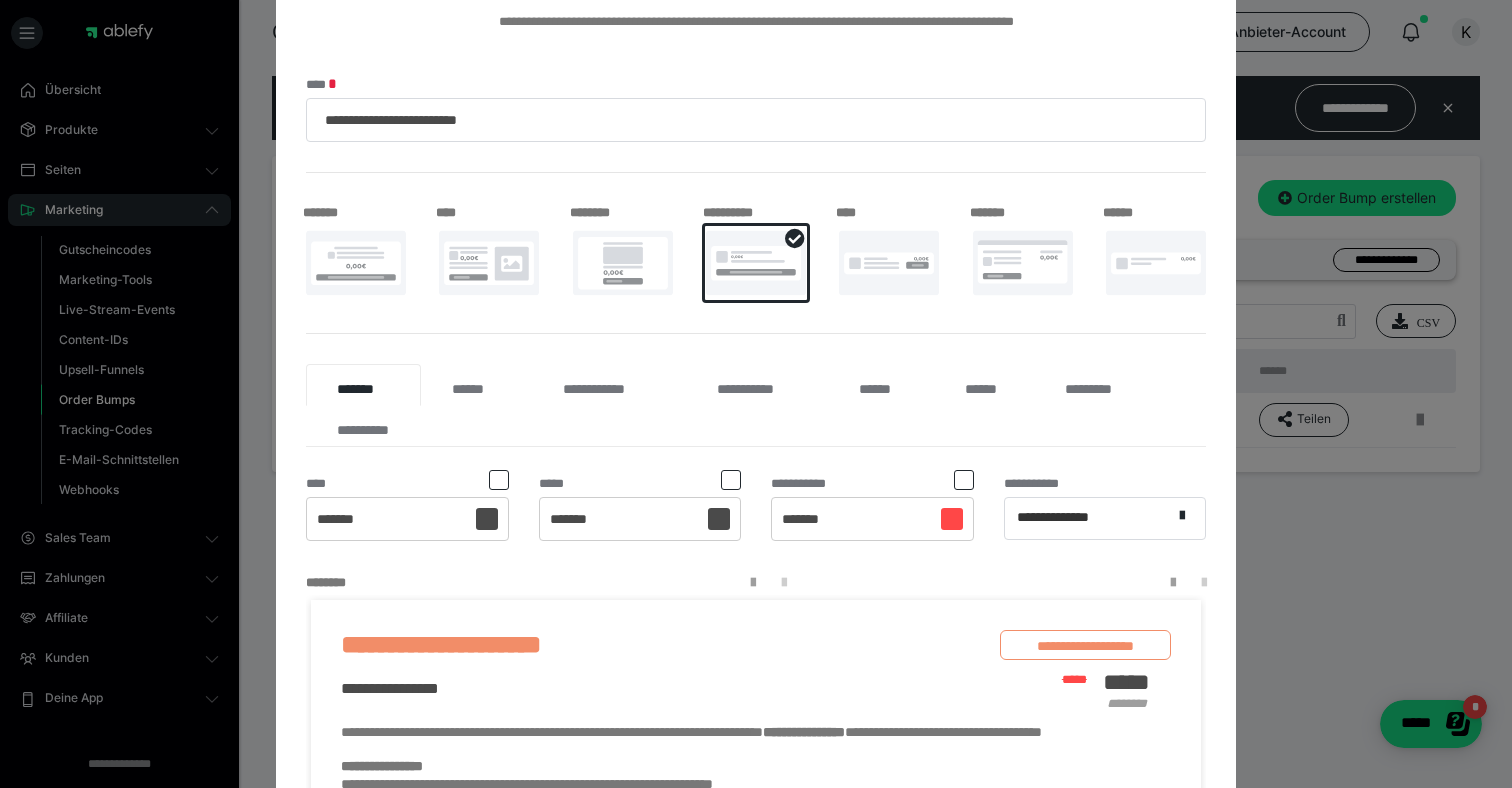 click at bounding box center [623, 263] 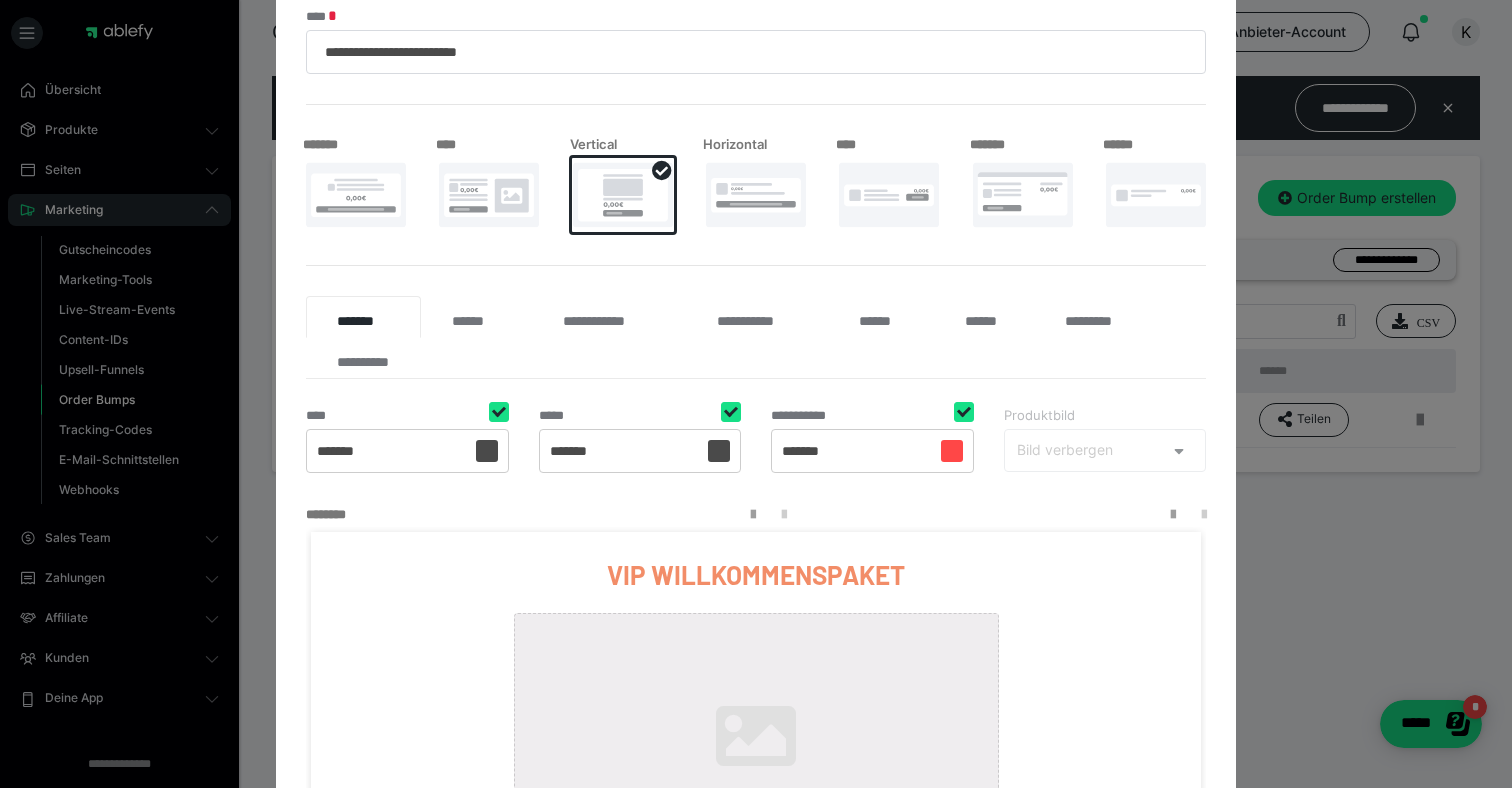 click at bounding box center (756, 195) 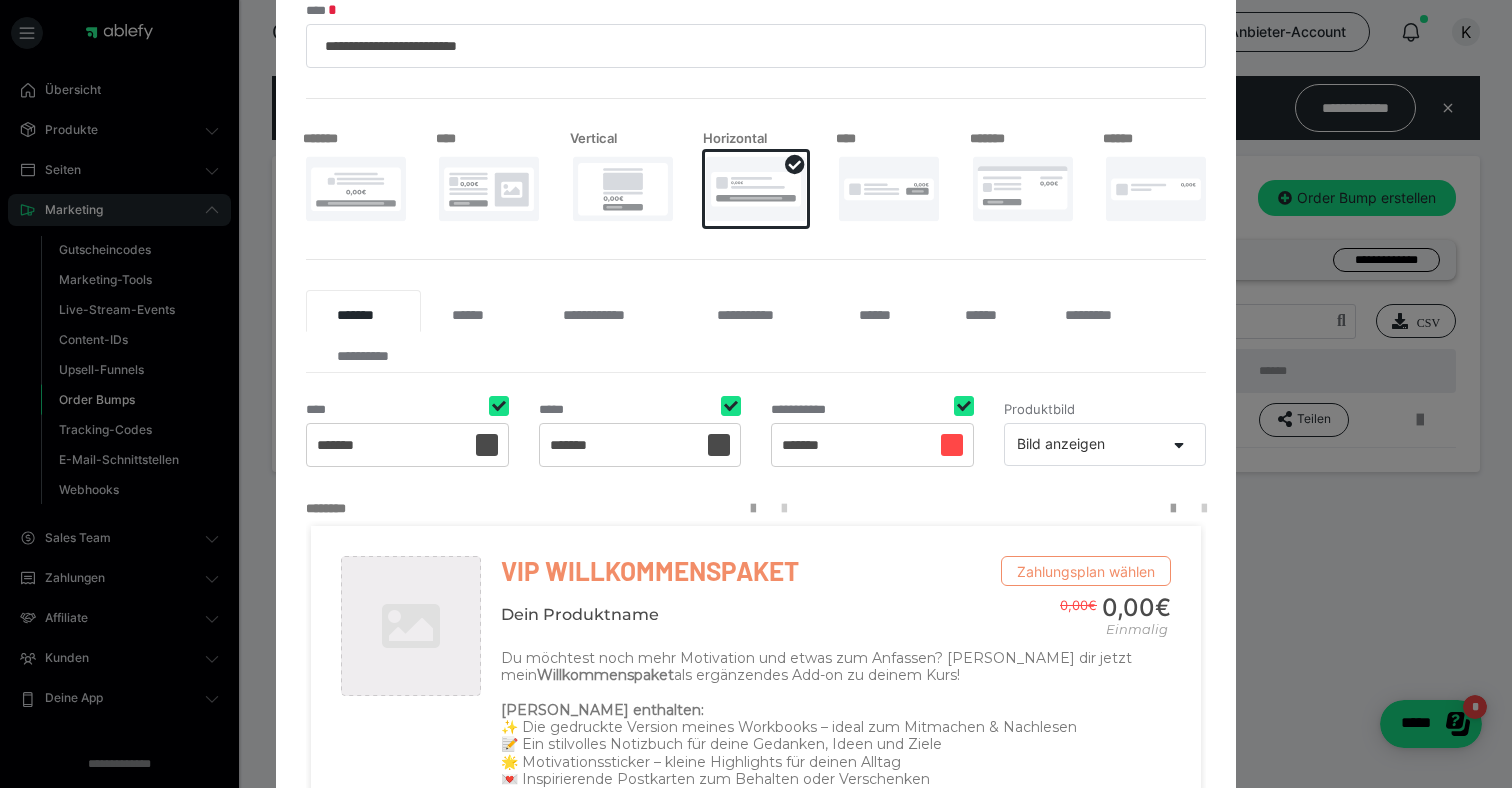 scroll, scrollTop: 0, scrollLeft: 0, axis: both 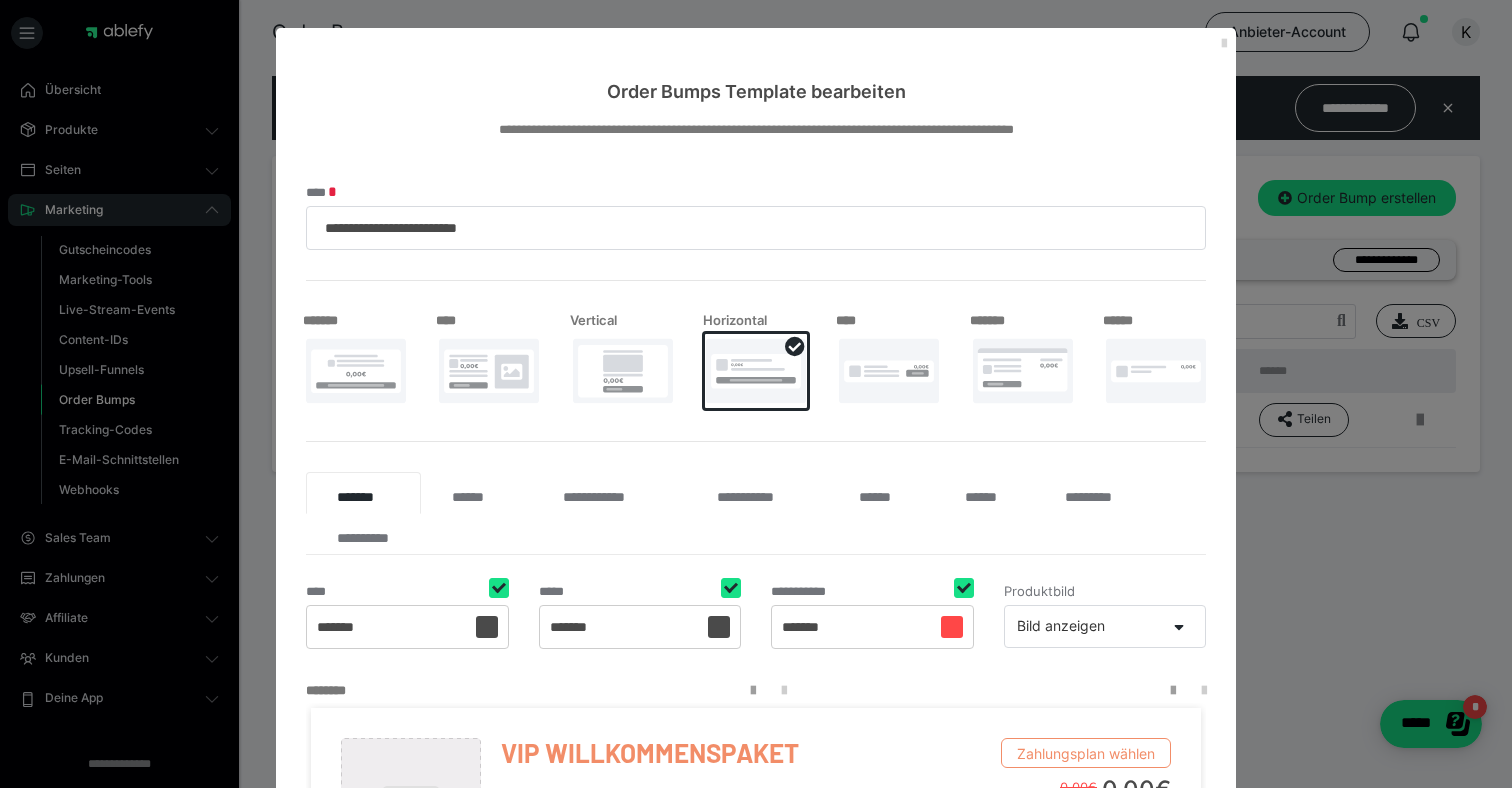 click at bounding box center [1224, 44] 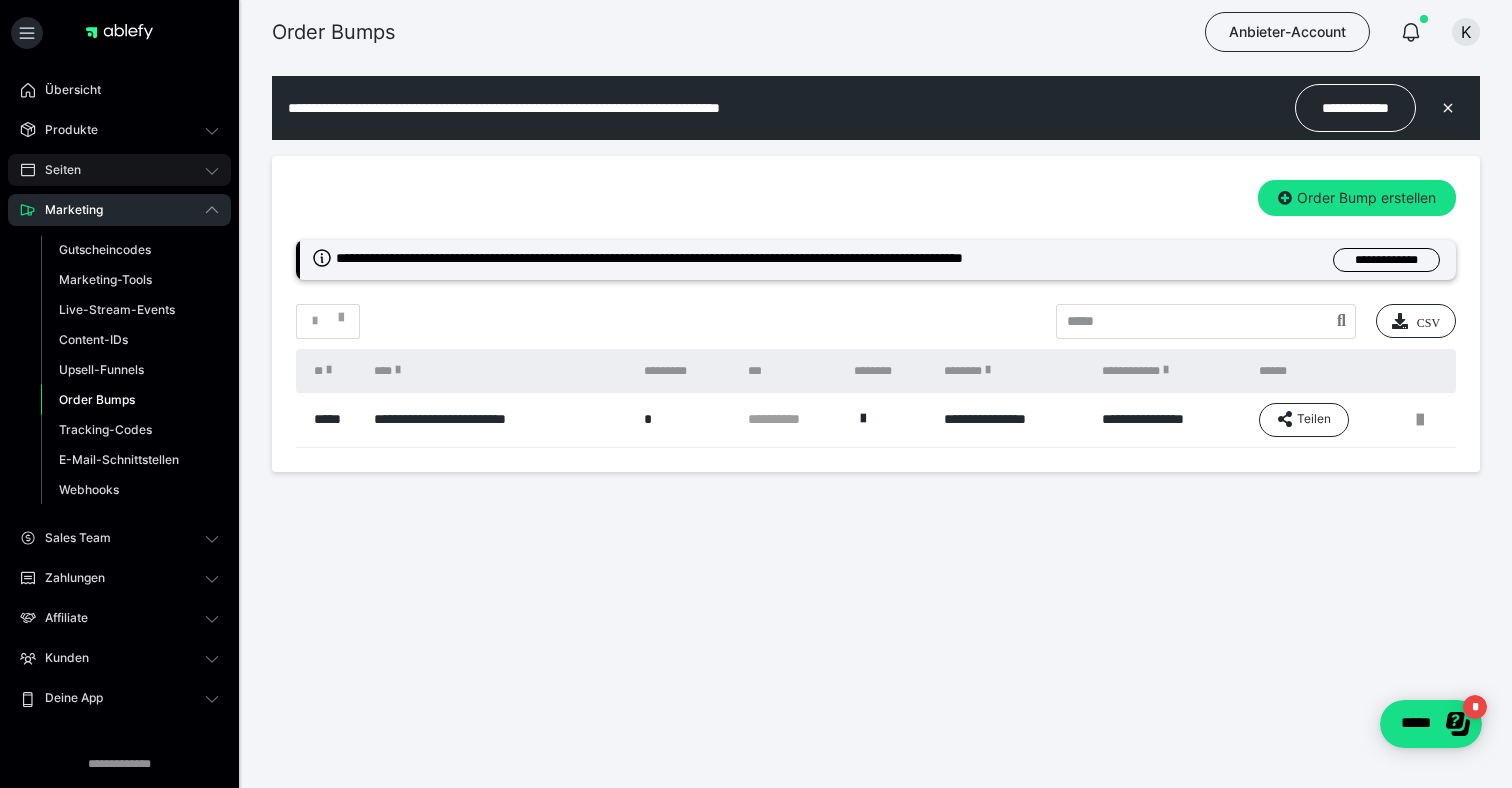 click on "Seiten" at bounding box center [119, 170] 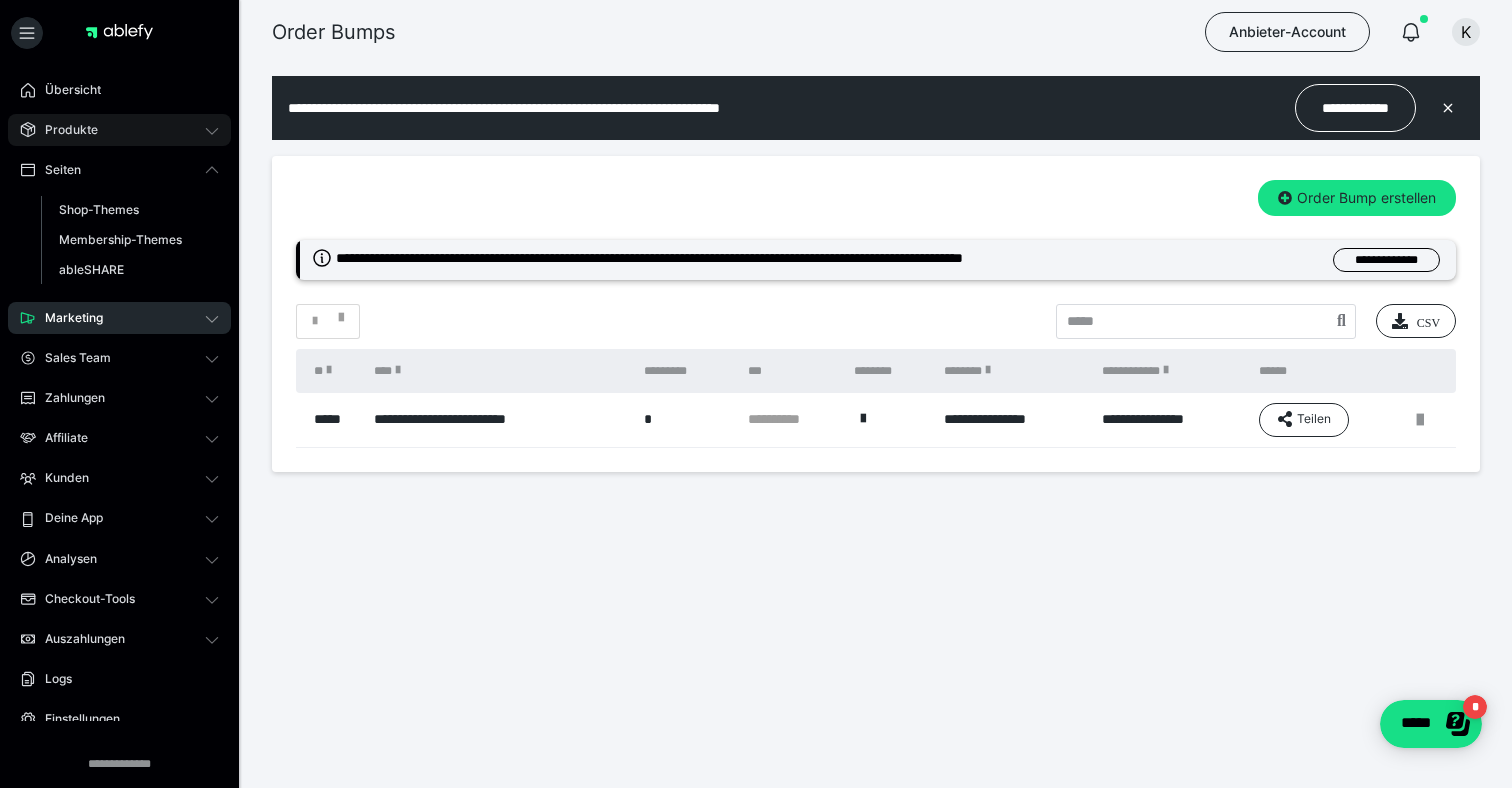 click on "Produkte" at bounding box center [64, 130] 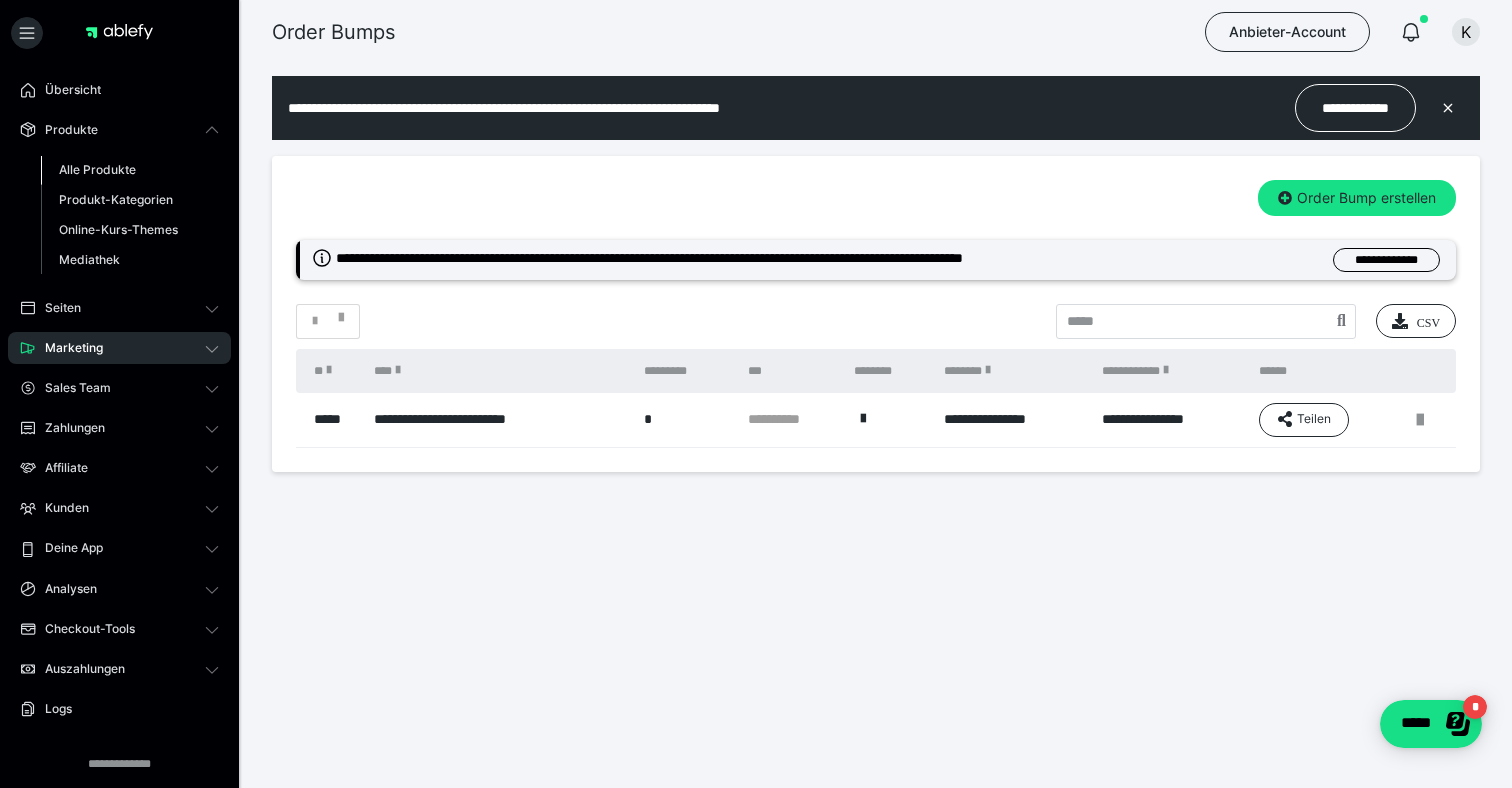 click on "Alle Produkte" at bounding box center (97, 169) 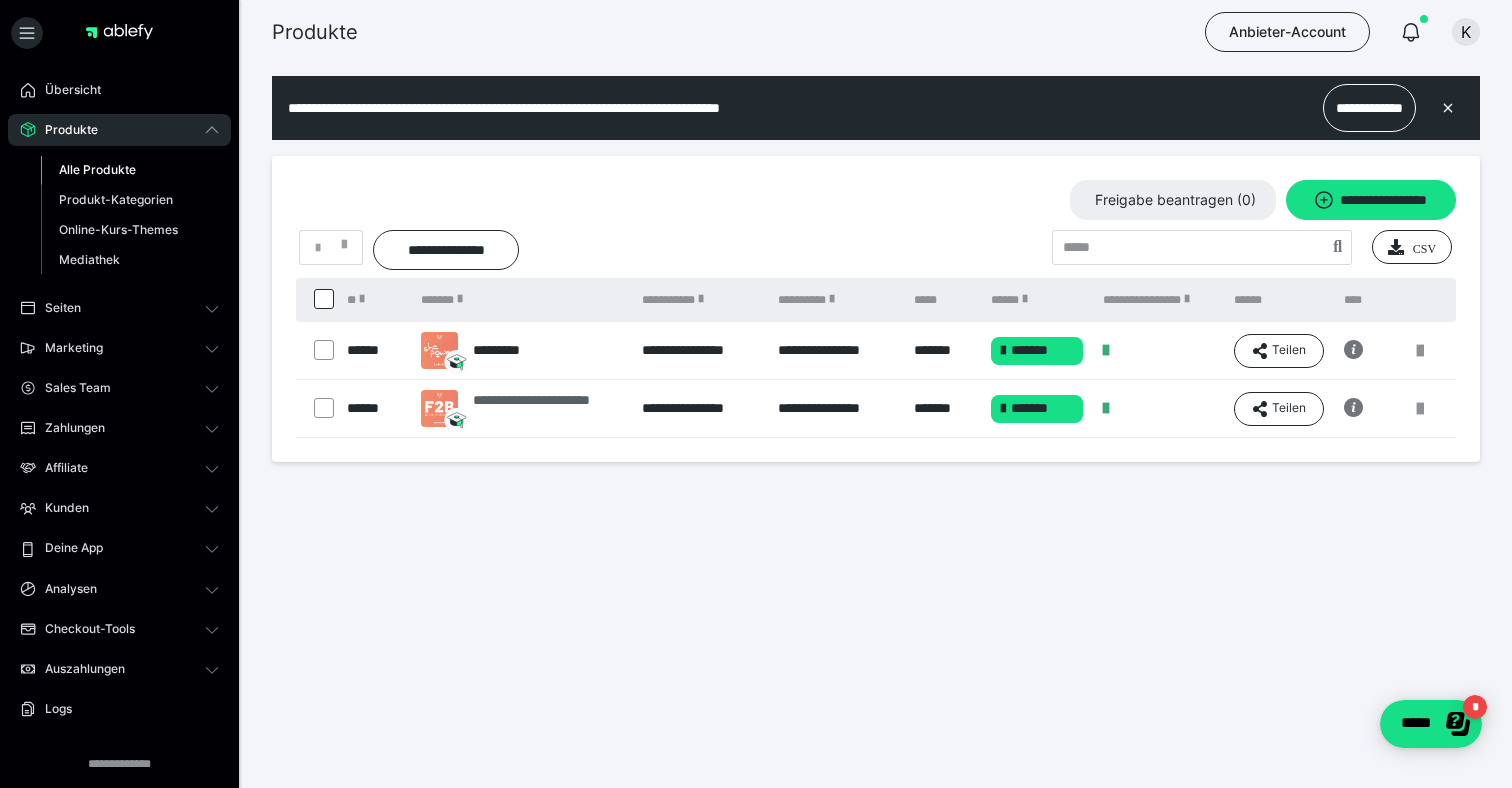 scroll, scrollTop: 0, scrollLeft: 0, axis: both 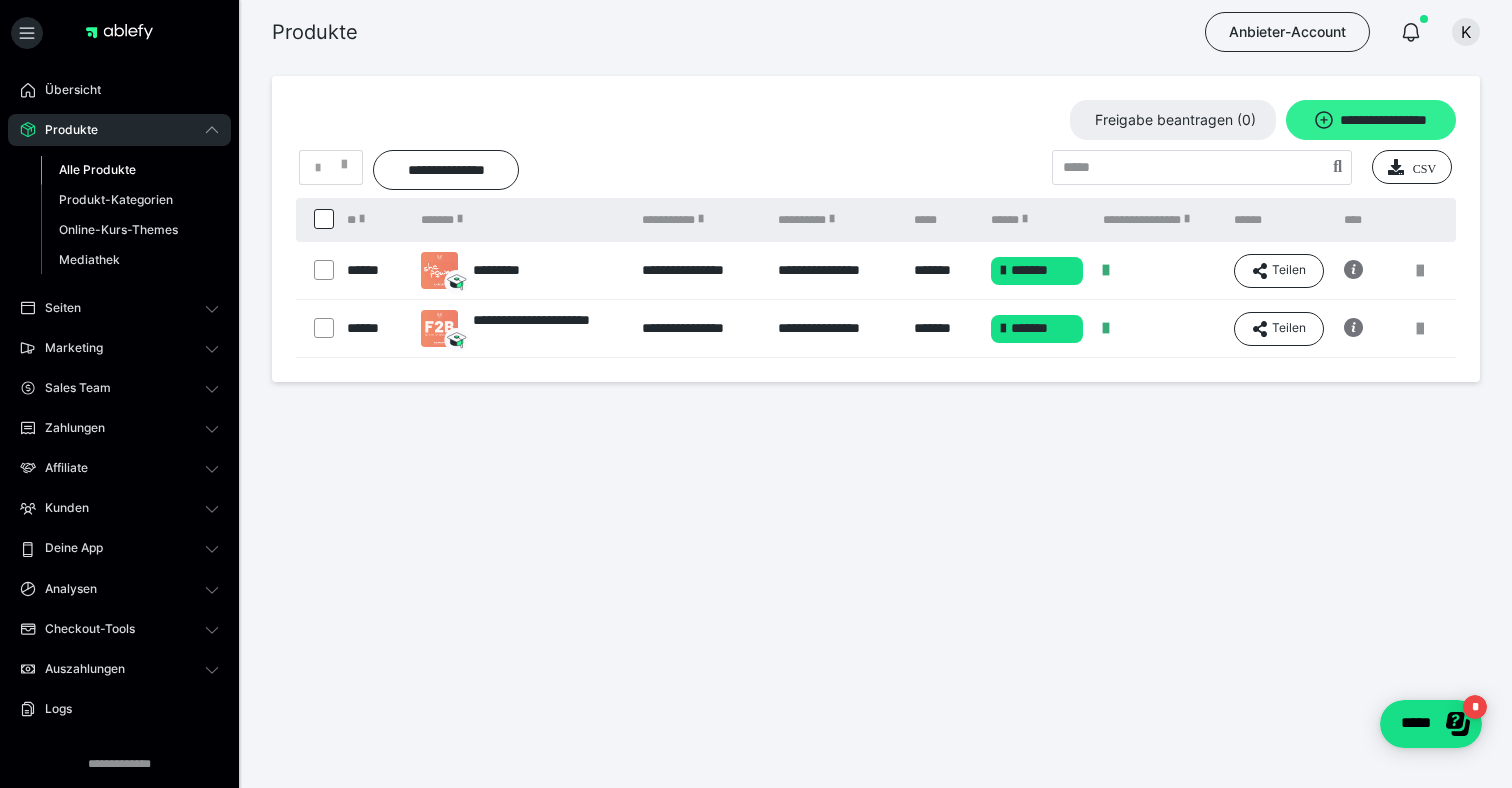 click on "**********" at bounding box center [1371, 120] 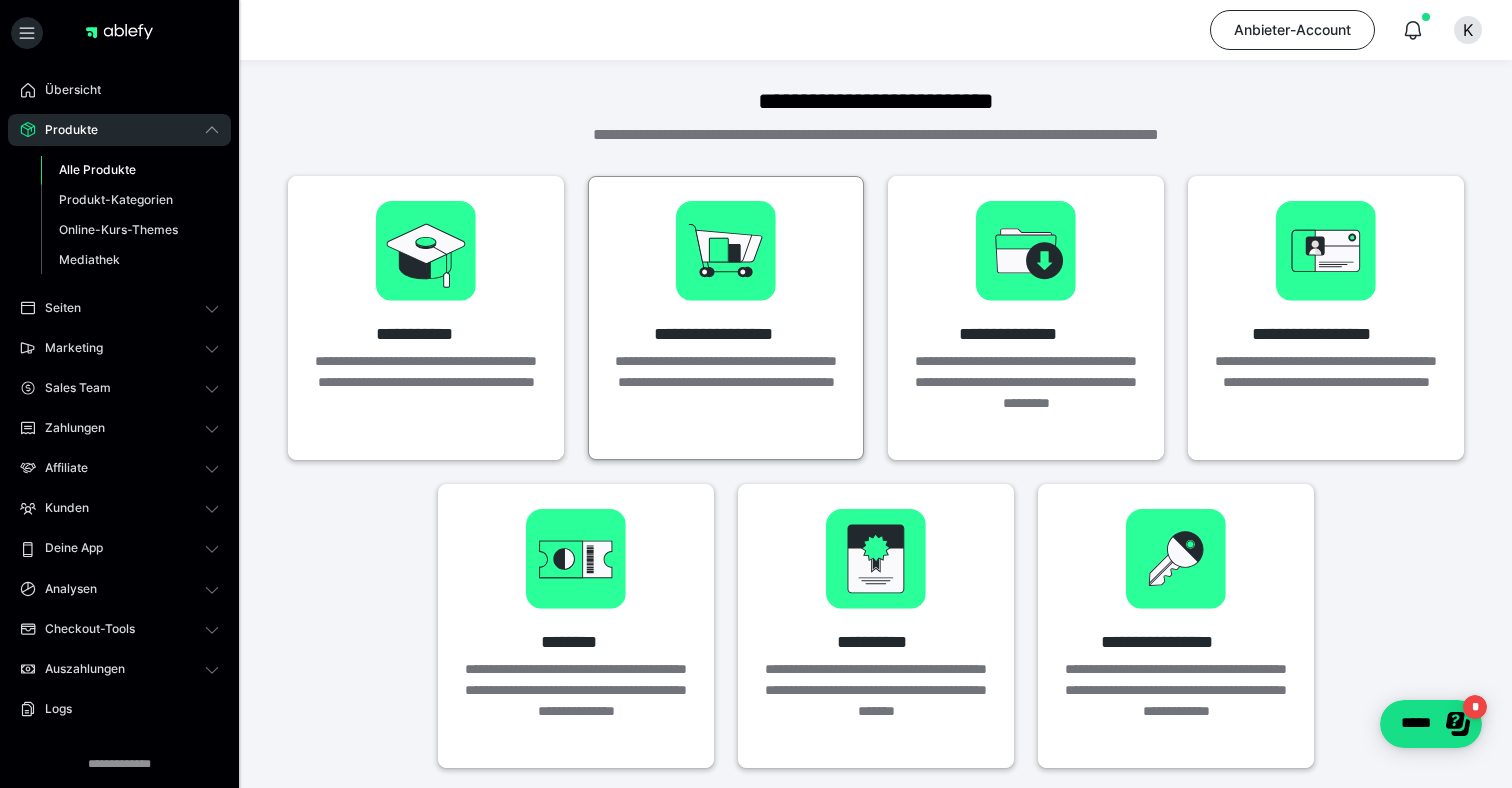 scroll, scrollTop: 0, scrollLeft: 0, axis: both 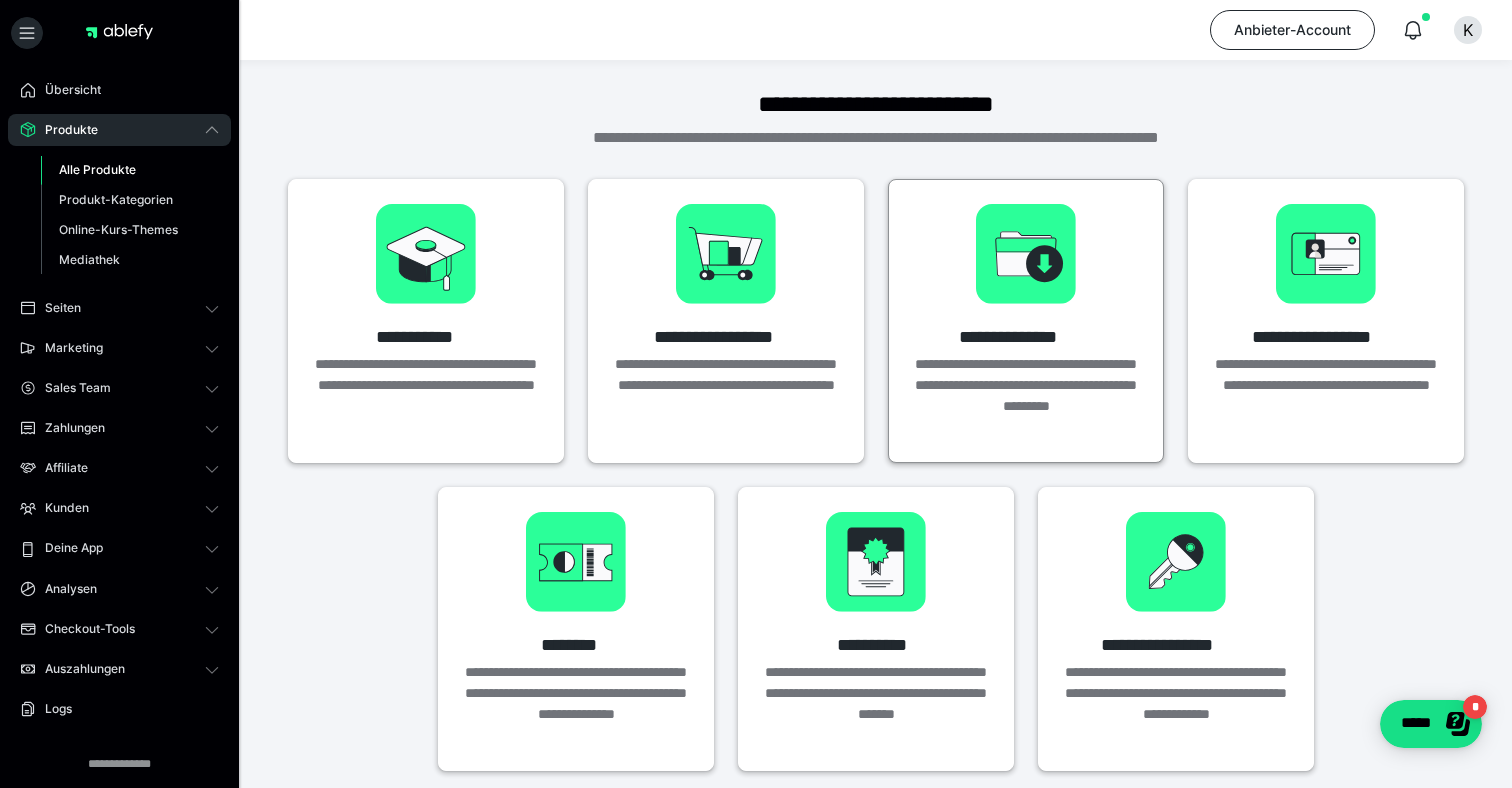 click on "**********" at bounding box center (1026, 396) 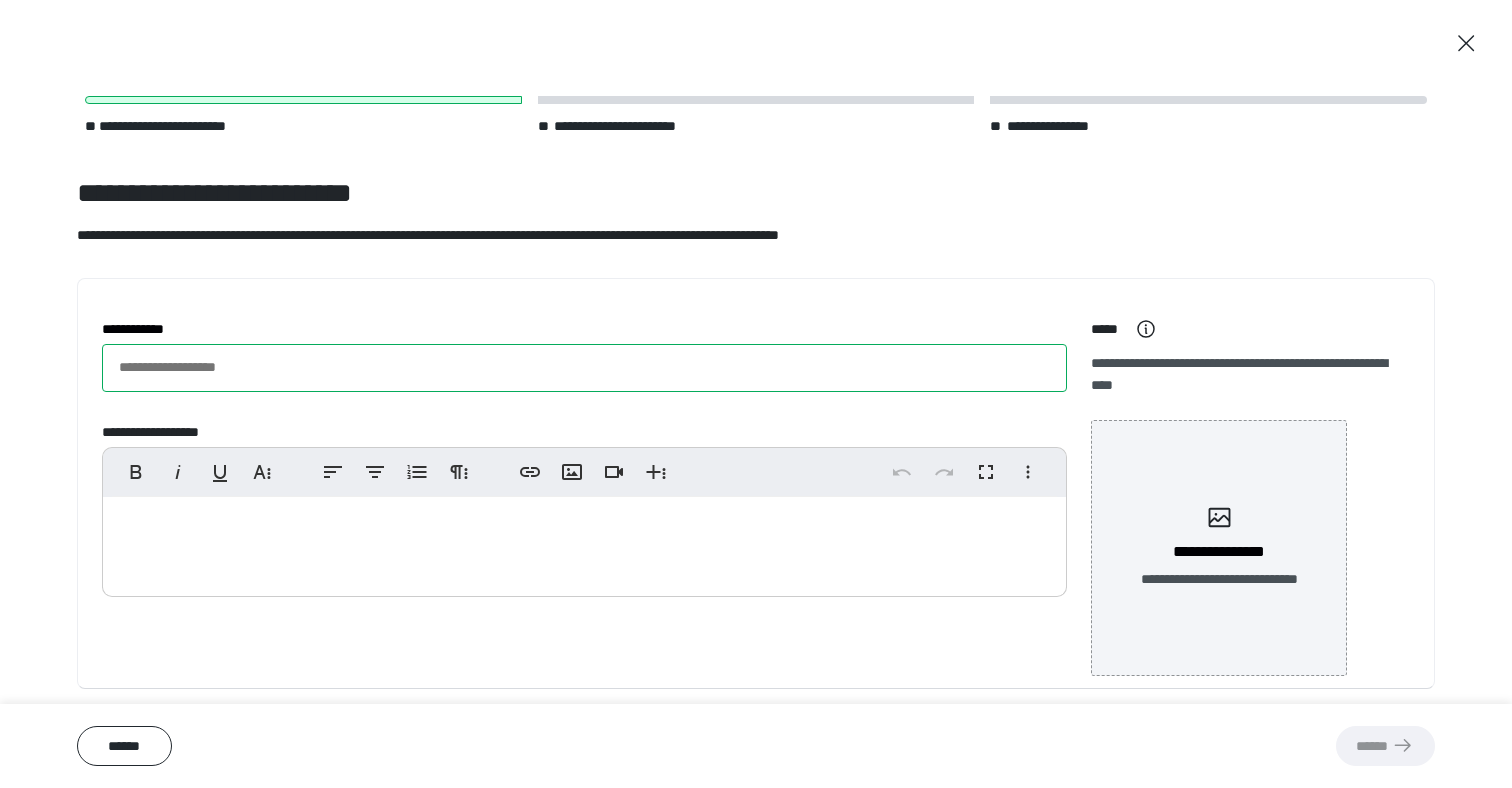 click on "**********" at bounding box center (584, 368) 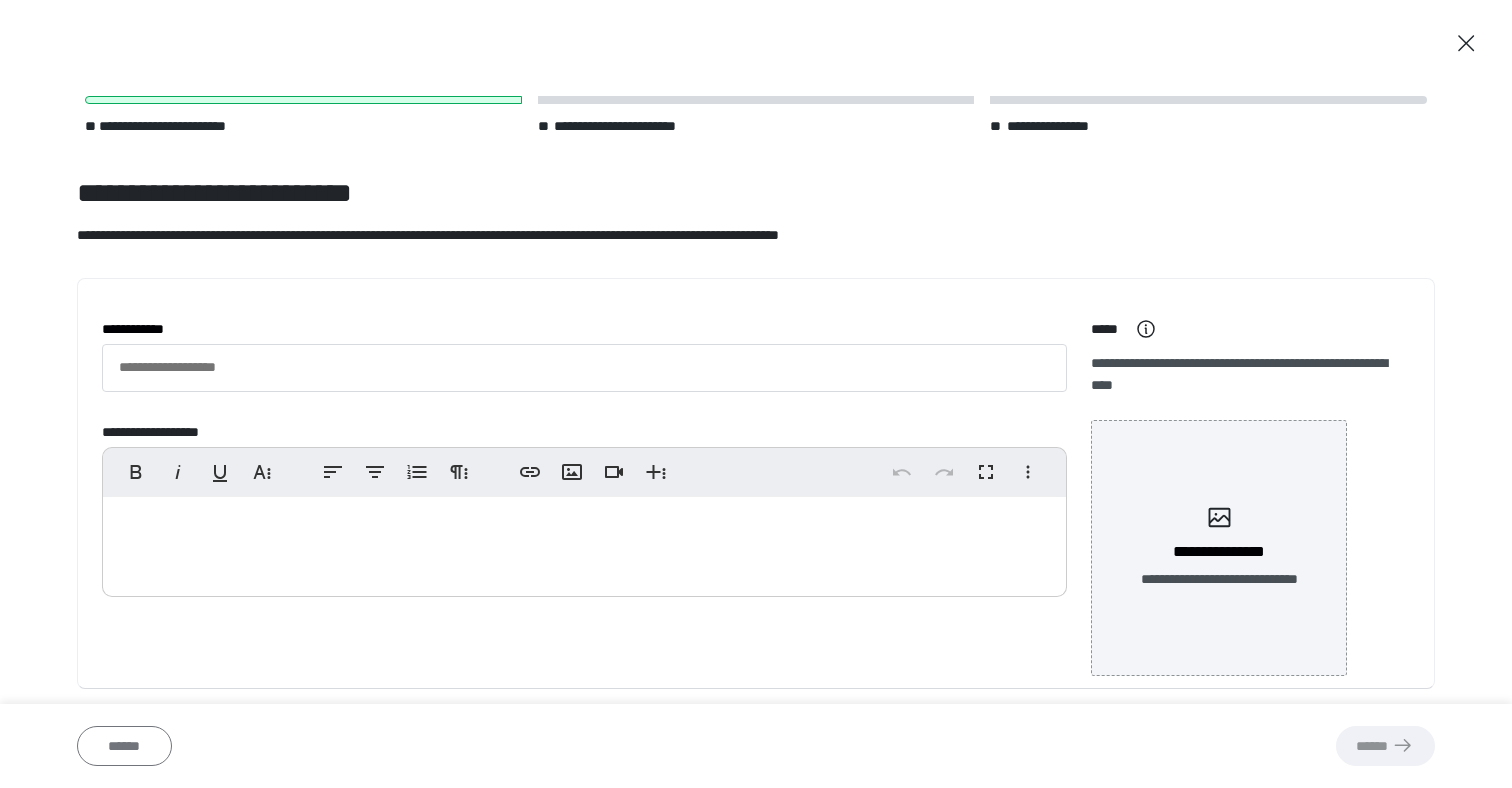 click on "******" at bounding box center [124, 746] 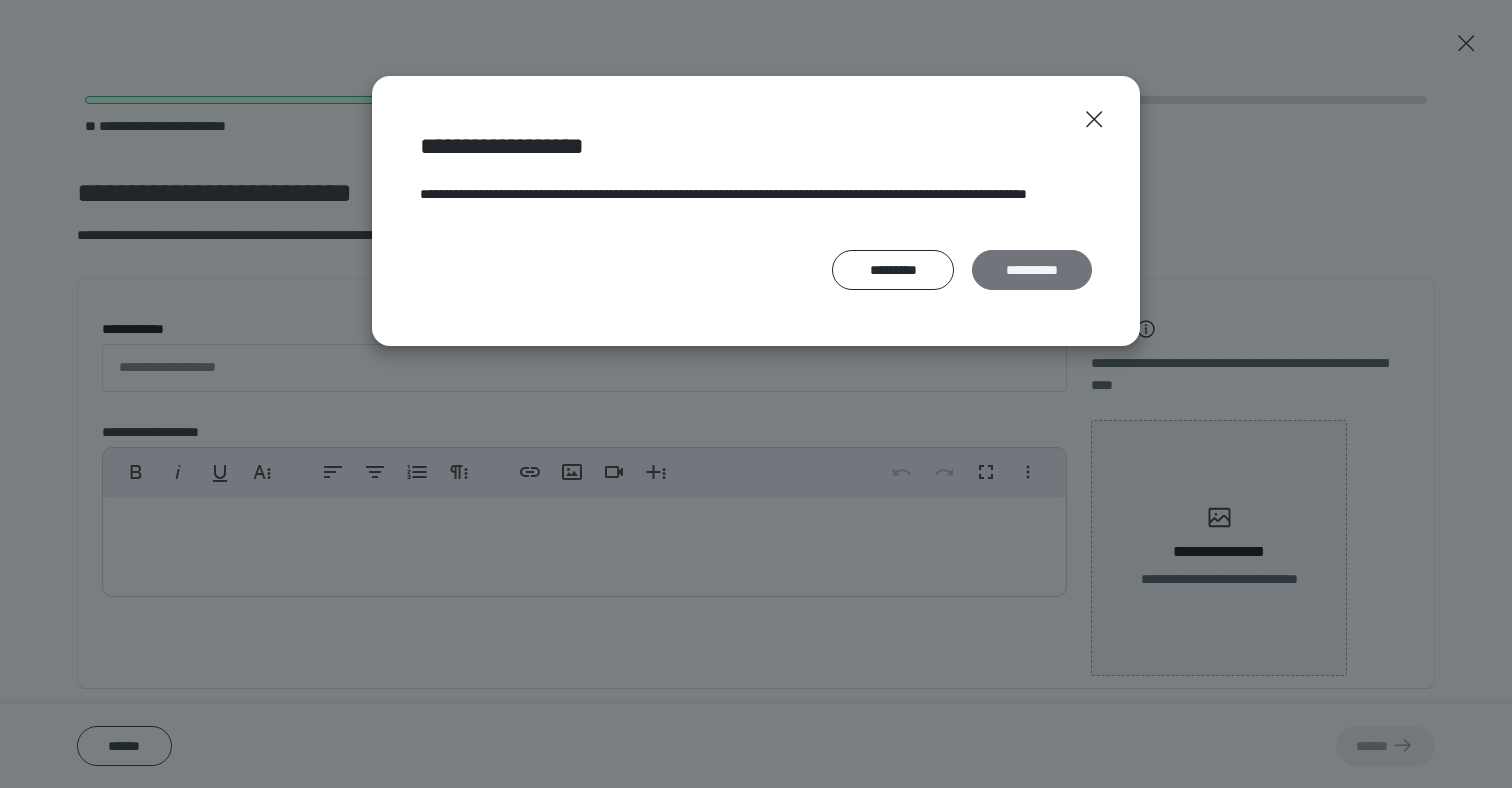 click on "**********" at bounding box center [1032, 270] 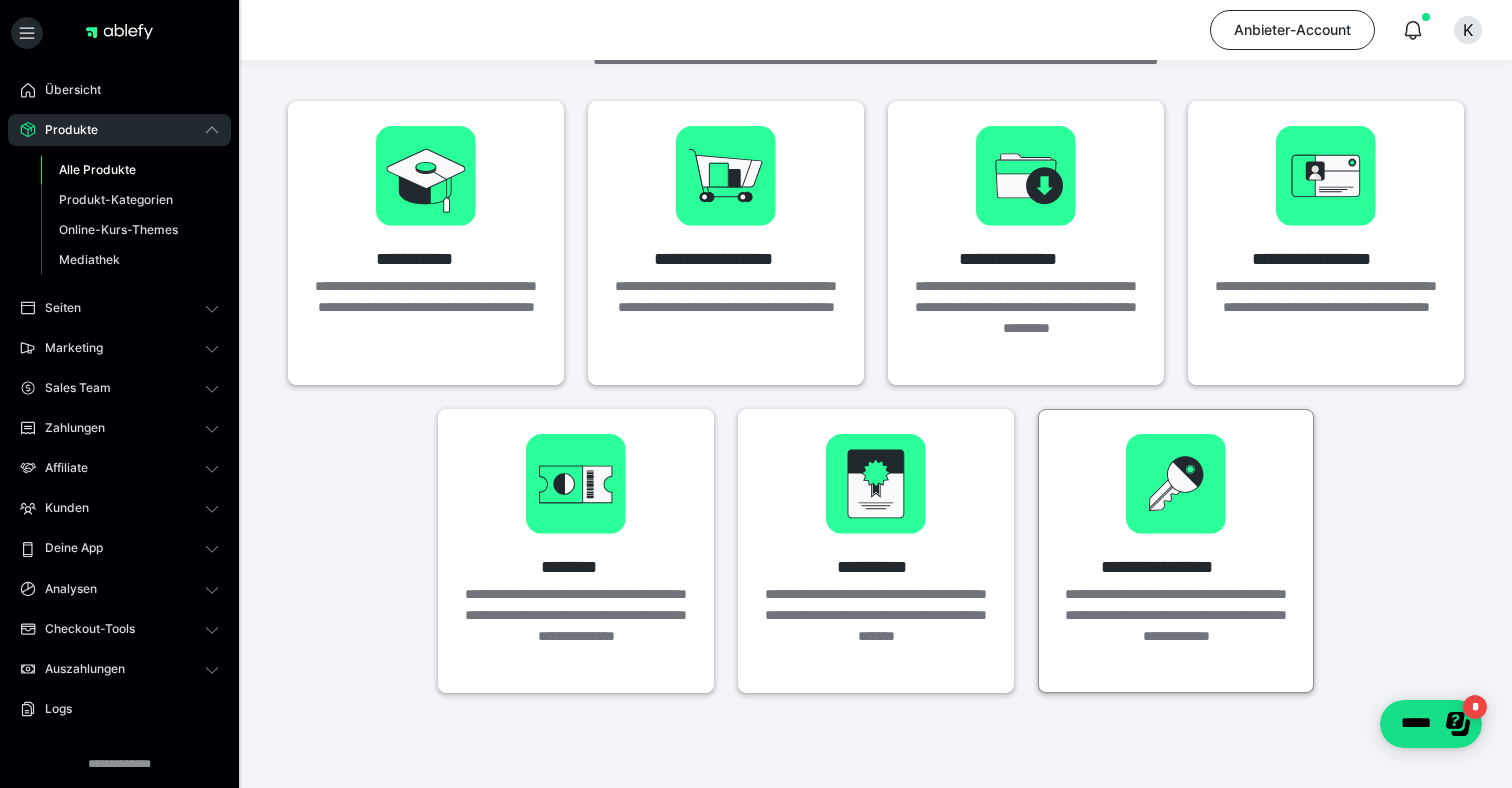 scroll, scrollTop: 83, scrollLeft: 0, axis: vertical 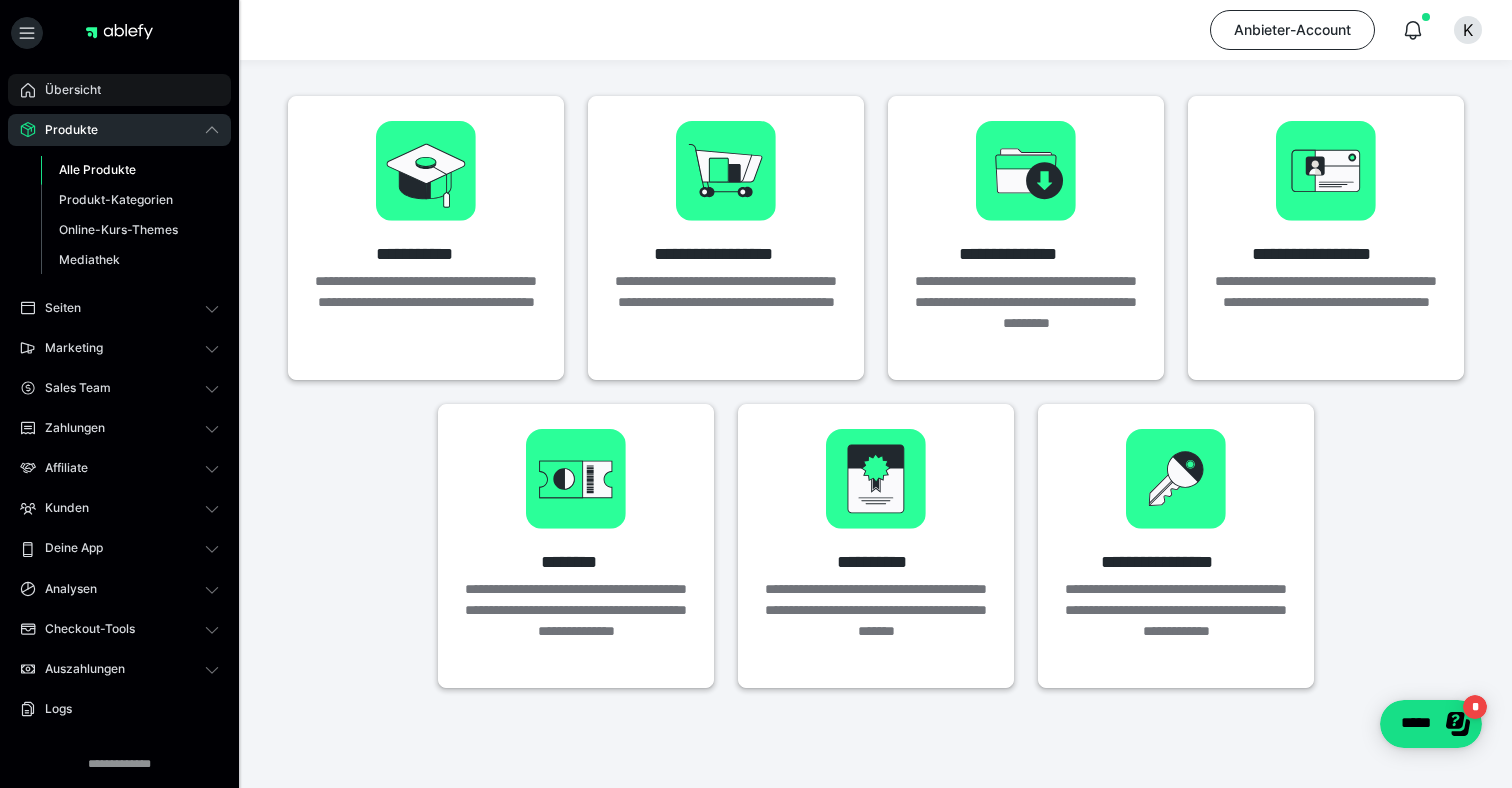 click on "Übersicht" at bounding box center (66, 90) 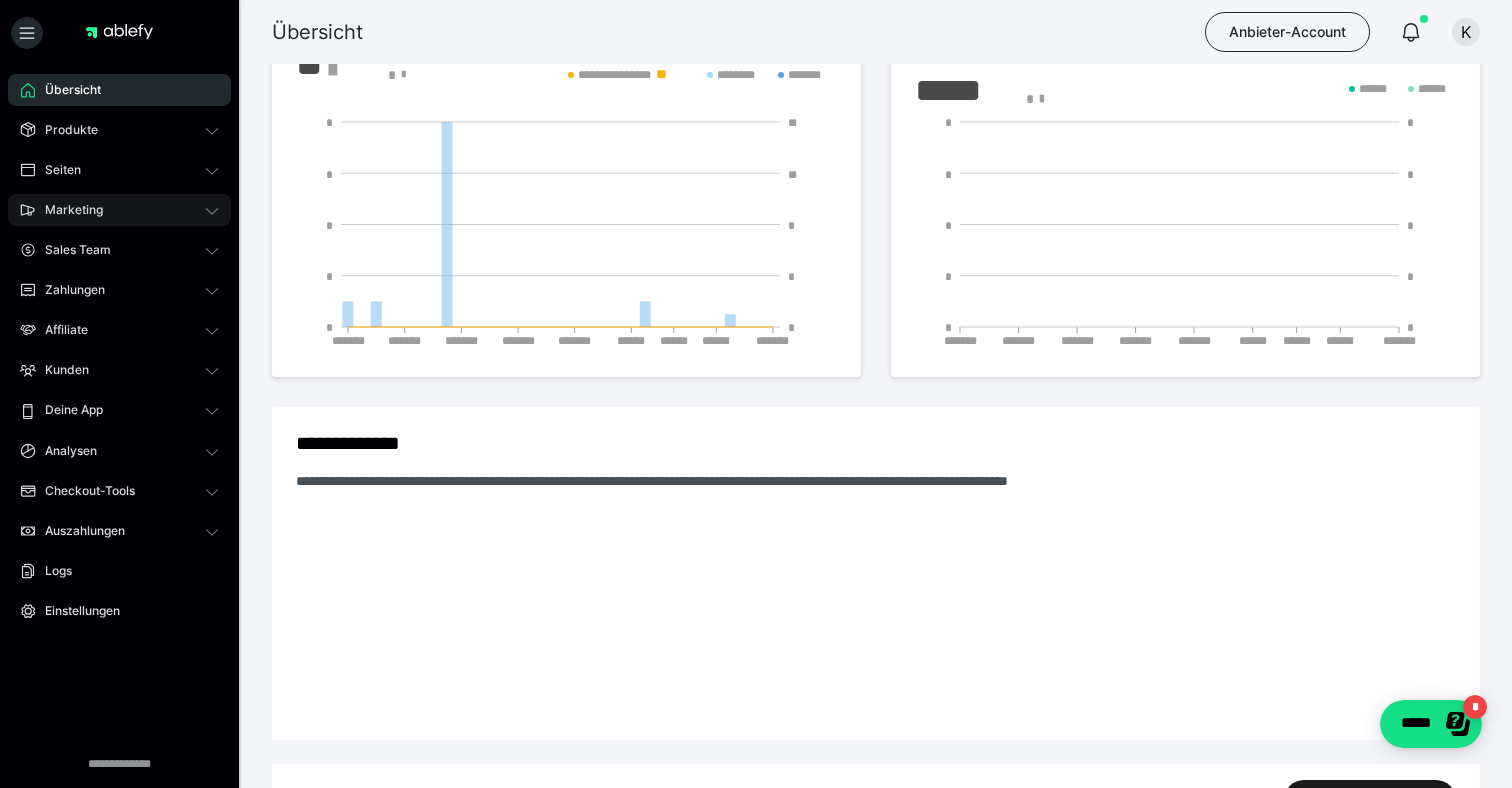 click on "Marketing" at bounding box center [119, 210] 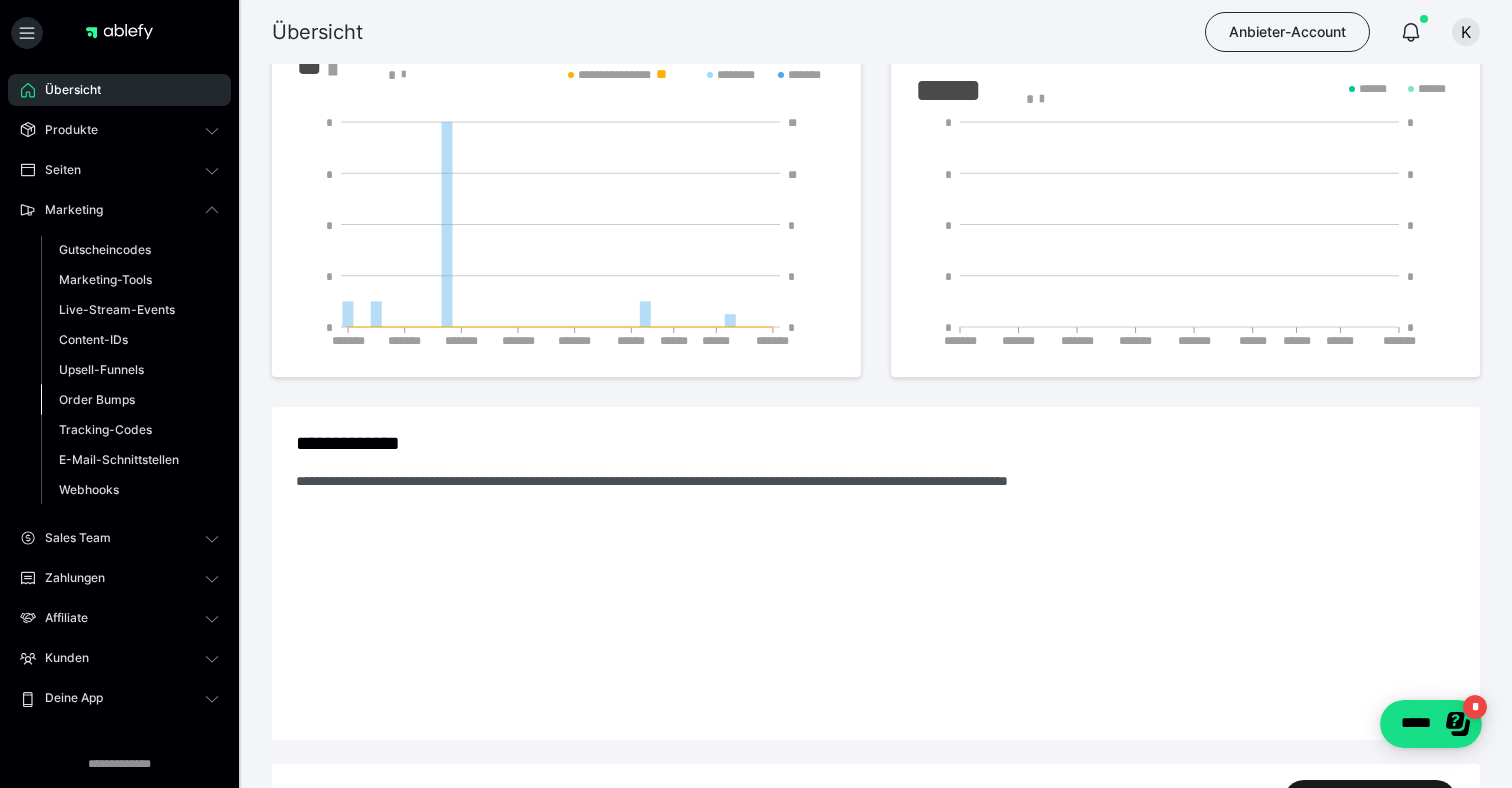 click on "Order Bumps" at bounding box center (97, 399) 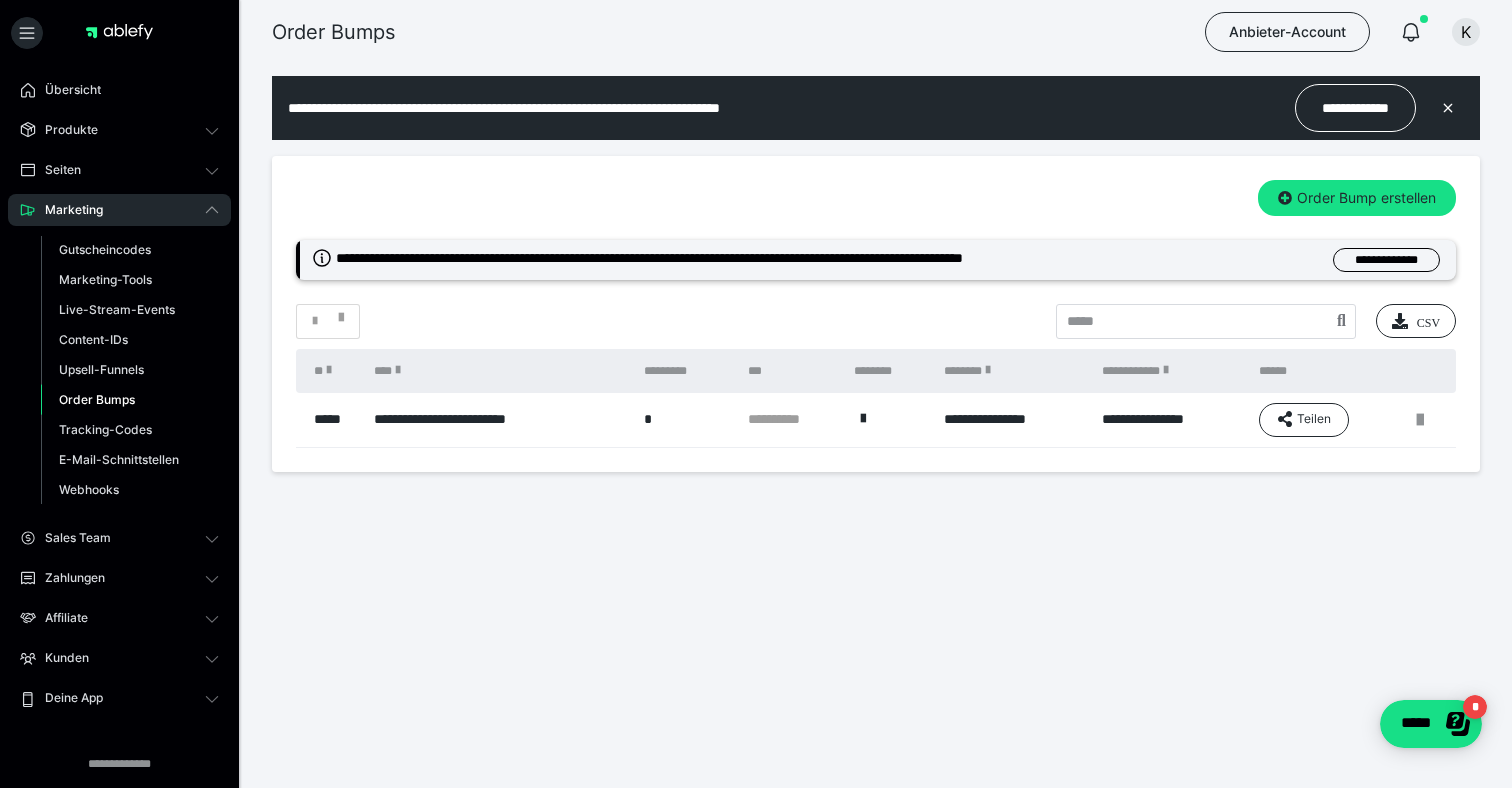 scroll, scrollTop: 0, scrollLeft: 0, axis: both 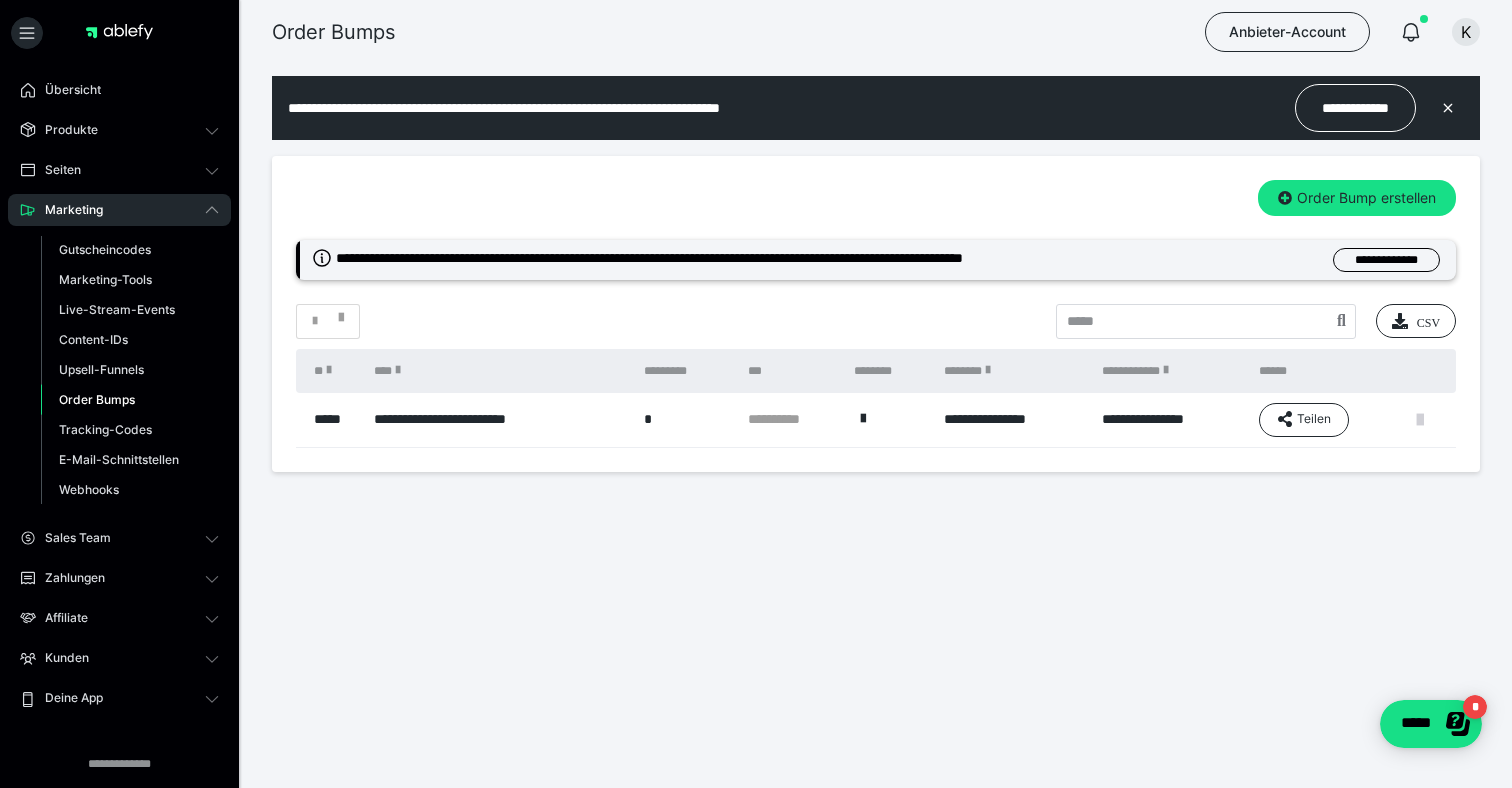 click at bounding box center (1420, 420) 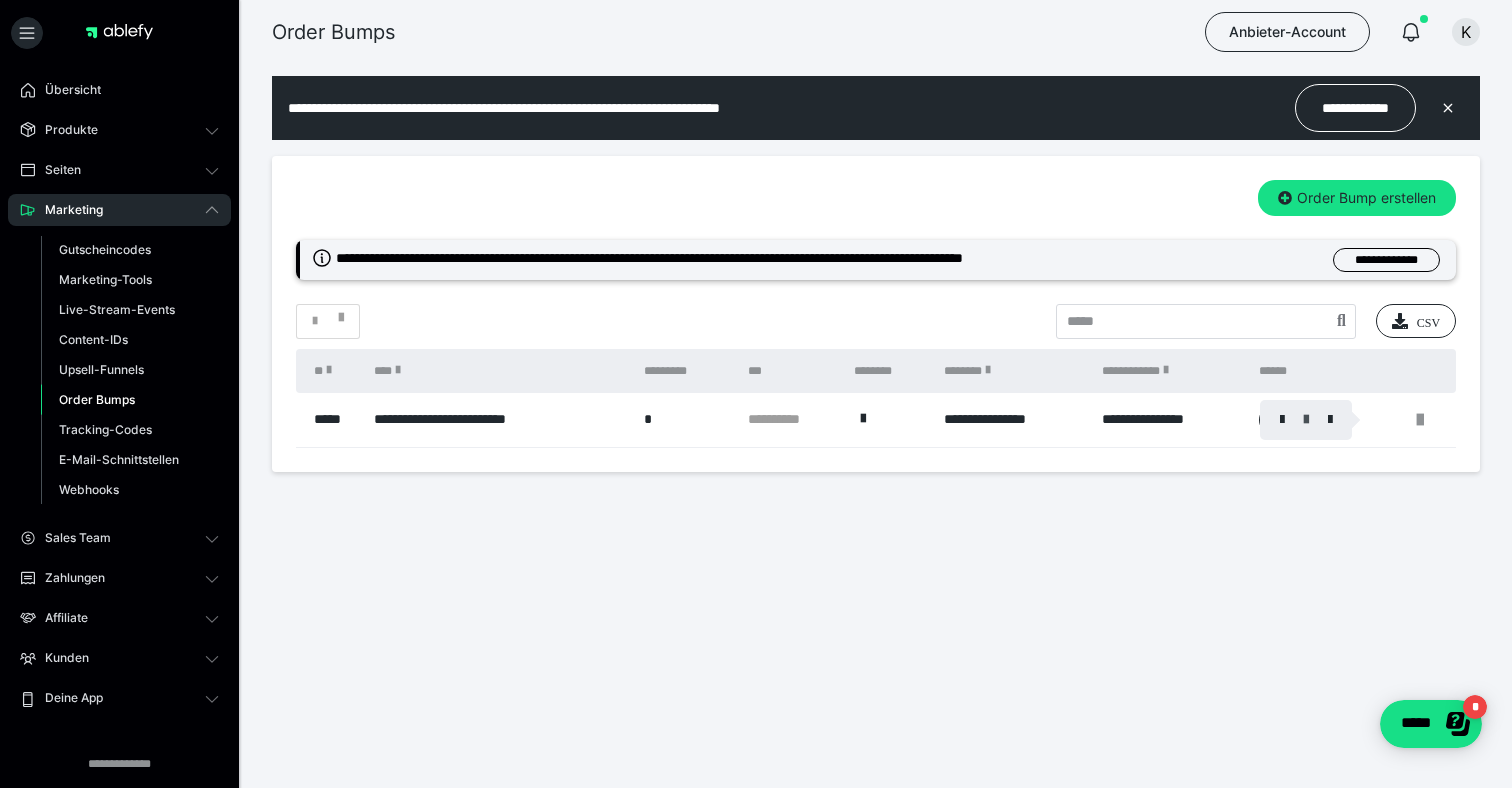 click at bounding box center [1306, 420] 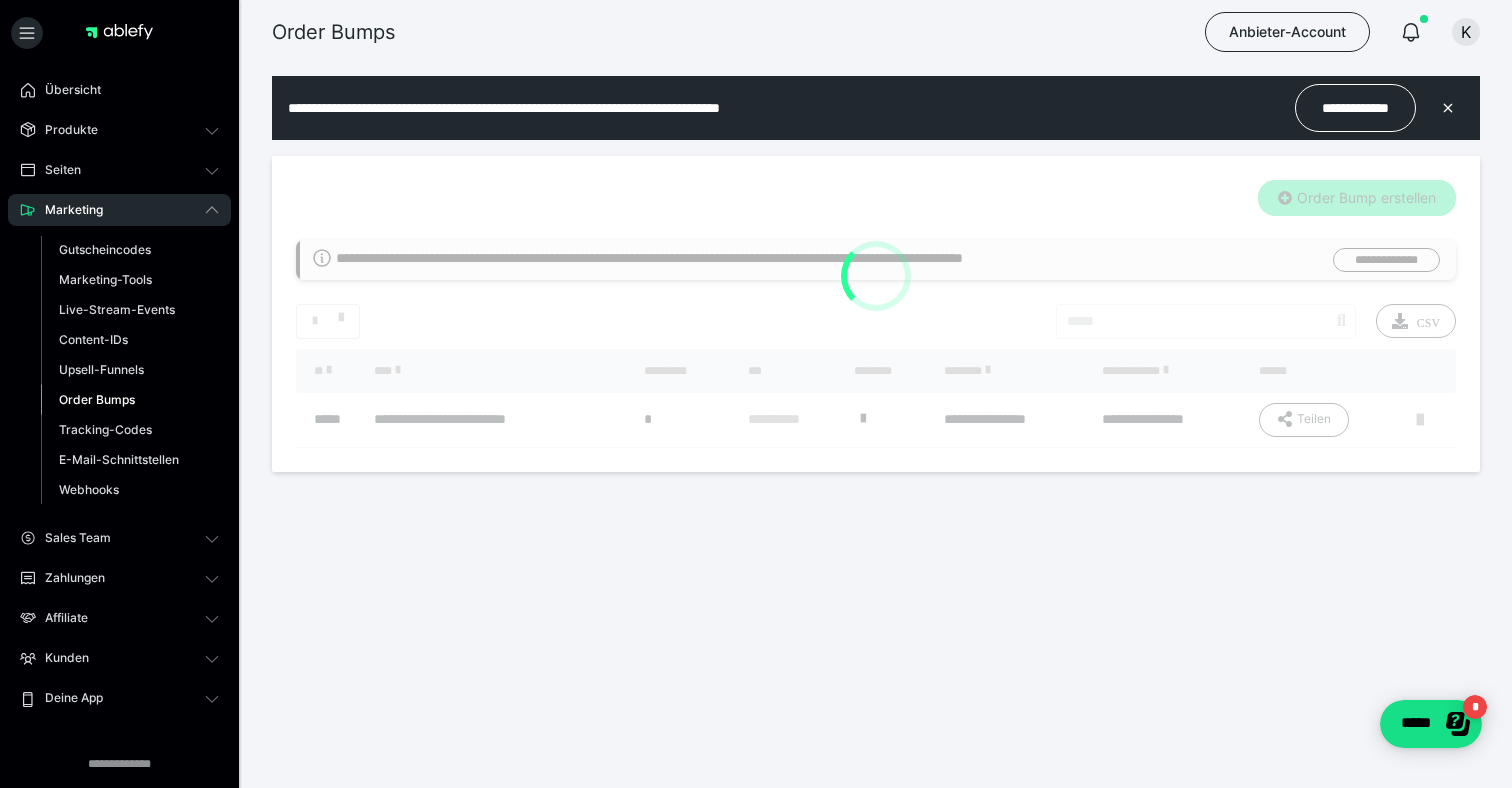 type on "**********" 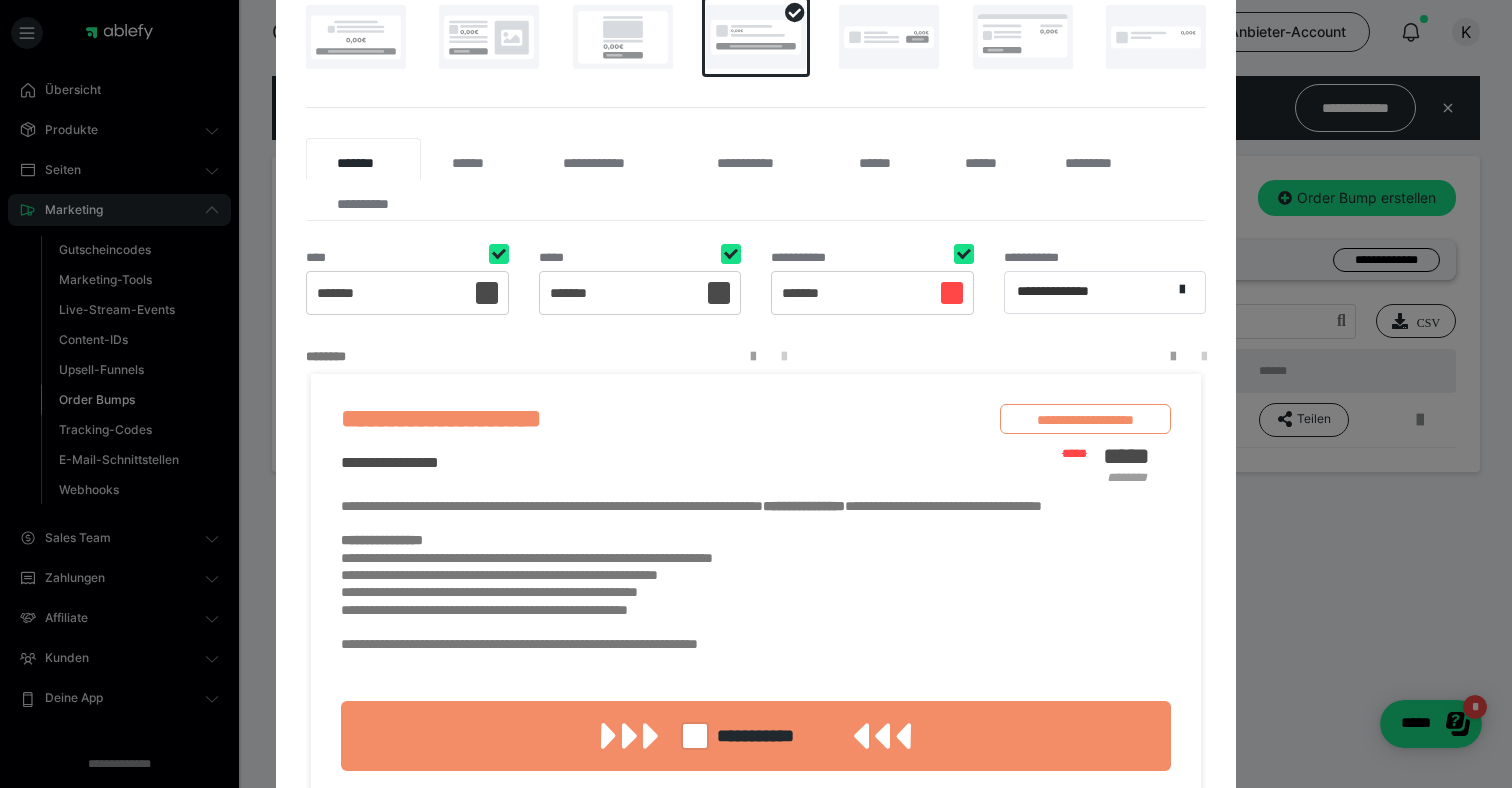 scroll, scrollTop: 475, scrollLeft: 0, axis: vertical 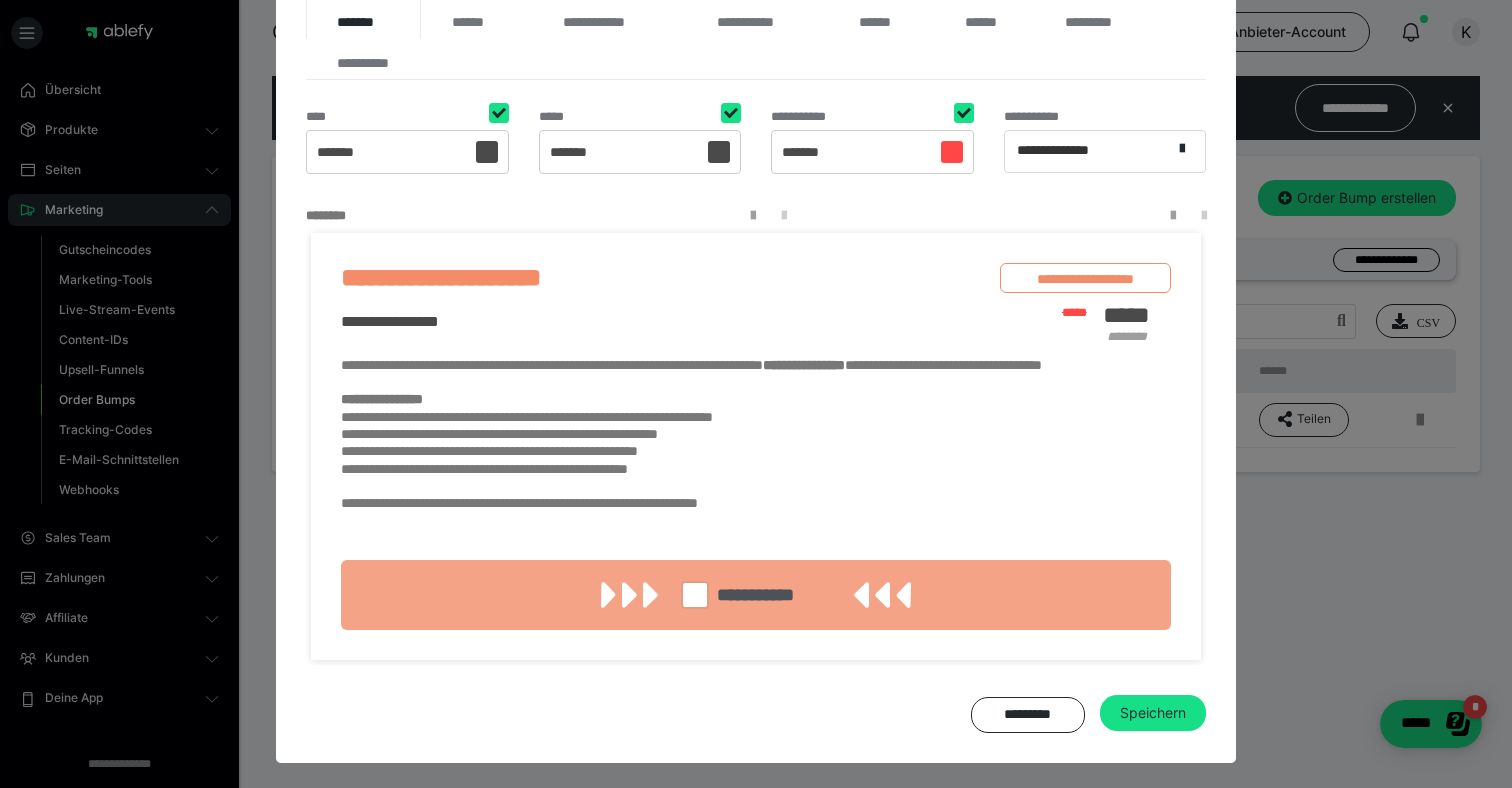 click at bounding box center [695, 595] 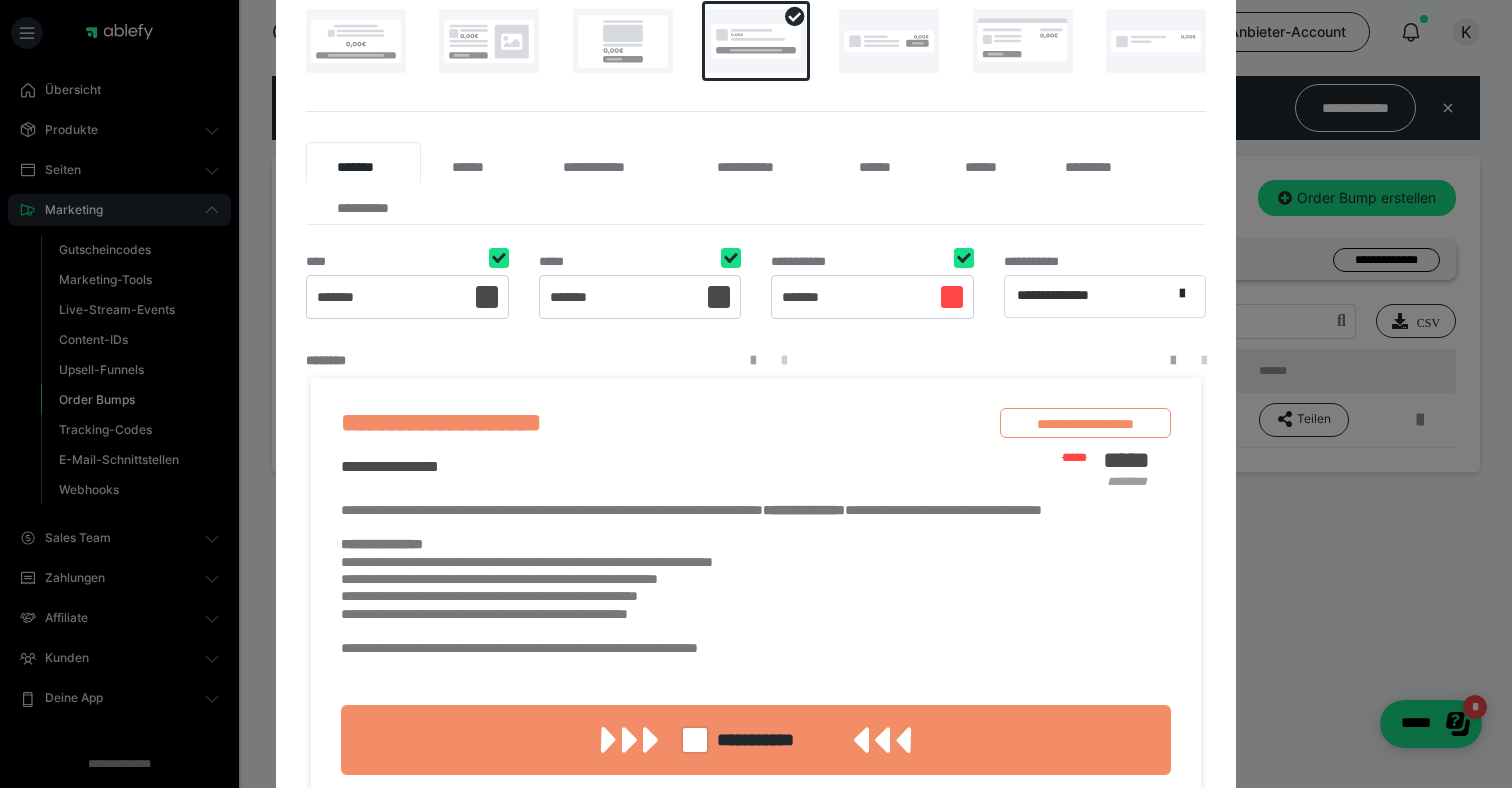 scroll, scrollTop: 0, scrollLeft: 0, axis: both 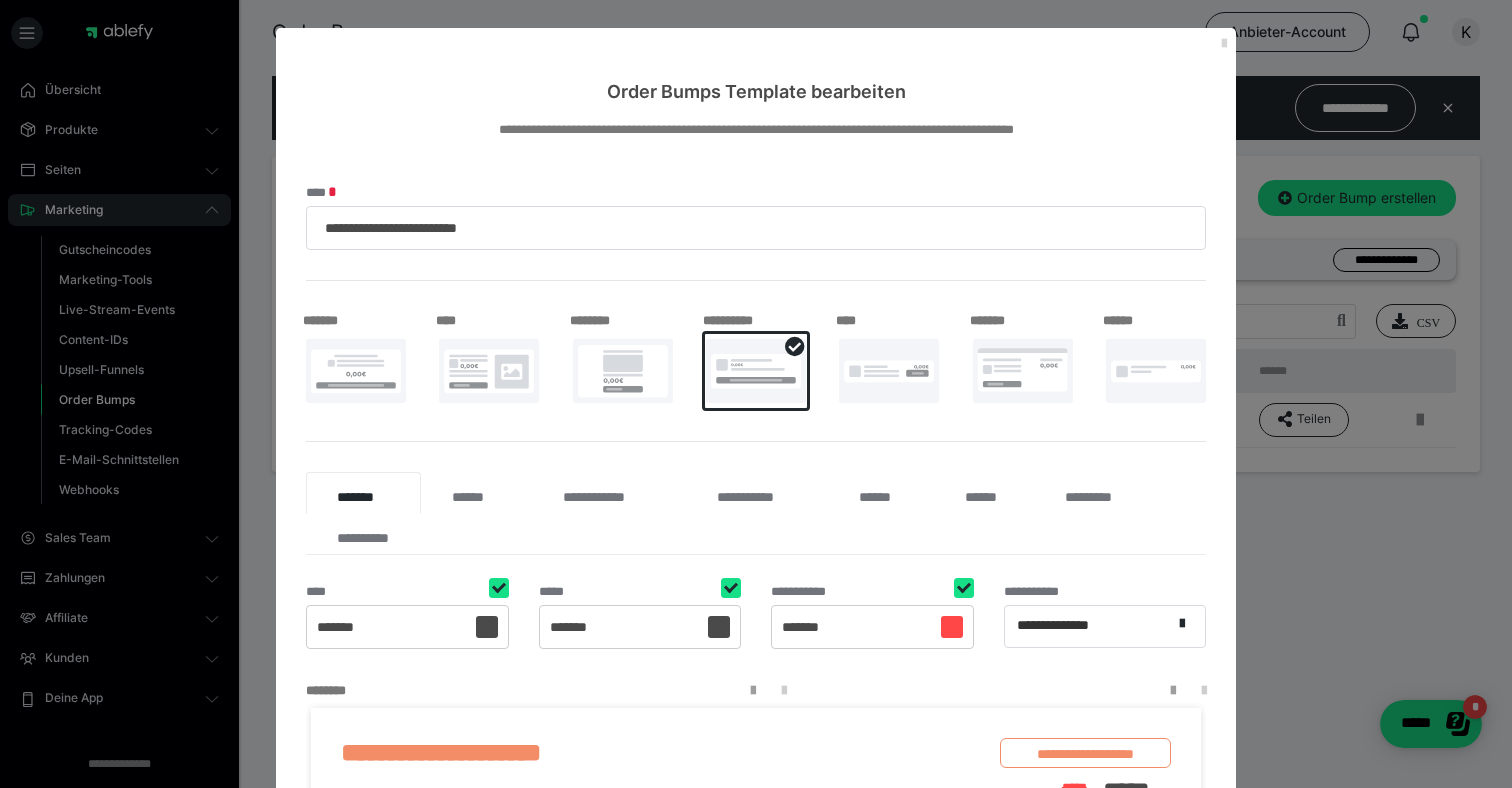 click at bounding box center [1224, 44] 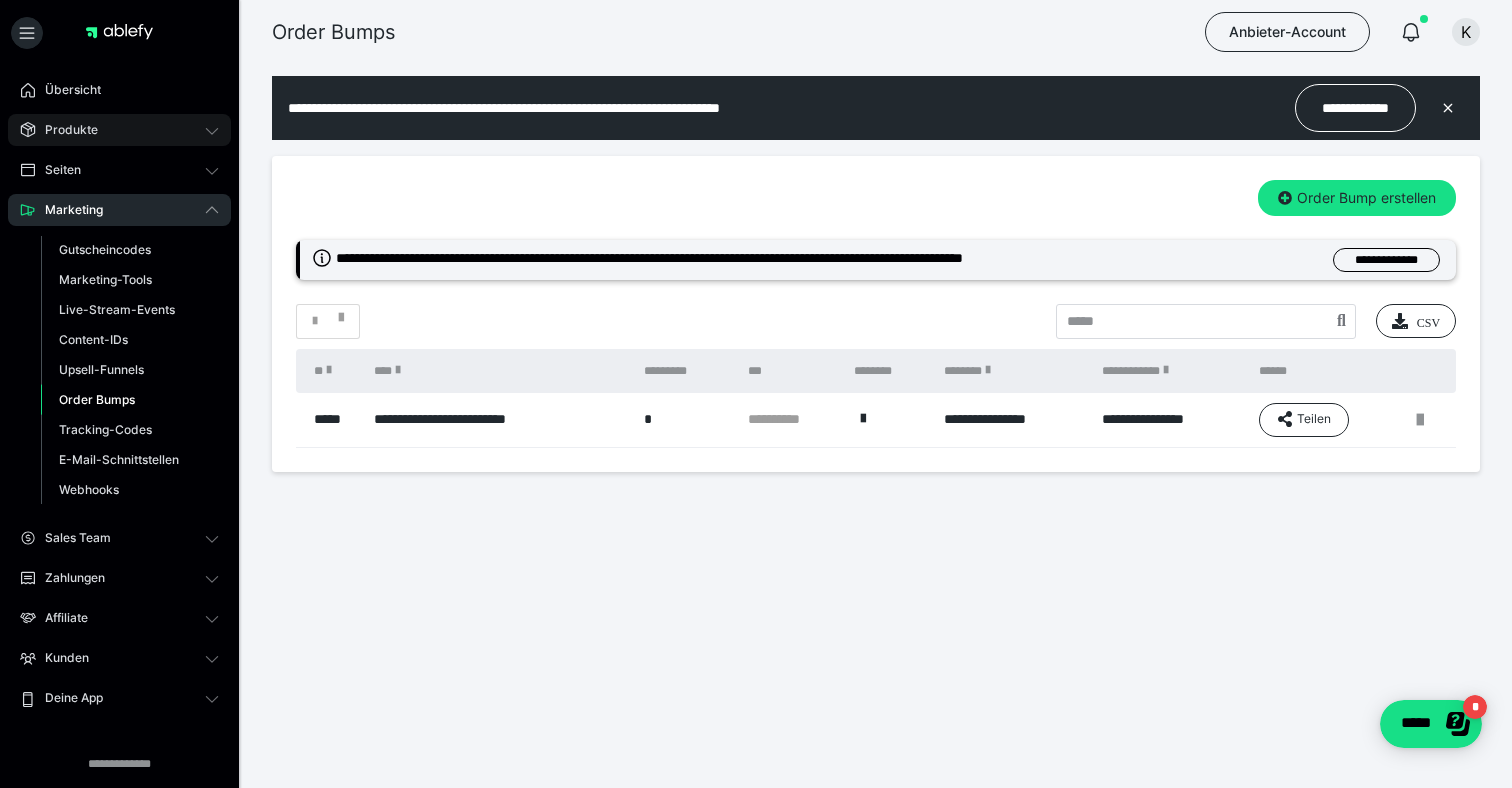 click on "Produkte" at bounding box center (119, 130) 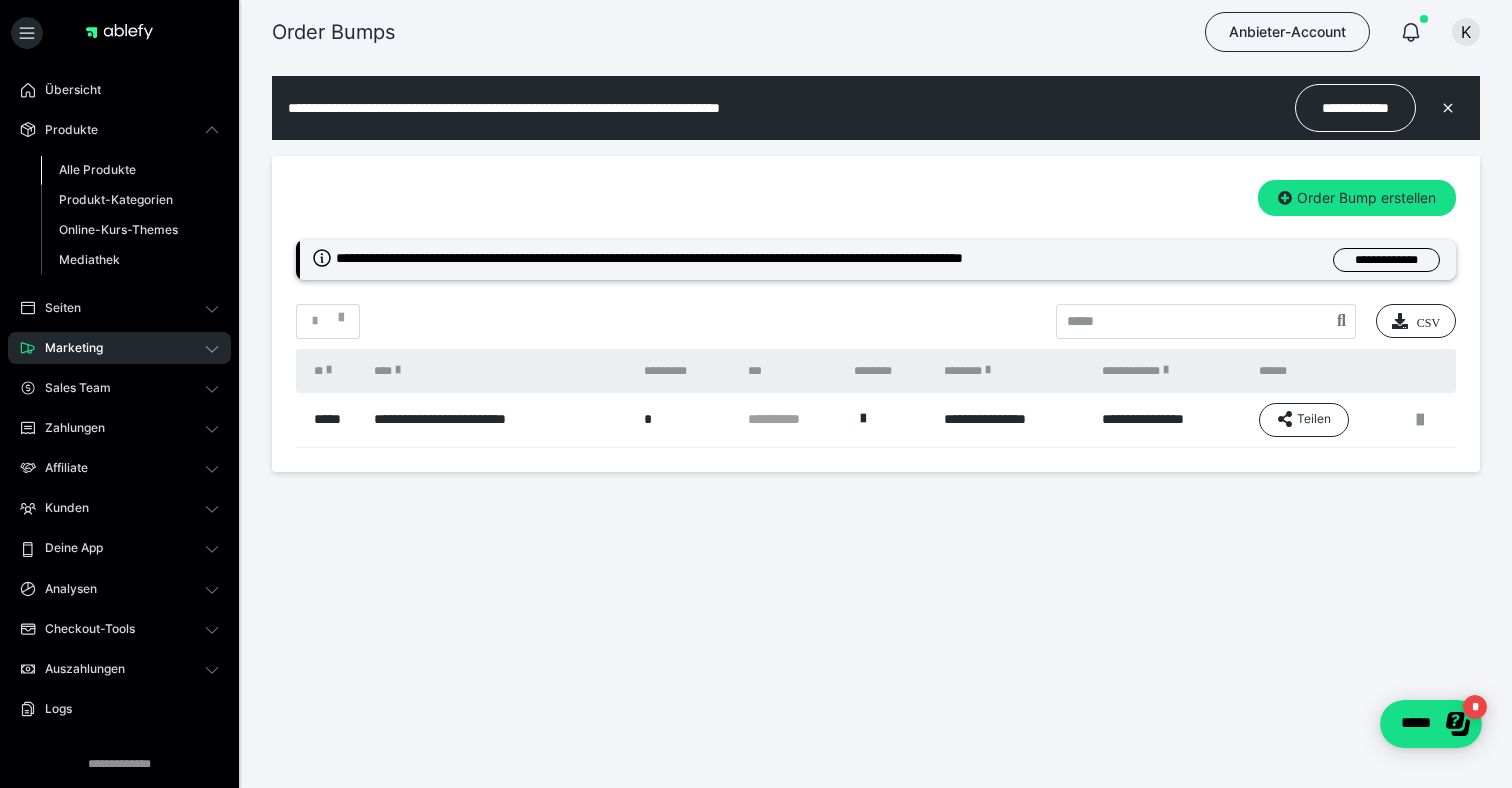 click on "Alle Produkte" at bounding box center (97, 169) 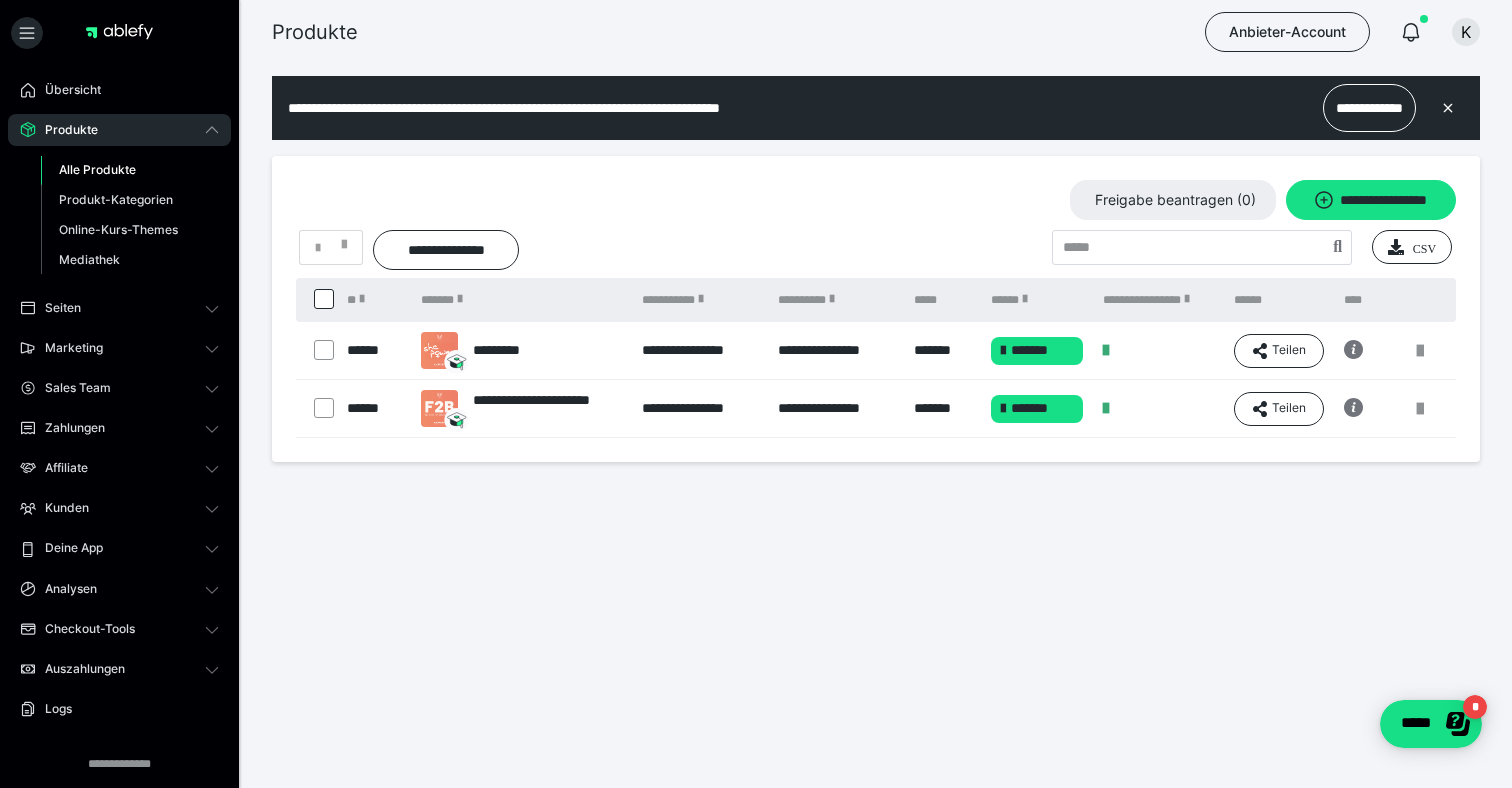 scroll, scrollTop: 0, scrollLeft: 0, axis: both 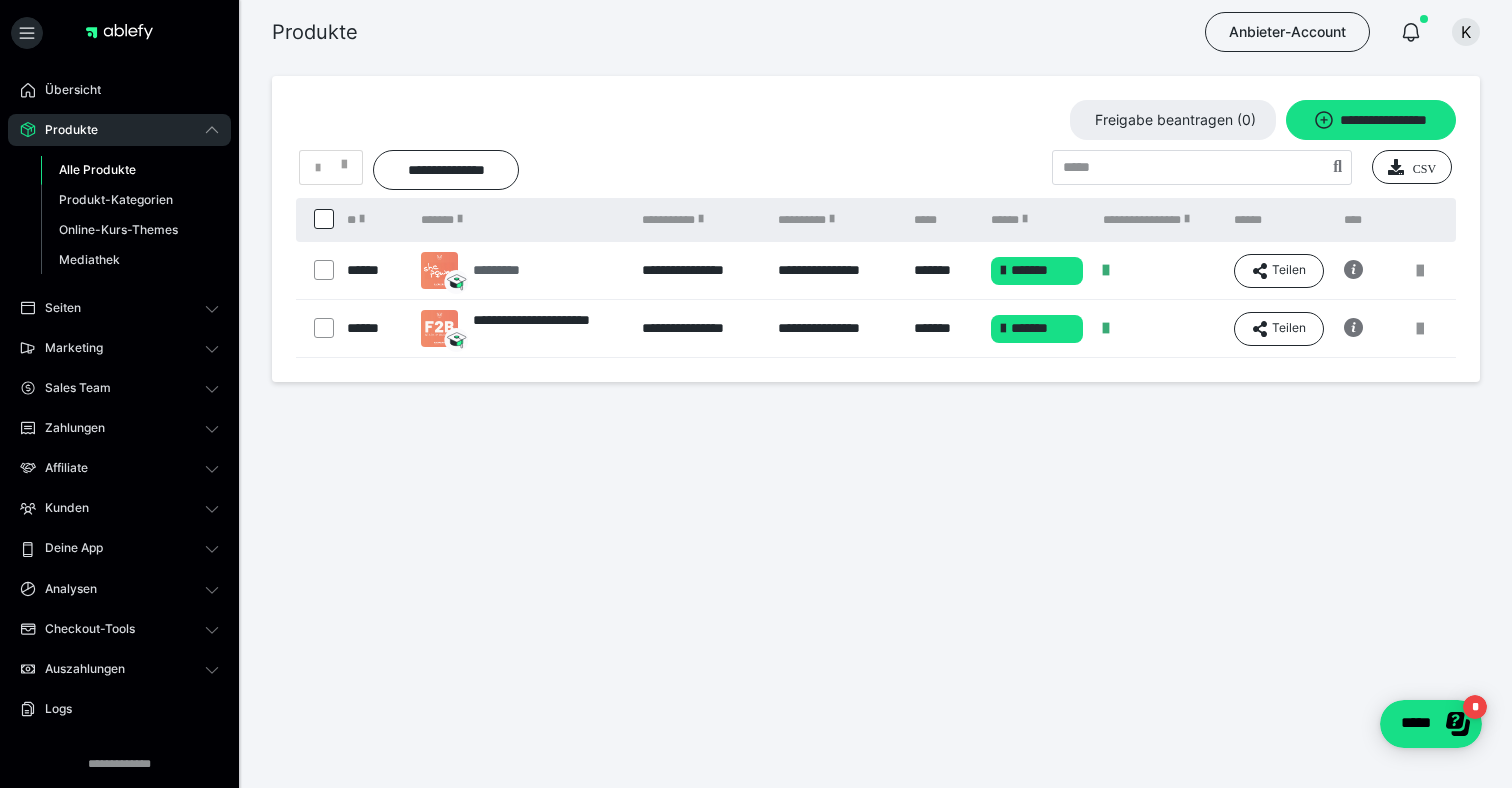 click on "*********" at bounding box center [508, 270] 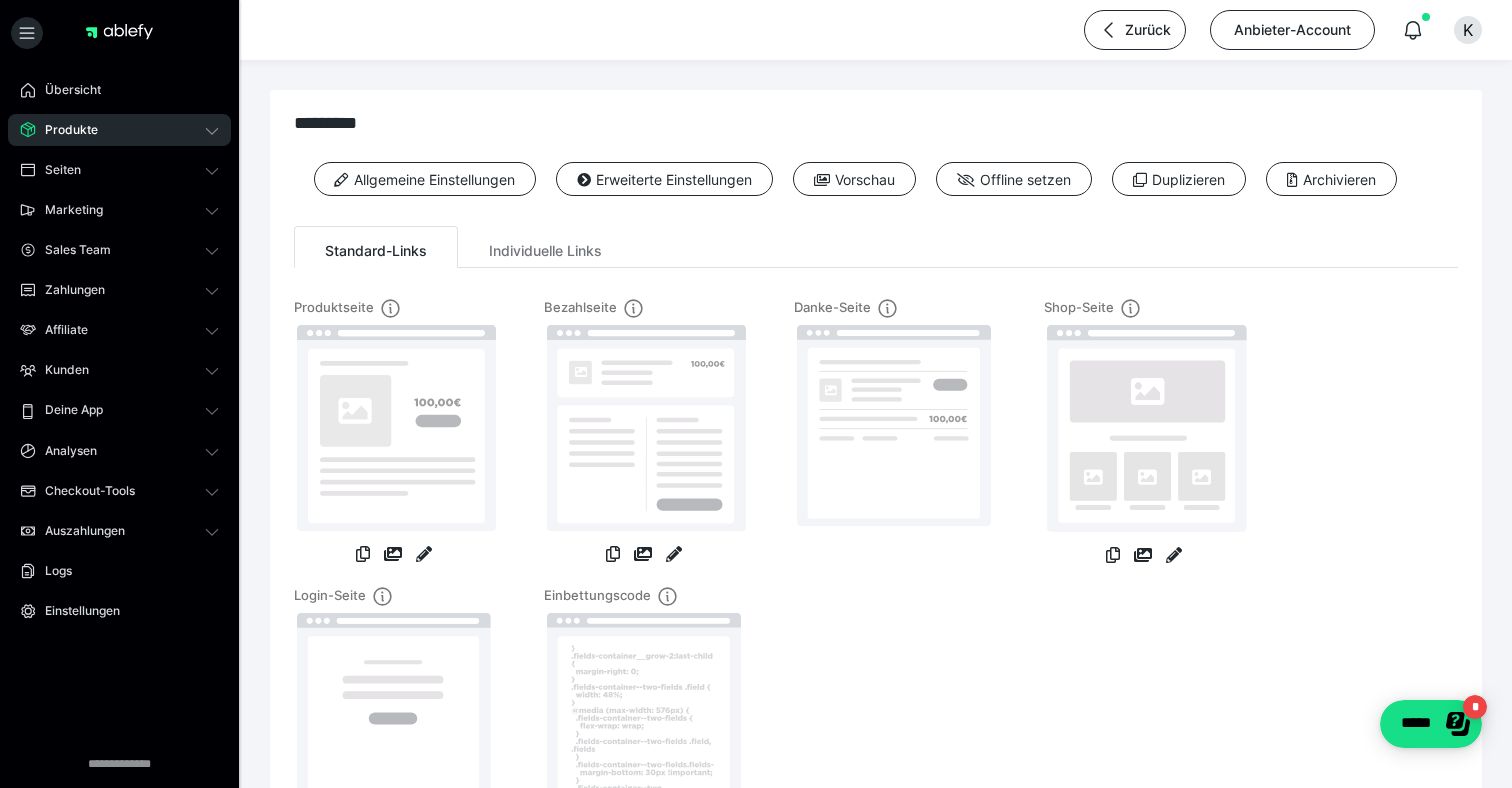 click on "**********" at bounding box center (887, 233) 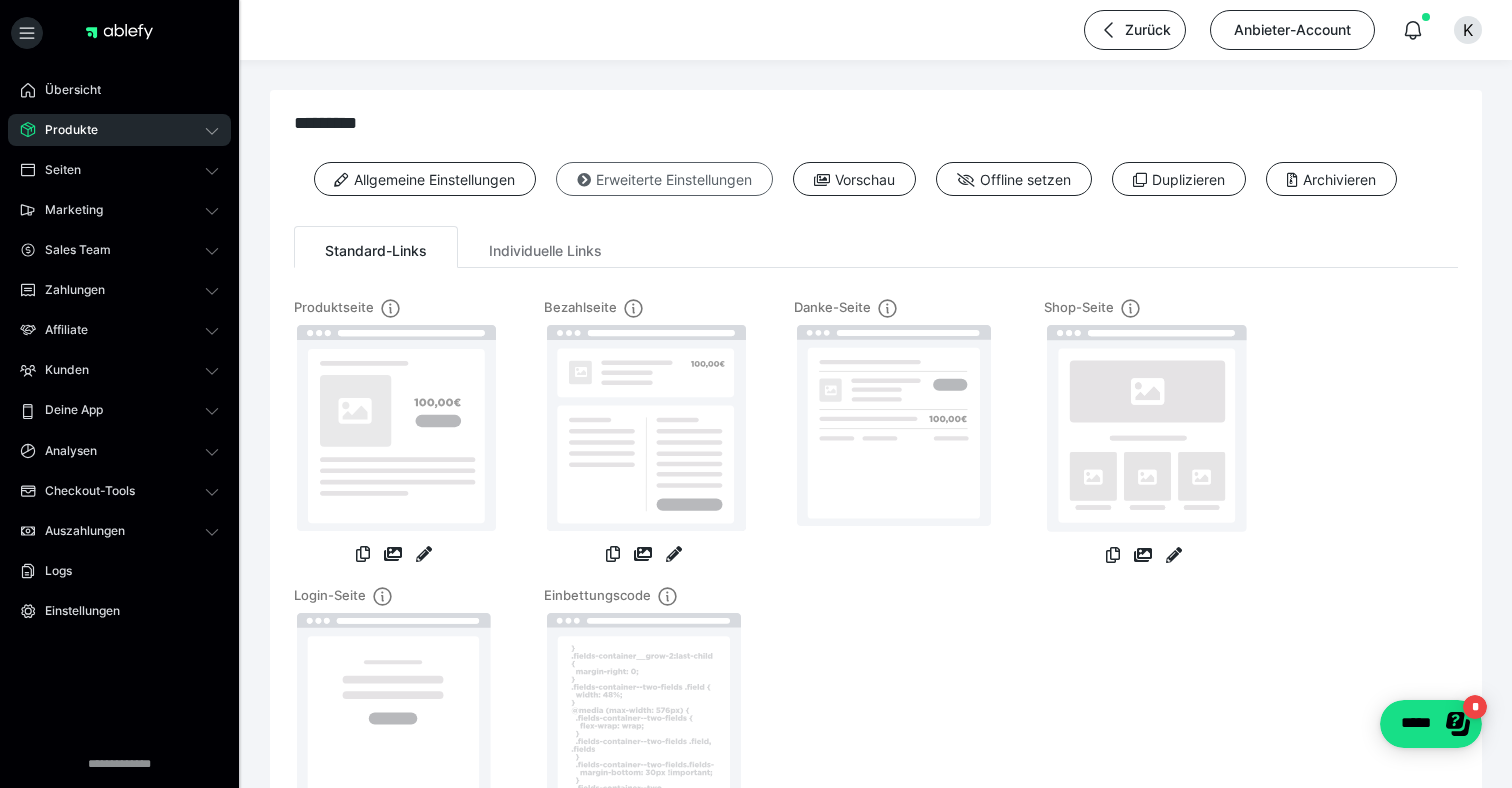 click on "Erweiterte Einstellungen" at bounding box center [664, 179] 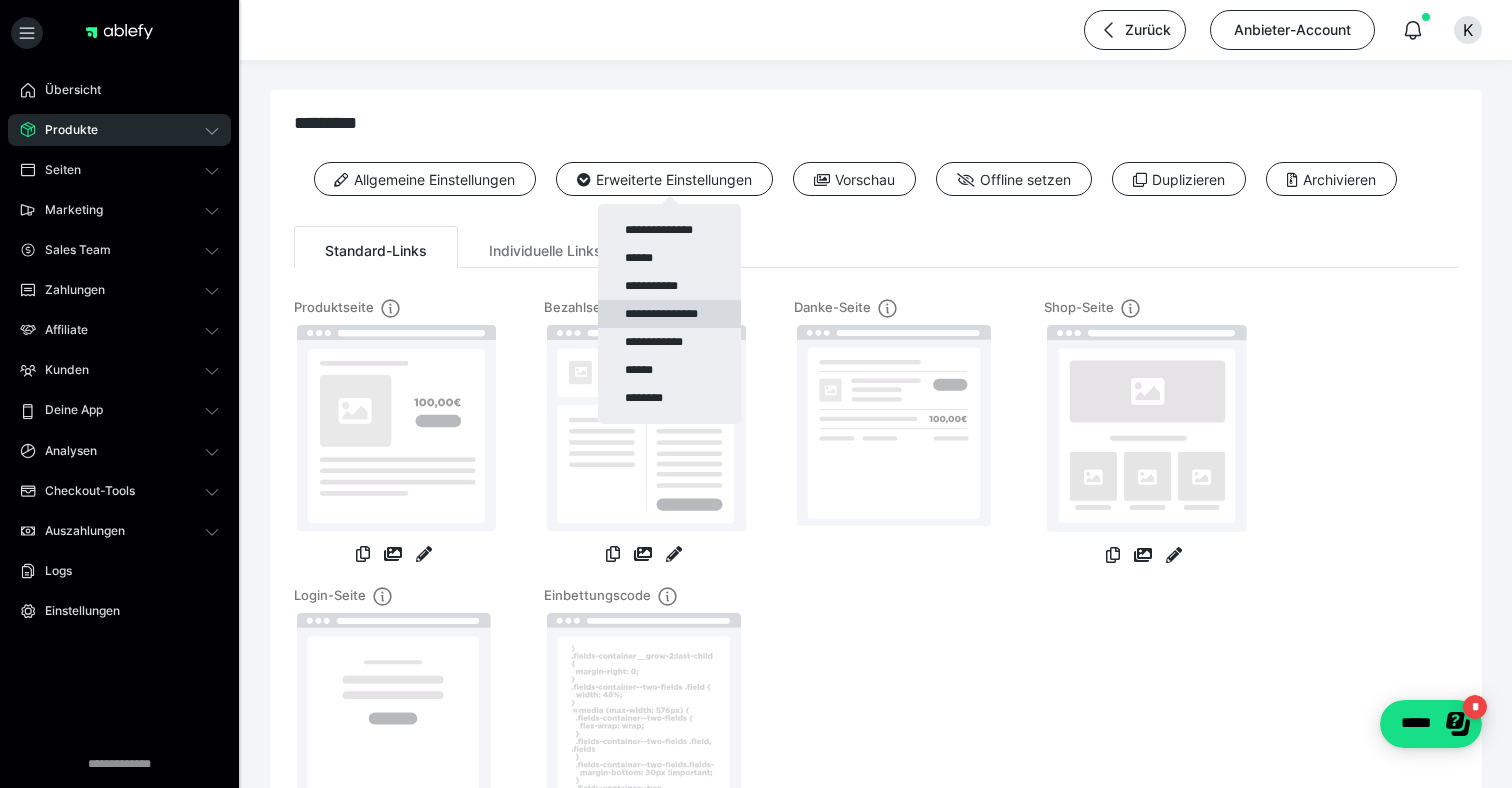 click on "**********" at bounding box center [669, 314] 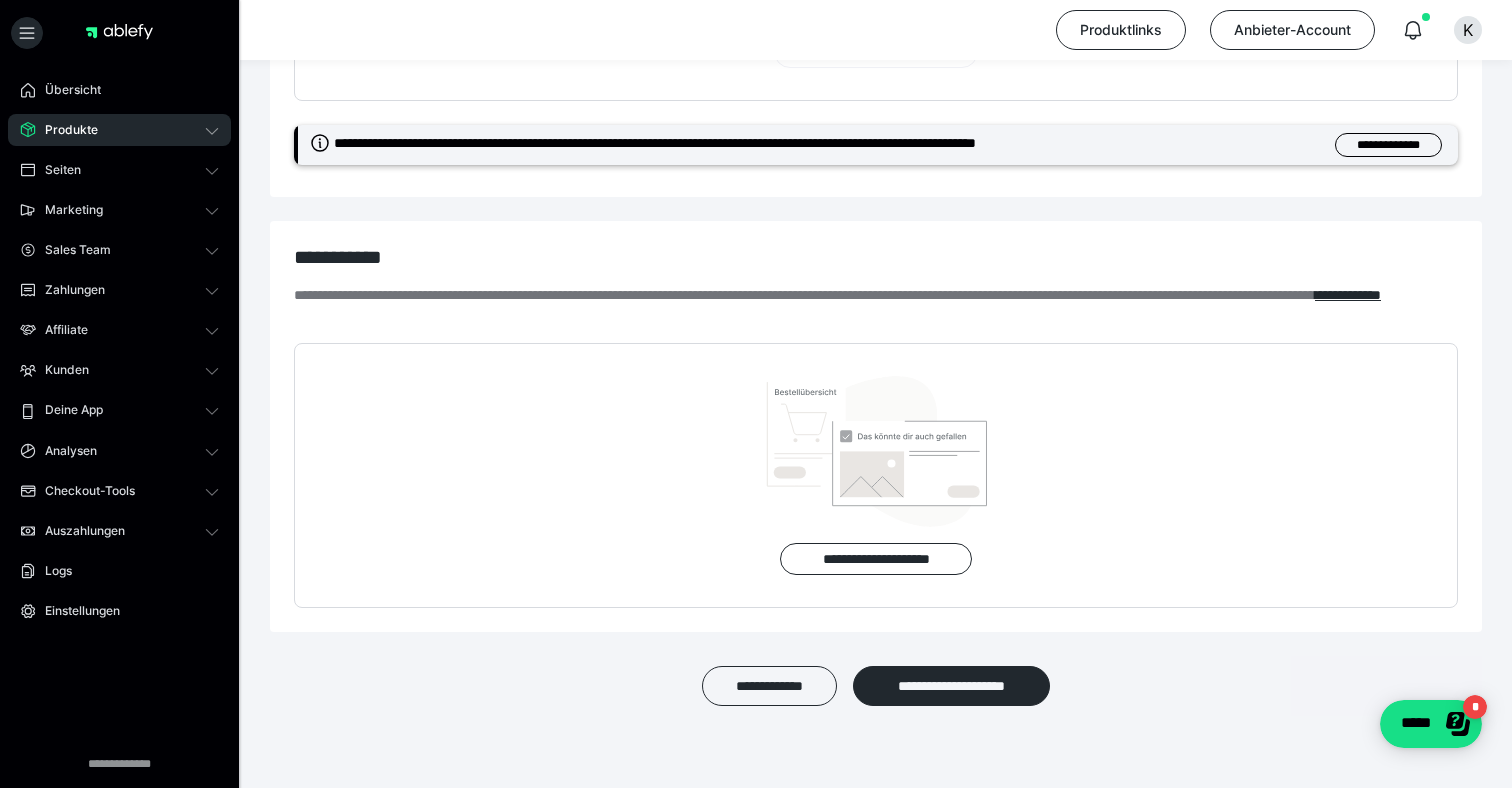 scroll, scrollTop: 587, scrollLeft: 0, axis: vertical 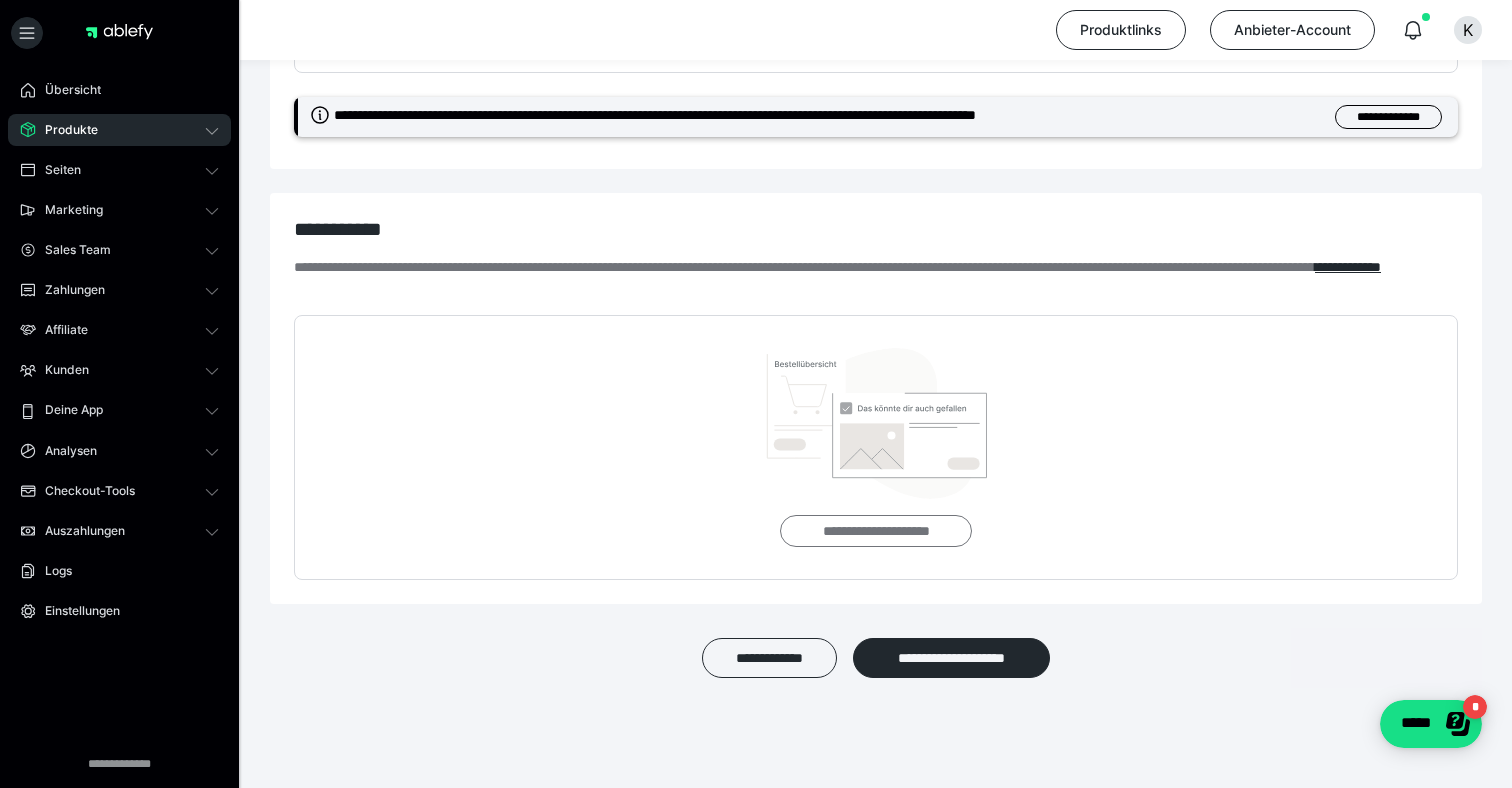 click on "**********" at bounding box center [875, 531] 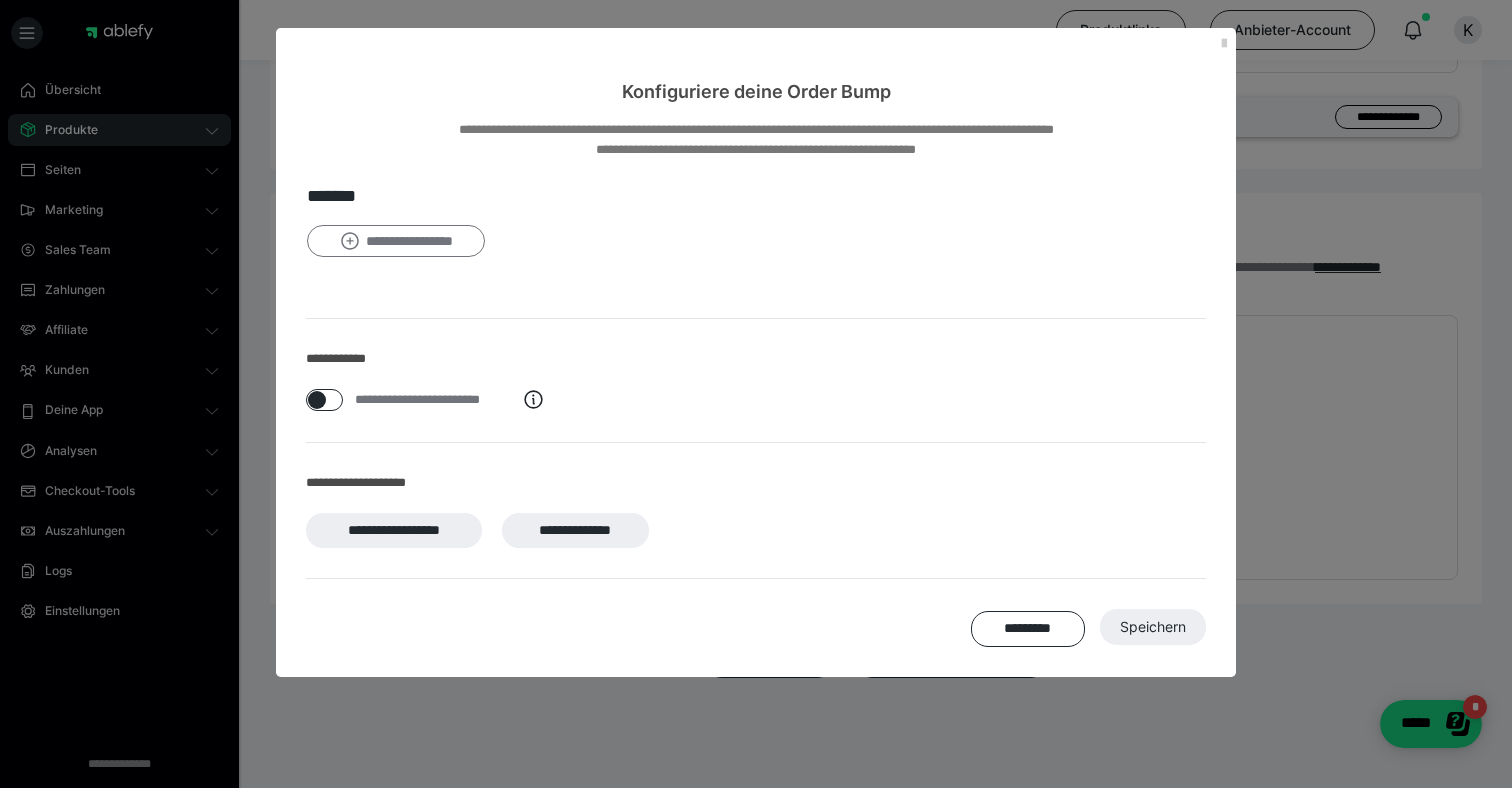 click on "**********" at bounding box center [396, 241] 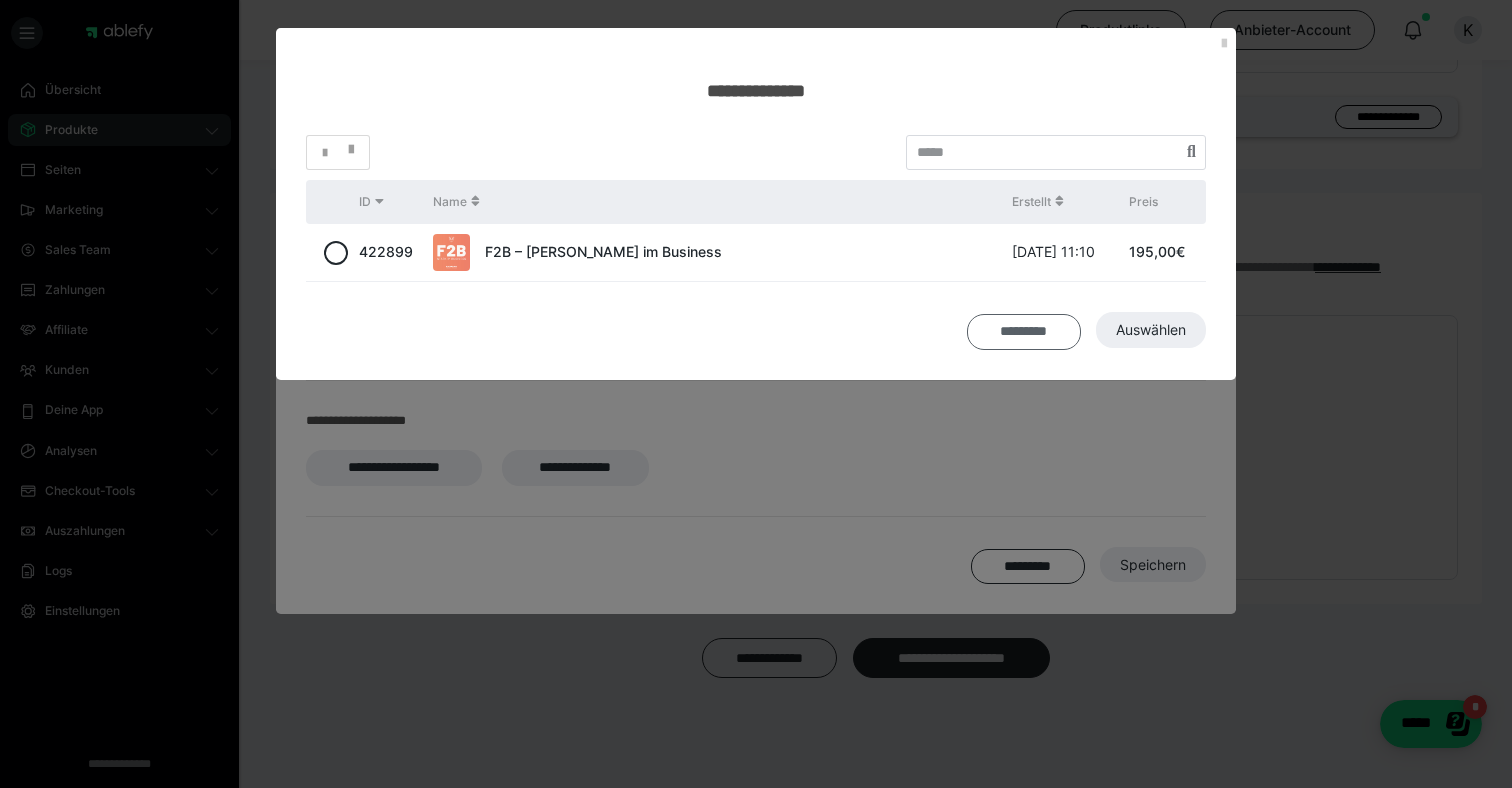 click on "*********" at bounding box center [1024, 332] 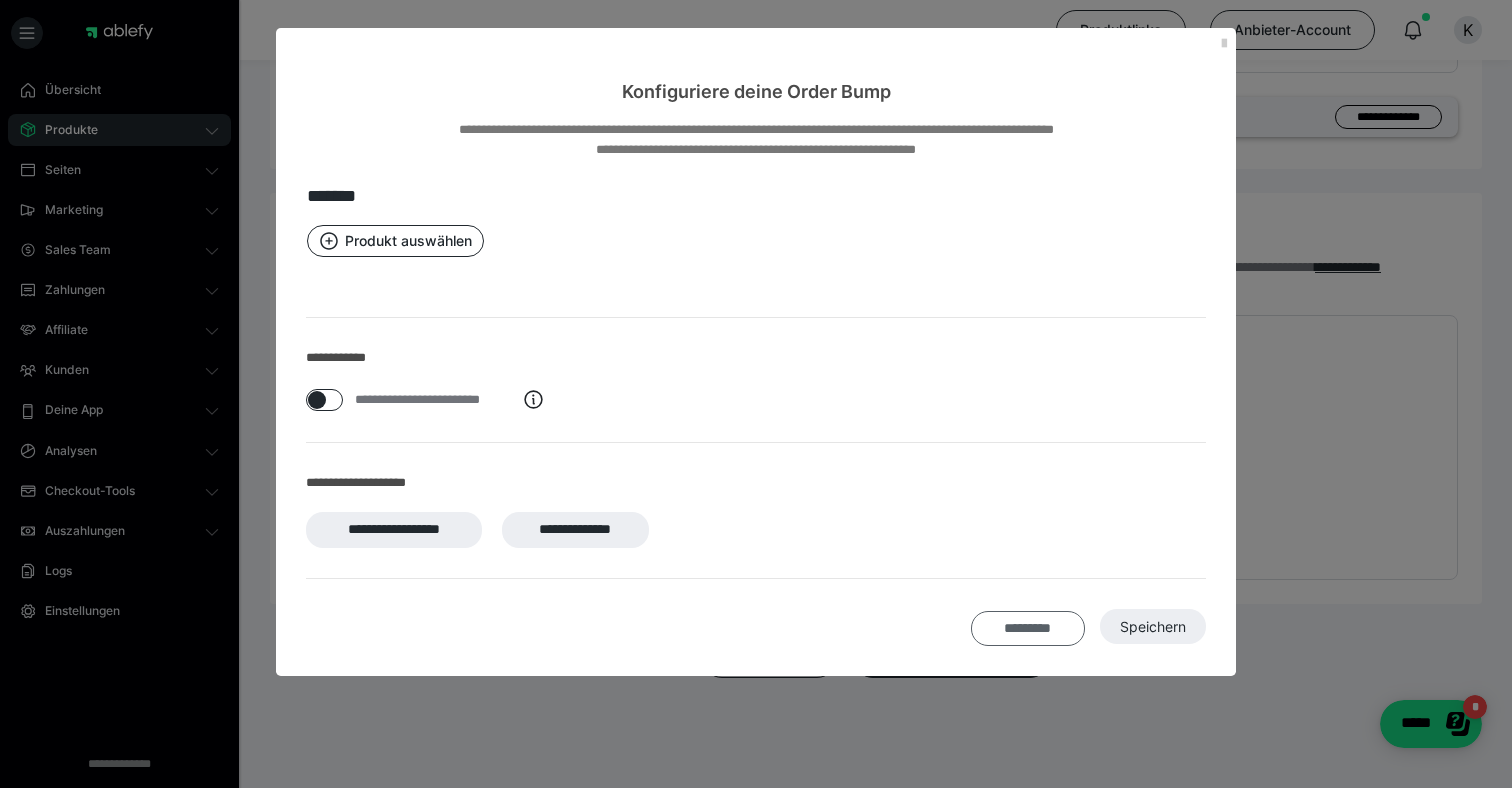click on "*********" at bounding box center [1028, 629] 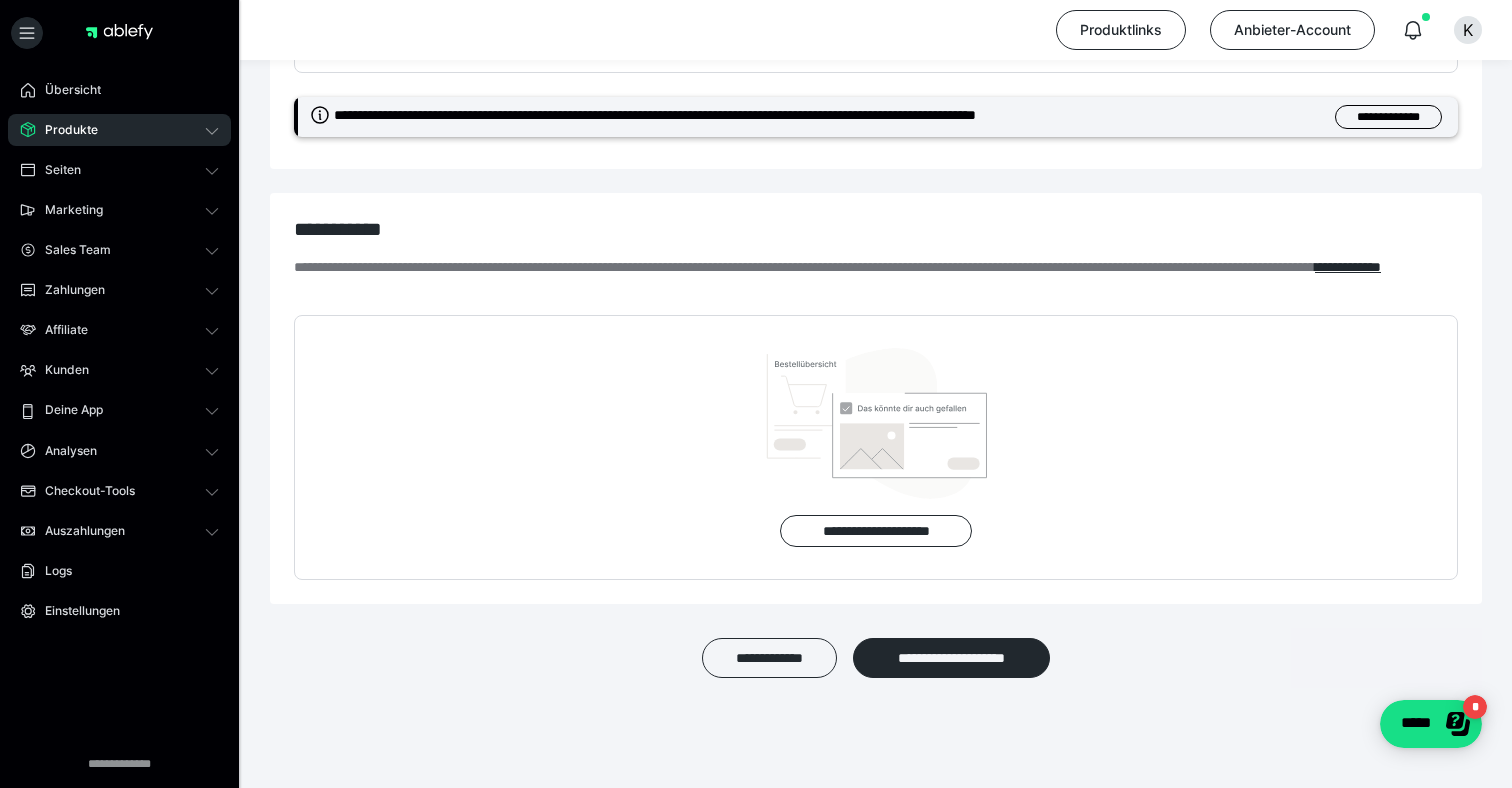 click on "Produkte" at bounding box center (119, 130) 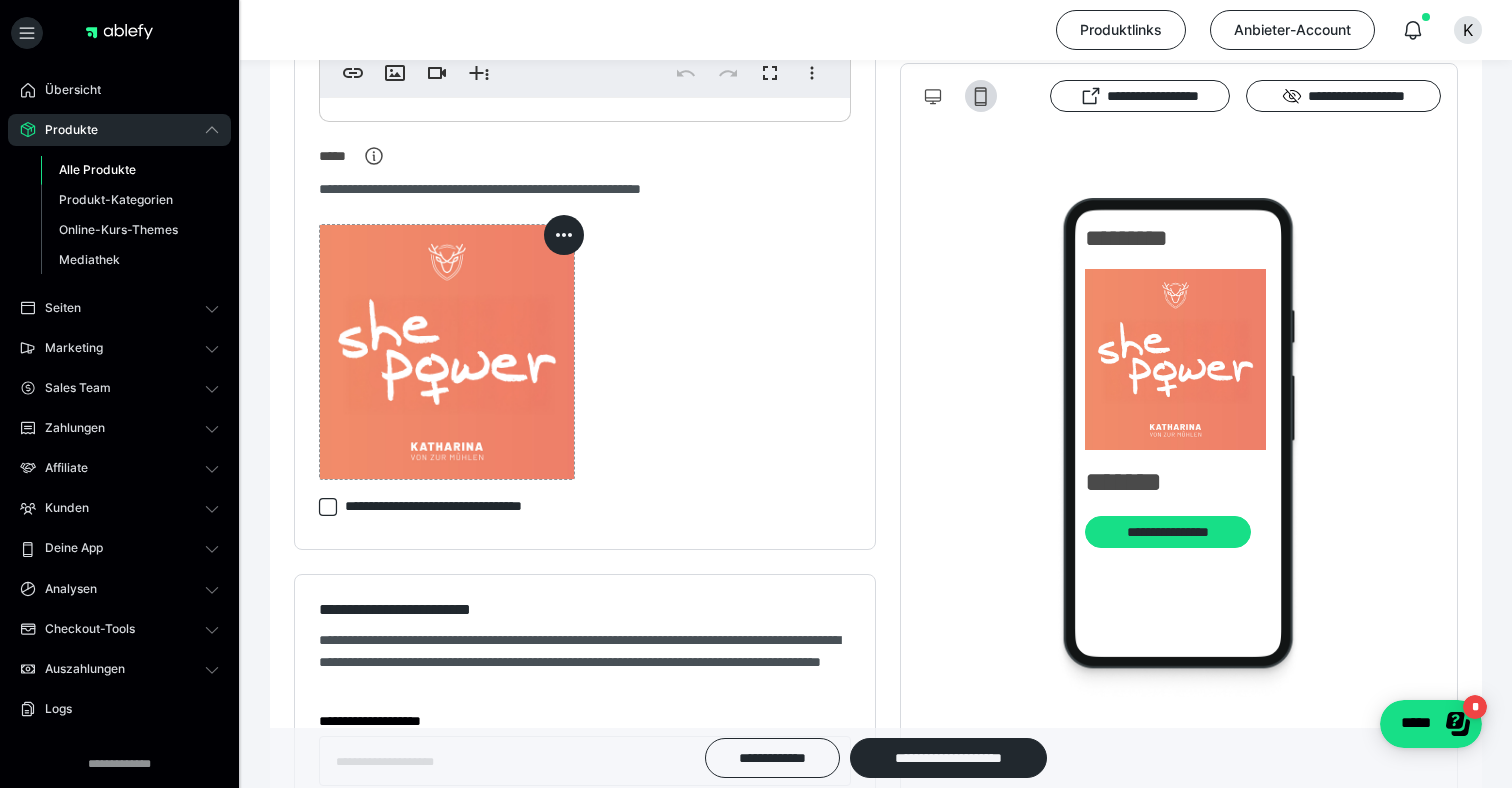click on "Alle Produkte" at bounding box center (97, 169) 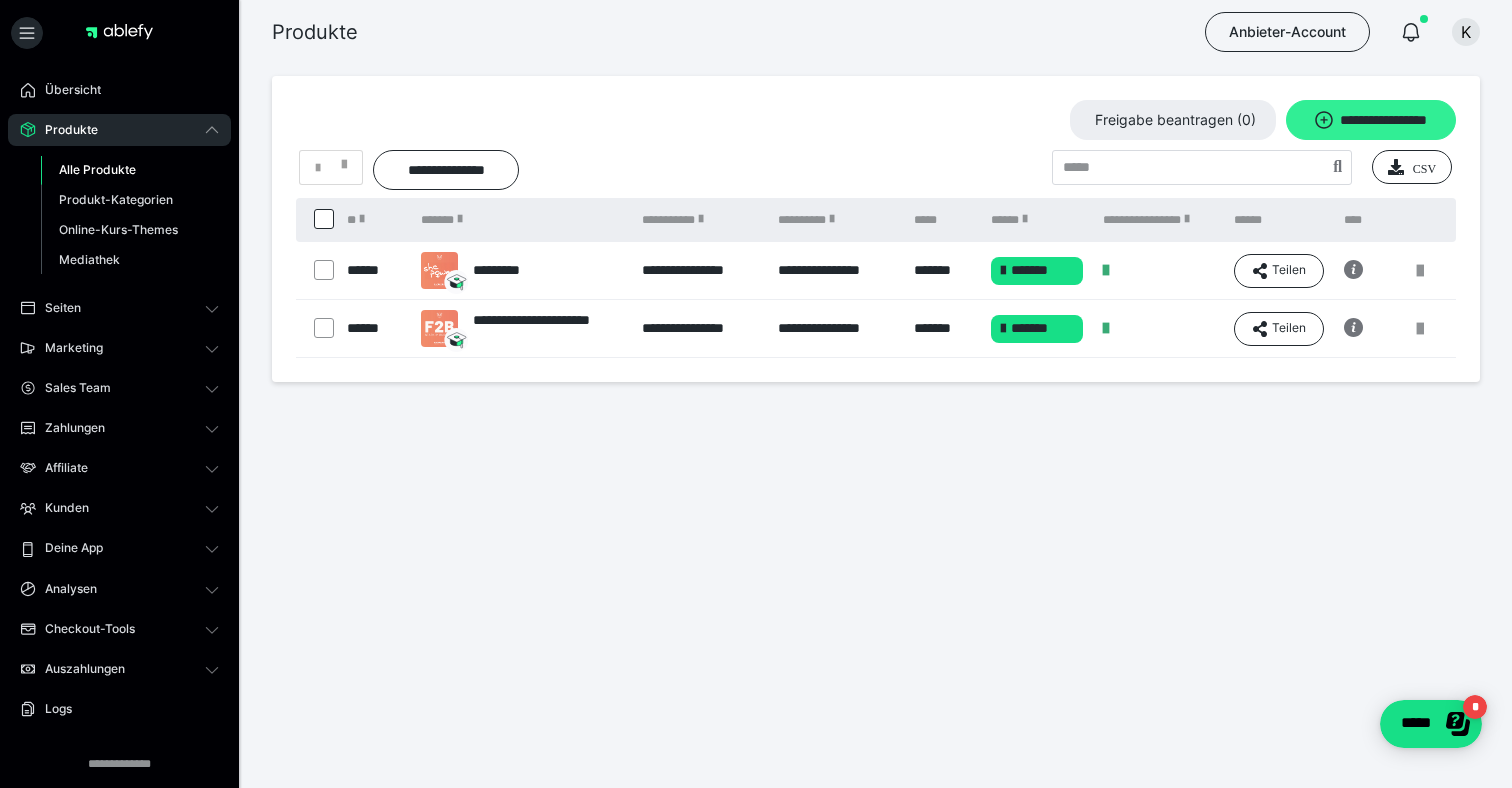 click on "**********" at bounding box center (1371, 120) 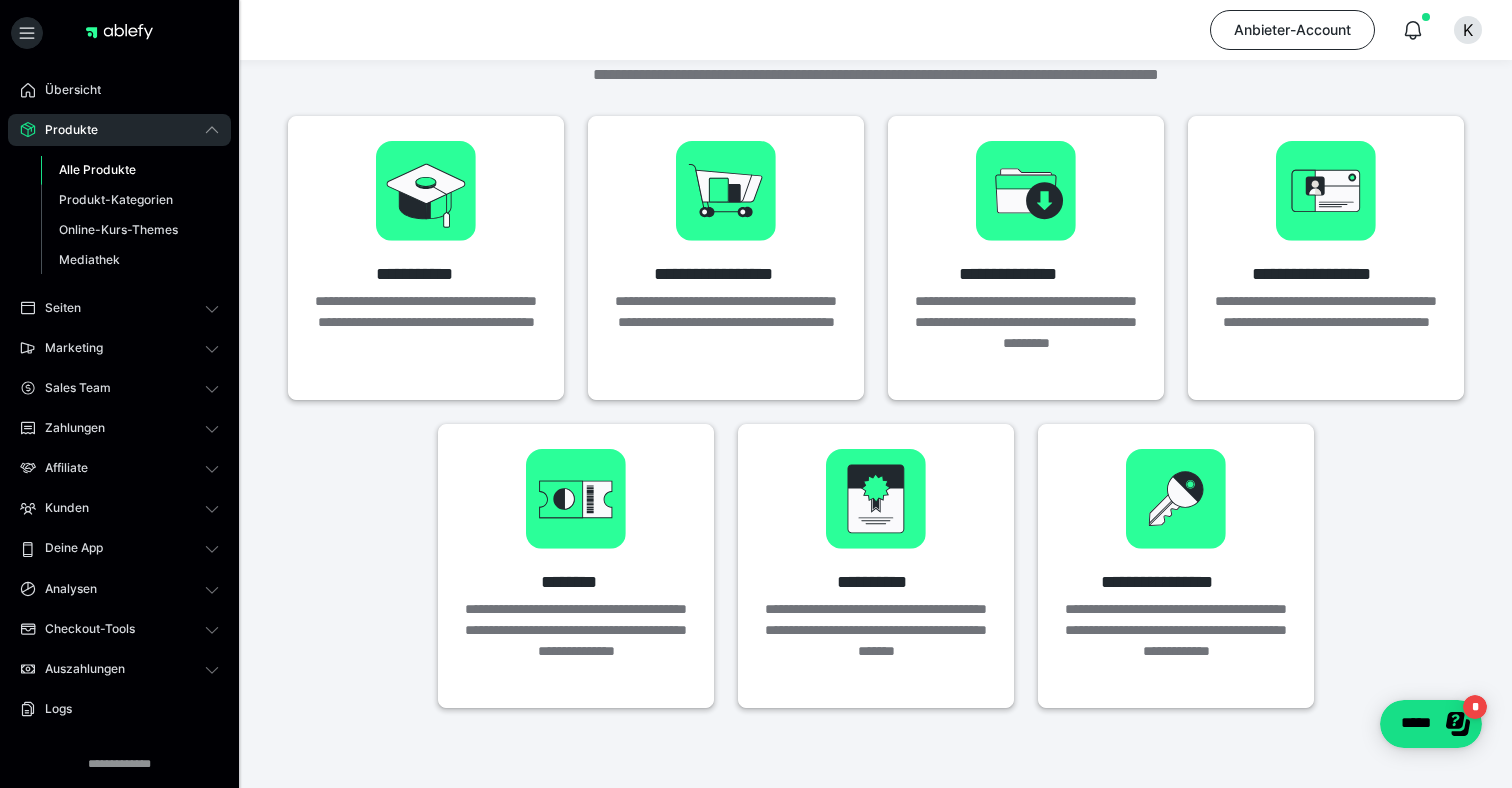 scroll, scrollTop: 57, scrollLeft: 0, axis: vertical 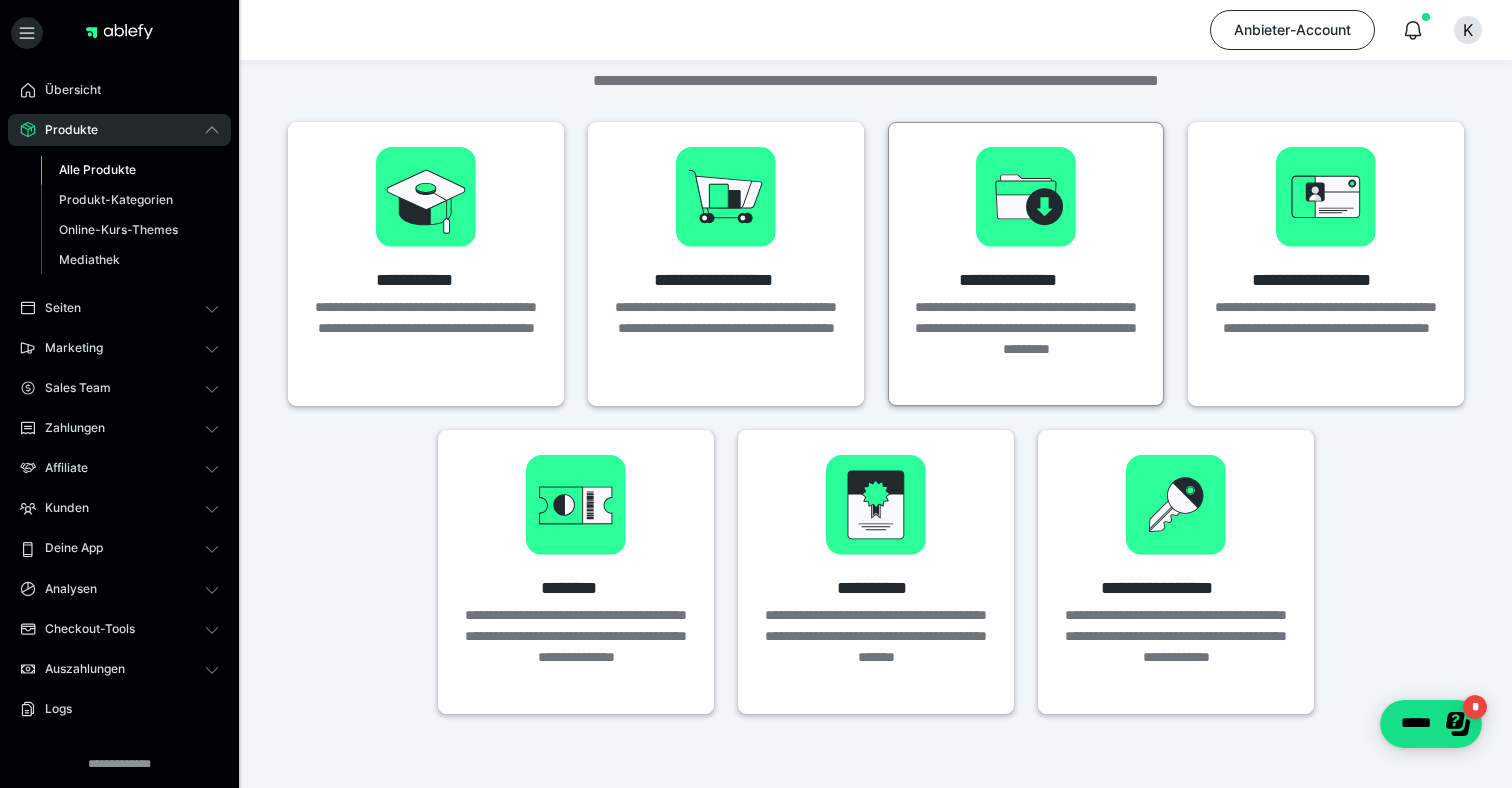 click on "**********" at bounding box center [1026, 264] 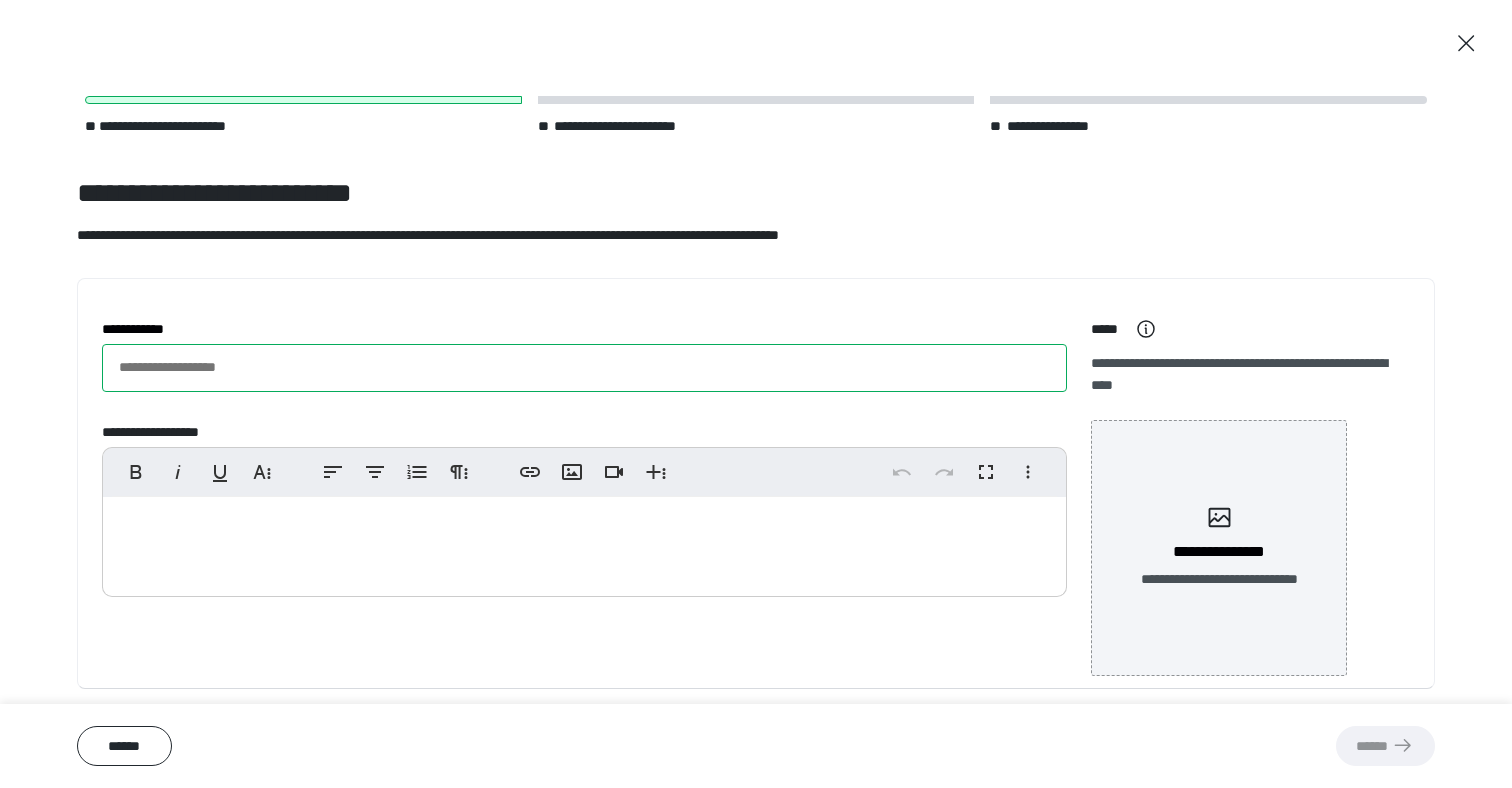 click on "**********" at bounding box center [584, 368] 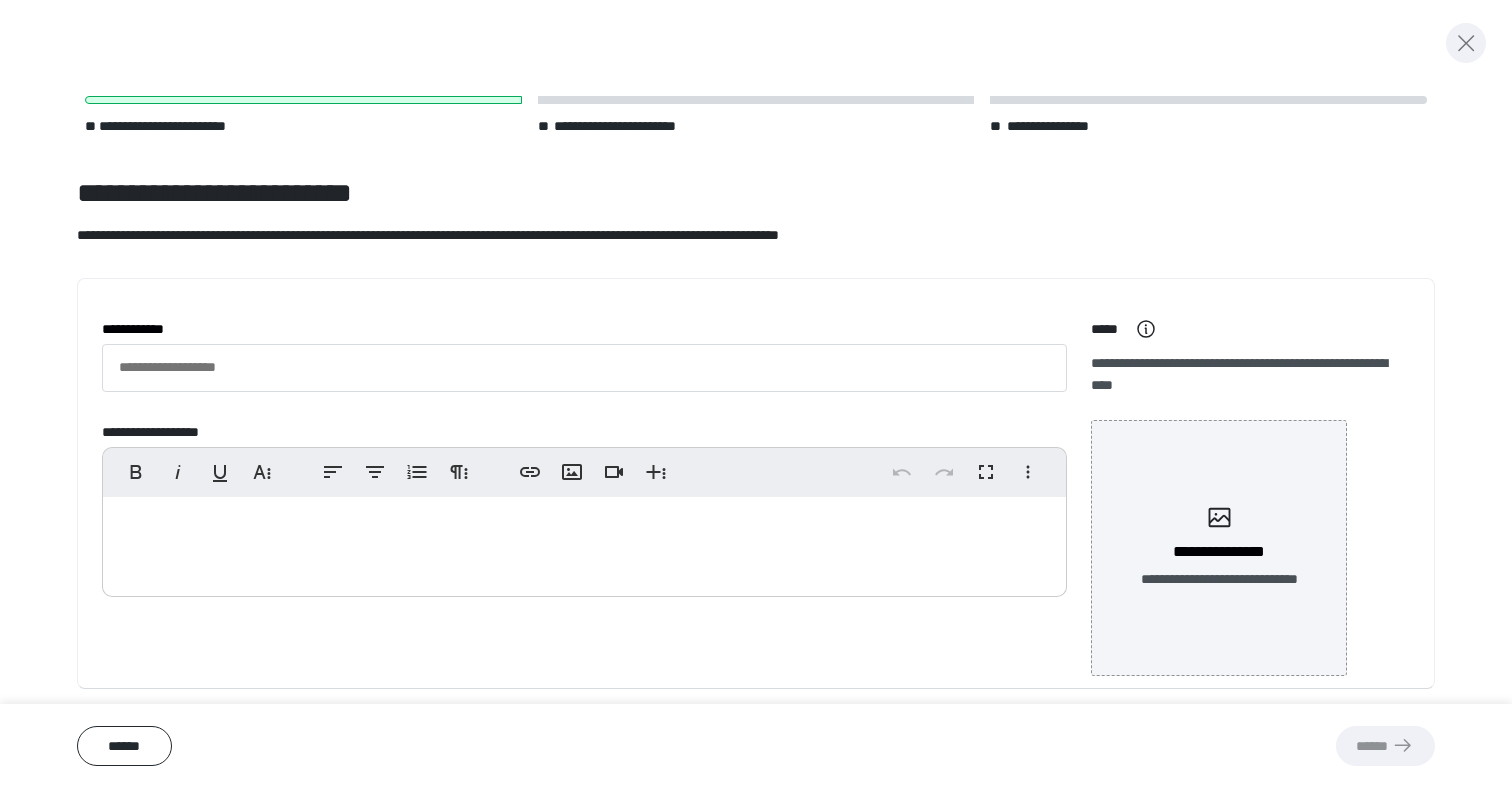 click 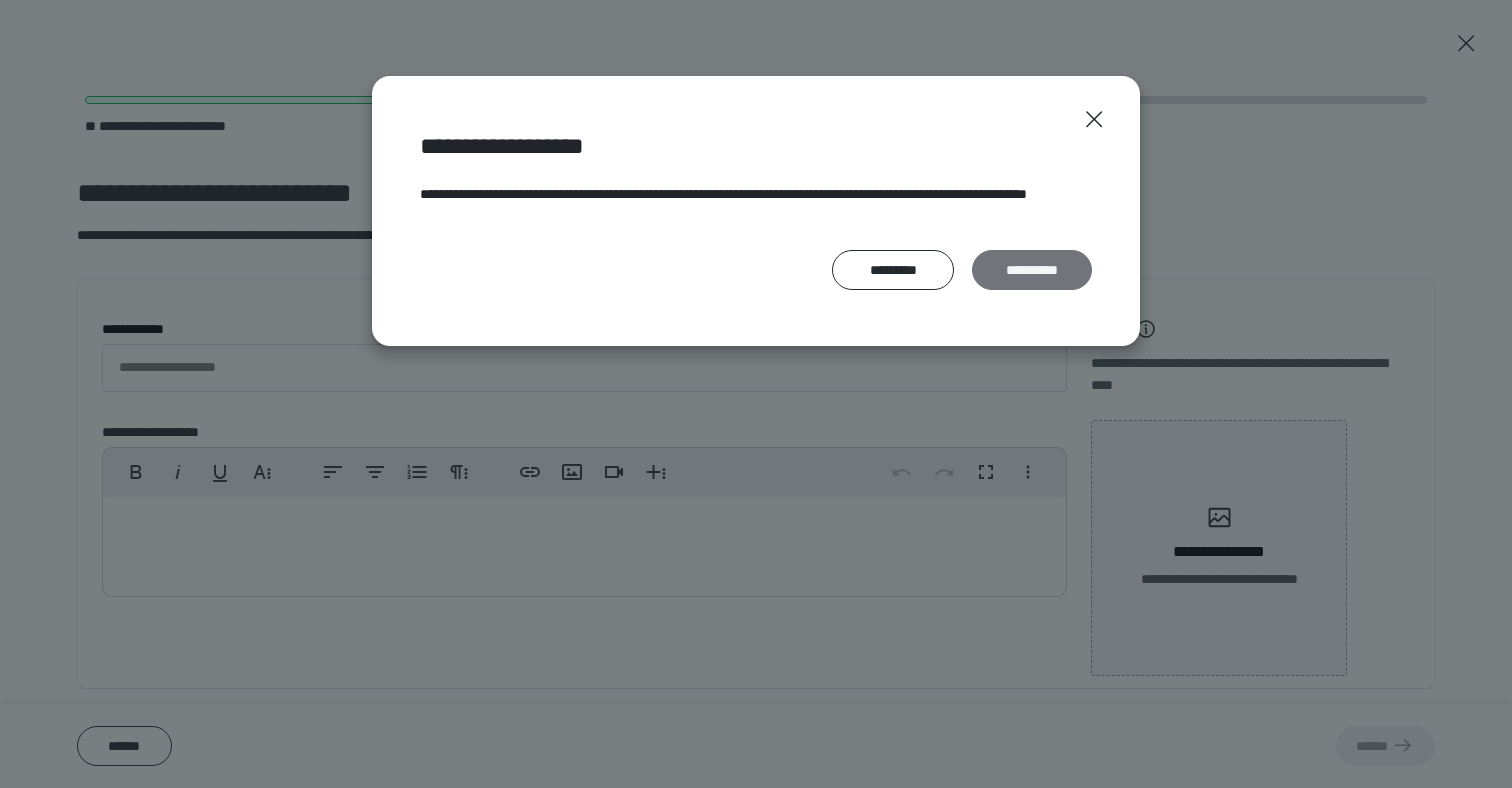 click on "**********" at bounding box center (1032, 270) 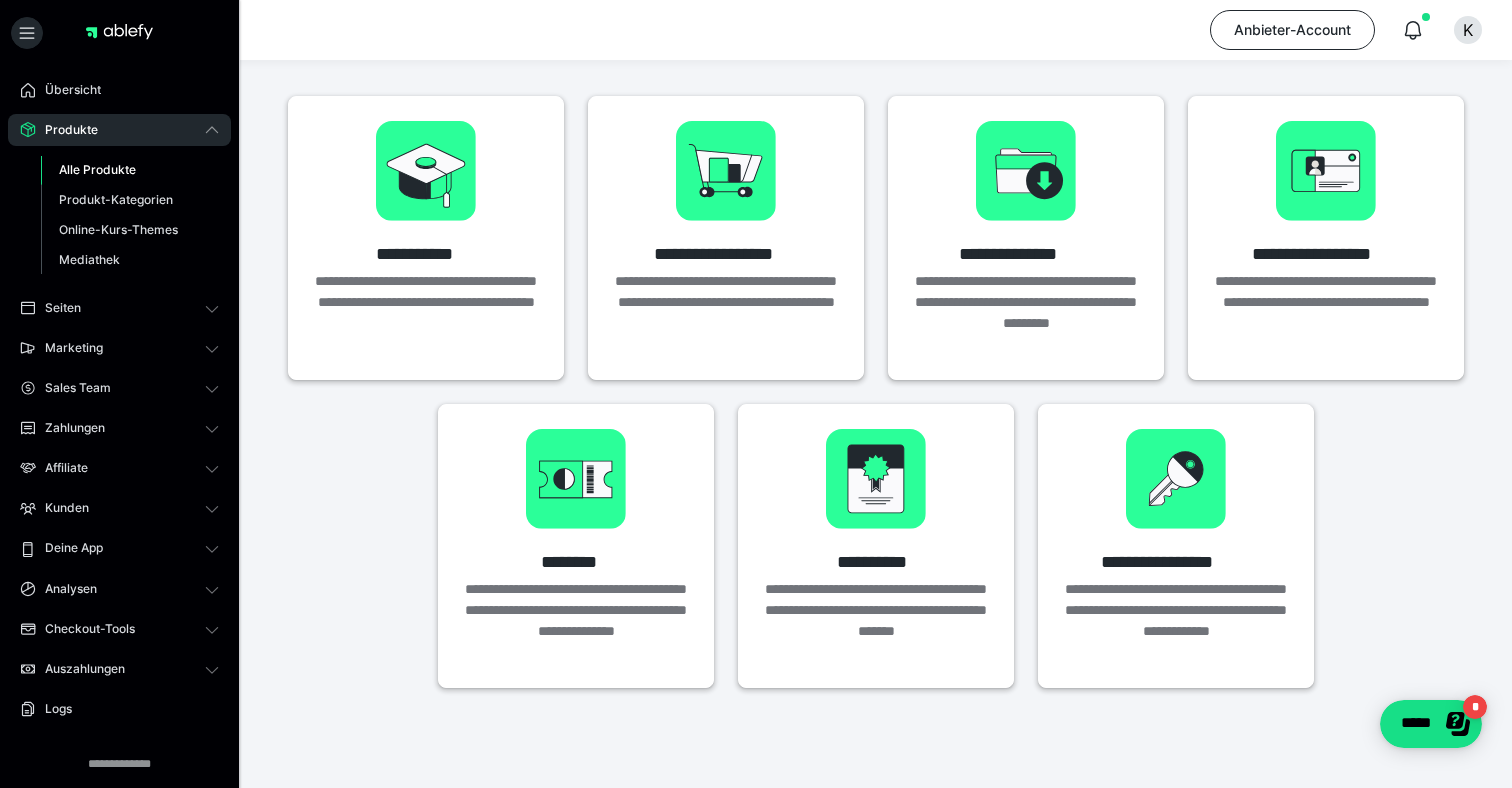scroll, scrollTop: 0, scrollLeft: 0, axis: both 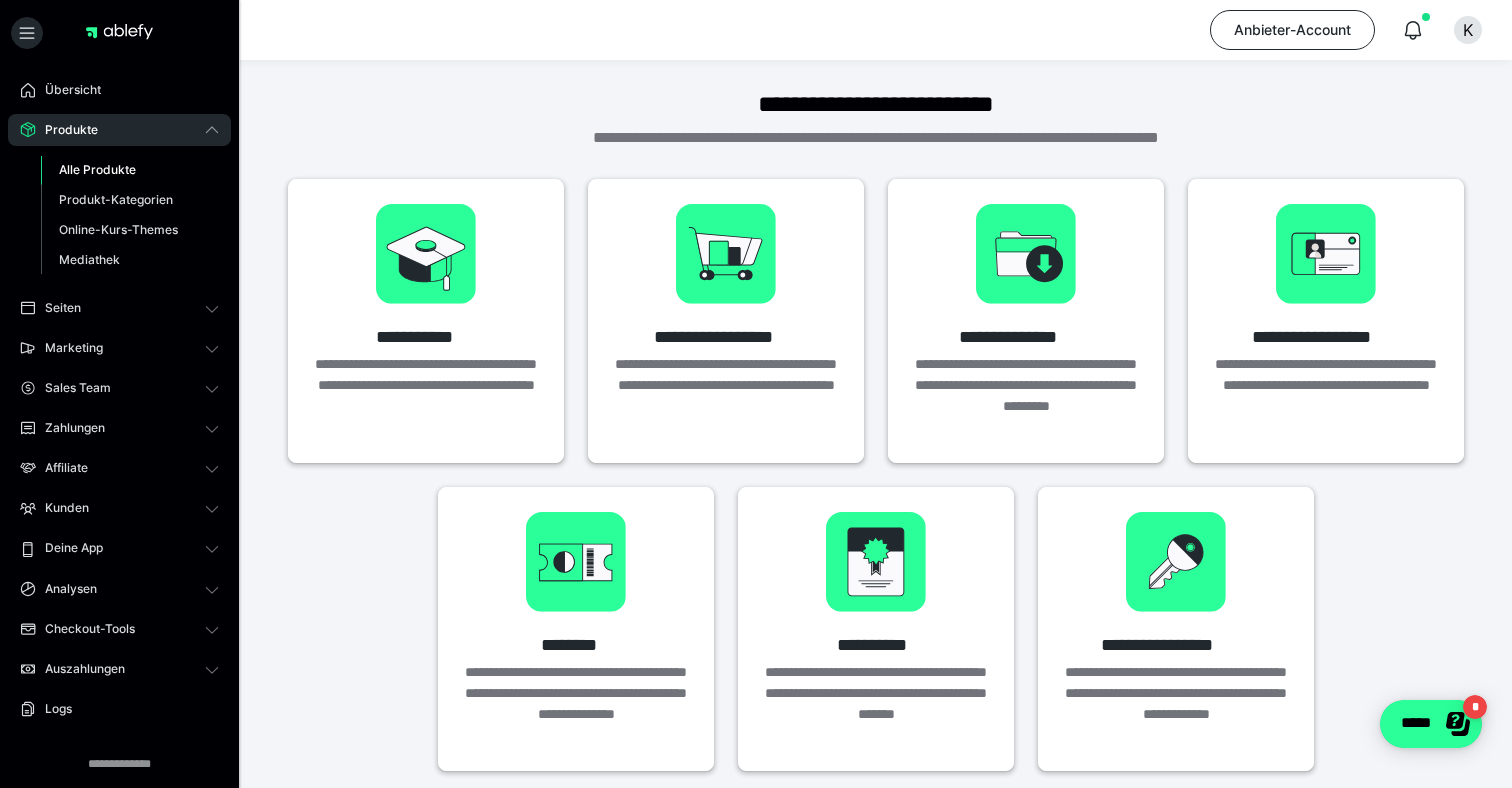 click on "*****" 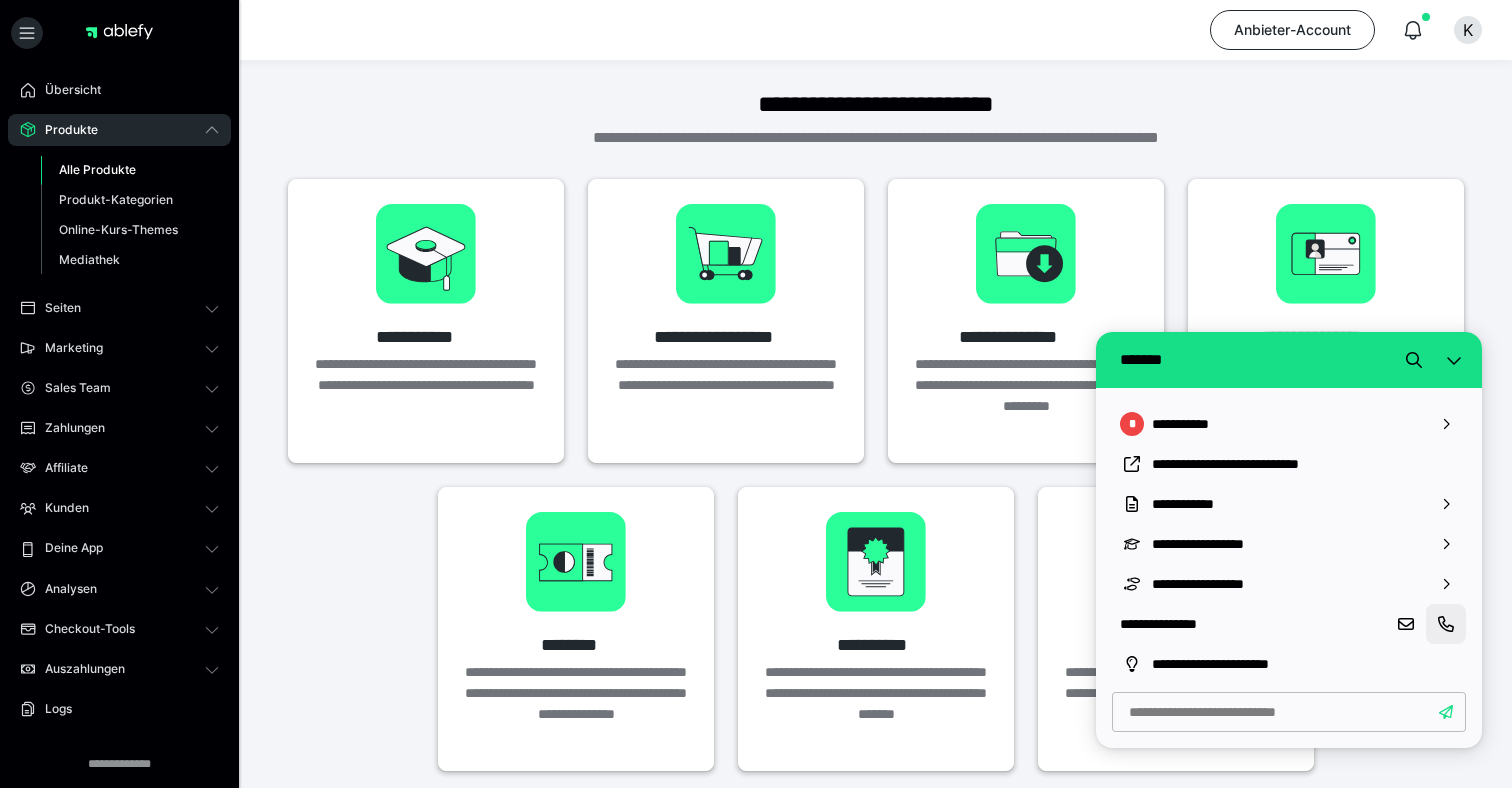 click 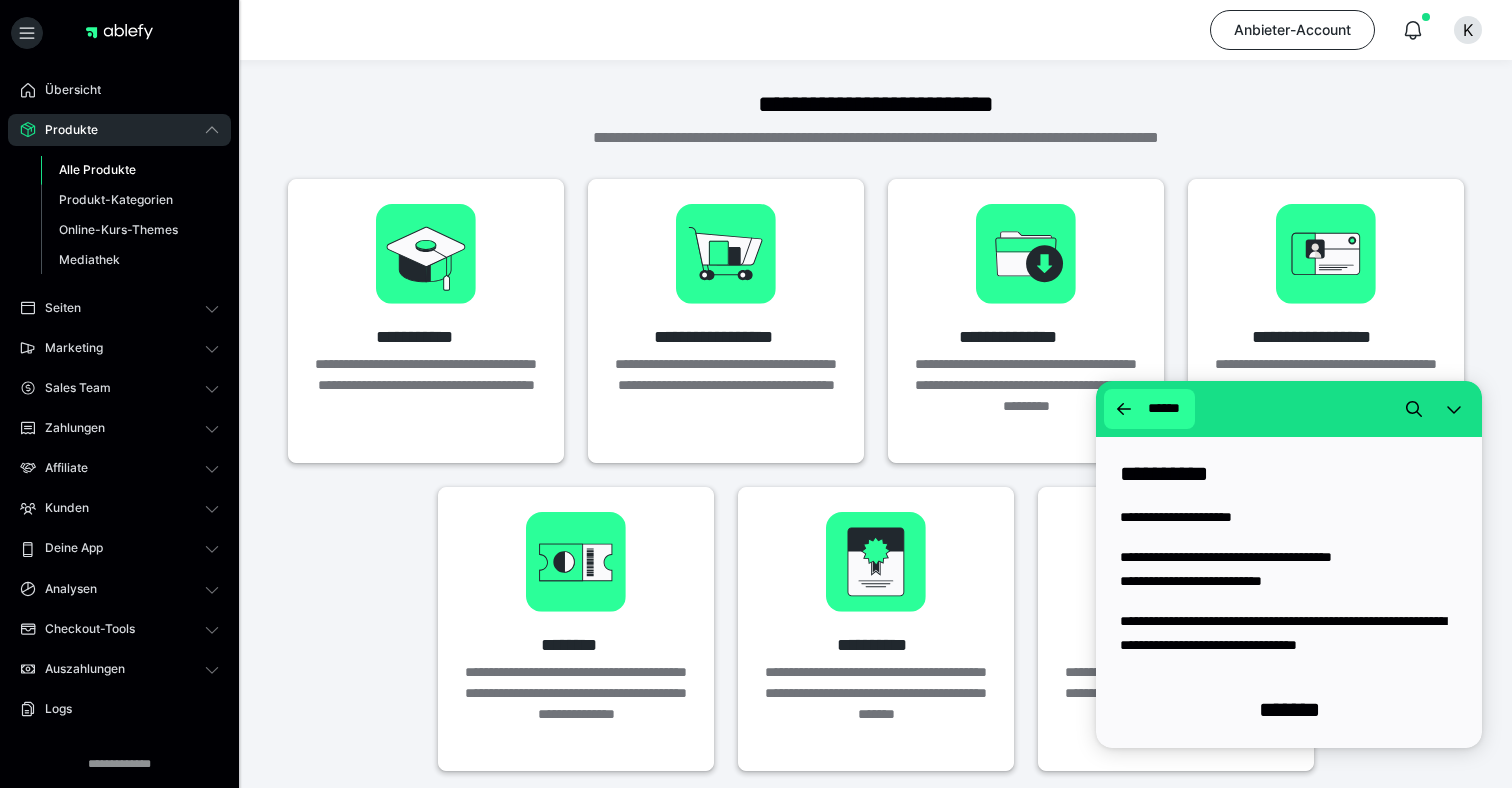 click at bounding box center [1124, 409] 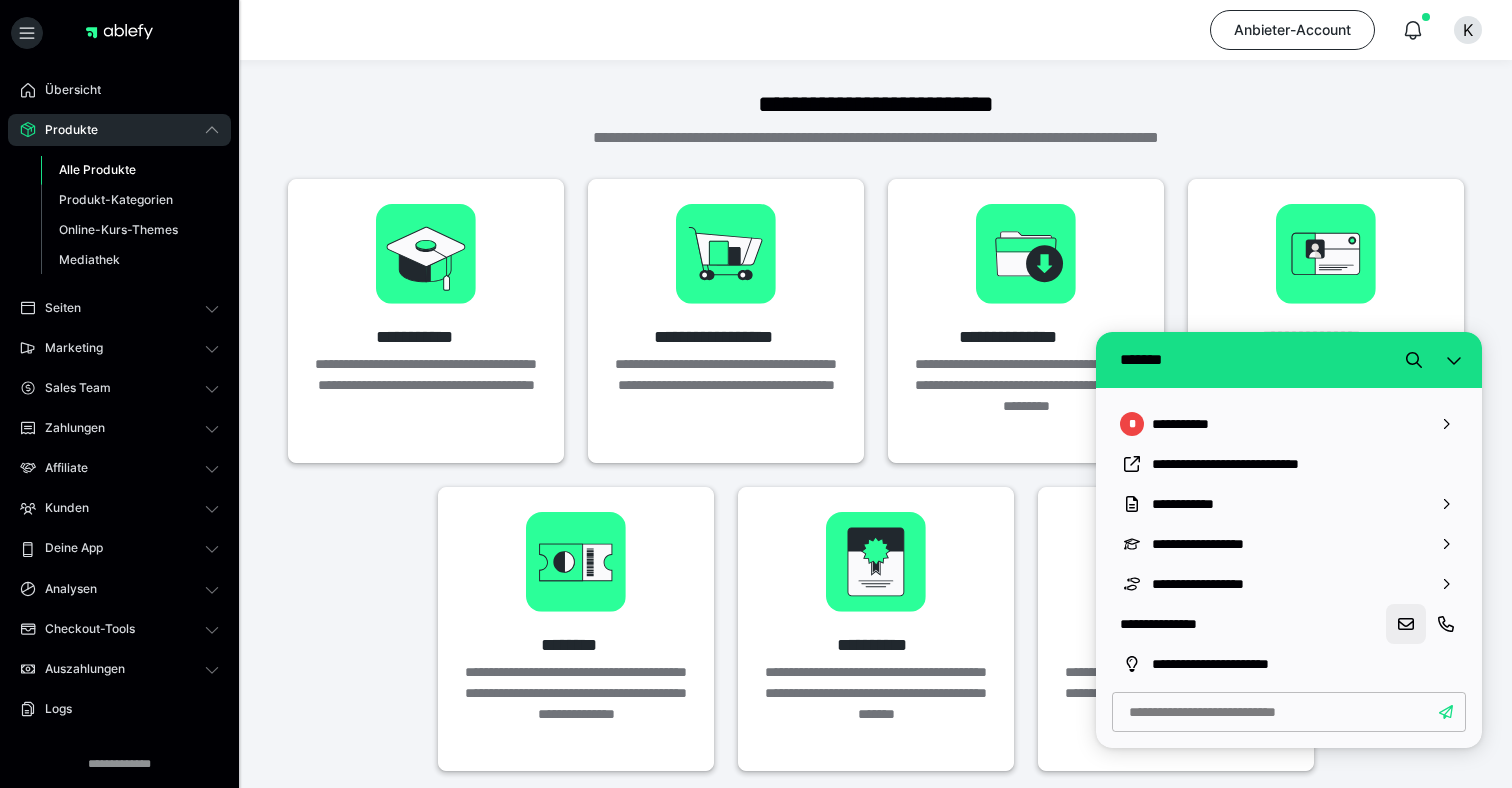 click 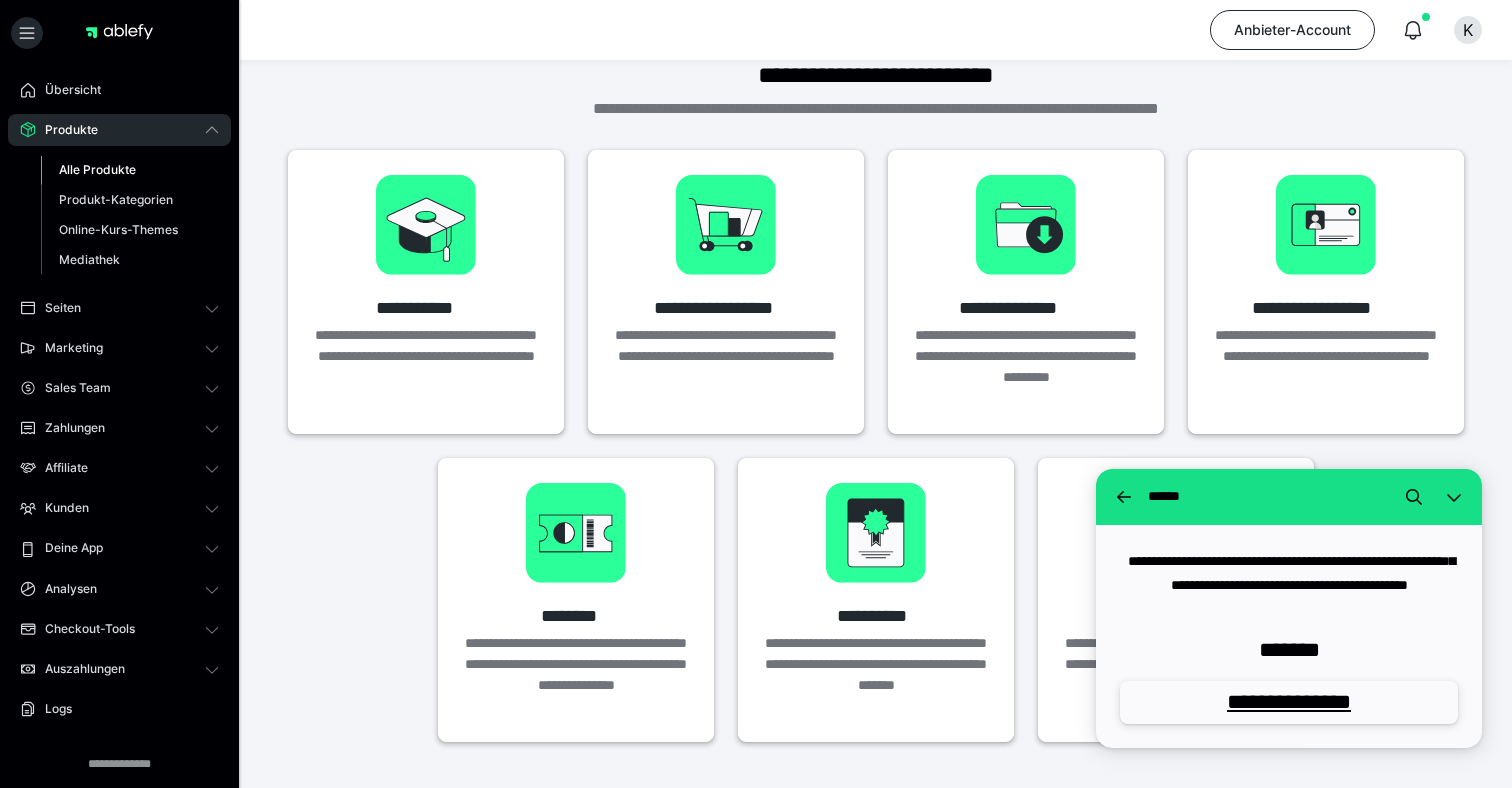 scroll, scrollTop: 83, scrollLeft: 0, axis: vertical 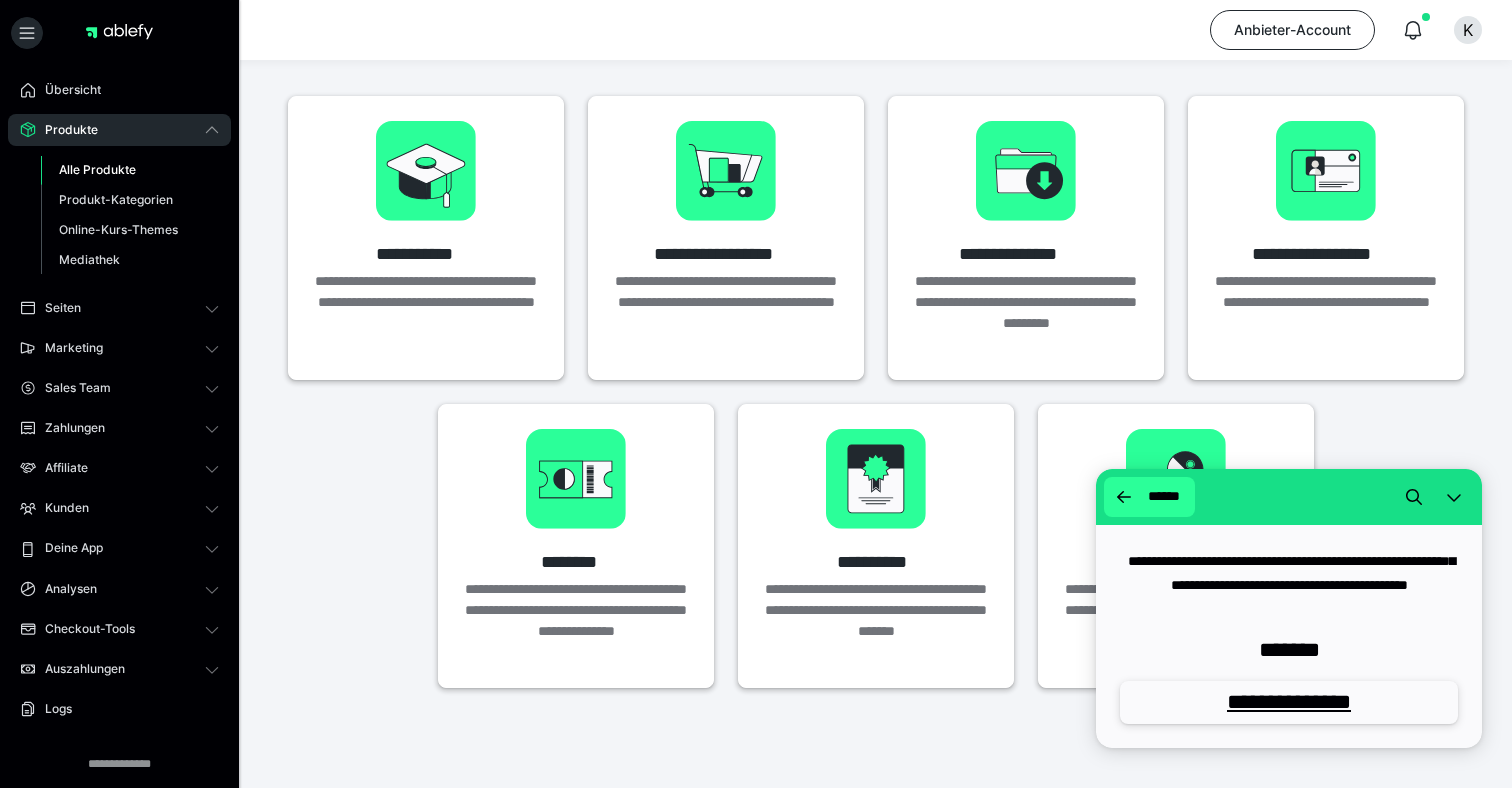 click at bounding box center [1124, 497] 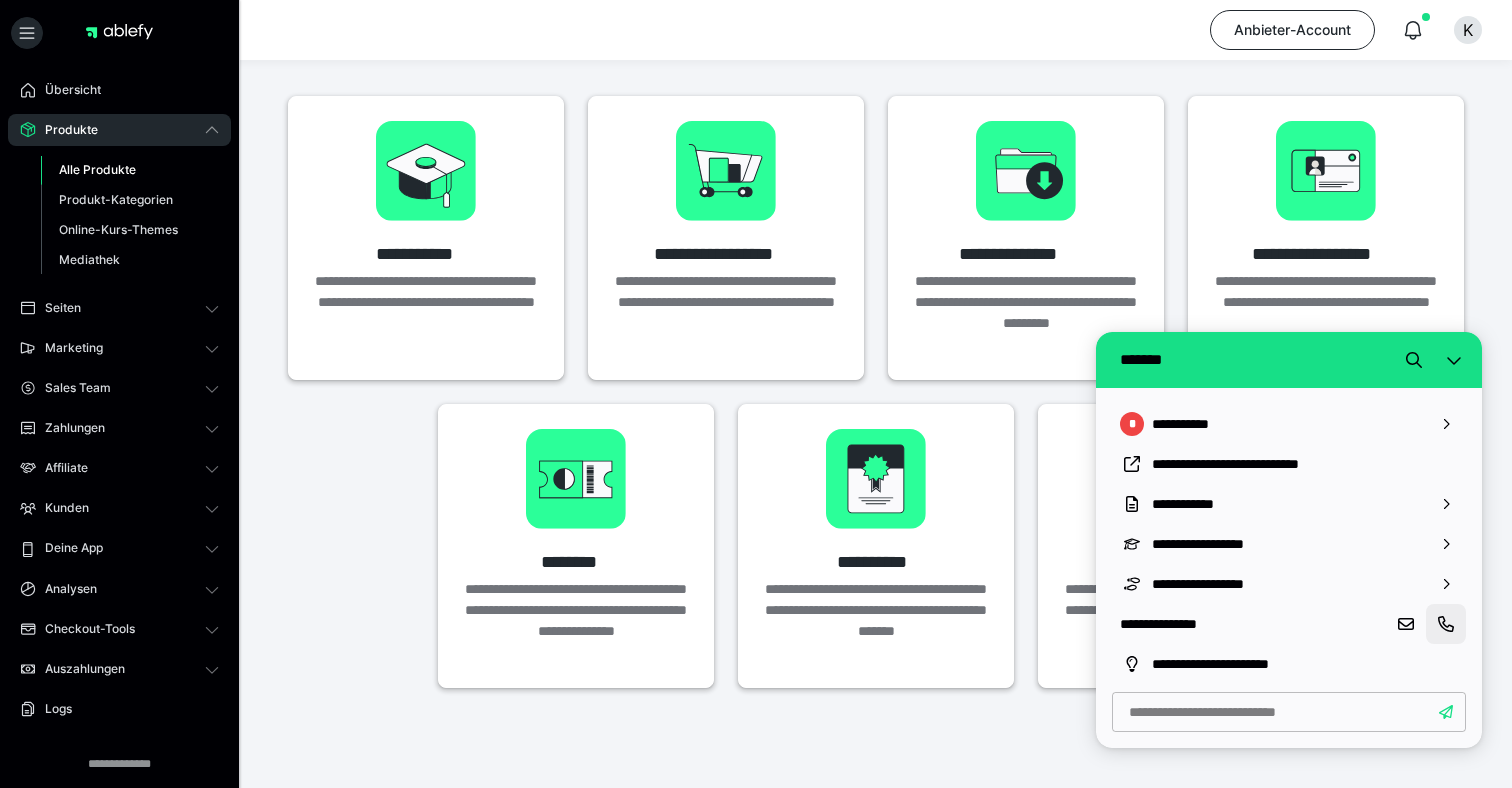 click 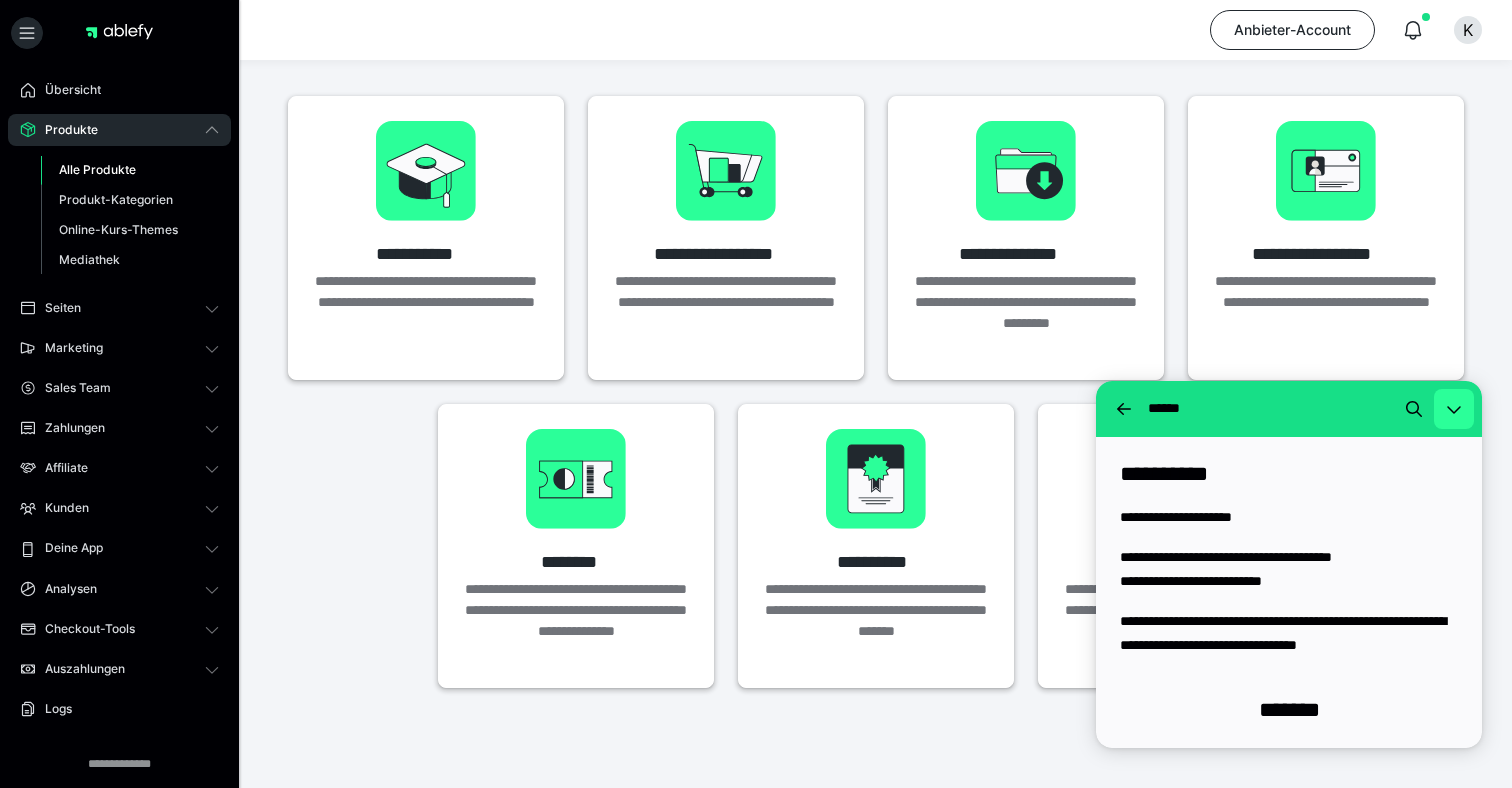 click 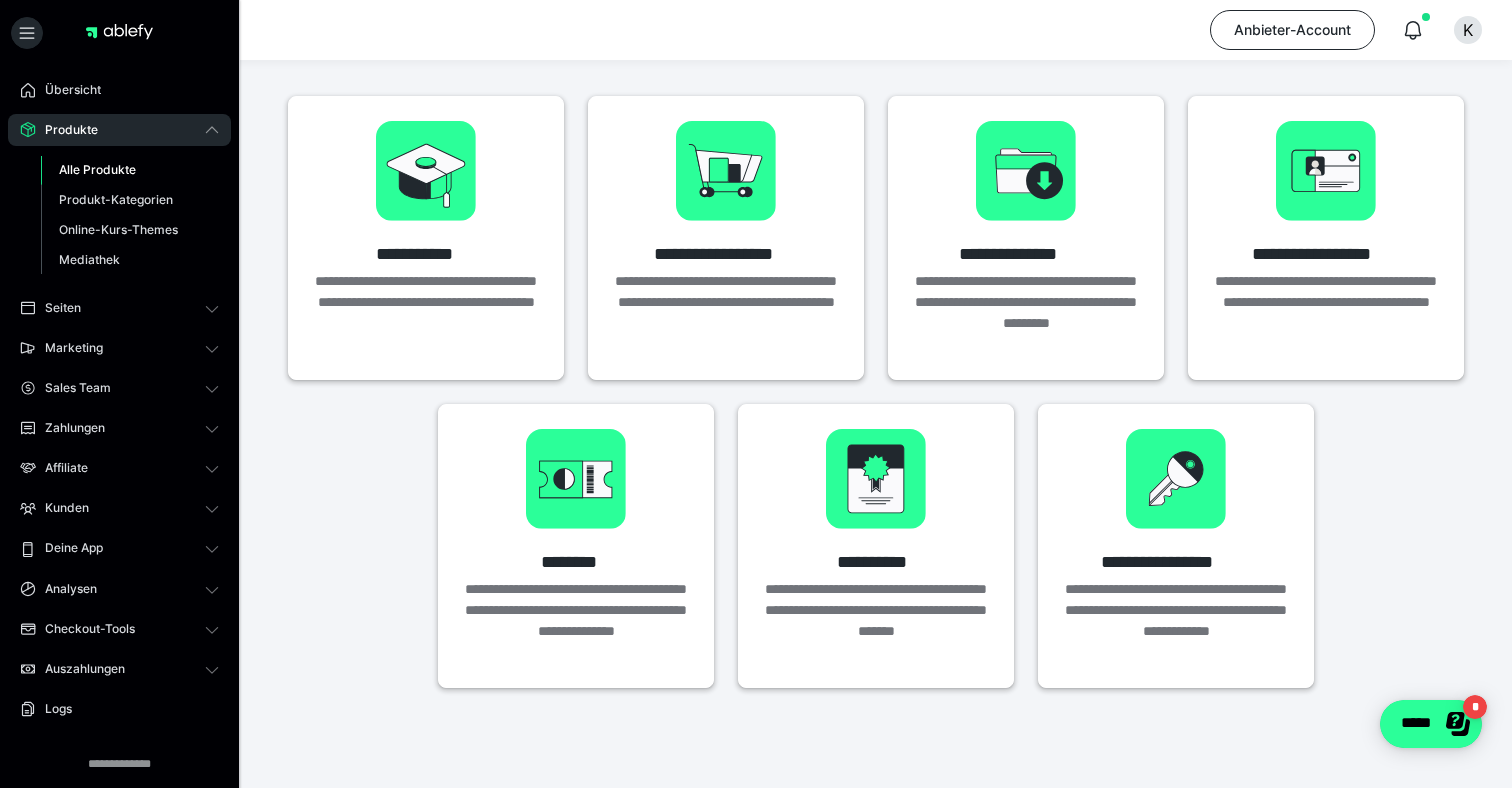 scroll, scrollTop: 0, scrollLeft: 0, axis: both 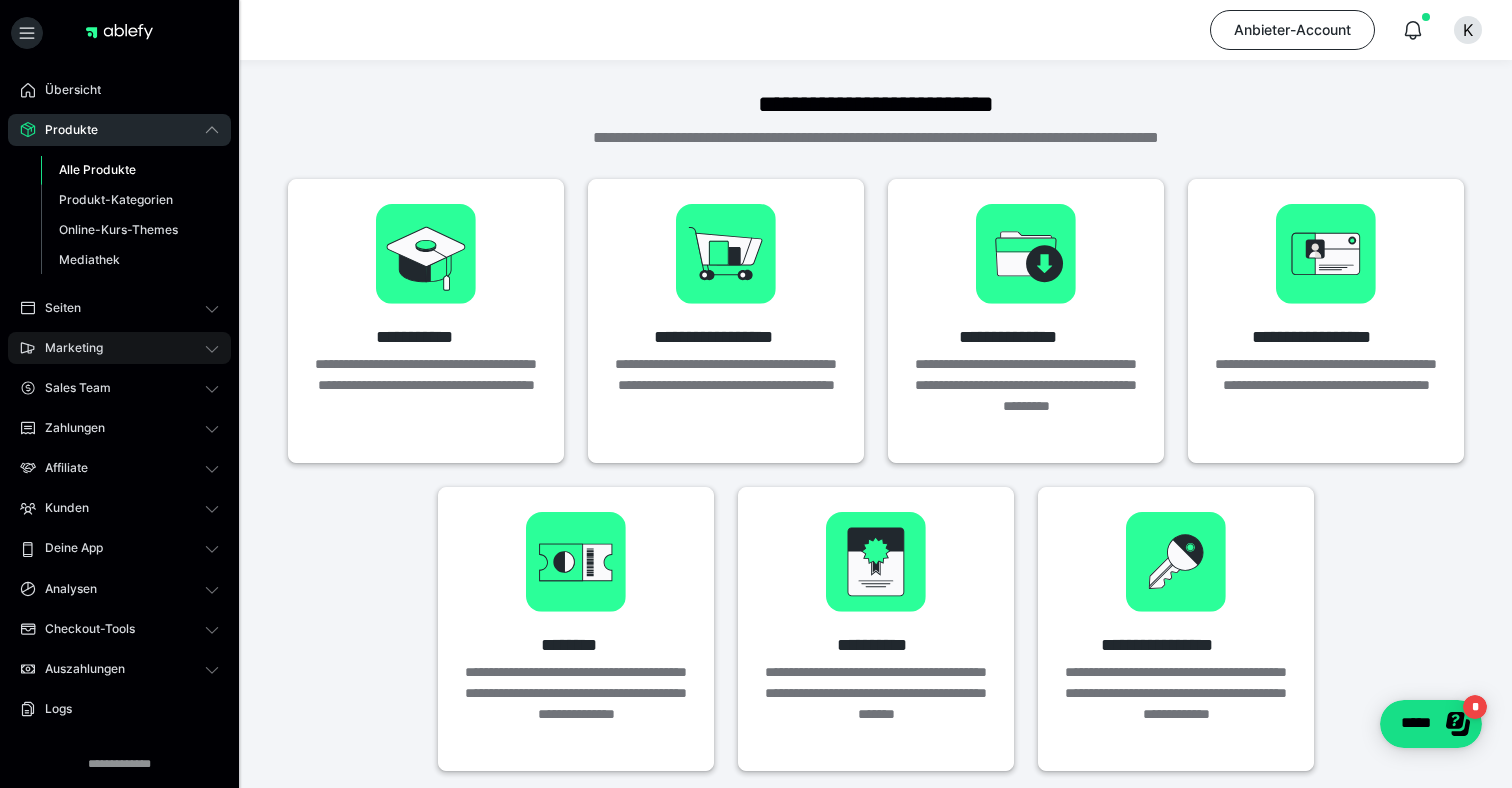 click on "Marketing" at bounding box center (119, 348) 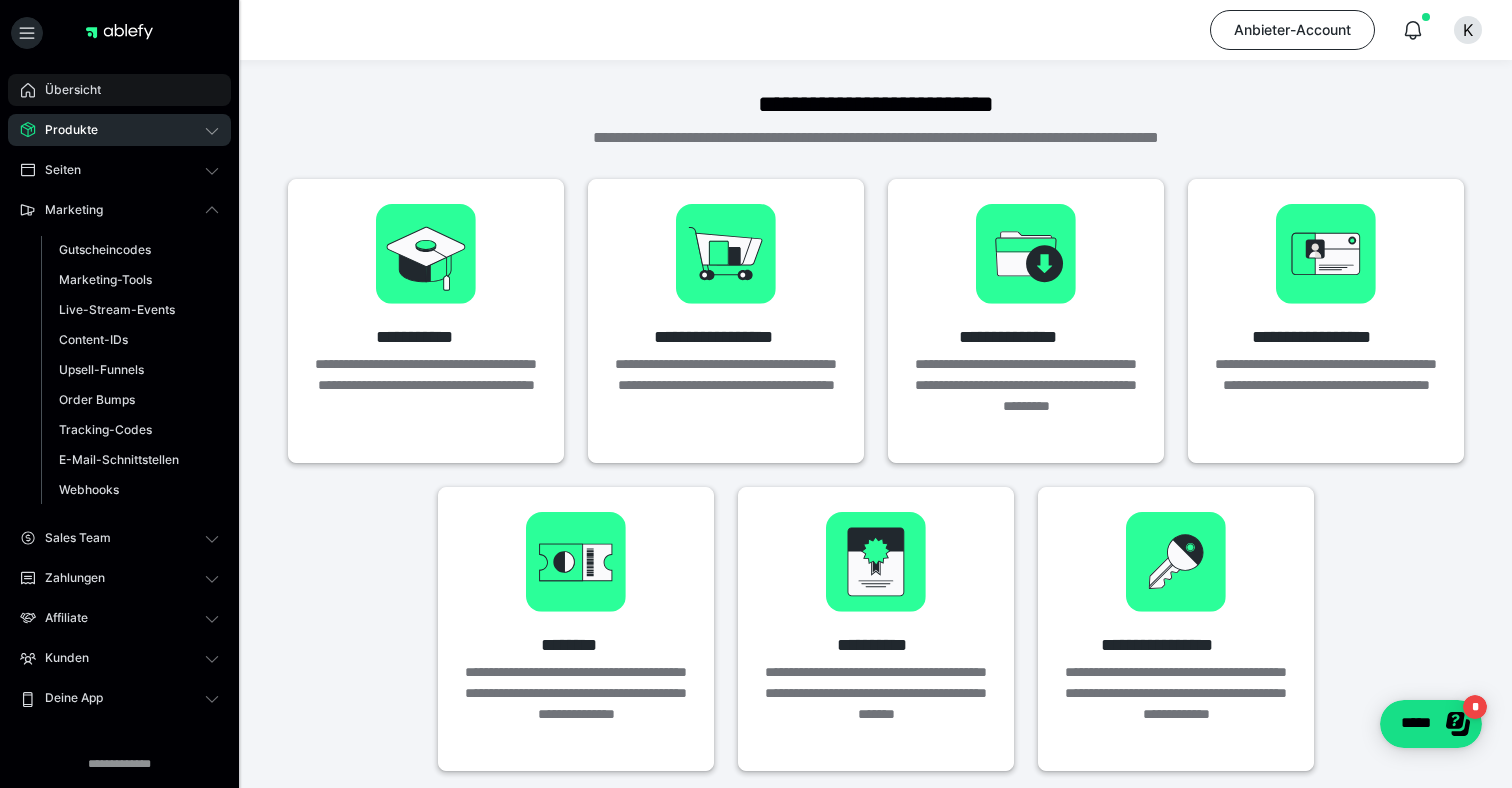 click on "Übersicht" at bounding box center [66, 90] 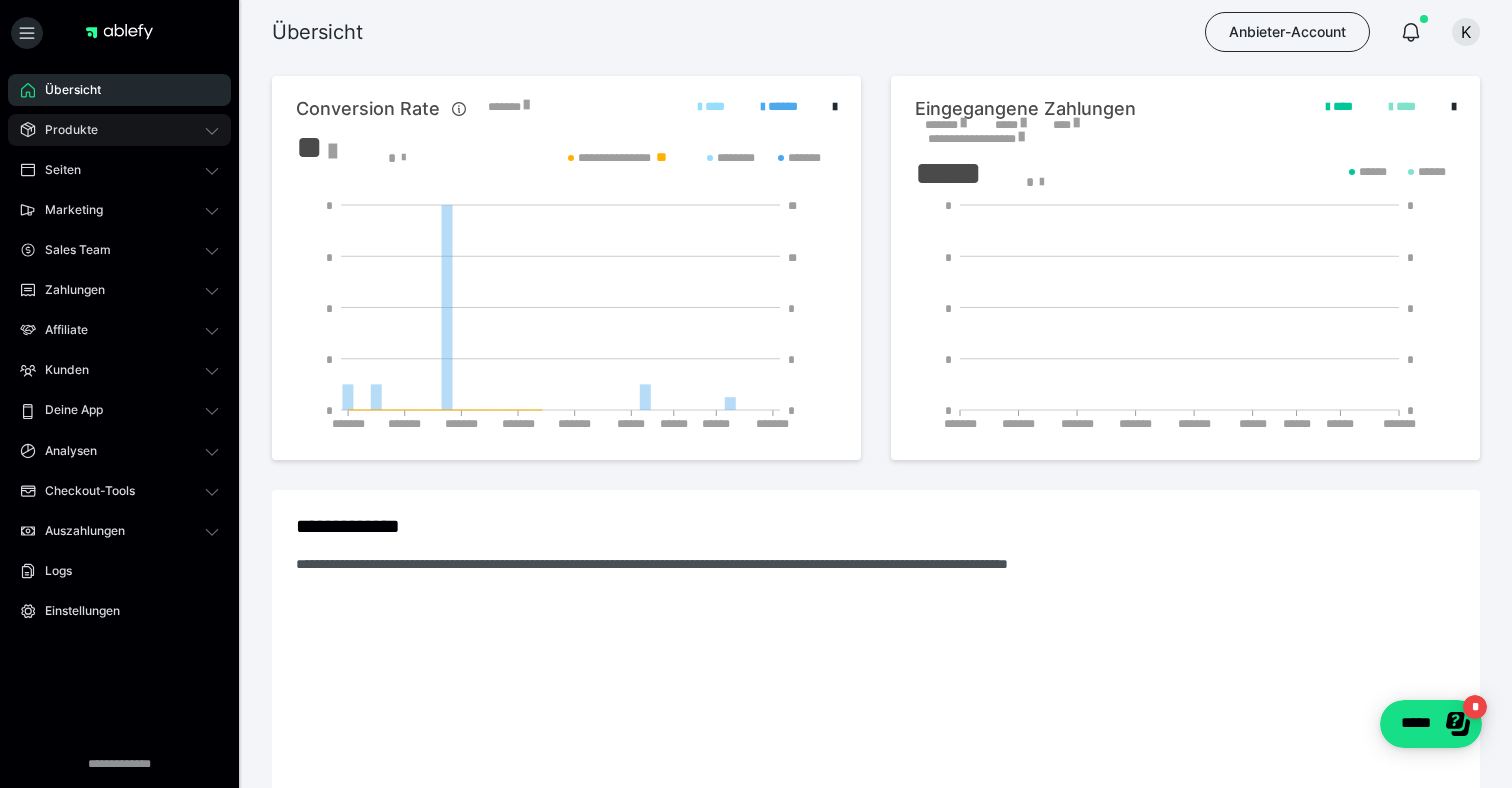 click on "Produkte" at bounding box center (64, 130) 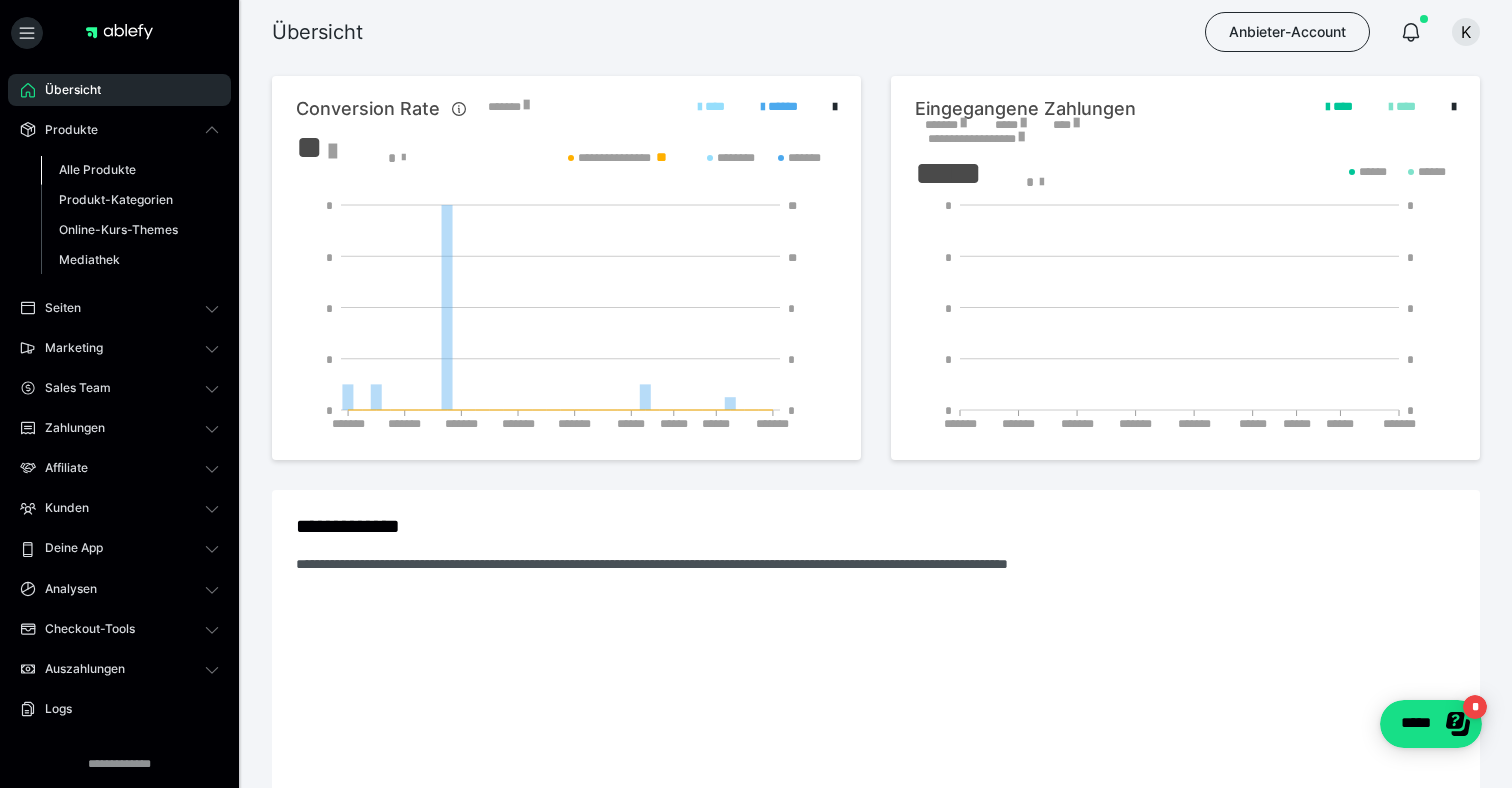 click on "Alle Produkte" at bounding box center (97, 169) 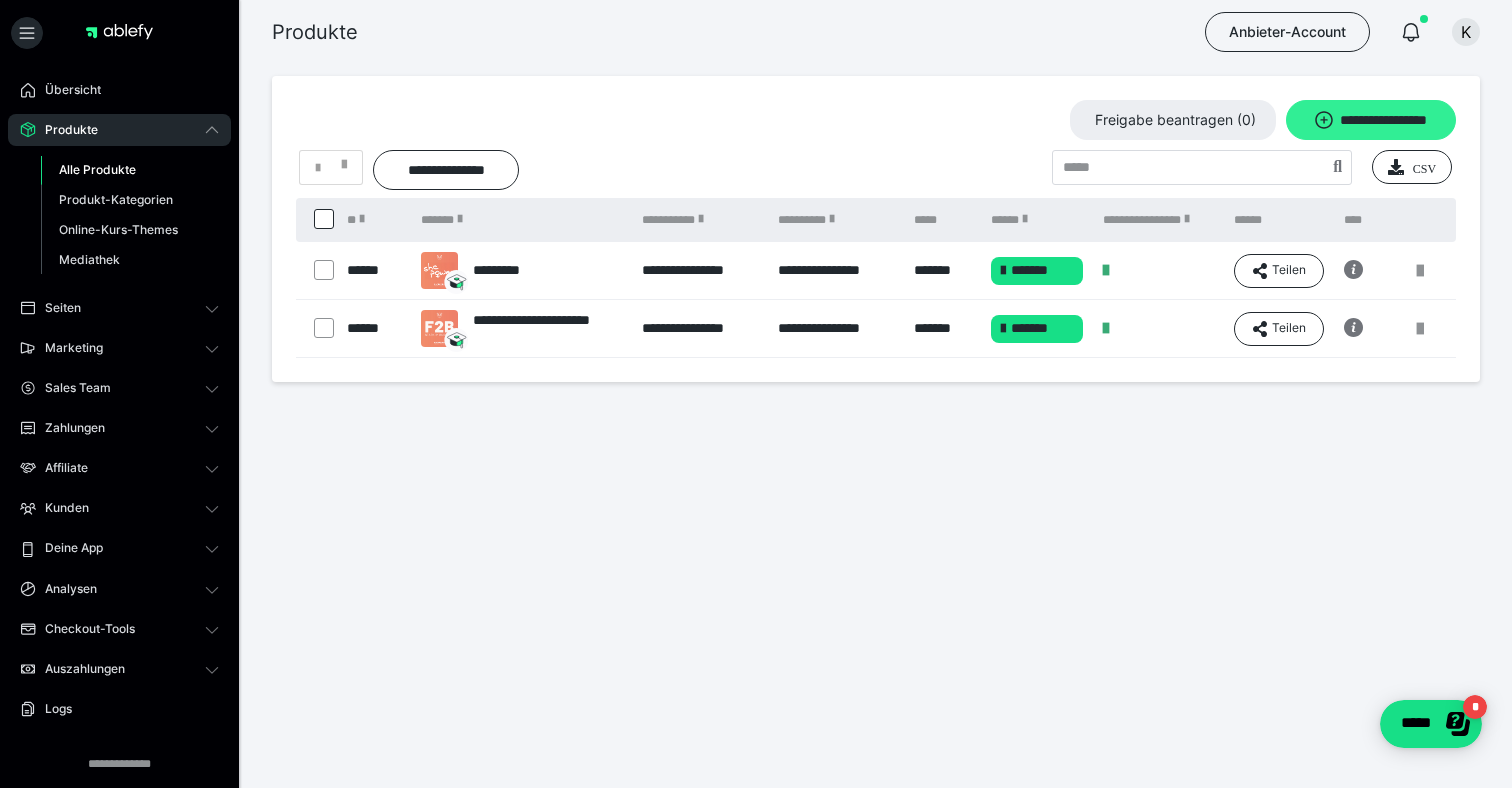 click on "**********" at bounding box center [1371, 120] 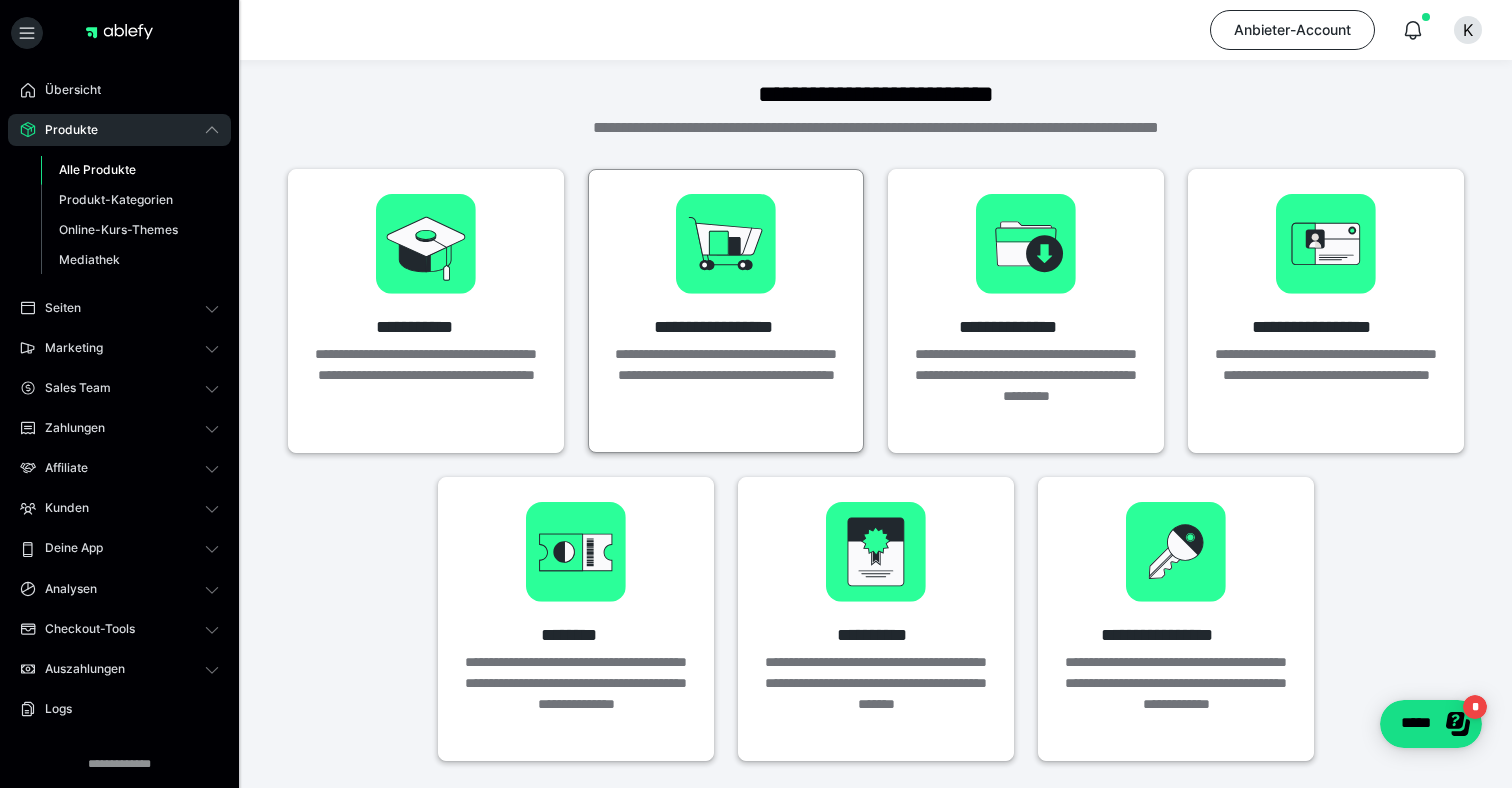 scroll, scrollTop: 0, scrollLeft: 0, axis: both 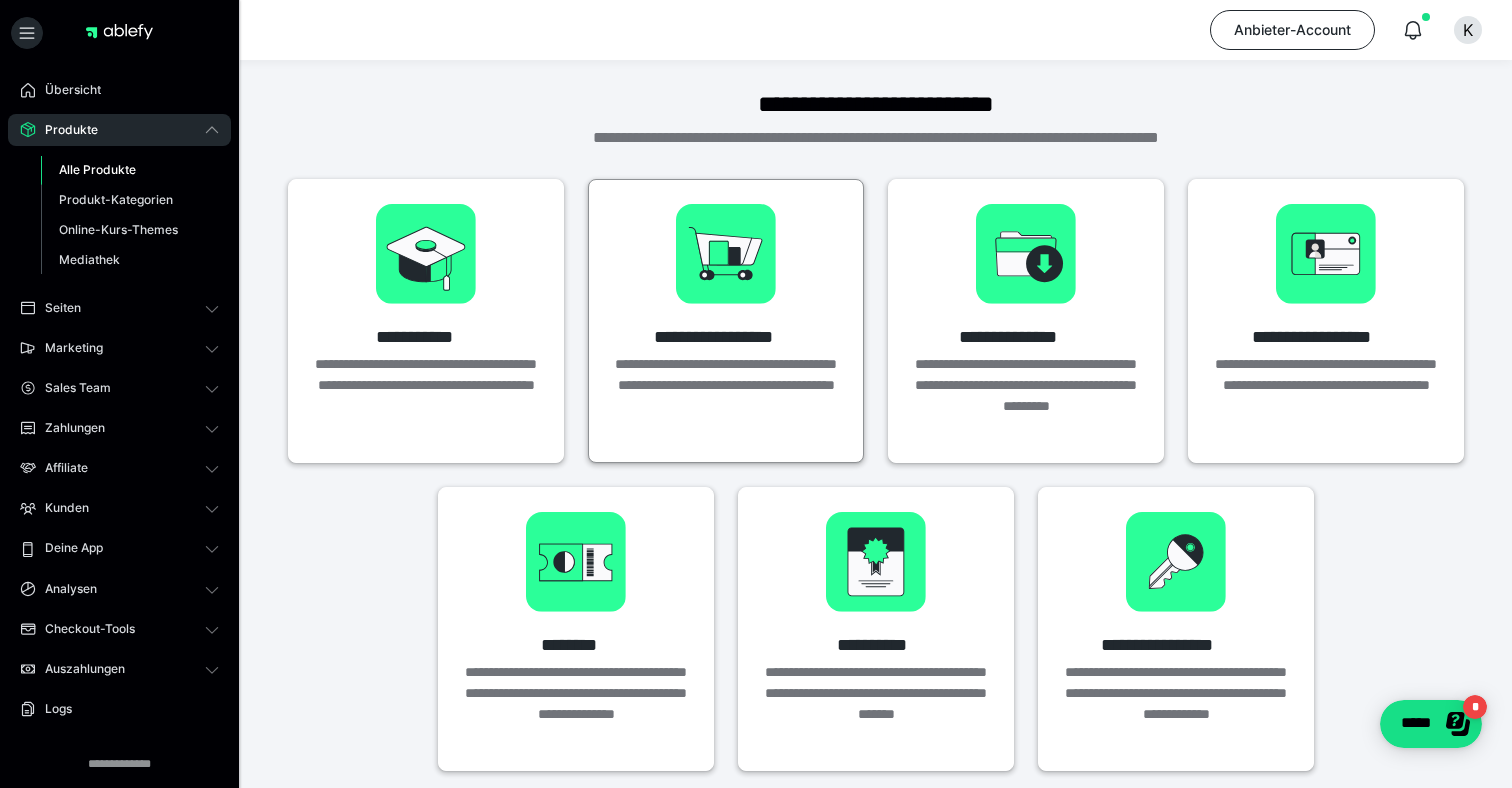 click at bounding box center [726, 254] 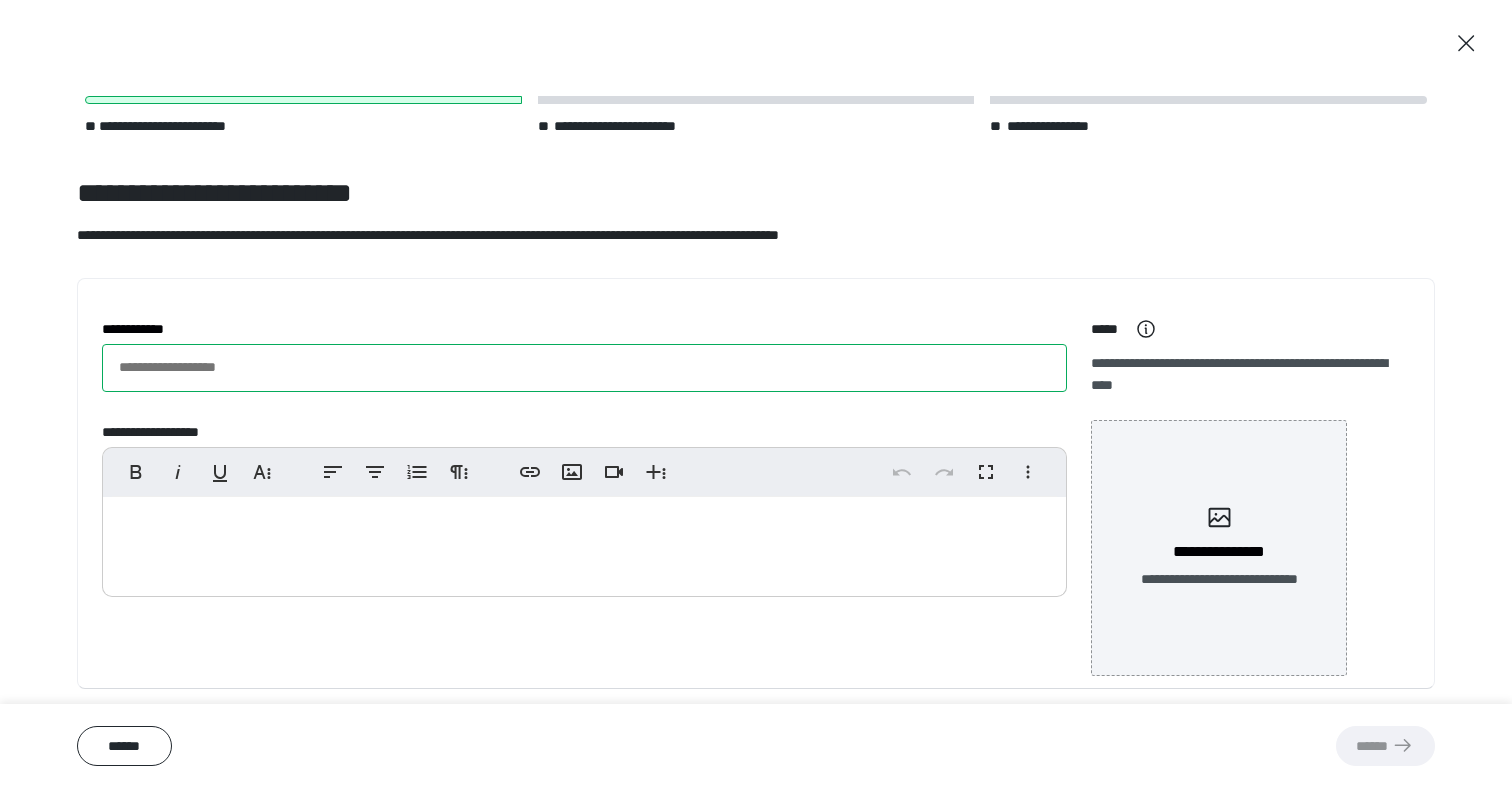 click on "**********" at bounding box center [584, 368] 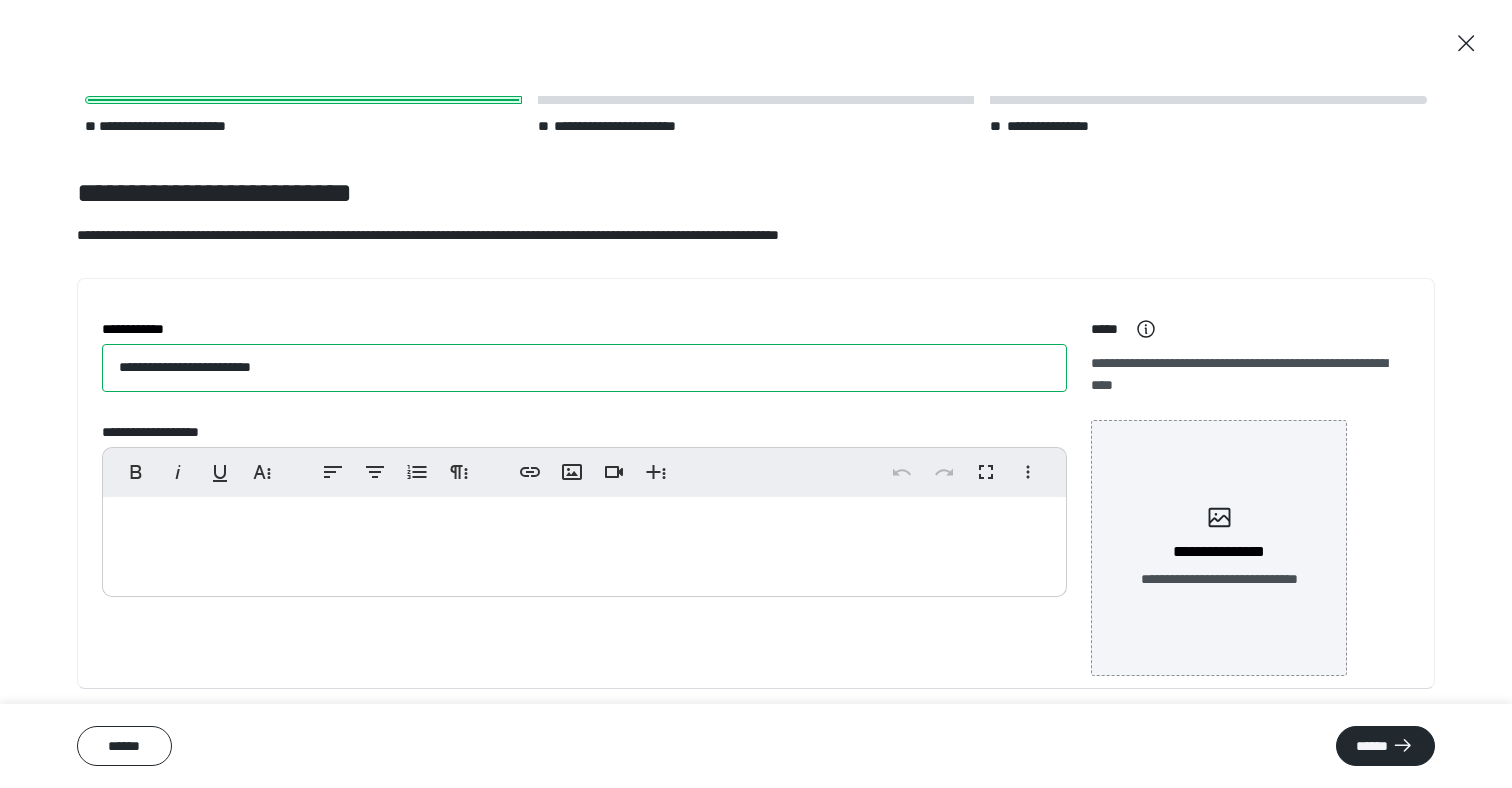 type on "**********" 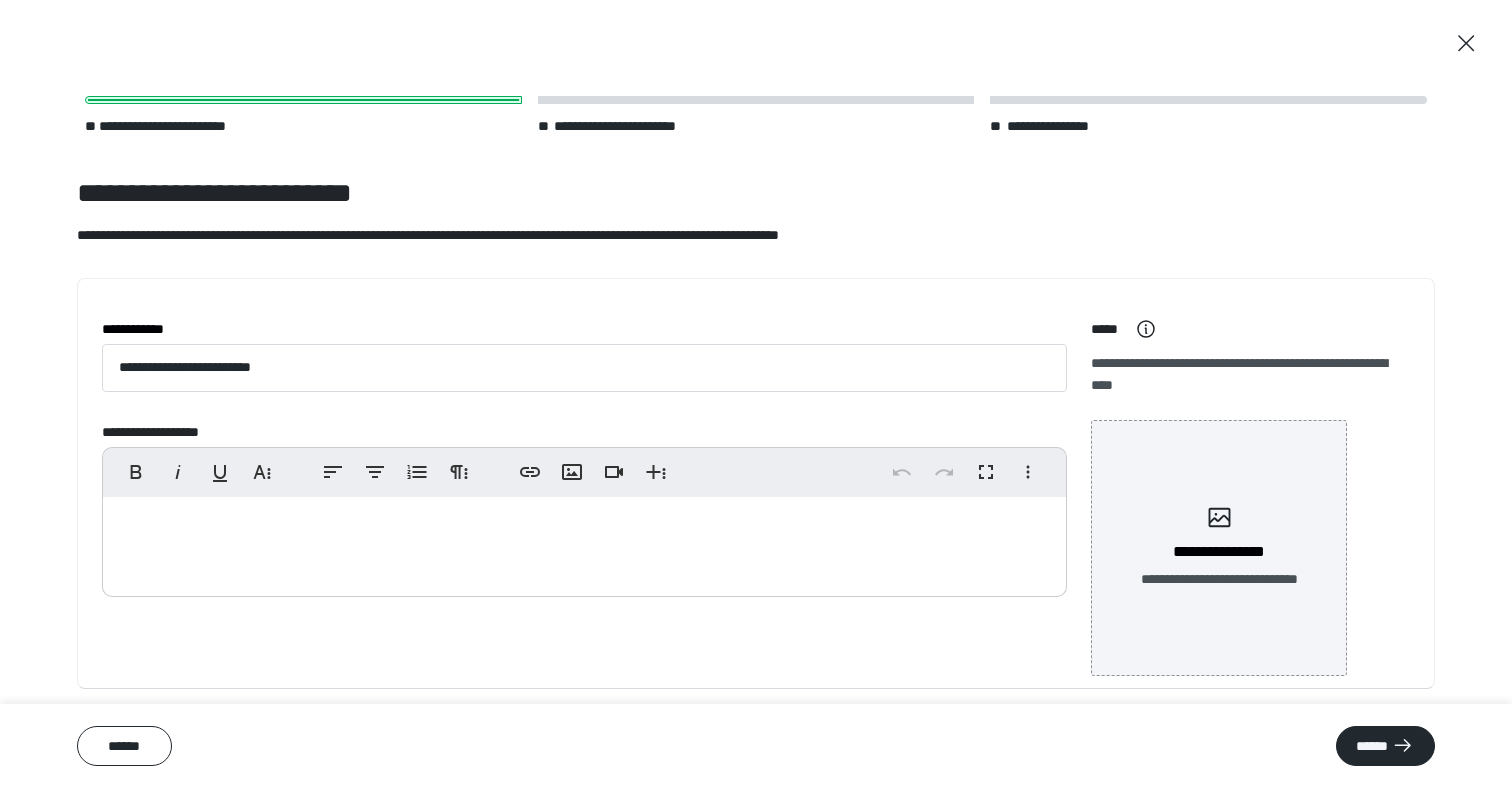 click on "**********" at bounding box center (584, 329) 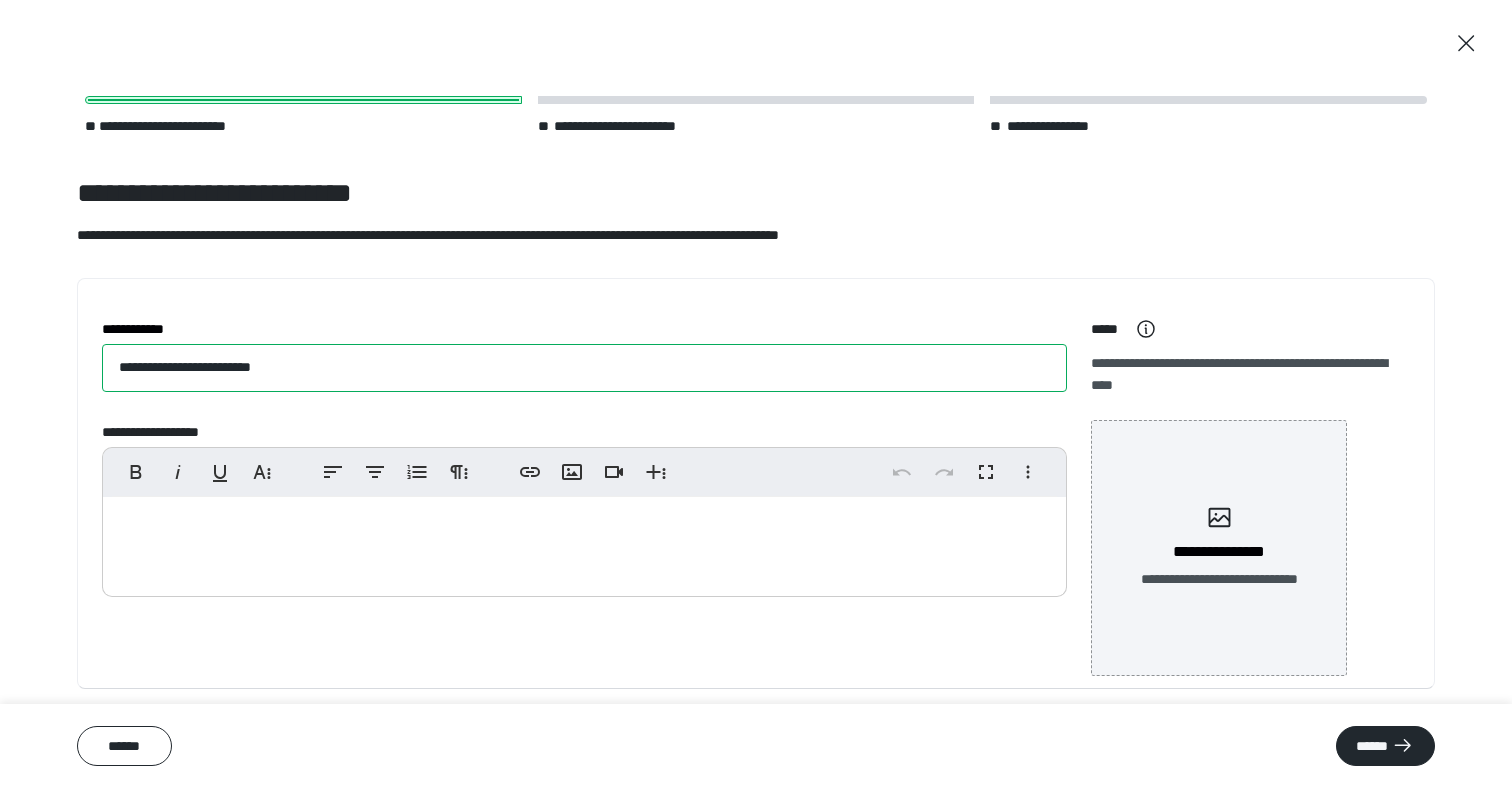 click on "**********" at bounding box center [584, 368] 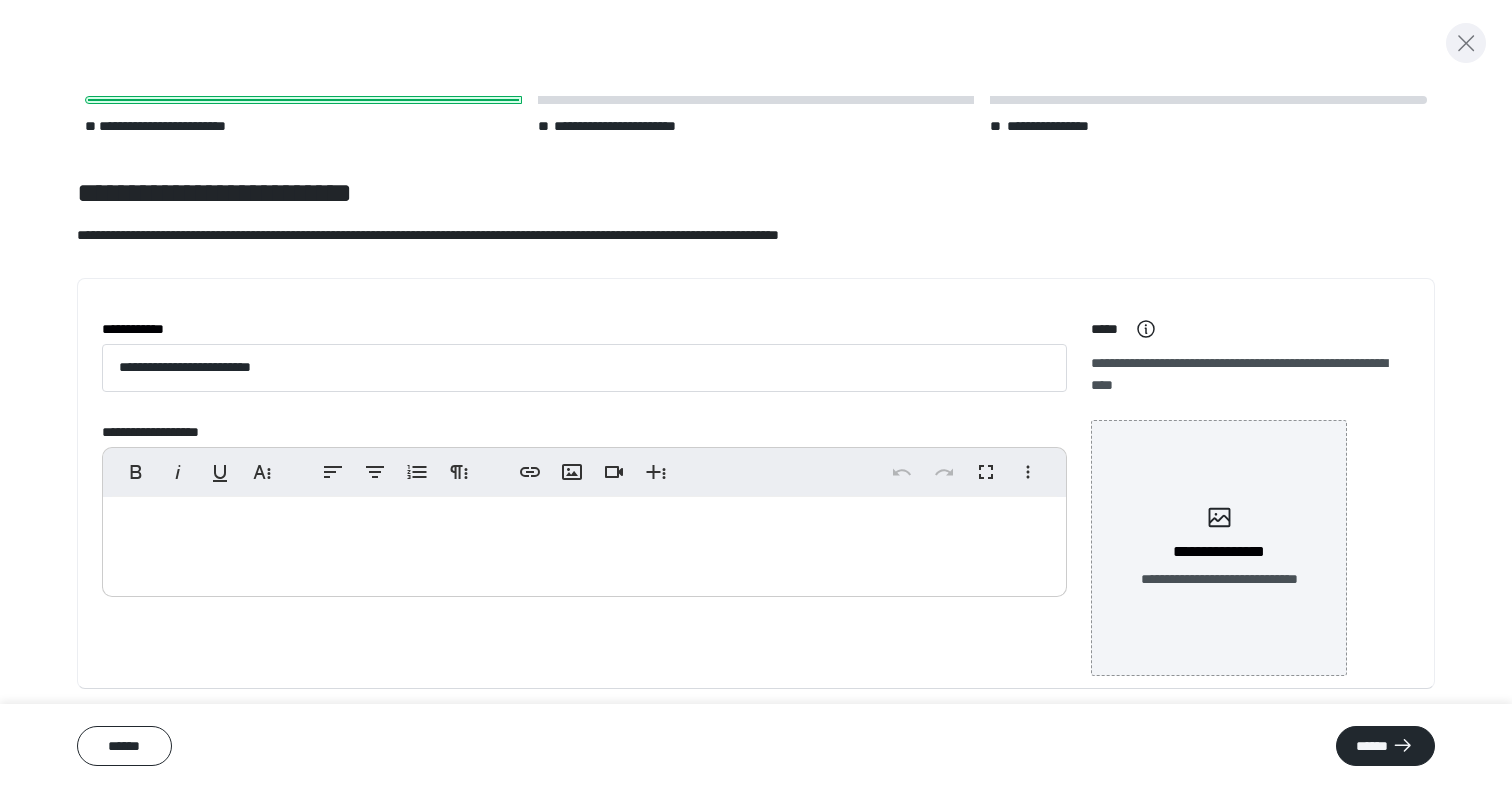 click 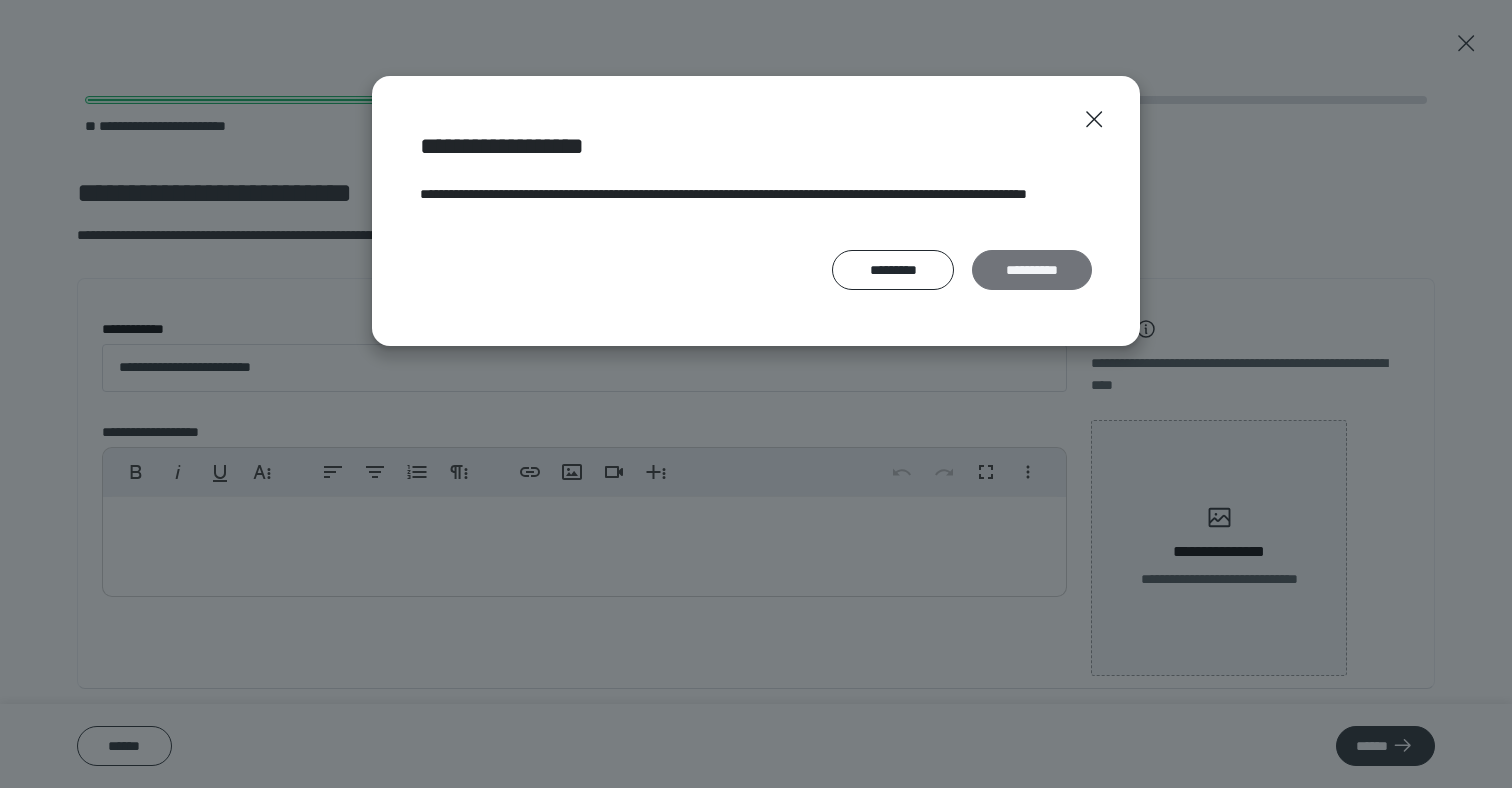 click on "**********" at bounding box center (1032, 270) 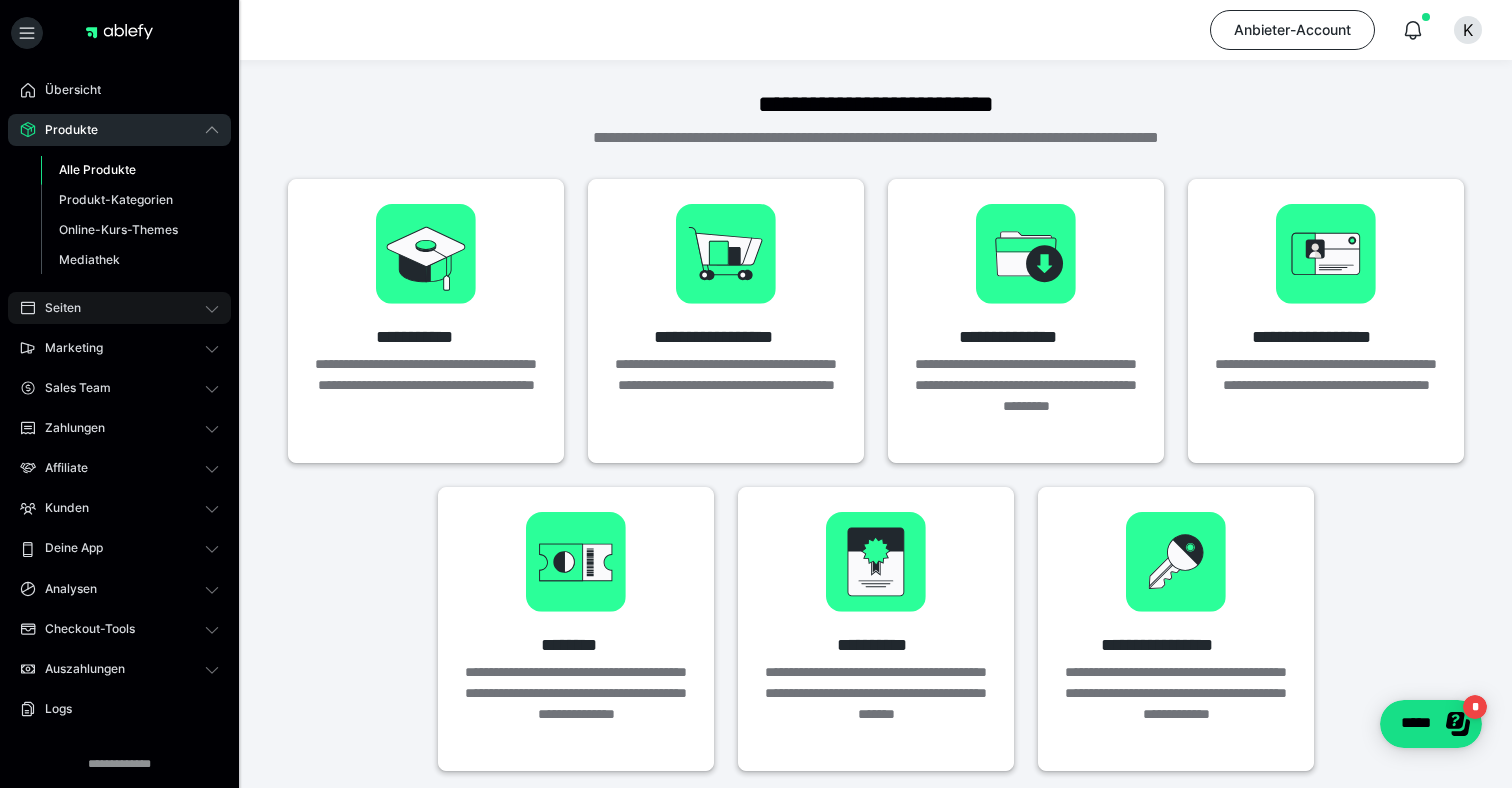 click 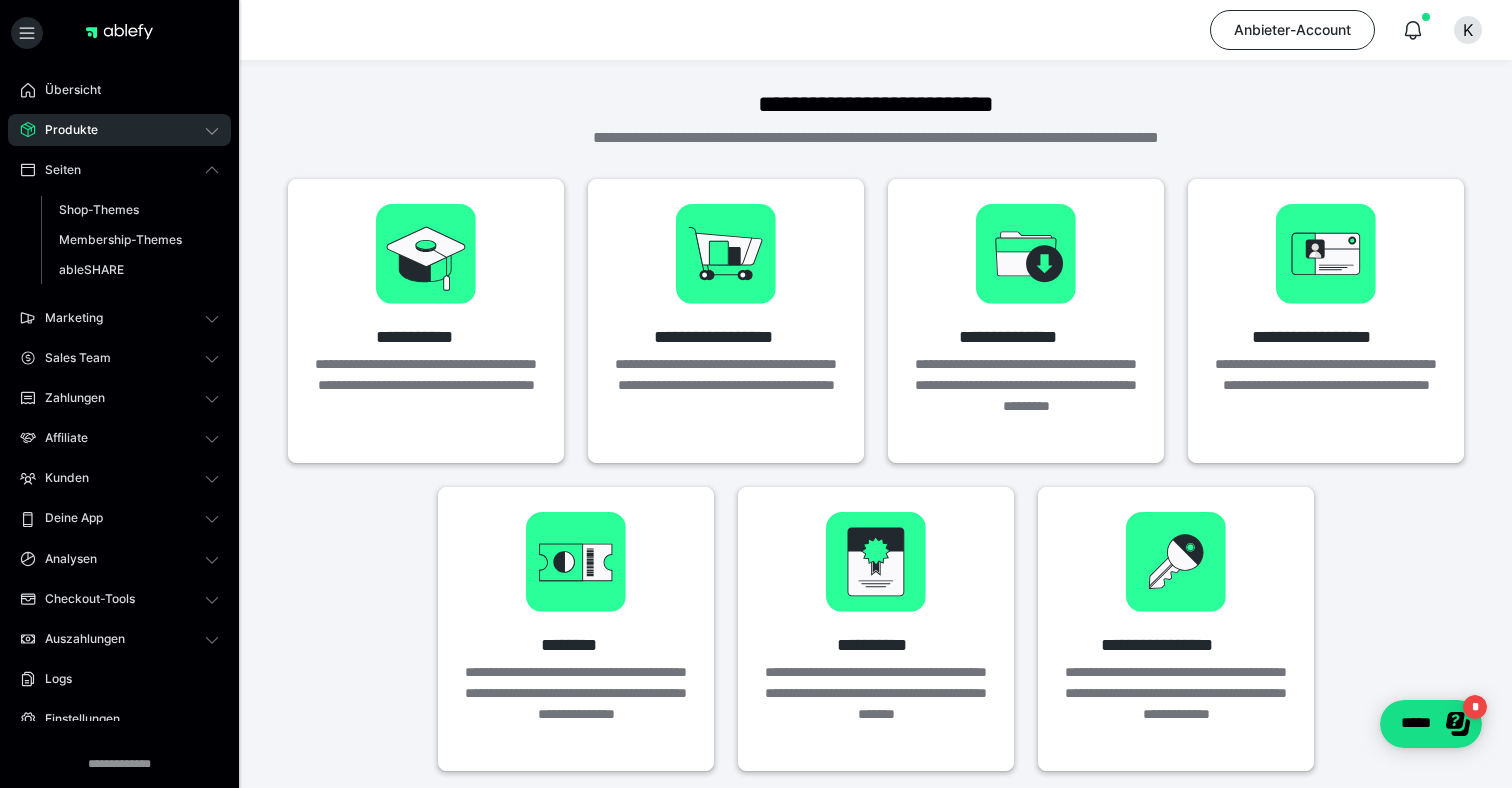click on "Produkte" at bounding box center (119, 130) 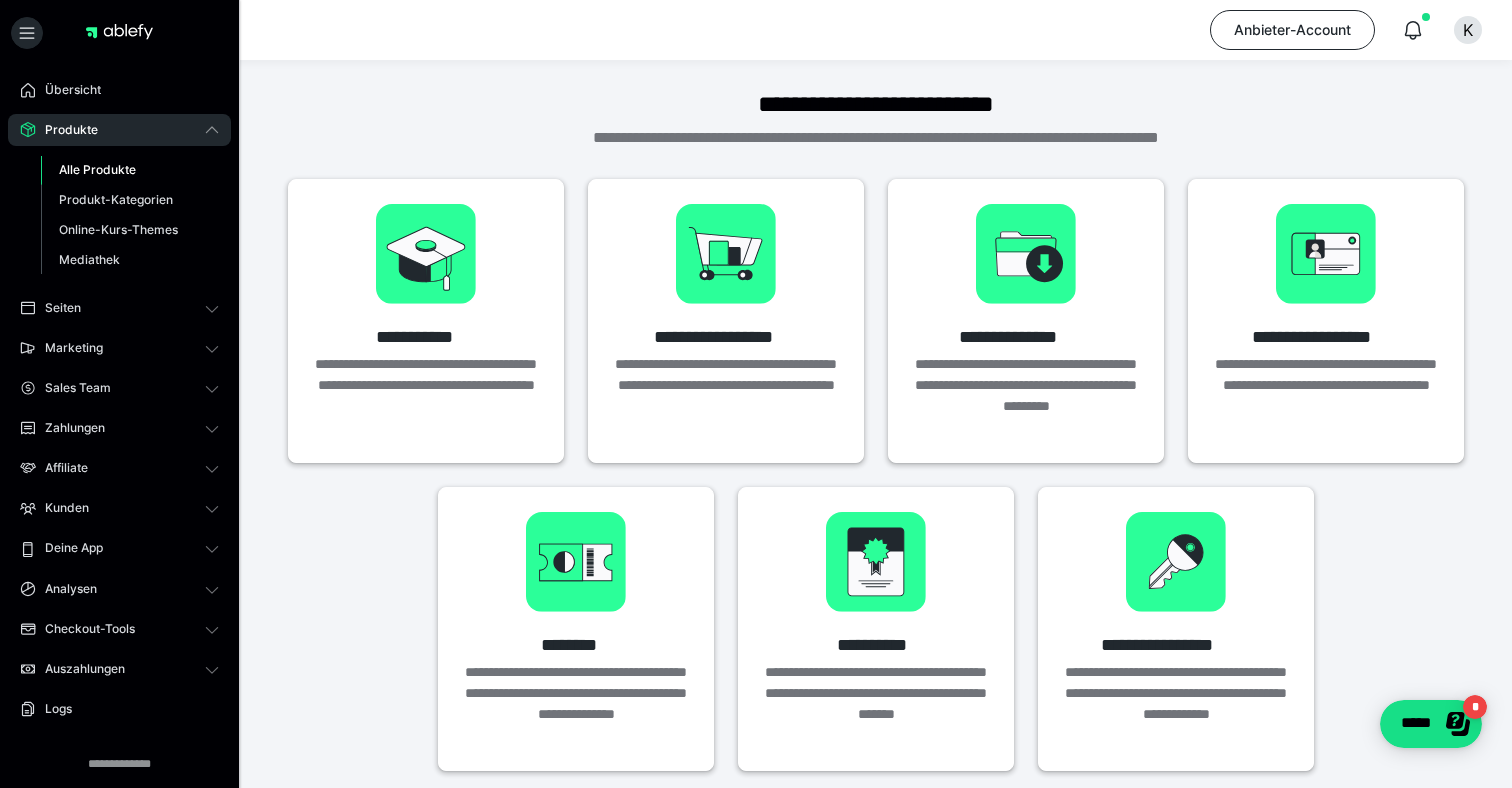 click on "Alle Produkte" at bounding box center (97, 169) 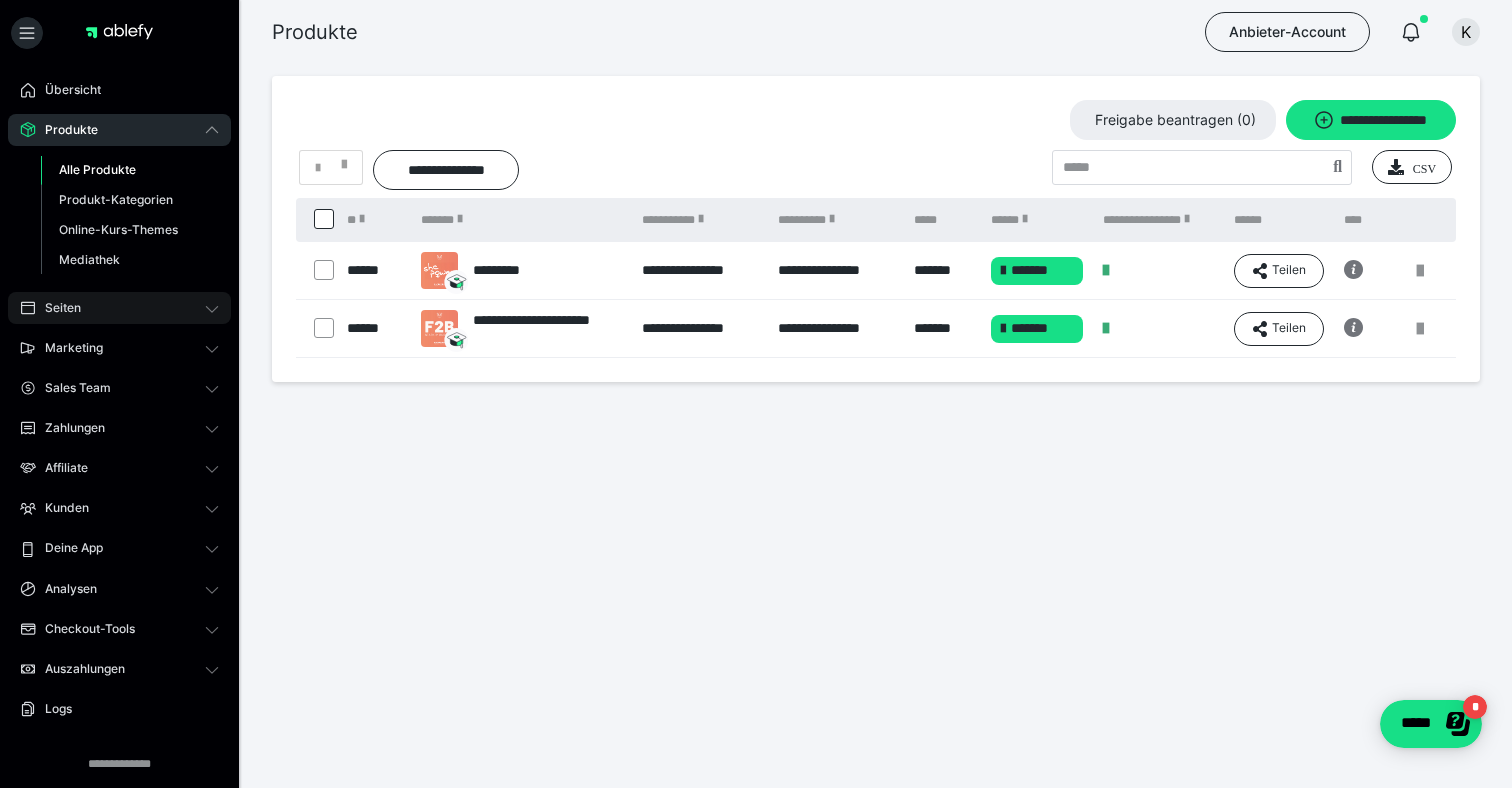click on "Seiten" at bounding box center (119, 308) 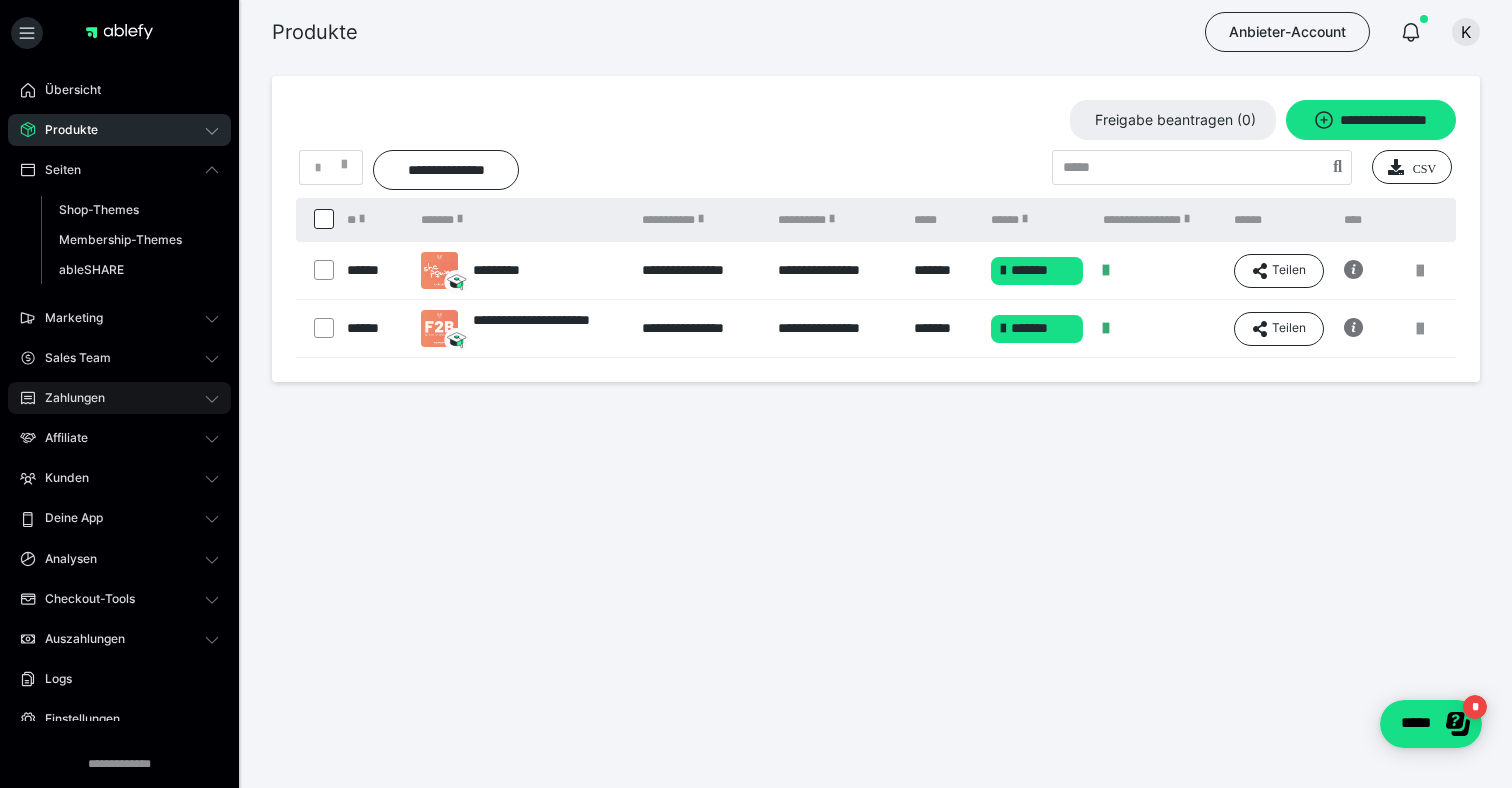 click on "Zahlungen" at bounding box center (119, 398) 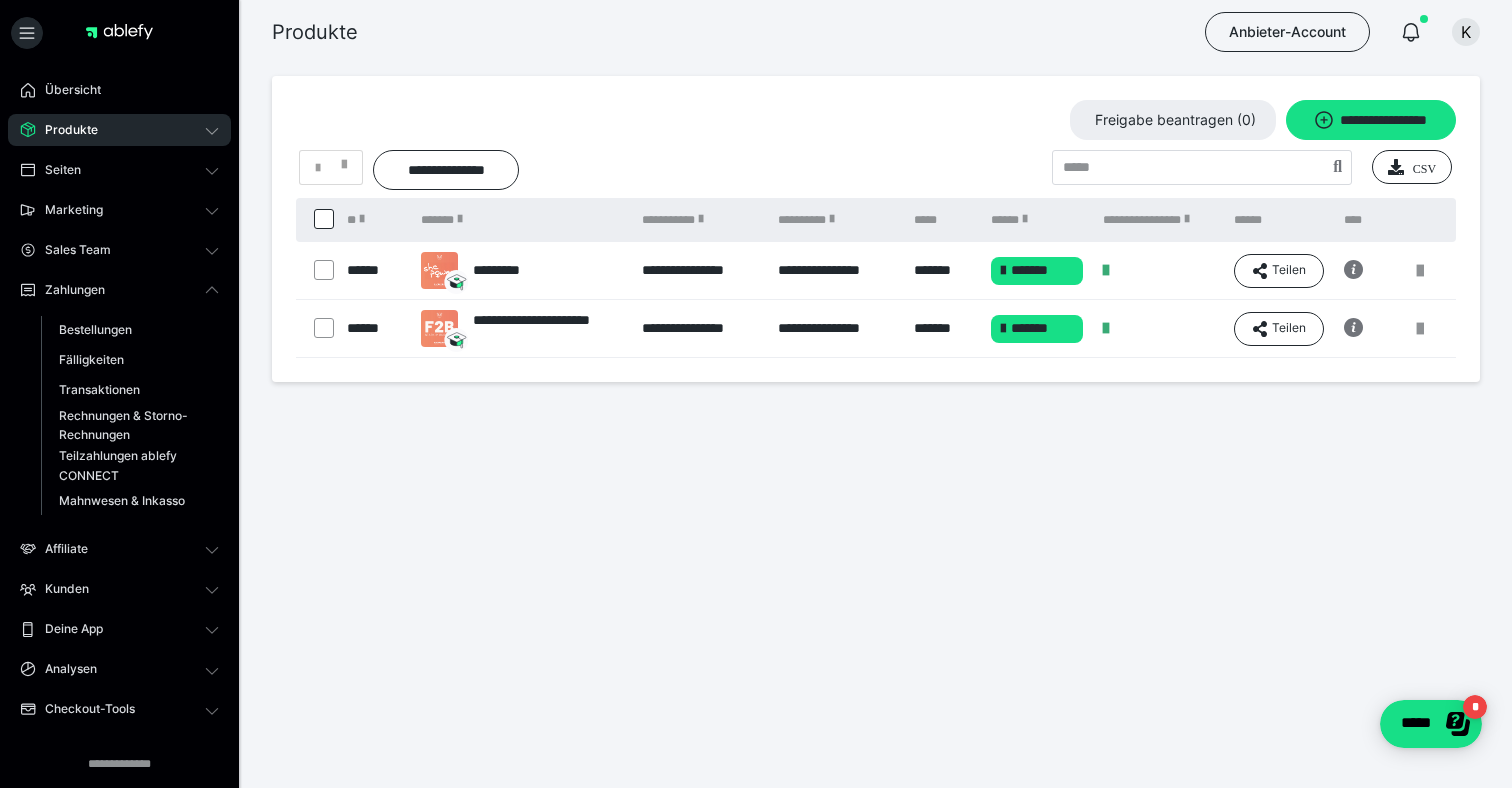 click on "Übersicht Produkte Alle Produkte Produkt-Kategorien Online-Kurs-Themes Mediathek Seiten Shop-Themes Membership-Themes ableSHARE Marketing Gutscheincodes Marketing-Tools Live-Stream-Events Content-IDs Upsell-Funnels Order Bumps Tracking-Codes E-Mail-Schnittstellen Webhooks Sales Team Sales Team Zahlungen Bestellungen Fälligkeiten Transaktionen Rechnungen & Storno-Rechnungen Teilzahlungen ablefy CONNECT Mahnwesen & Inkasso Affiliate Affiliate-Programme Affiliates Statistiken Landingpages Kunden Kunden Kurs-Zugänge Membership-Zugänge E-Ticket-Bestellungen Awards Lizenzschlüssel Deine App Analysen Analysen Analysen 3.0 Checkout-Tools Bezahlseiten-Templates Zahlungspläne Zusatzkosten Widerrufskonditionen Zusatzfelder Zusatzfeld-Antworten Auszahlungen Auszahlungen Logs Einstellungen" at bounding box center [119, 519] 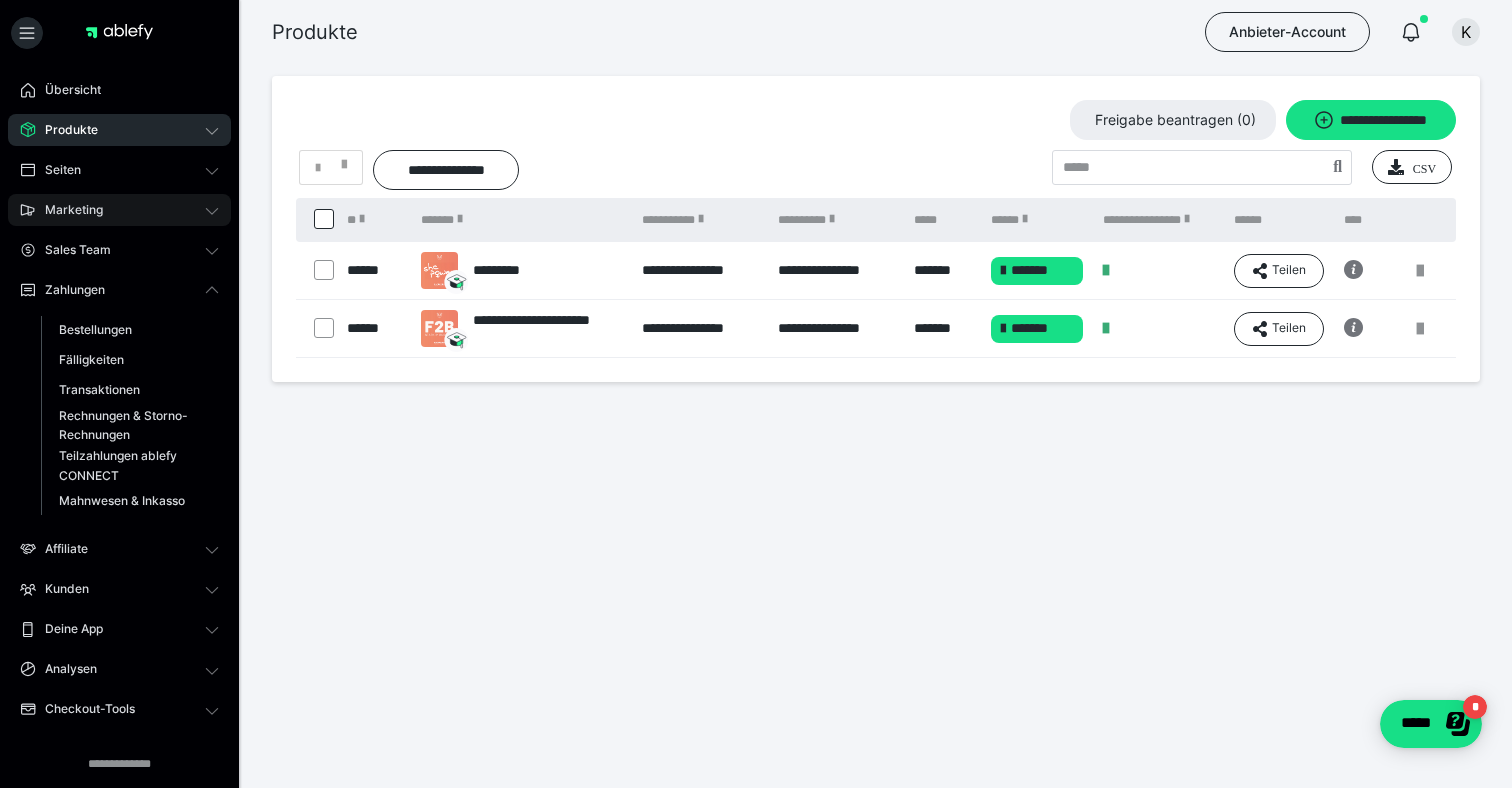 click on "Marketing" at bounding box center (119, 210) 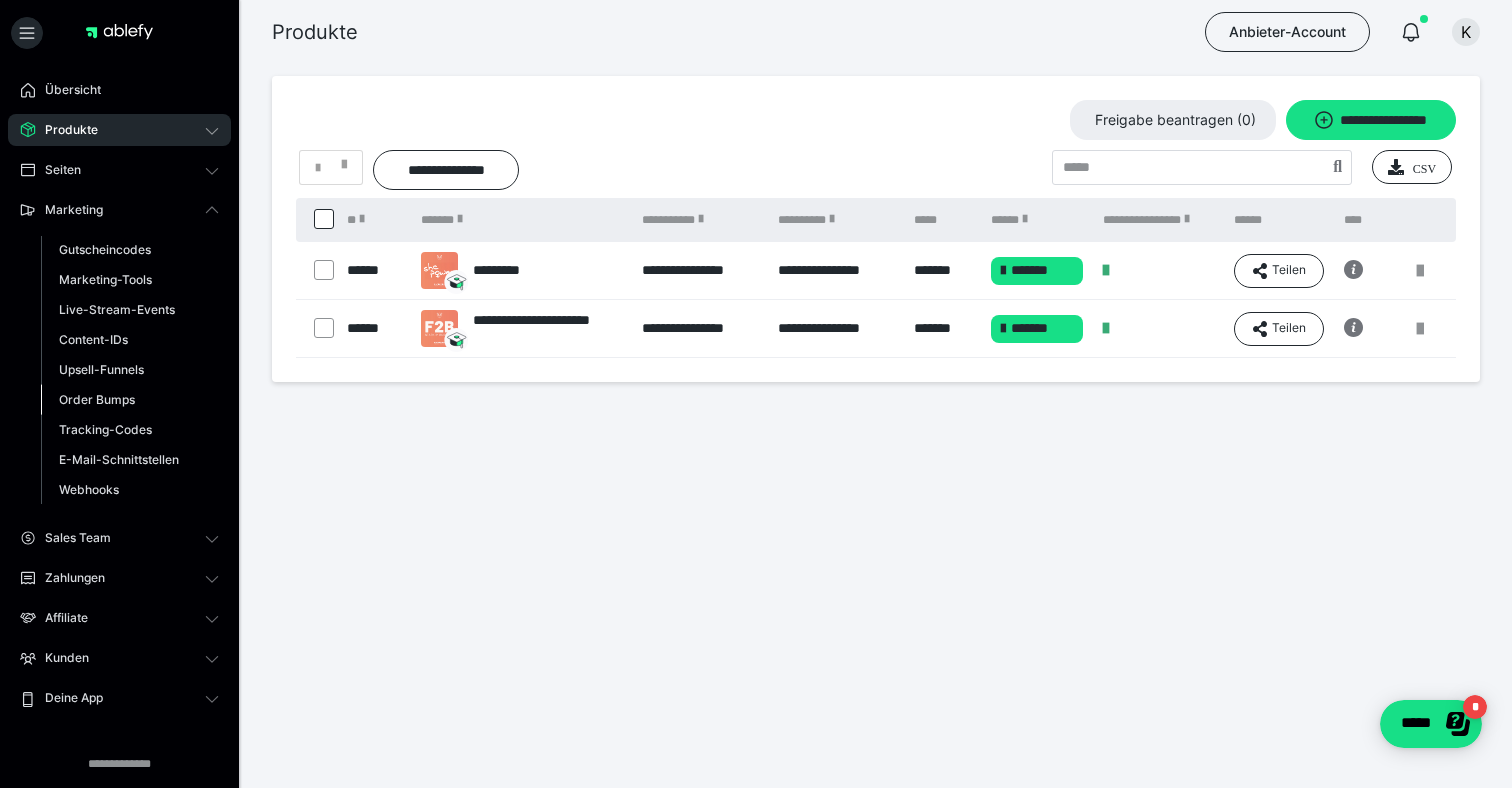 click on "Order Bumps" at bounding box center [97, 399] 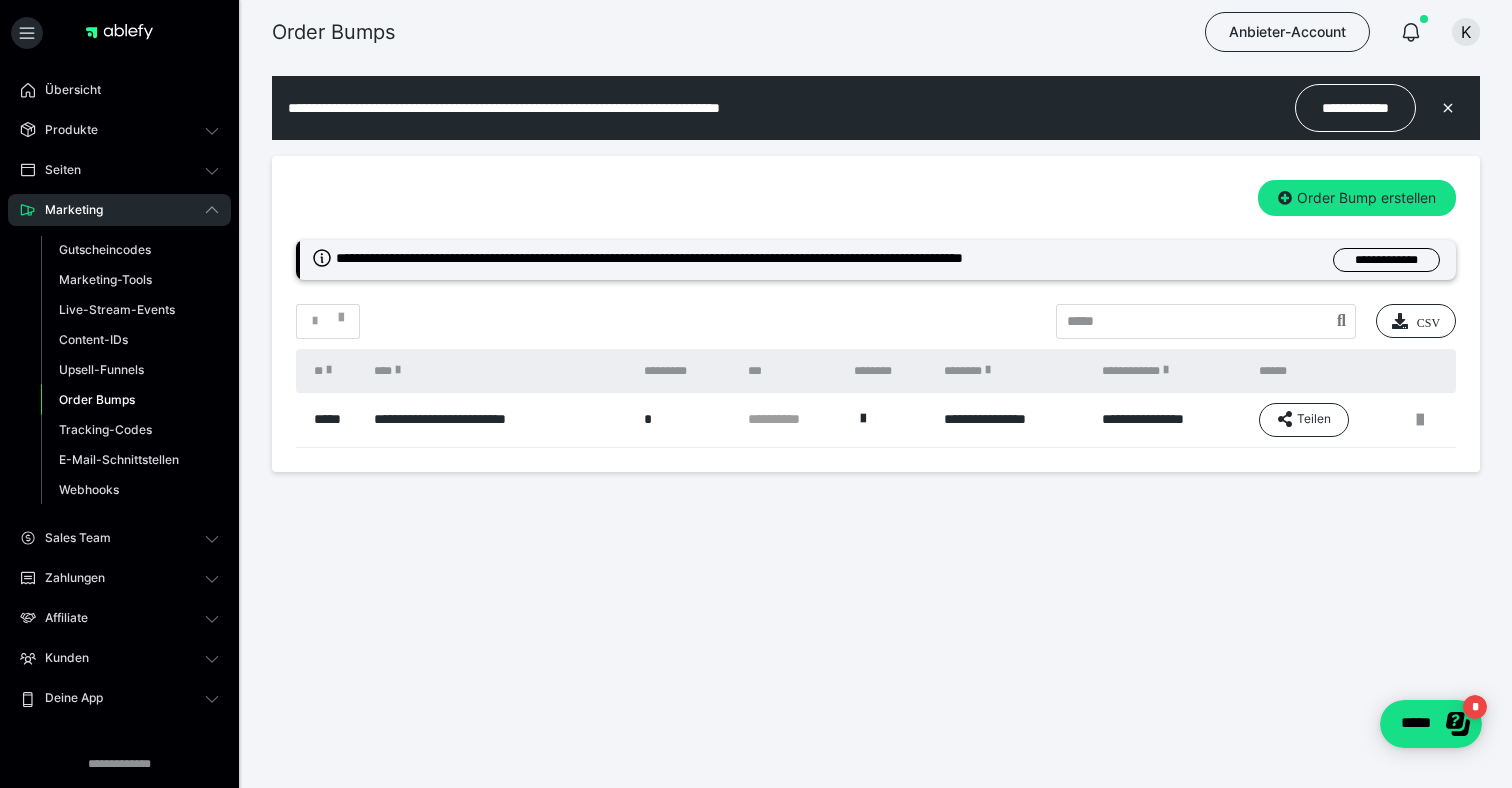 scroll, scrollTop: 0, scrollLeft: 0, axis: both 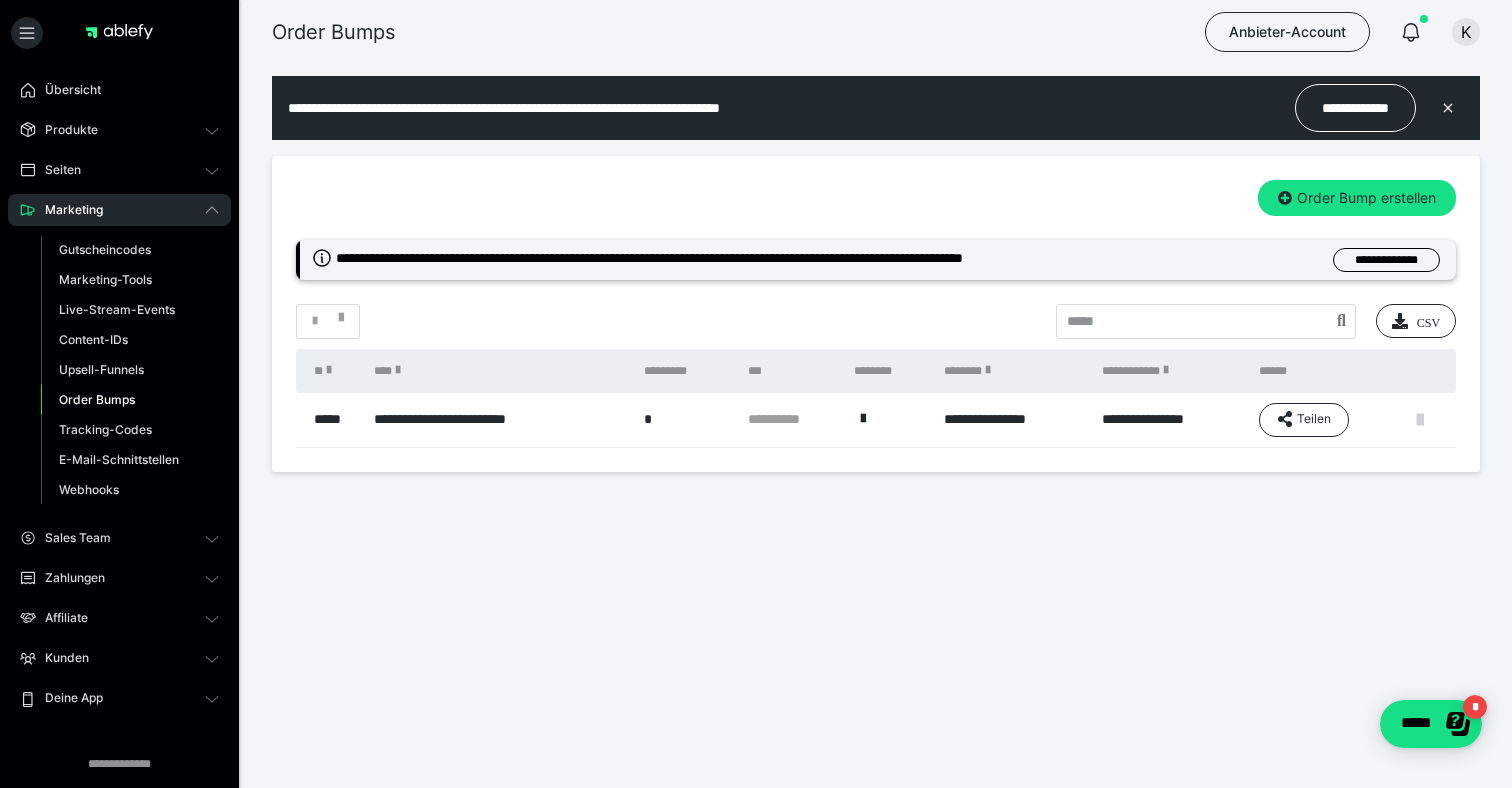 click at bounding box center [1420, 420] 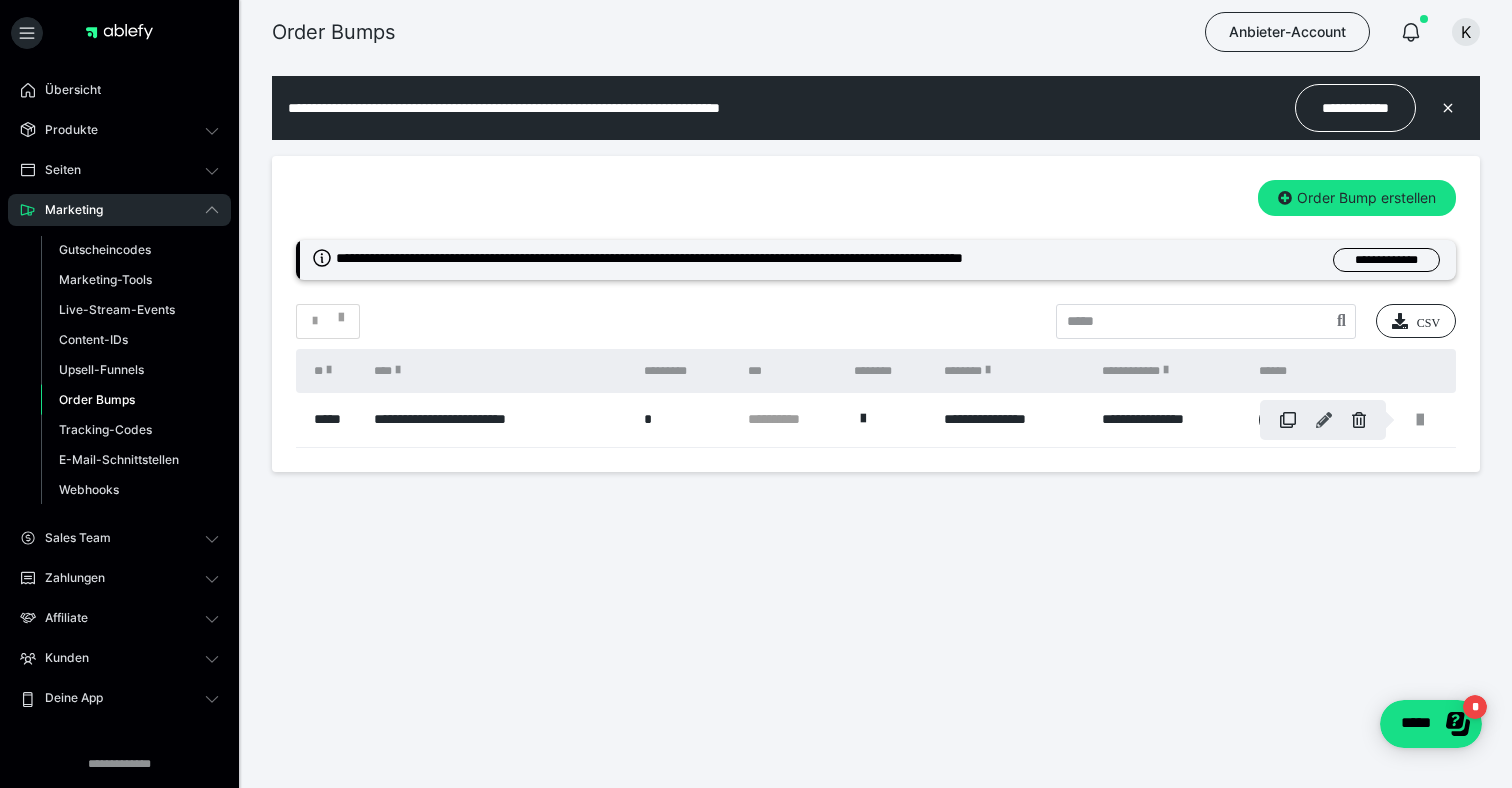 click at bounding box center [1324, 420] 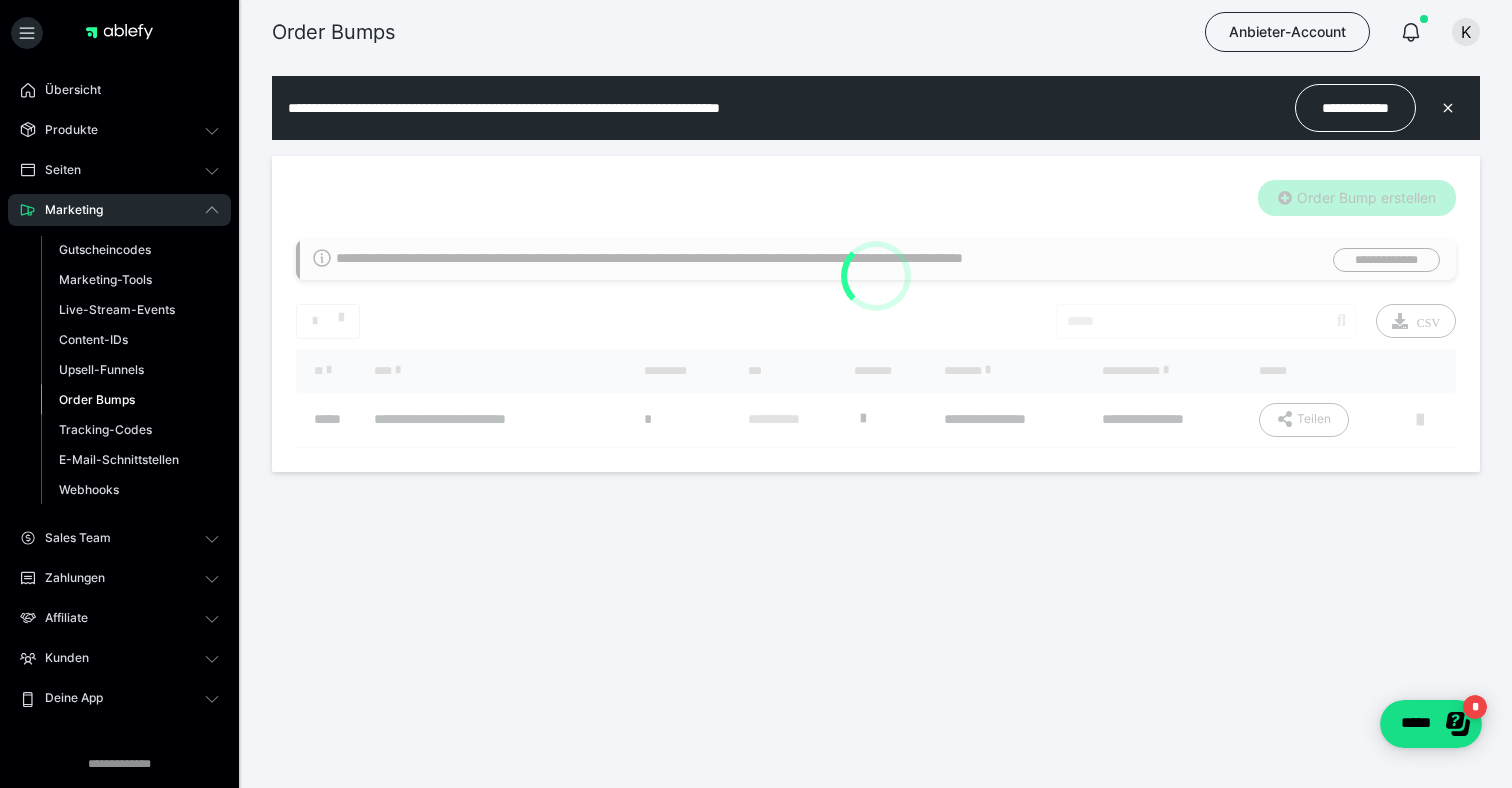 type on "**********" 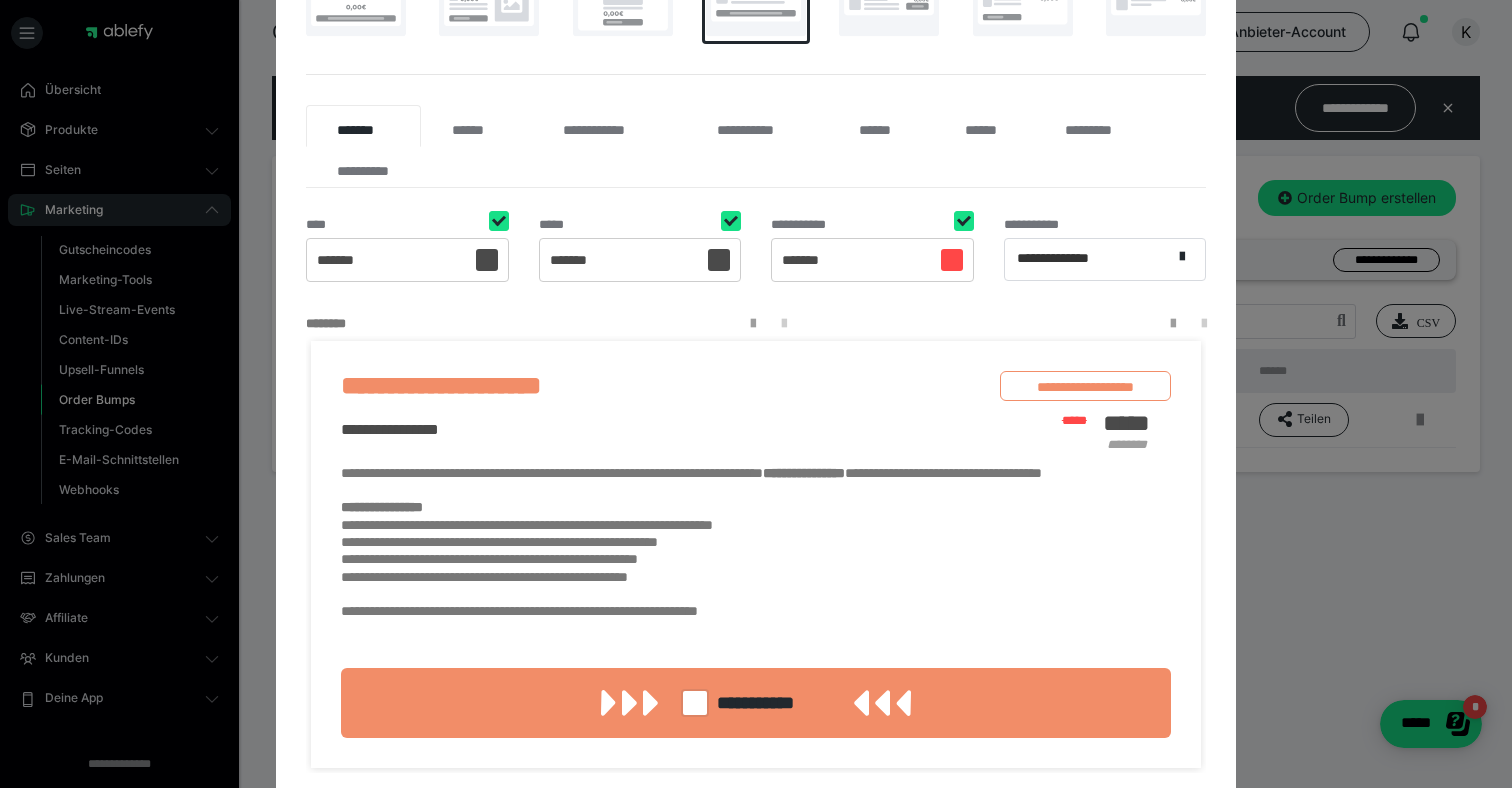 scroll, scrollTop: 375, scrollLeft: 0, axis: vertical 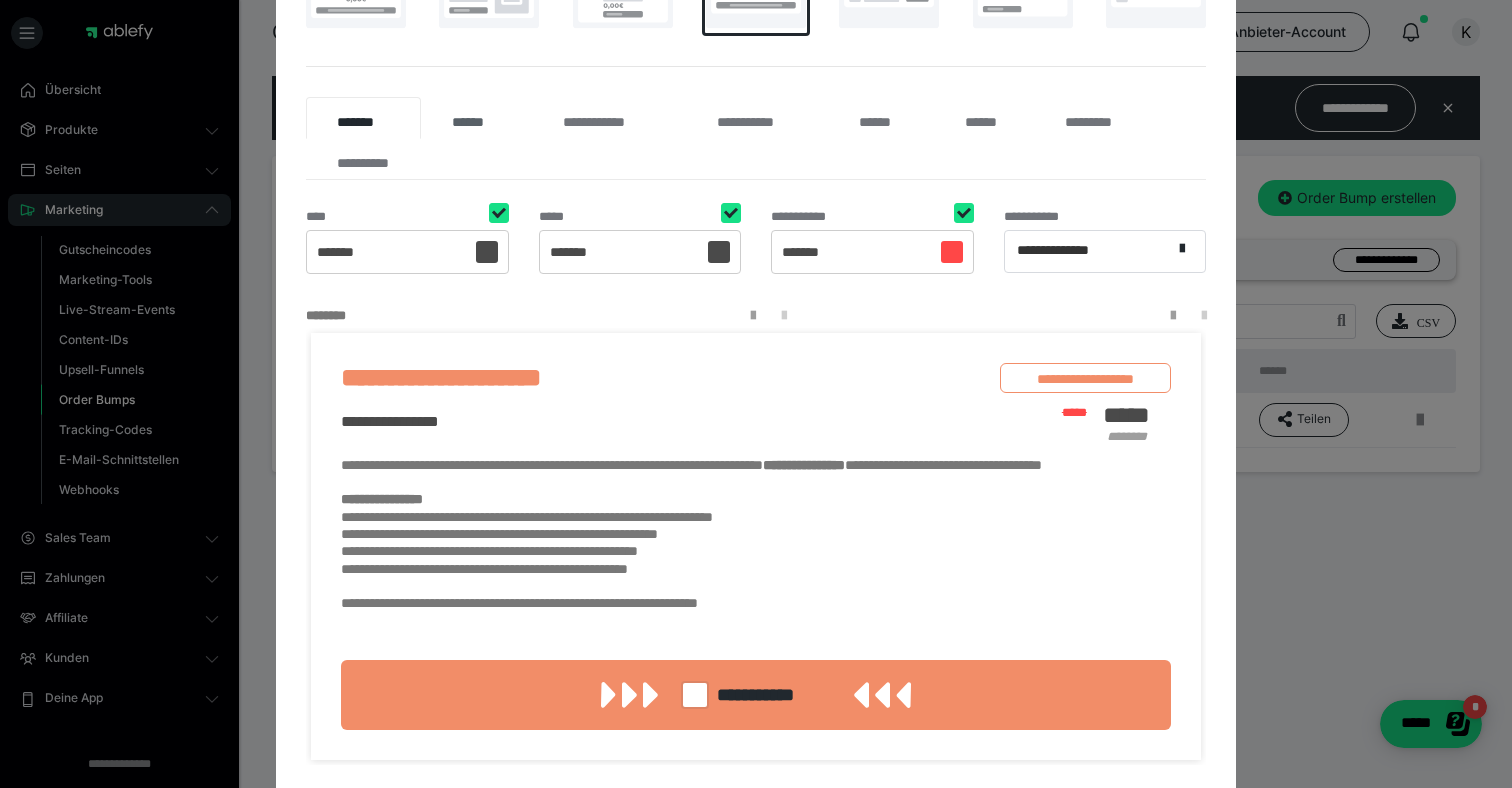 click on "******" at bounding box center (476, 118) 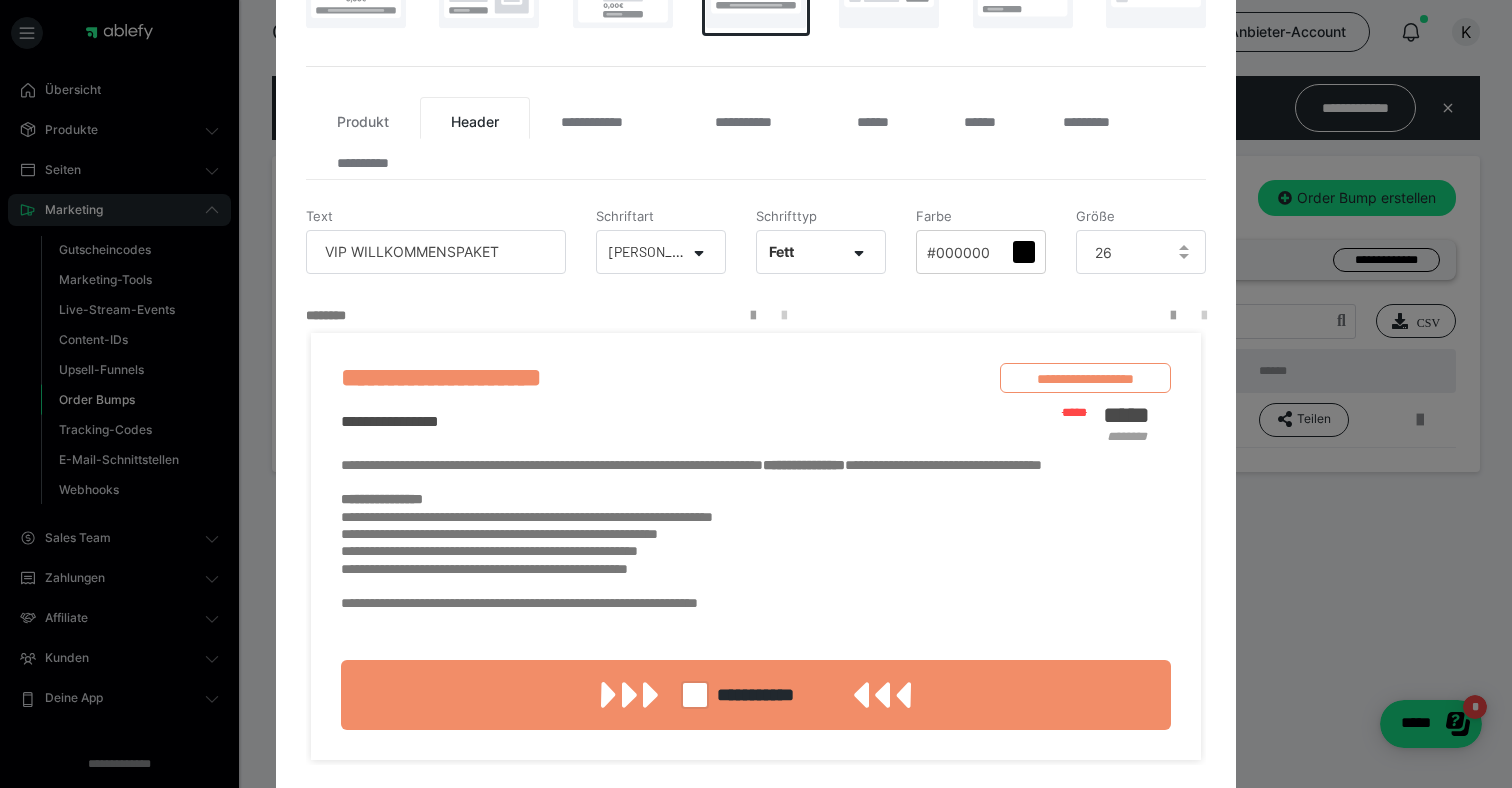 click on "**********" at bounding box center (756, 138) 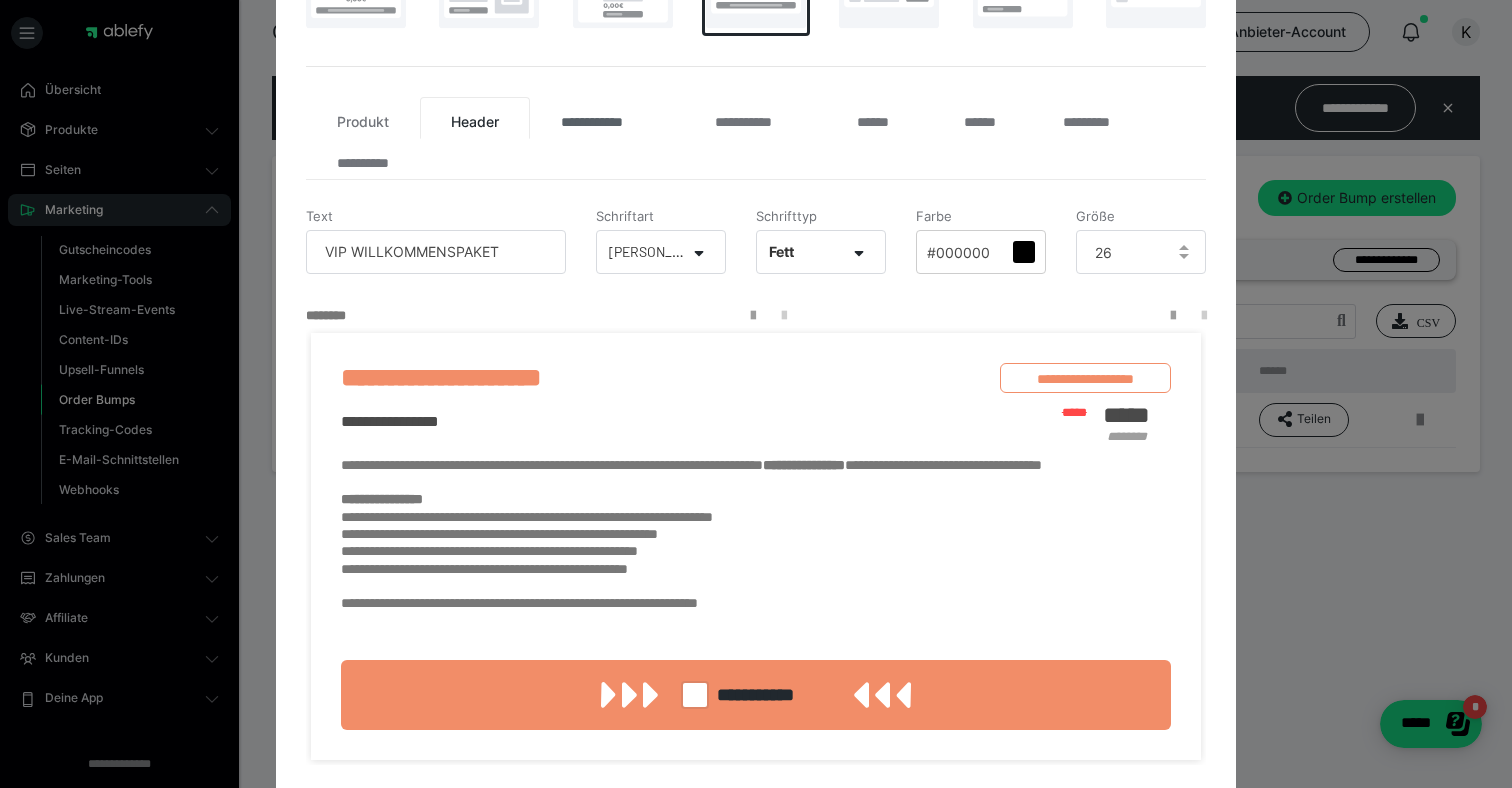 click on "**********" at bounding box center [607, 118] 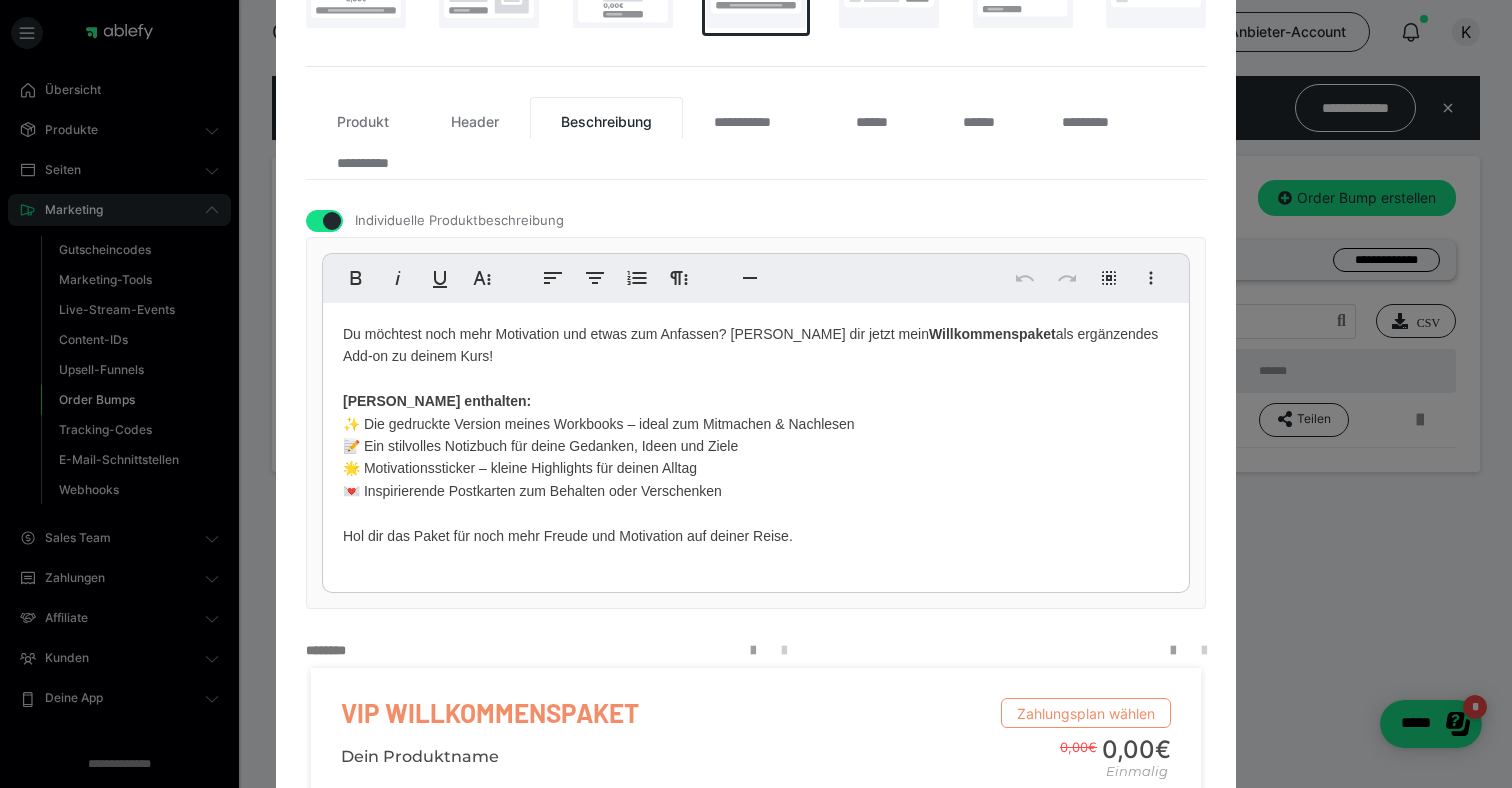 click on "Du möchtest noch mehr Motivation und etwas zum Anfassen? Dann sicher dir jetzt mein  Willkommenspaket  als ergänzendes Add-on zu deinem Kurs! Darin enthalten: ✨ Die gedruckte Version meines Workbooks – ideal zum Mitmachen & Nachlesen 📝 Ein stilvolles Notizbuch für deine Gedanken, Ideen und Ziele 🌟 Motivationssticker – kleine Highlights für deinen Alltag 💌 Inspirierende Postkarten zum Behalten oder Verschenken Hol dir das Paket für noch mehr Freude und Motivation auf deiner Reise." at bounding box center [756, 435] 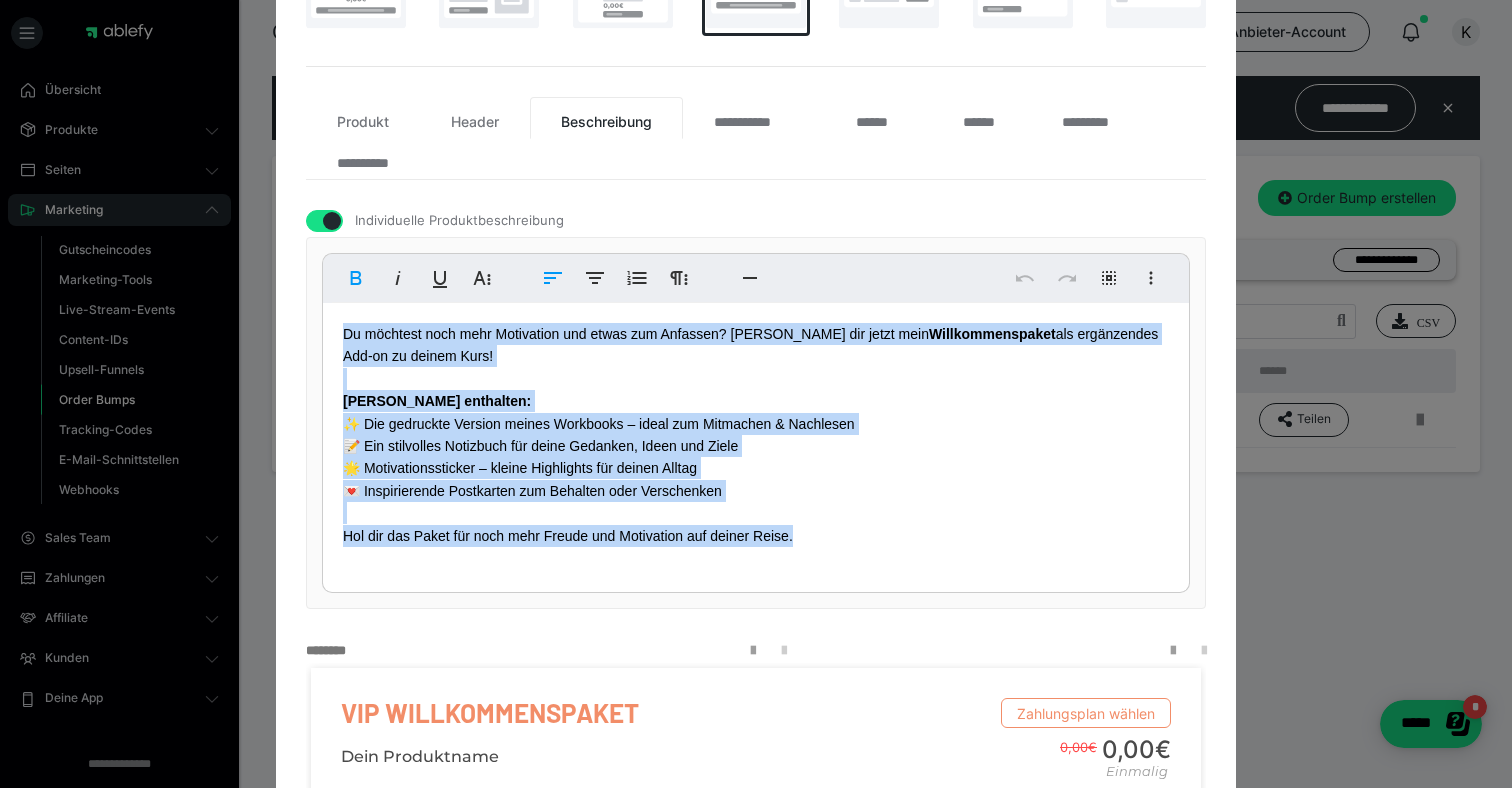 copy on "Du möchtest noch mehr Motivation und etwas zum Anfassen? Dann sicher dir jetzt mein  Willkommenspaket  als ergänzendes Add-on zu deinem Kurs! Darin enthalten: ✨ Die gedruckte Version meines Workbooks – ideal zum Mitmachen & Nachlesen 📝 Ein stilvolles Notizbuch für deine Gedanken, Ideen und Ziele 🌟 Motivationssticker – kleine Highlights für deinen Alltag 💌 Inspirierende Postkarten zum Behalten oder Verschenken Hol dir das Paket für noch mehr Freude und Motivation auf deiner Reise." 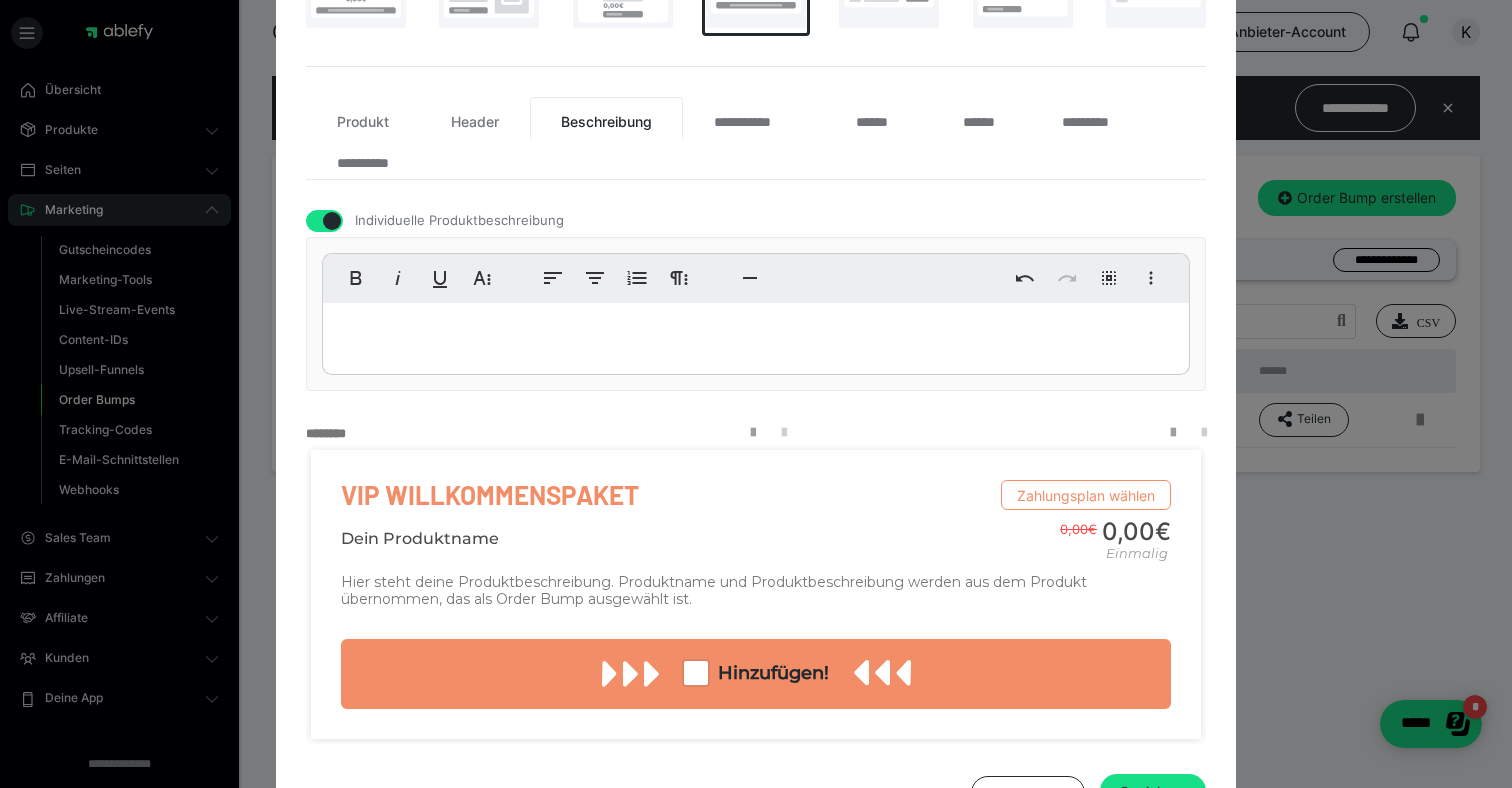 click at bounding box center [332, 221] 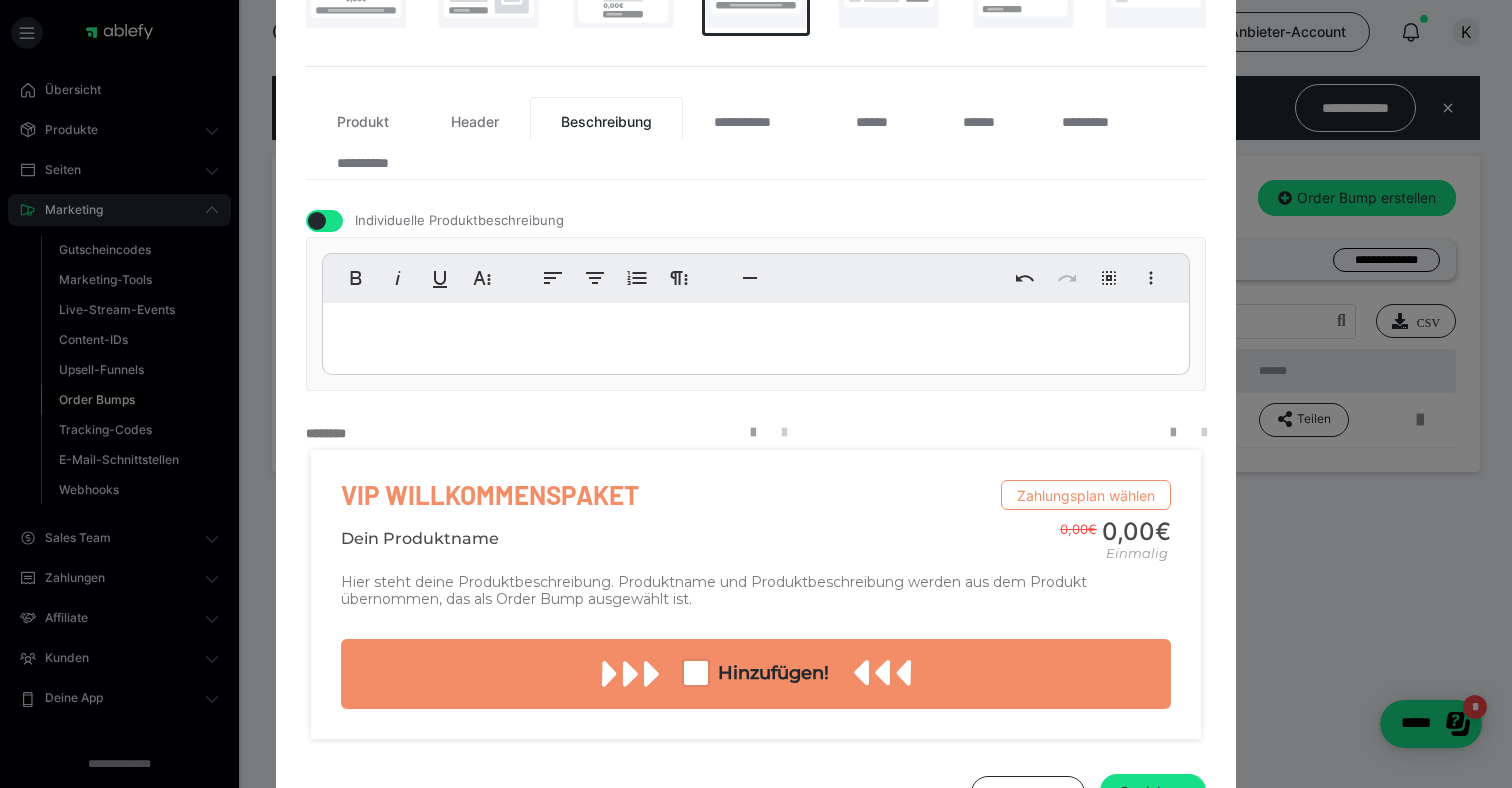 checkbox on "false" 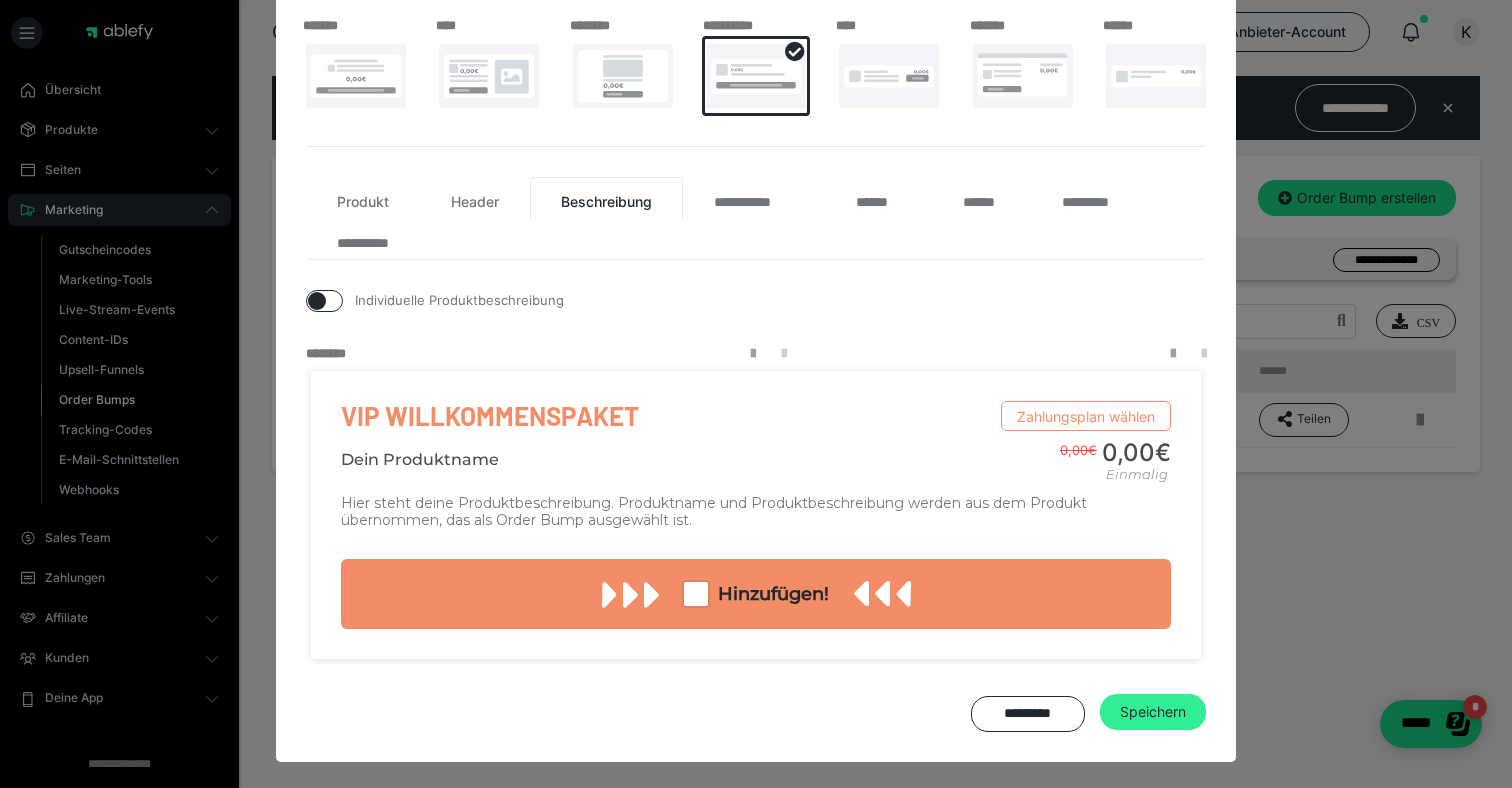 click on "Speichern" at bounding box center (1153, 712) 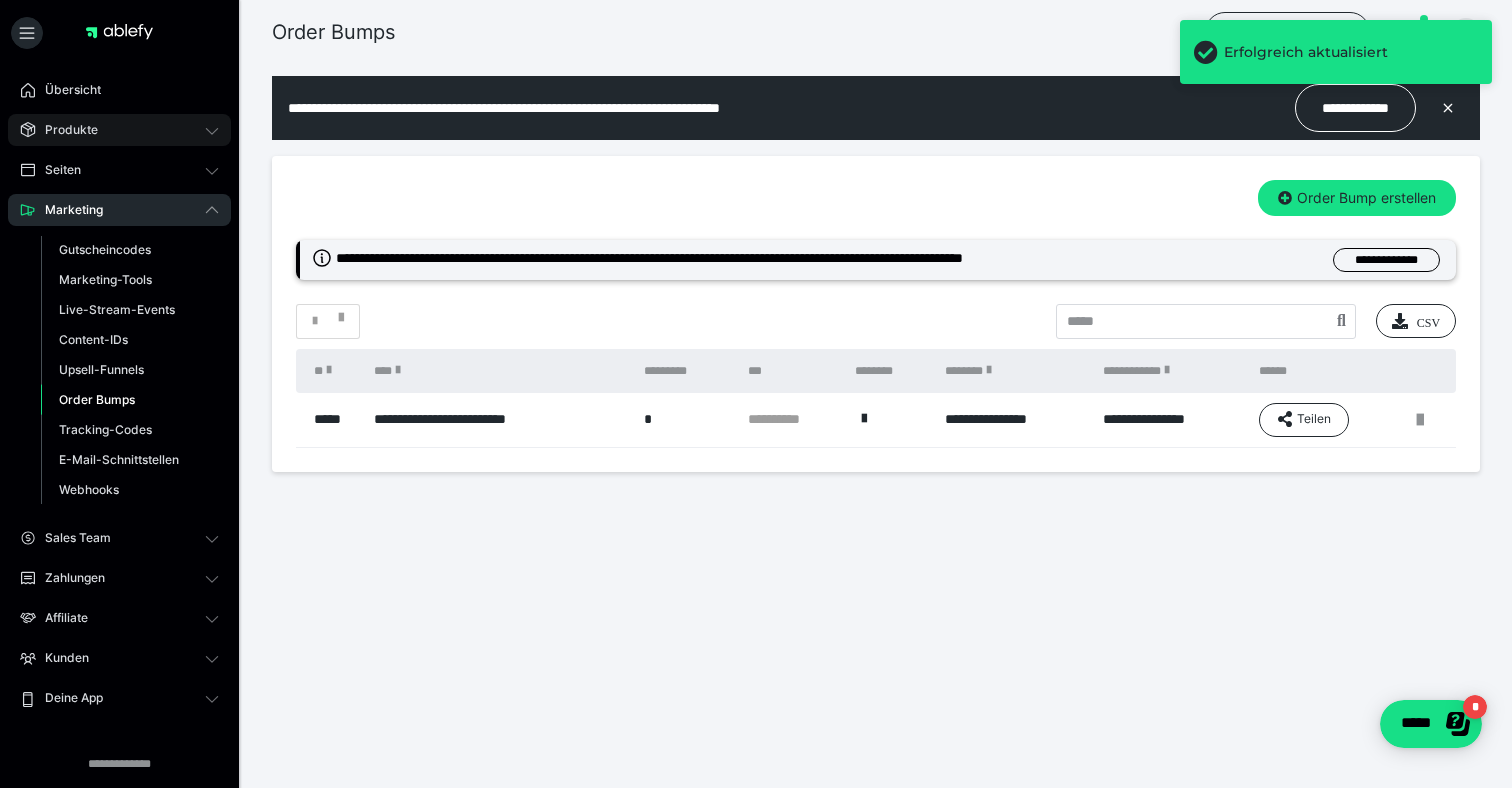 click on "Produkte" at bounding box center [64, 130] 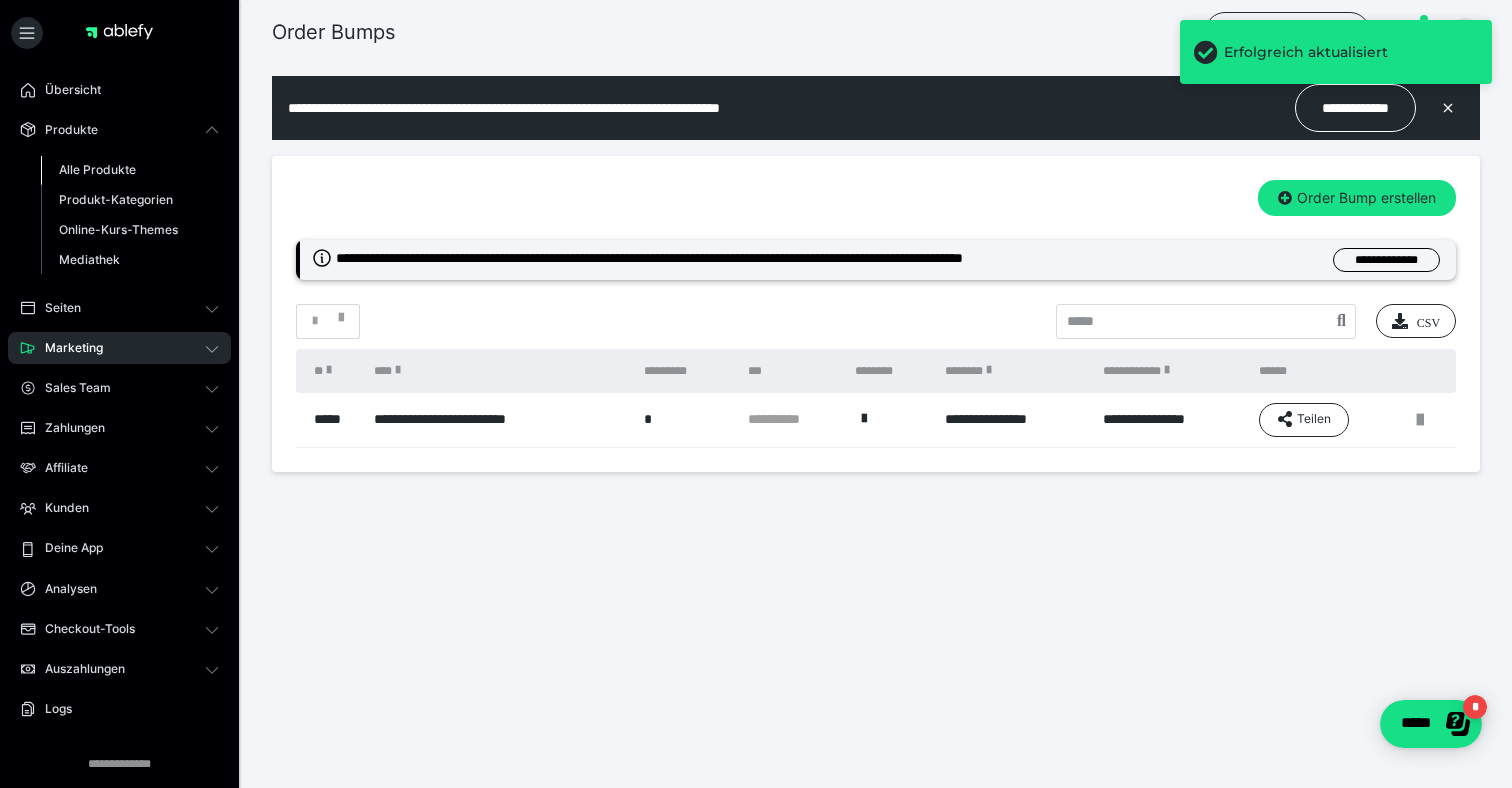 click on "Alle Produkte" at bounding box center [130, 170] 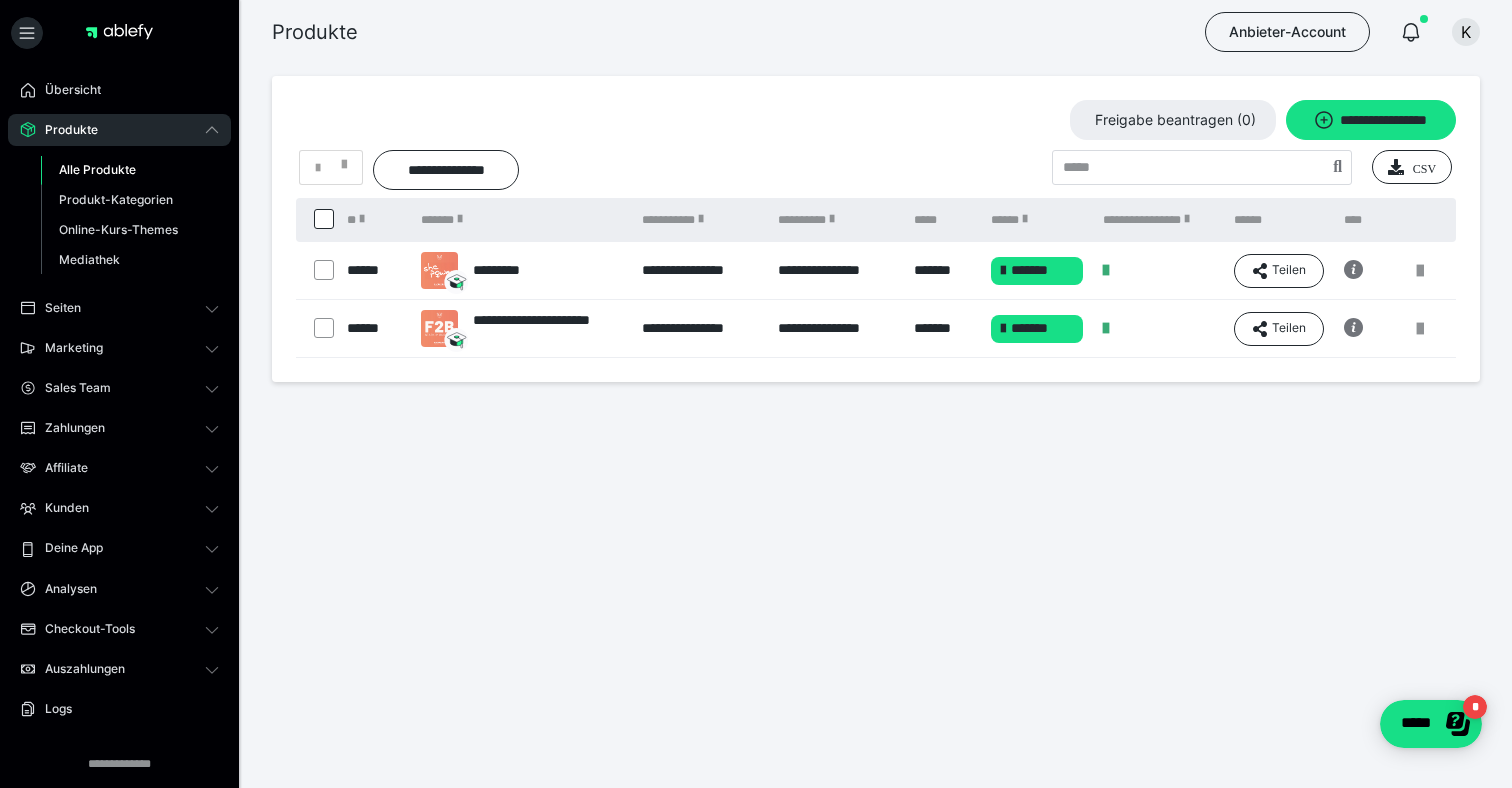 click on "**********" at bounding box center (876, 229) 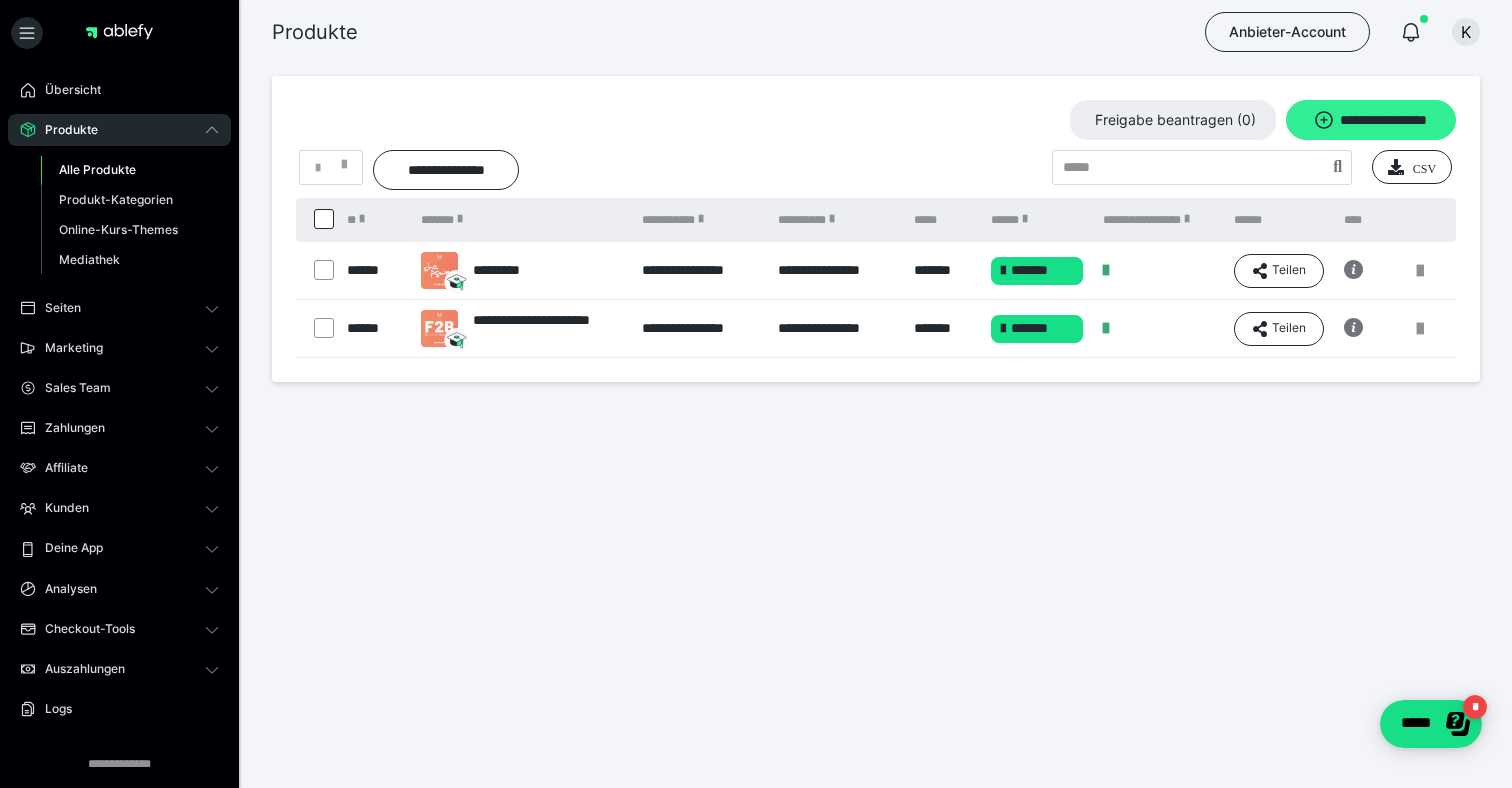 click on "**********" at bounding box center (1371, 120) 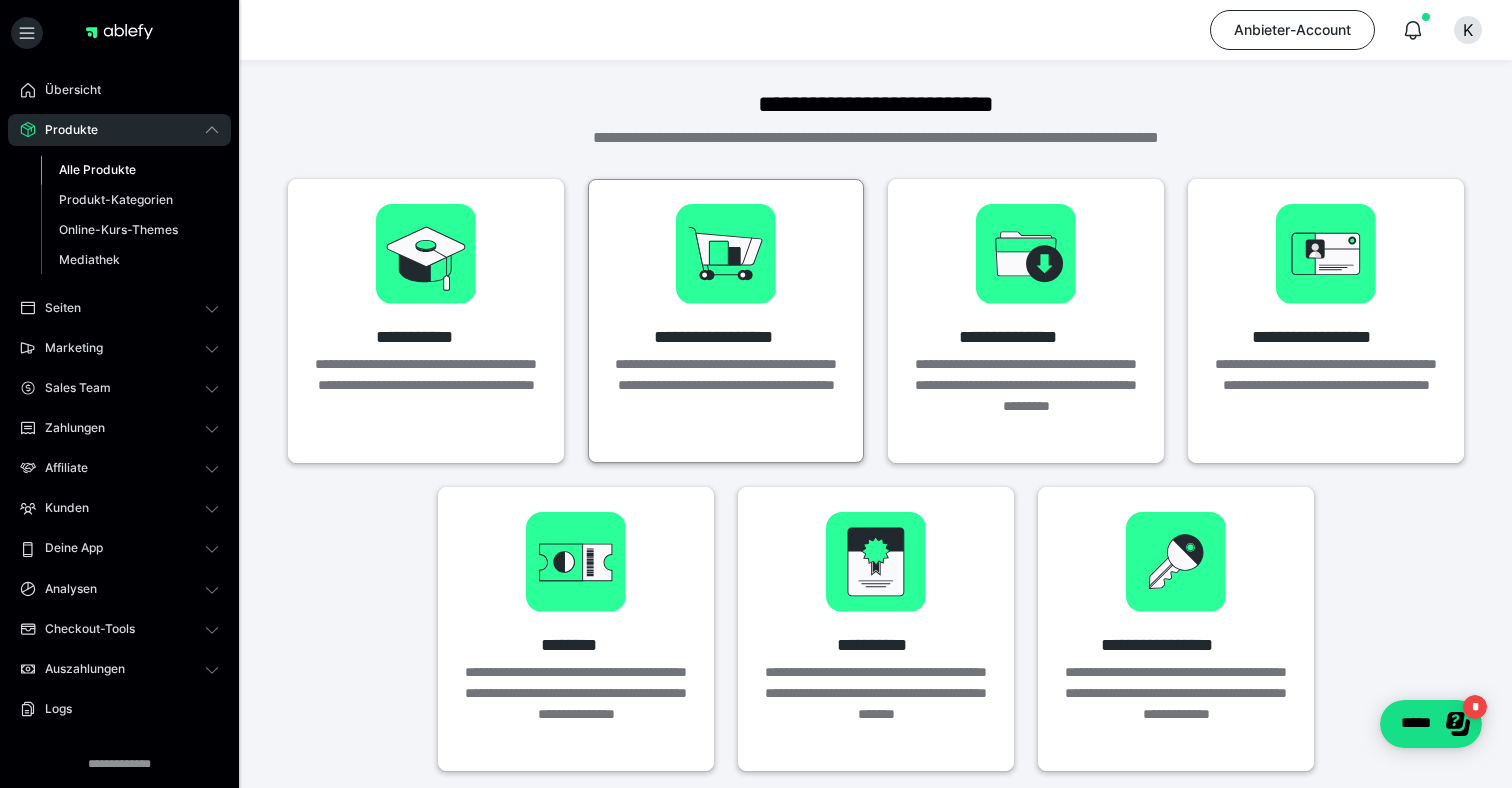 click on "**********" at bounding box center (726, 337) 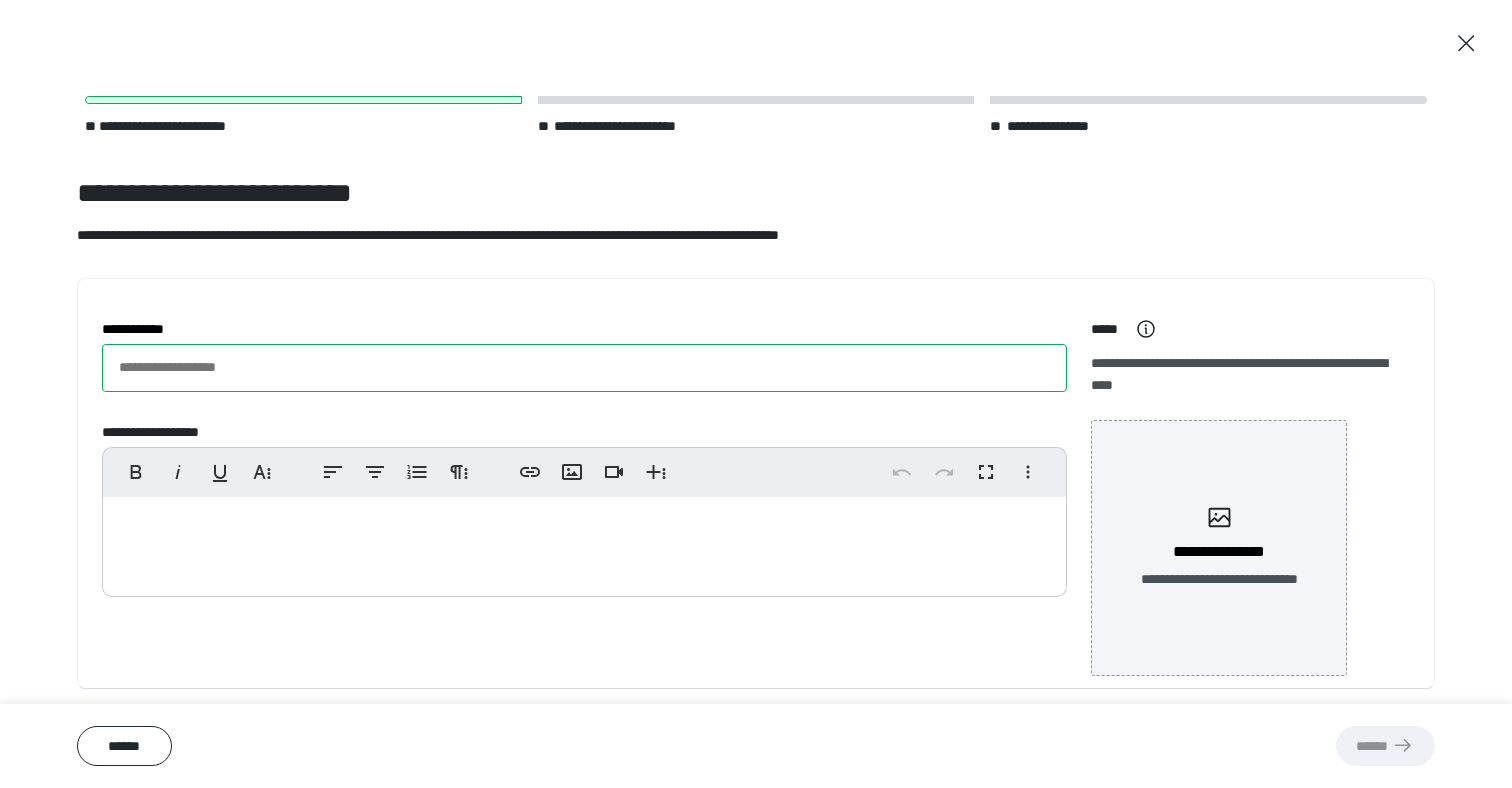 click on "**********" at bounding box center [584, 368] 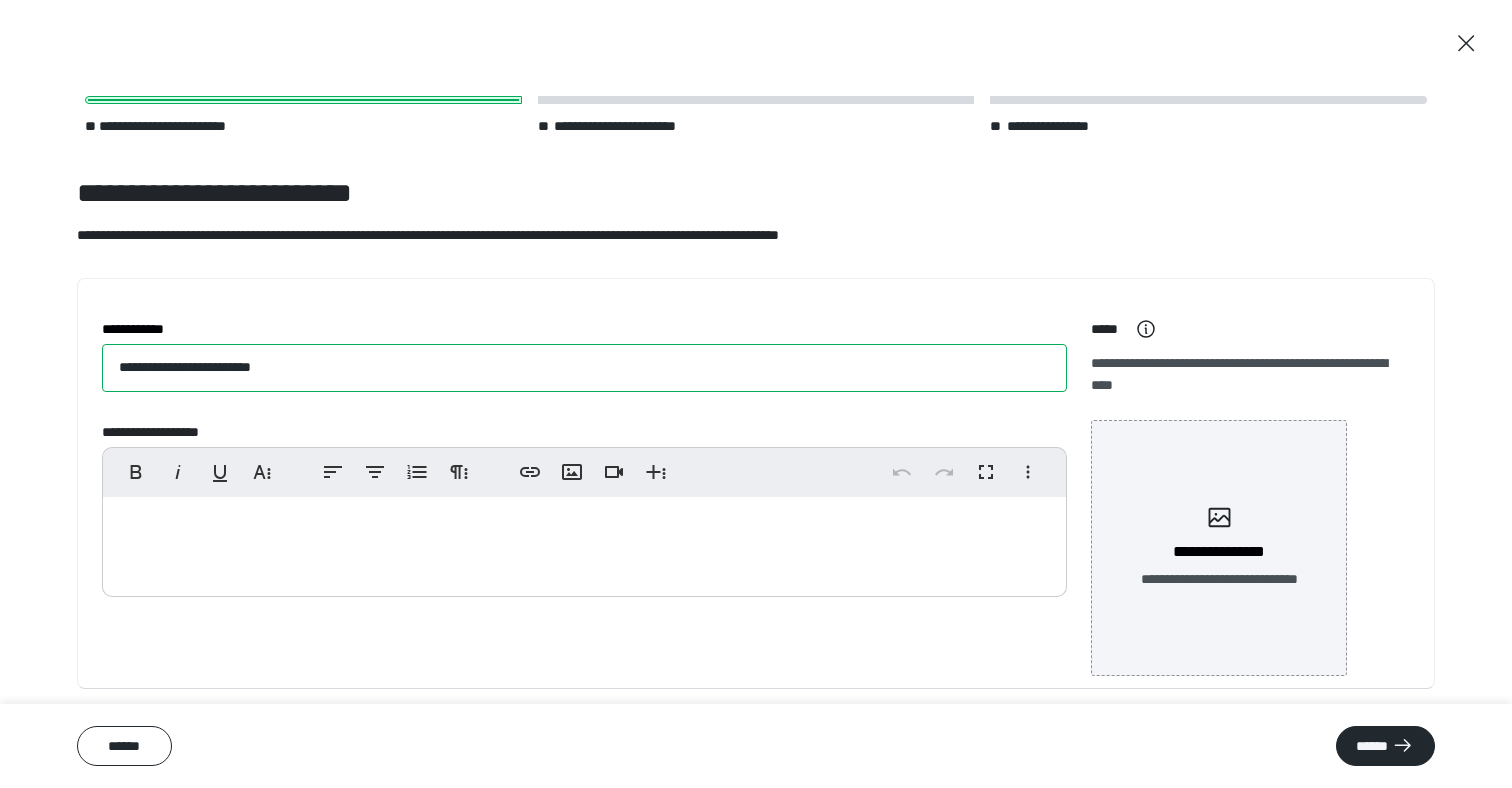 type on "**********" 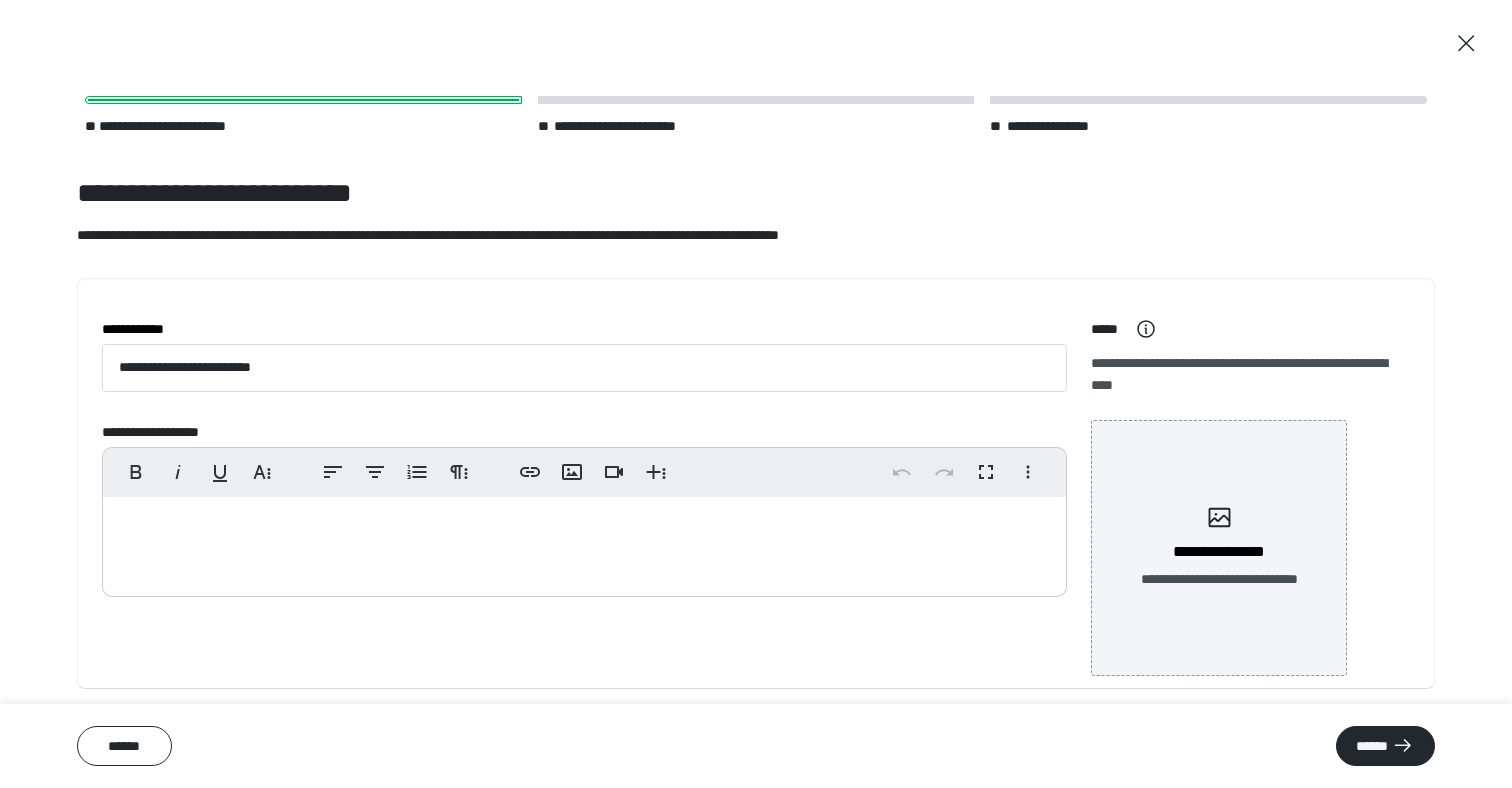 click at bounding box center (584, 542) 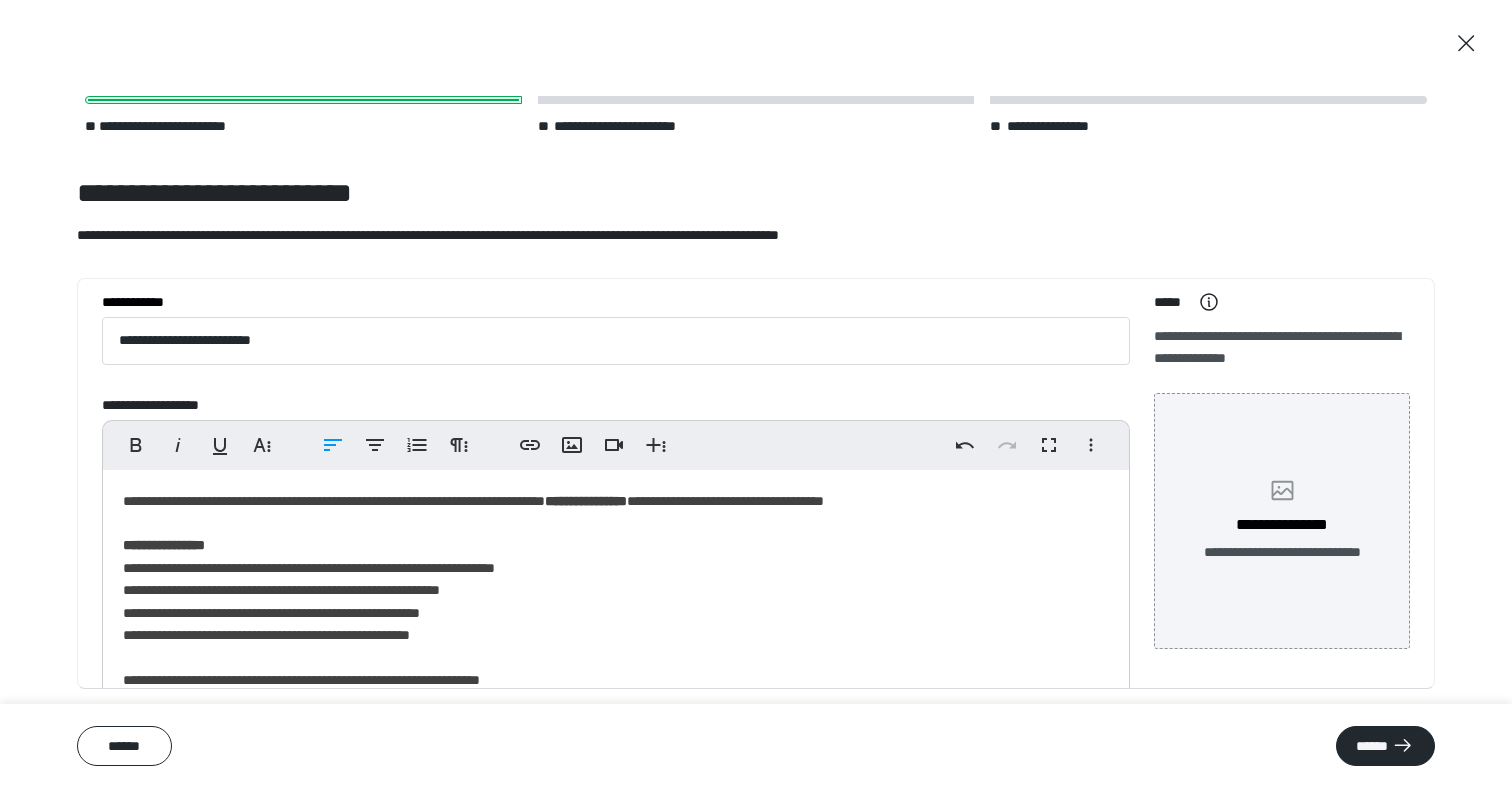 scroll, scrollTop: 0, scrollLeft: 0, axis: both 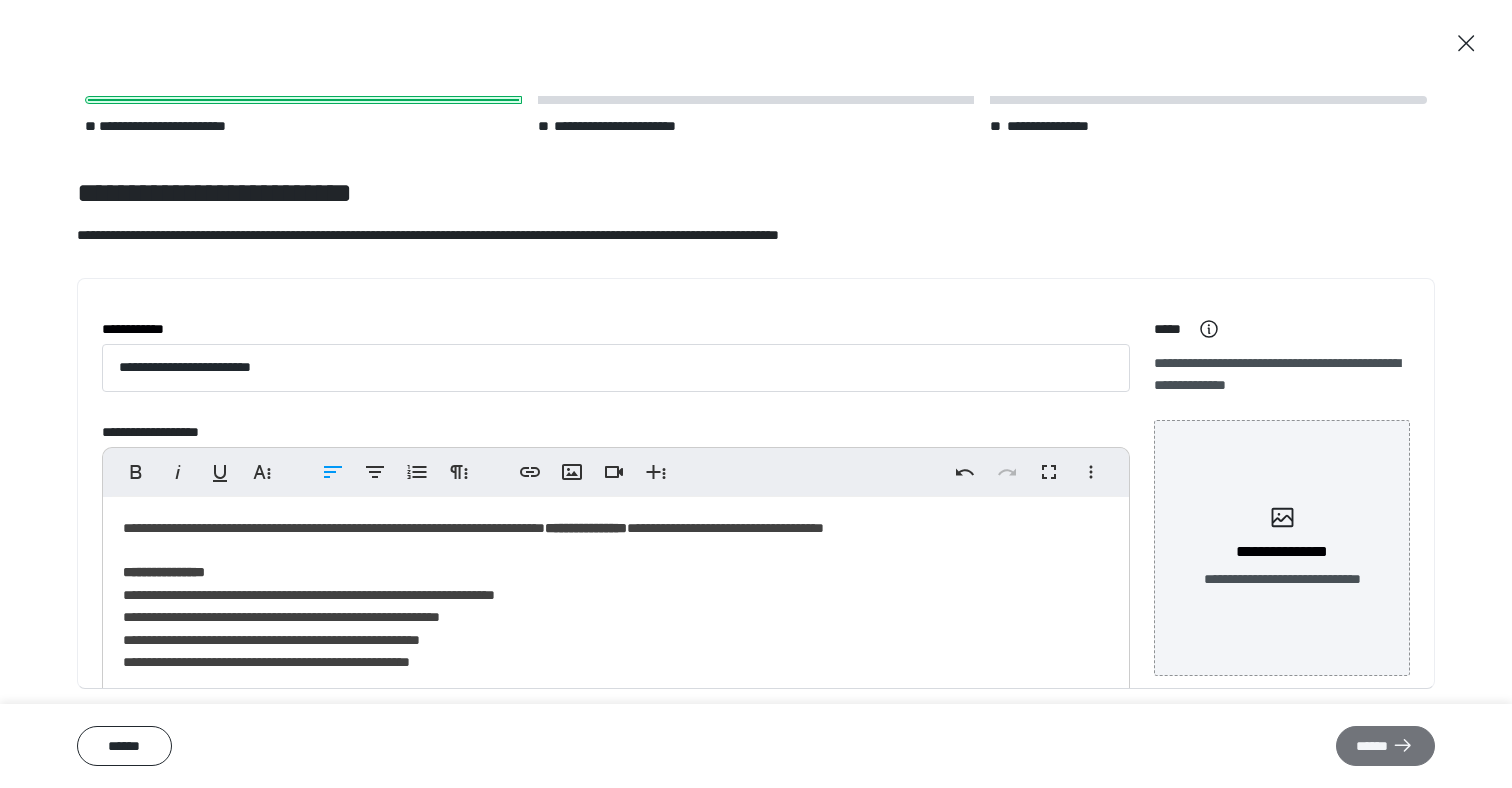 click on "******" at bounding box center [1385, 746] 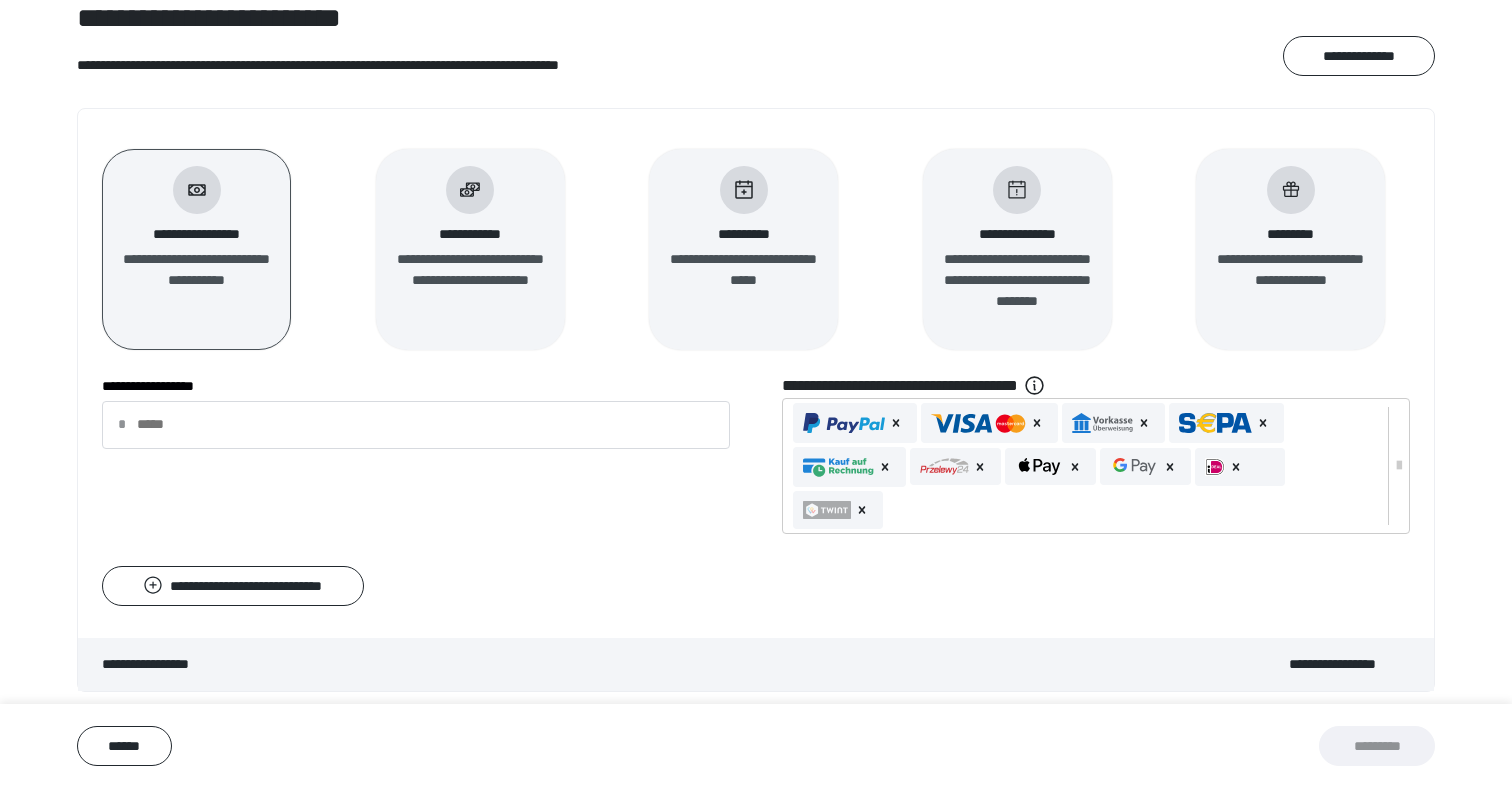 scroll, scrollTop: 192, scrollLeft: 0, axis: vertical 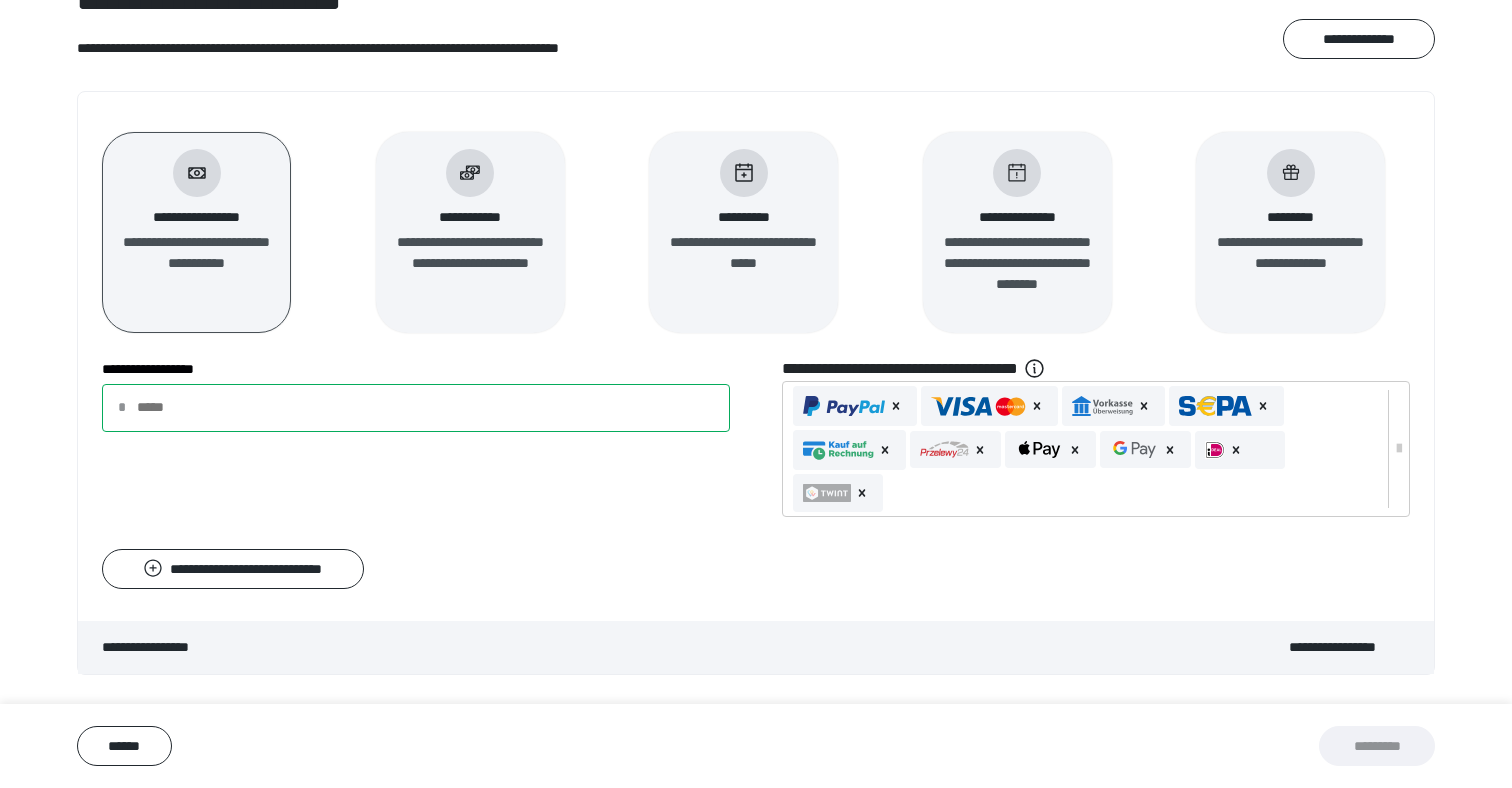 click on "**********" at bounding box center [416, 408] 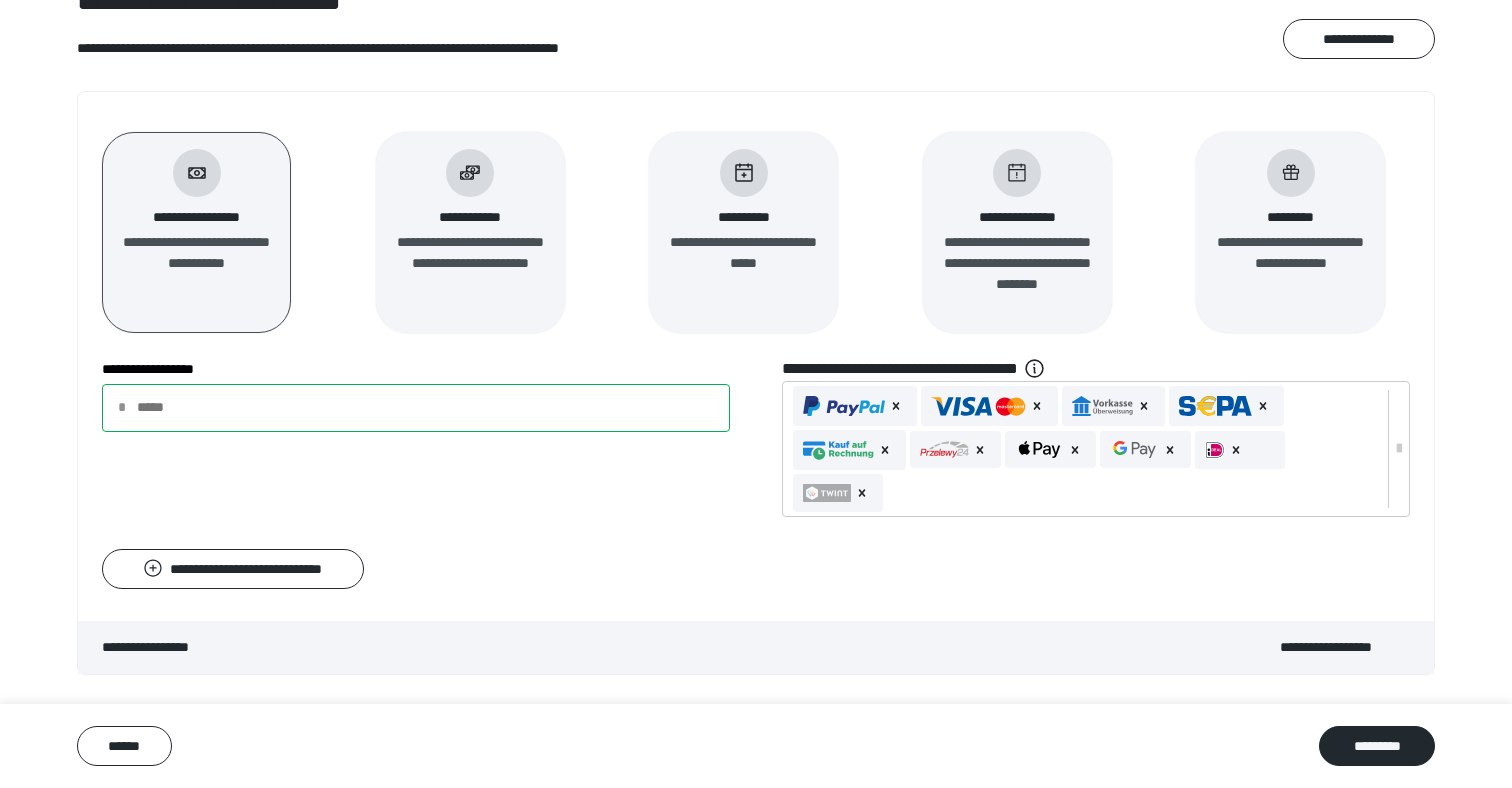 type on "*****" 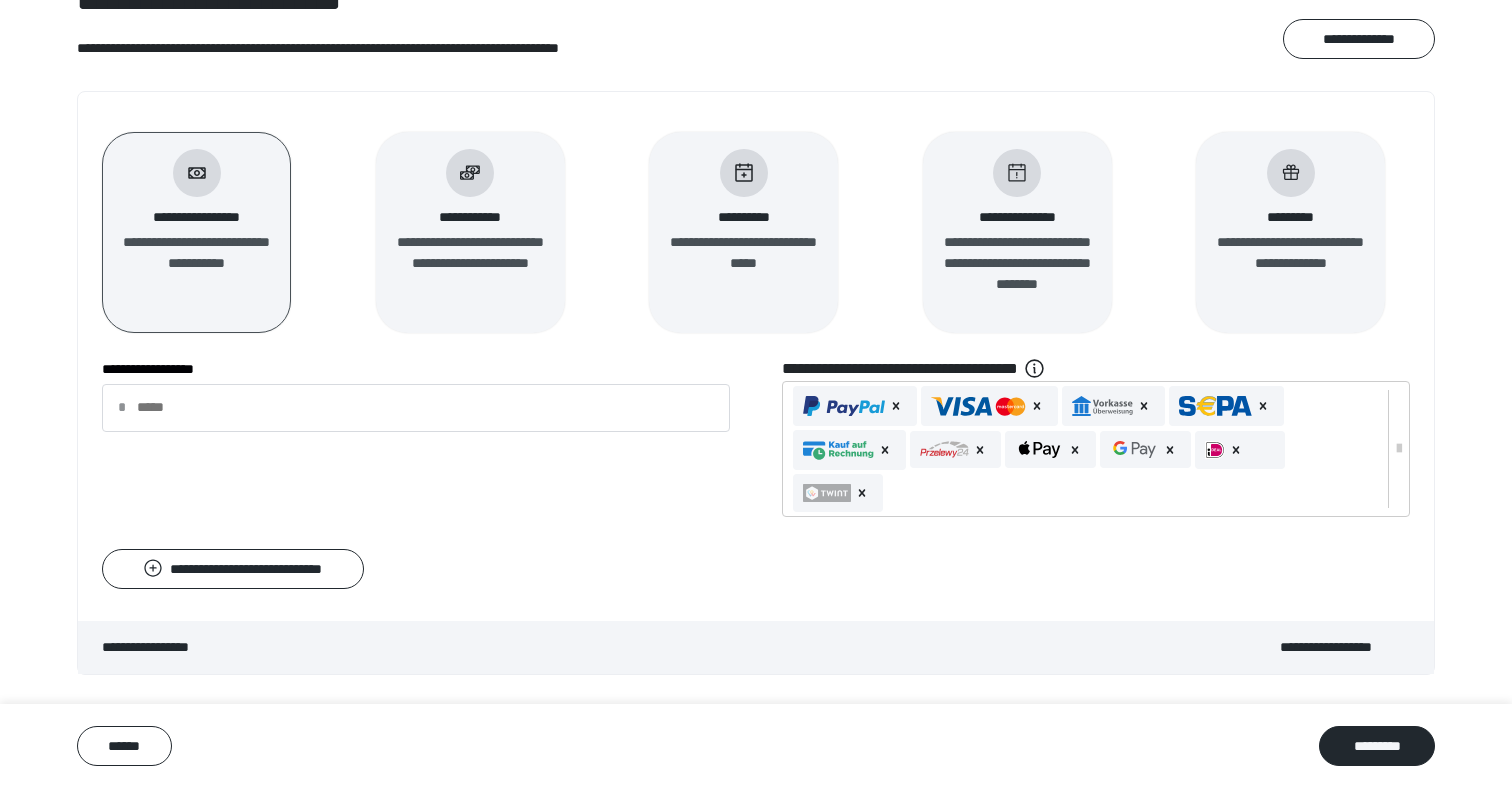 click on "**********" at bounding box center [756, 441] 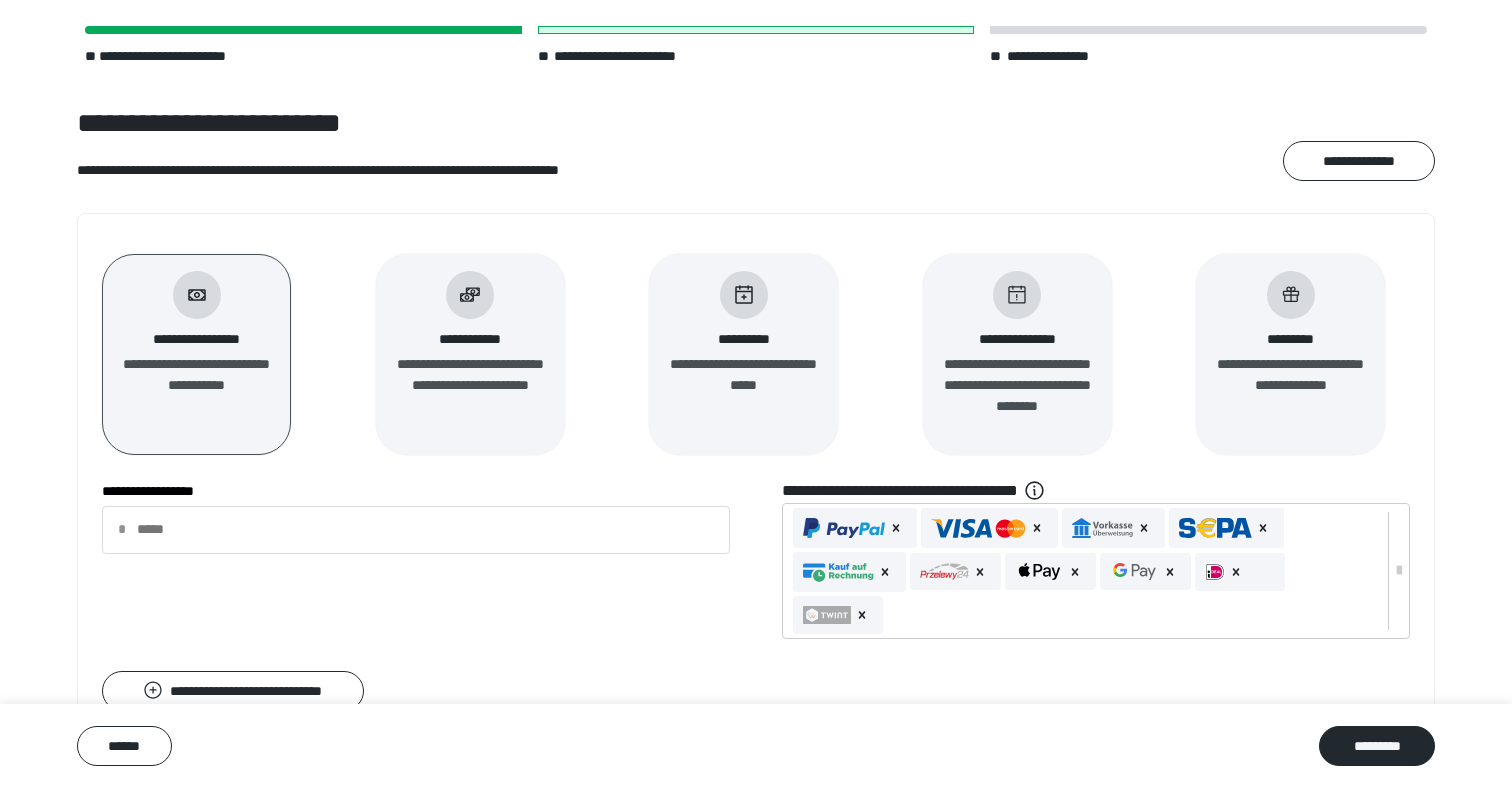 scroll, scrollTop: 192, scrollLeft: 0, axis: vertical 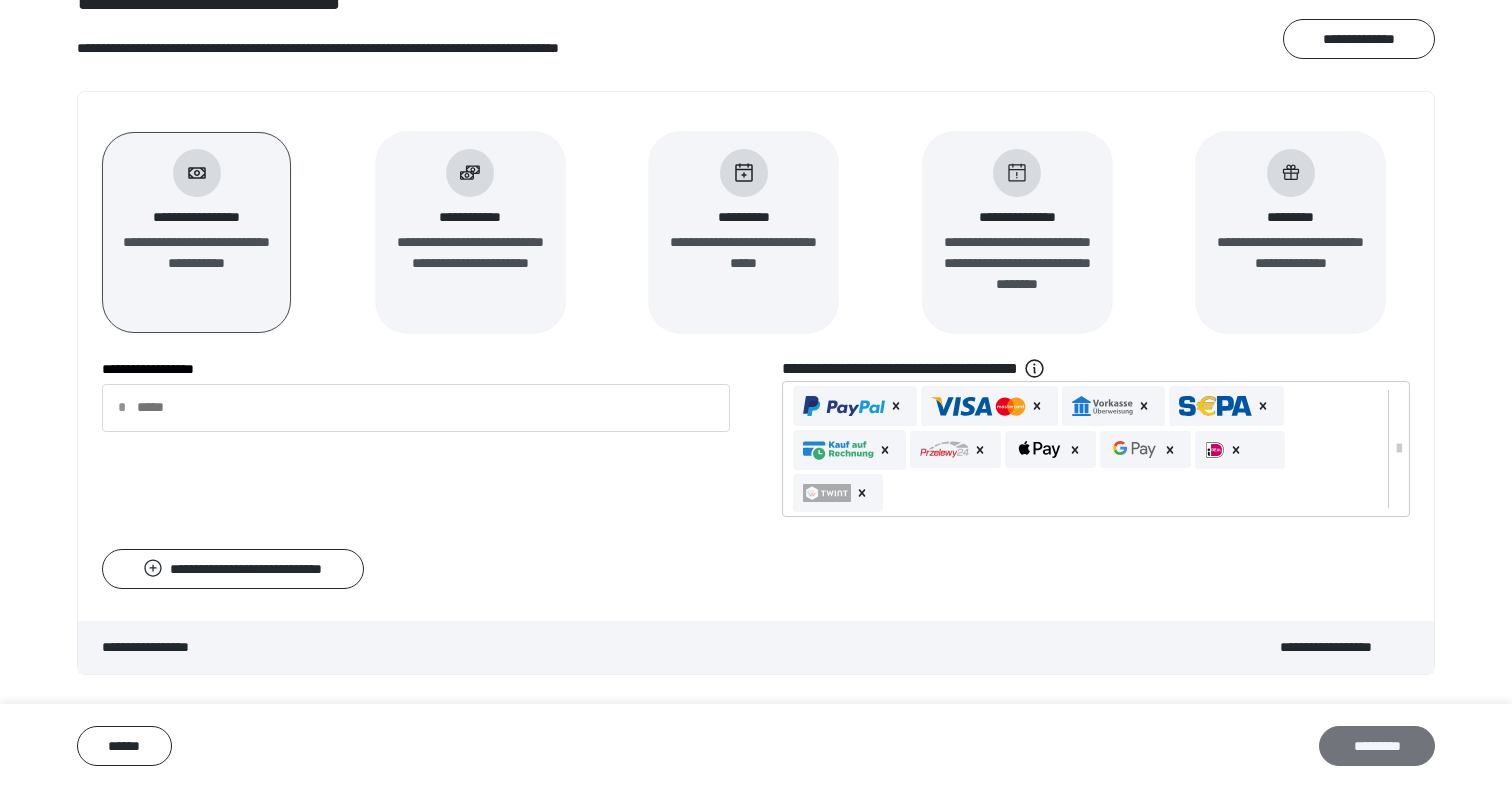 click on "*********" at bounding box center (1377, 746) 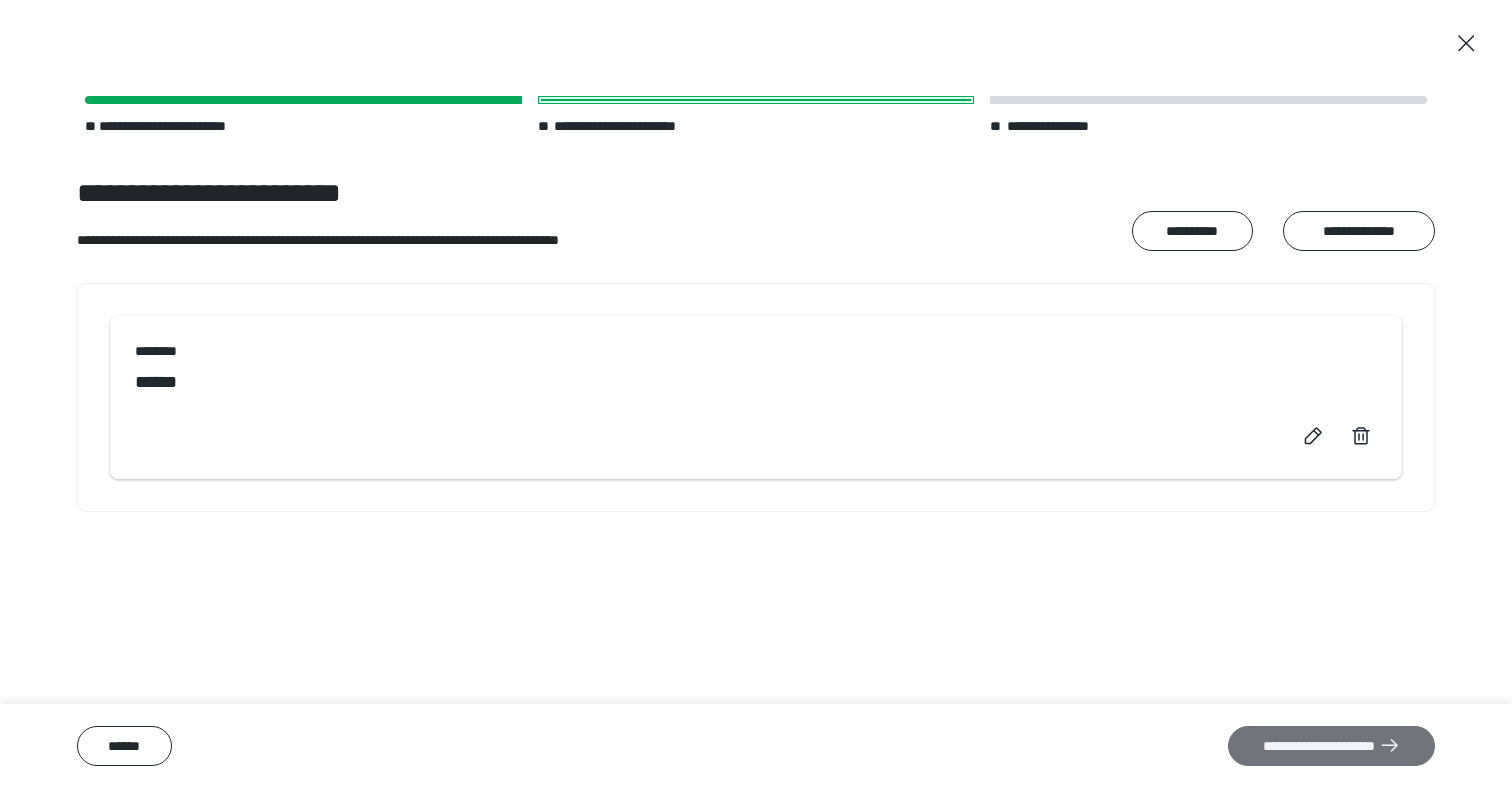 click on "**********" at bounding box center [1331, 746] 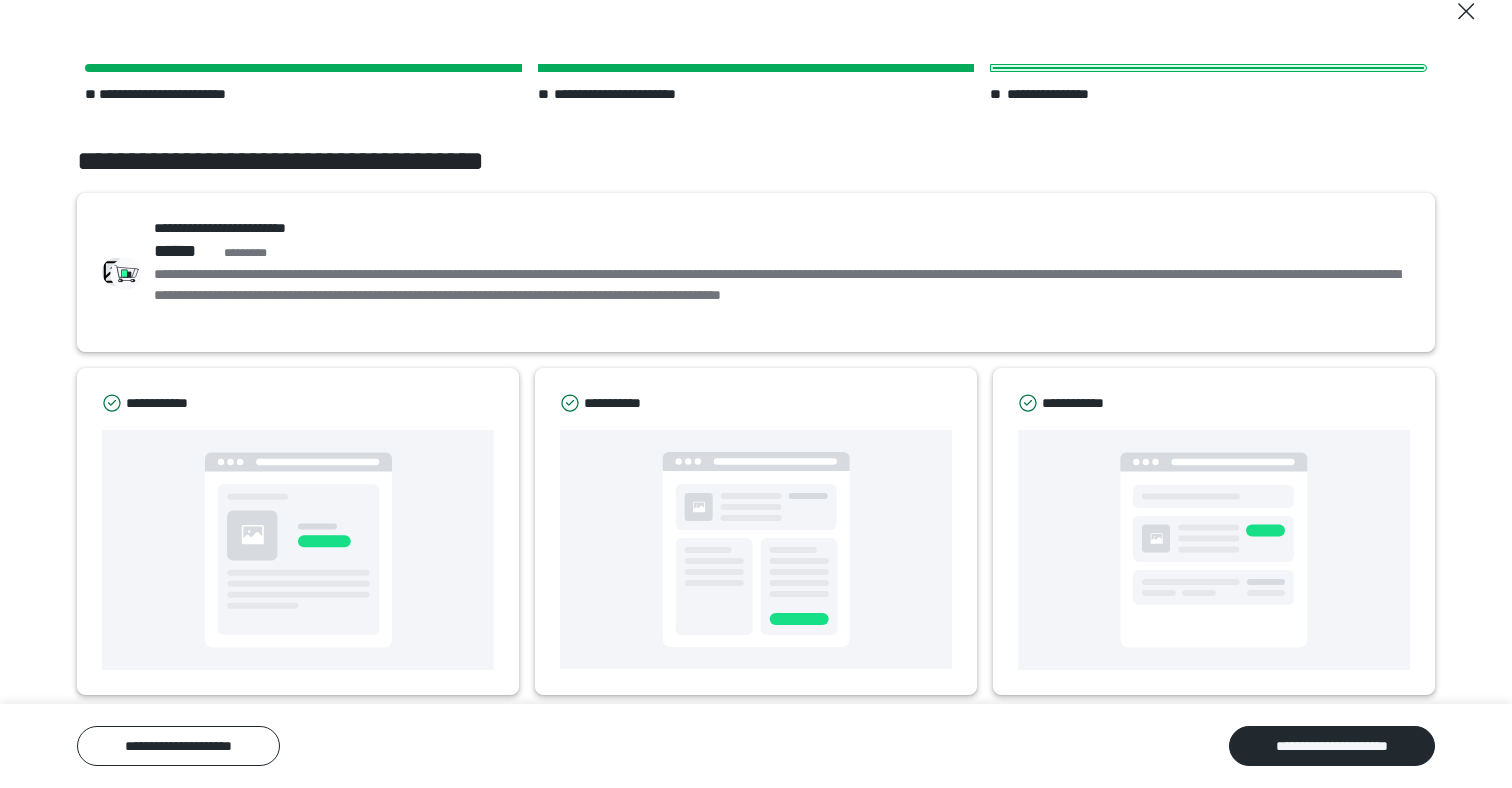 scroll, scrollTop: 47, scrollLeft: 0, axis: vertical 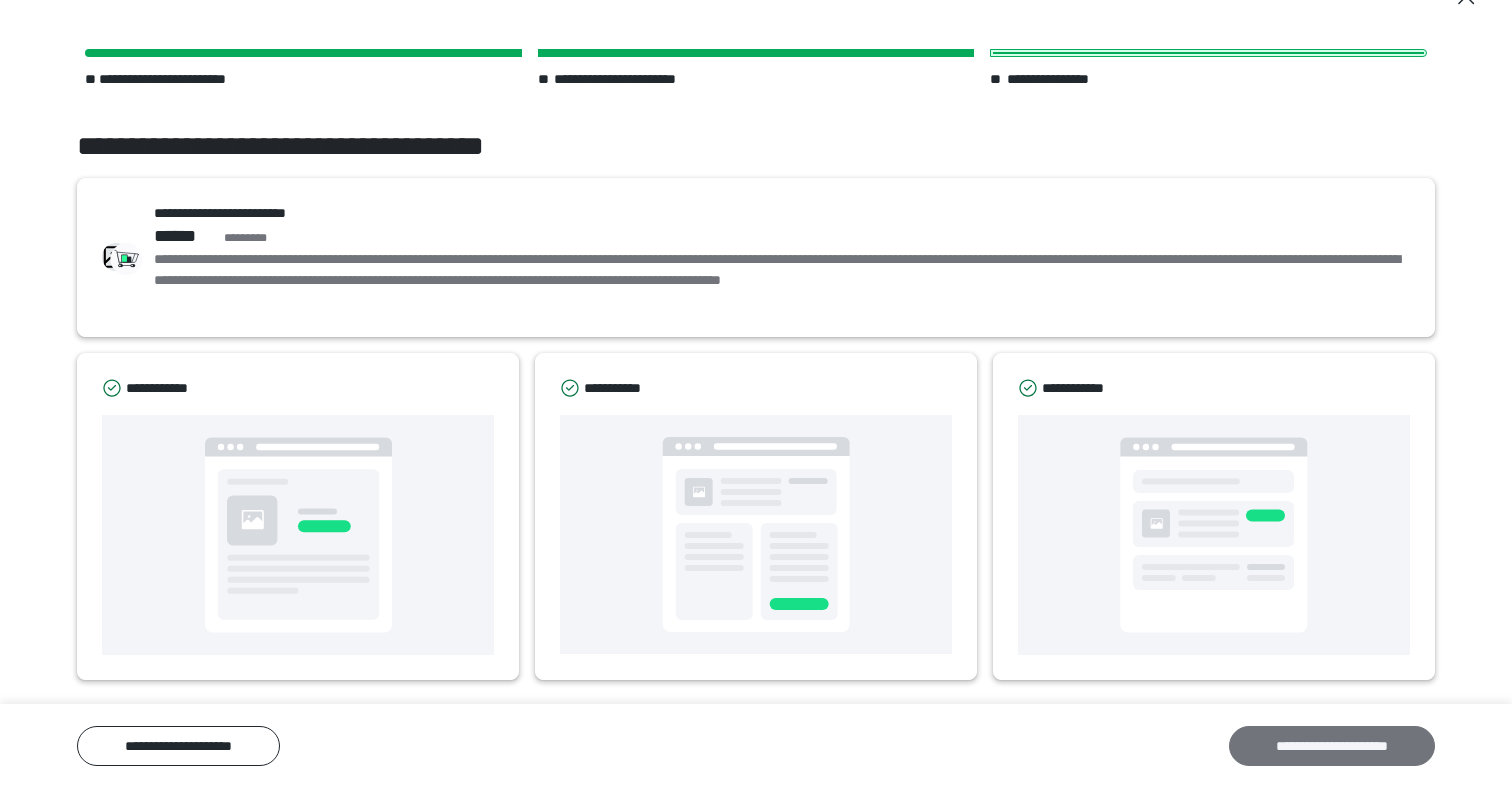 click on "**********" at bounding box center (1332, 746) 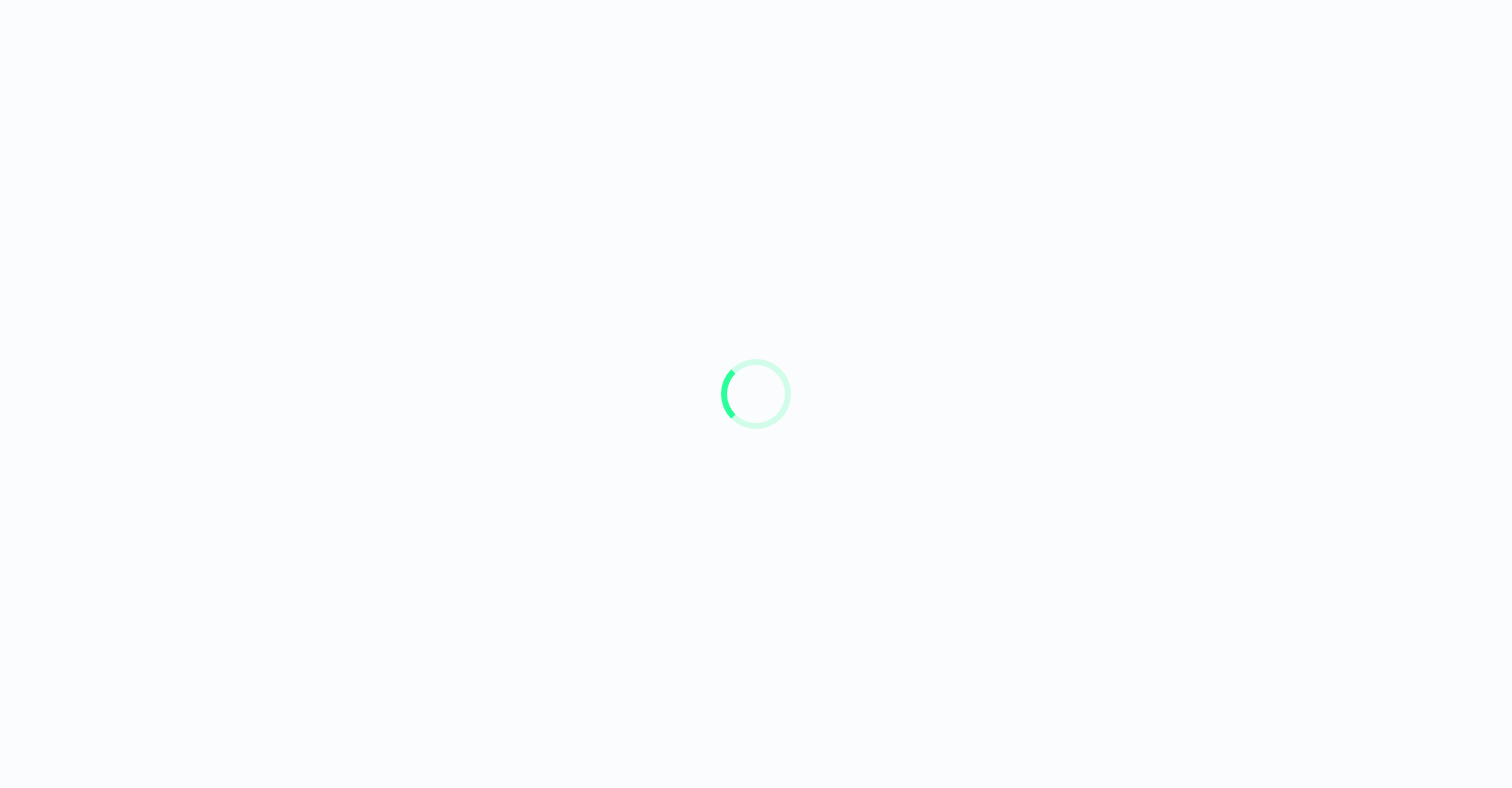 scroll, scrollTop: 0, scrollLeft: 0, axis: both 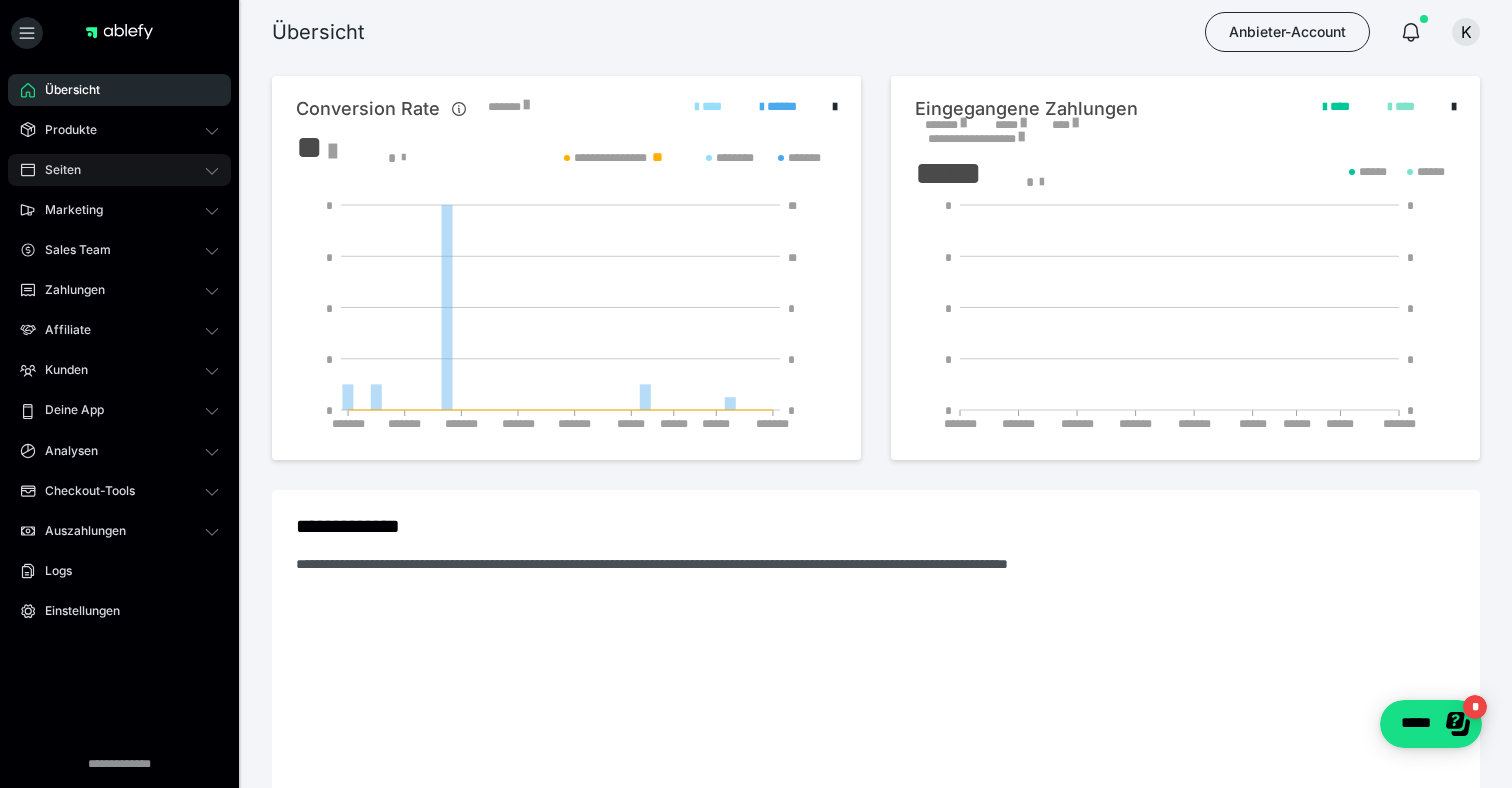 click on "Seiten" at bounding box center [119, 170] 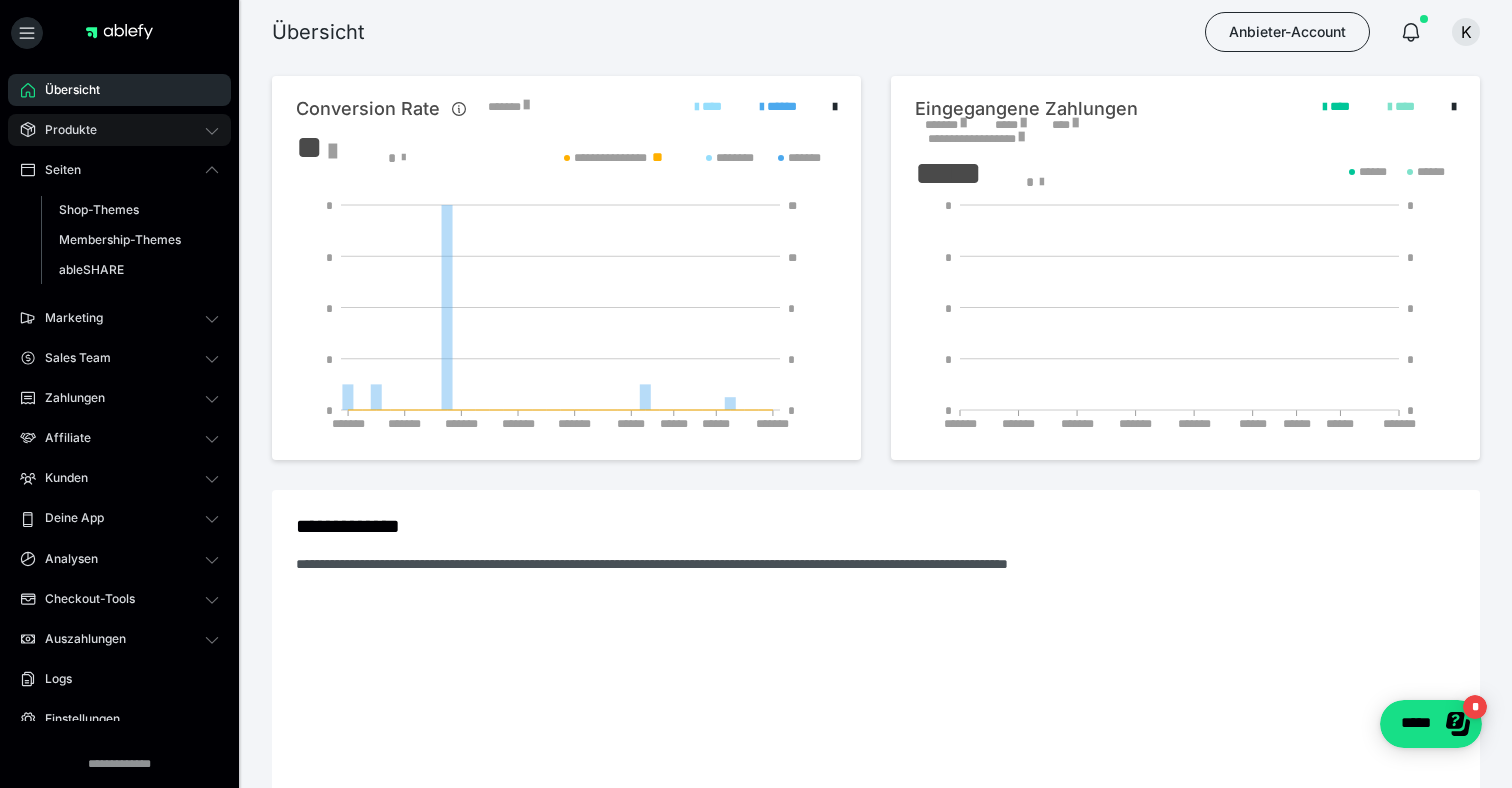 click on "Produkte" at bounding box center [119, 130] 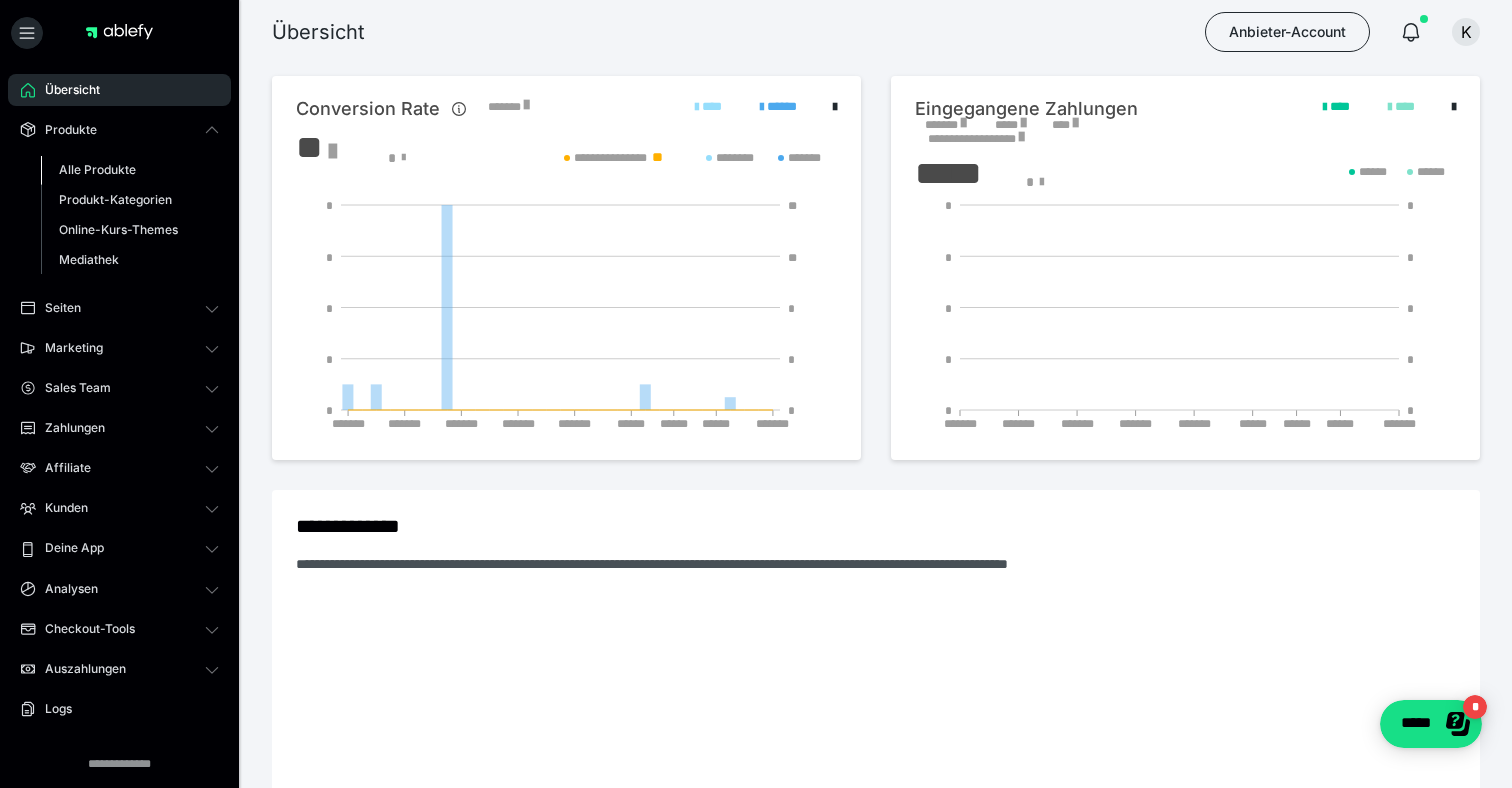 click on "Alle Produkte" at bounding box center (97, 169) 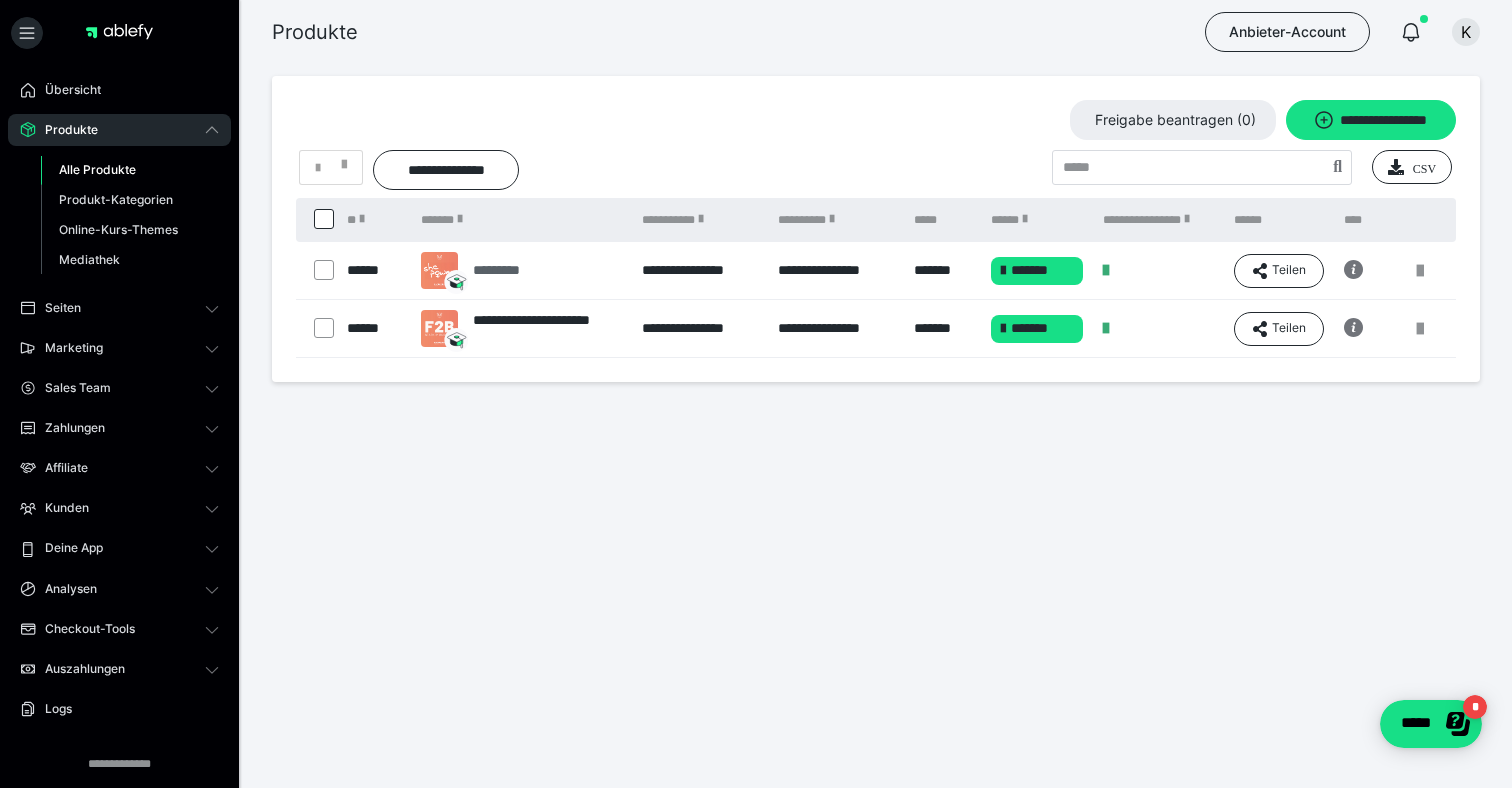 click on "*********" at bounding box center (508, 270) 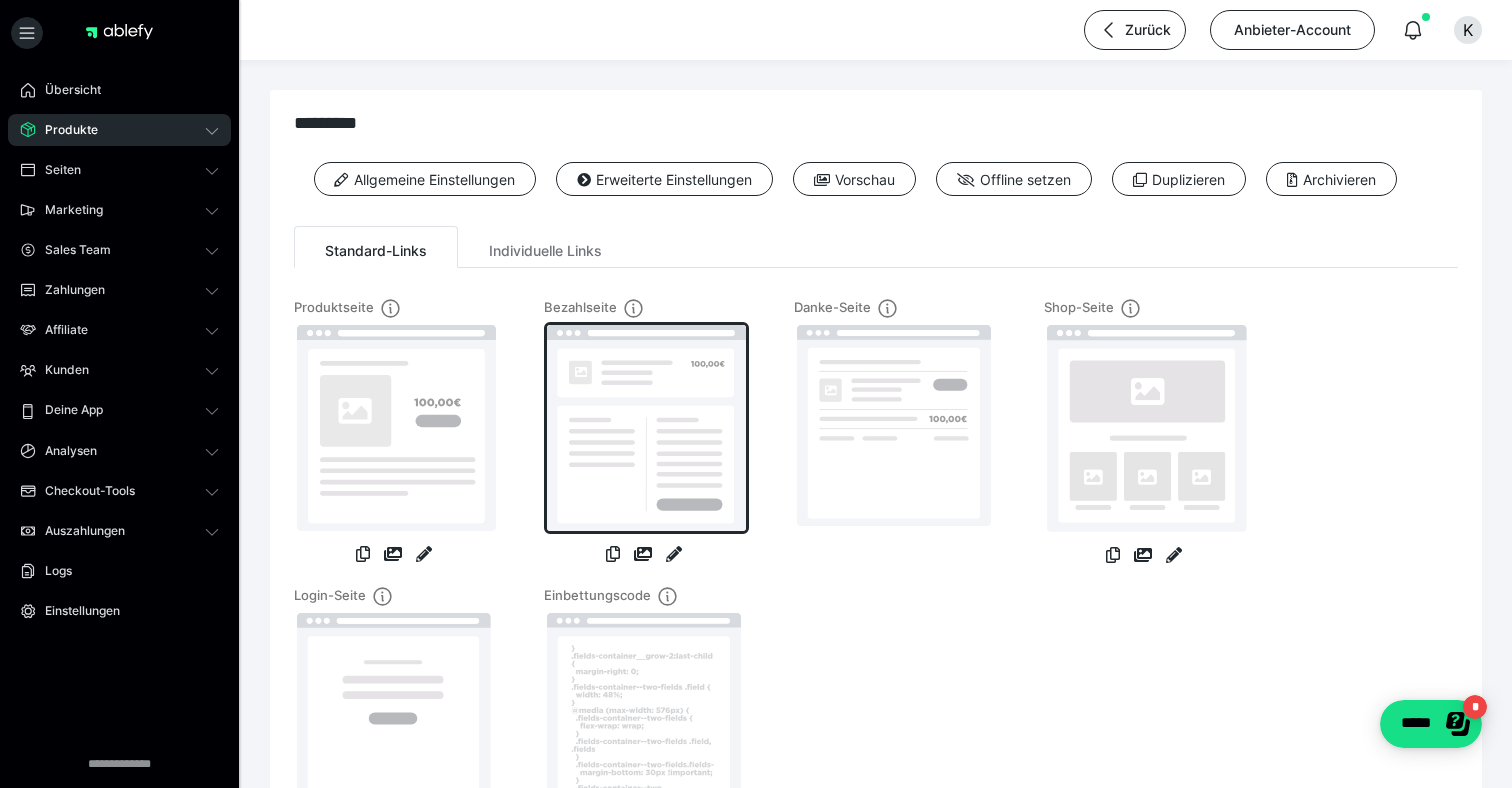 click at bounding box center (646, 428) 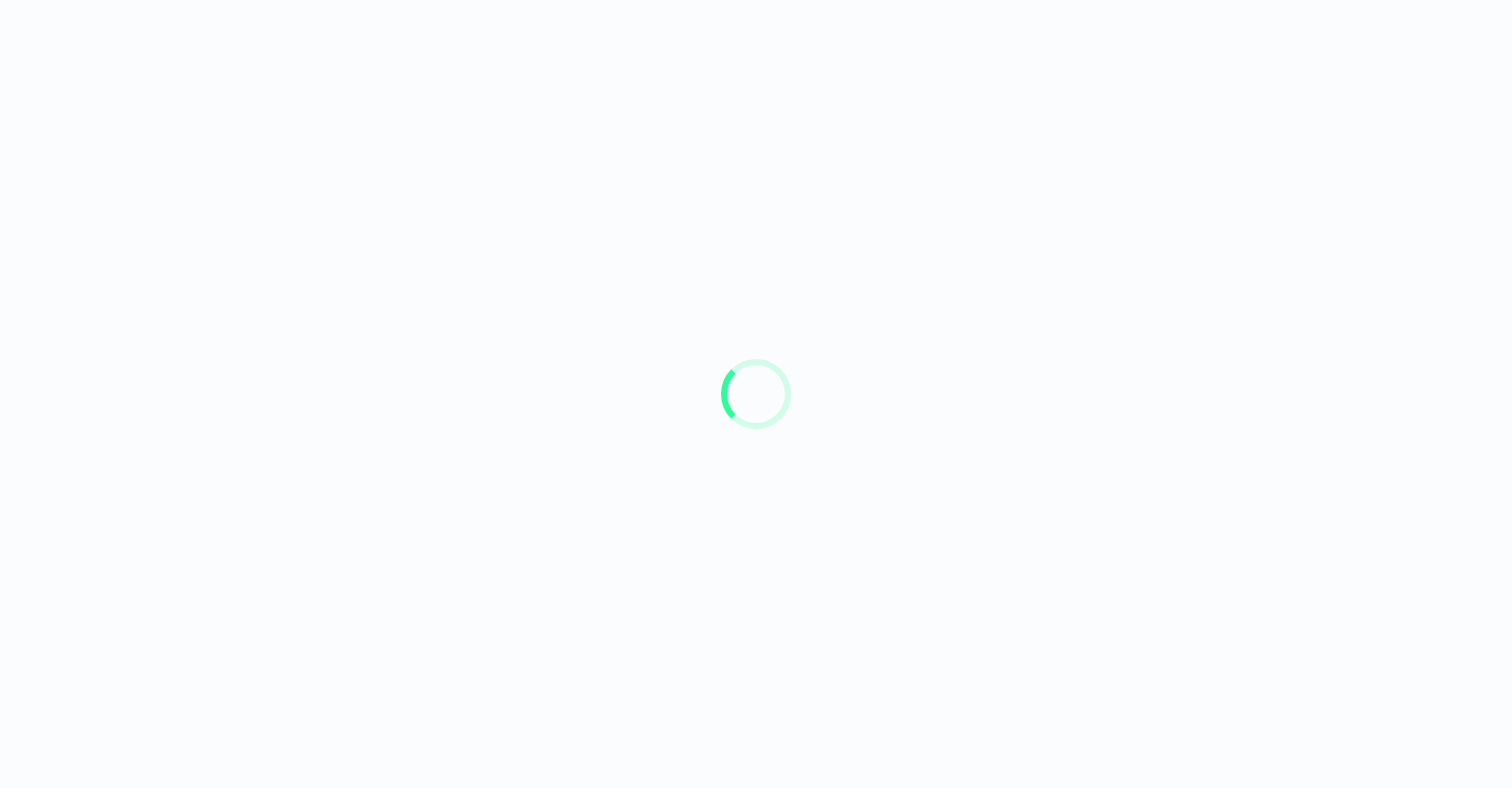 scroll, scrollTop: 0, scrollLeft: 0, axis: both 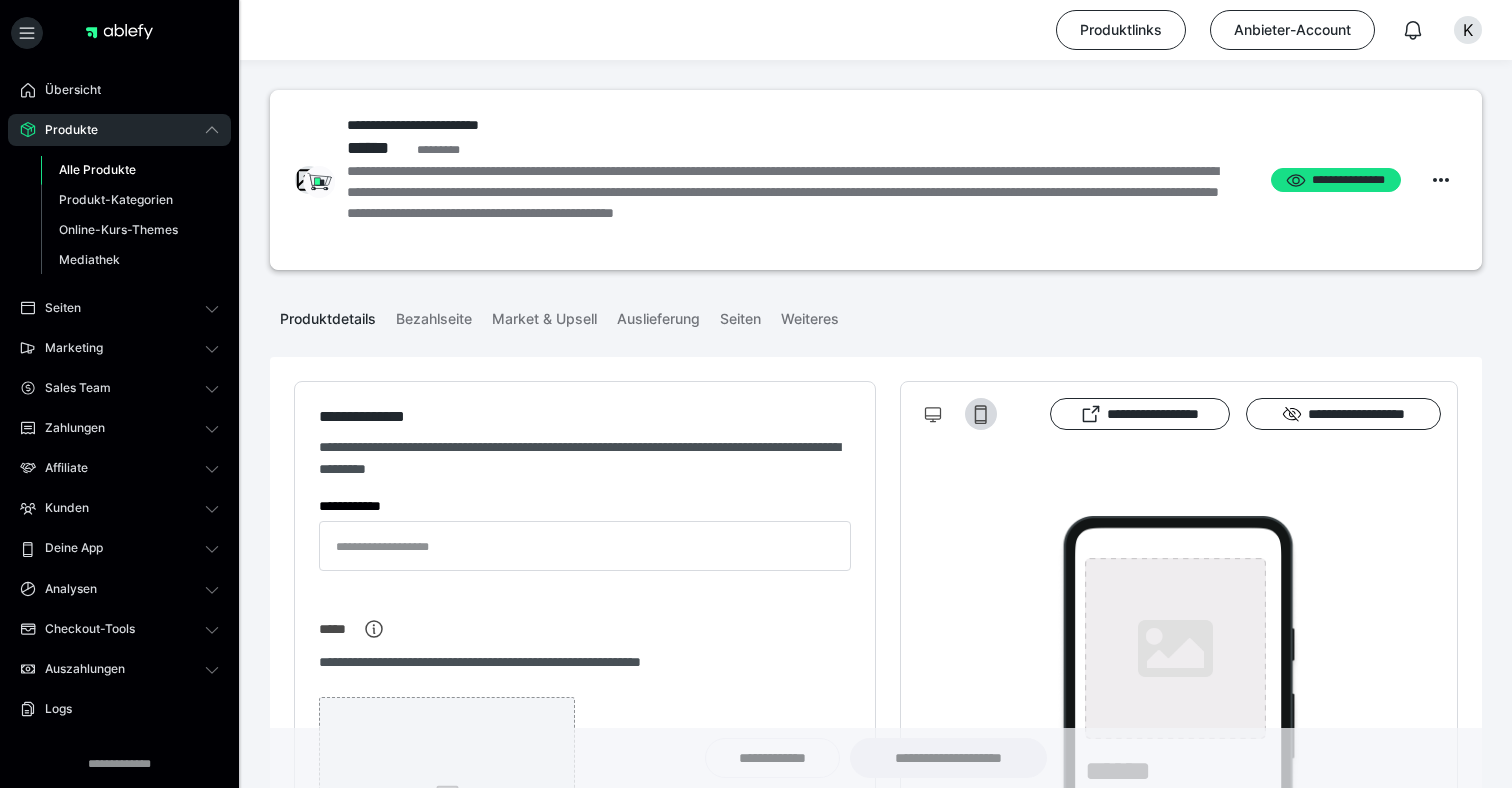 type on "**********" 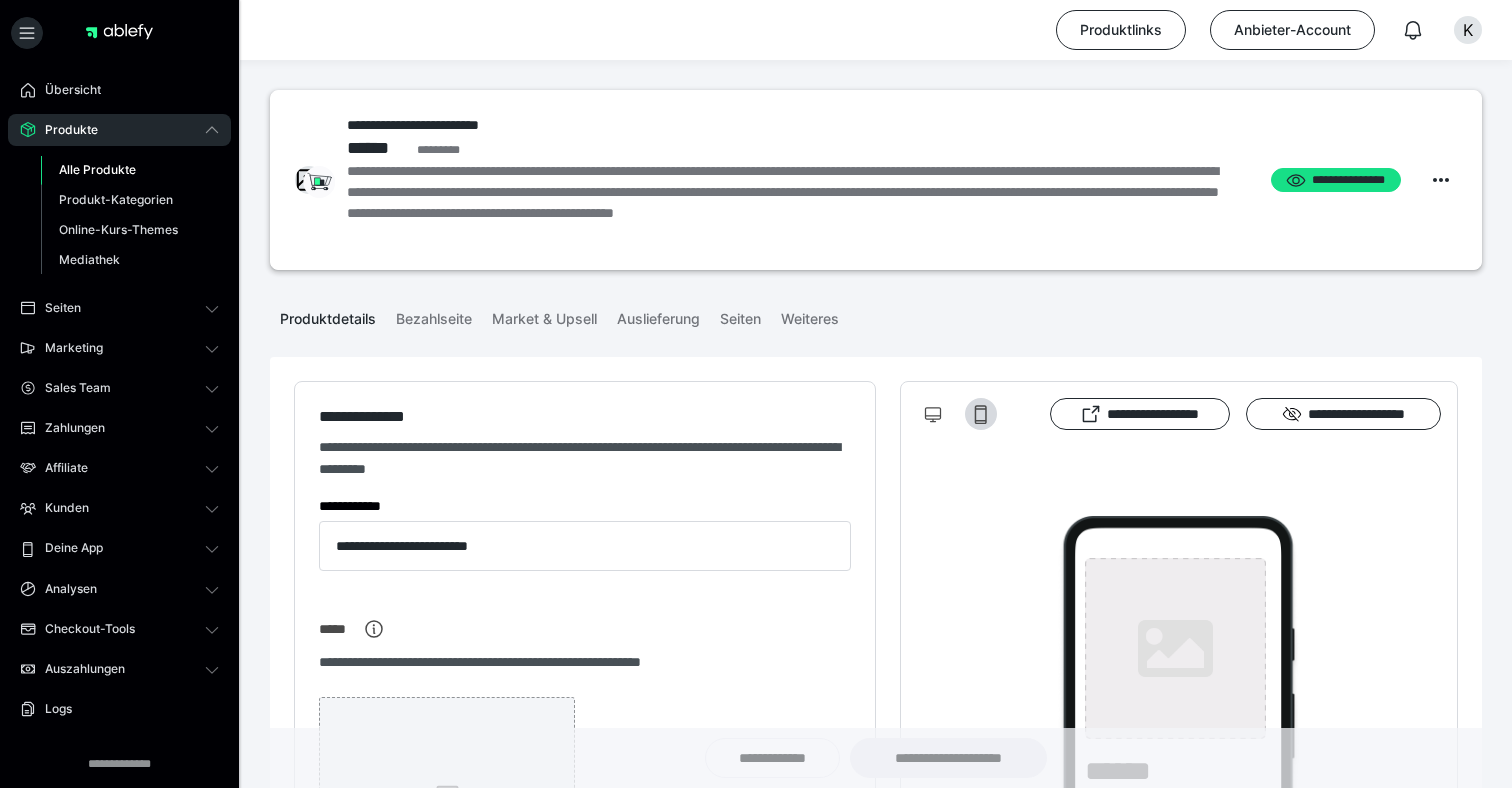 type on "**********" 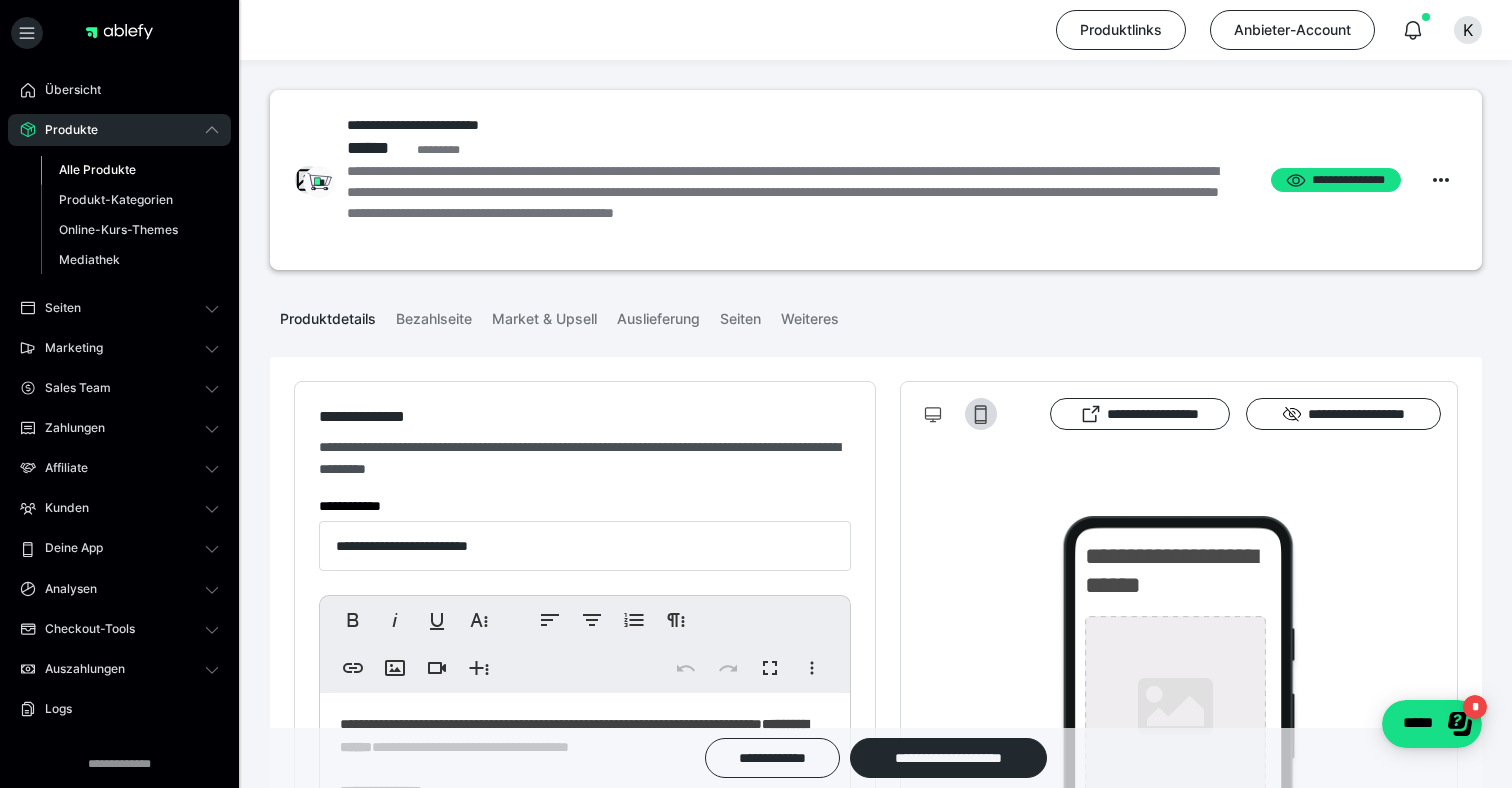 scroll, scrollTop: 0, scrollLeft: 0, axis: both 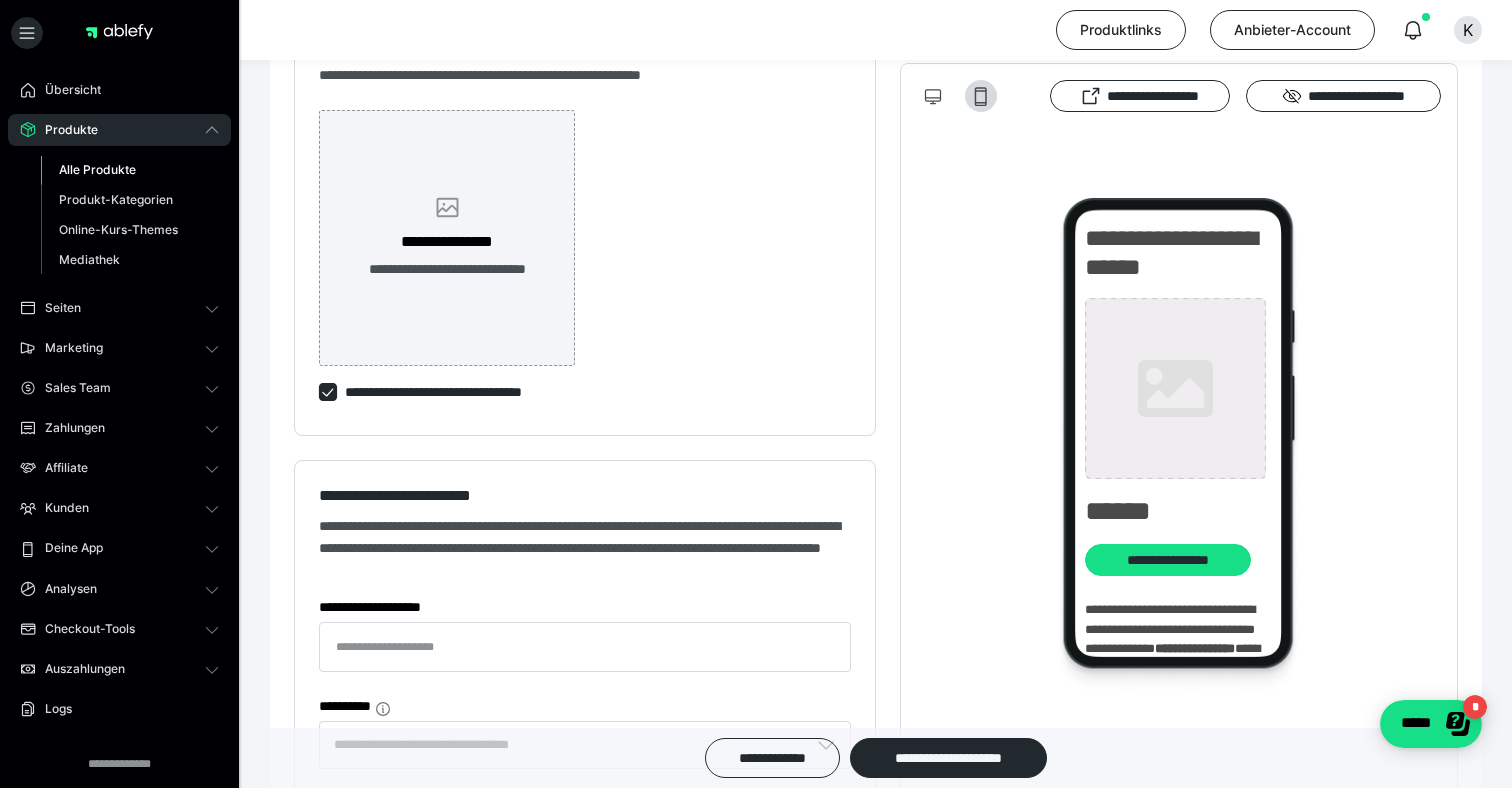 click on "**********" at bounding box center [447, 242] 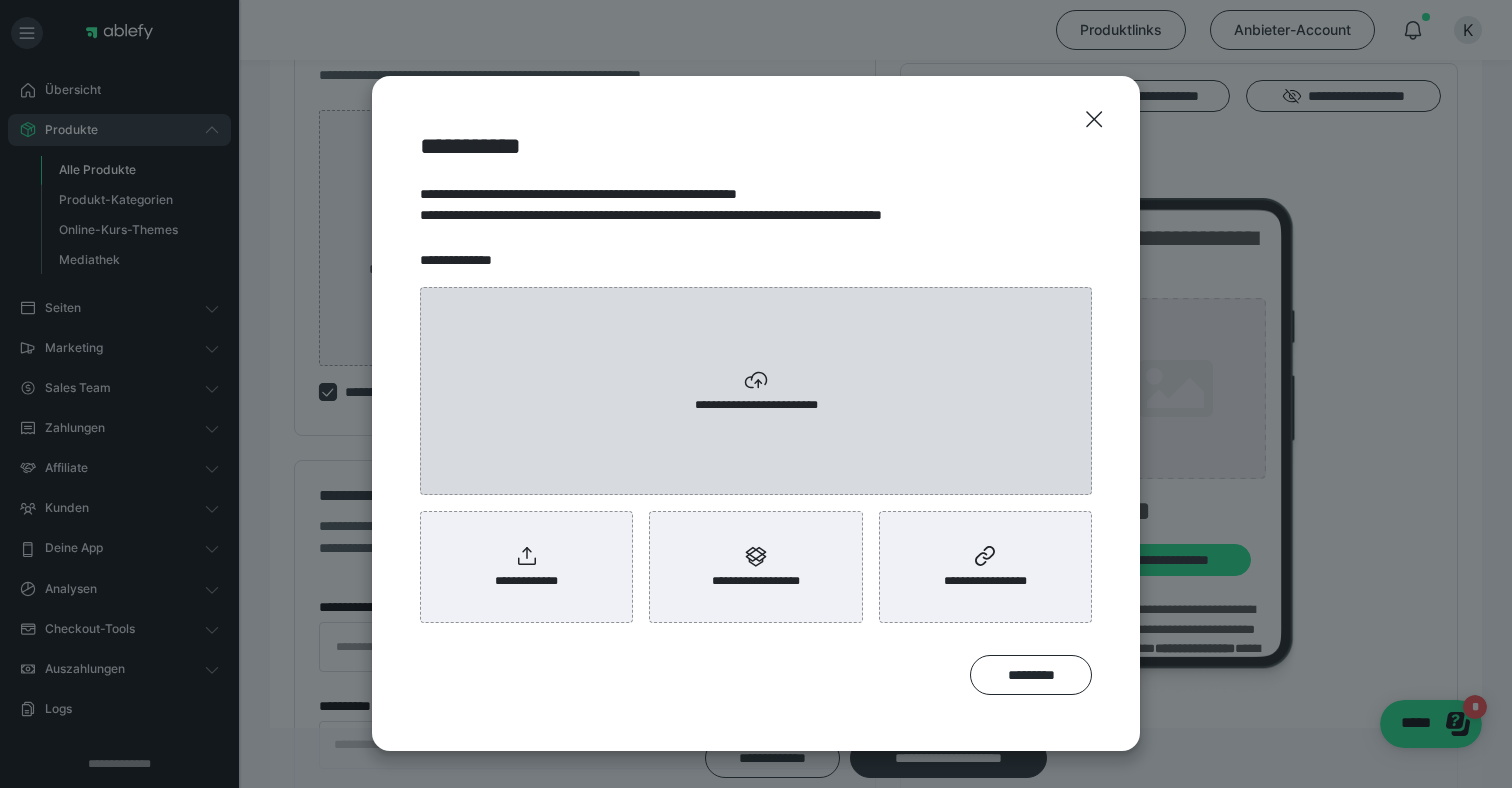 click on "**********" at bounding box center [756, 391] 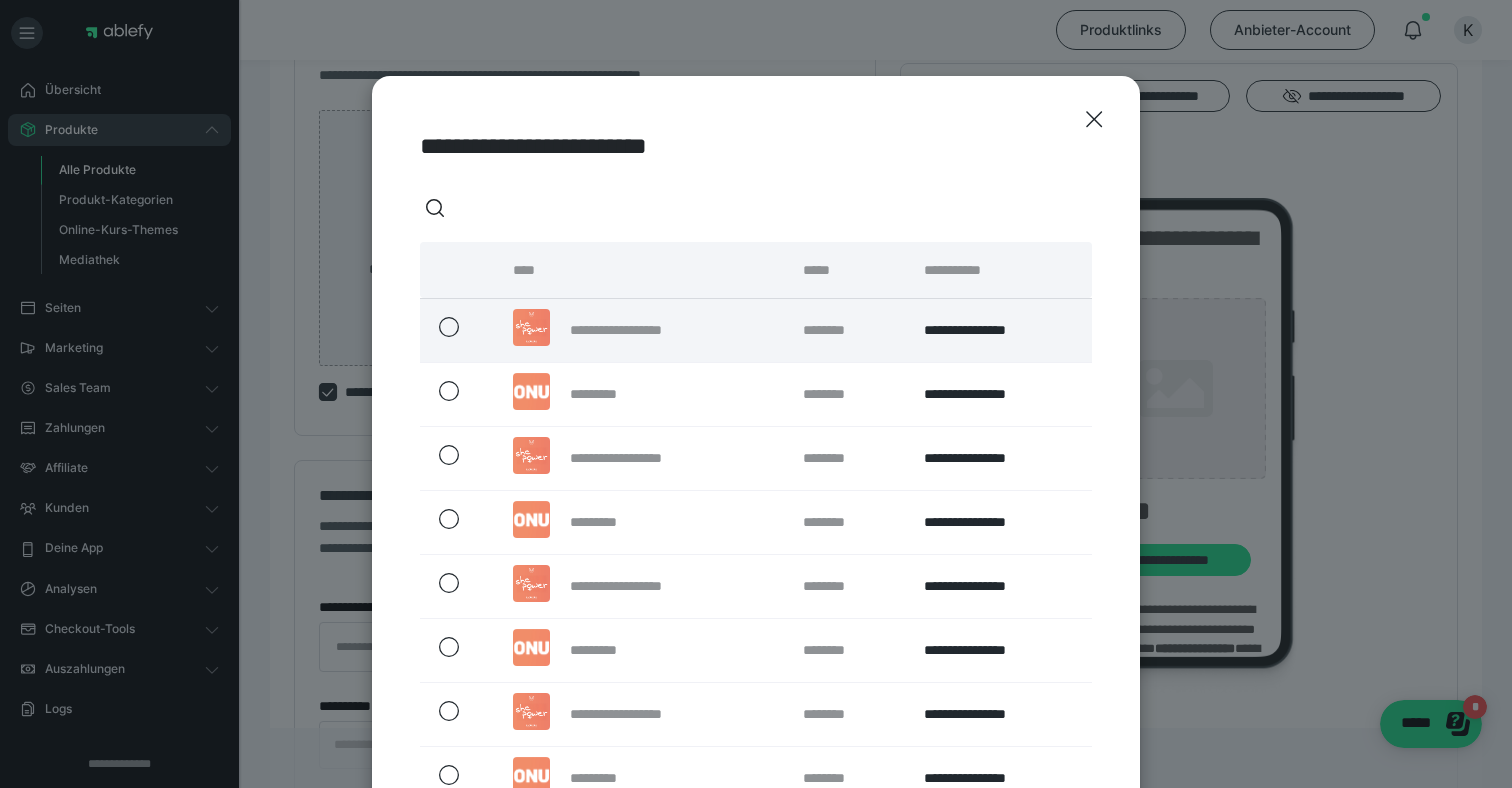 click at bounding box center [458, 330] 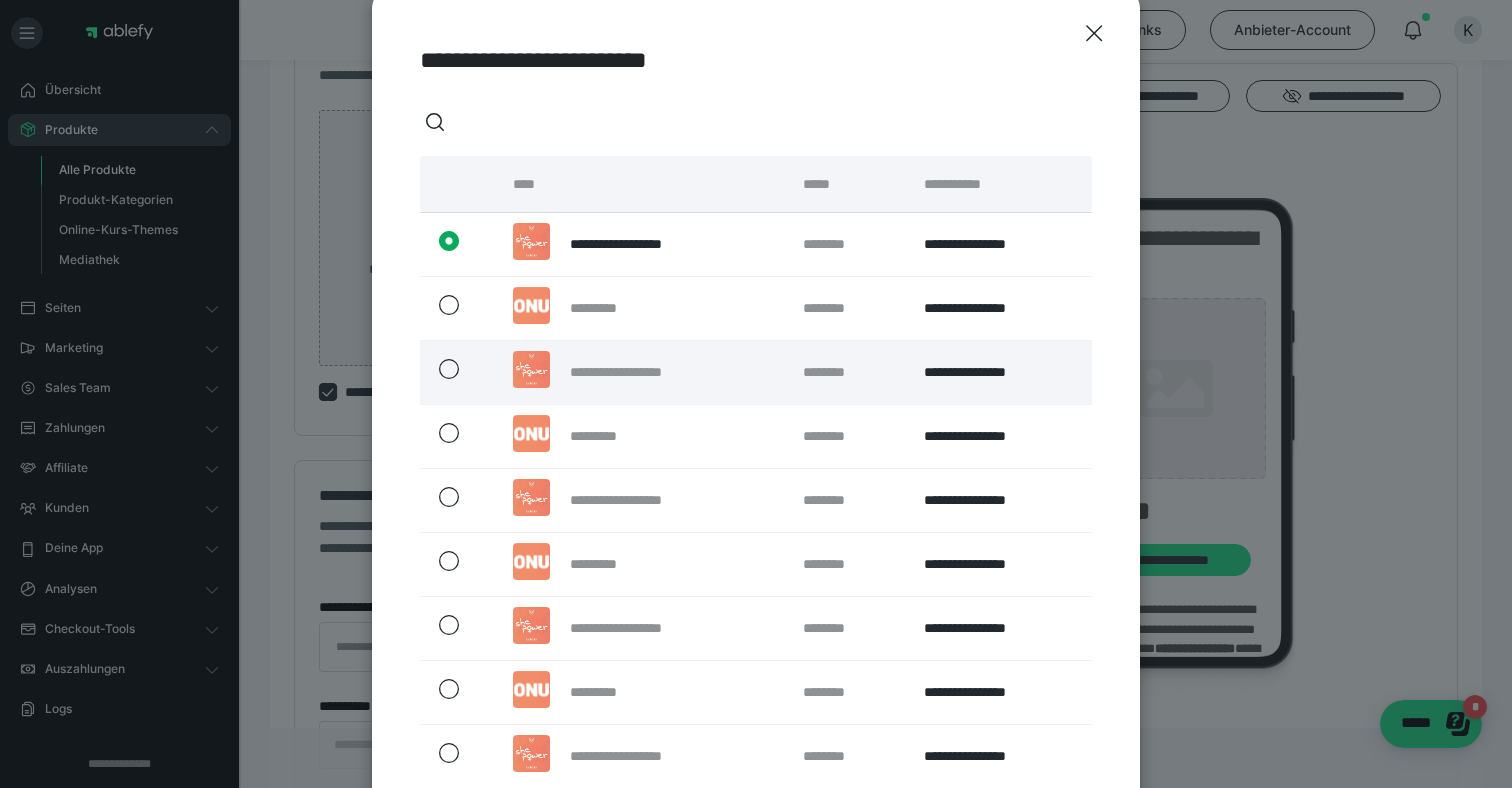 scroll, scrollTop: 102, scrollLeft: 0, axis: vertical 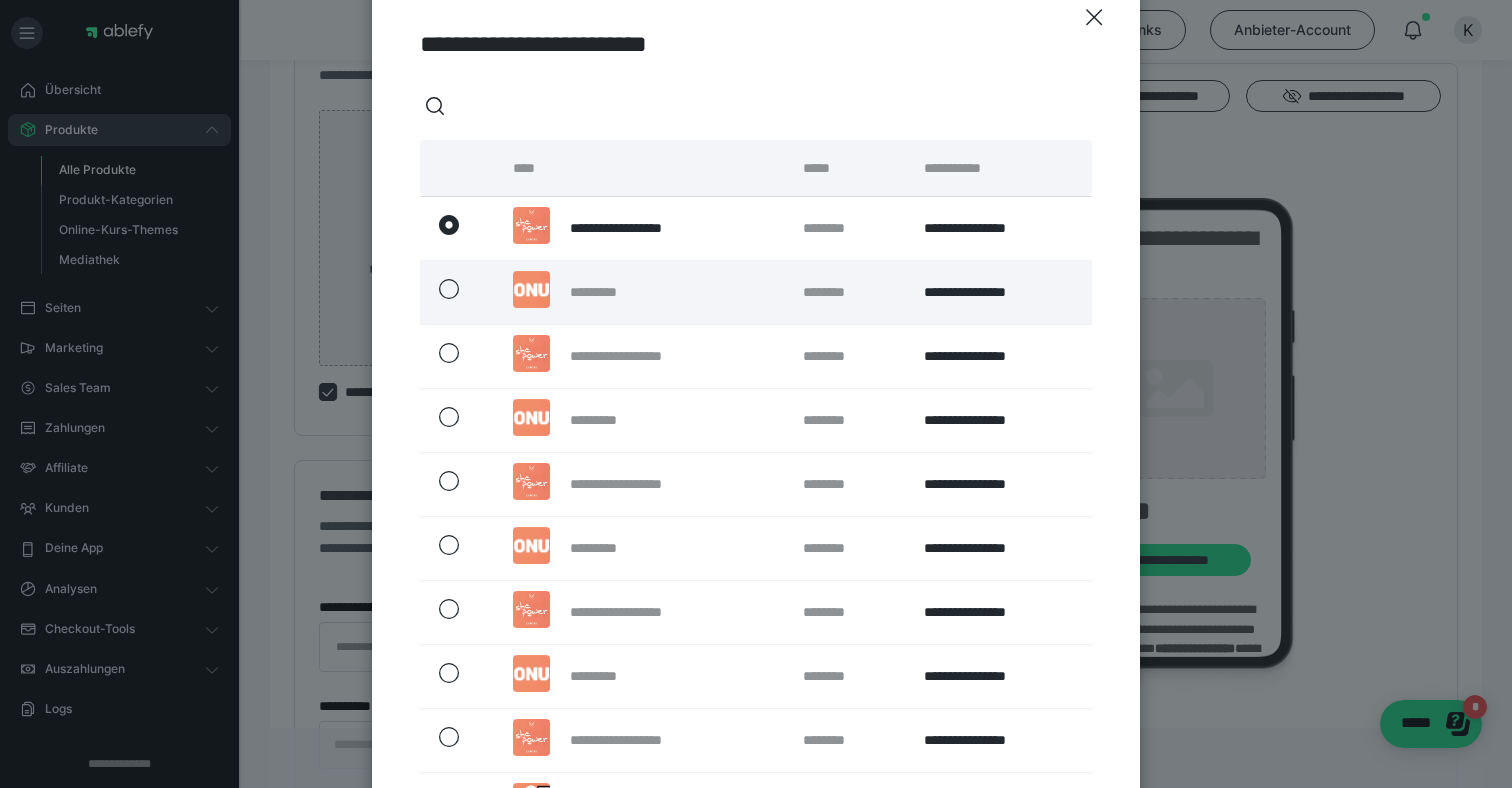 click 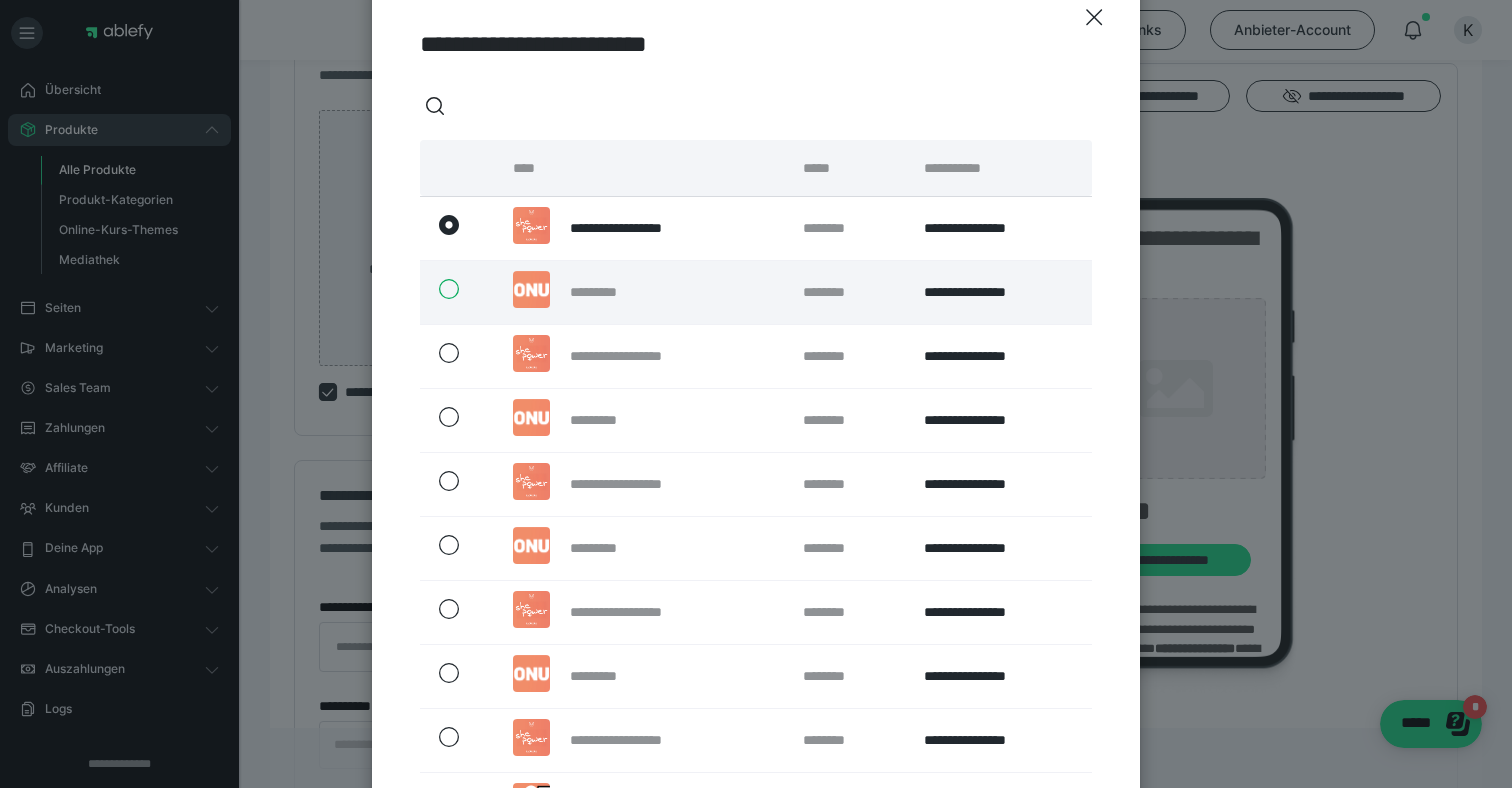 click at bounding box center (438, 289) 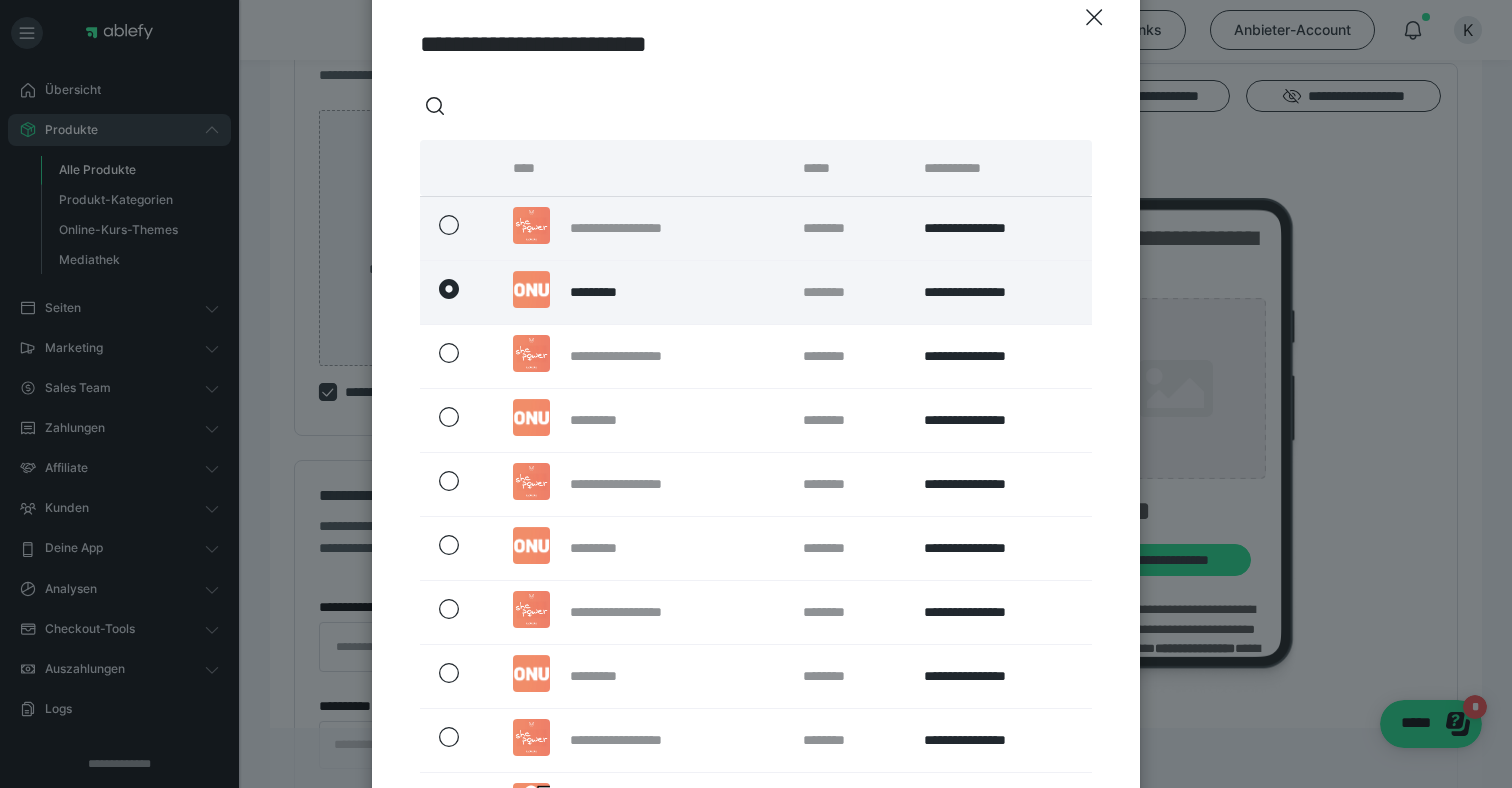 click 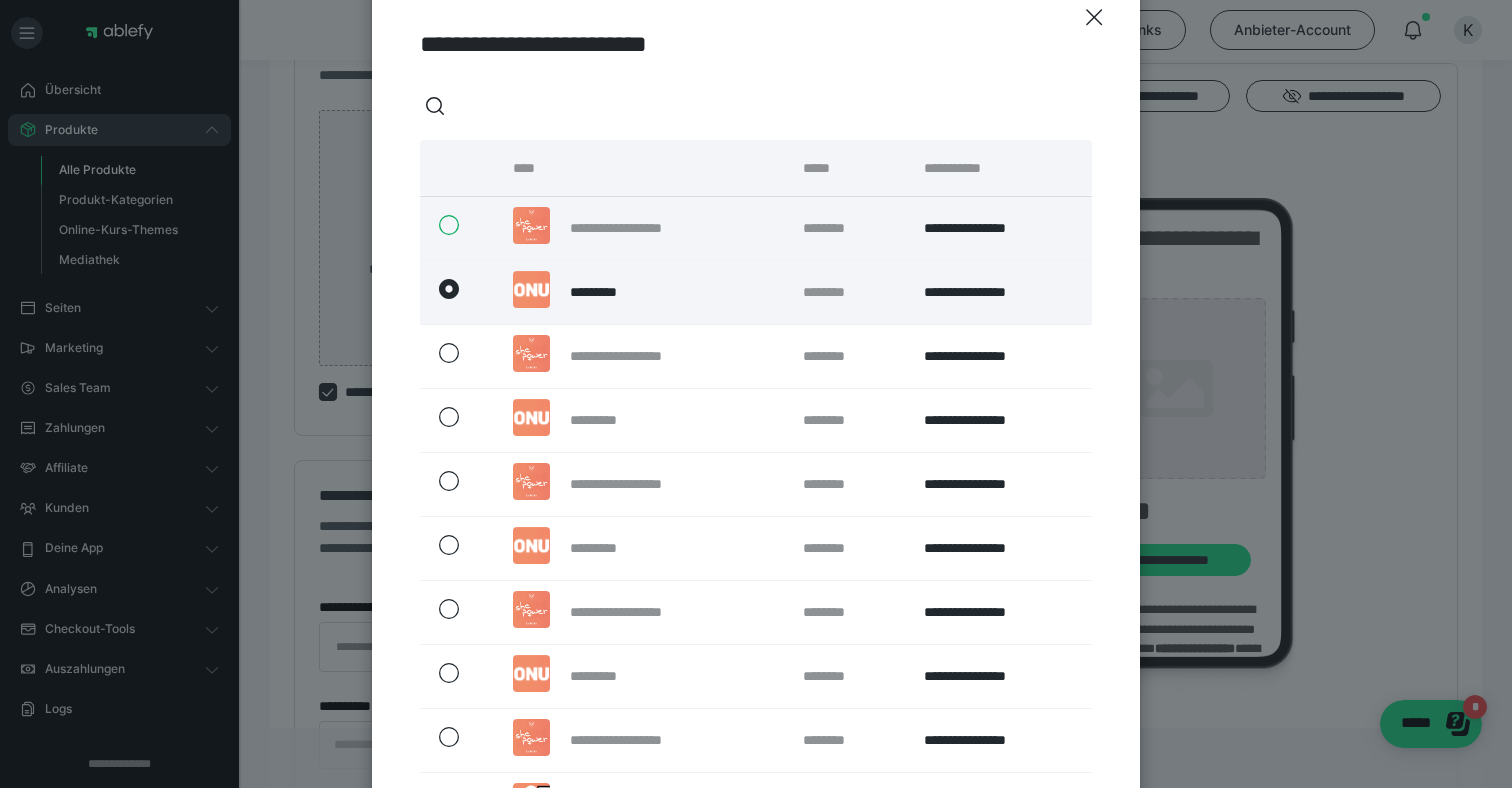 click at bounding box center [438, 225] 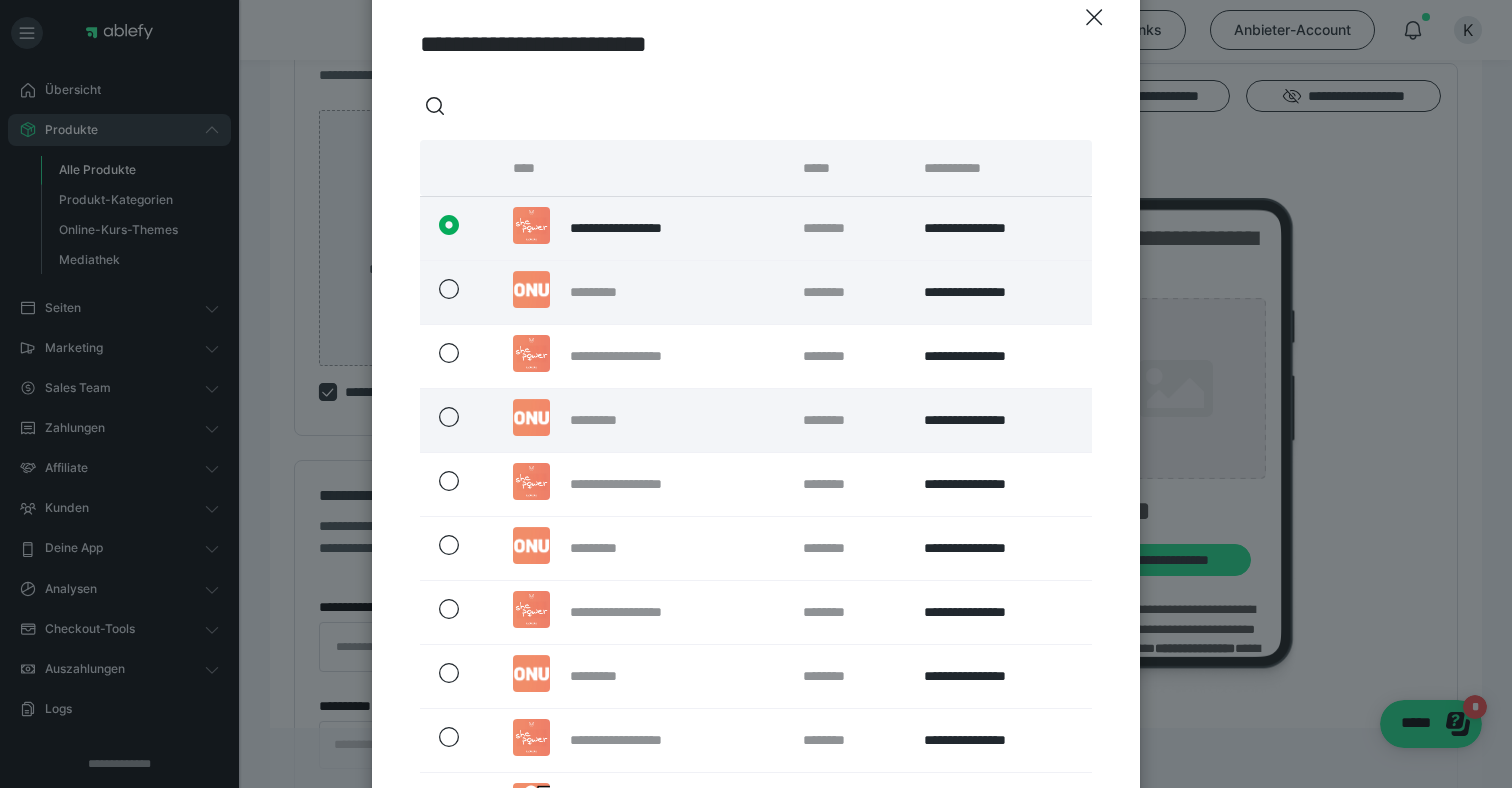 scroll, scrollTop: 357, scrollLeft: 0, axis: vertical 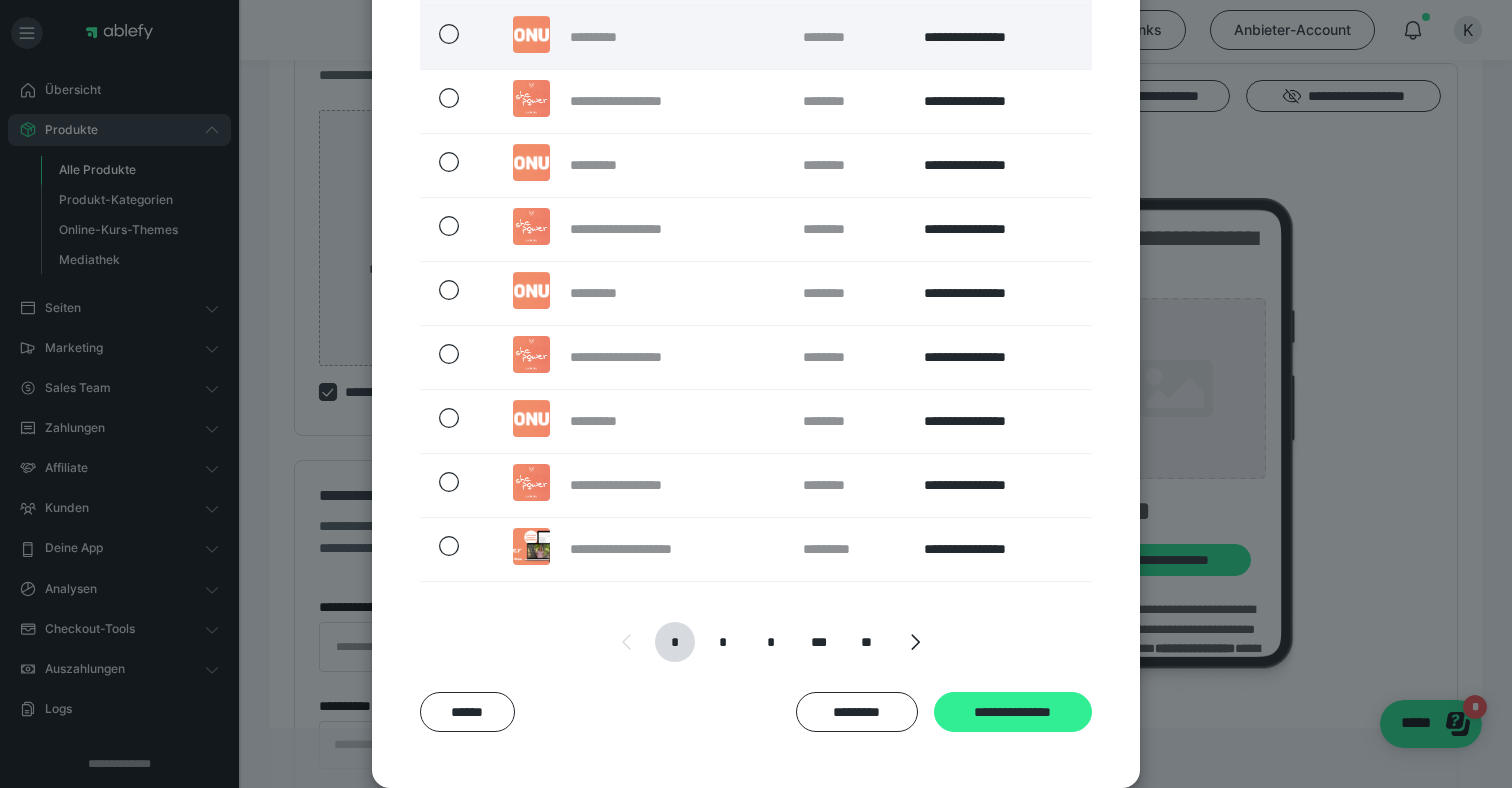 click on "**********" at bounding box center [1013, 712] 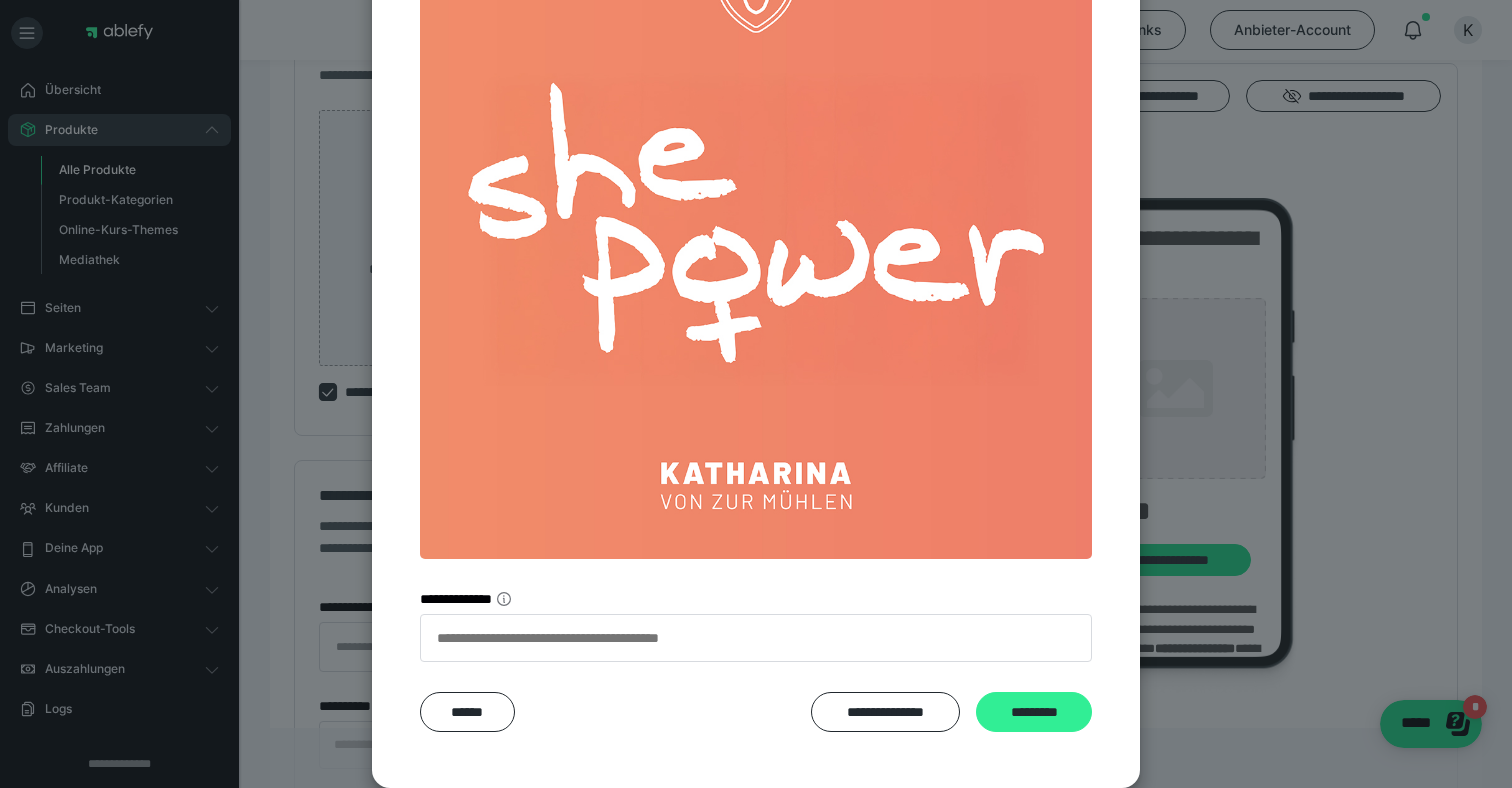 click on "*********" at bounding box center (1034, 712) 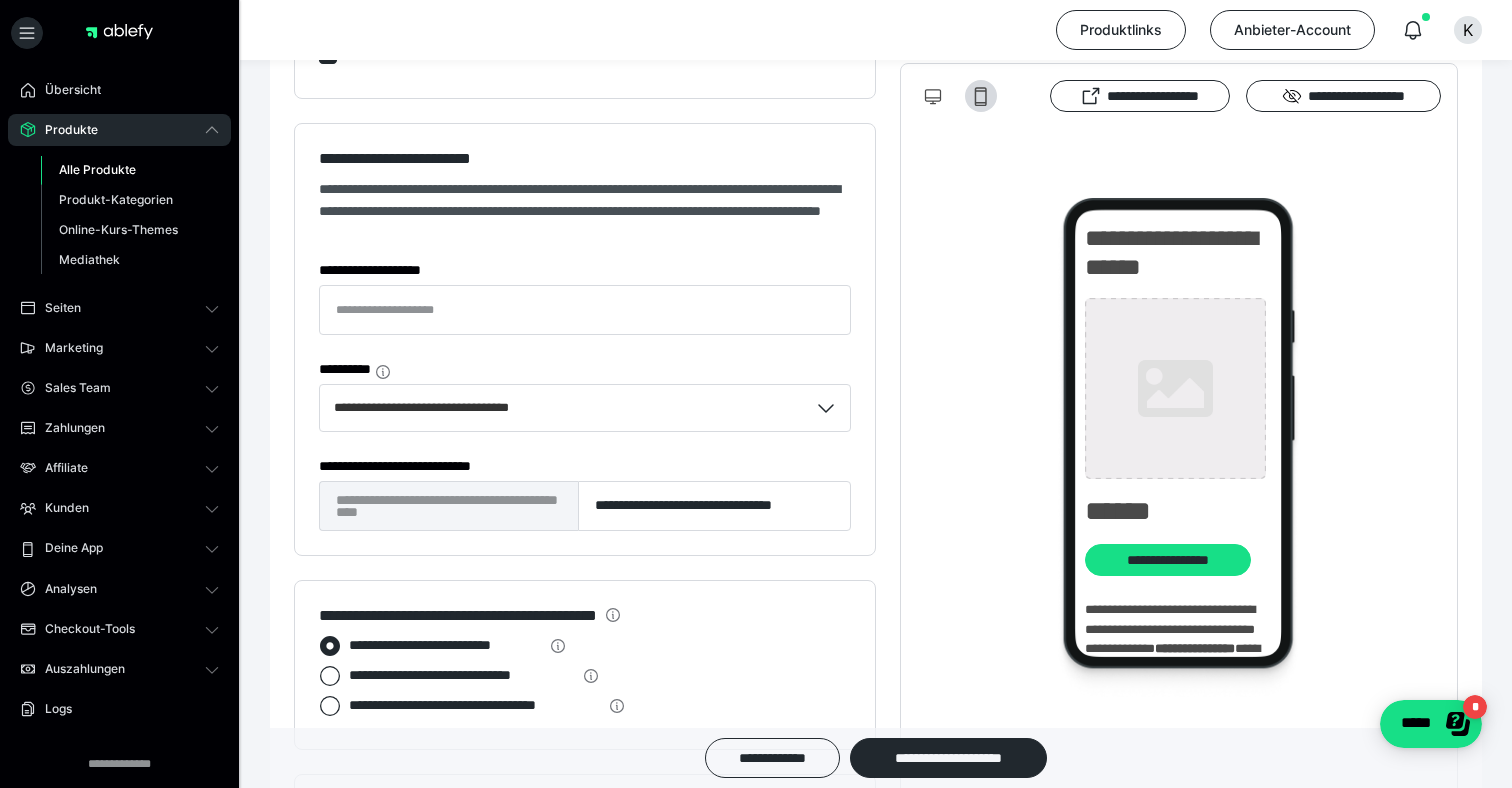 scroll, scrollTop: 1349, scrollLeft: 0, axis: vertical 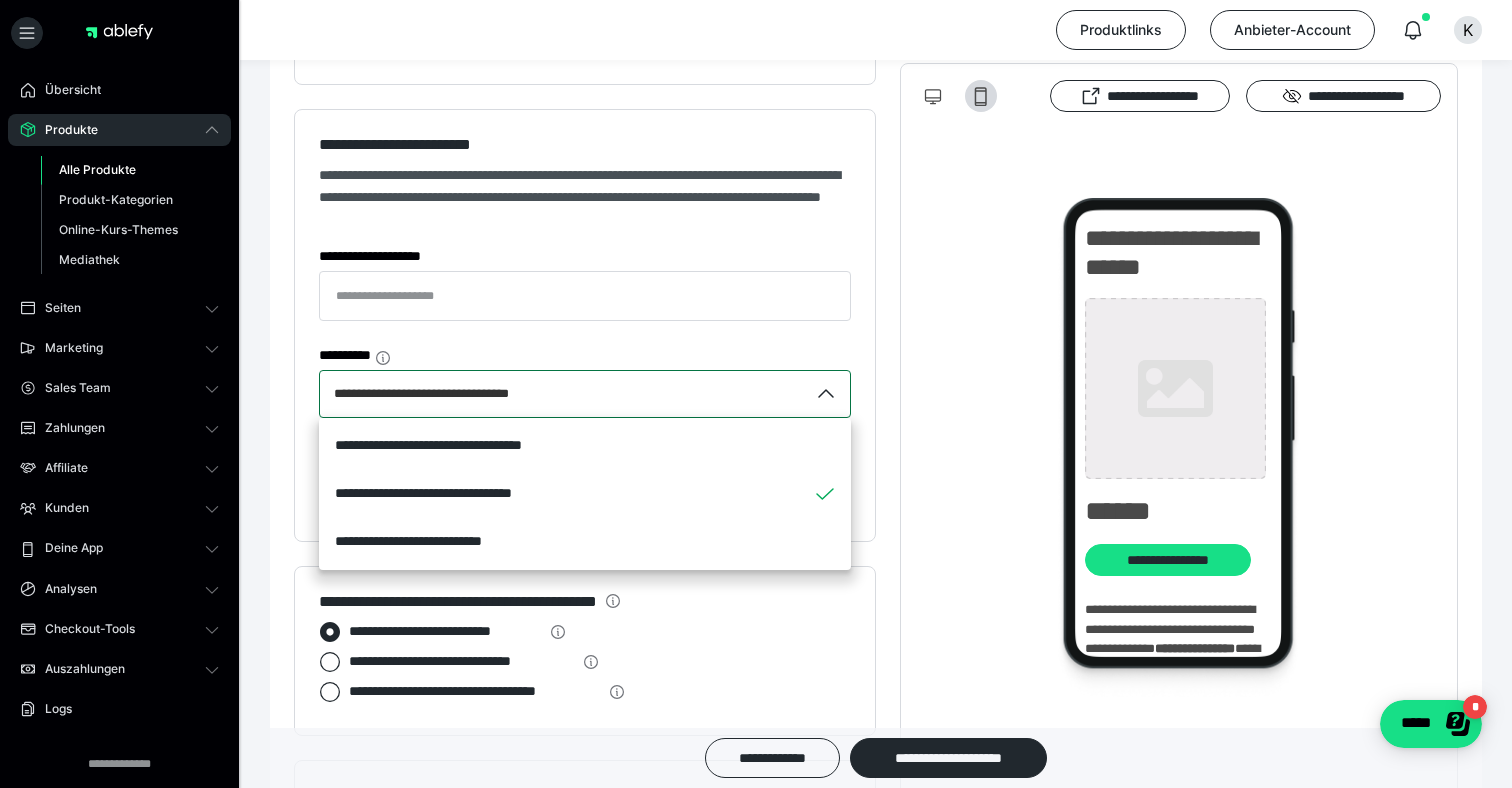 click on "**********" at bounding box center [564, 394] 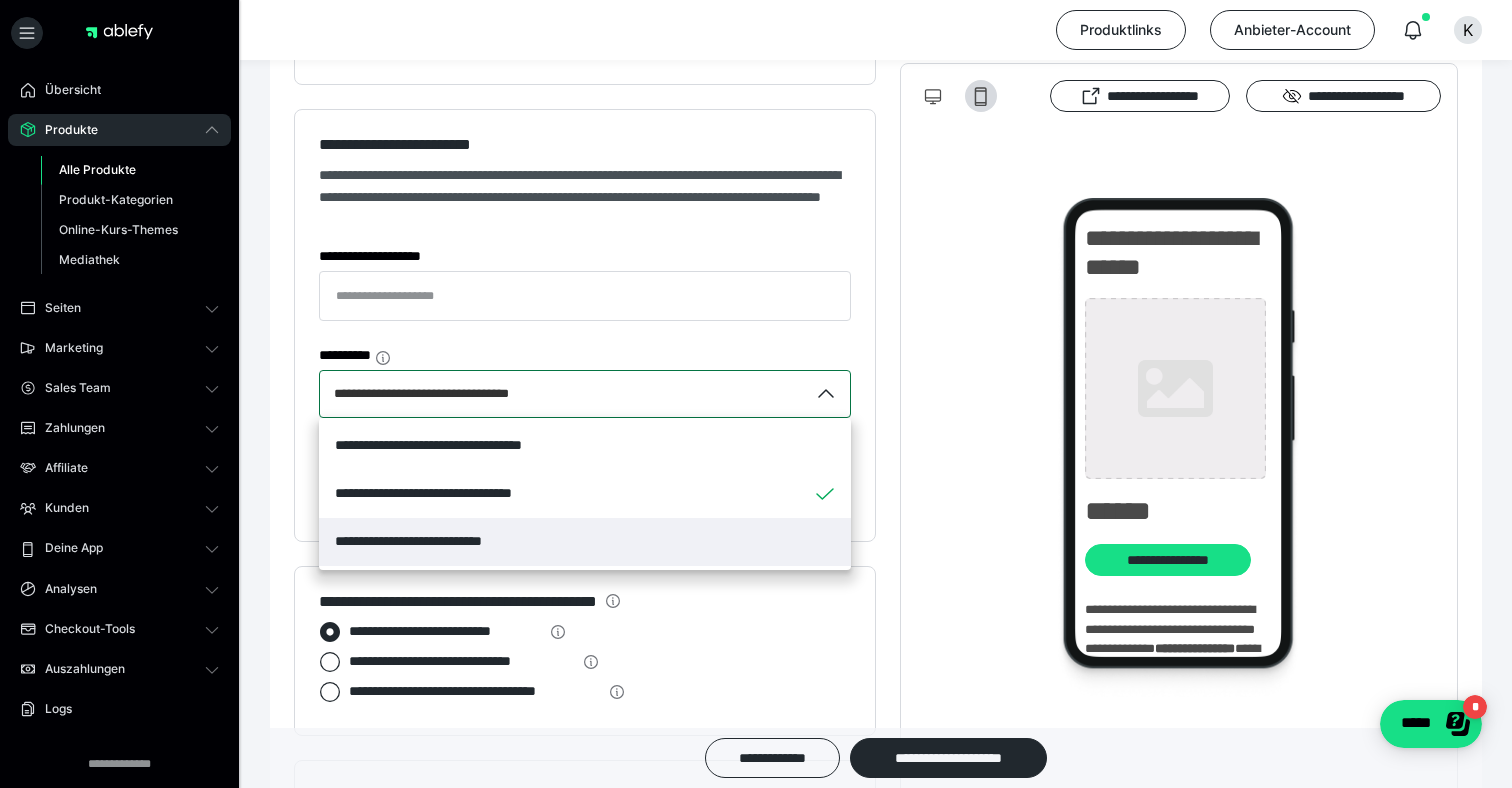 click on "**********" at bounding box center [435, 541] 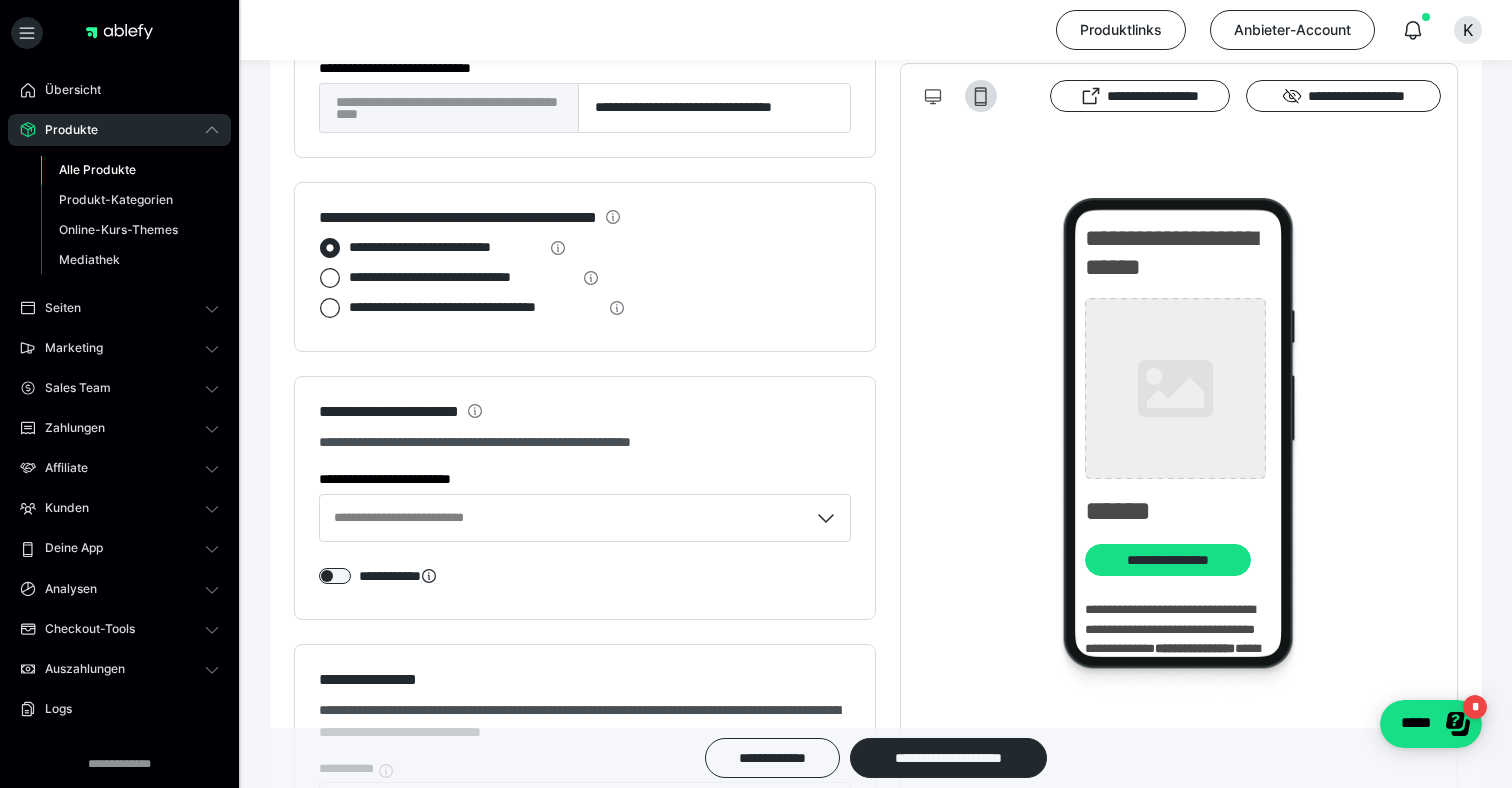 scroll, scrollTop: 1736, scrollLeft: 0, axis: vertical 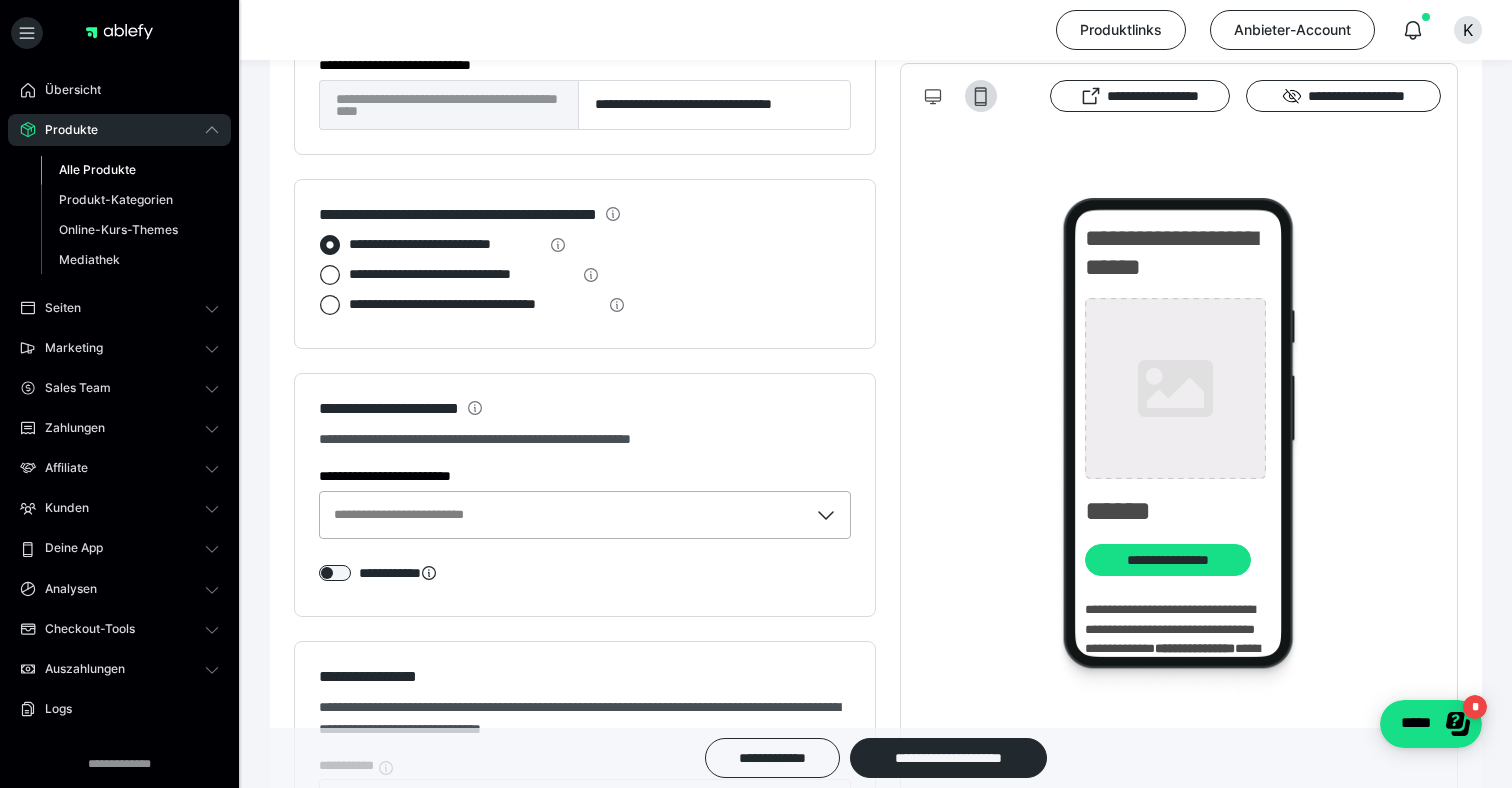 click on "**********" at bounding box center (564, 515) 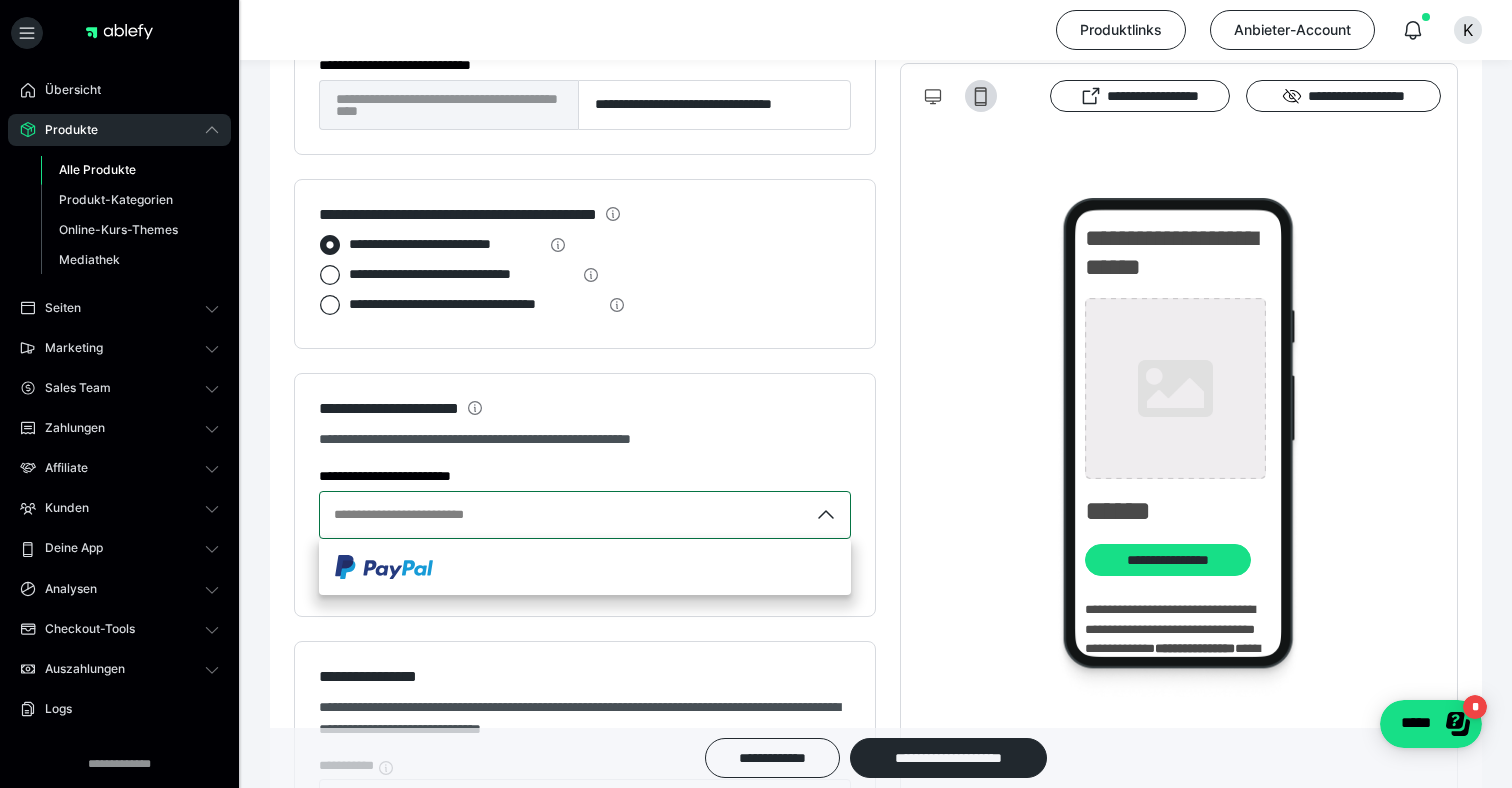 click on "**********" at bounding box center [564, 515] 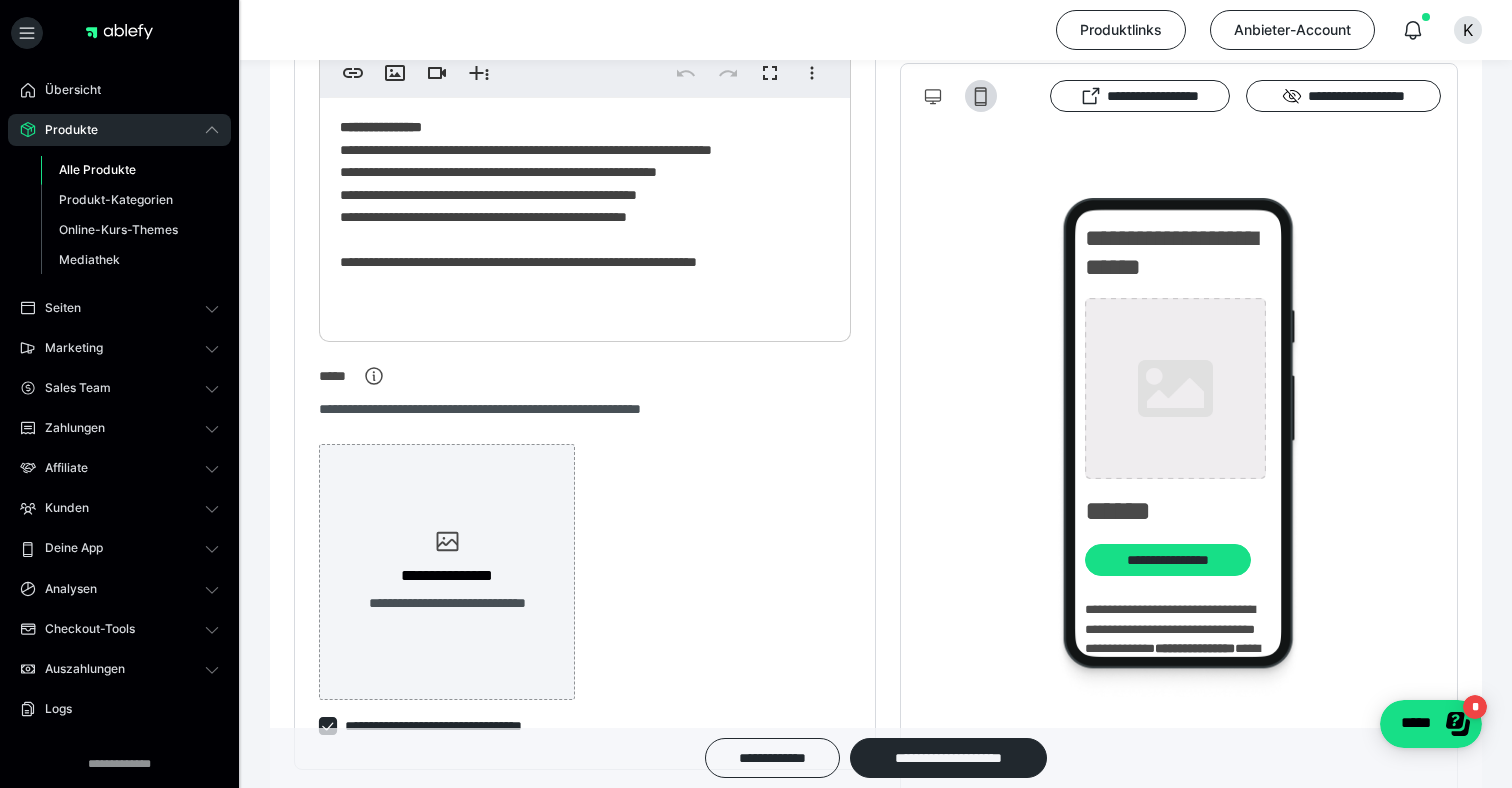 scroll, scrollTop: 636, scrollLeft: 0, axis: vertical 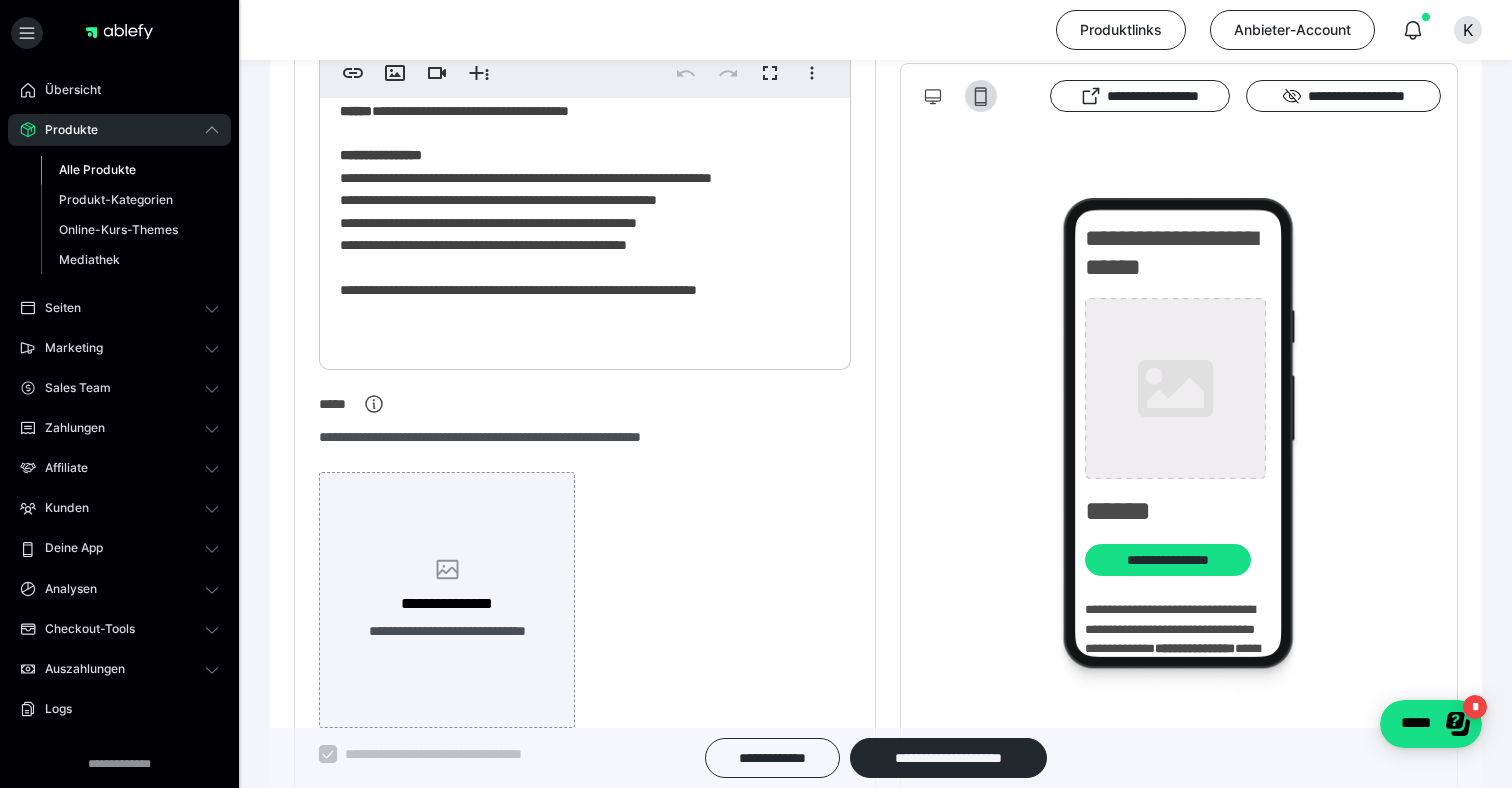 click on "**********" at bounding box center (447, 604) 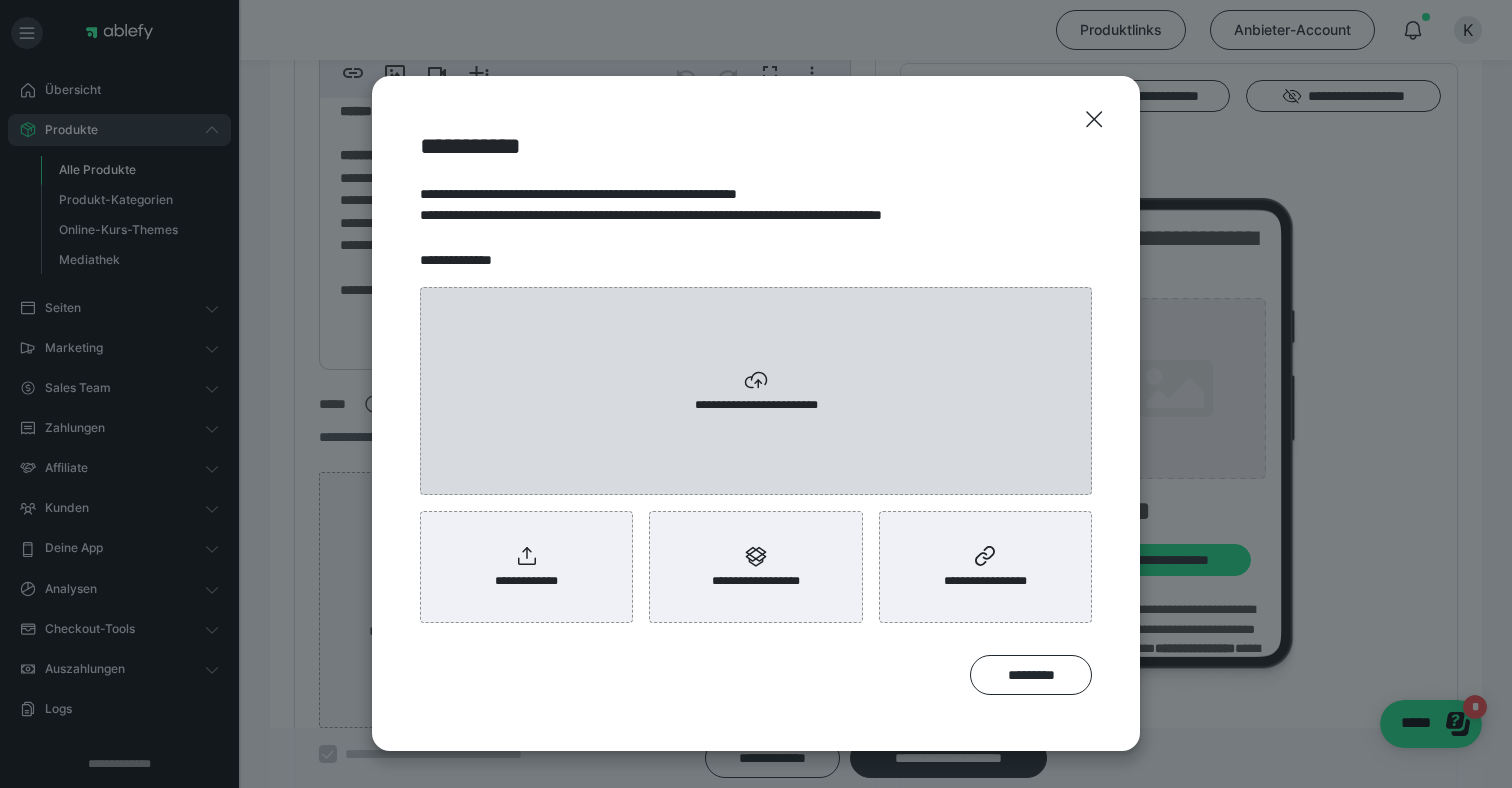 click on "**********" at bounding box center [756, 405] 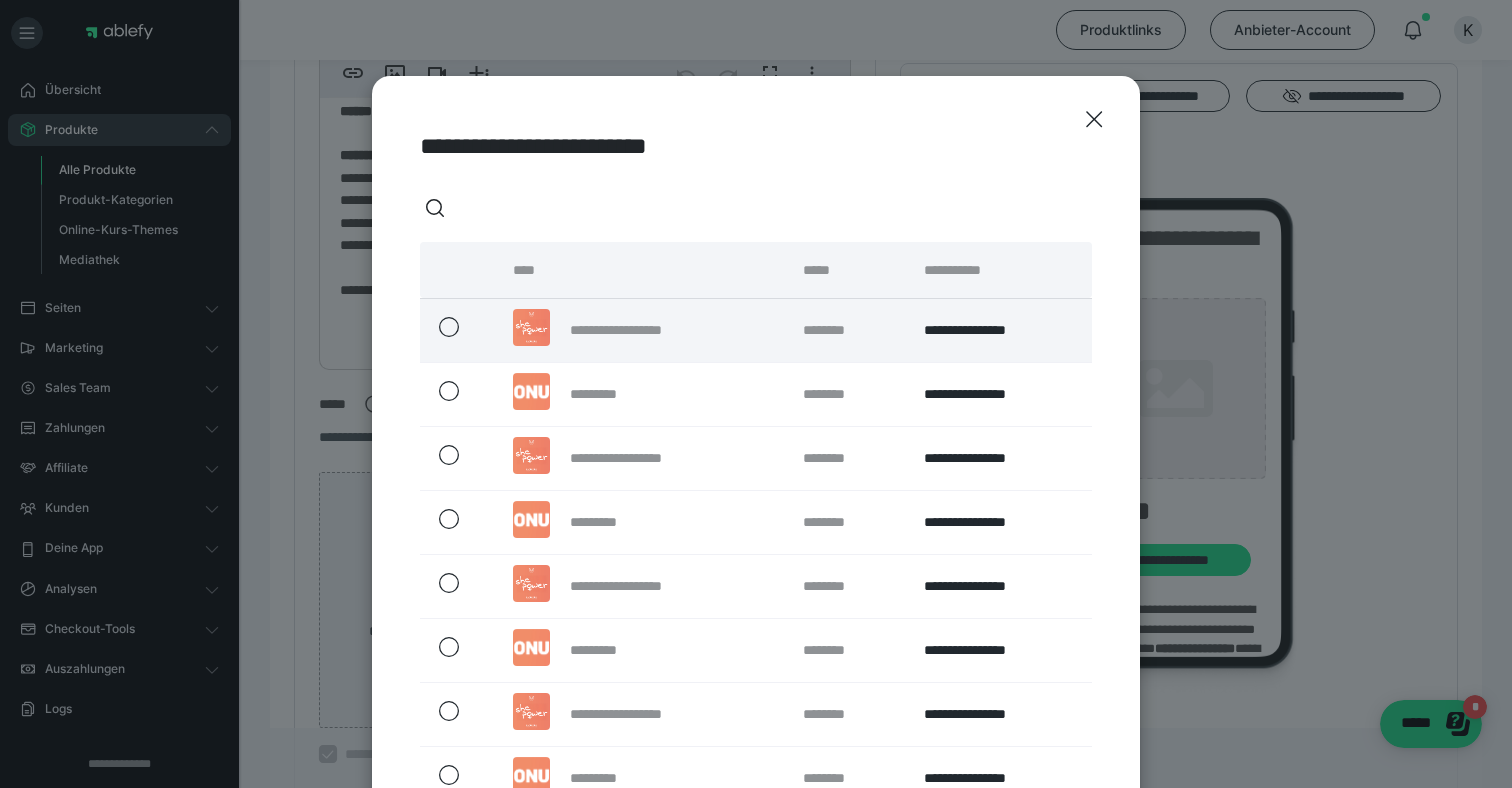 click on "**********" at bounding box center [637, 330] 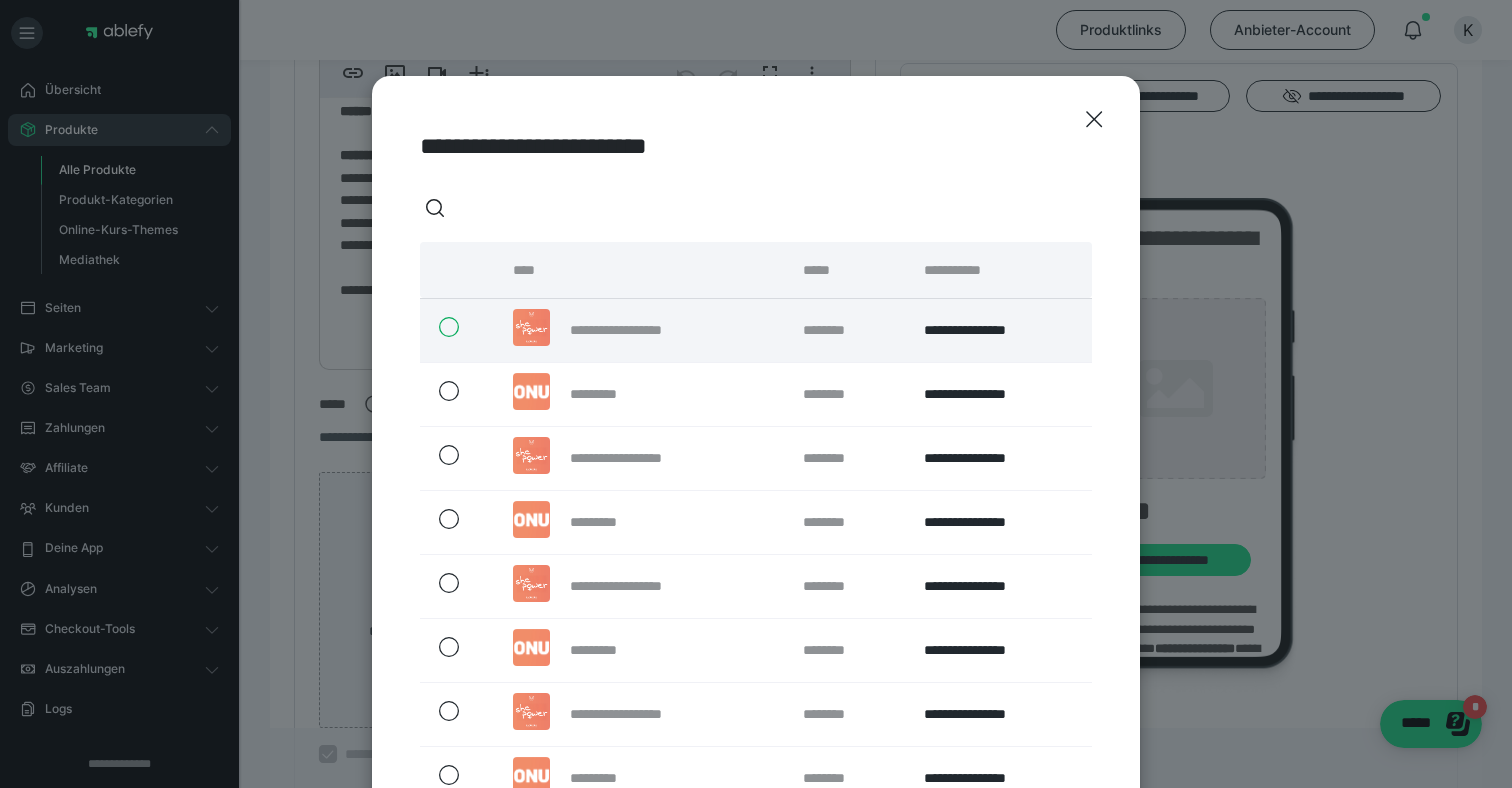 click at bounding box center [438, 327] 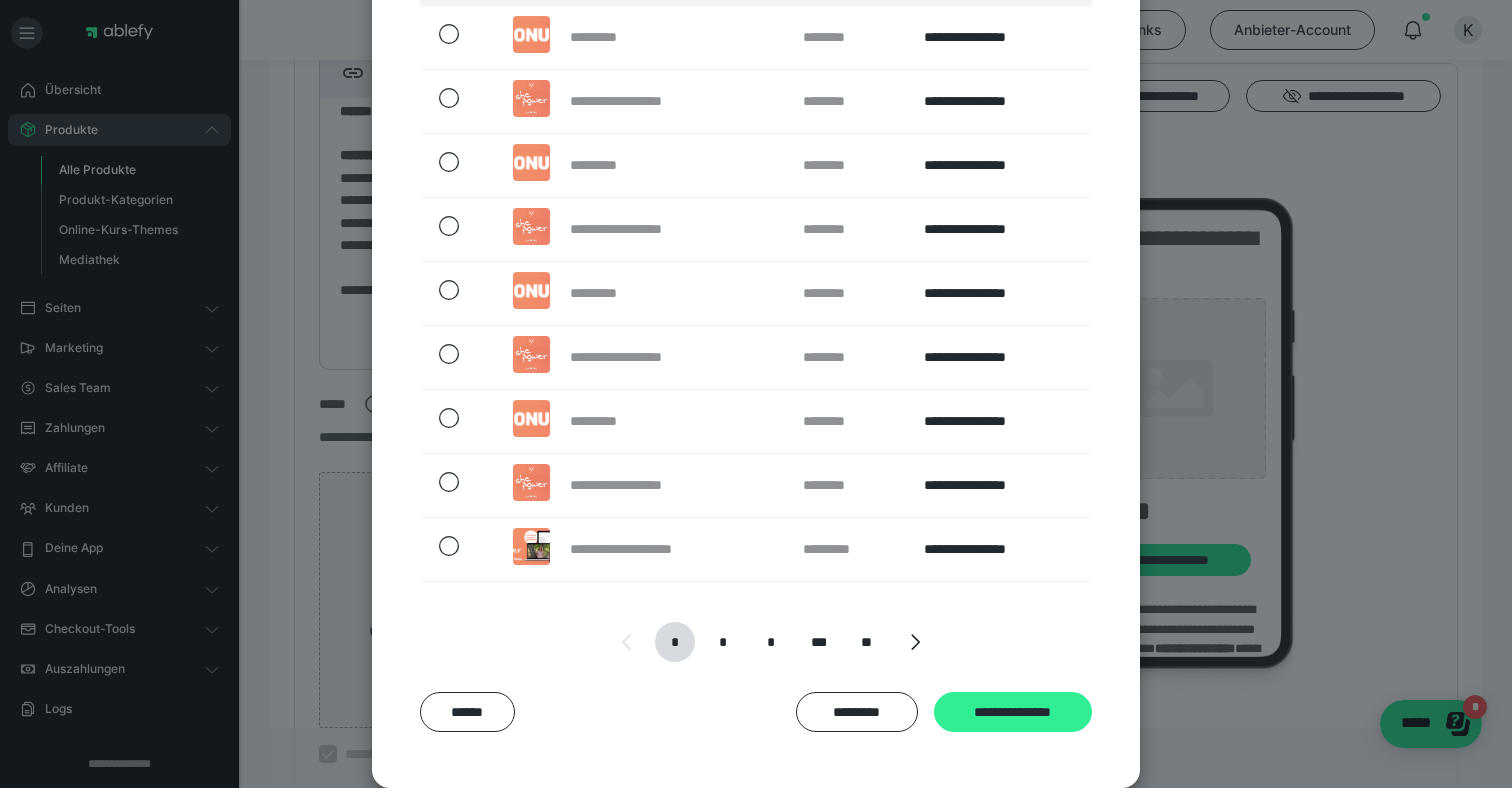 click on "**********" at bounding box center [1013, 712] 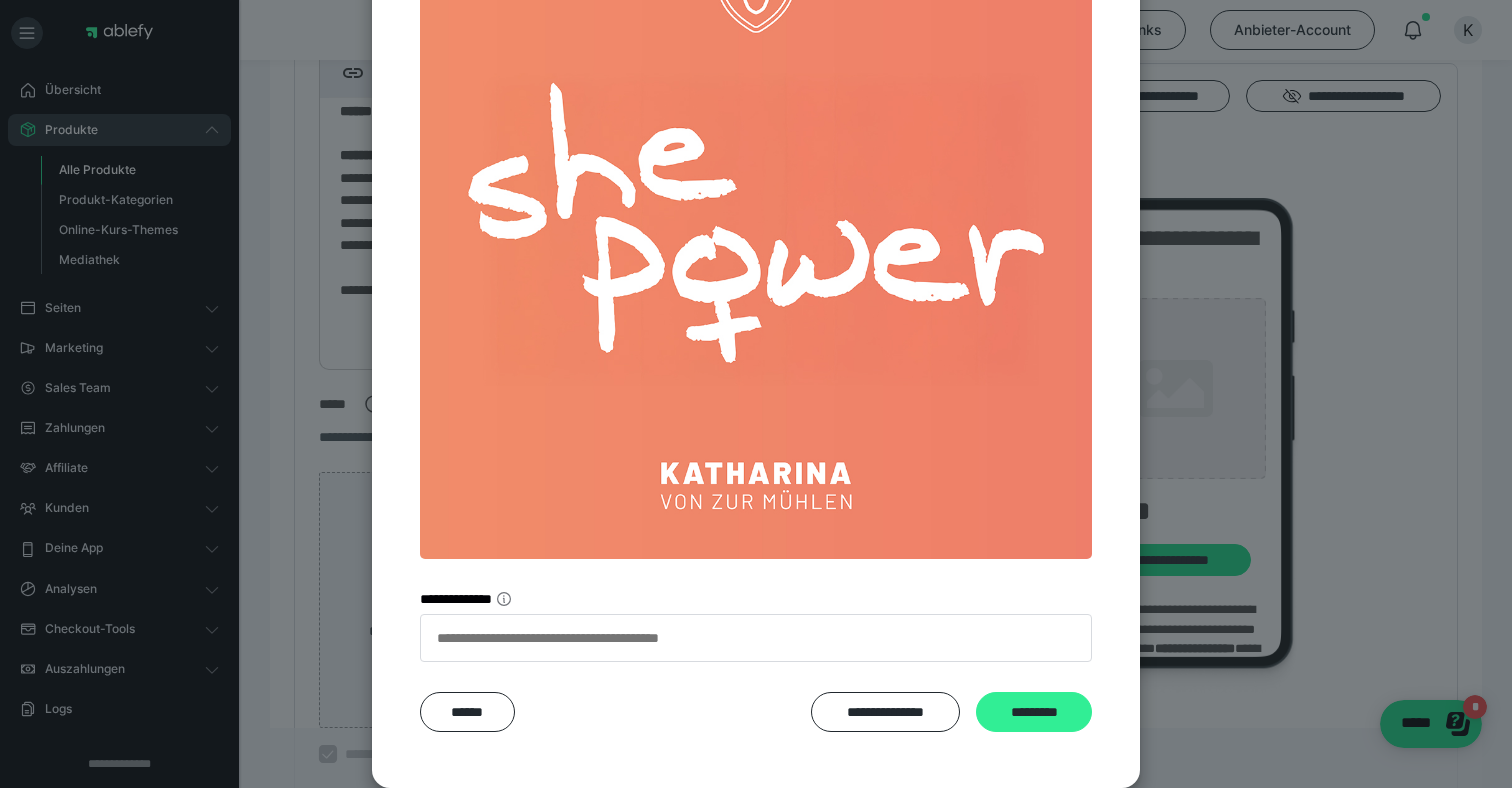 click on "*********" at bounding box center [1034, 712] 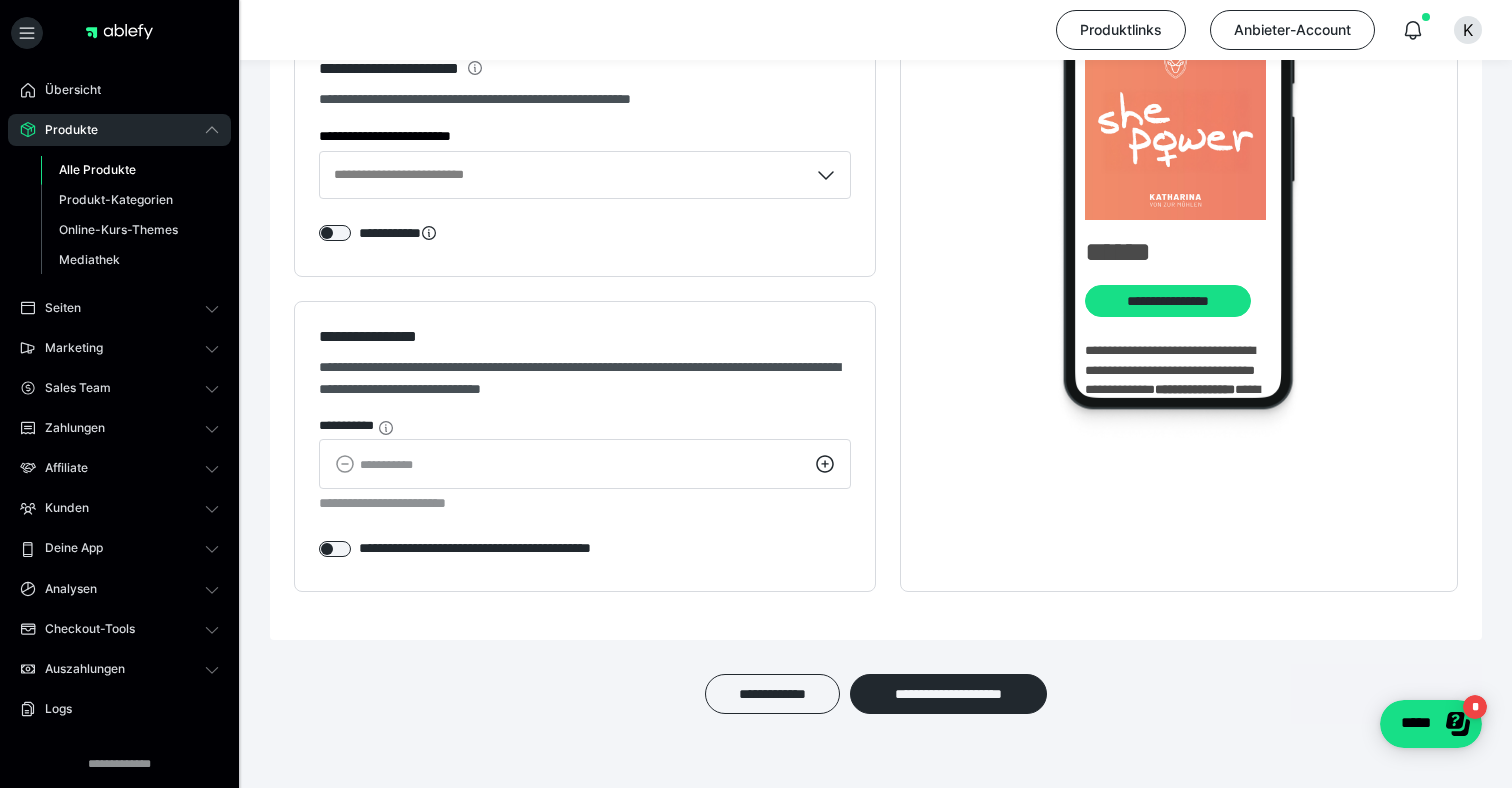 scroll, scrollTop: 2077, scrollLeft: 0, axis: vertical 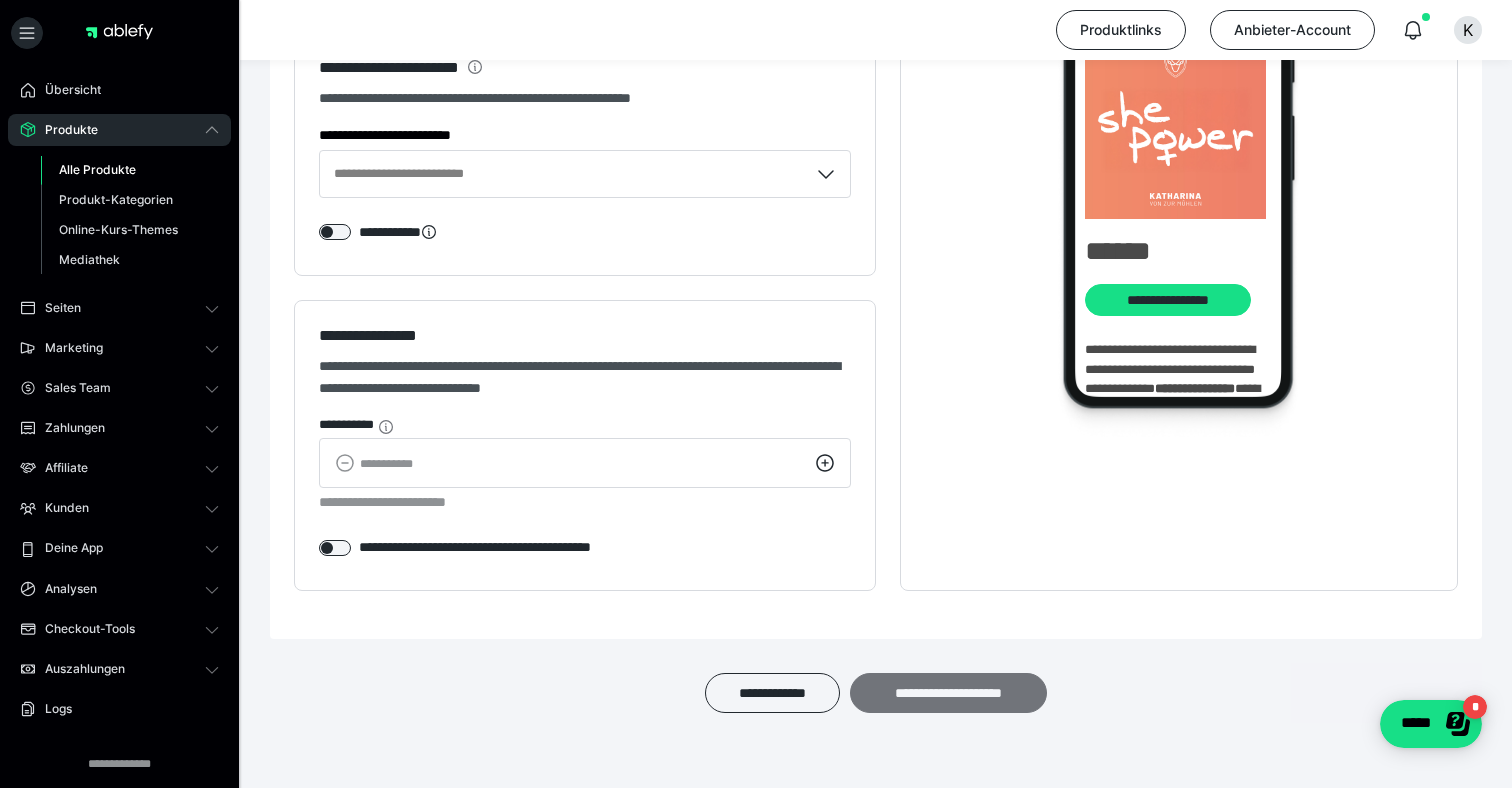 click on "**********" at bounding box center [948, 693] 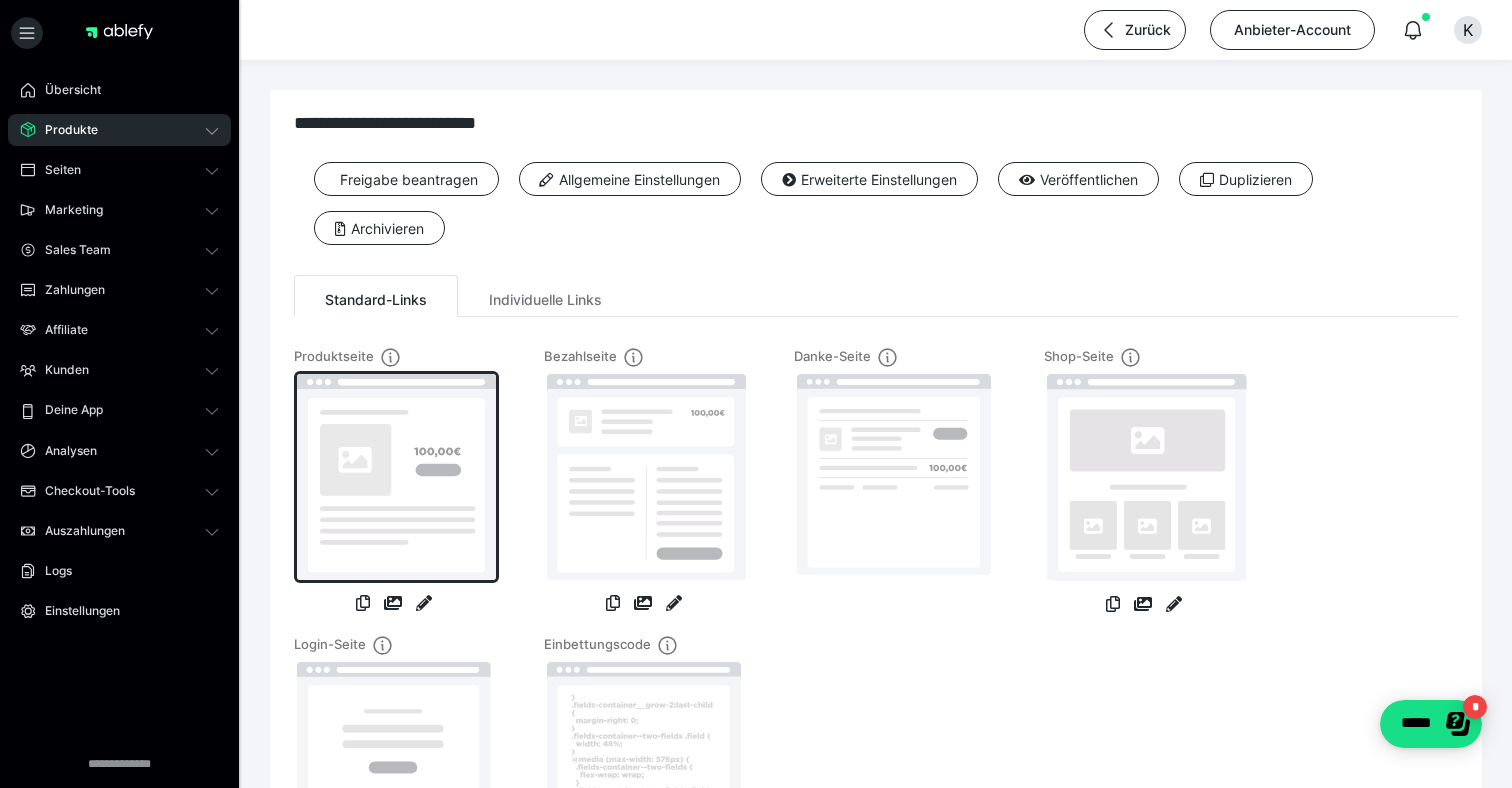 click at bounding box center (396, 477) 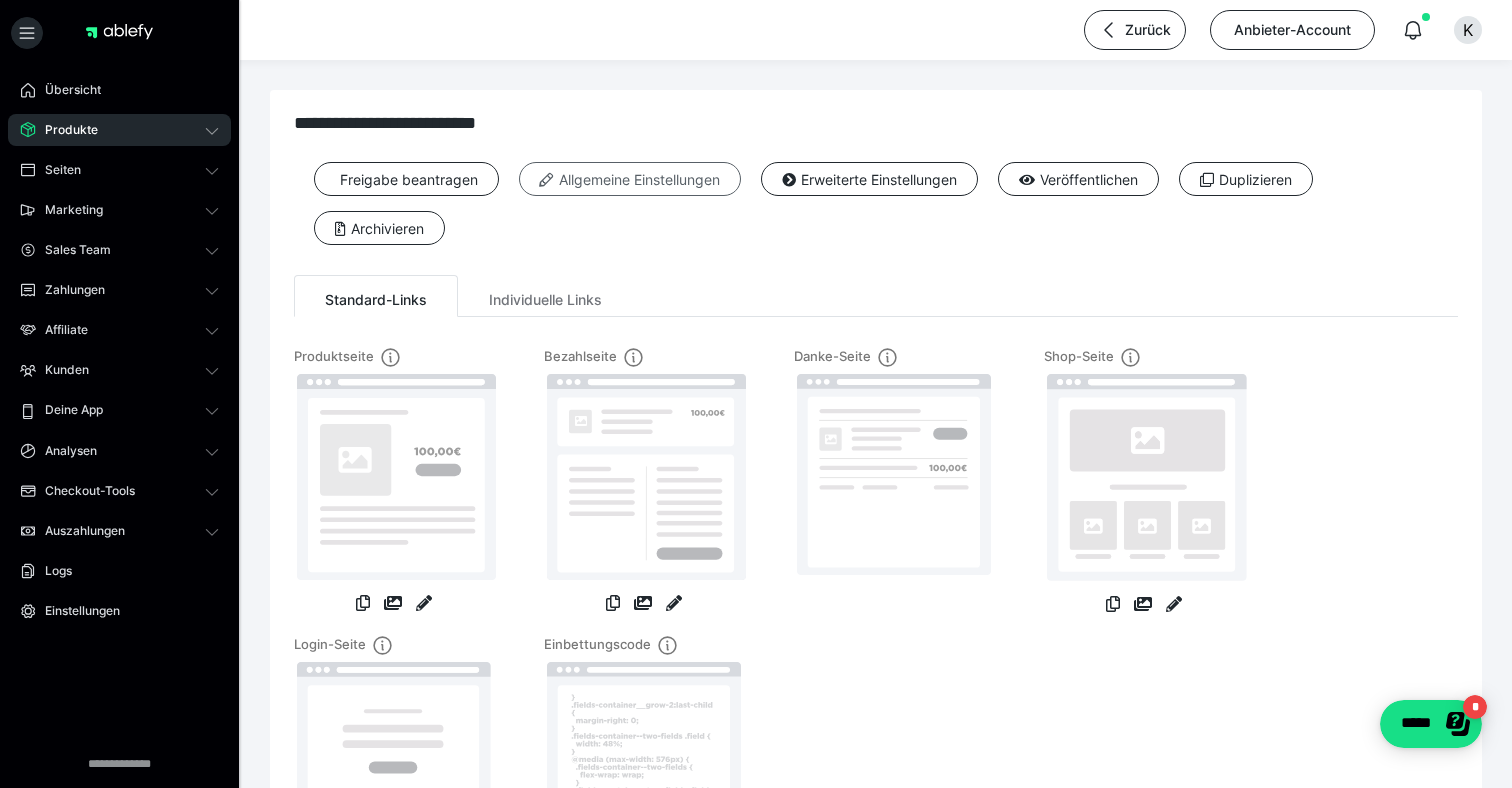 click on "Allgemeine Einstellungen" at bounding box center [630, 179] 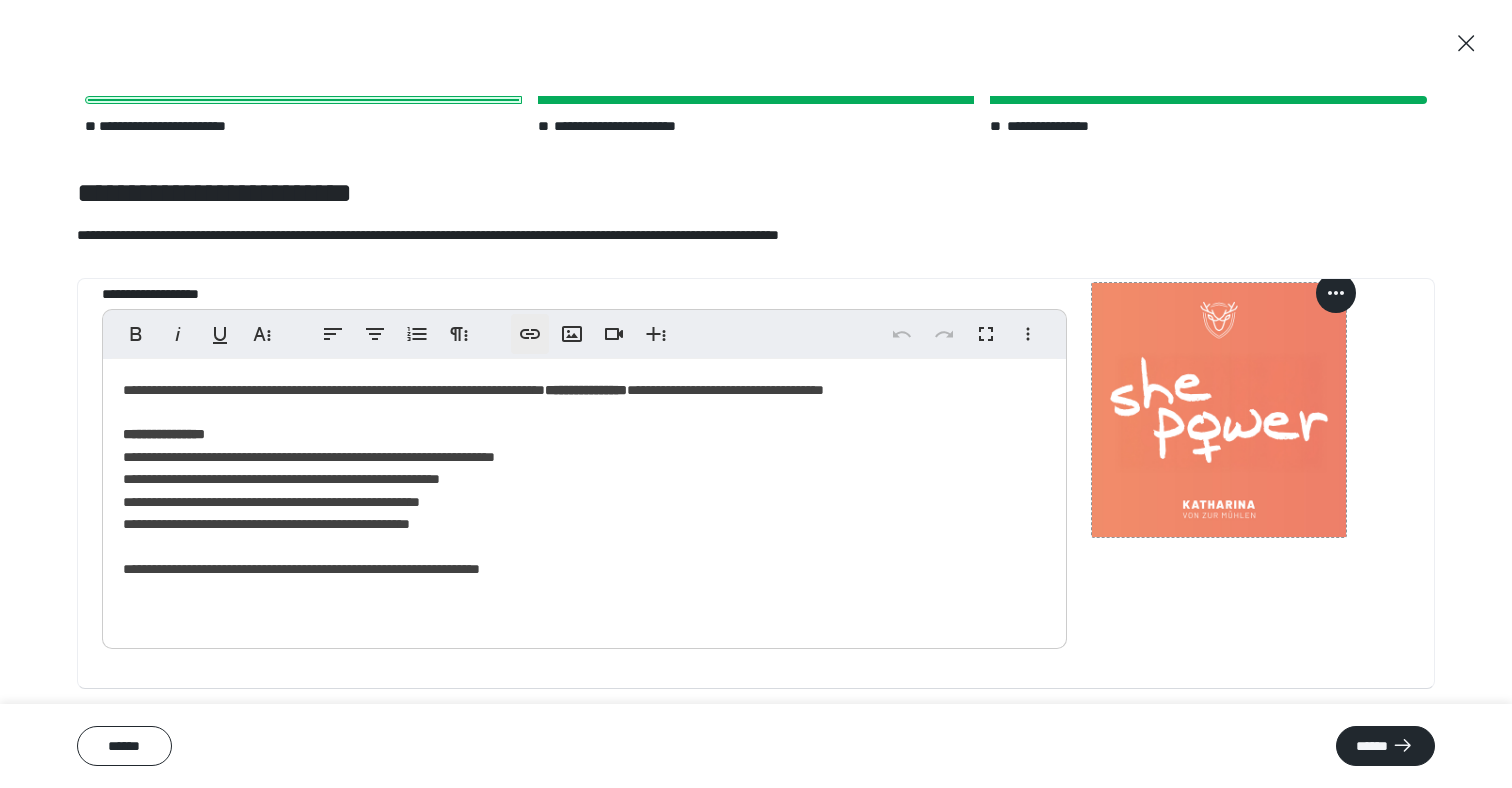 scroll, scrollTop: 0, scrollLeft: 0, axis: both 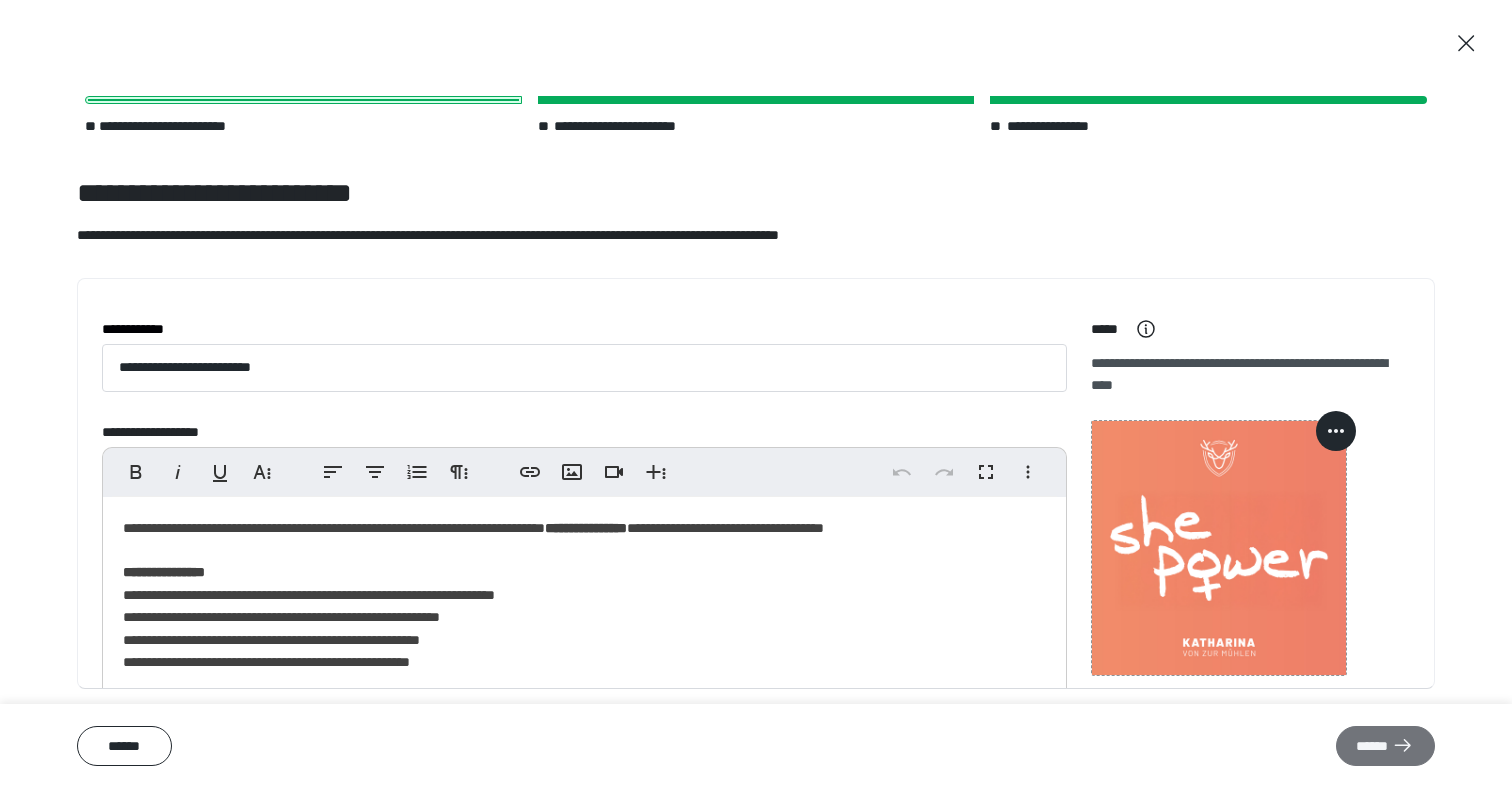click on "******" at bounding box center [1385, 746] 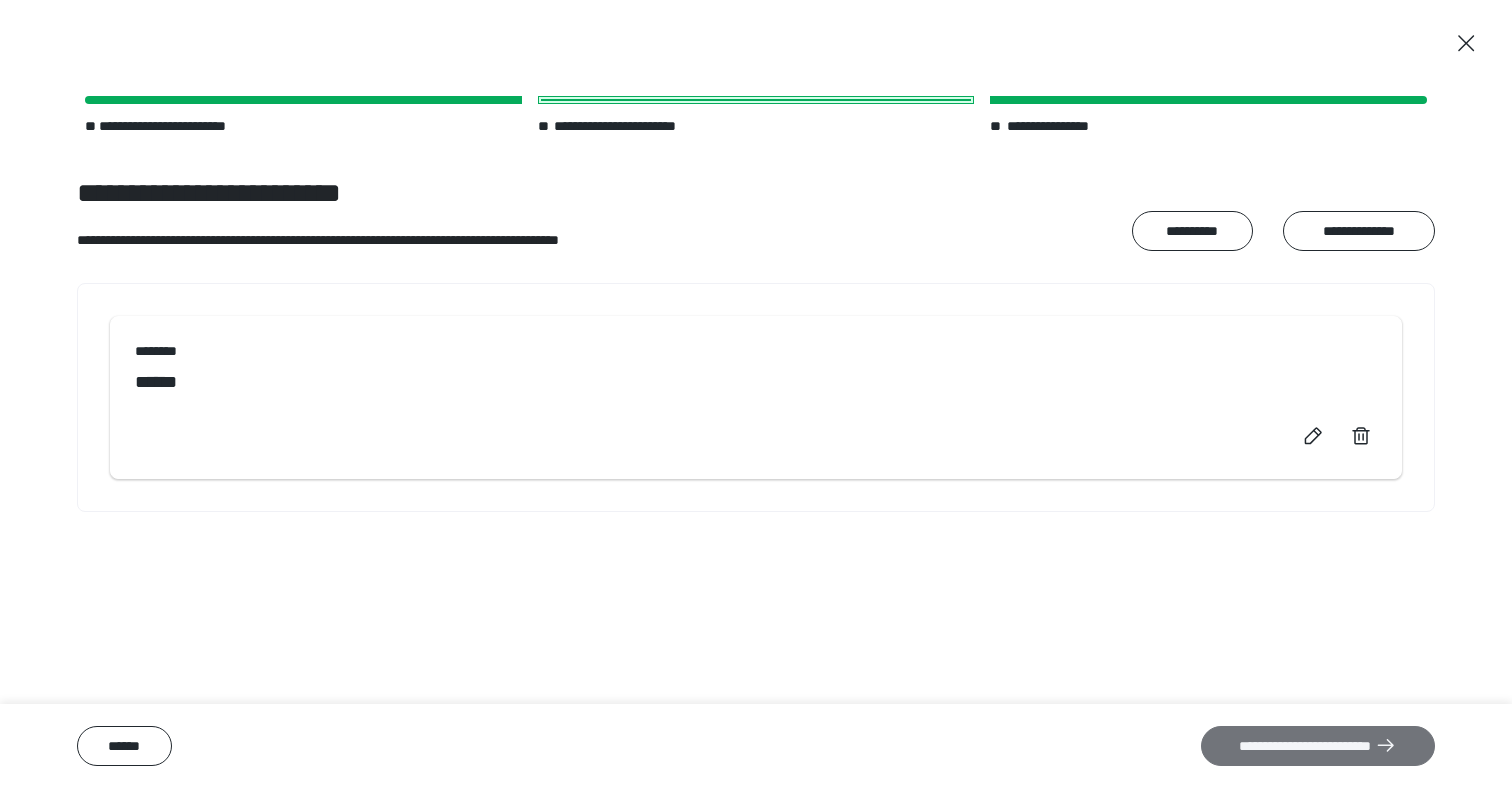 click on "**********" at bounding box center (1318, 746) 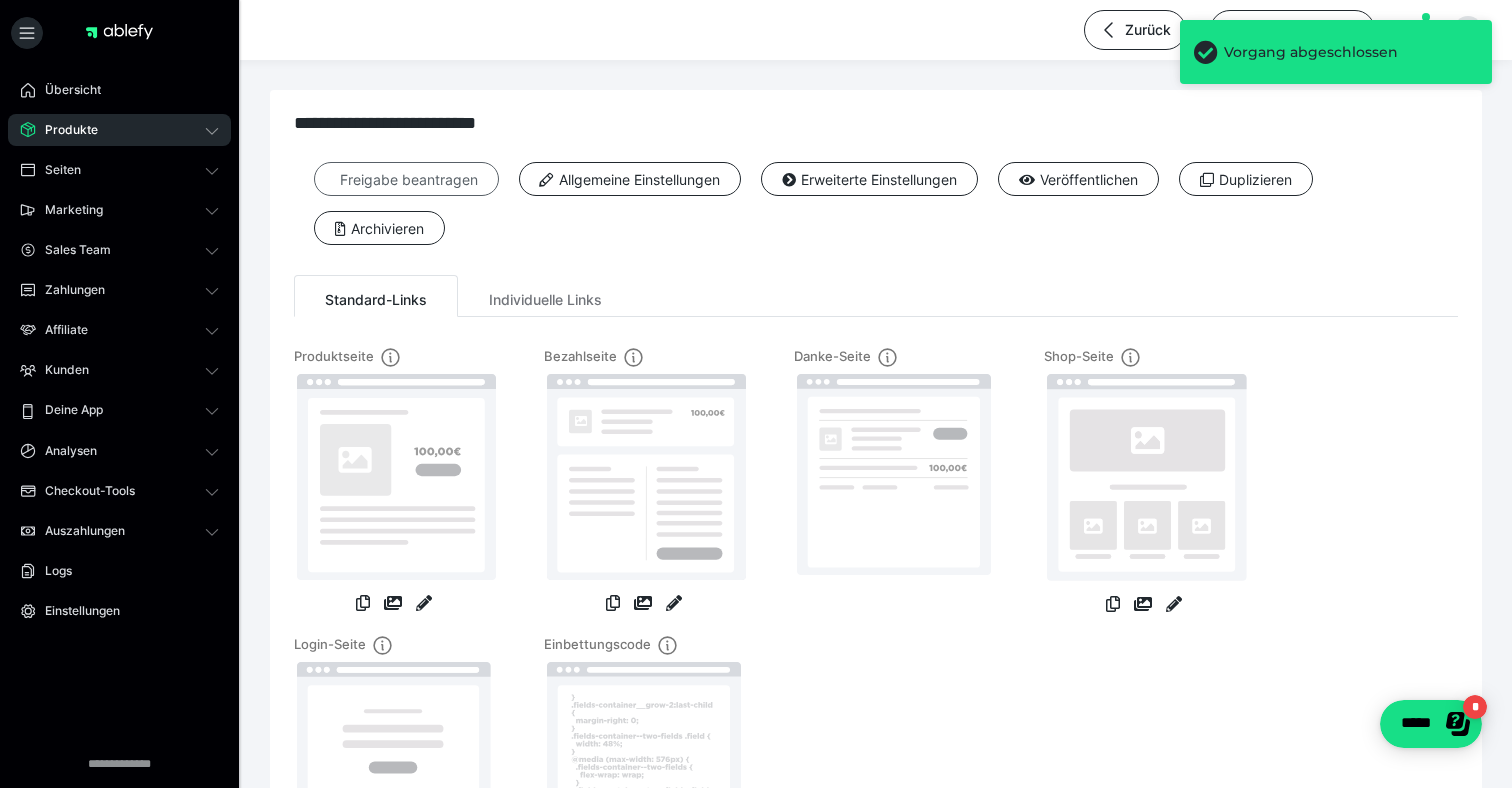 click on "Freigabe beantragen" at bounding box center [406, 179] 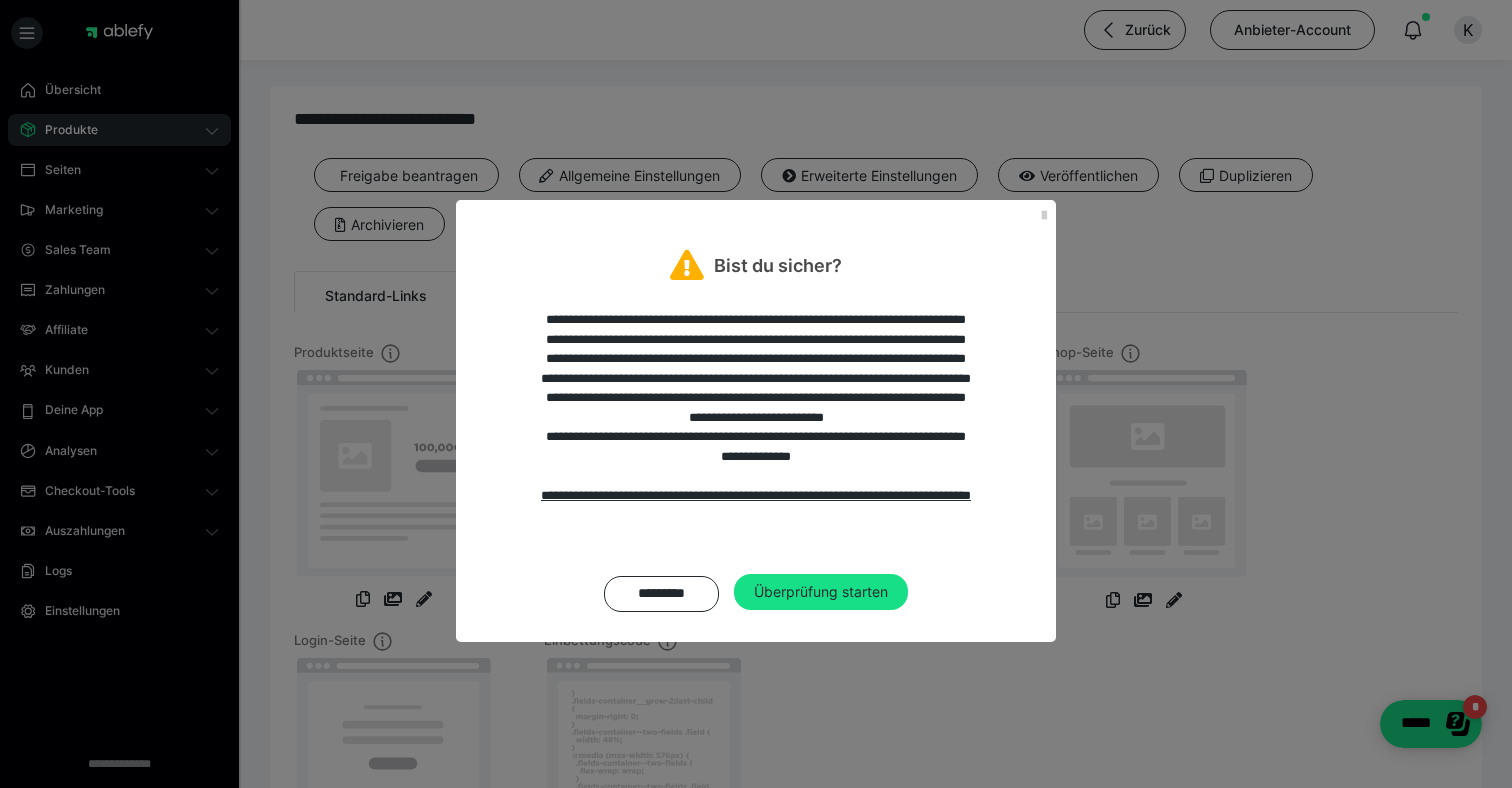 scroll, scrollTop: 0, scrollLeft: 0, axis: both 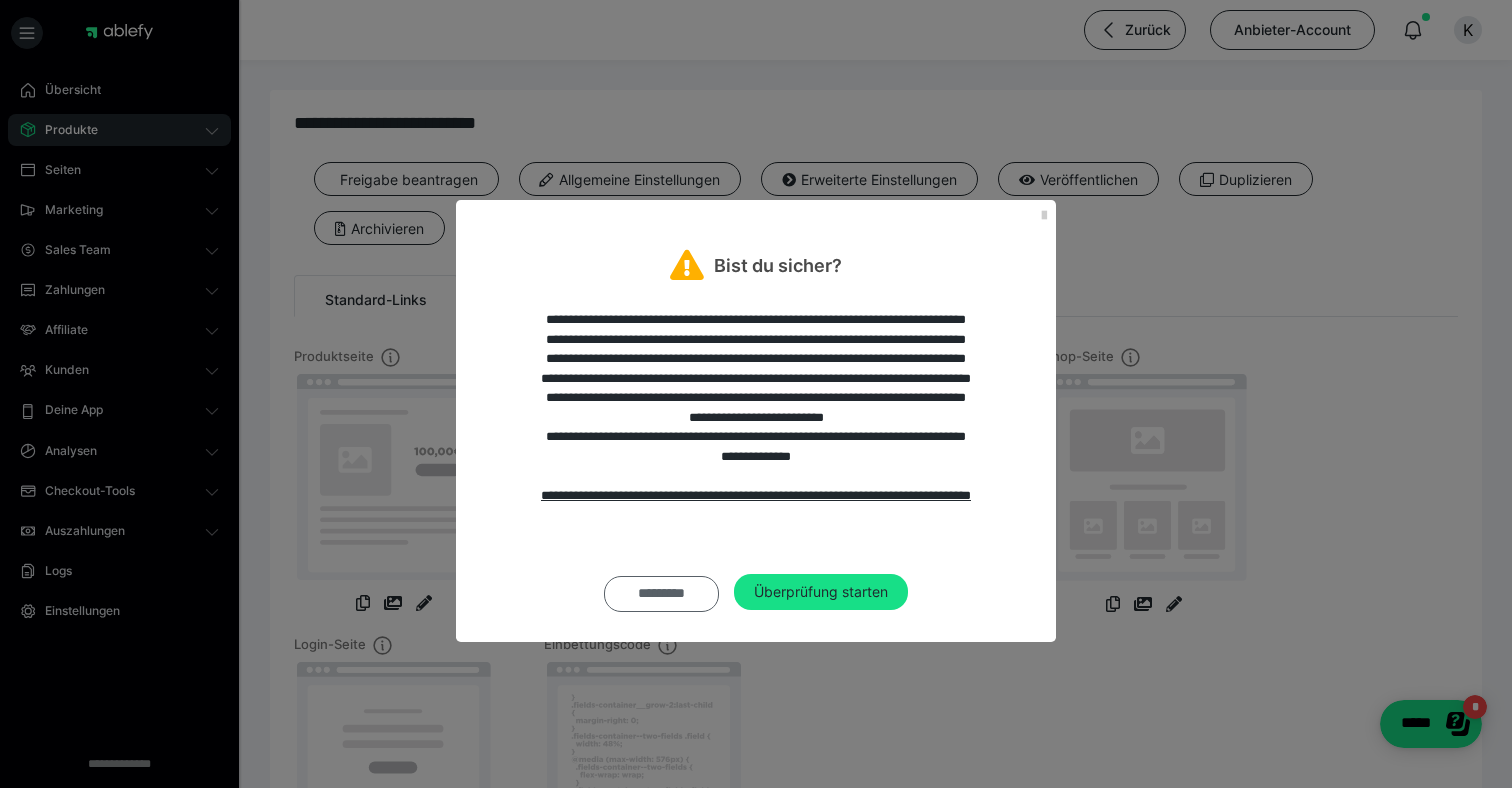 click on "*********" at bounding box center (661, 594) 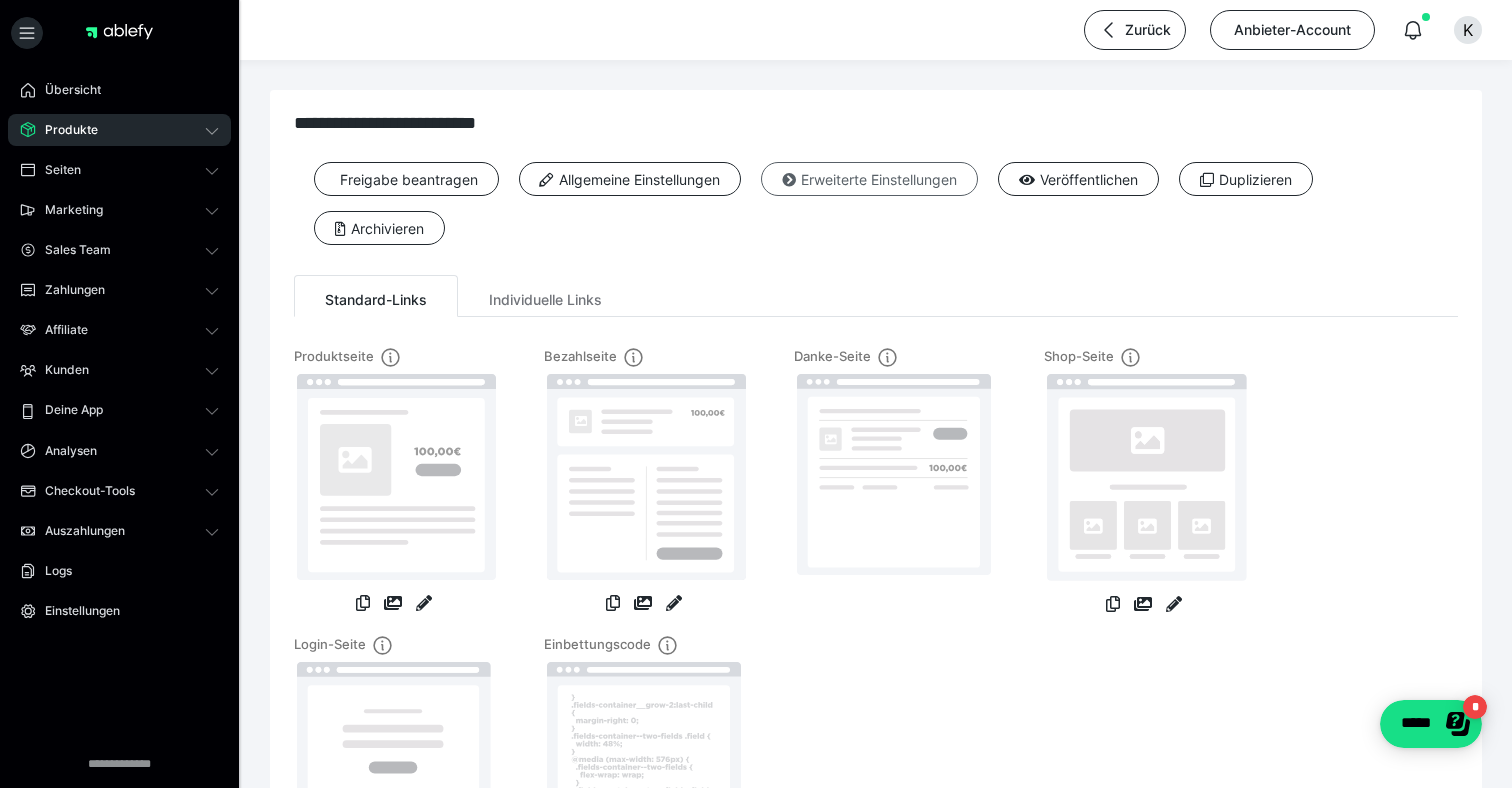 click on "Erweiterte Einstellungen" at bounding box center (869, 179) 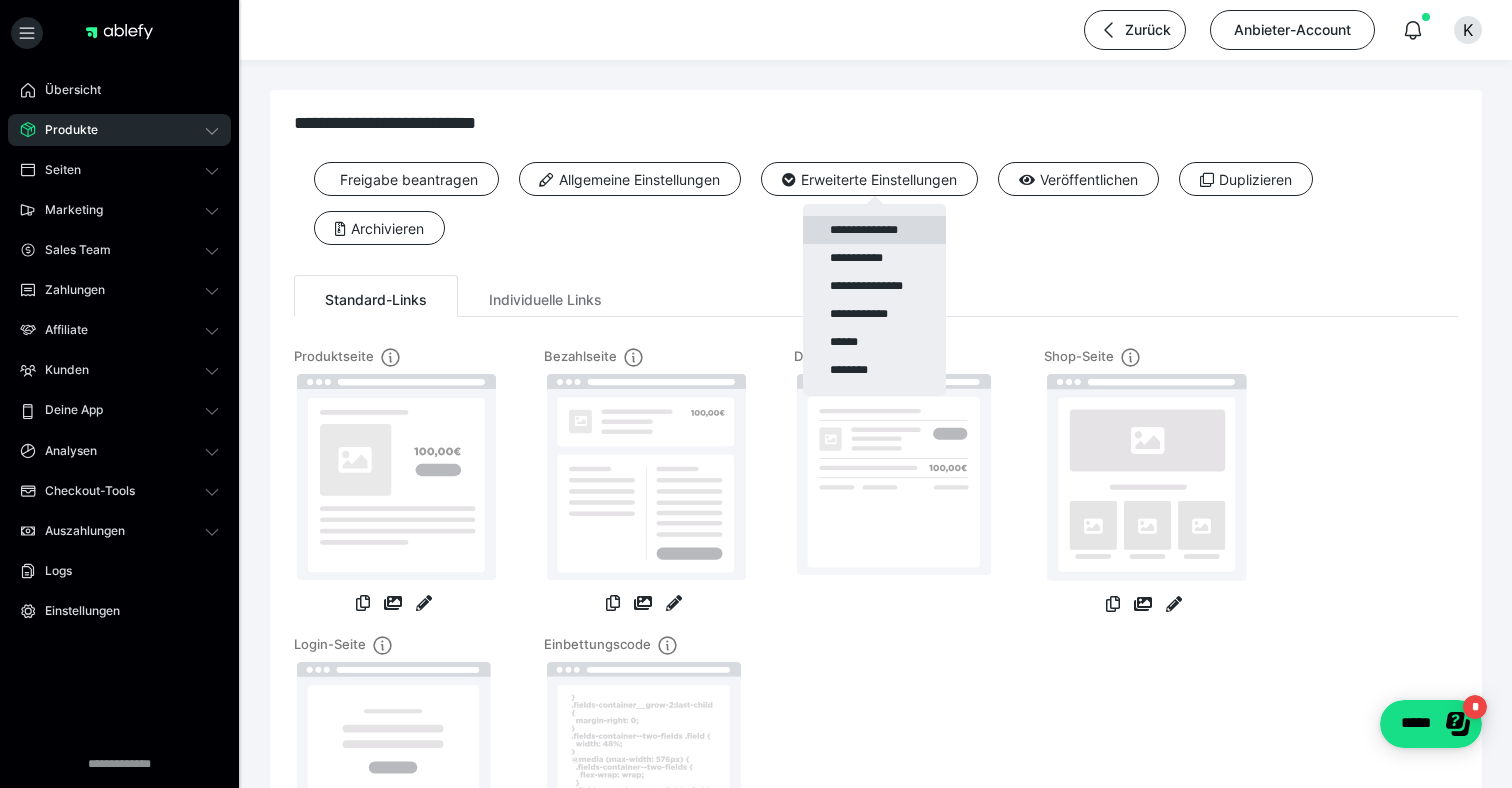 click on "**********" at bounding box center [874, 230] 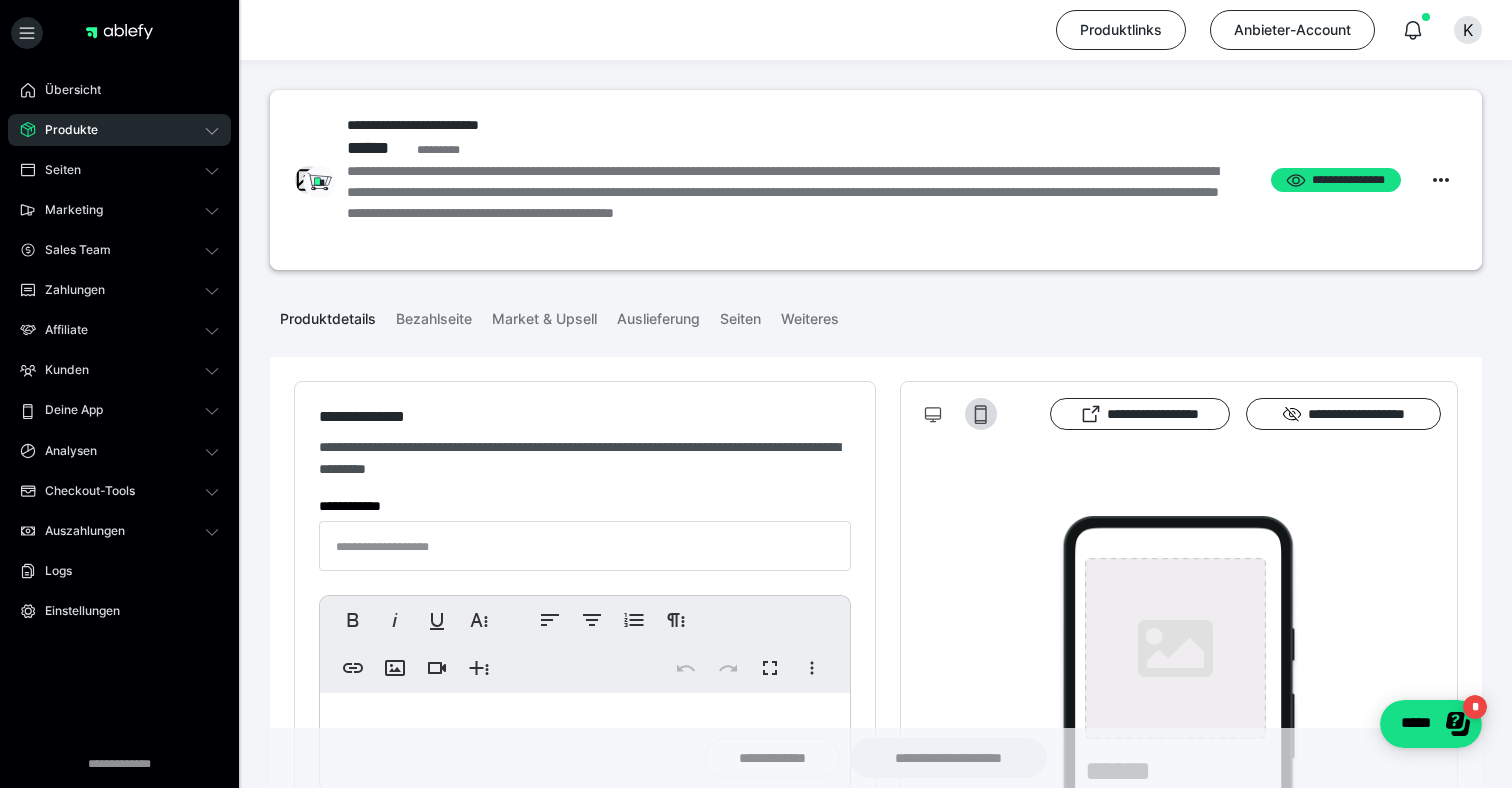 type on "**********" 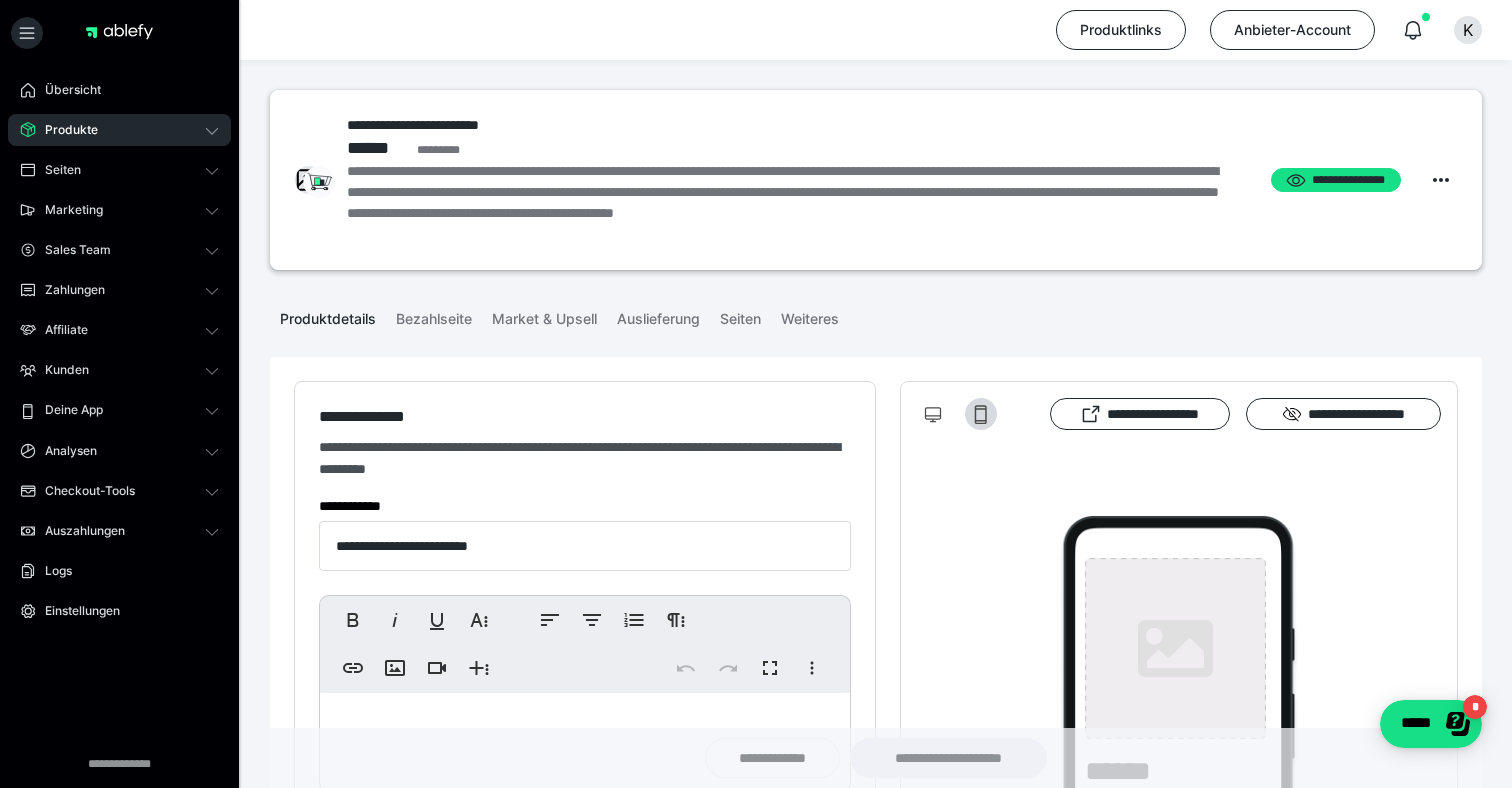 type on "**********" 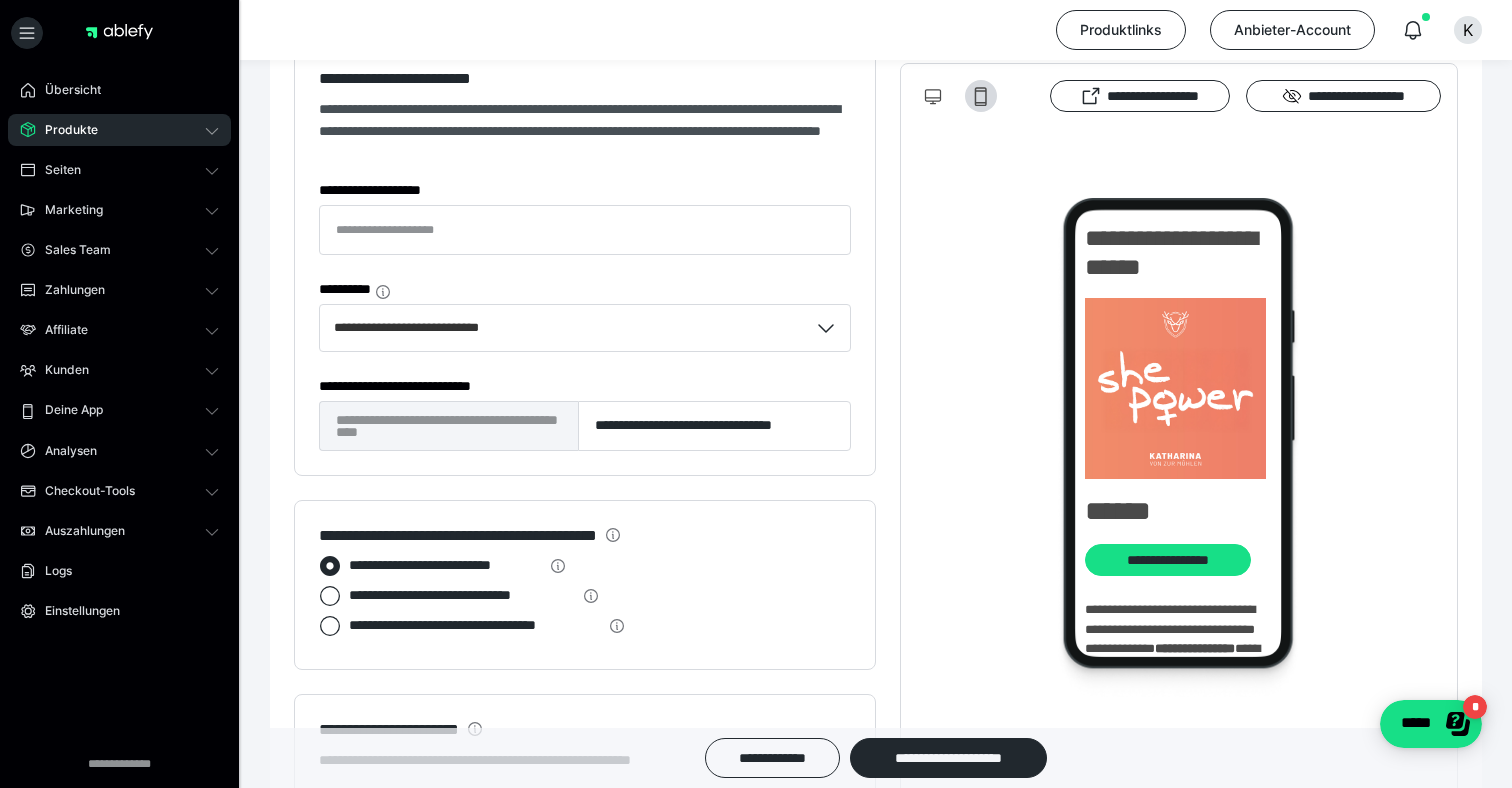 scroll, scrollTop: 1366, scrollLeft: 0, axis: vertical 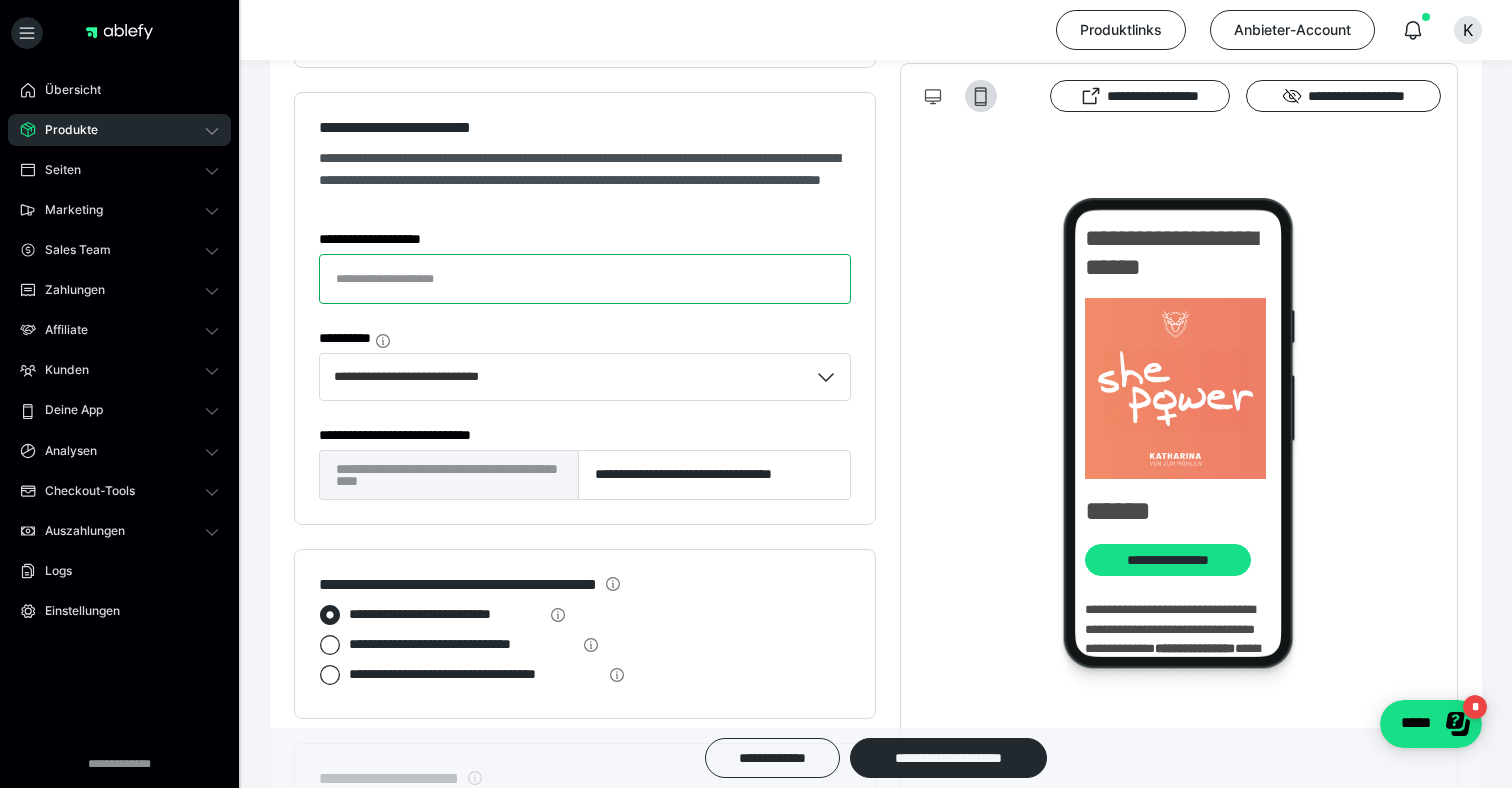 click on "**********" at bounding box center (585, 279) 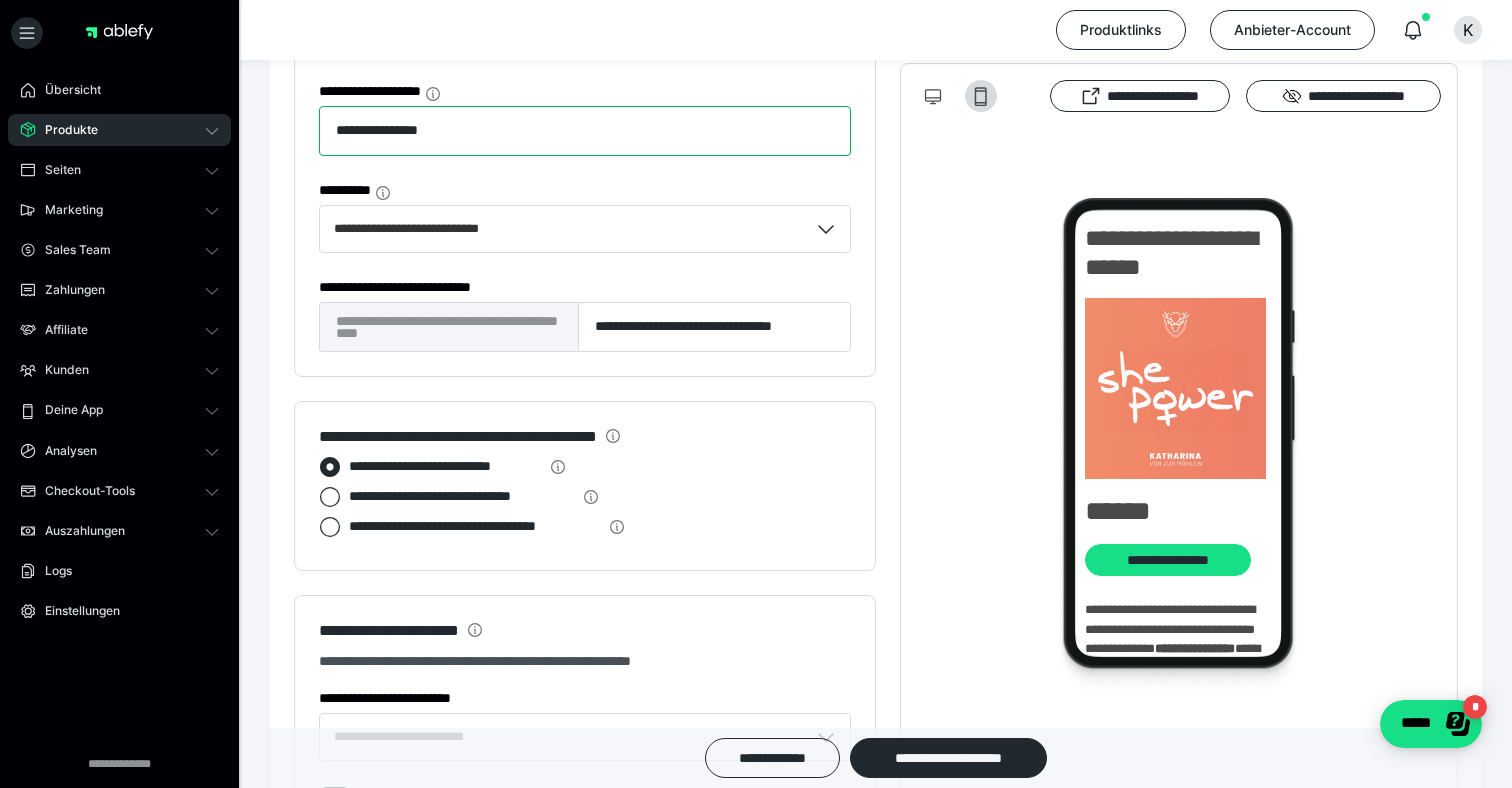 scroll, scrollTop: 1519, scrollLeft: 0, axis: vertical 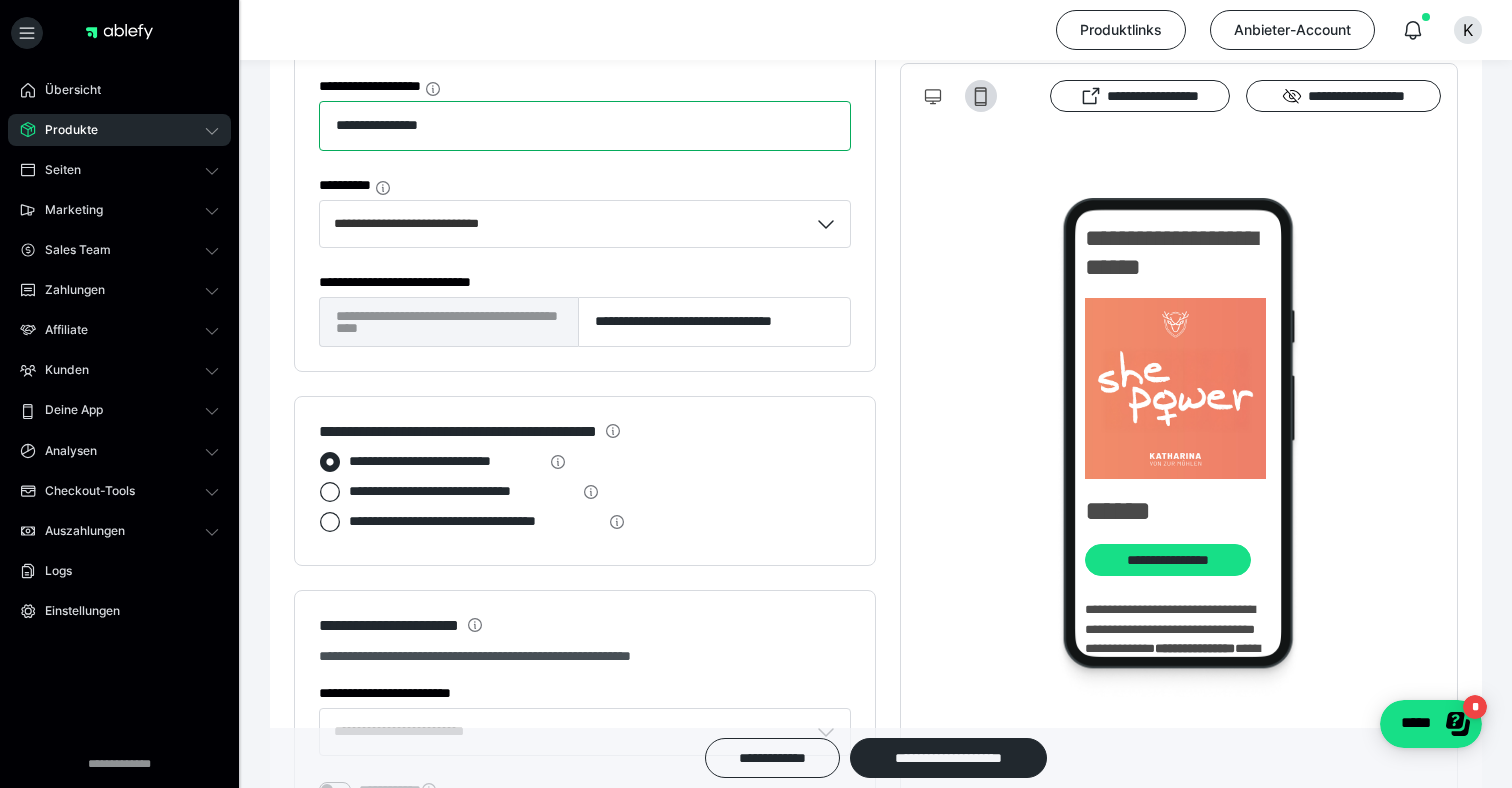 type on "**********" 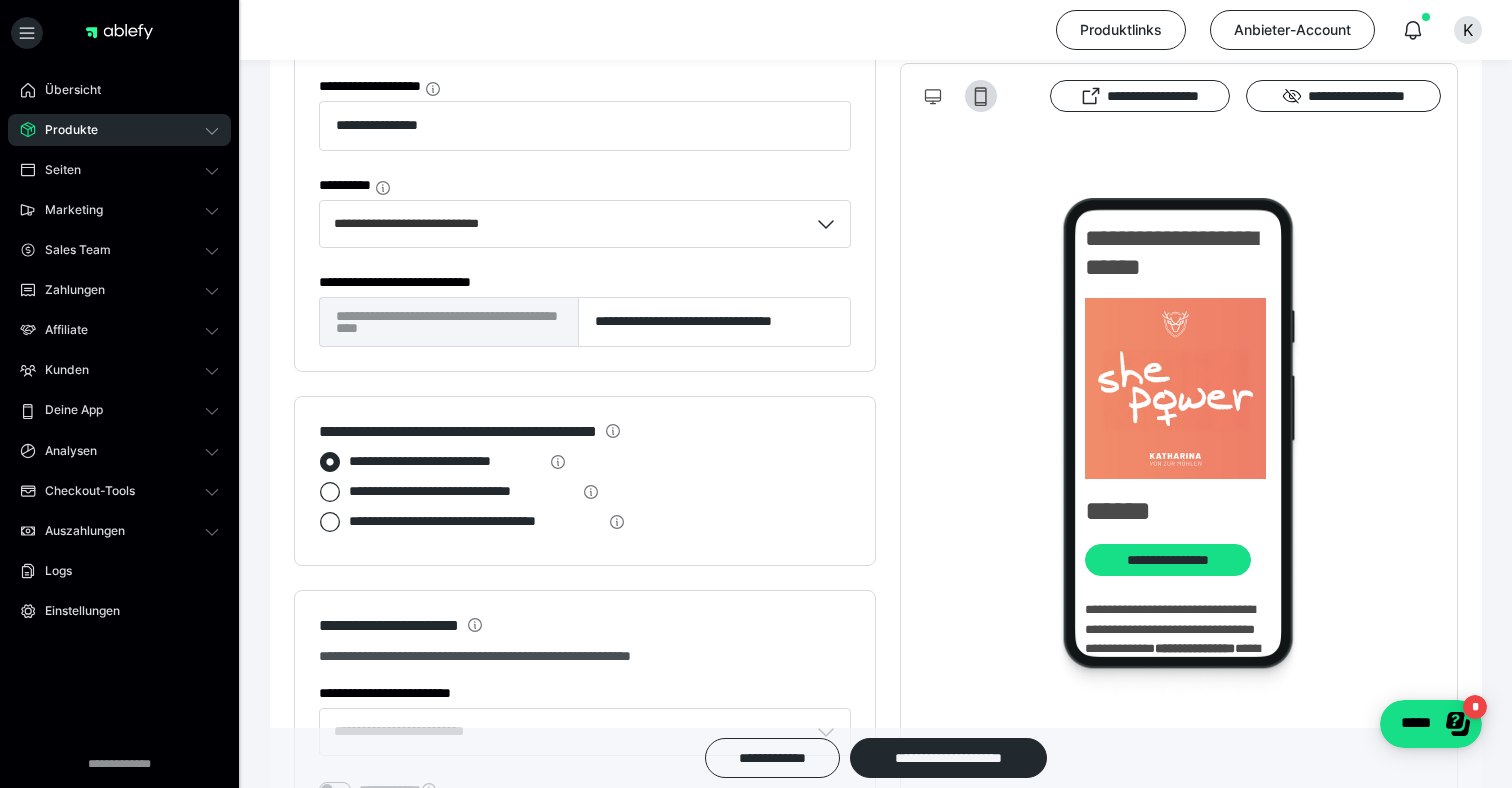 click on "**********" at bounding box center [585, 17] 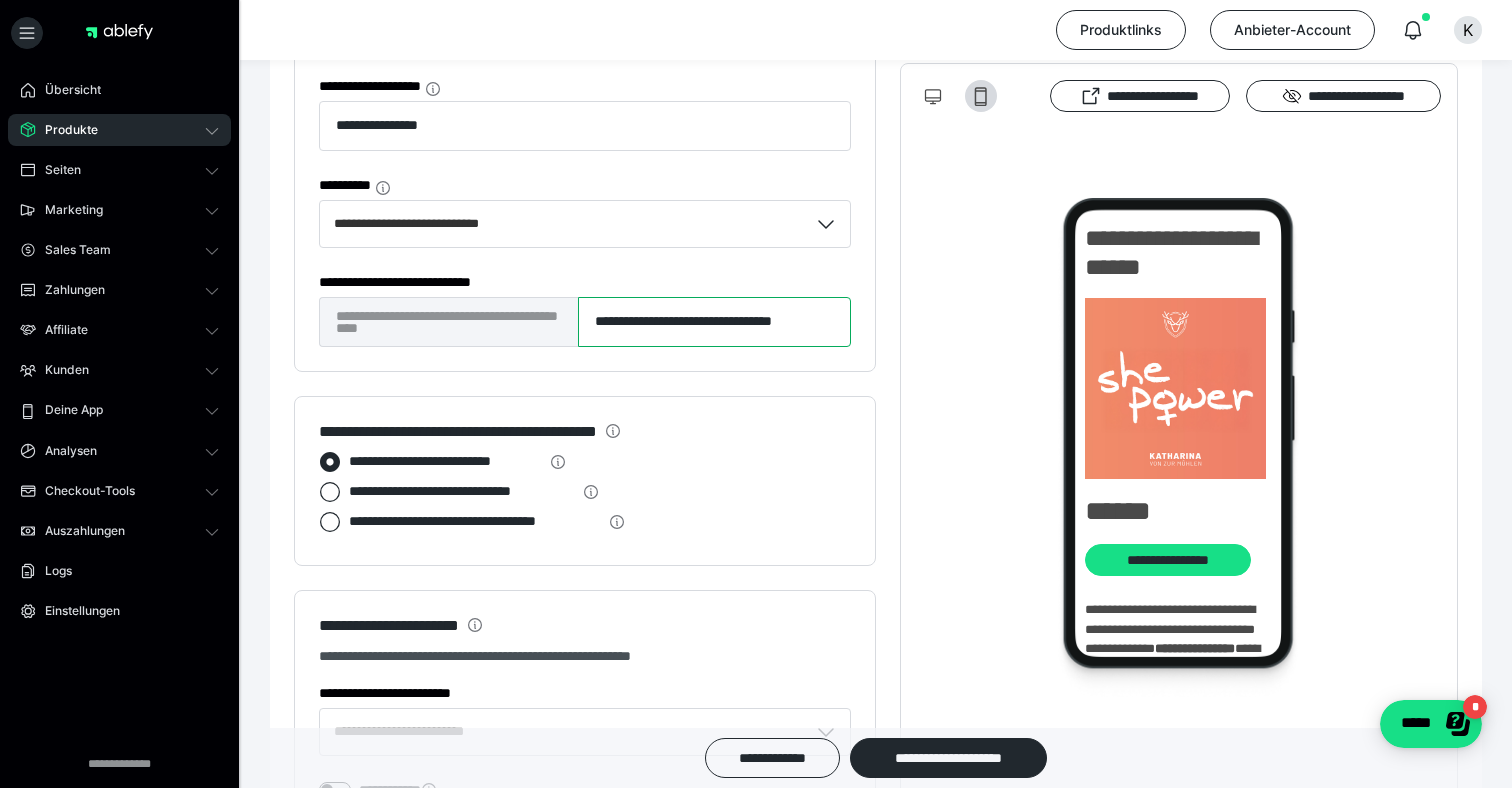 click on "**********" at bounding box center [714, 322] 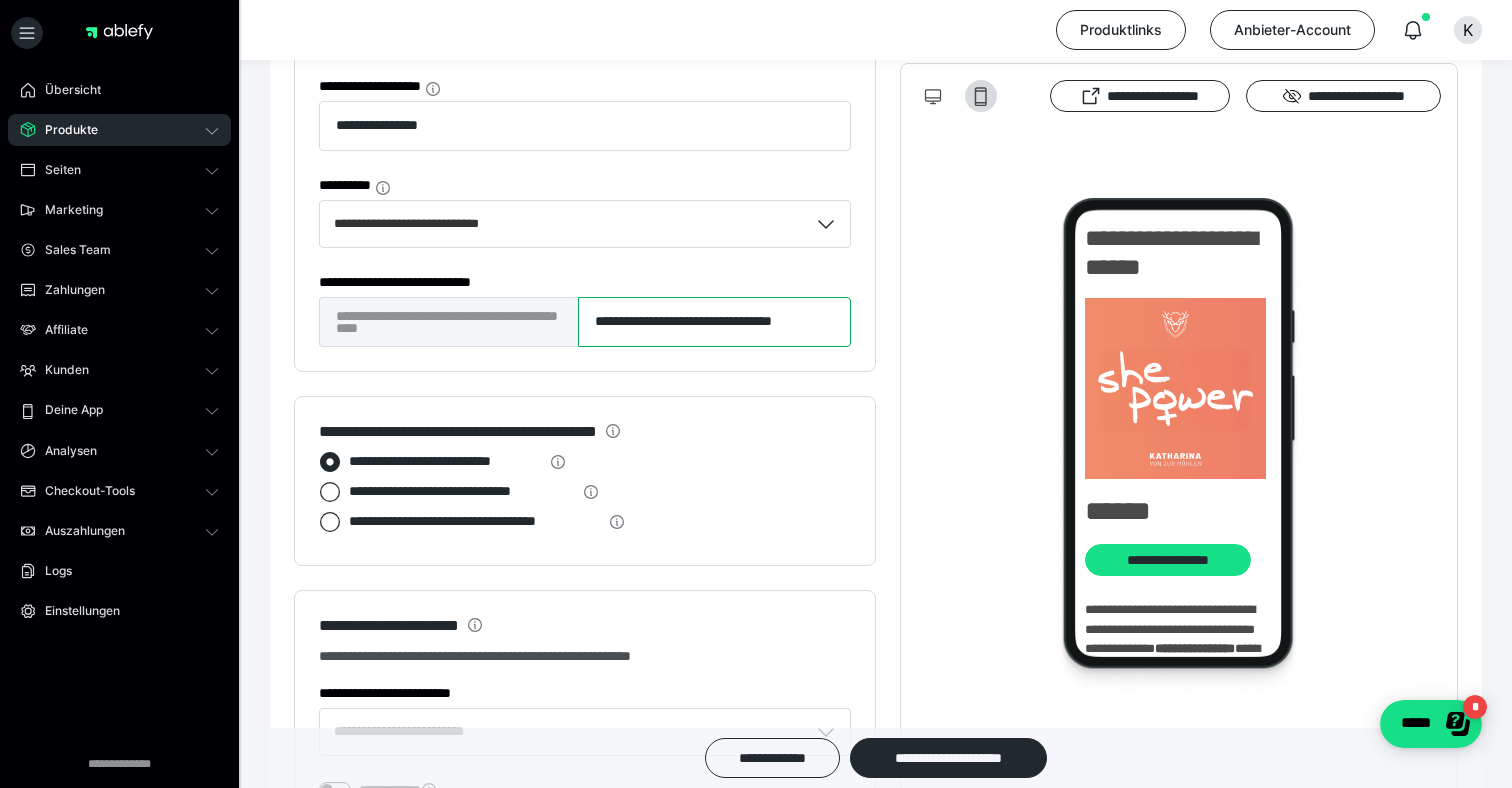 scroll, scrollTop: 0, scrollLeft: 30, axis: horizontal 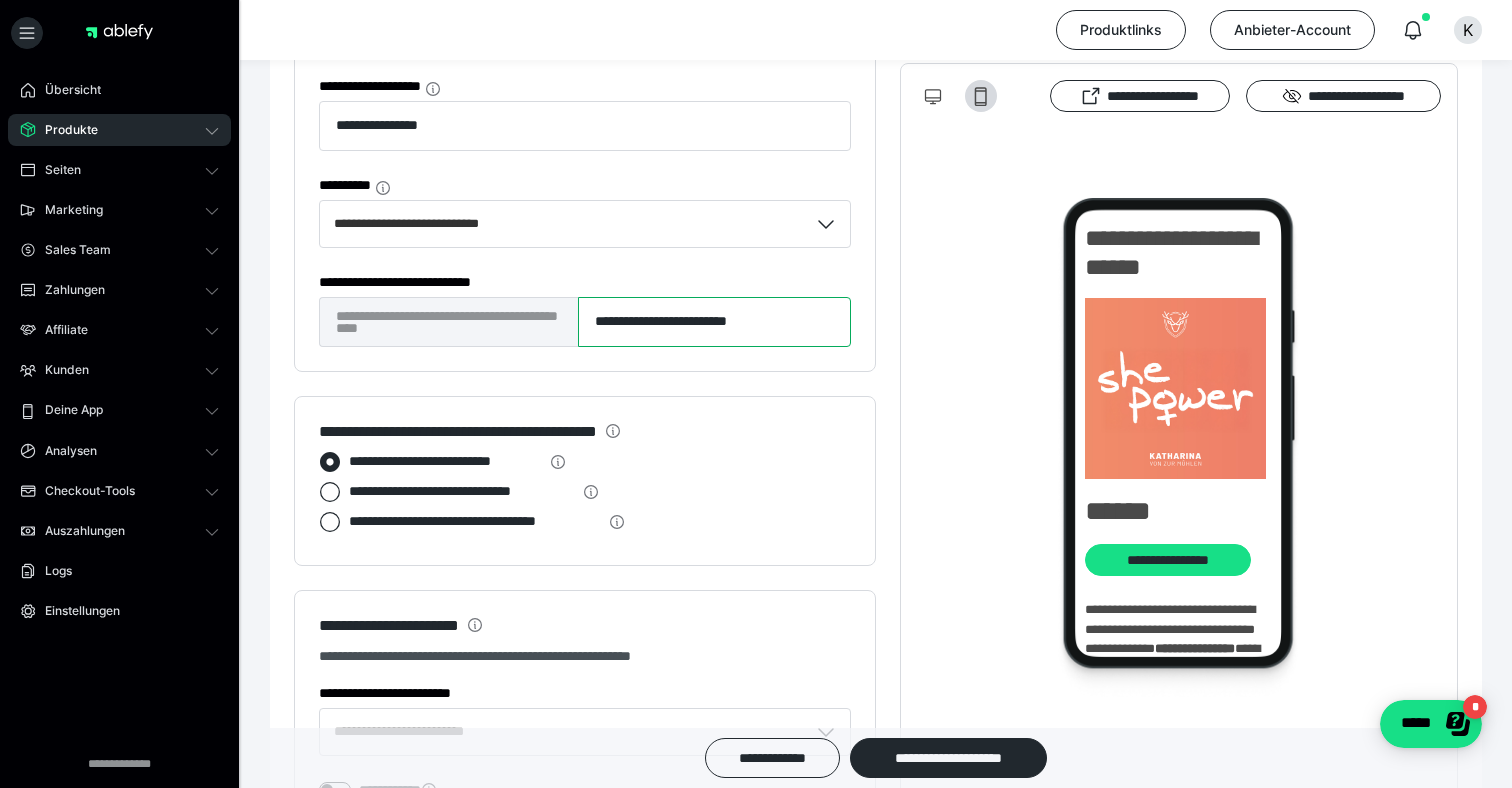 drag, startPoint x: 781, startPoint y: 323, endPoint x: 541, endPoint y: 321, distance: 240.00833 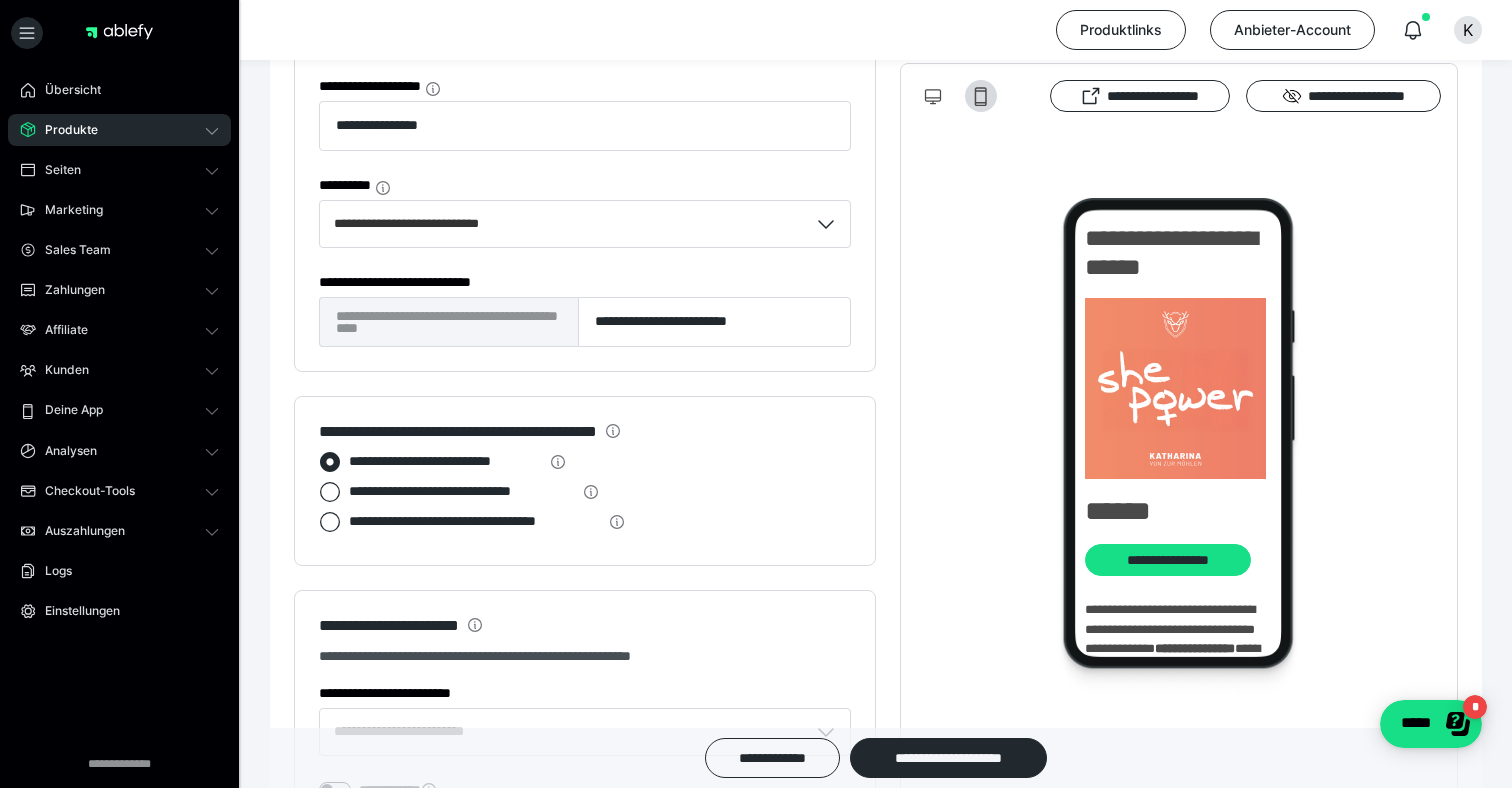 click on "**********" at bounding box center [585, 155] 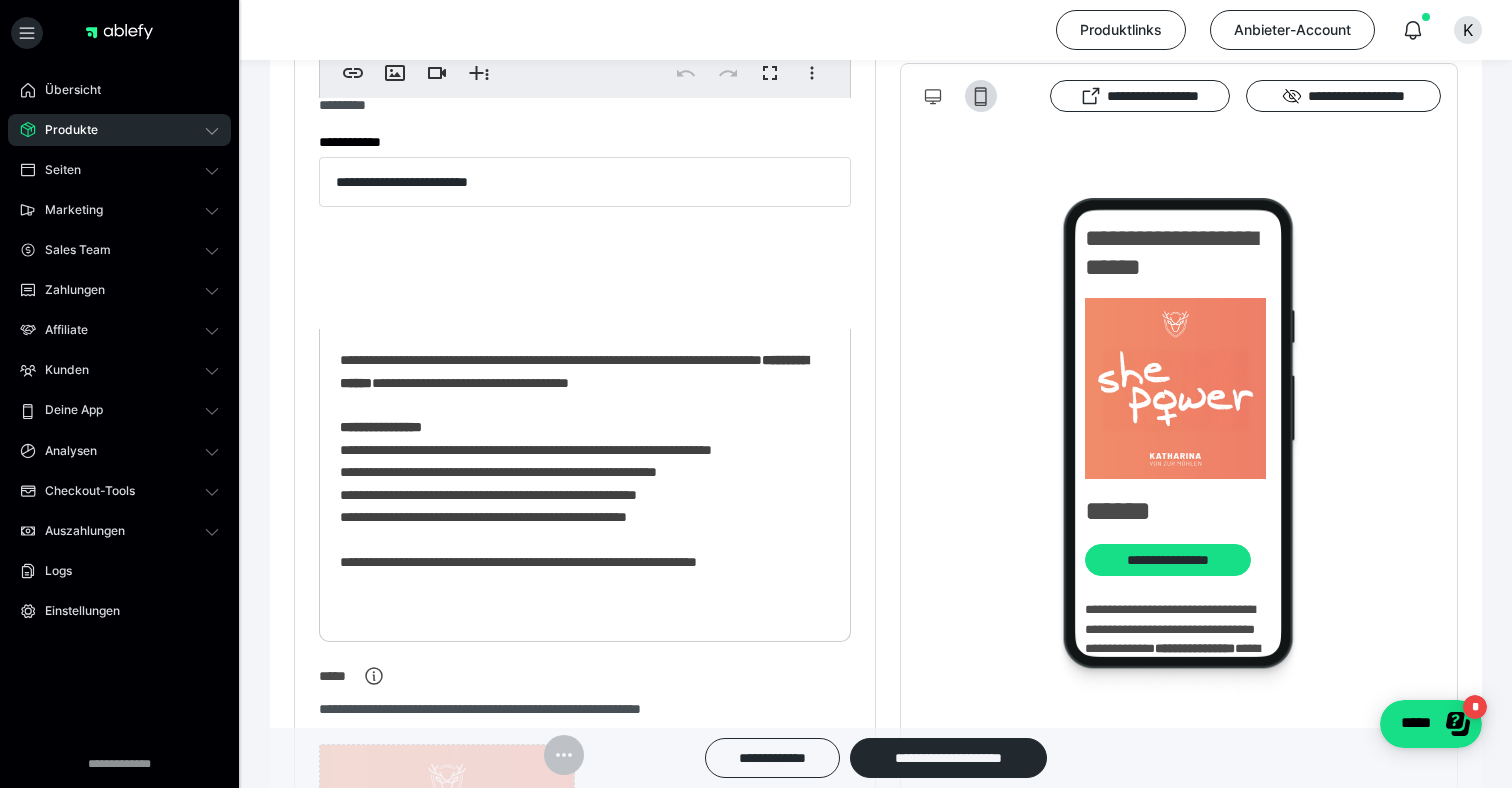 scroll, scrollTop: 0, scrollLeft: 0, axis: both 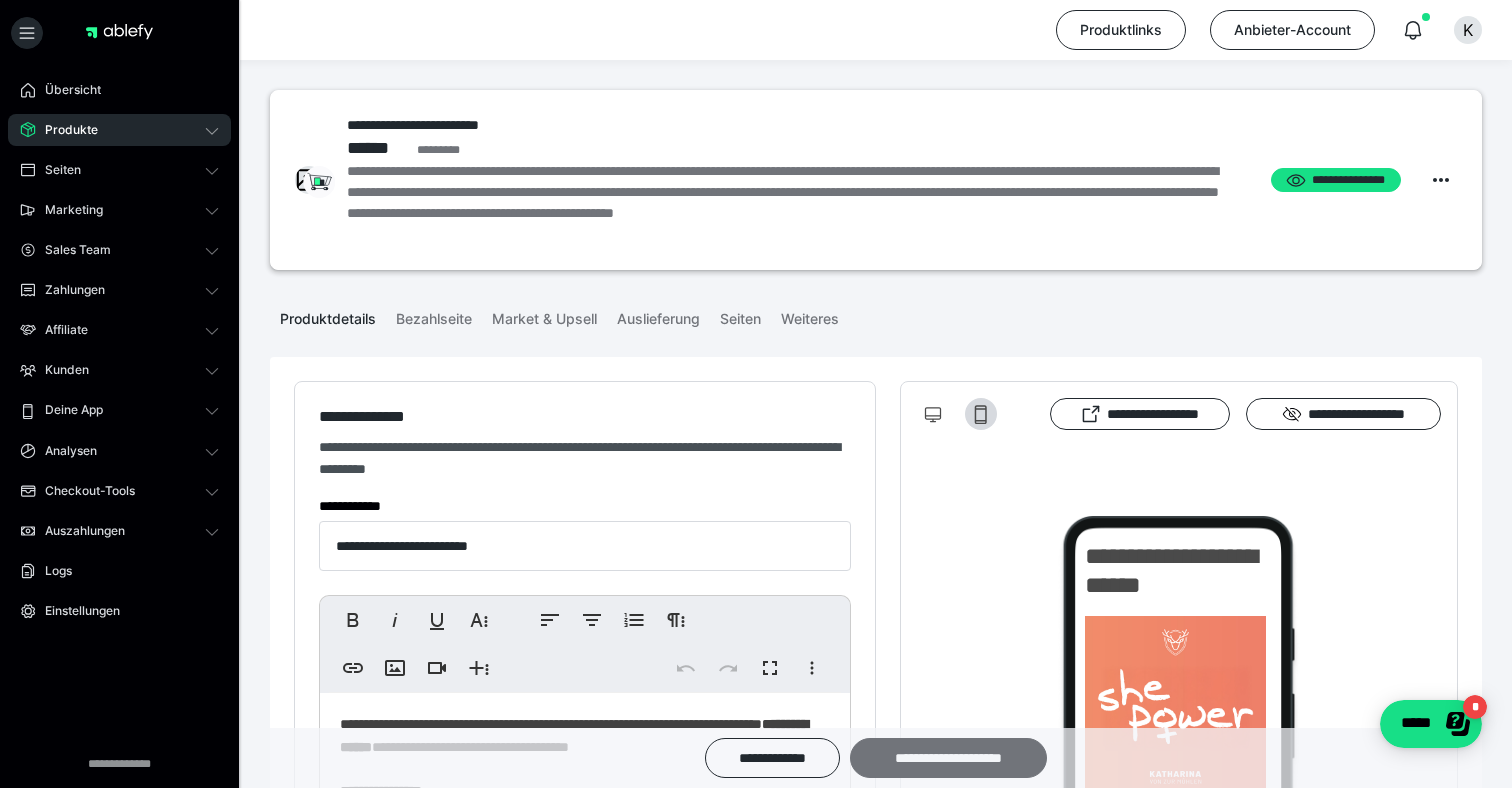 click on "**********" at bounding box center (948, 758) 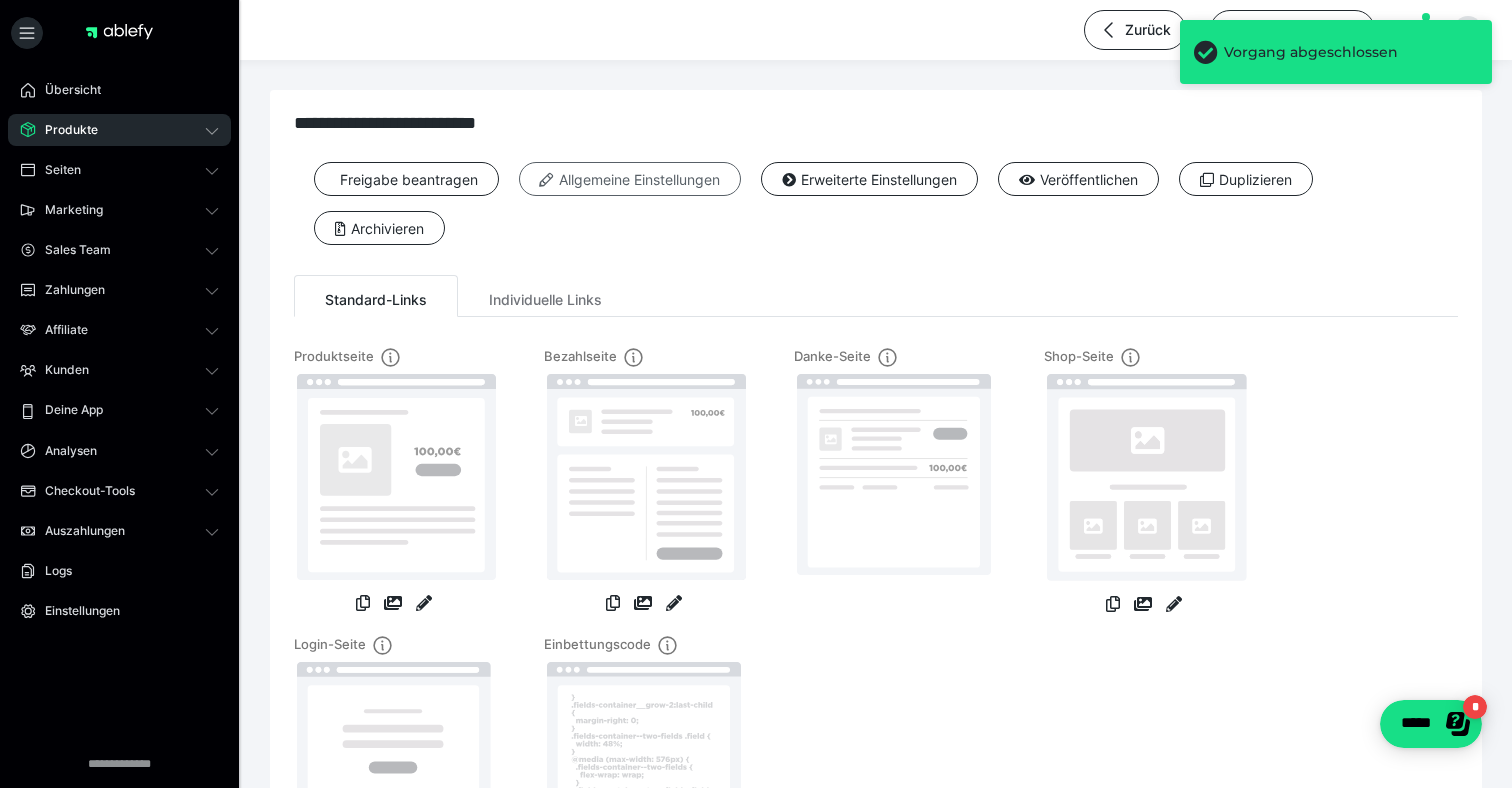 click on "Allgemeine Einstellungen" at bounding box center [630, 179] 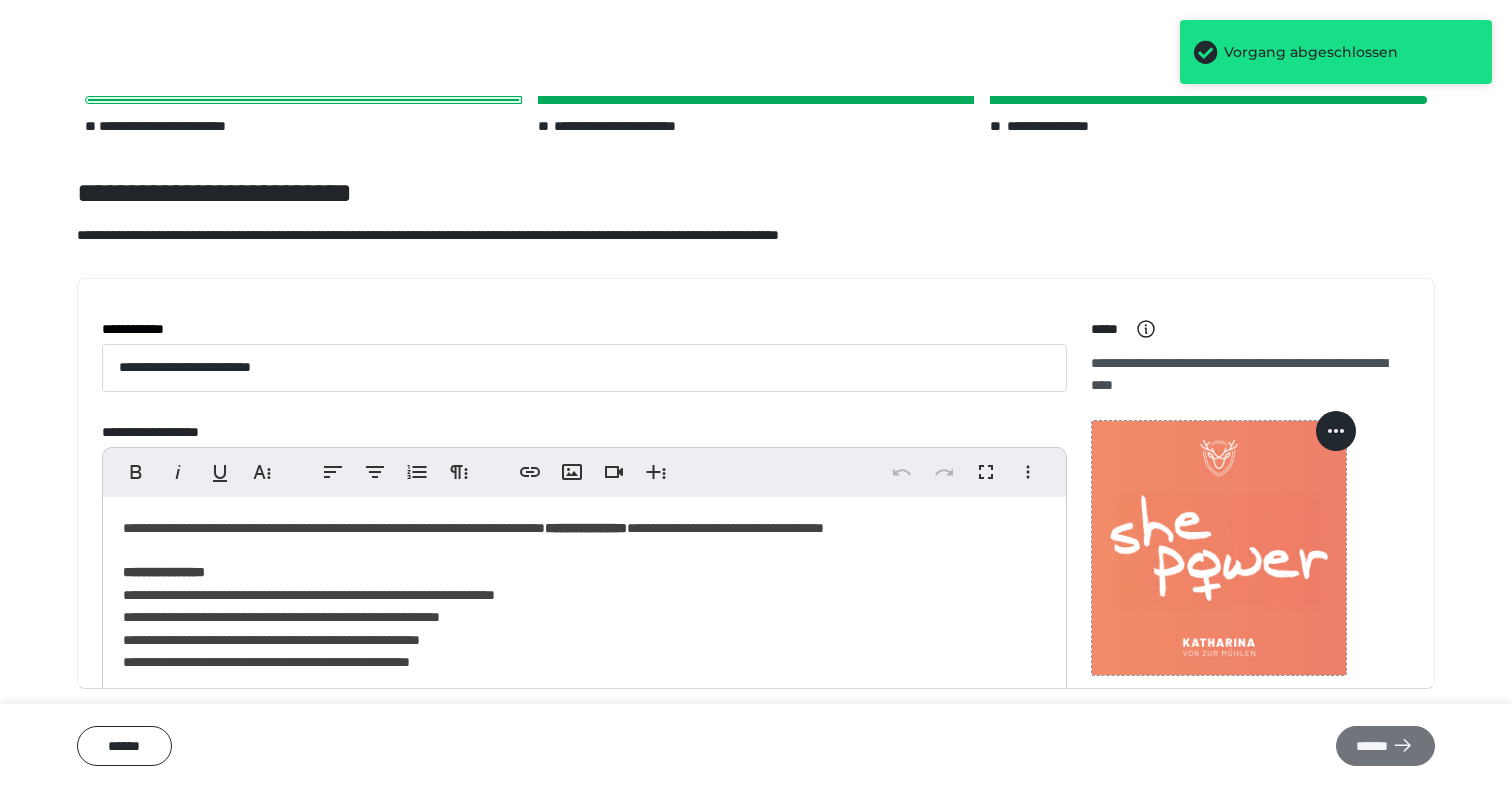 click on "******" at bounding box center (1385, 746) 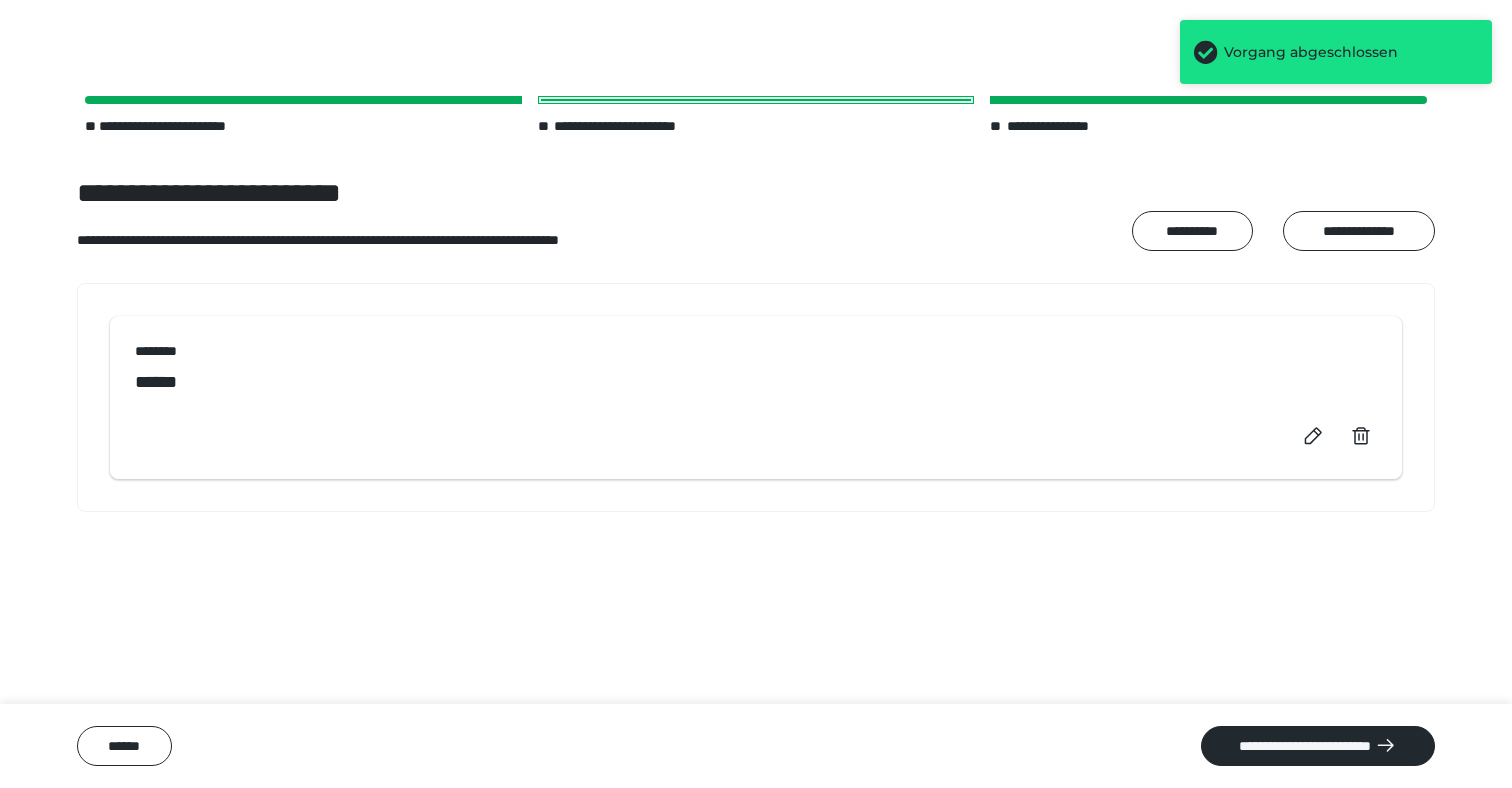 click on "**********" at bounding box center [1318, 746] 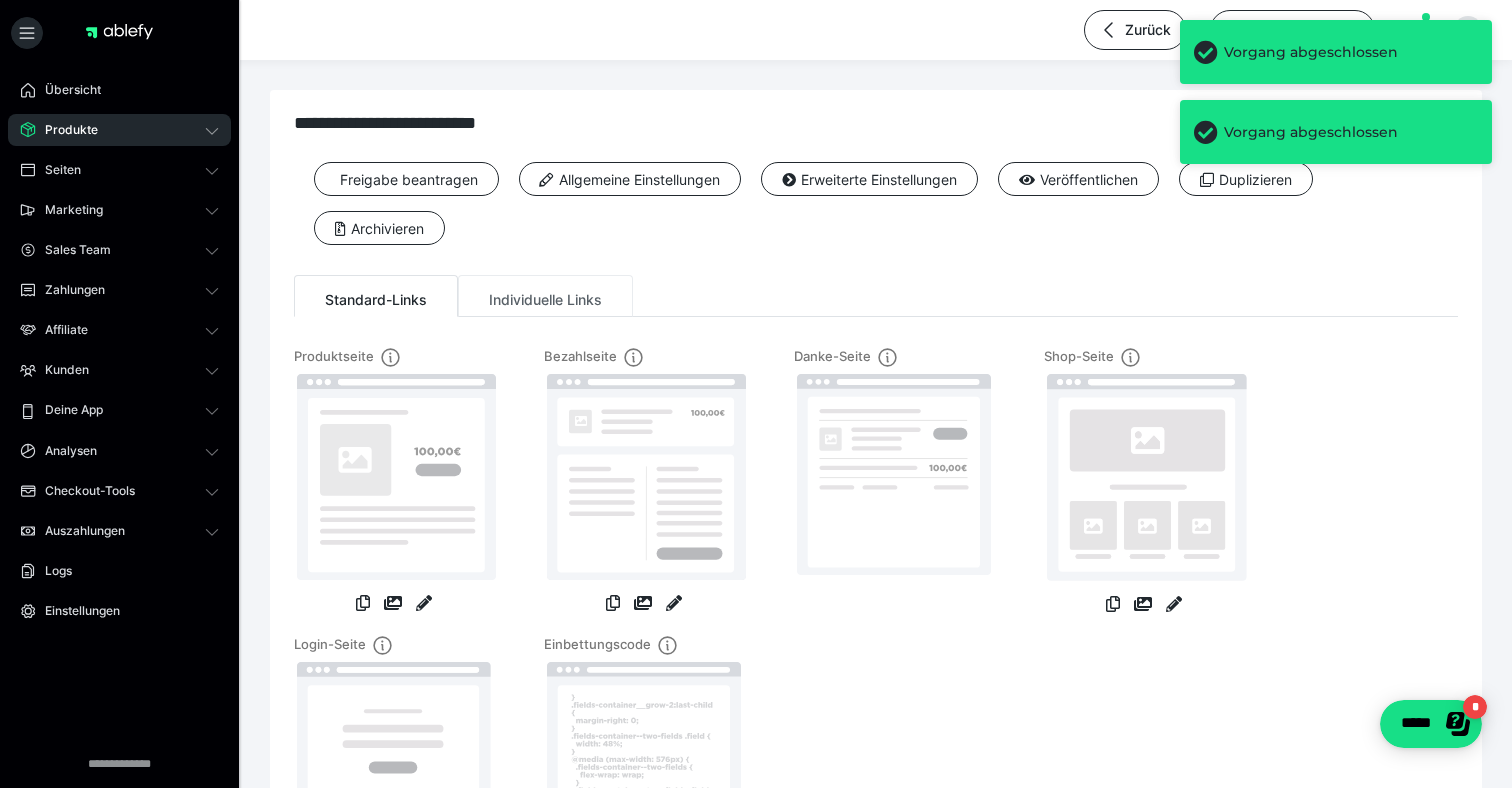 click on "Individuelle Links" at bounding box center (545, 296) 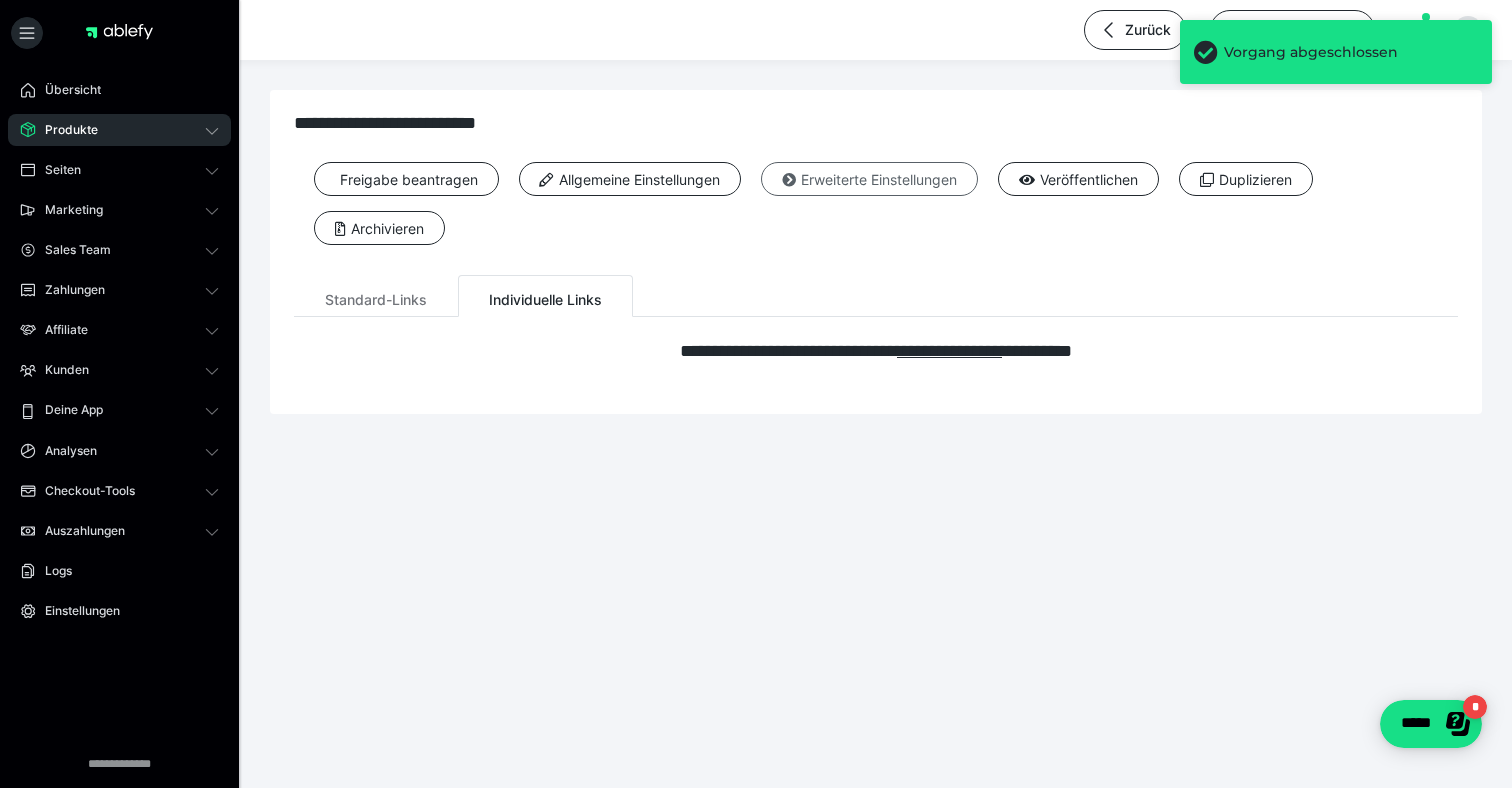 click on "Erweiterte Einstellungen" at bounding box center [869, 179] 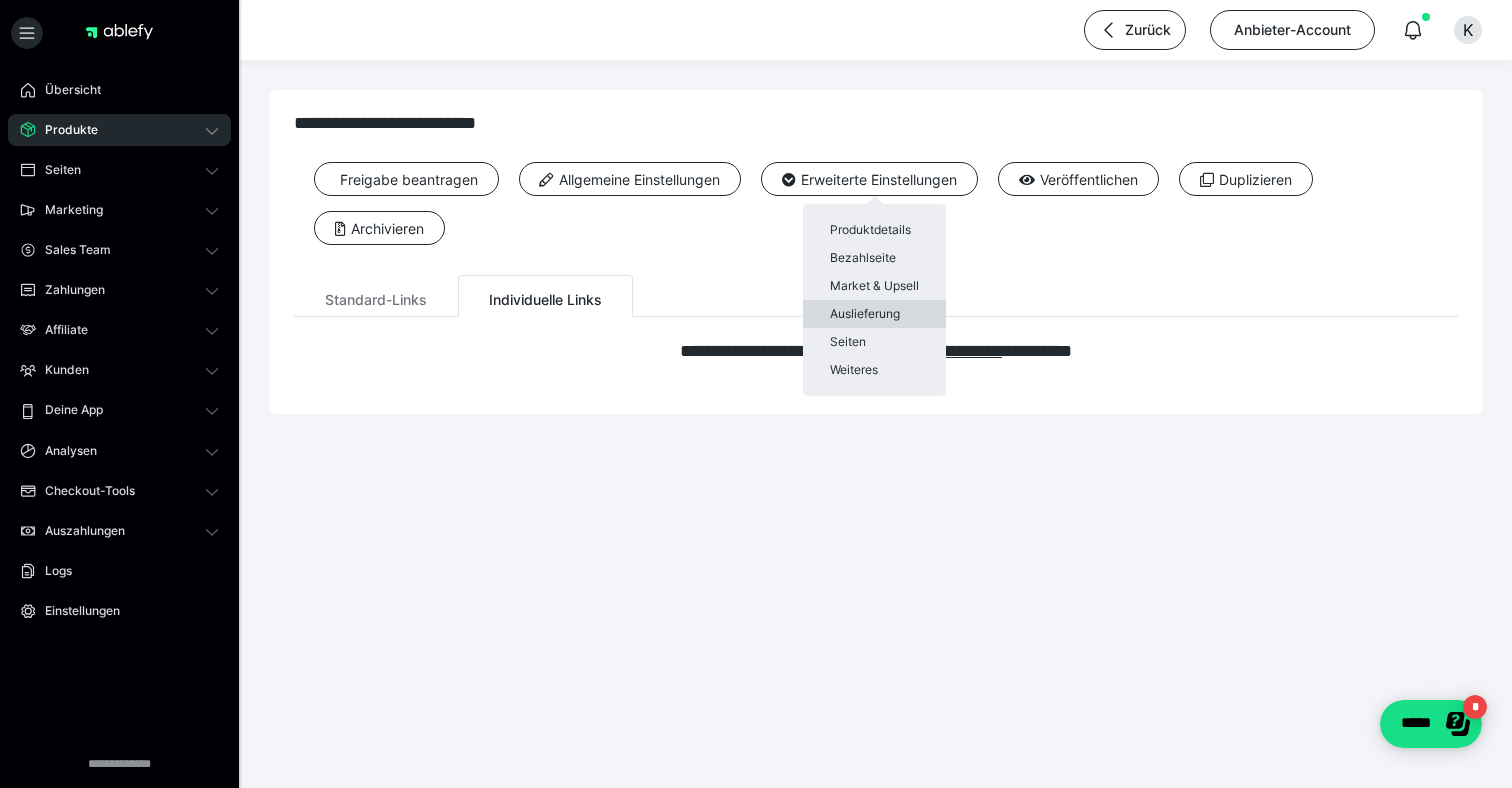 click on "Auslieferung" at bounding box center [874, 314] 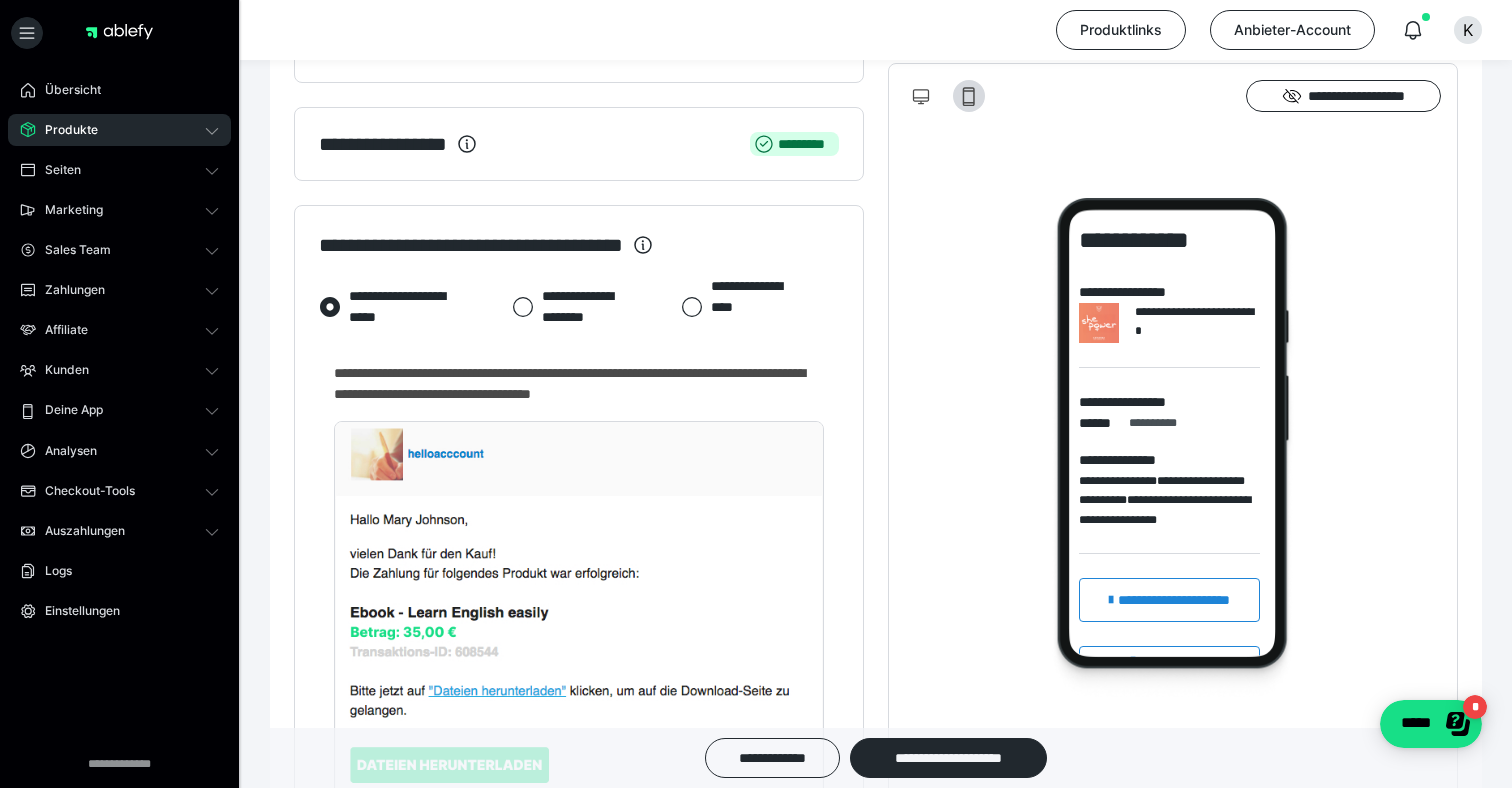 scroll, scrollTop: 0, scrollLeft: 0, axis: both 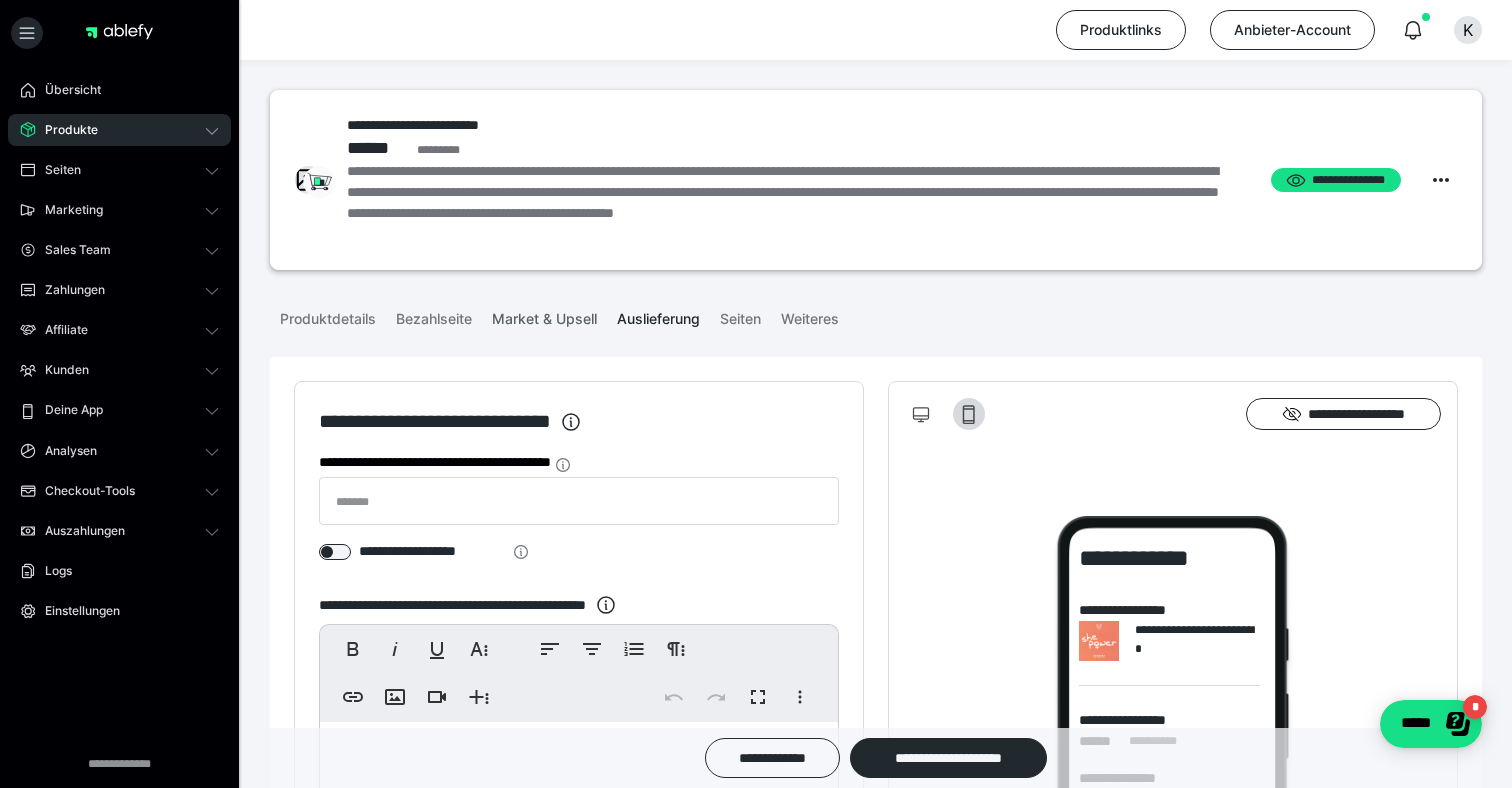 click on "Market & Upsell" at bounding box center (544, 315) 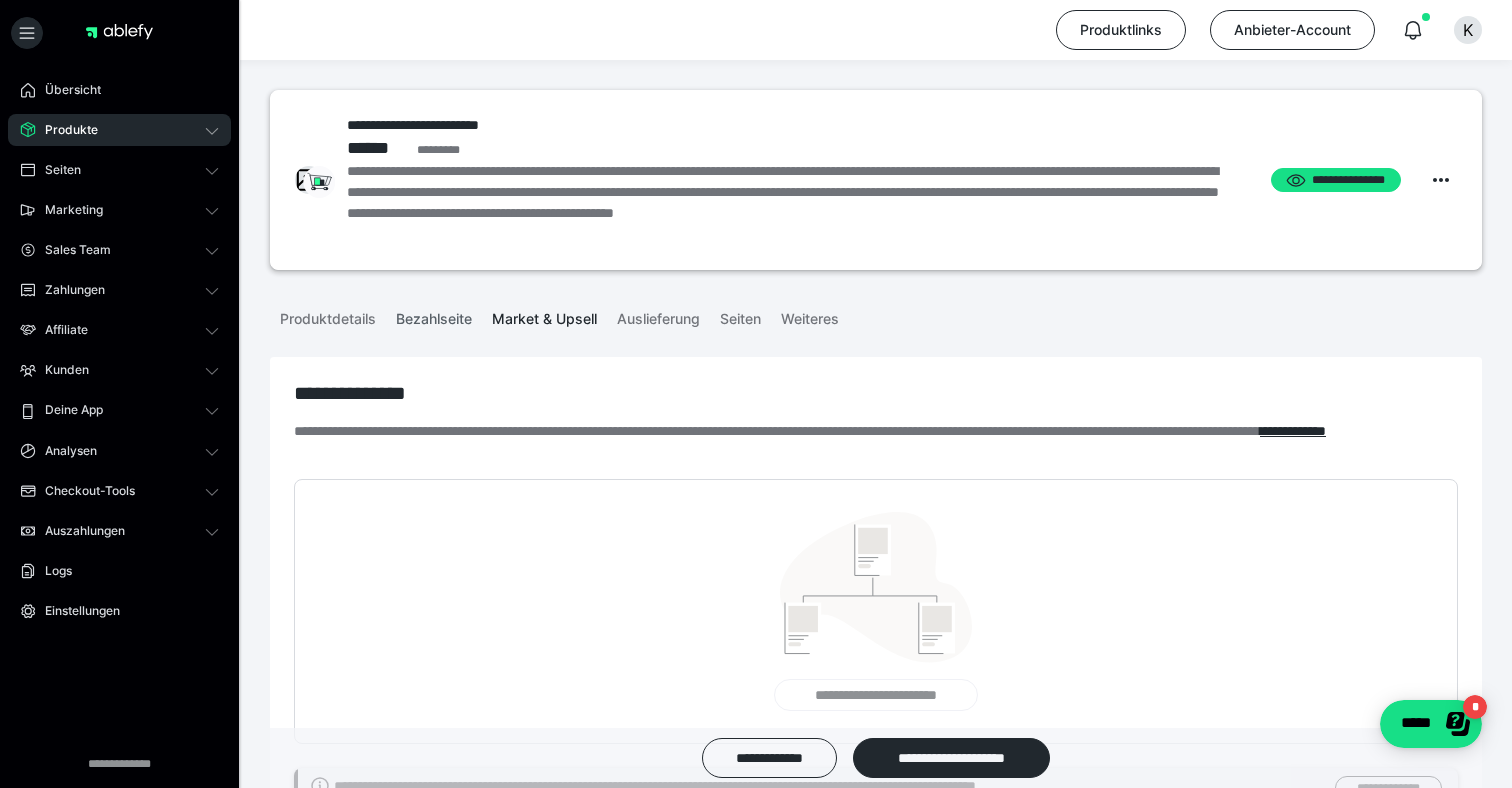 click on "Bezahlseite" at bounding box center [434, 315] 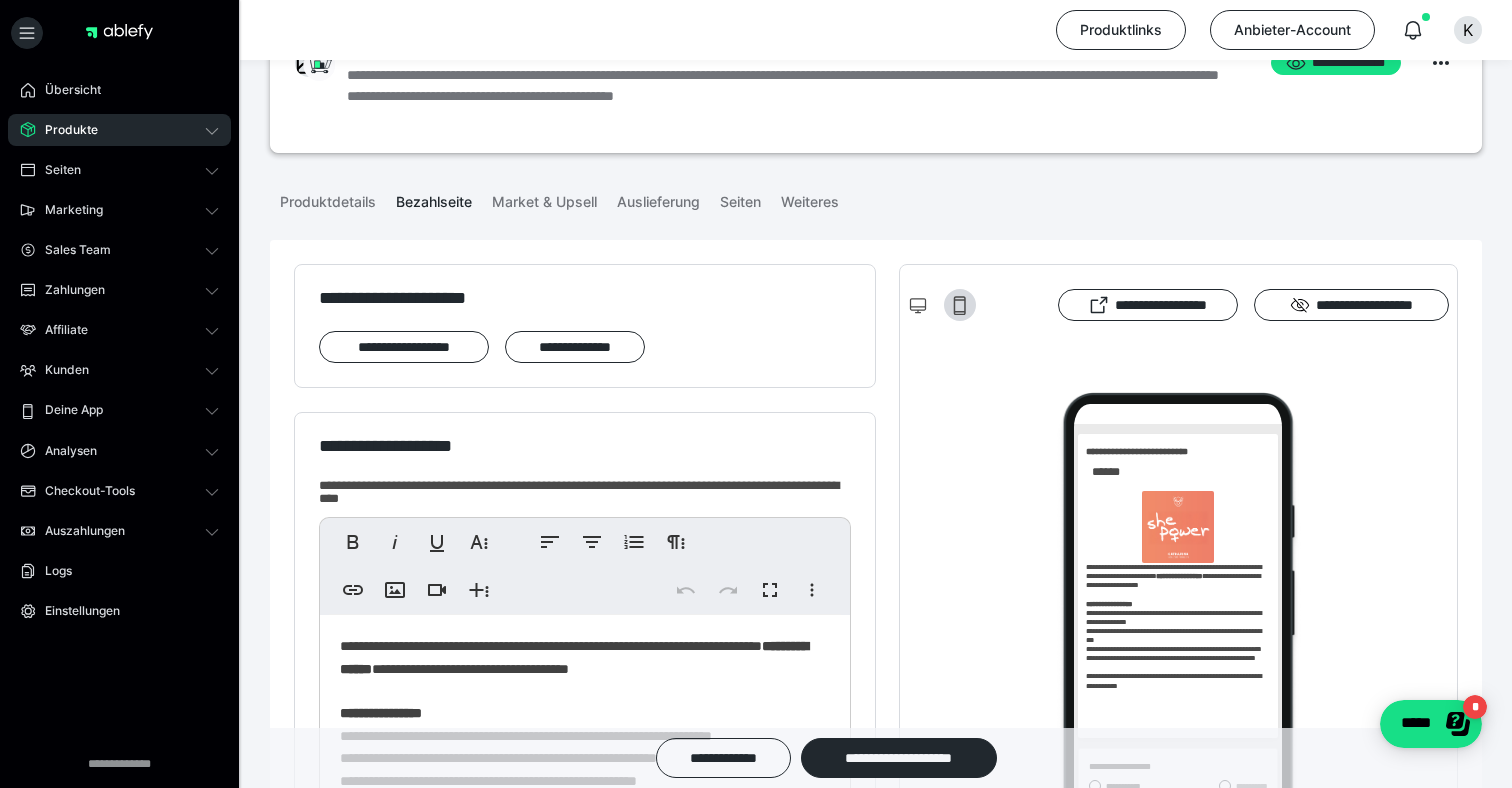 scroll, scrollTop: 0, scrollLeft: 0, axis: both 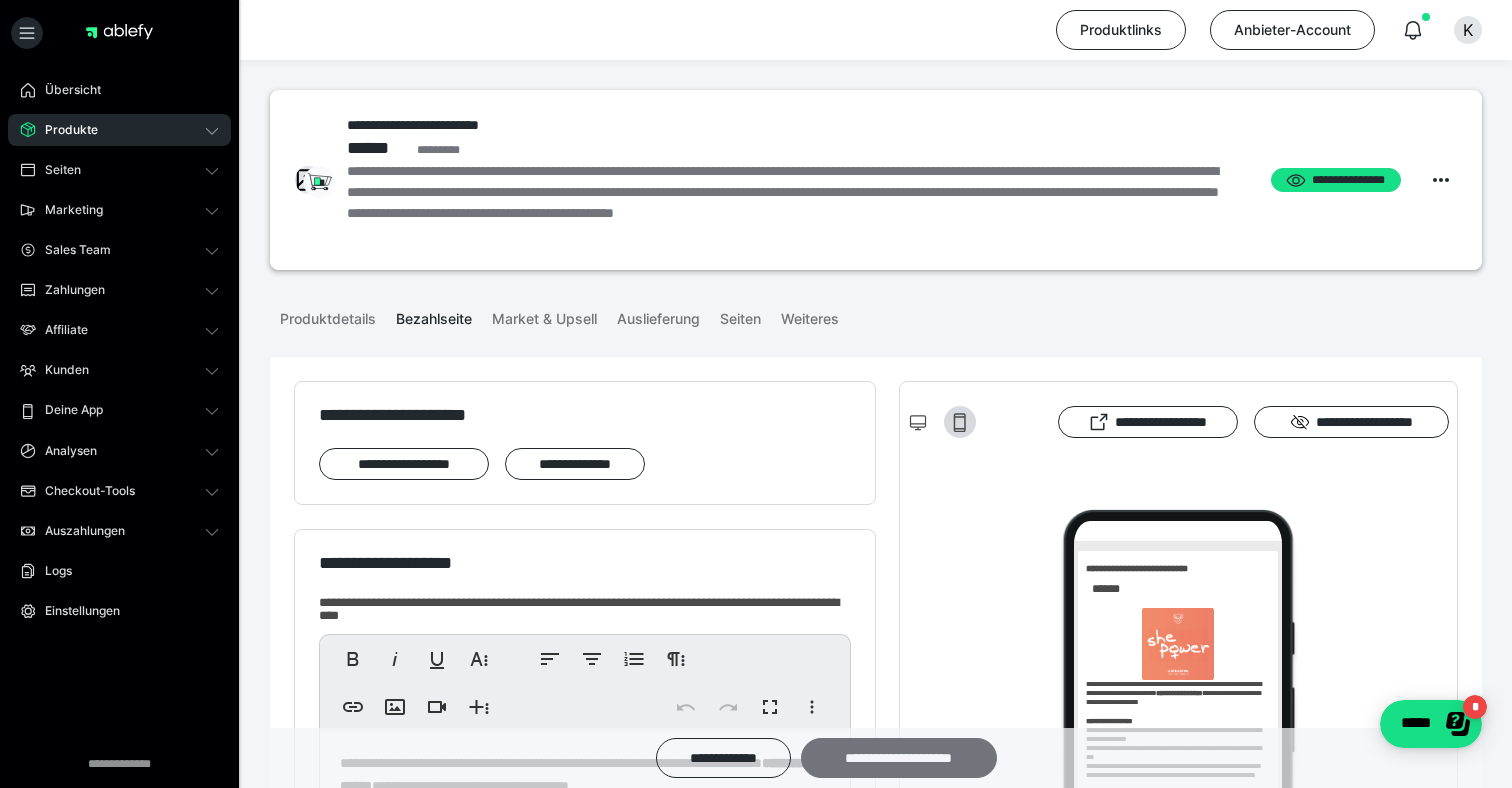 click on "**********" at bounding box center (899, 758) 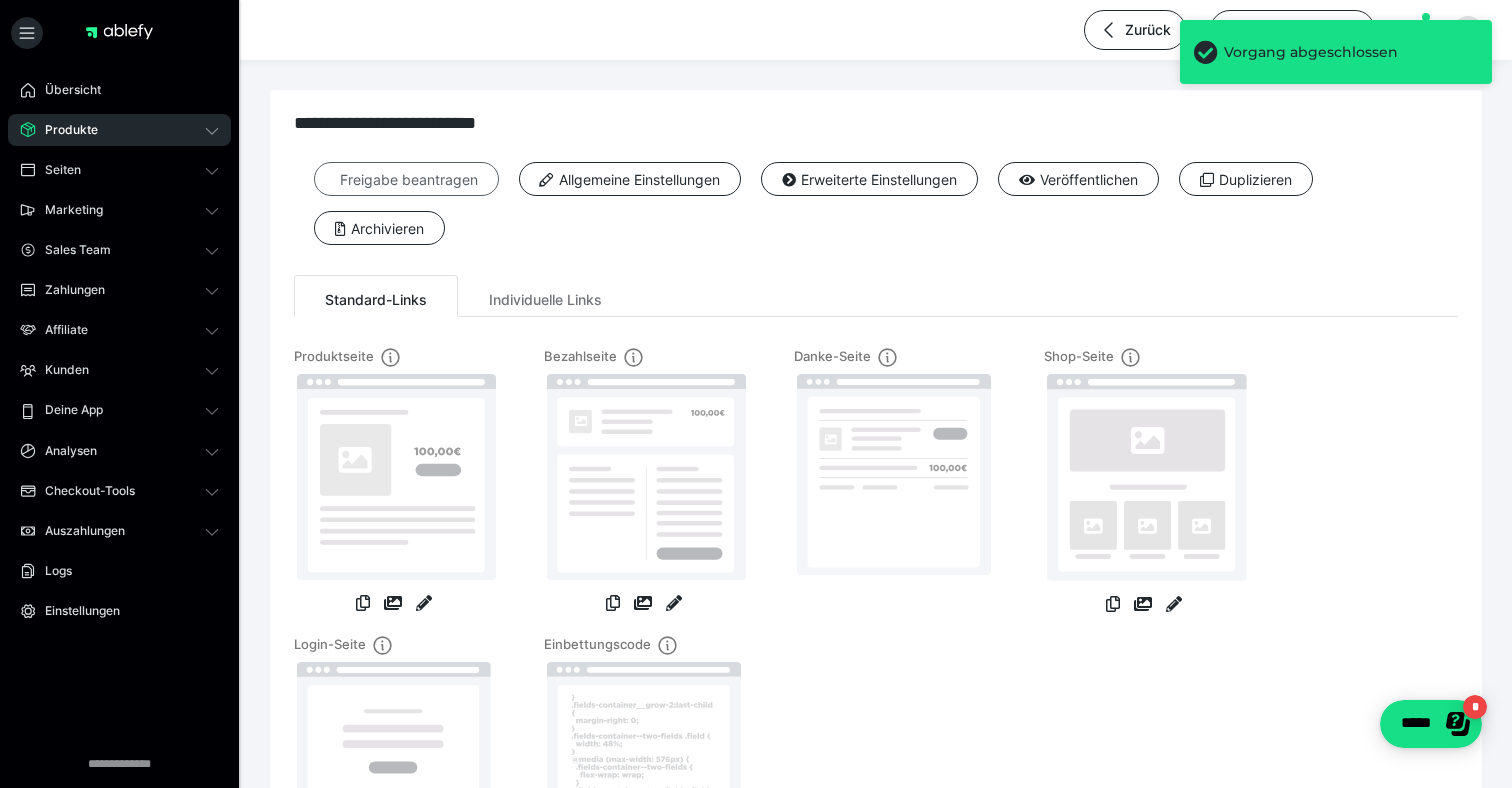 click on "Freigabe beantragen" at bounding box center (406, 179) 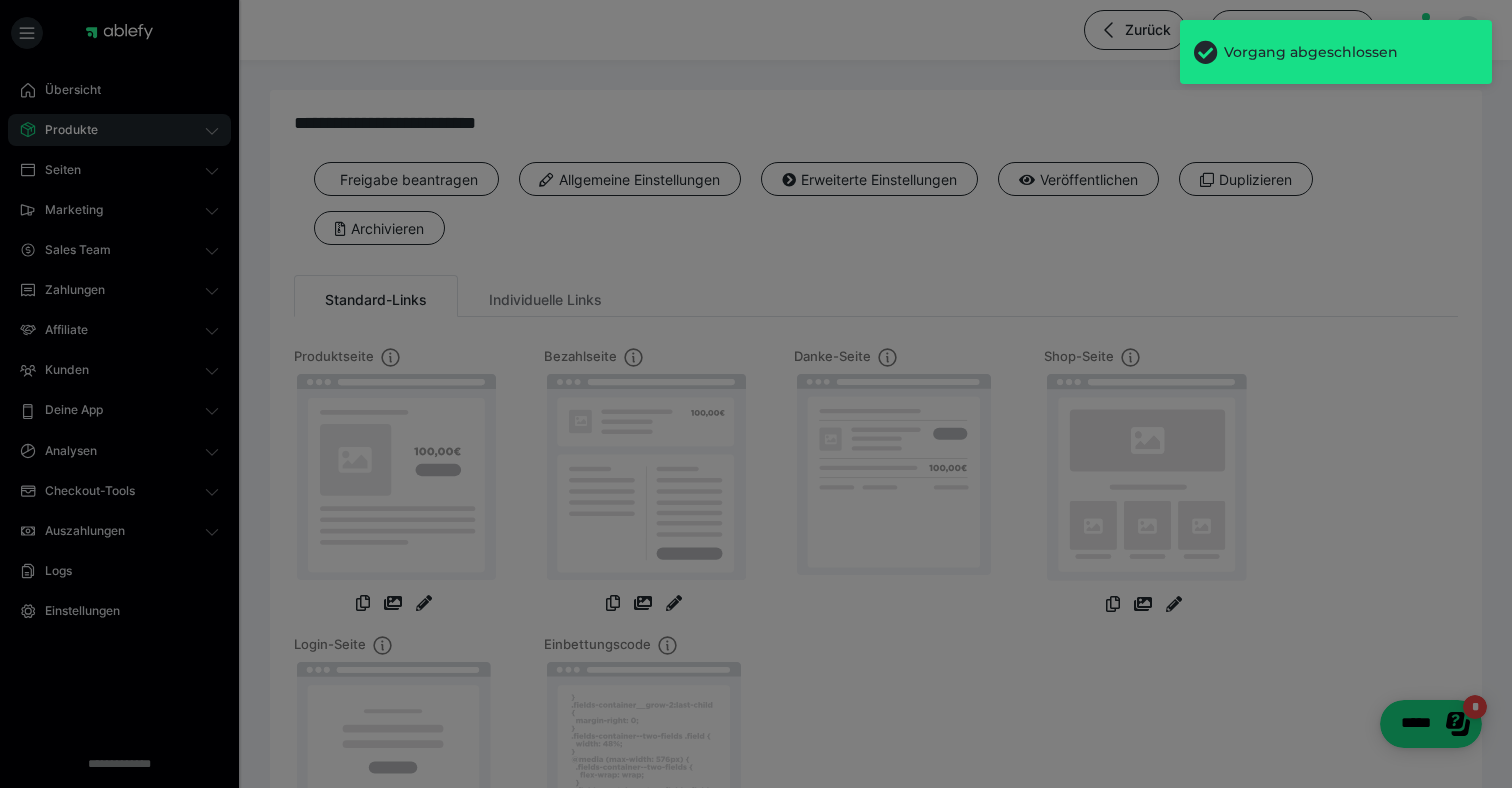 click on "Bist du sicher?" at bounding box center [756, 190] 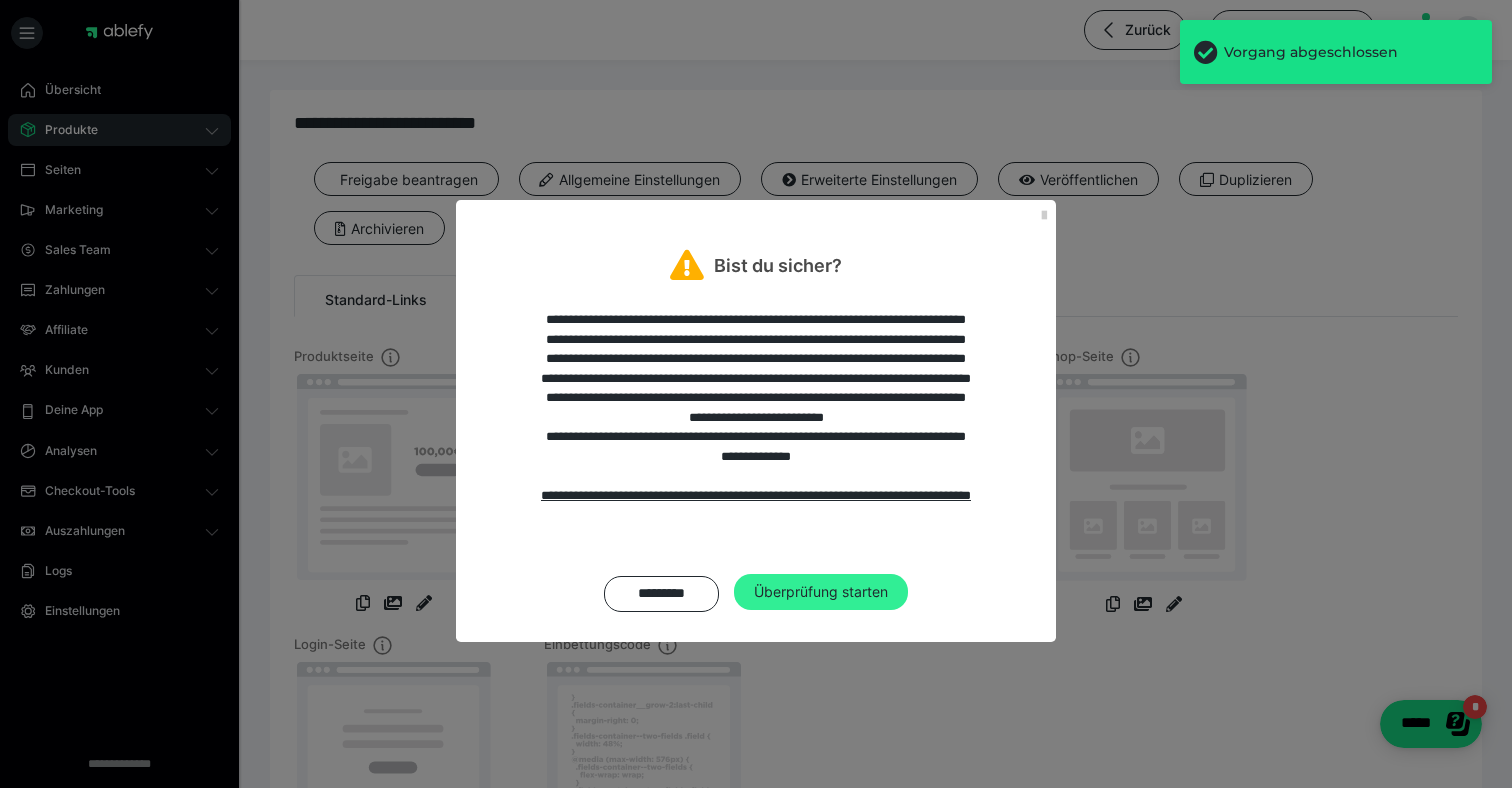 click on "Überprüfung starten" at bounding box center [821, 592] 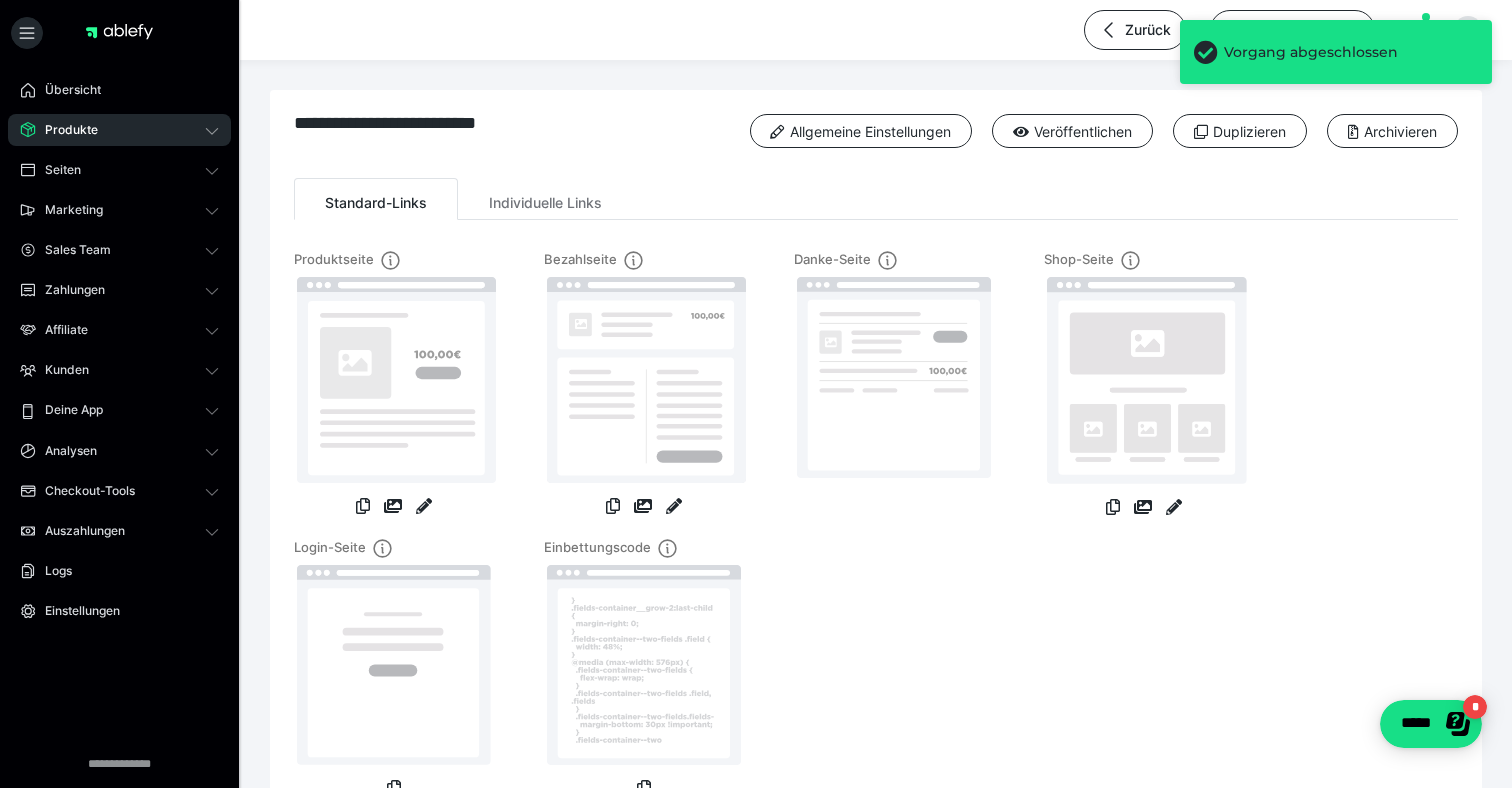 click on "Produkte" at bounding box center [119, 130] 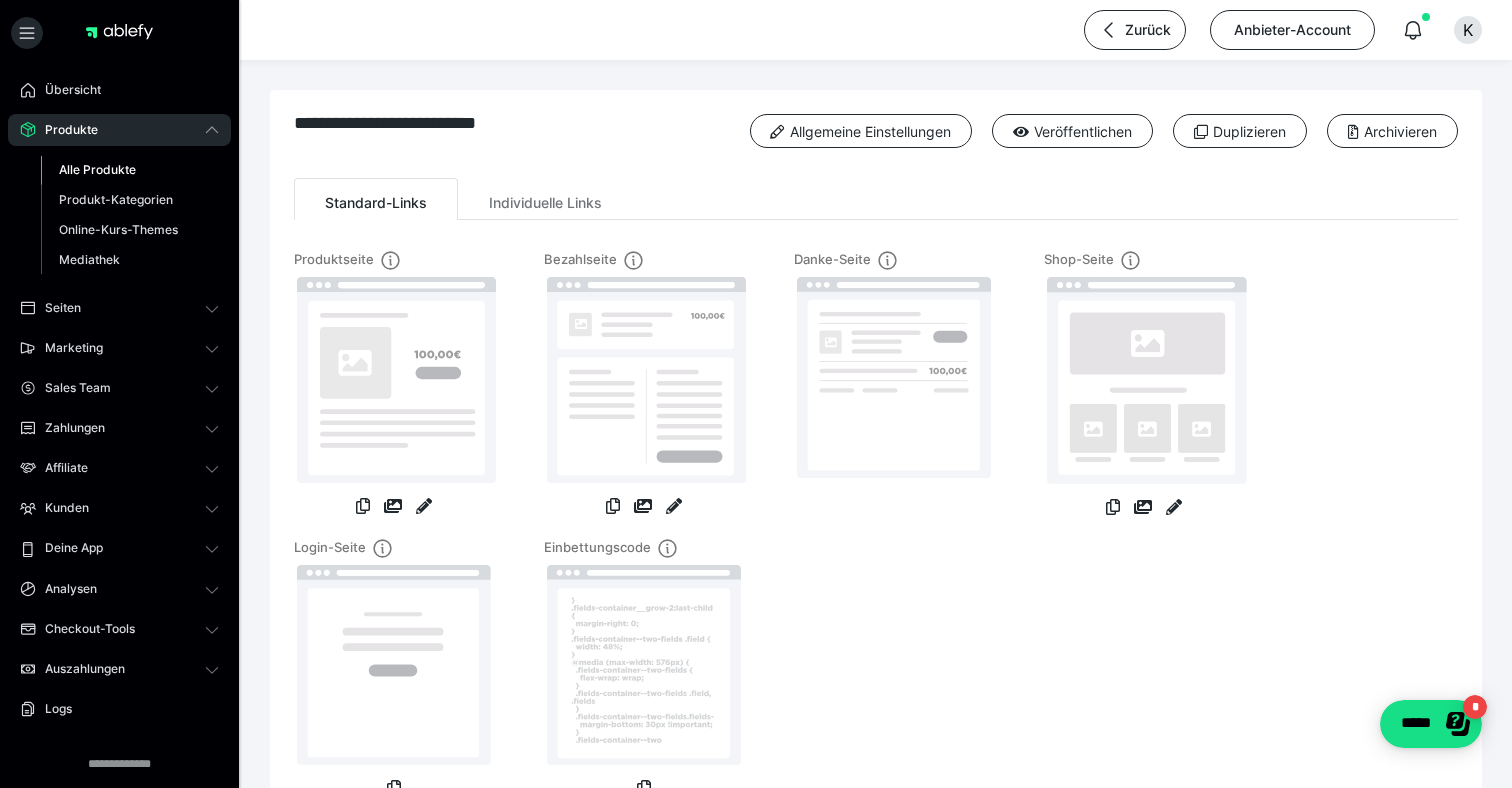click on "Alle Produkte" at bounding box center (97, 169) 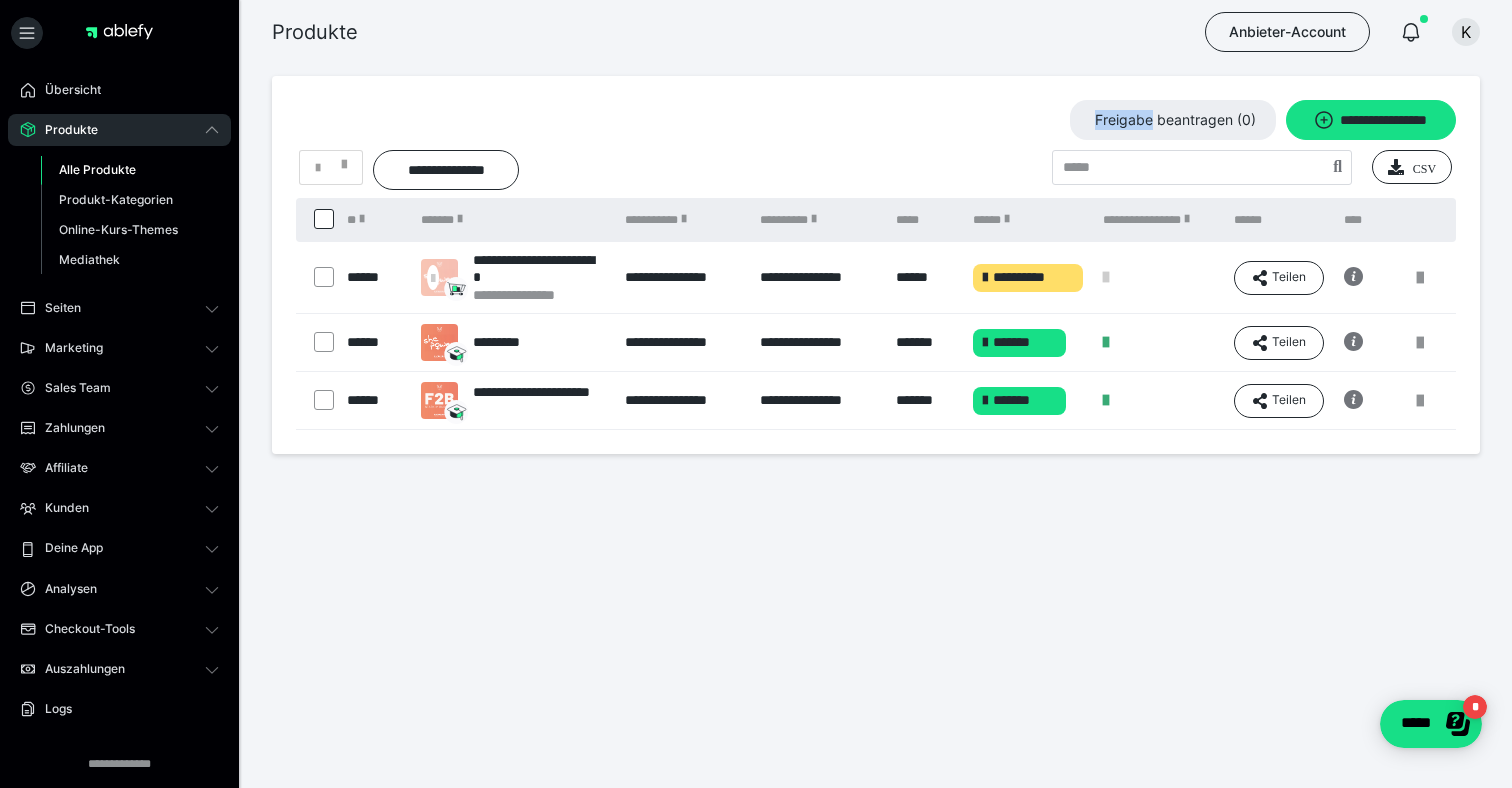 click on "**********" at bounding box center [876, 265] 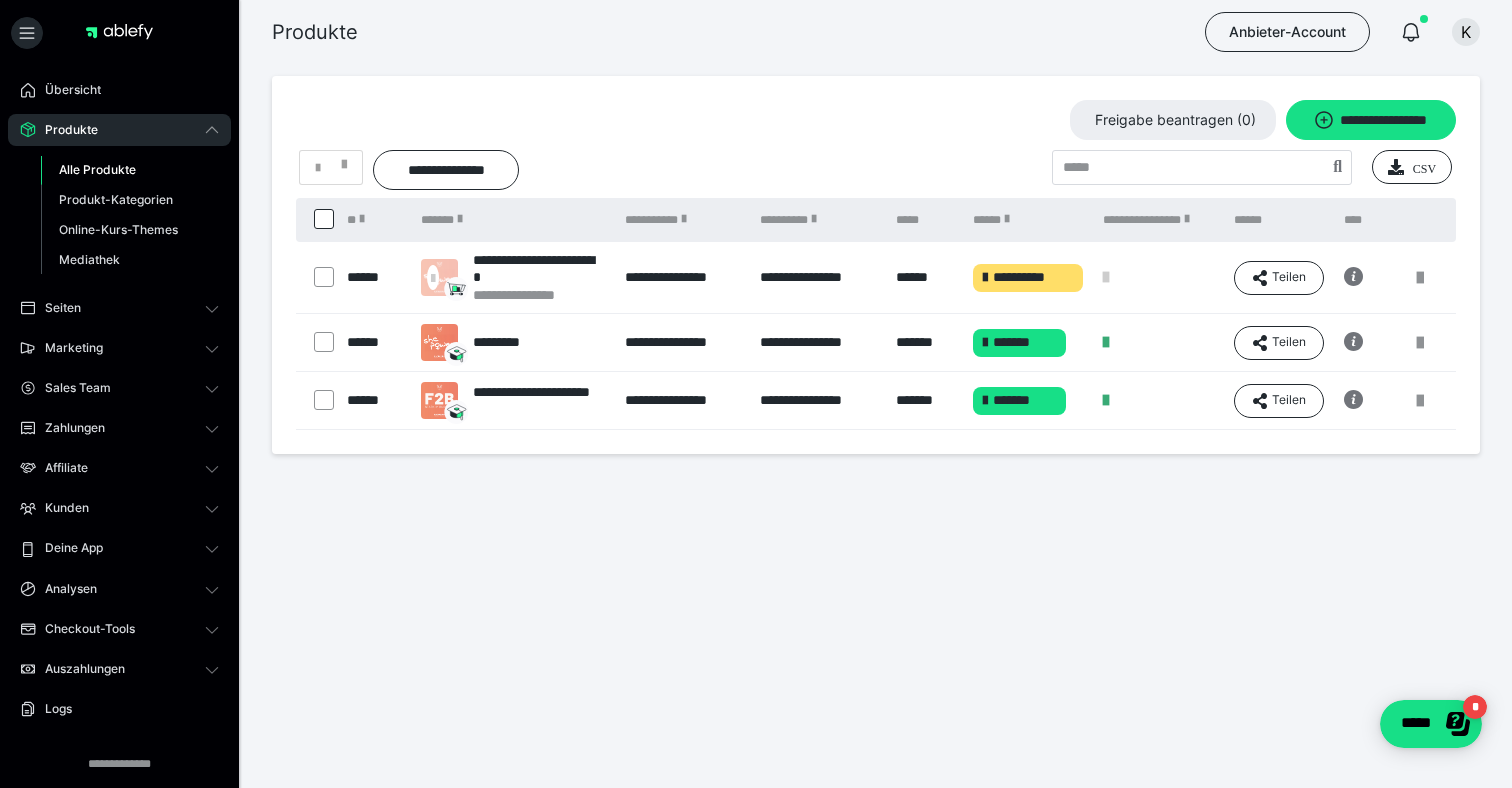 click on "**********" at bounding box center [876, 319] 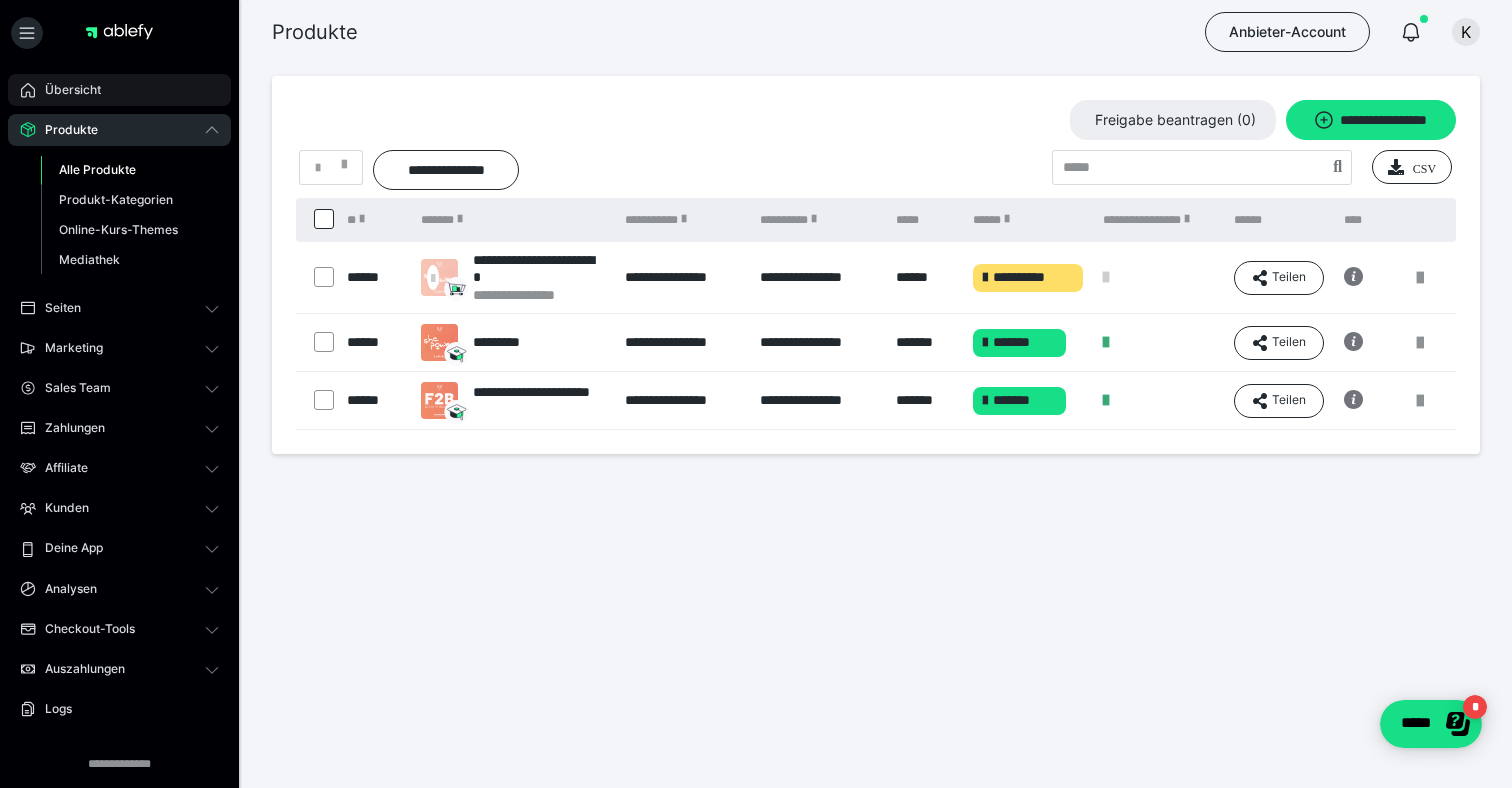 click on "Übersicht" at bounding box center [119, 90] 